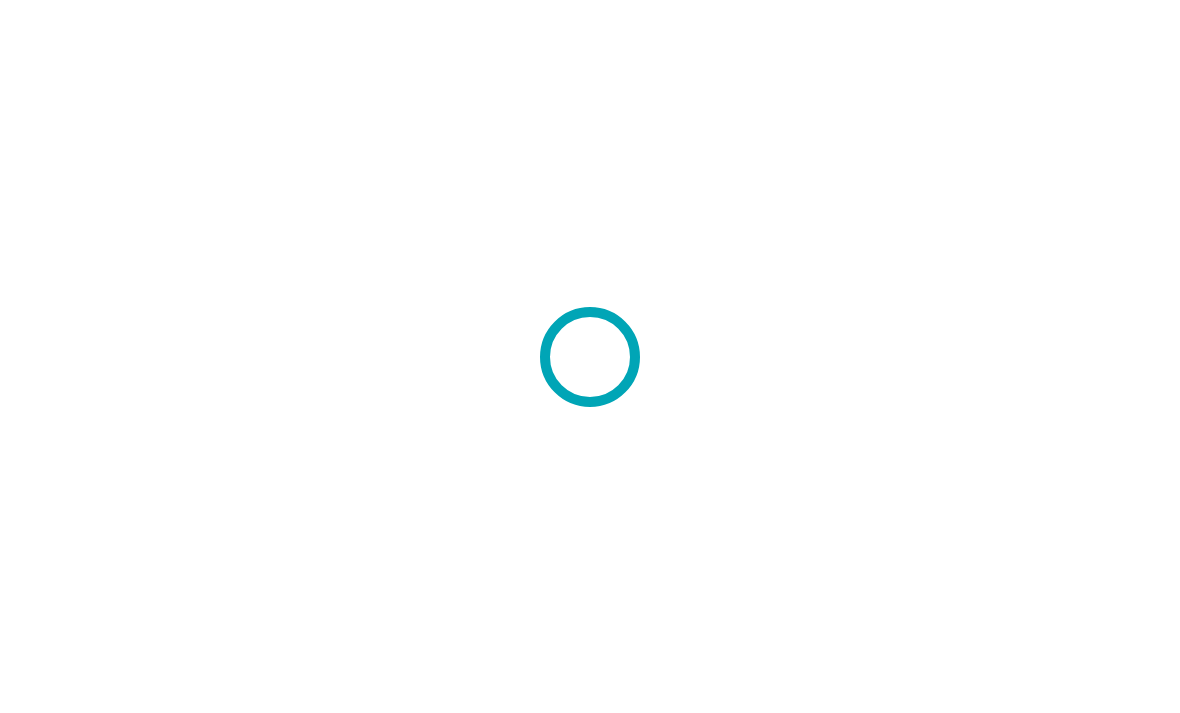scroll, scrollTop: 0, scrollLeft: 0, axis: both 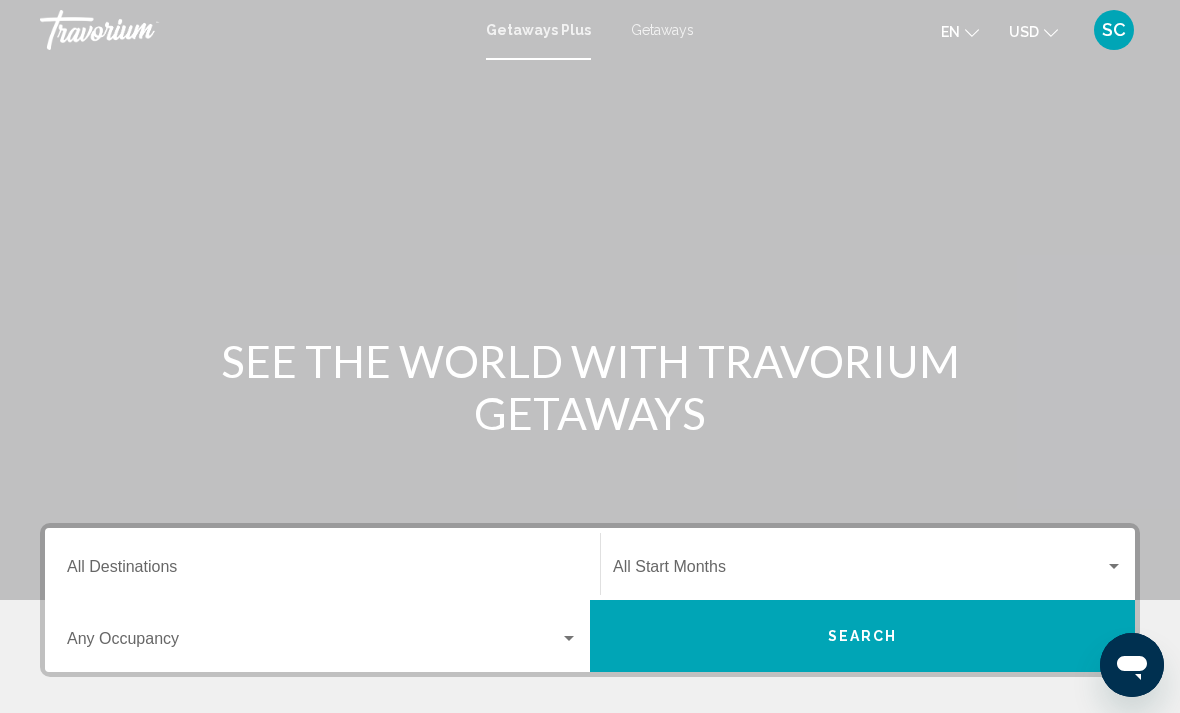 click on "Getaways" at bounding box center [662, 30] 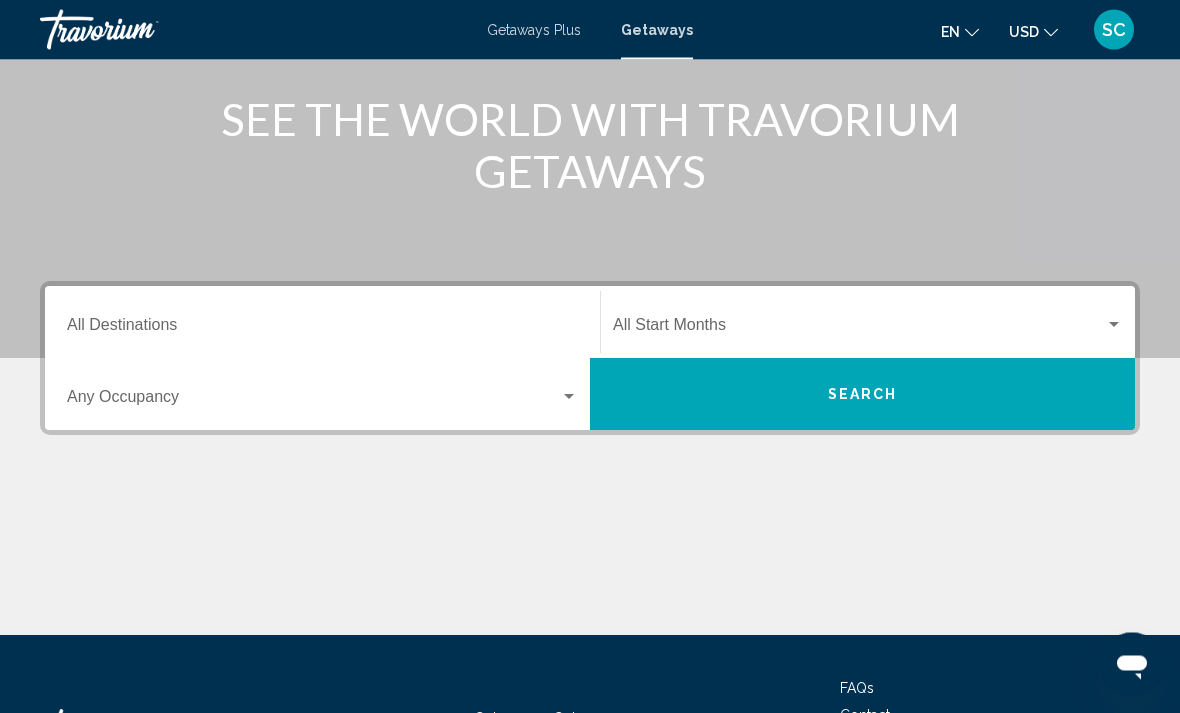 click on "Destination All Destinations" at bounding box center [322, 330] 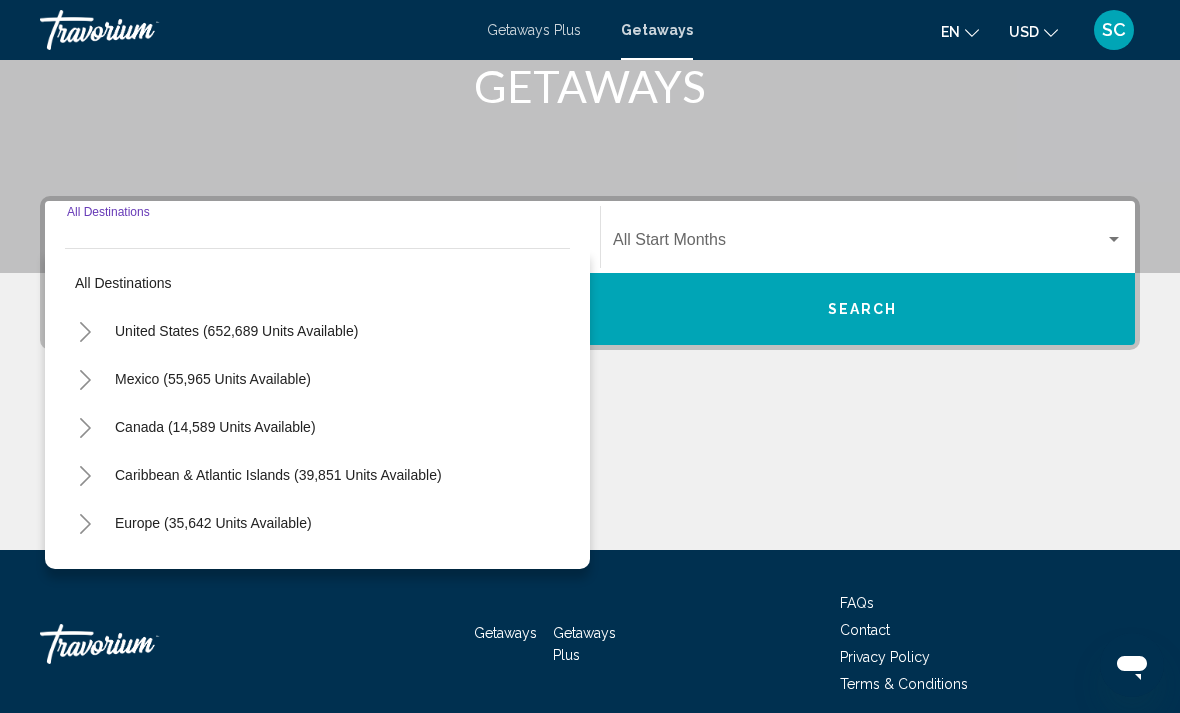 scroll, scrollTop: 344, scrollLeft: 0, axis: vertical 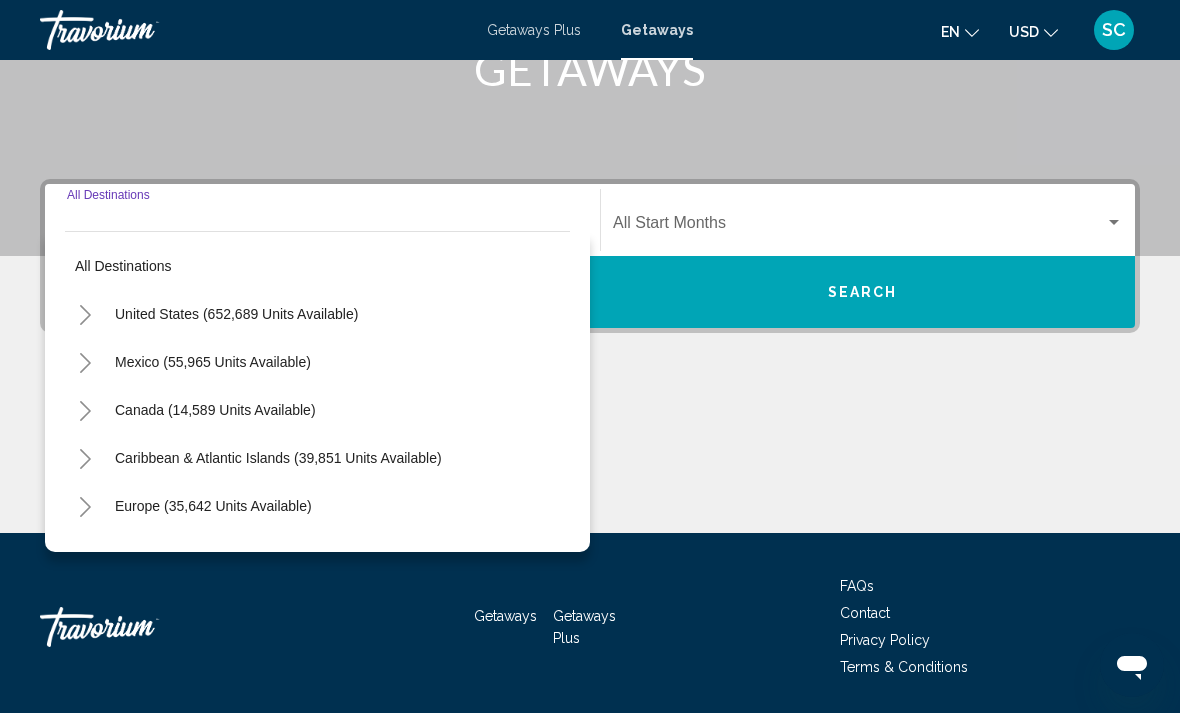 click on "United States (652,689 units available)" at bounding box center (213, 362) 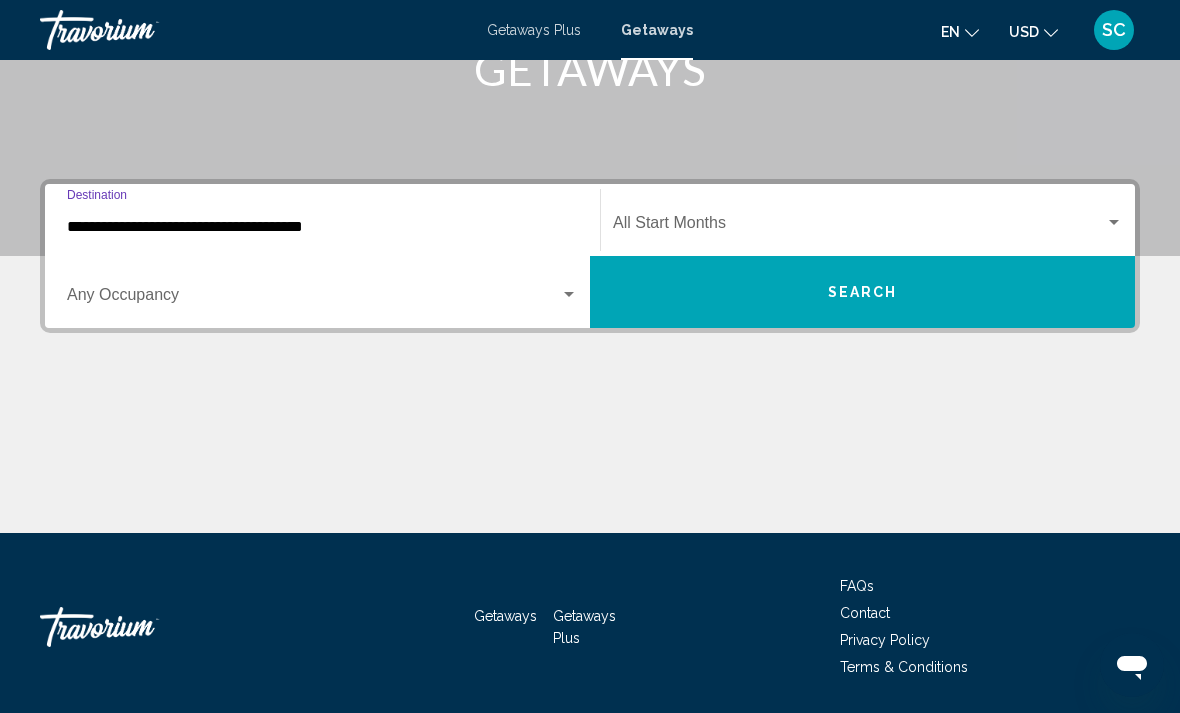 click on "**********" at bounding box center (322, 227) 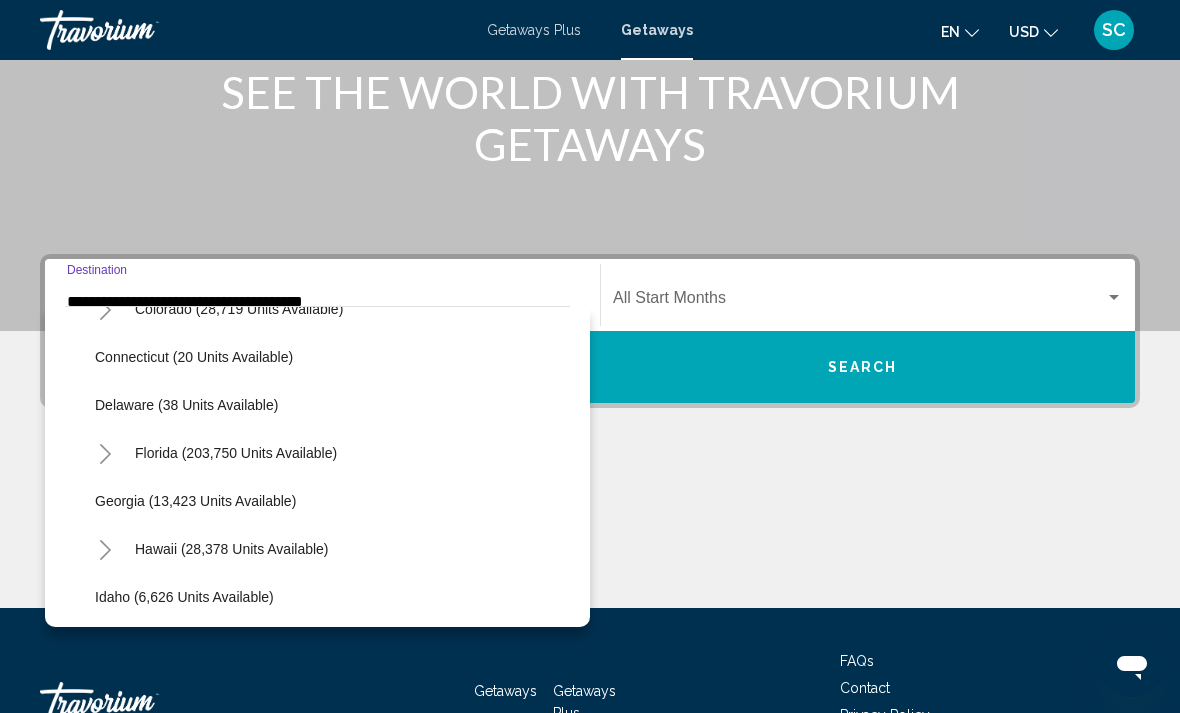 scroll, scrollTop: 285, scrollLeft: 0, axis: vertical 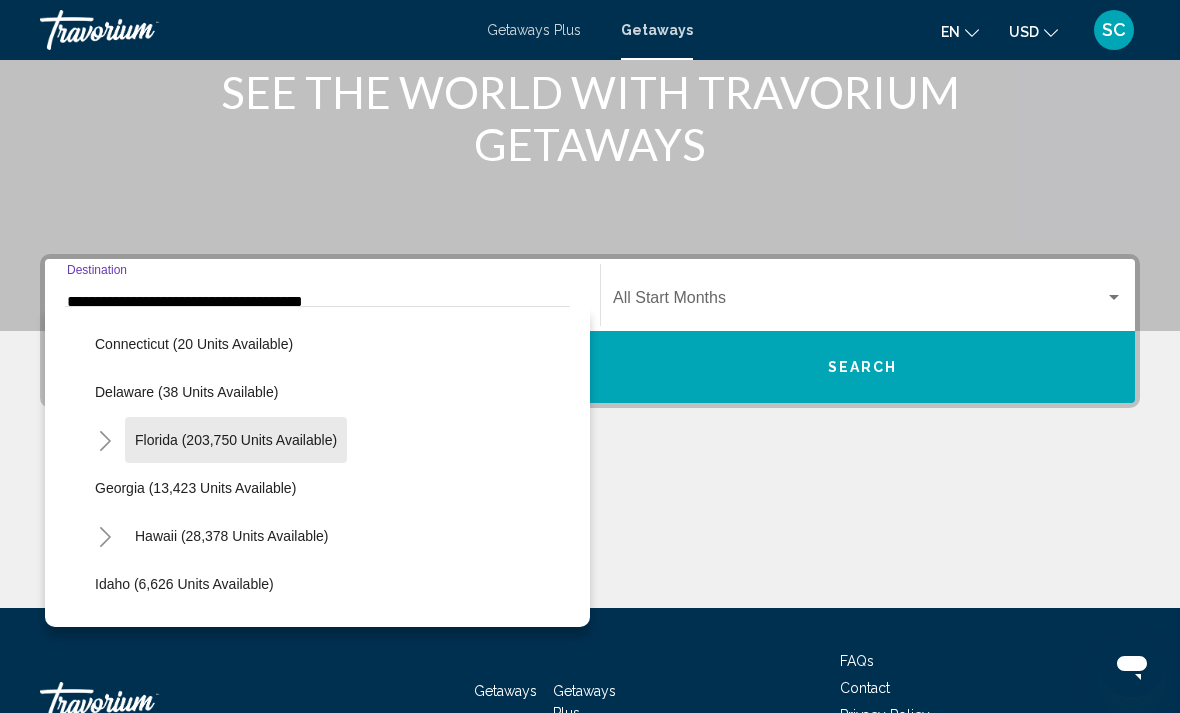 click on "Florida (203,750 units available)" 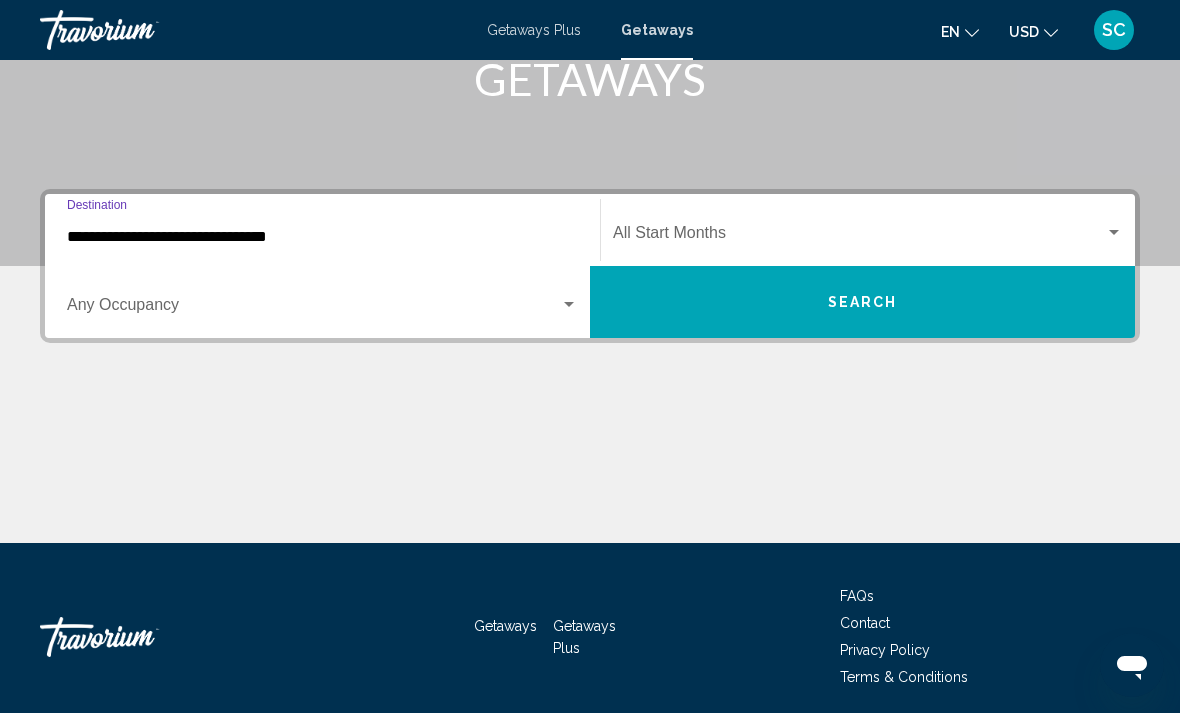 scroll, scrollTop: 344, scrollLeft: 0, axis: vertical 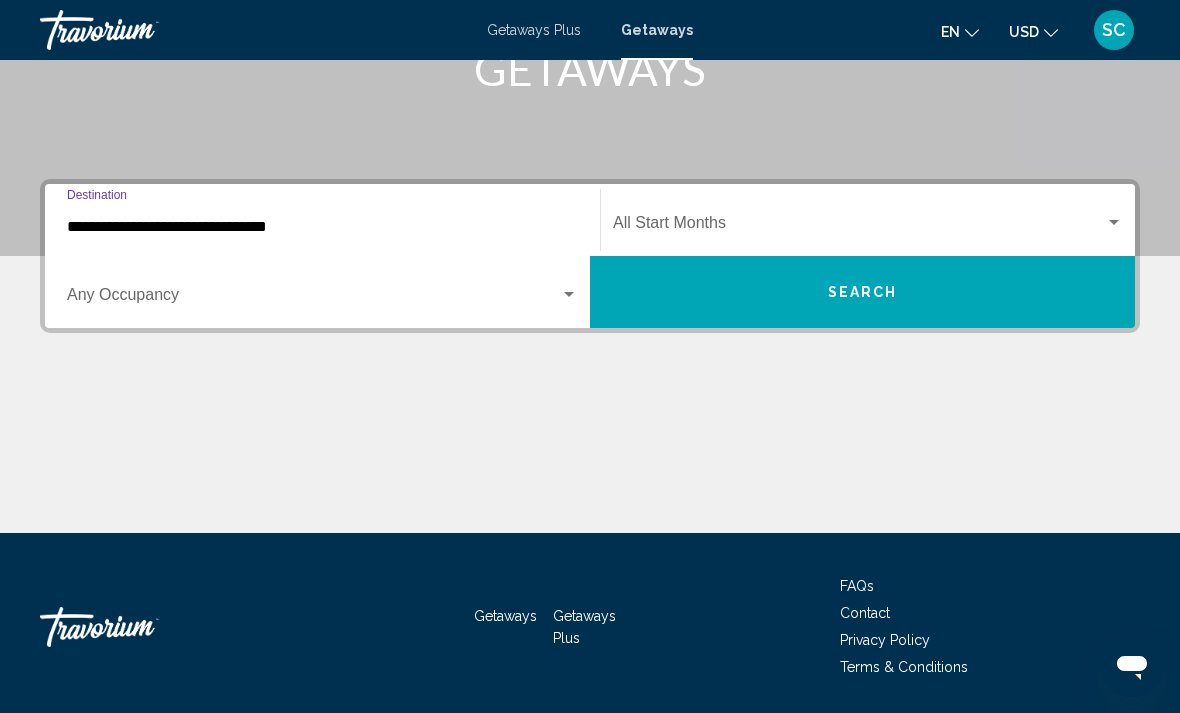 click on "**********" at bounding box center [322, 227] 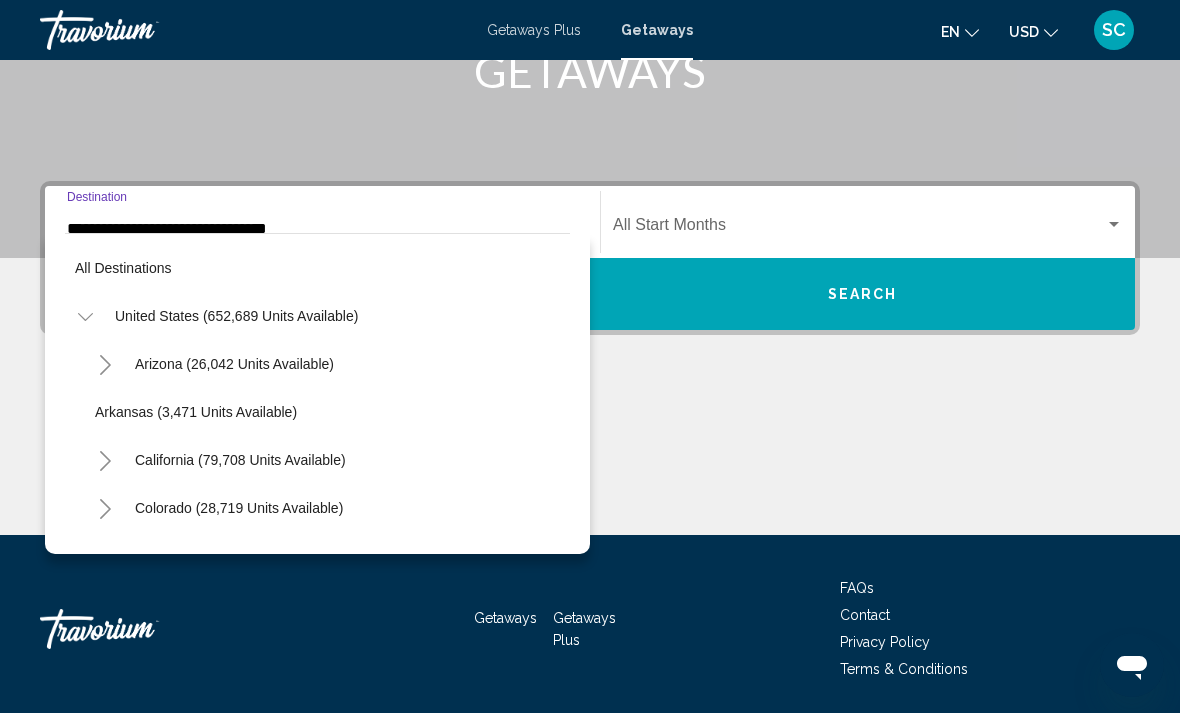 scroll, scrollTop: 263, scrollLeft: 0, axis: vertical 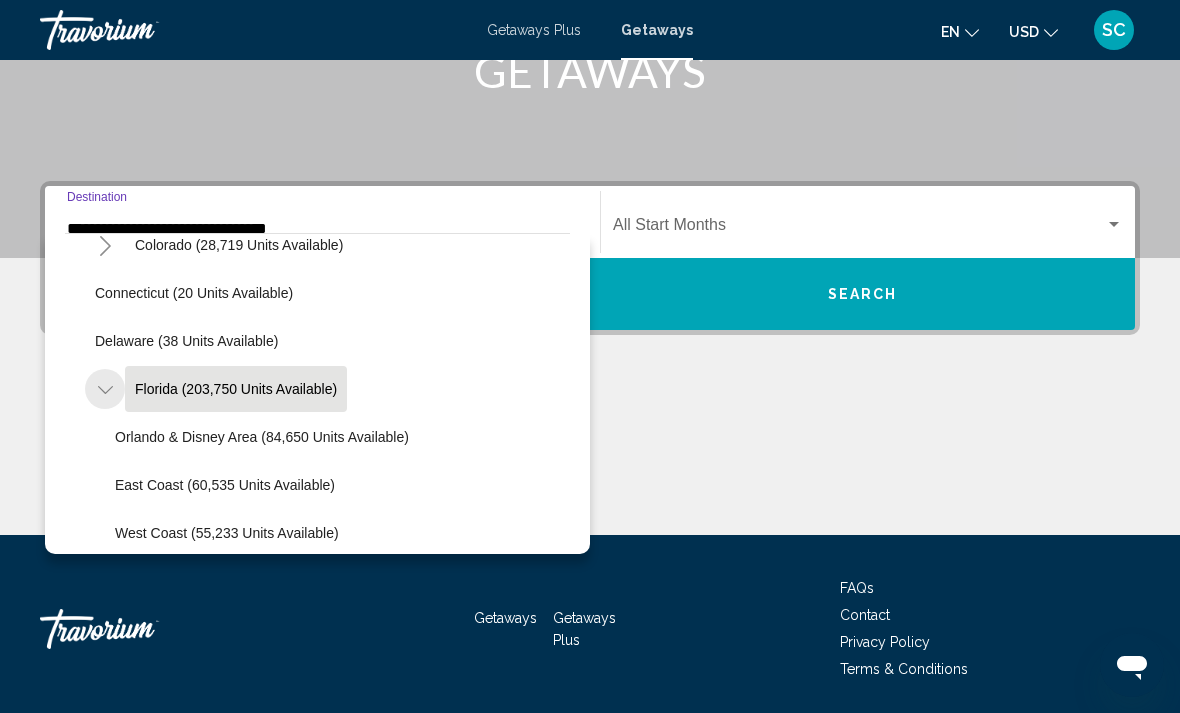 click 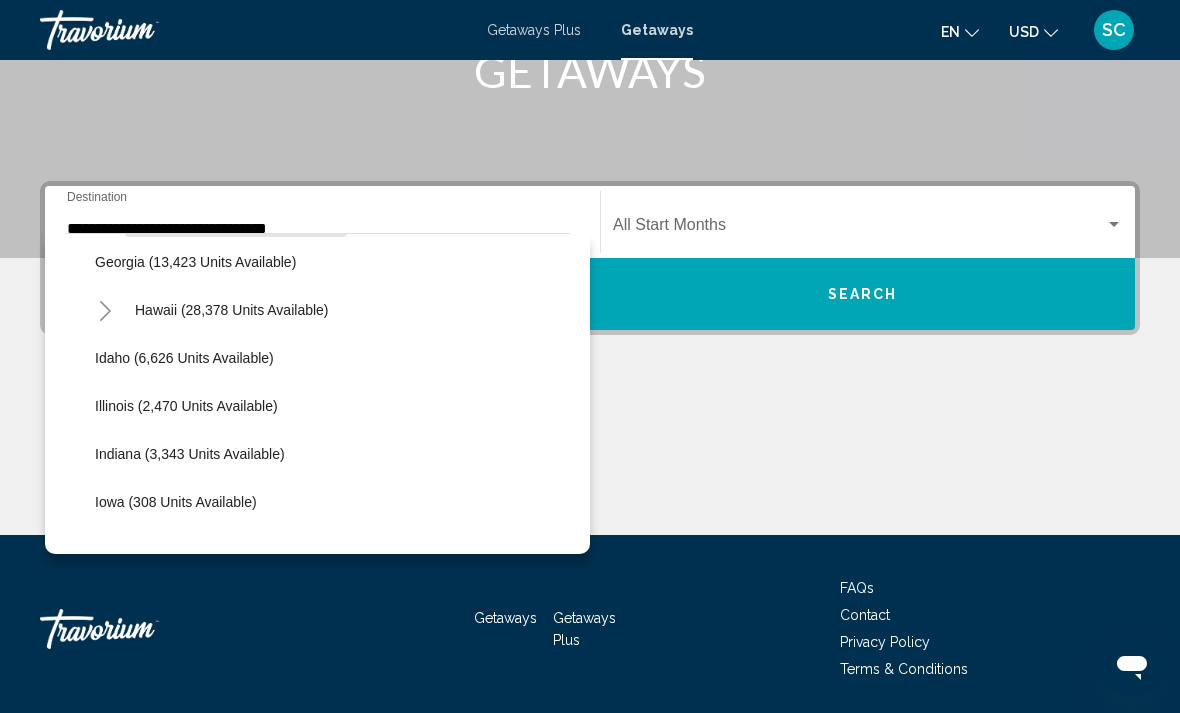 scroll, scrollTop: 439, scrollLeft: 0, axis: vertical 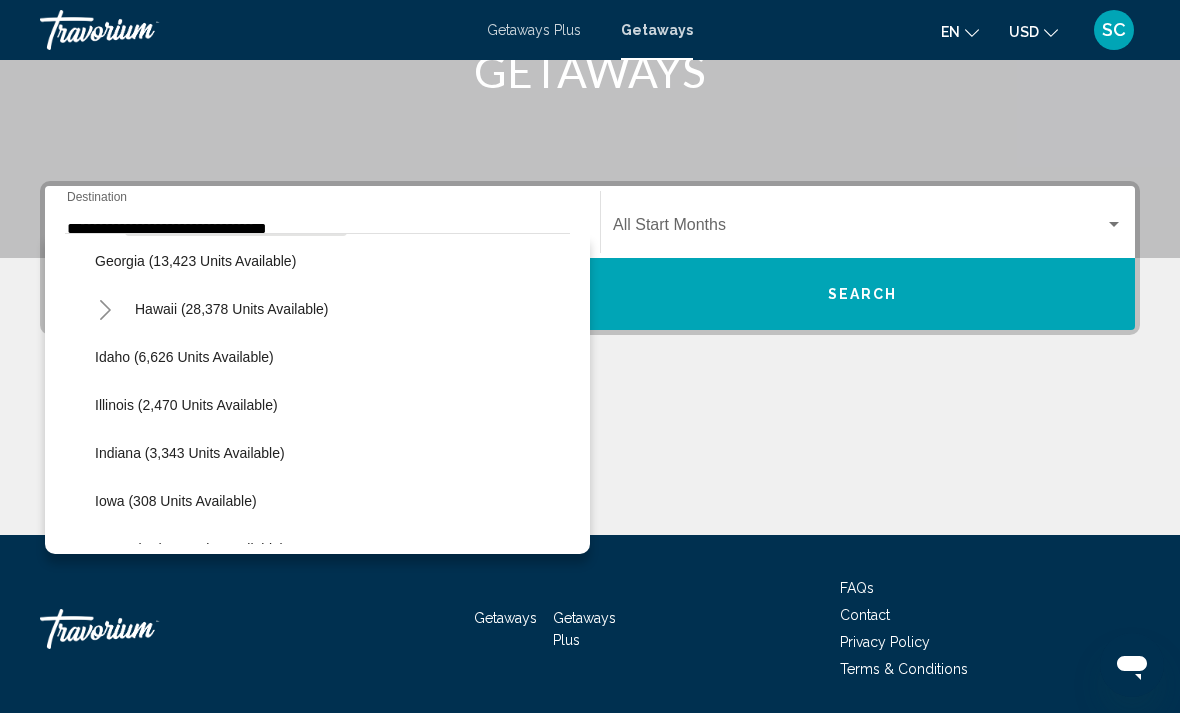 click on "Illinois (2,470 units available)" 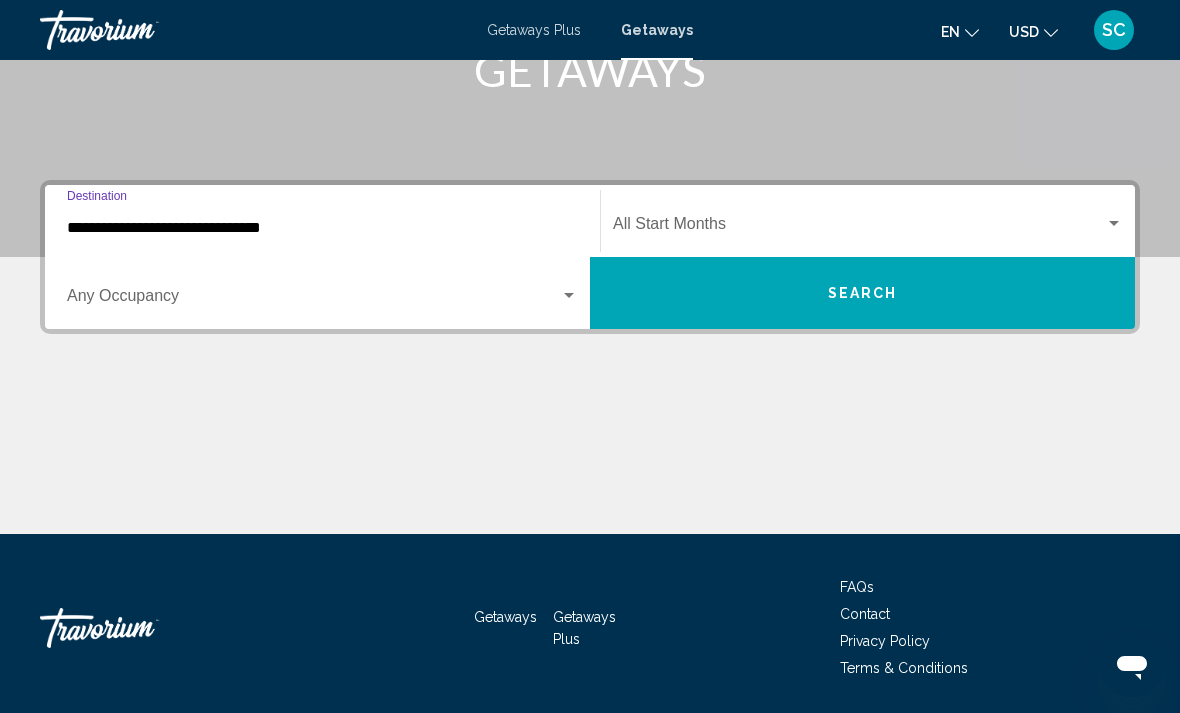 scroll, scrollTop: 343, scrollLeft: 0, axis: vertical 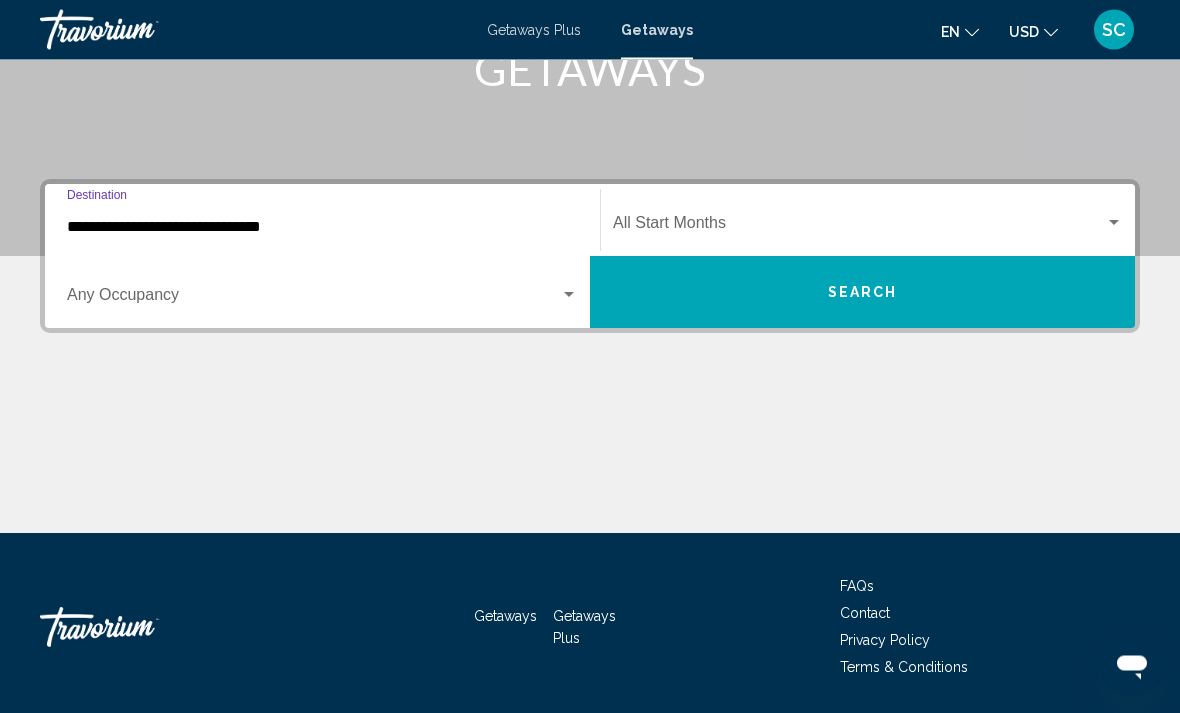 click on "**********" at bounding box center [322, 228] 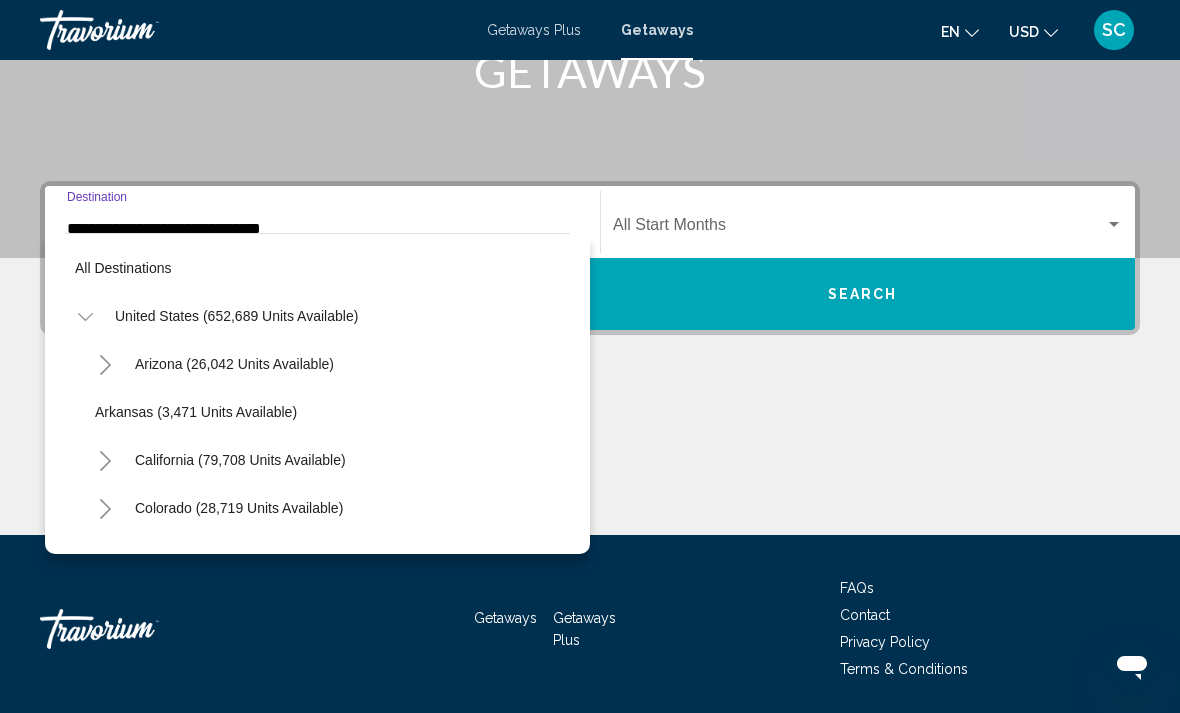 scroll, scrollTop: 455, scrollLeft: 0, axis: vertical 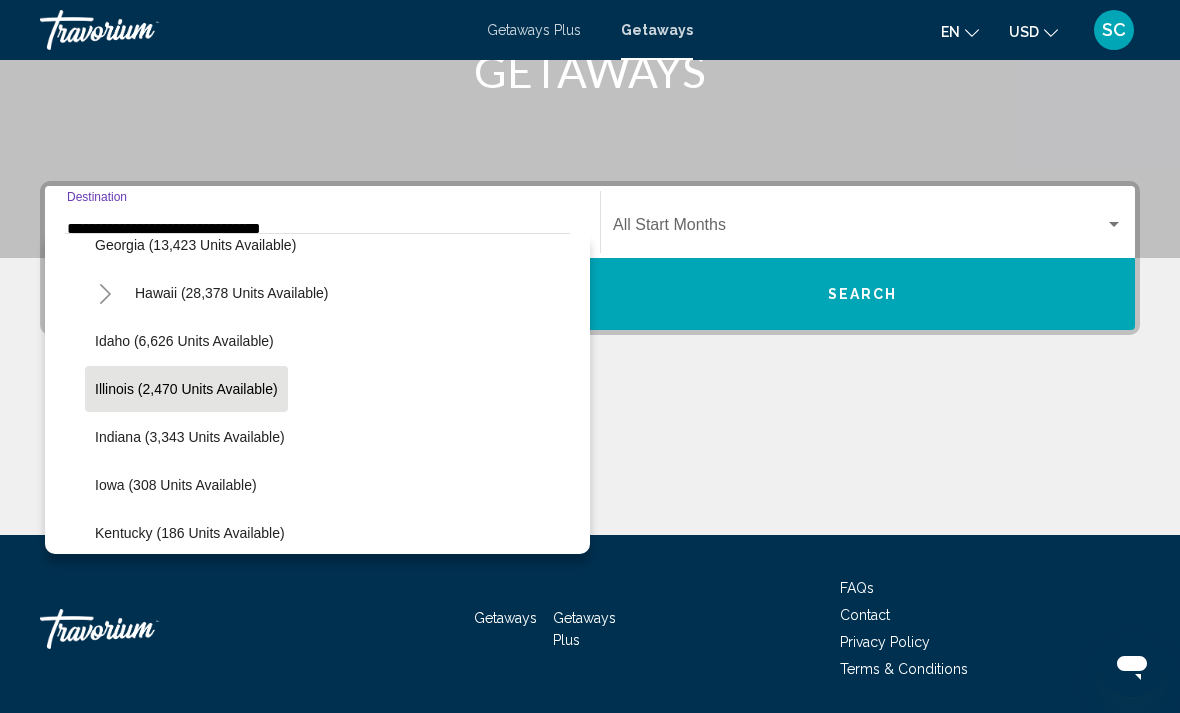 click on "Illinois (2,470 units available)" 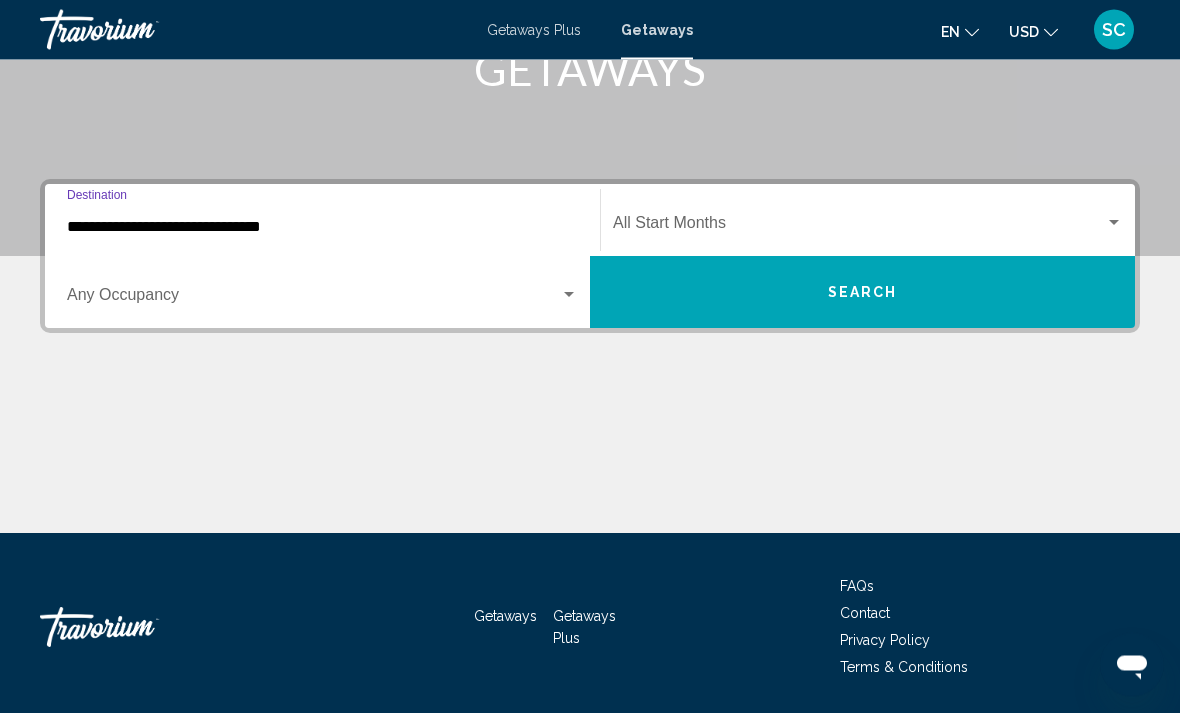 scroll, scrollTop: 344, scrollLeft: 0, axis: vertical 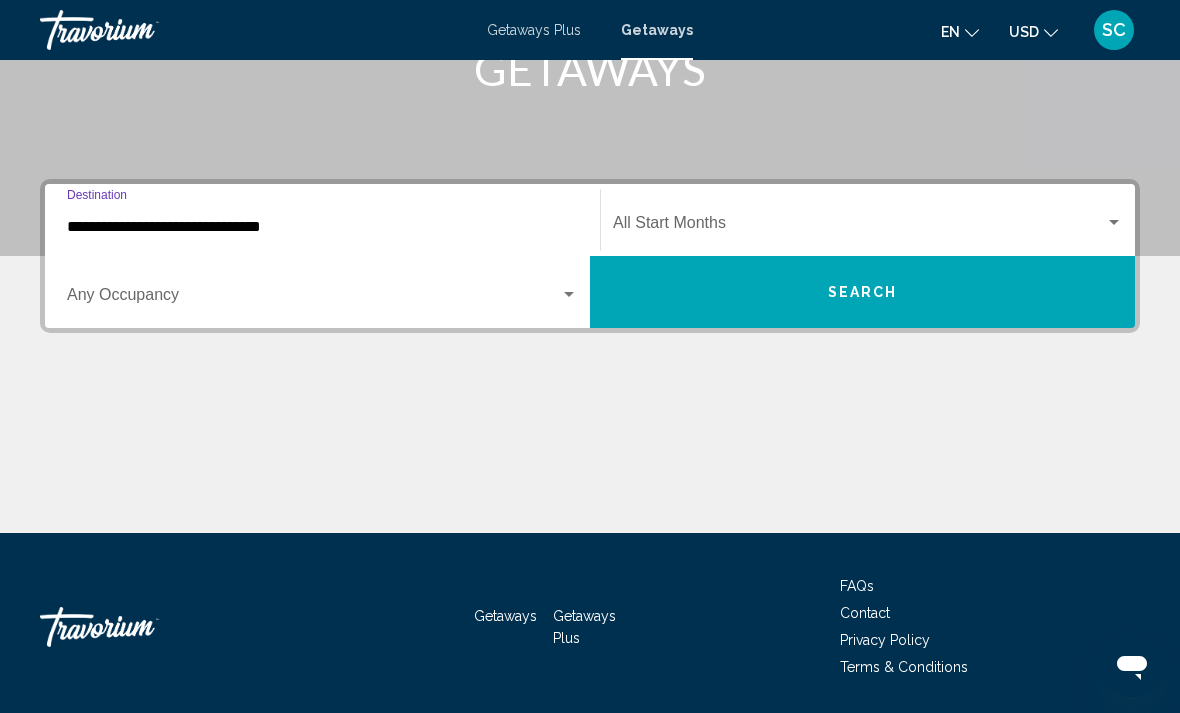click at bounding box center (859, 227) 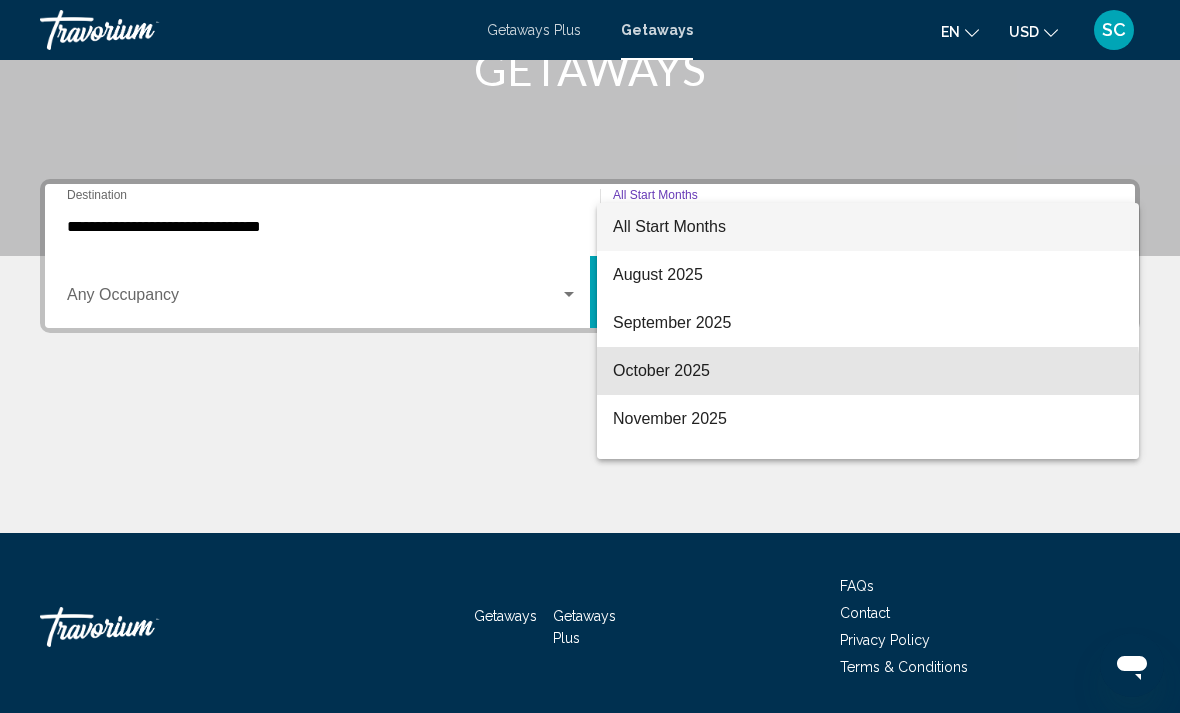 scroll, scrollTop: 98, scrollLeft: 0, axis: vertical 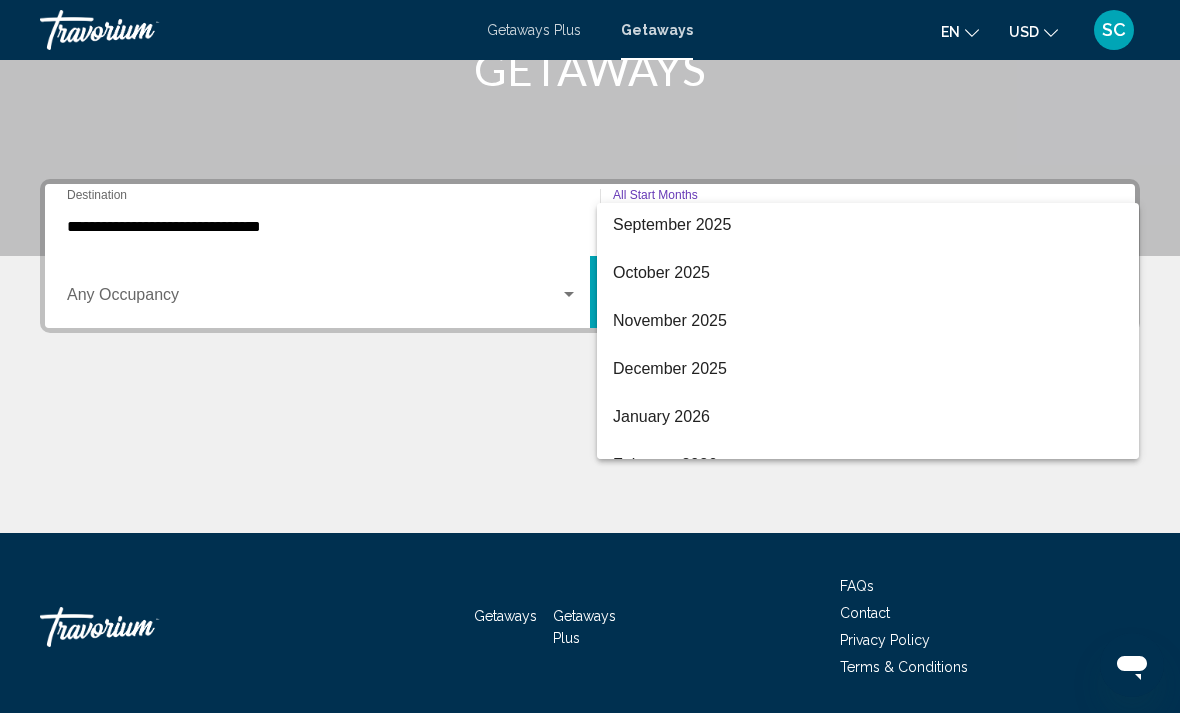 click at bounding box center [590, 356] 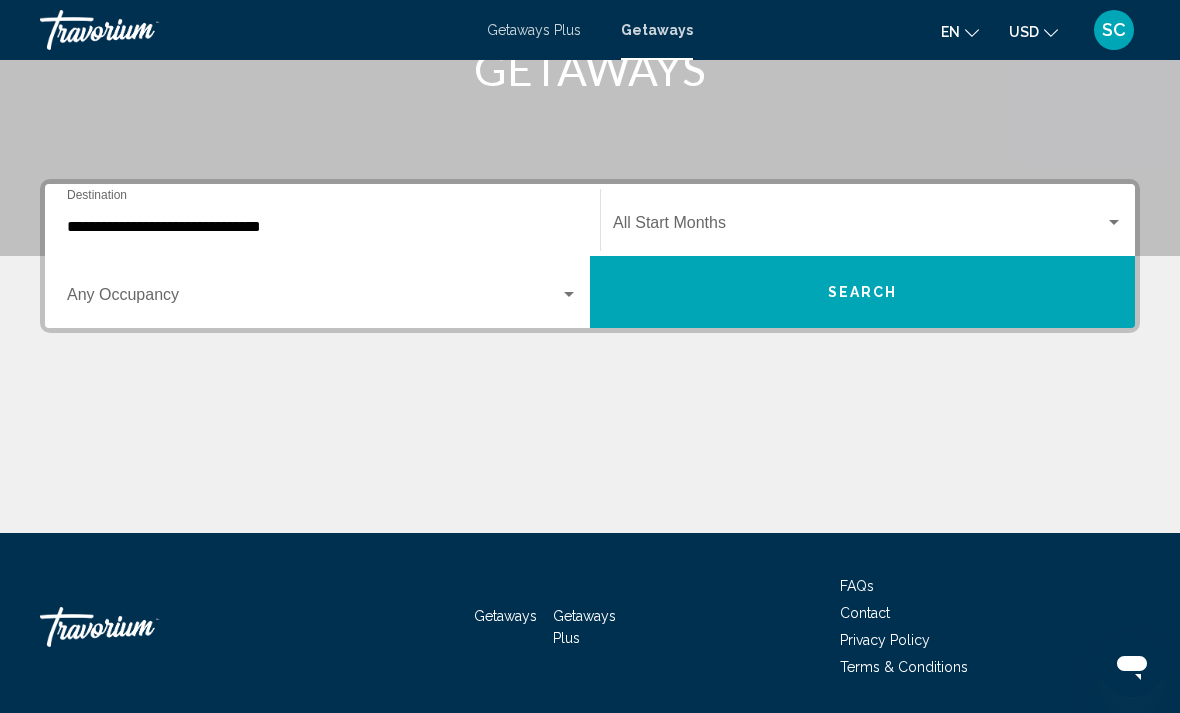 click on "**********" at bounding box center (322, 227) 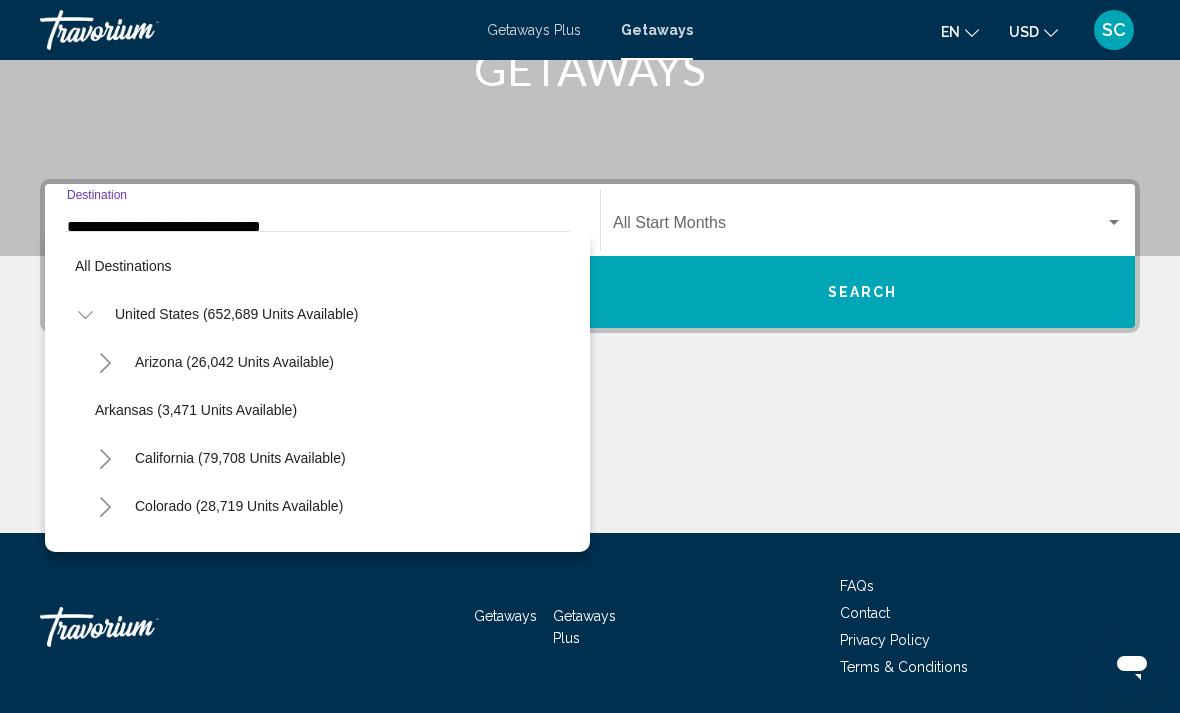 scroll, scrollTop: 342, scrollLeft: 0, axis: vertical 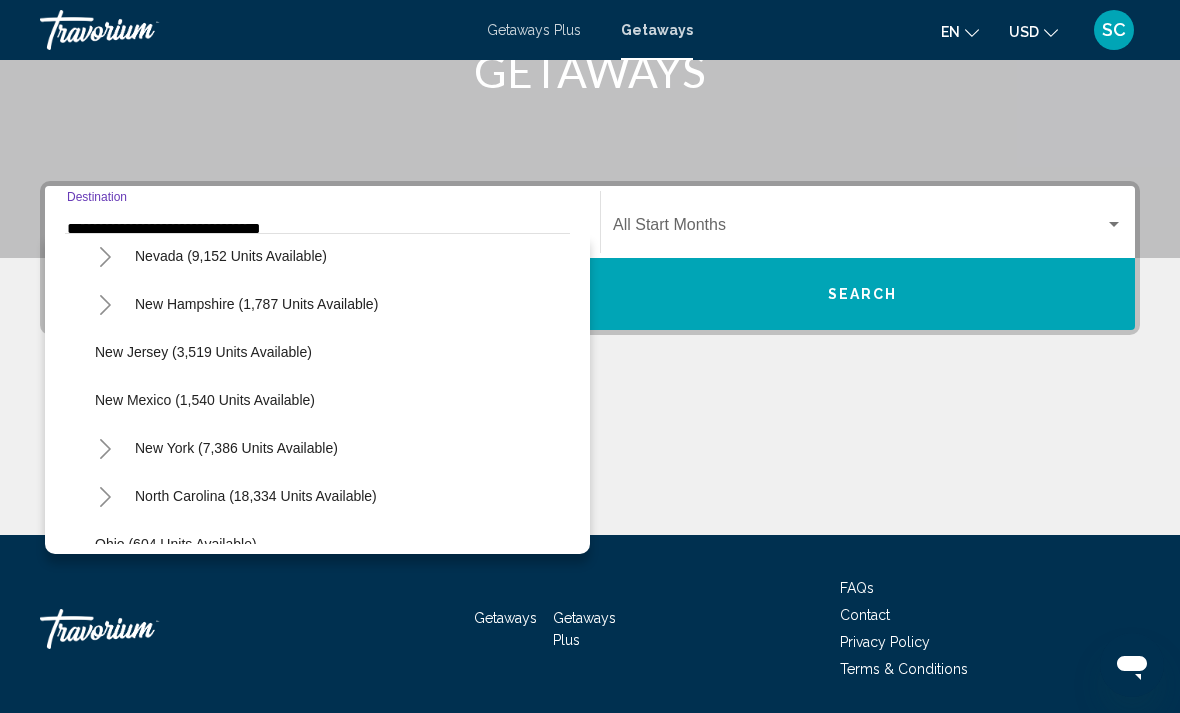 click on "New York (7,386 units available)" 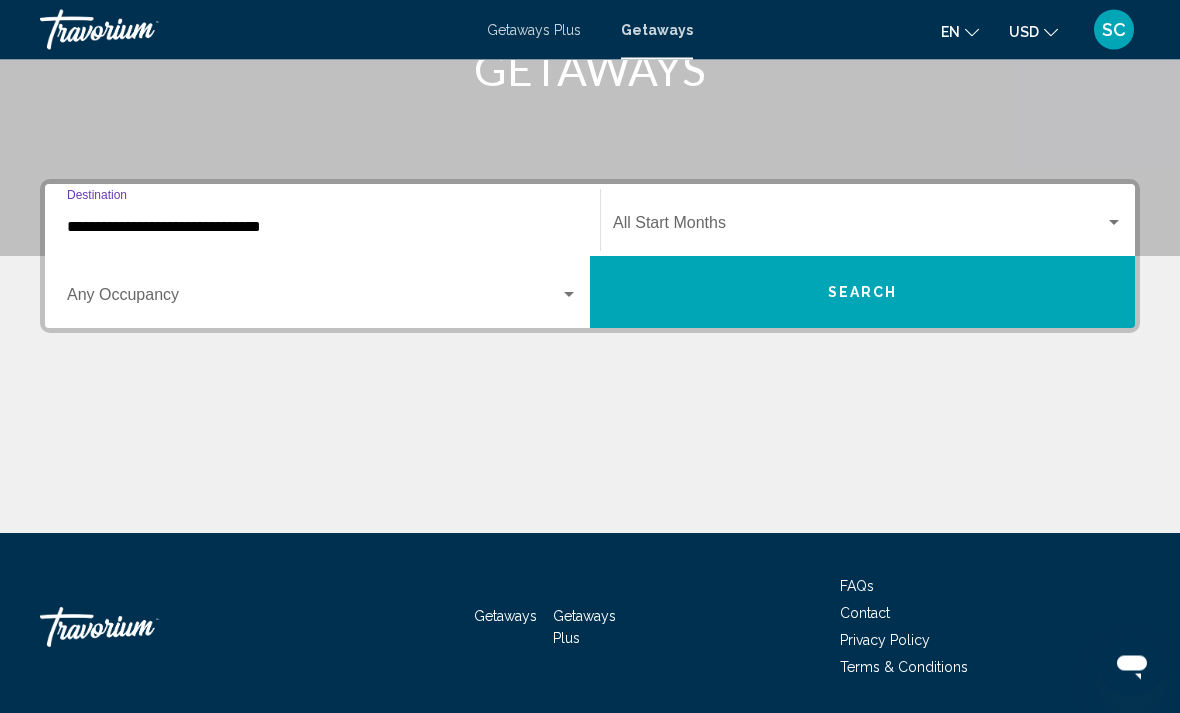 click on "**********" at bounding box center [322, 228] 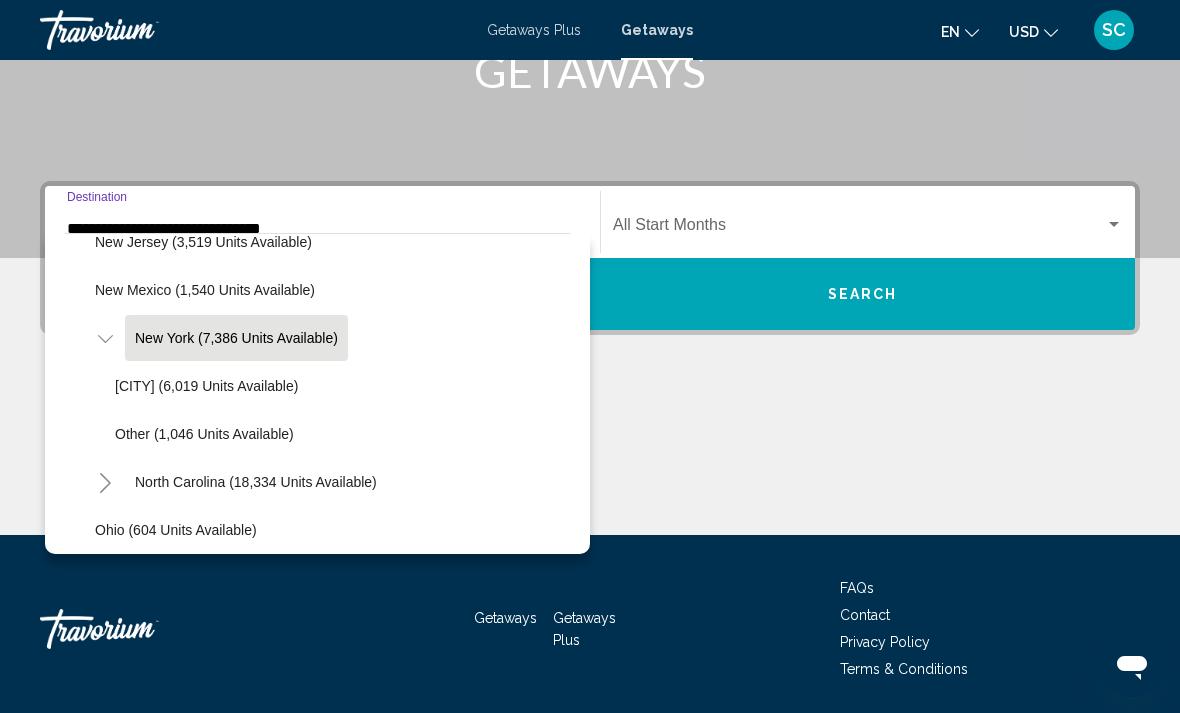 scroll, scrollTop: 1324, scrollLeft: 0, axis: vertical 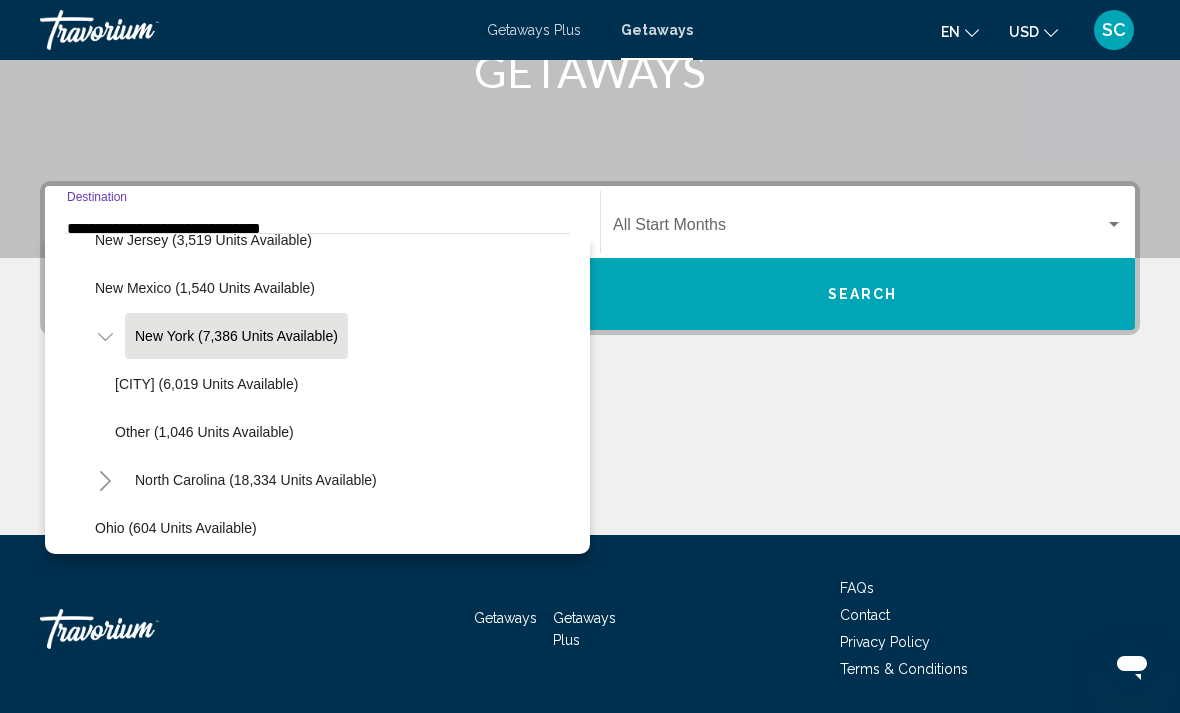 click on "New York (6,019 units available)" 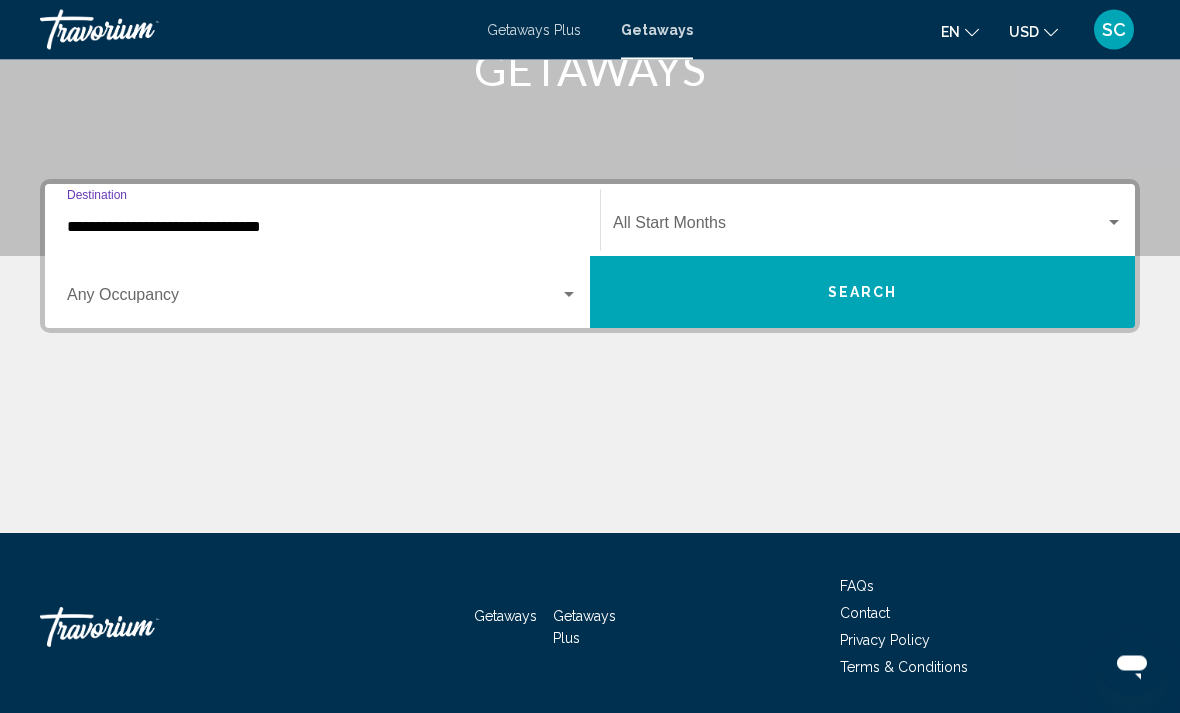 scroll, scrollTop: 344, scrollLeft: 0, axis: vertical 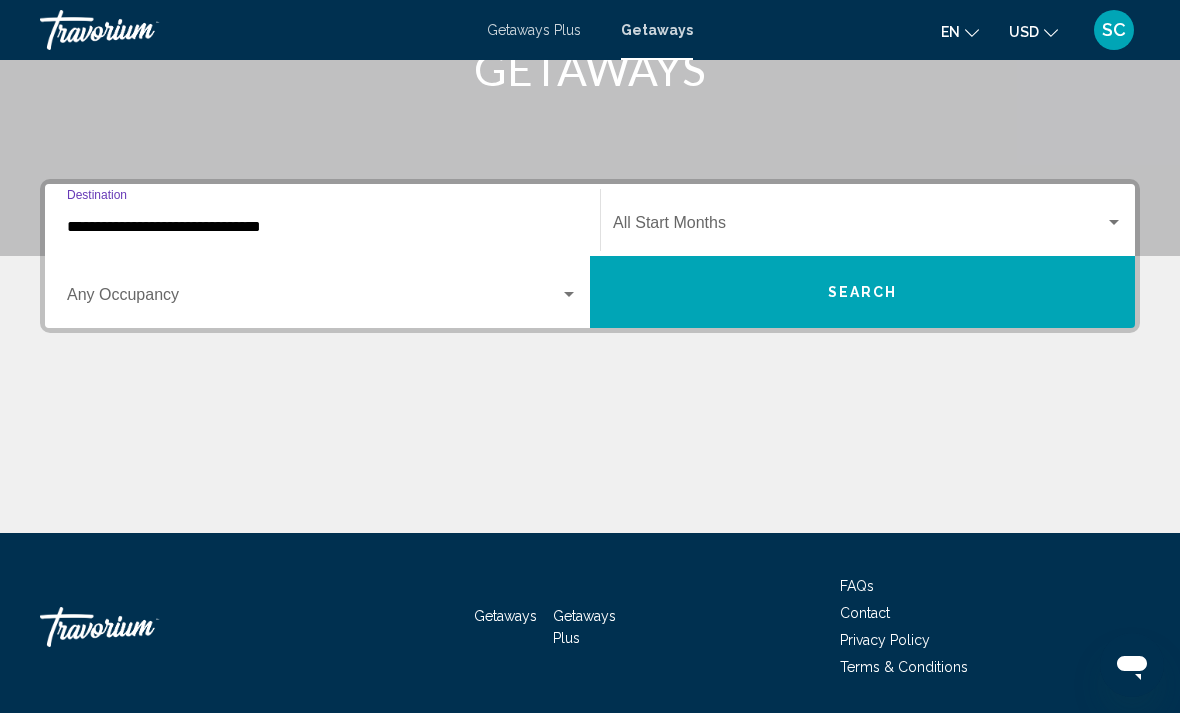 click on "Start Month All Start Months" 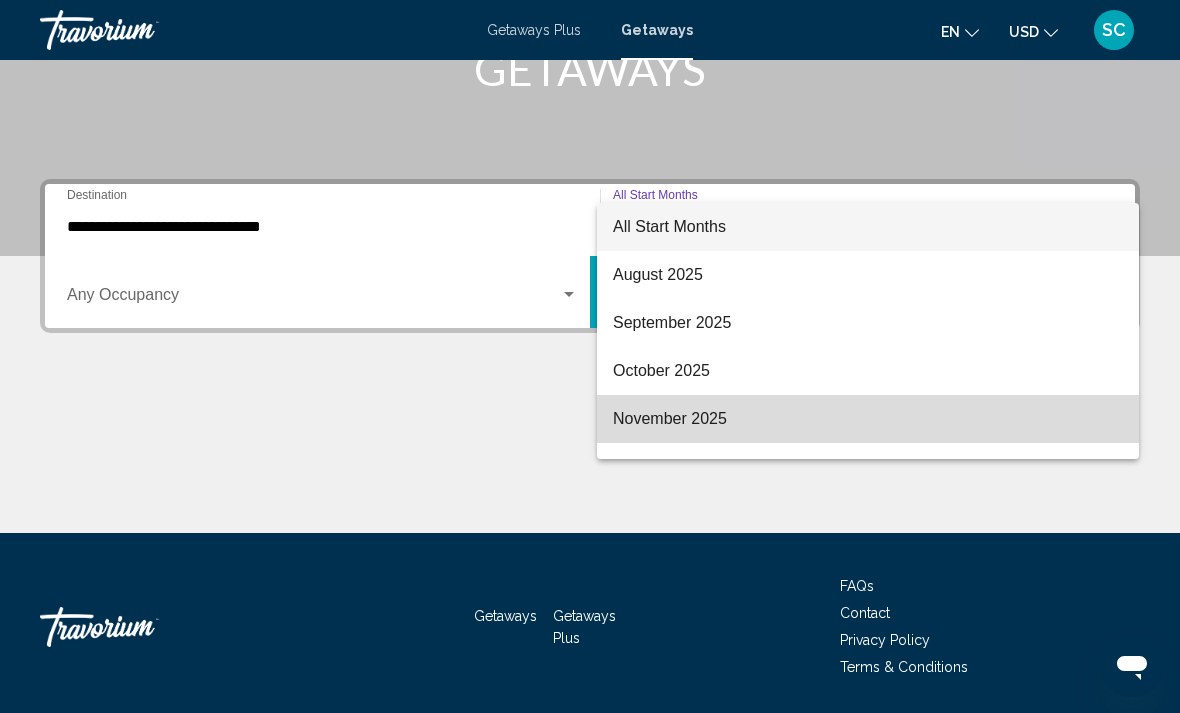 click on "November 2025" at bounding box center [868, 419] 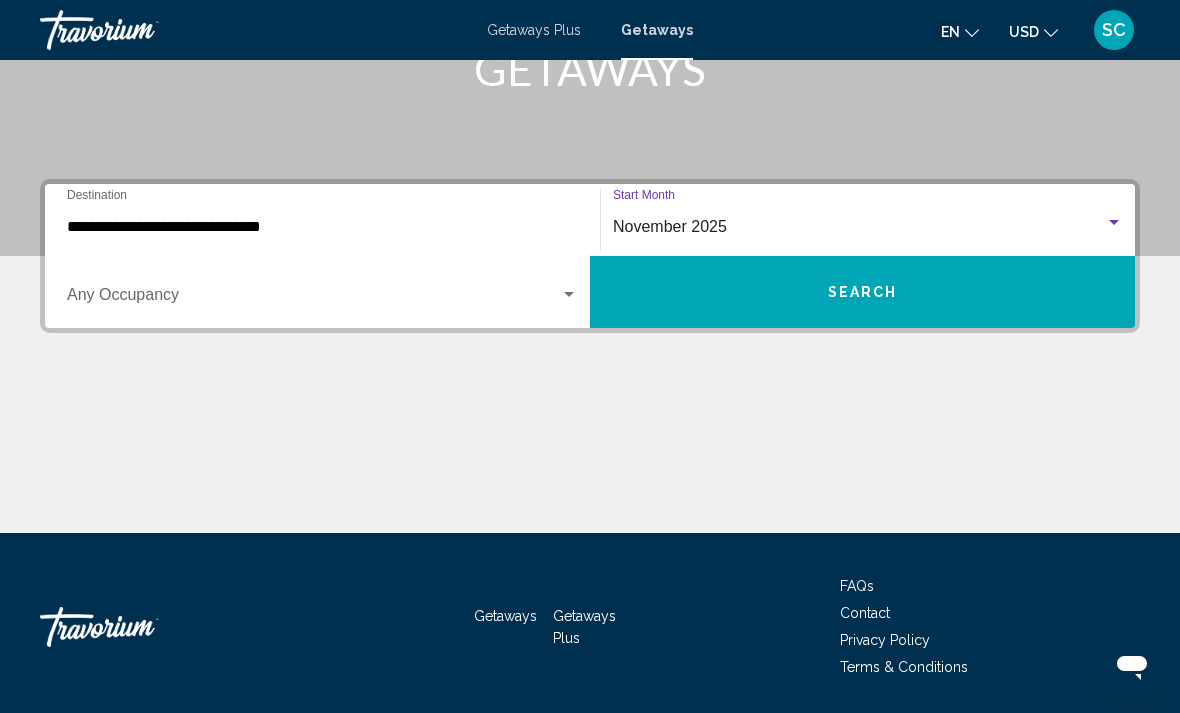 click on "Search" at bounding box center [862, 292] 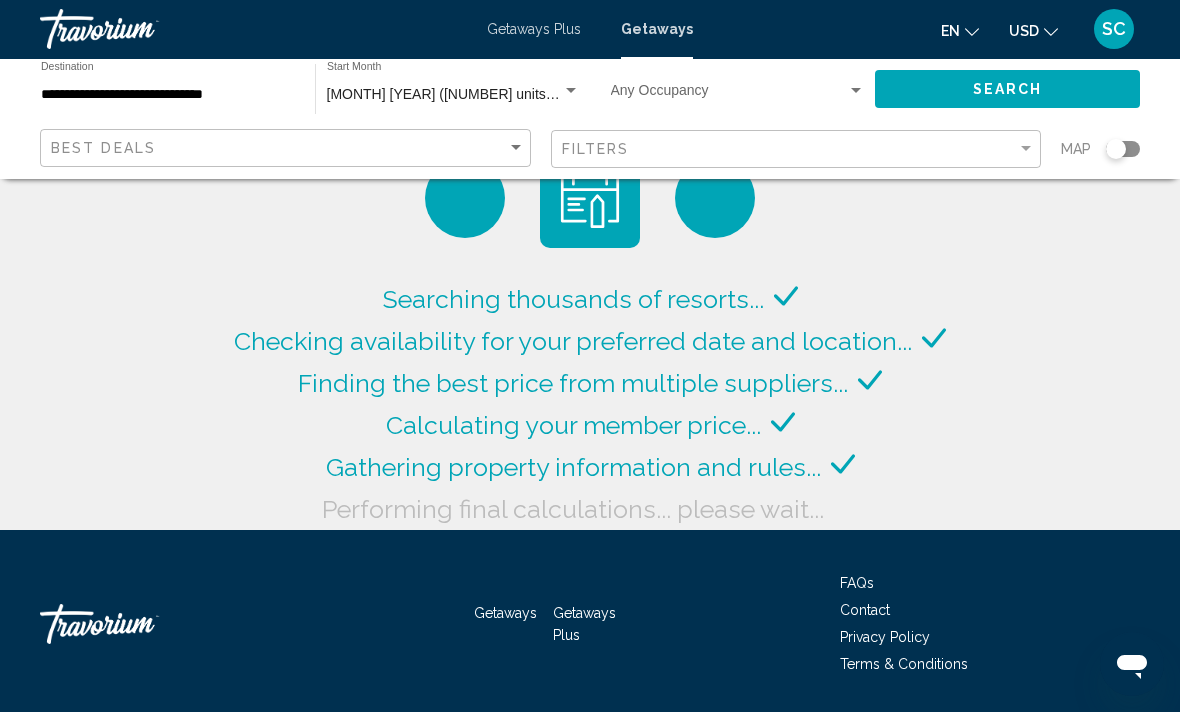 scroll, scrollTop: 0, scrollLeft: 0, axis: both 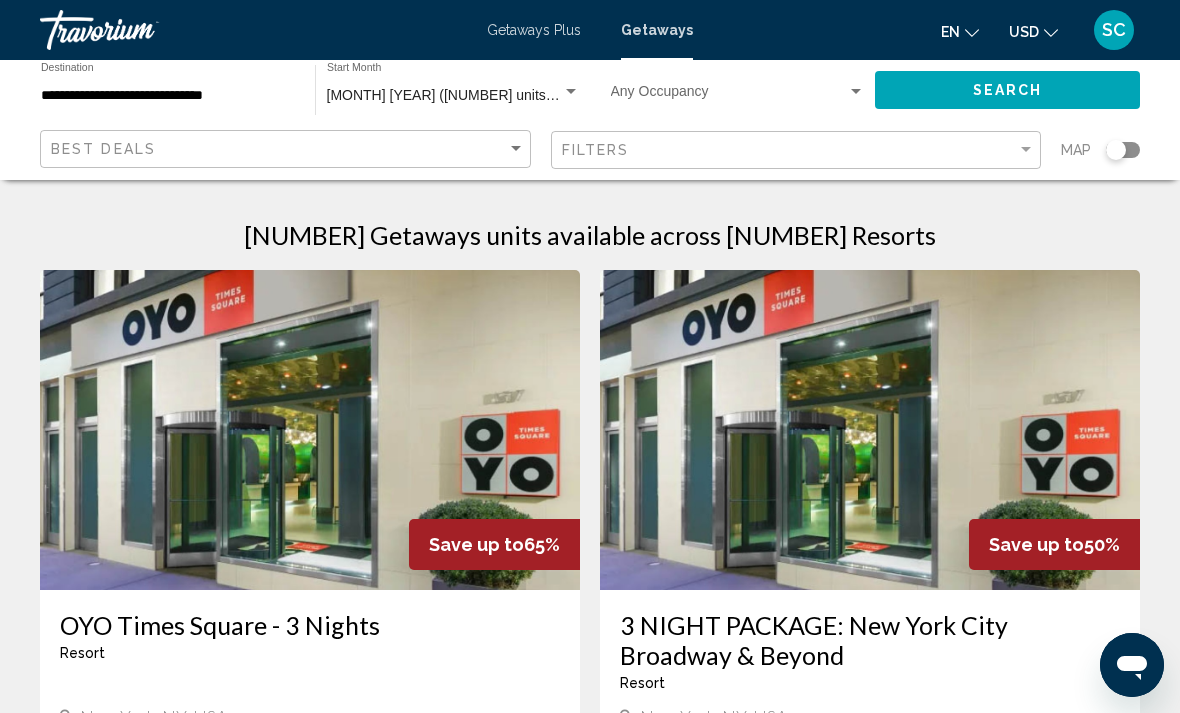 click on "November 2025 (1,764 units available)" at bounding box center (468, 95) 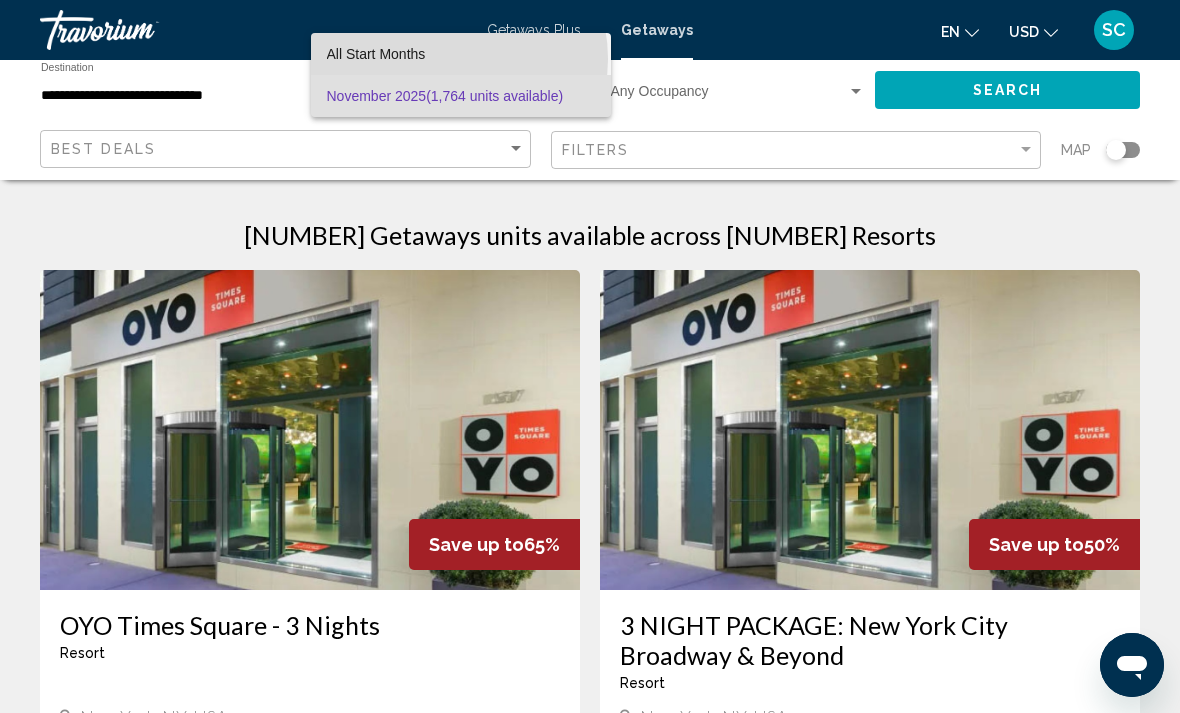click on "All Start Months" at bounding box center (461, 54) 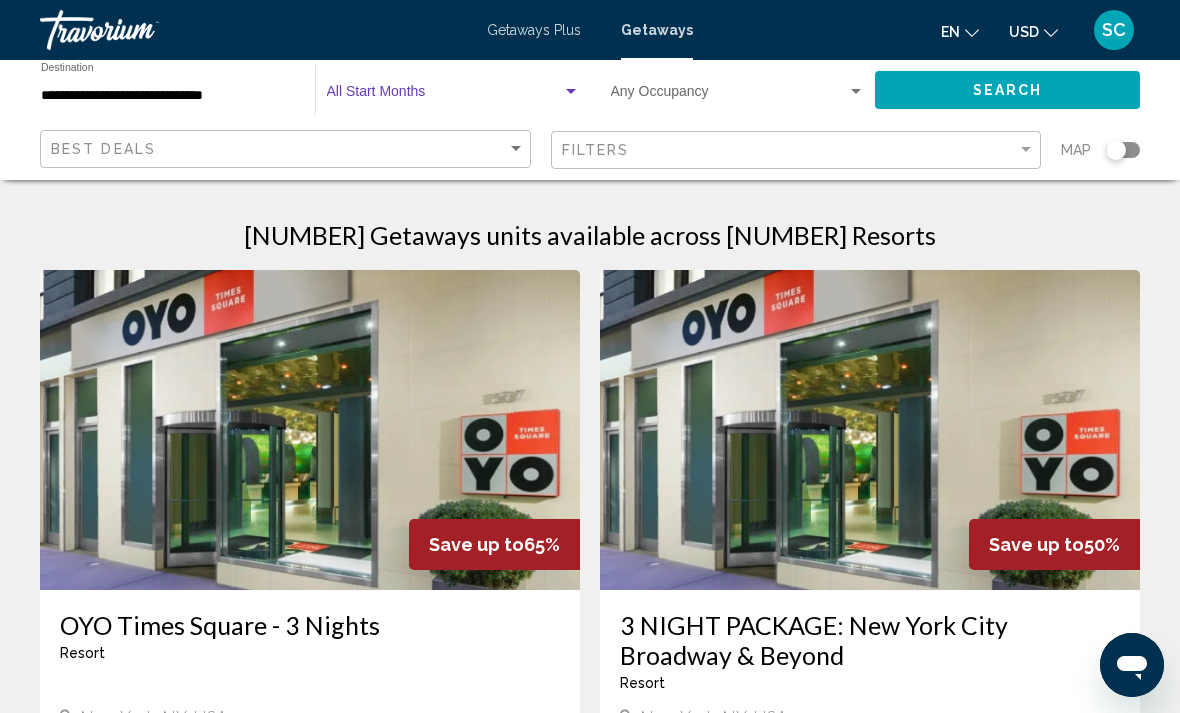 click at bounding box center (453, 96) 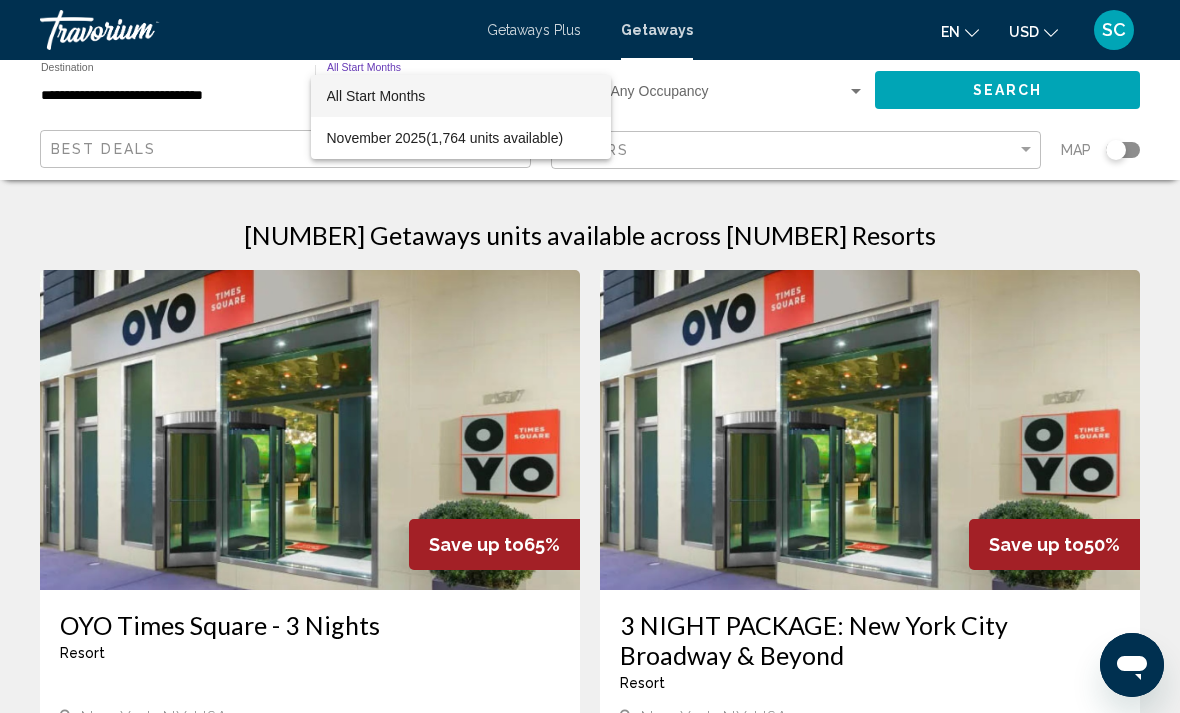 click at bounding box center [590, 356] 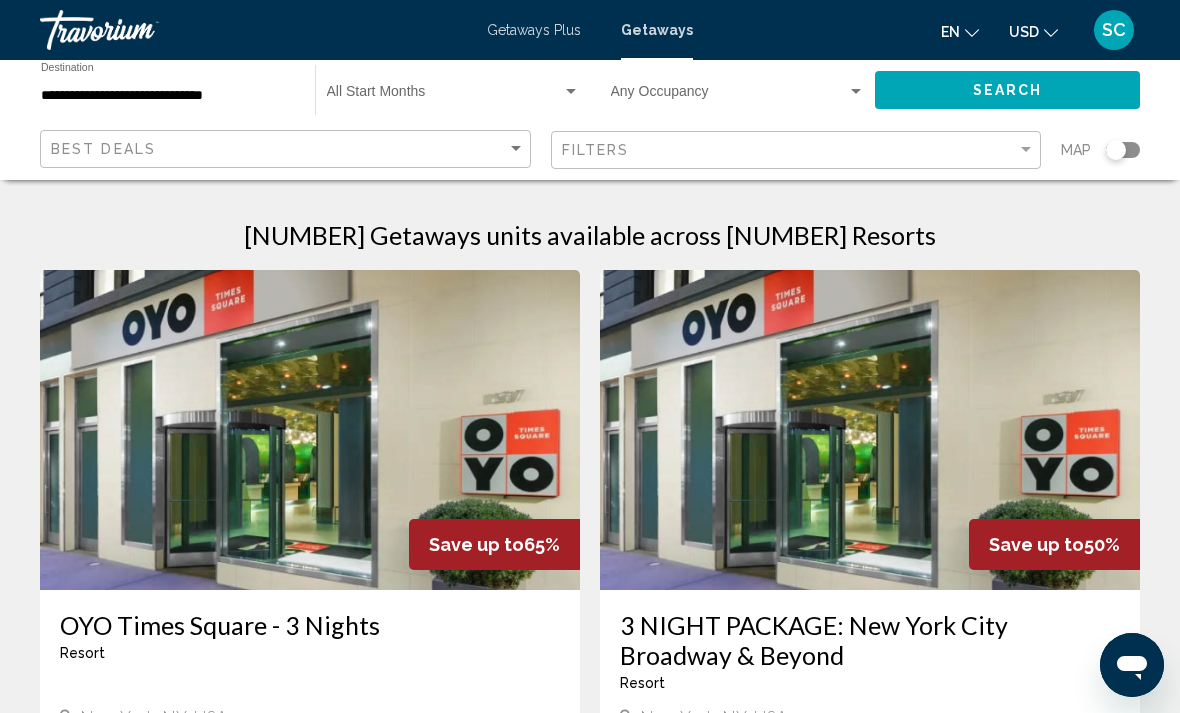 click on "Search" 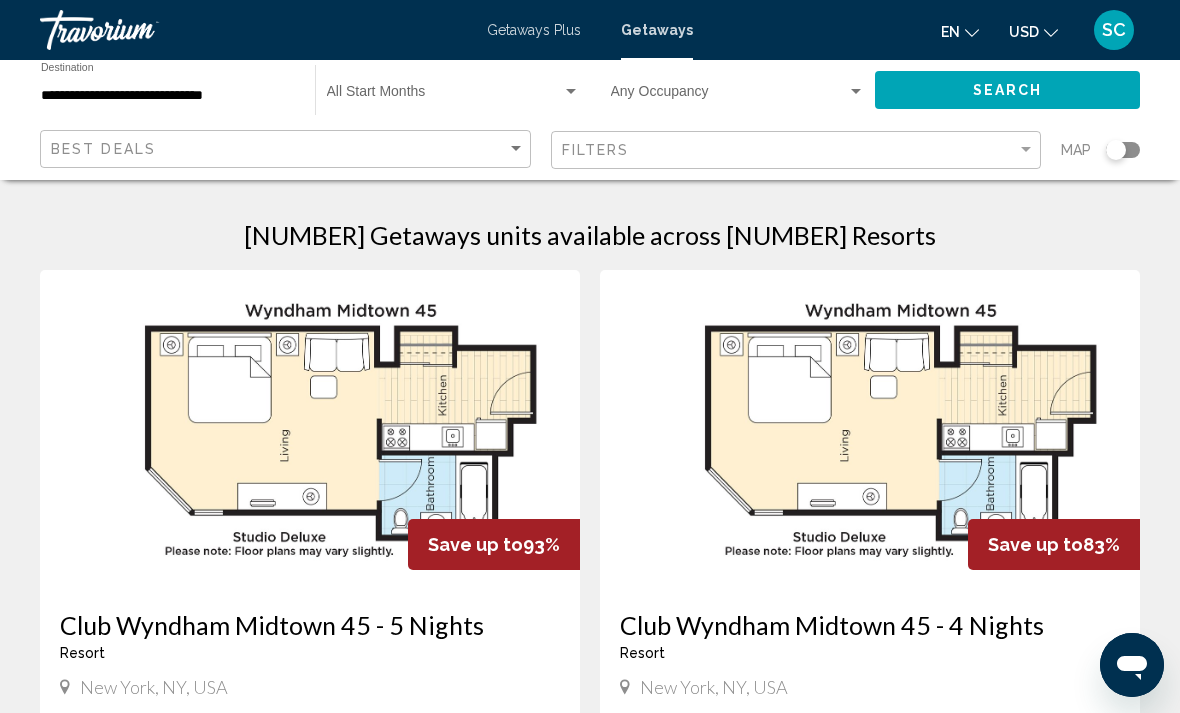 click at bounding box center [444, 96] 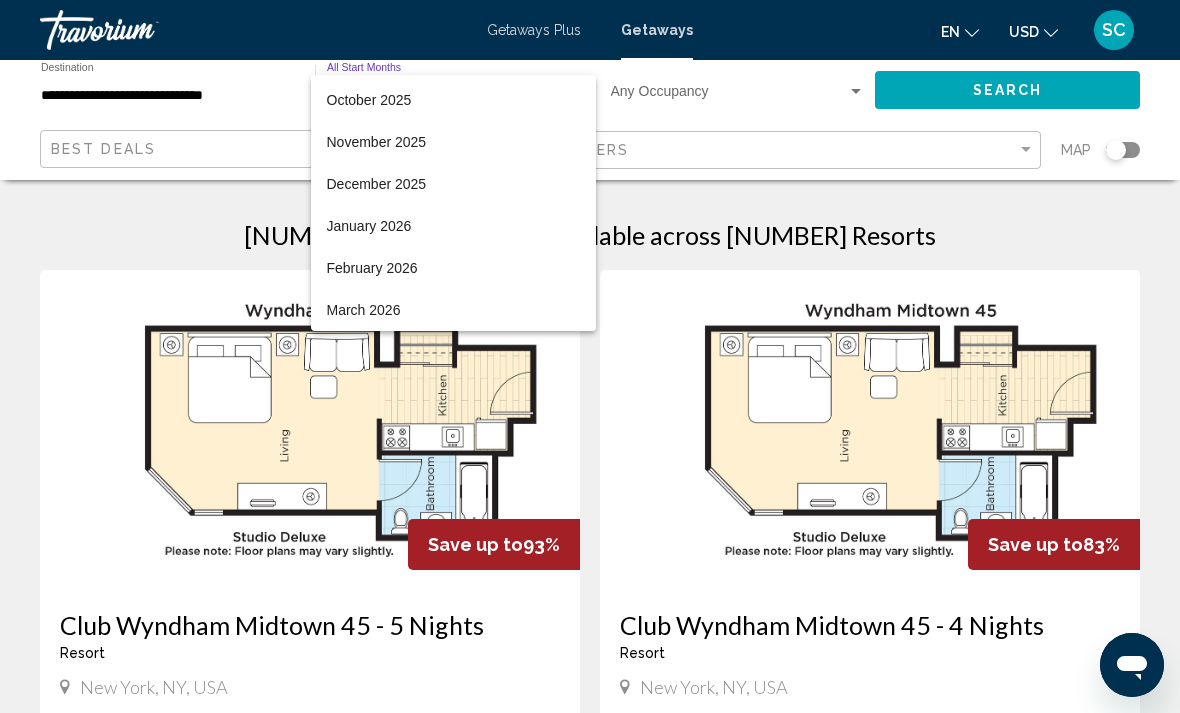 scroll, scrollTop: 122, scrollLeft: 0, axis: vertical 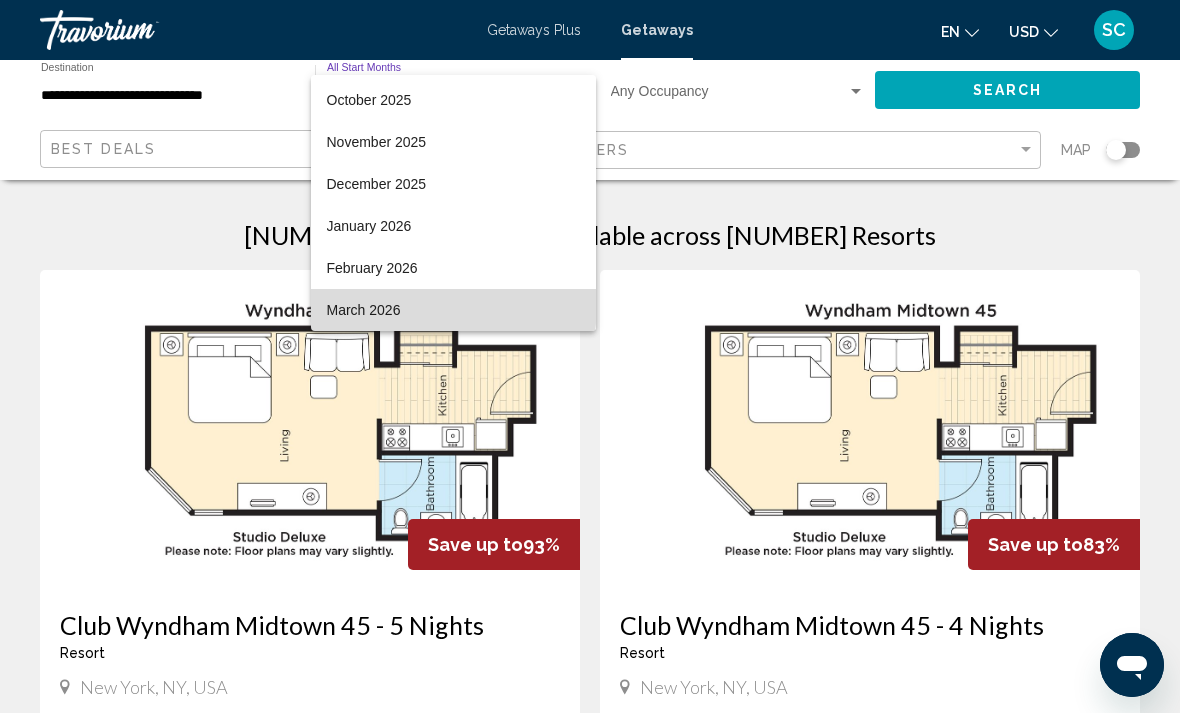 click on "March 2026" at bounding box center (453, 310) 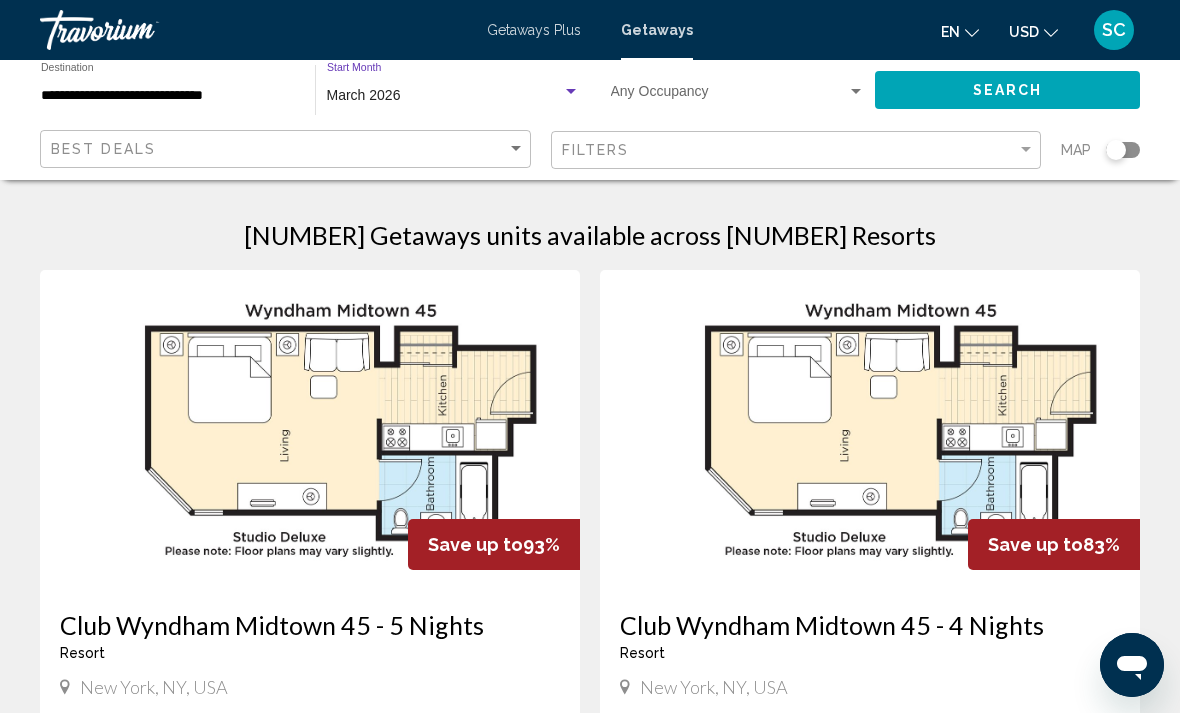 click on "Search" 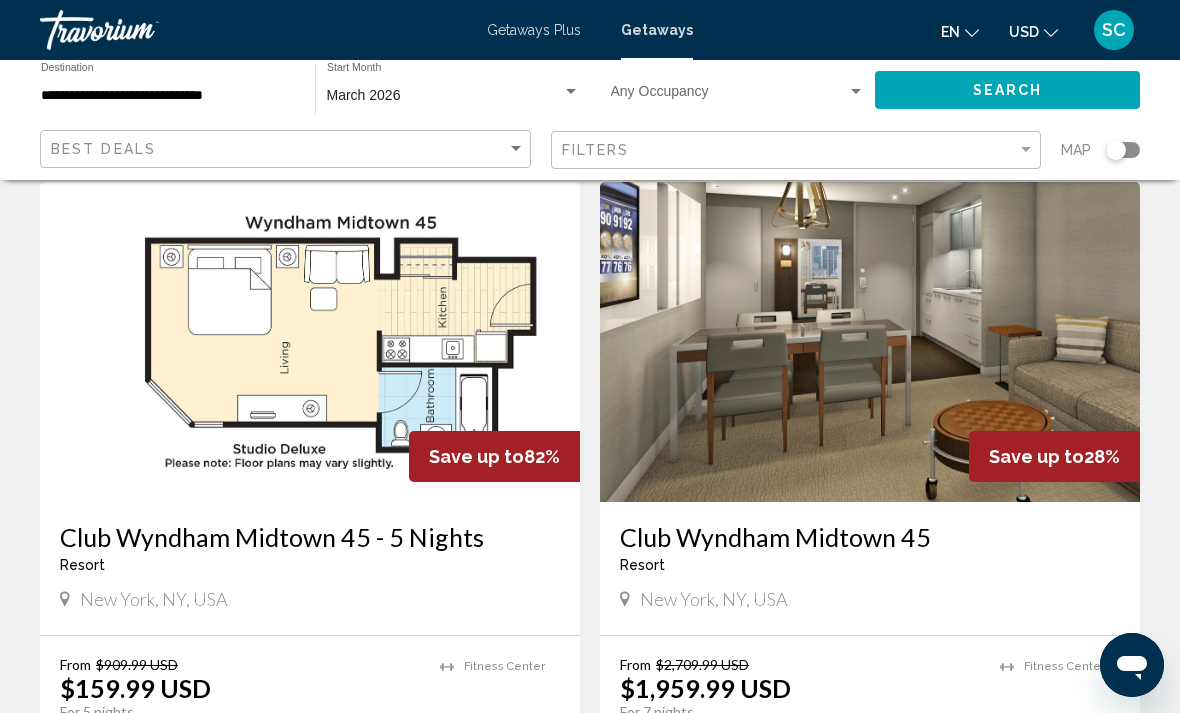 scroll, scrollTop: 90, scrollLeft: 0, axis: vertical 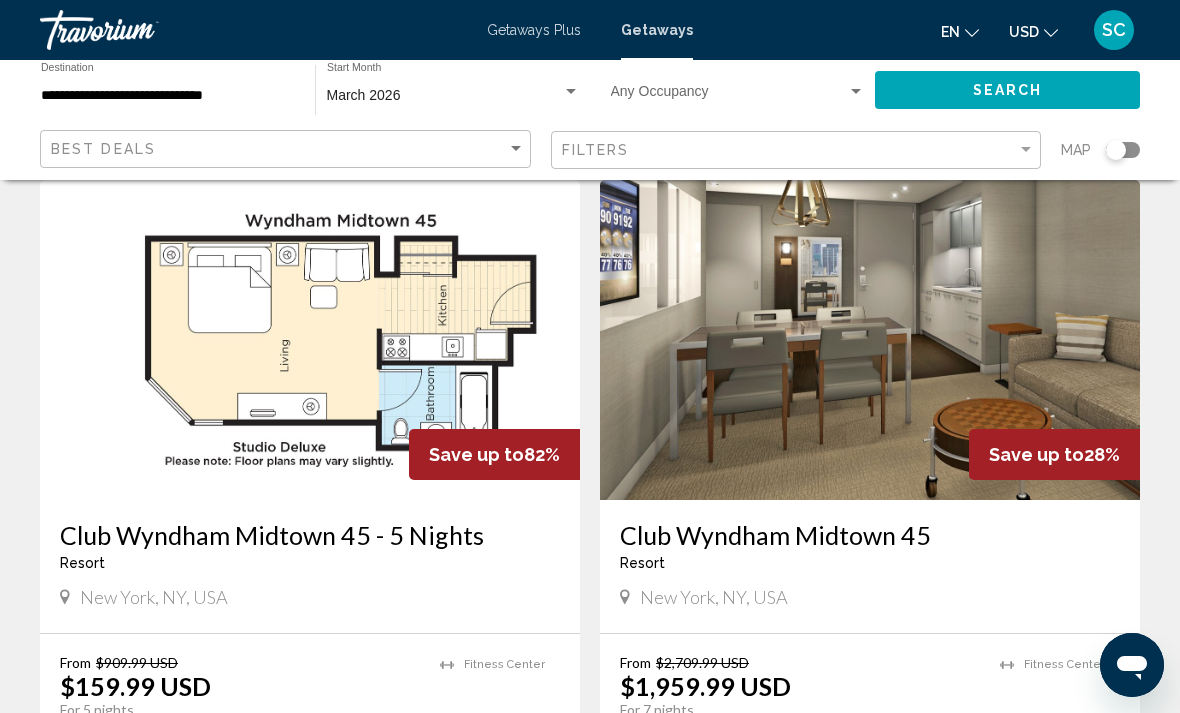 click on "Club Wyndham Midtown 45 - 5 Nights" at bounding box center (310, 535) 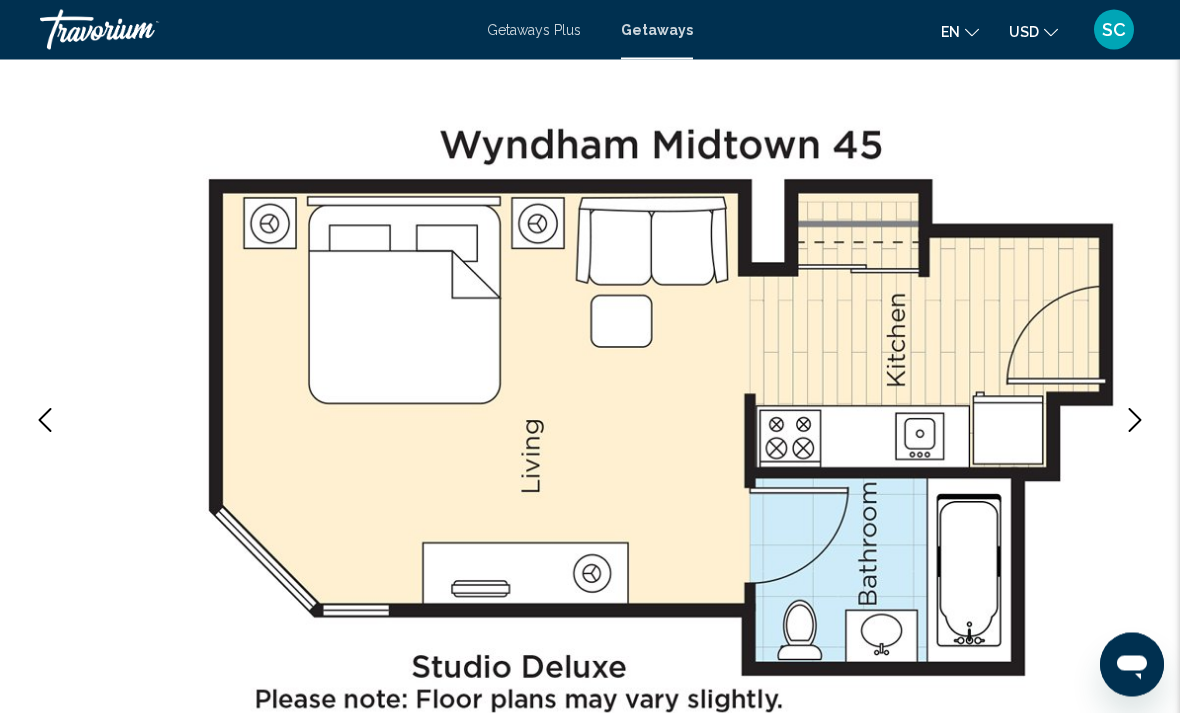 scroll, scrollTop: 115, scrollLeft: 0, axis: vertical 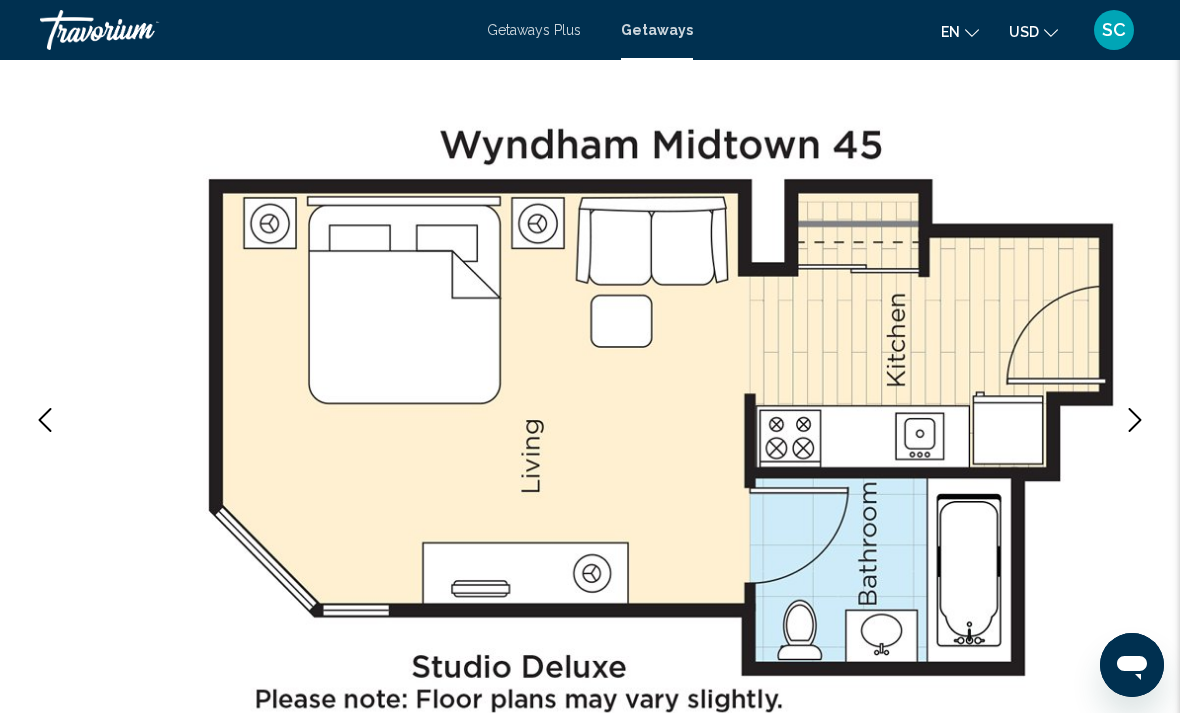 click 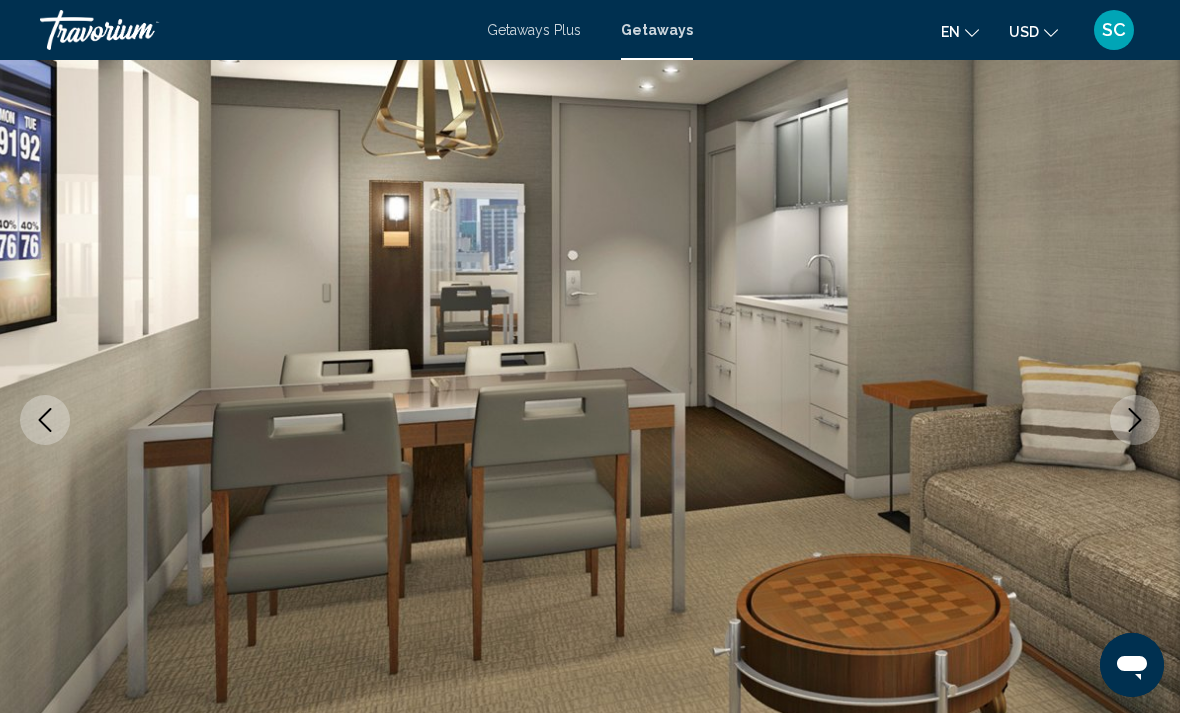 click 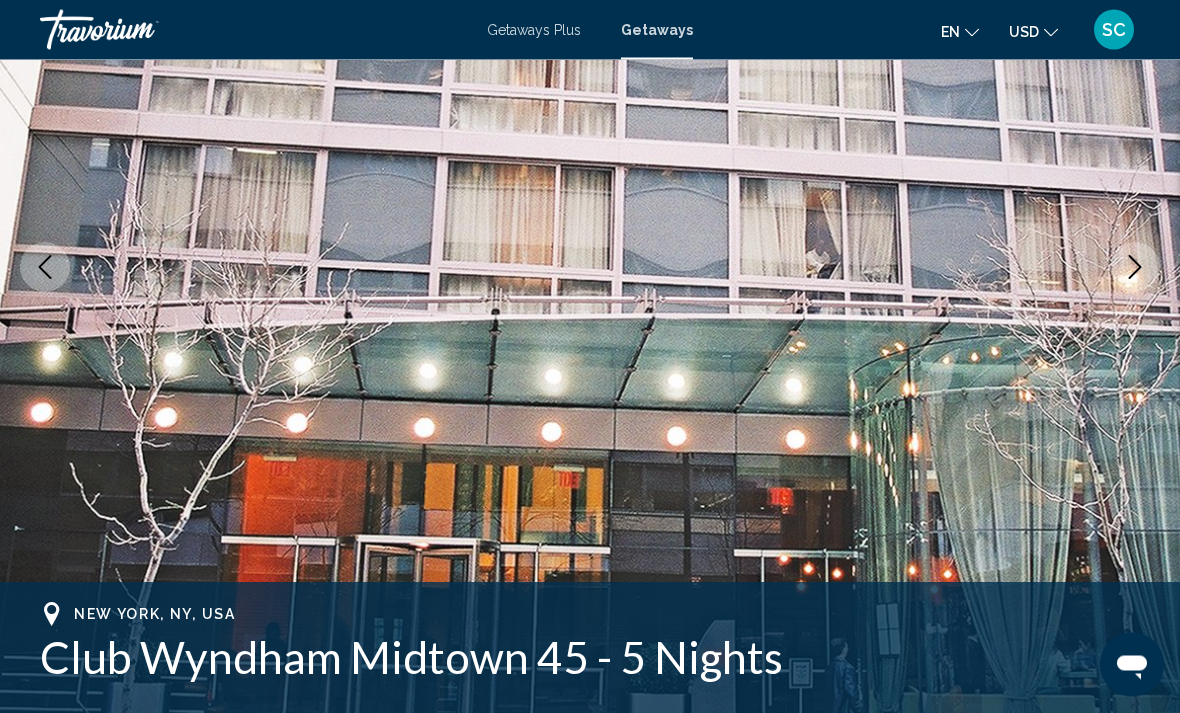 scroll, scrollTop: 283, scrollLeft: 0, axis: vertical 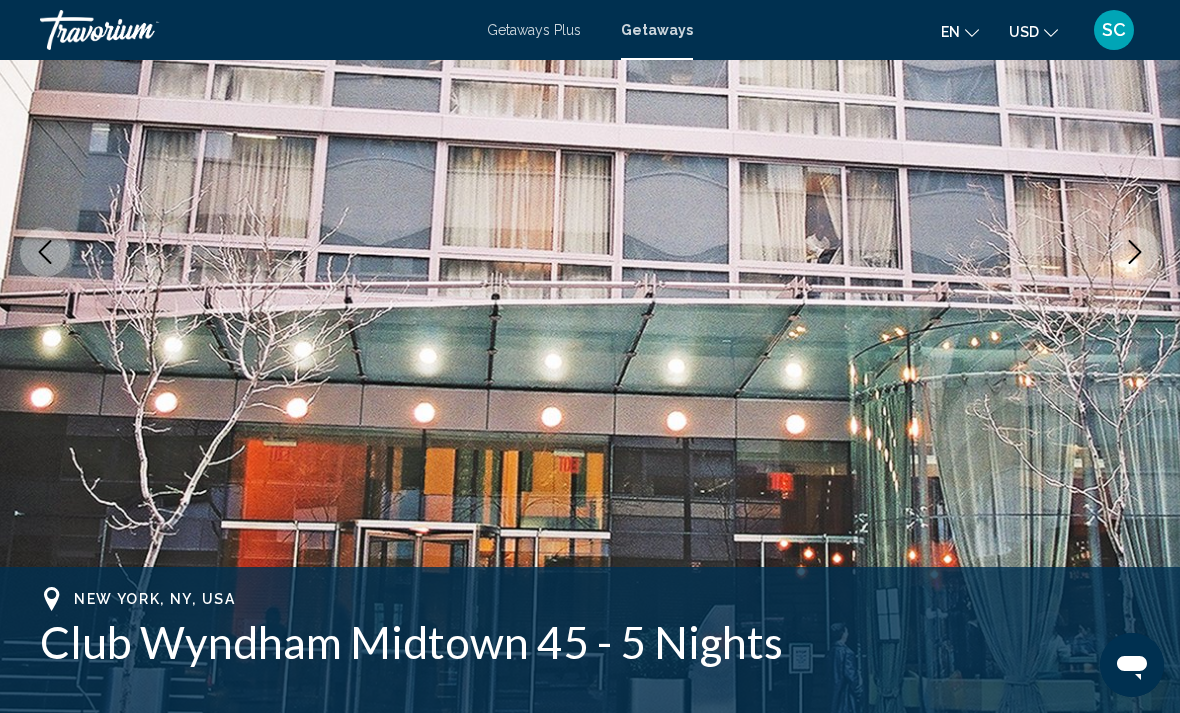 click 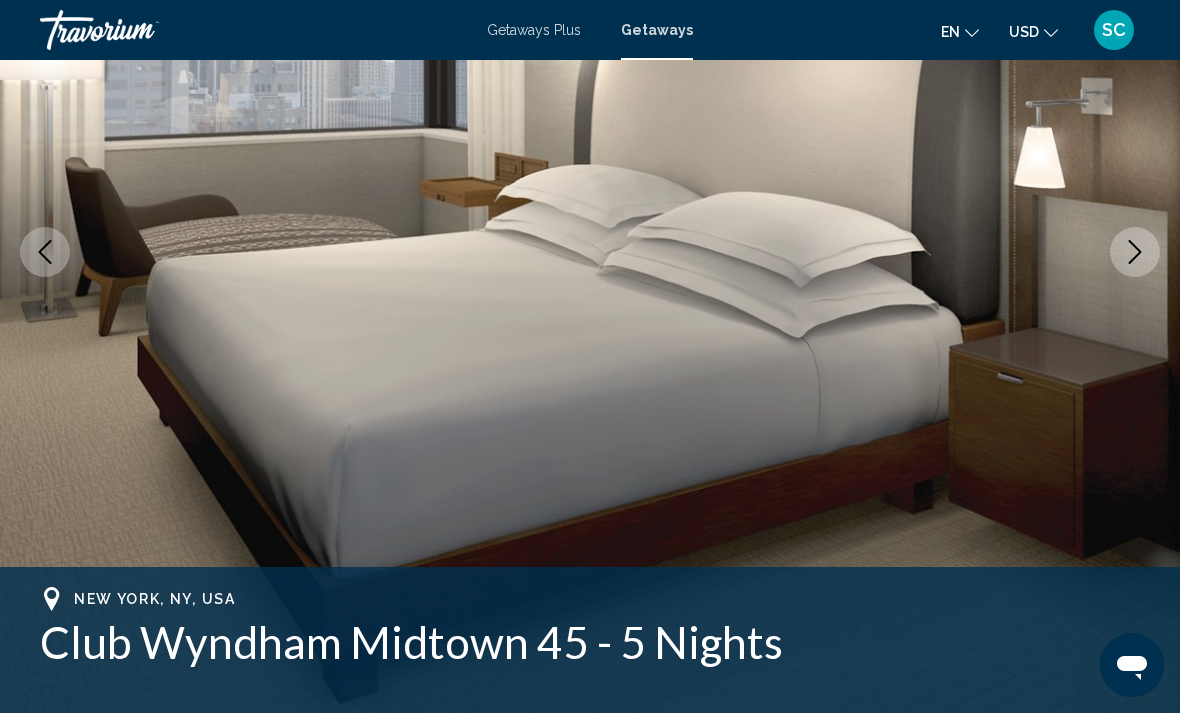 click 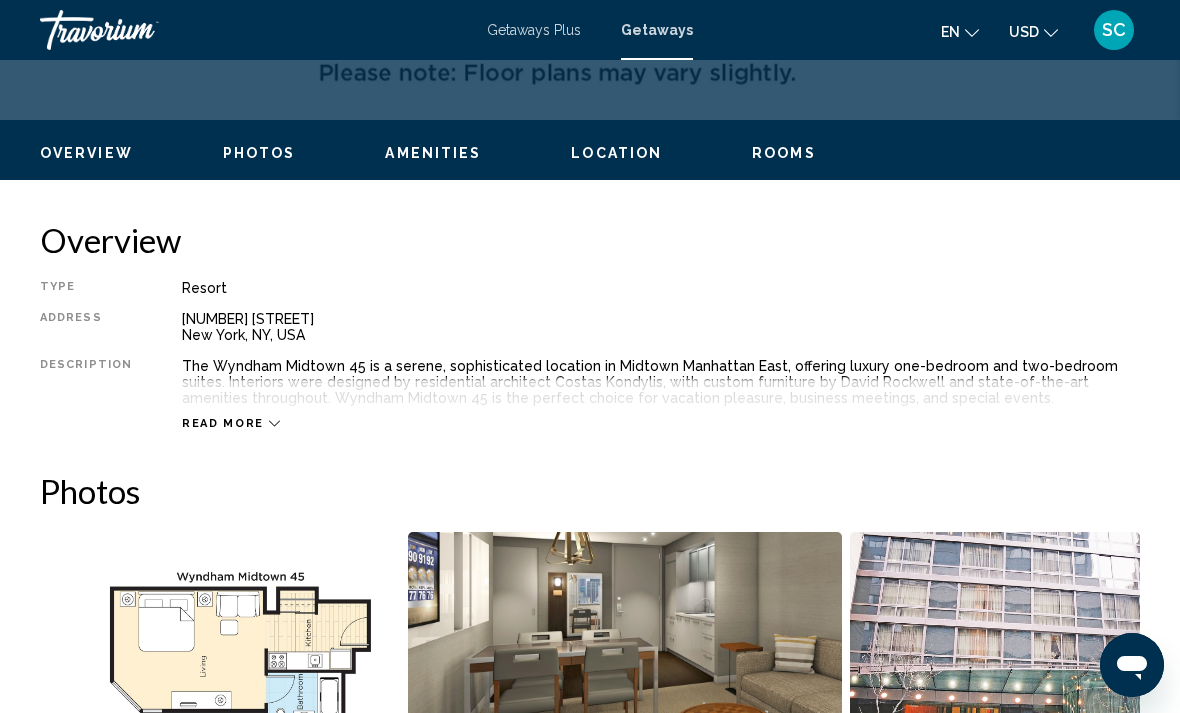 scroll, scrollTop: 892, scrollLeft: 0, axis: vertical 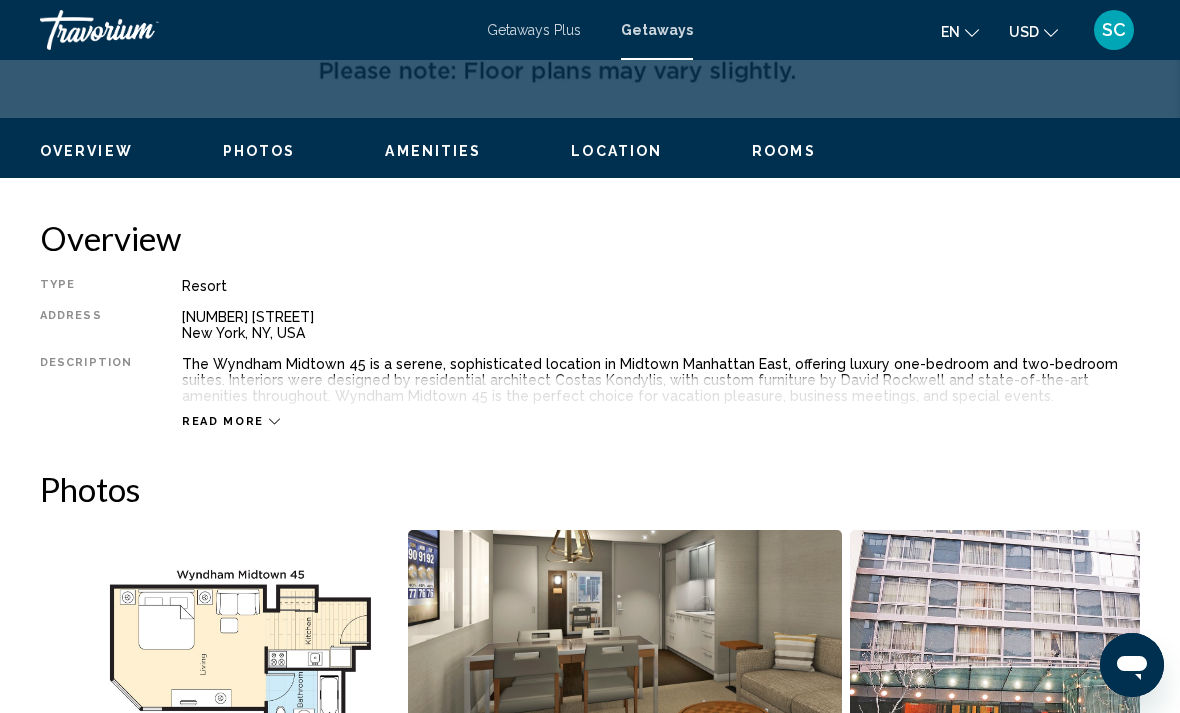 click on "Read more" at bounding box center (223, 421) 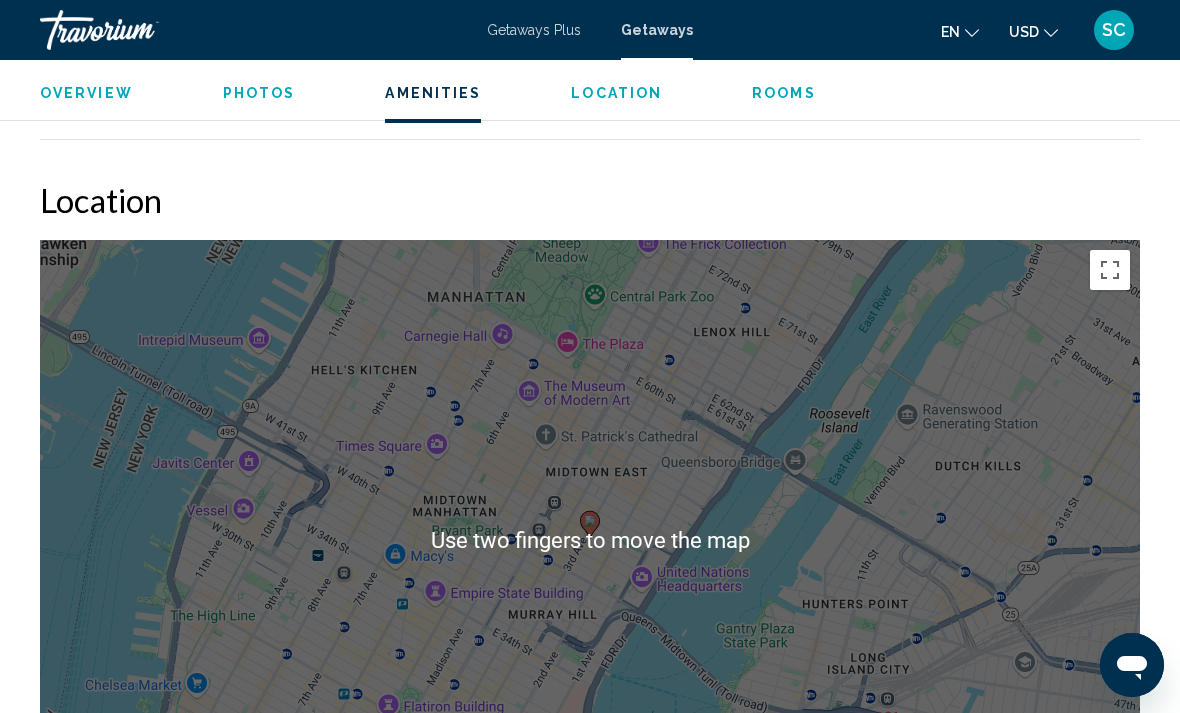 scroll, scrollTop: 2999, scrollLeft: 0, axis: vertical 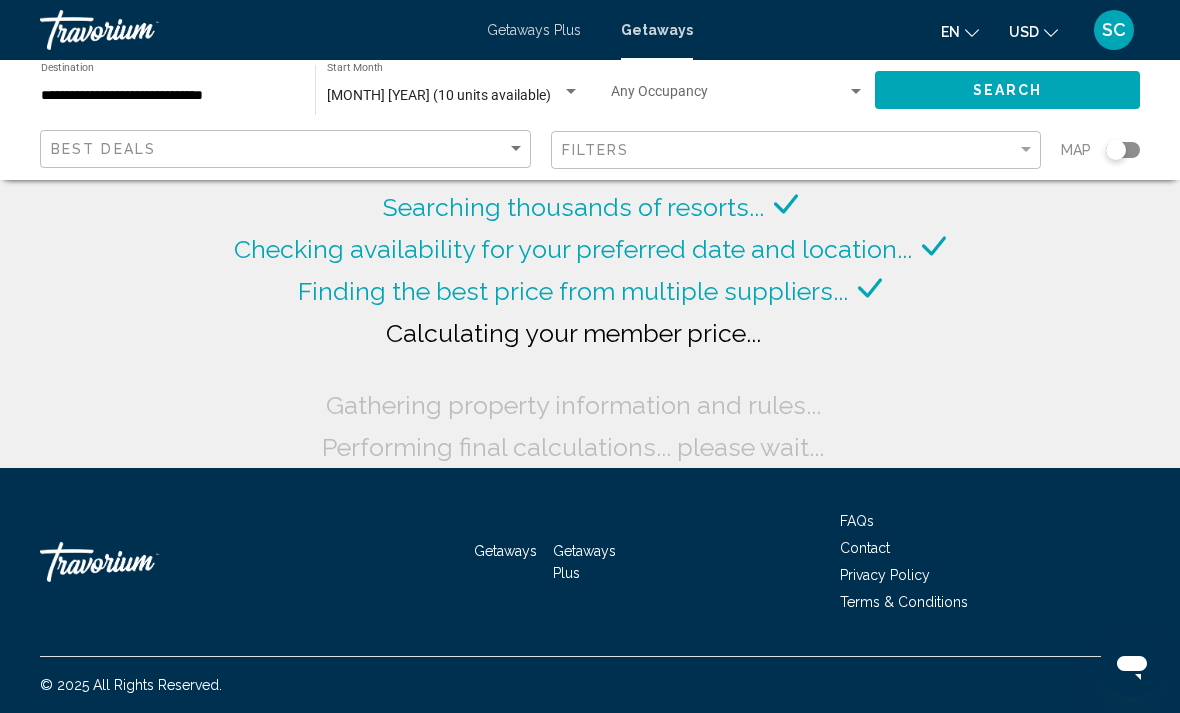 click on "March 2026 (10 units available)" at bounding box center [439, 95] 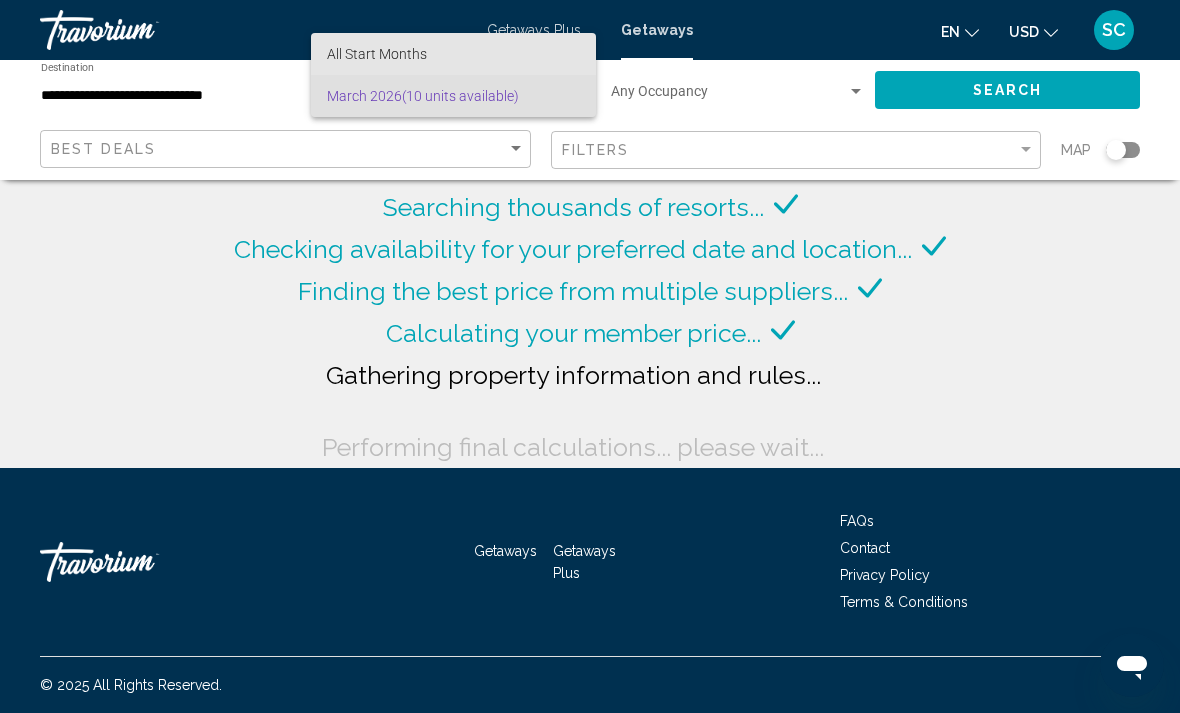 click on "All Start Months" at bounding box center (453, 54) 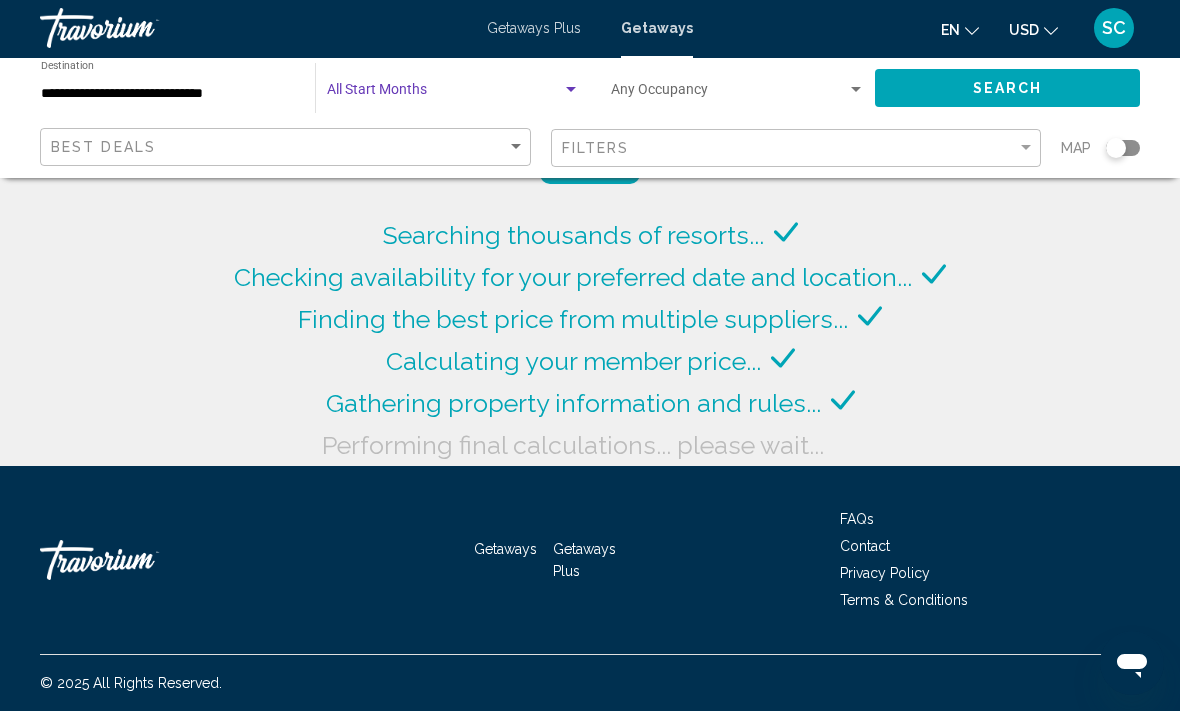 scroll, scrollTop: 65, scrollLeft: 0, axis: vertical 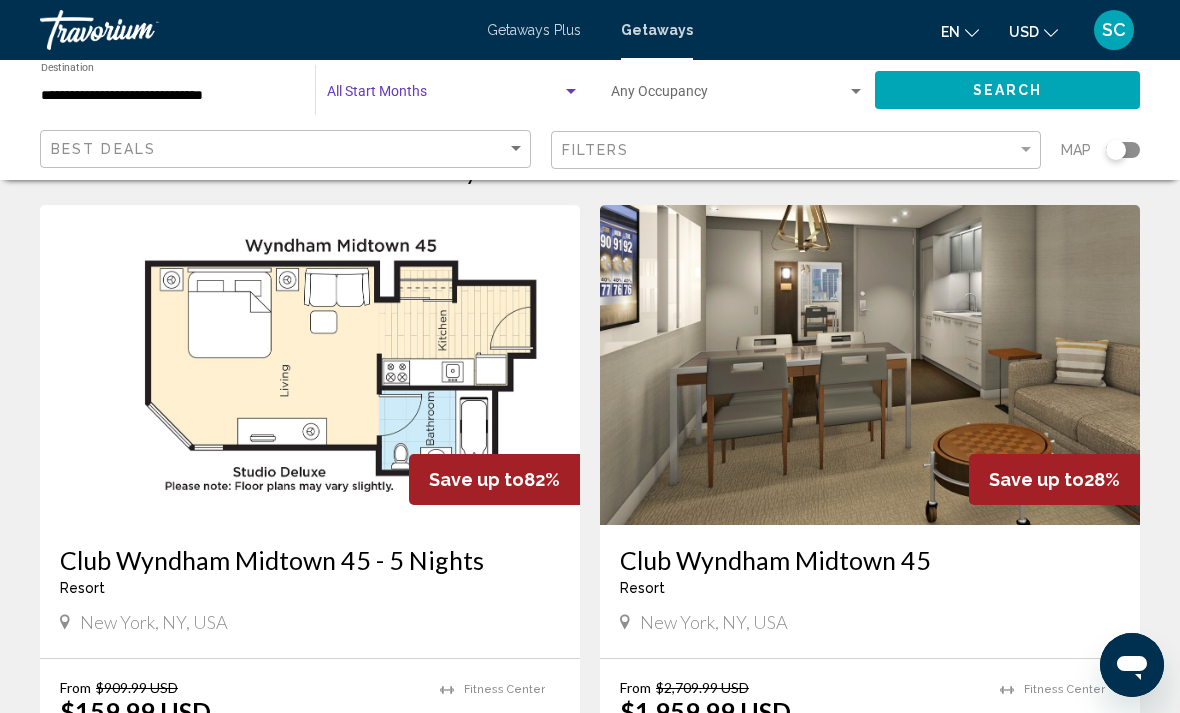 click on "Search" 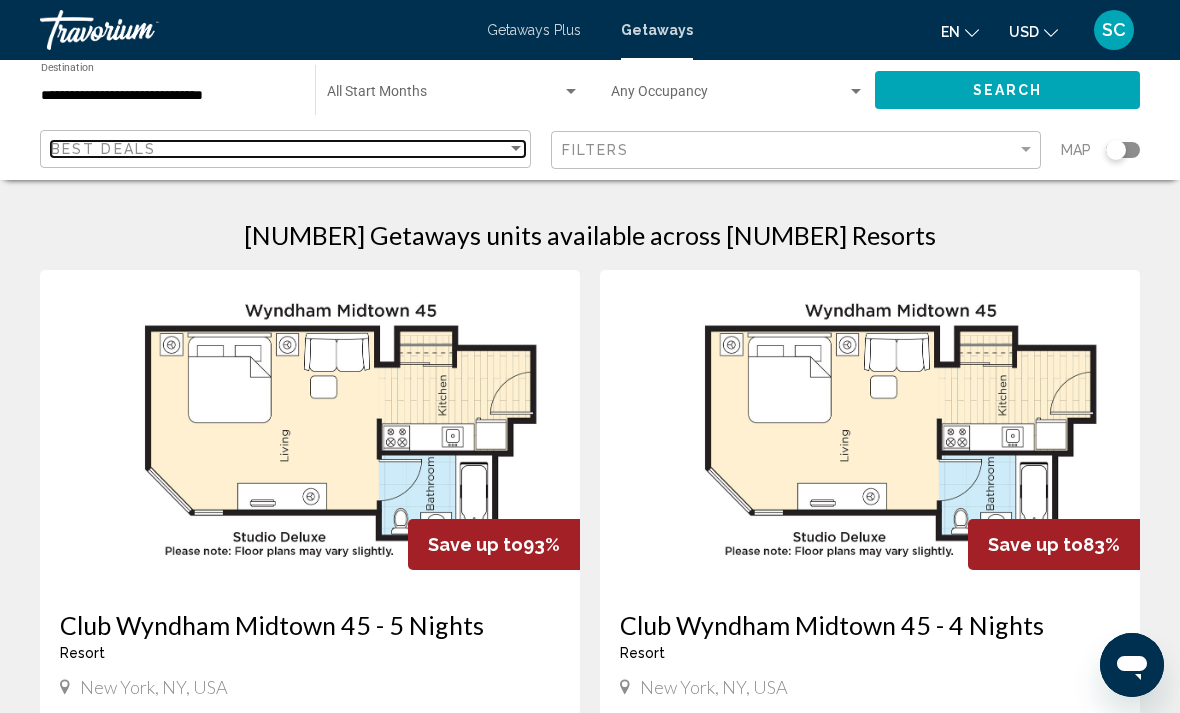click on "Best Deals" at bounding box center [279, 149] 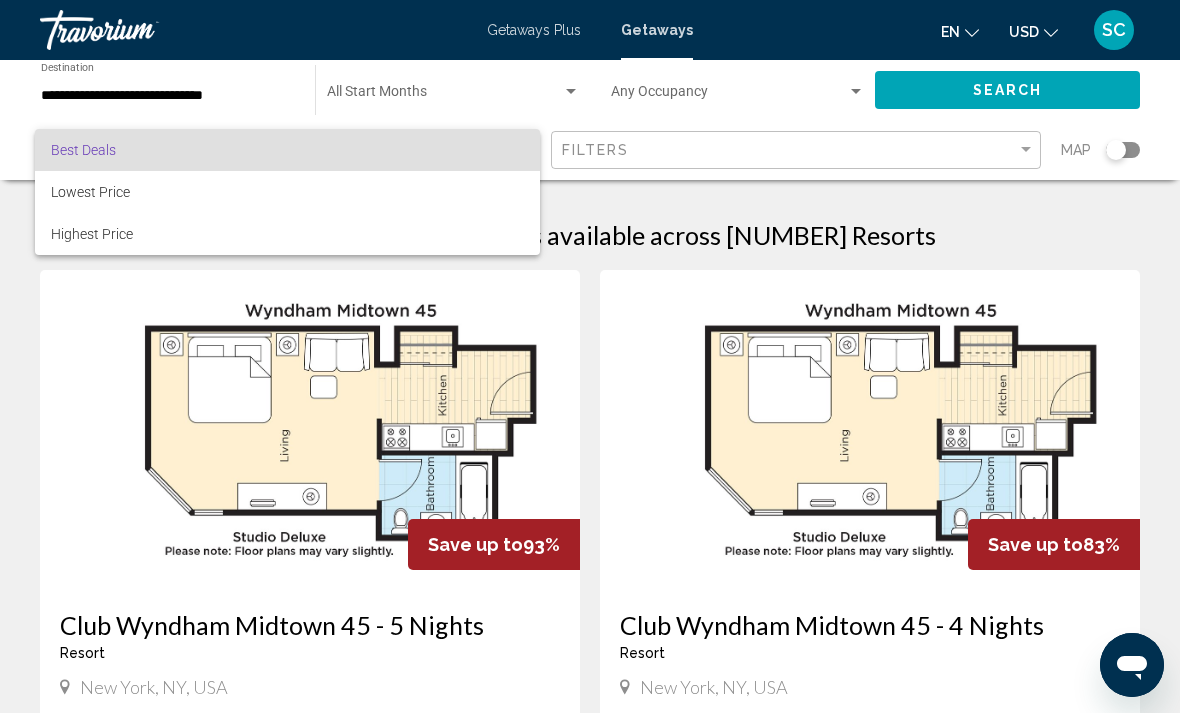 click on "Best Deals" at bounding box center [287, 150] 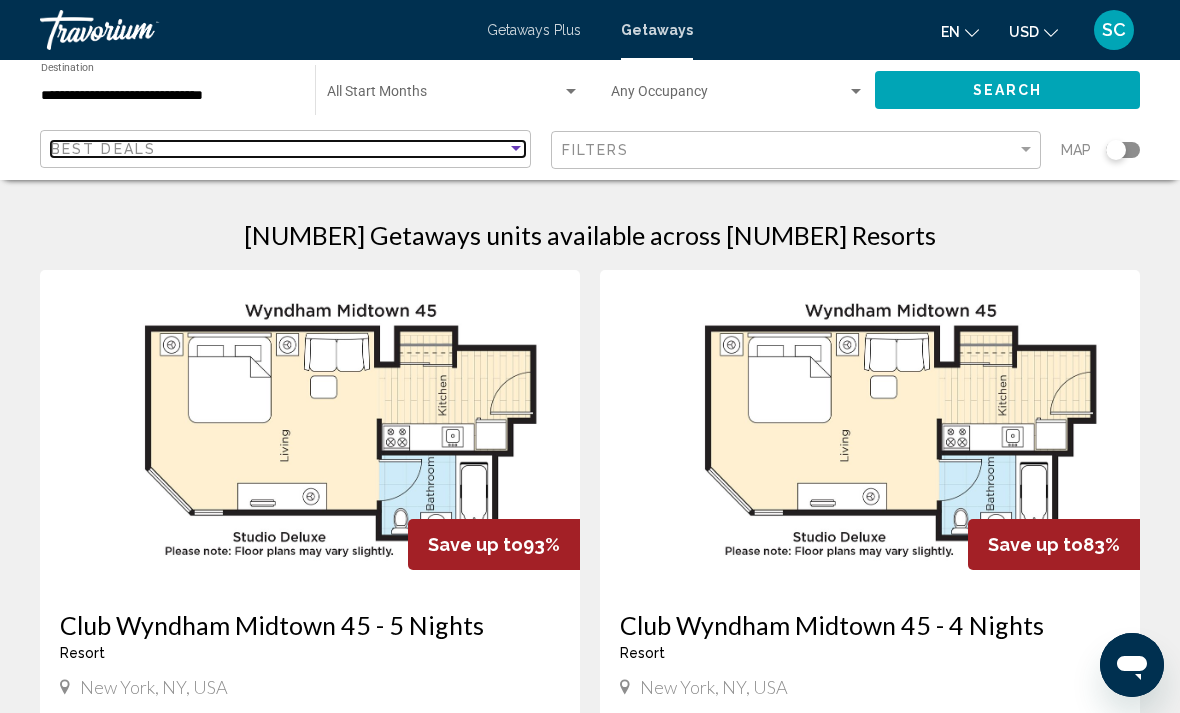 click on "Best Deals" at bounding box center [103, 149] 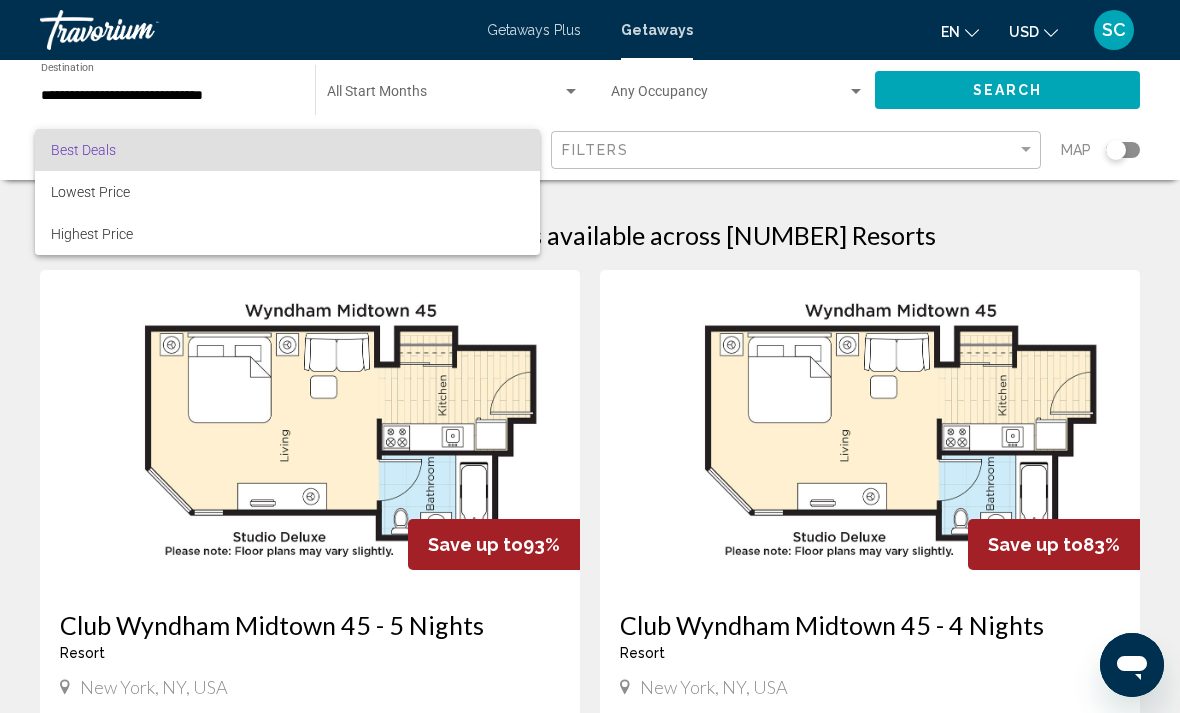 click on "Best Deals" at bounding box center (287, 150) 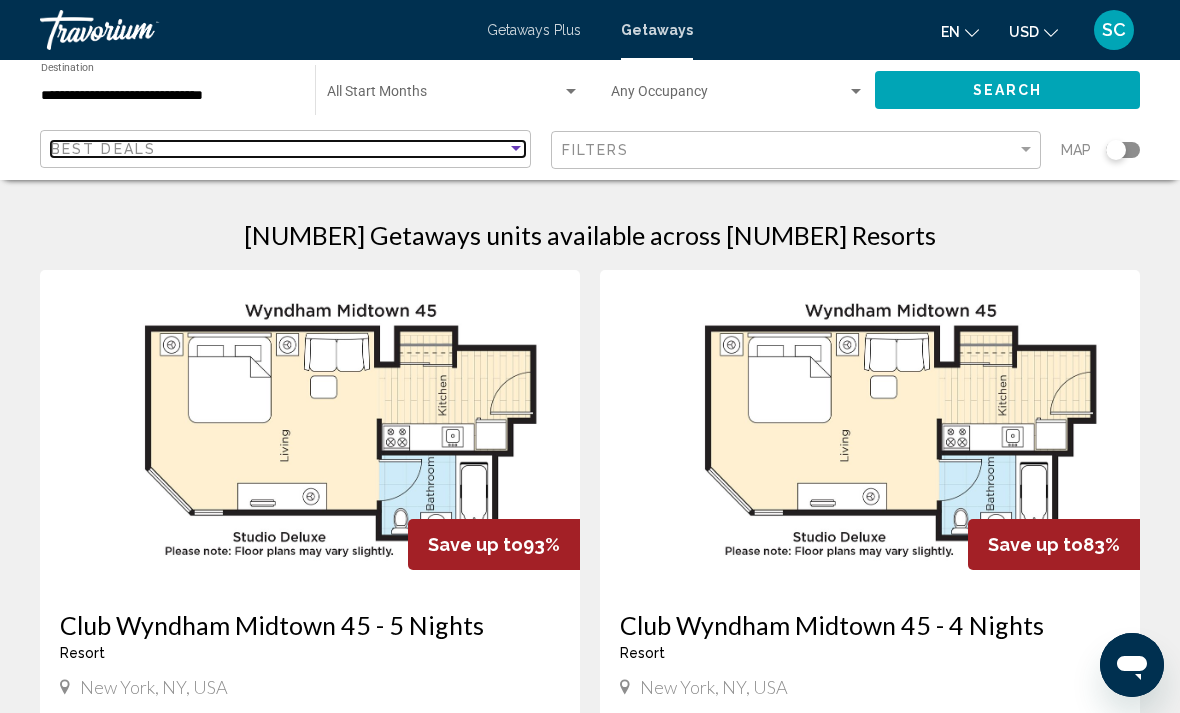 click on "Best Deals" at bounding box center (103, 149) 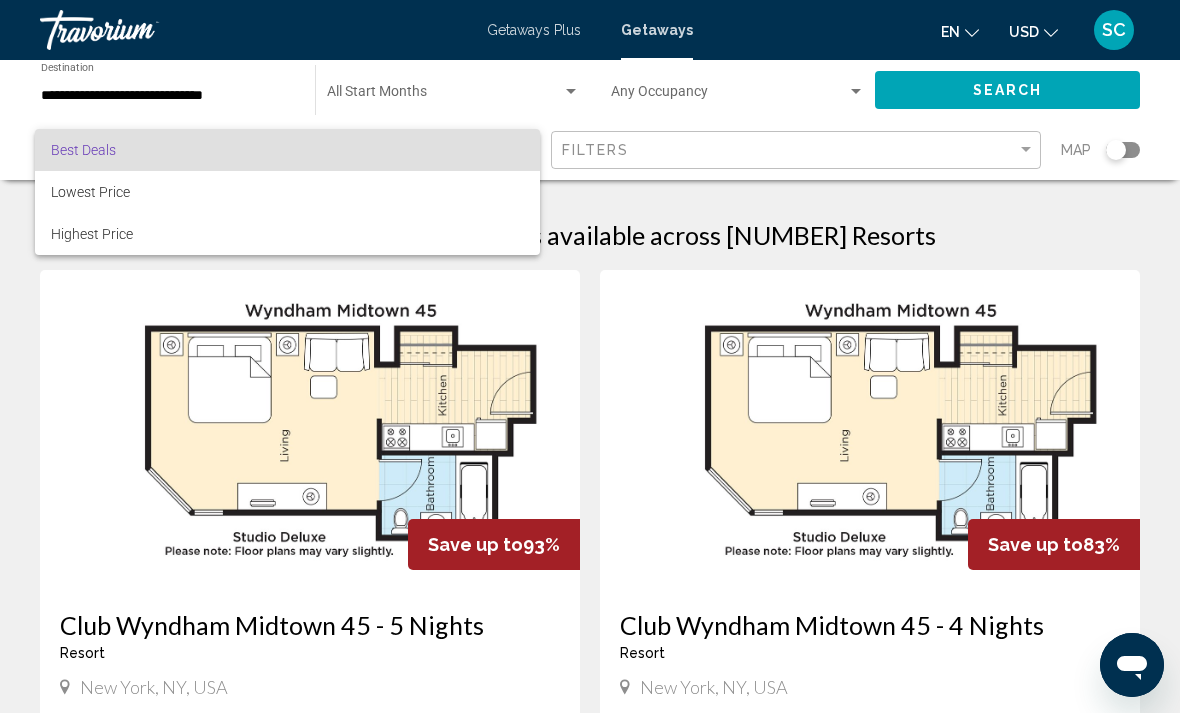 click on "Best Deals" at bounding box center [287, 150] 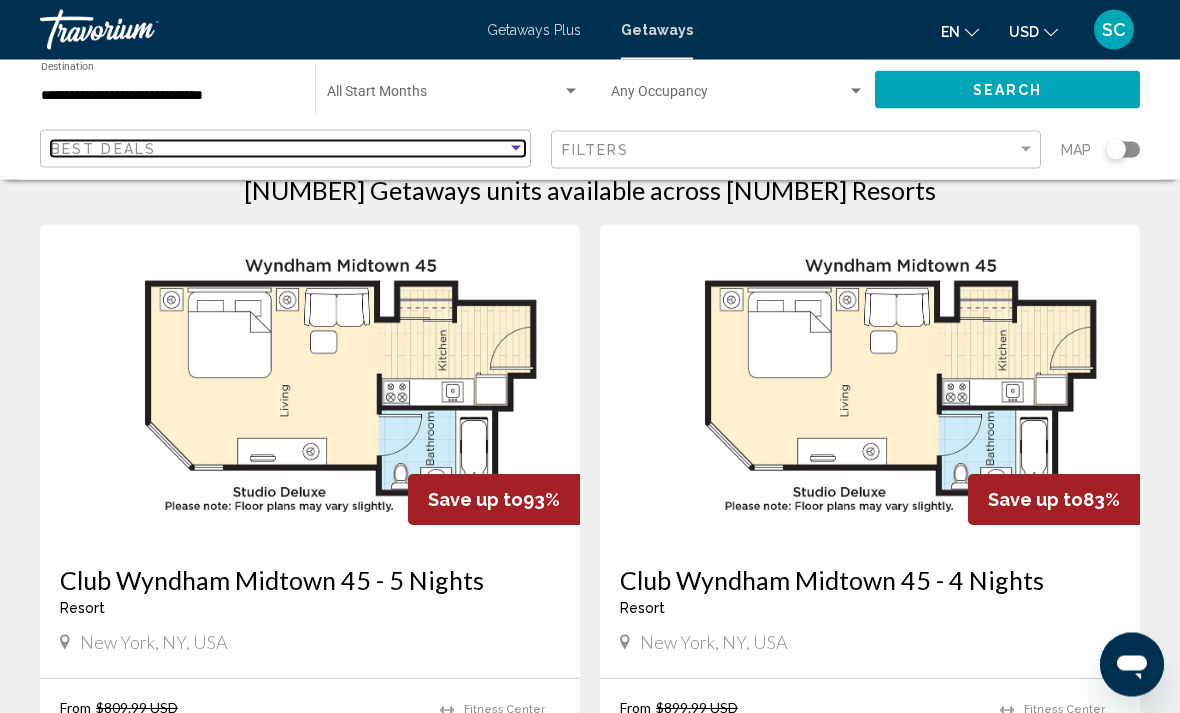 scroll, scrollTop: 0, scrollLeft: 0, axis: both 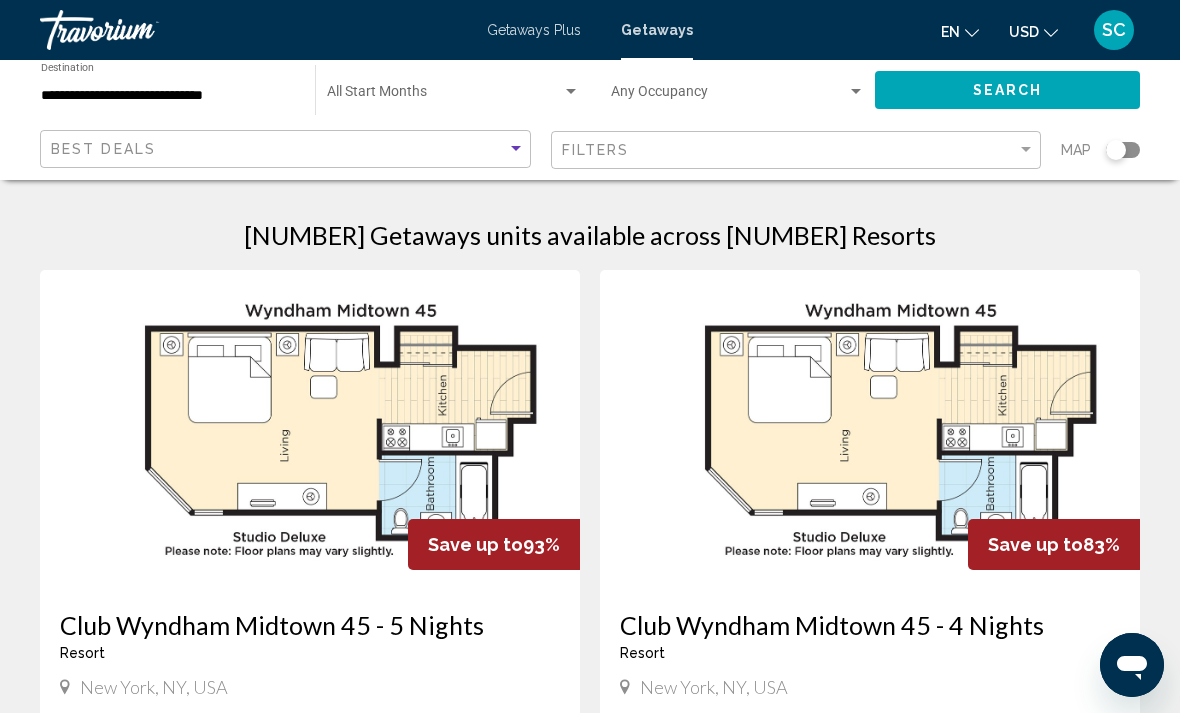 click on "Getaways" at bounding box center [657, 30] 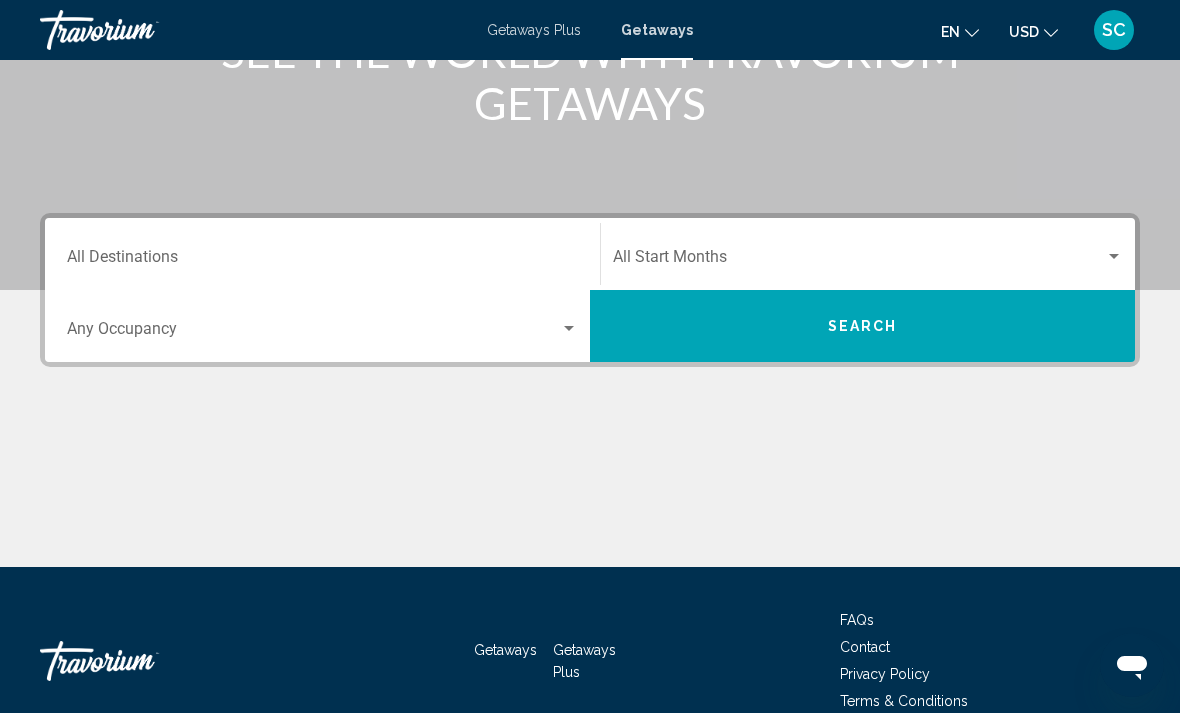 click on "Destination All Destinations" at bounding box center (322, 254) 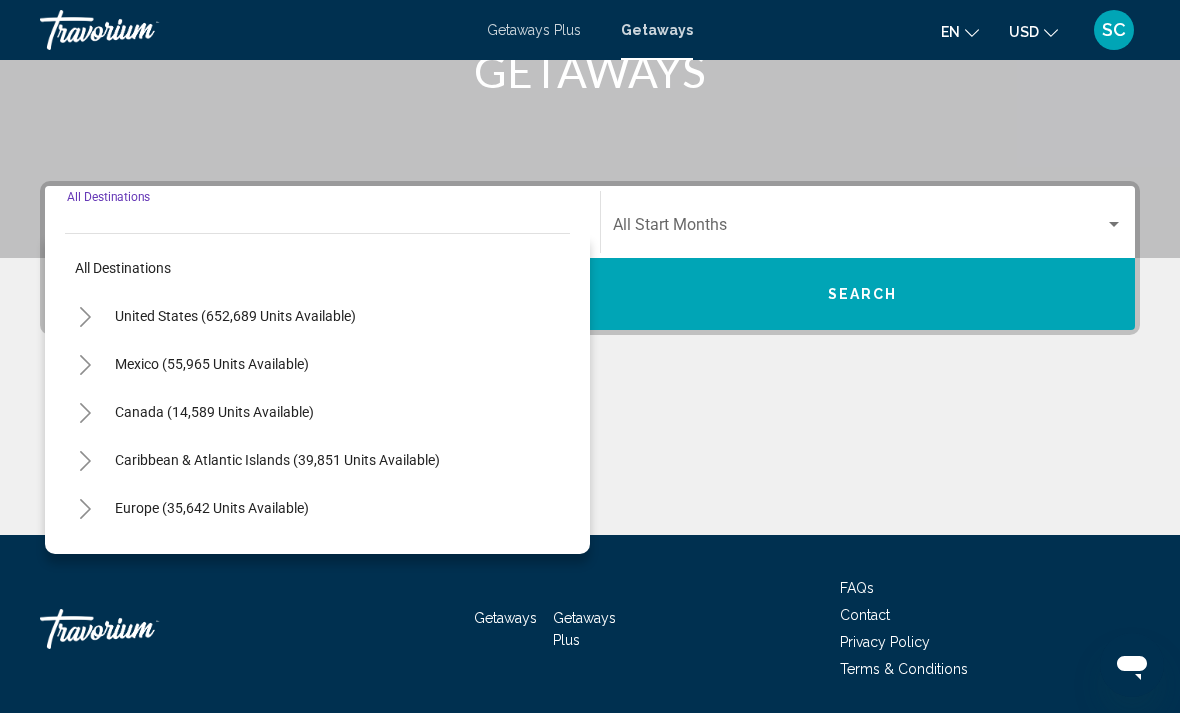 scroll, scrollTop: 344, scrollLeft: 0, axis: vertical 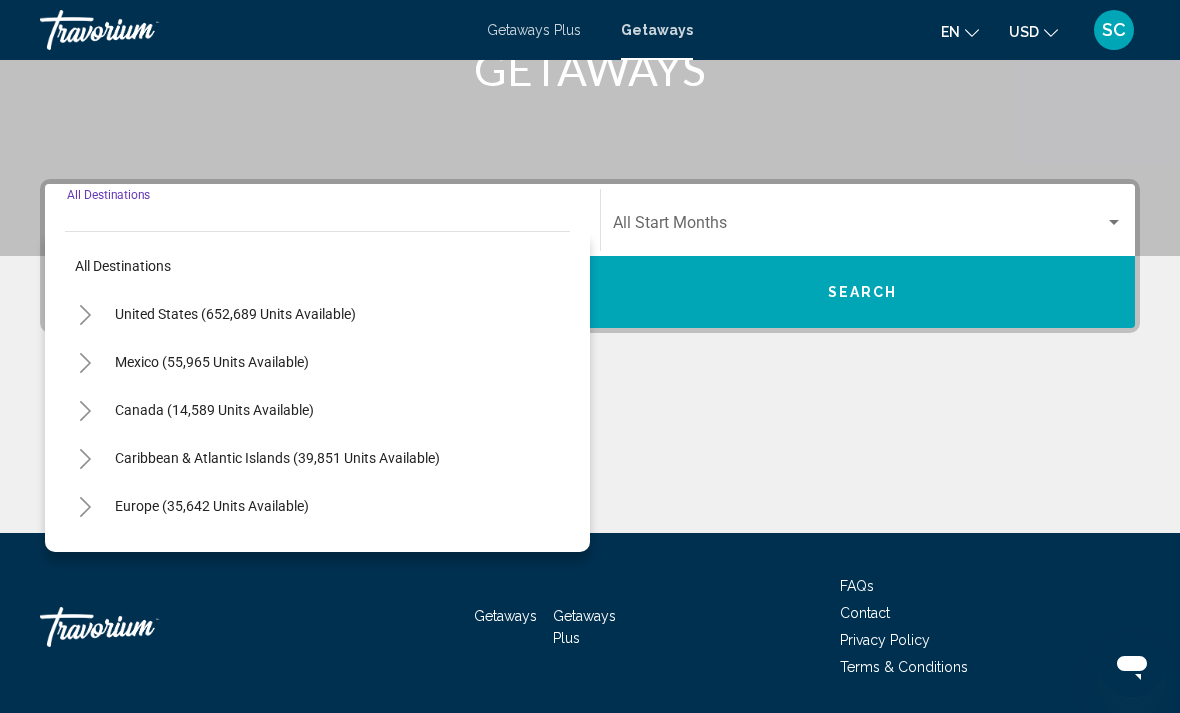 click on "United States (652,689 units available)" at bounding box center (212, 362) 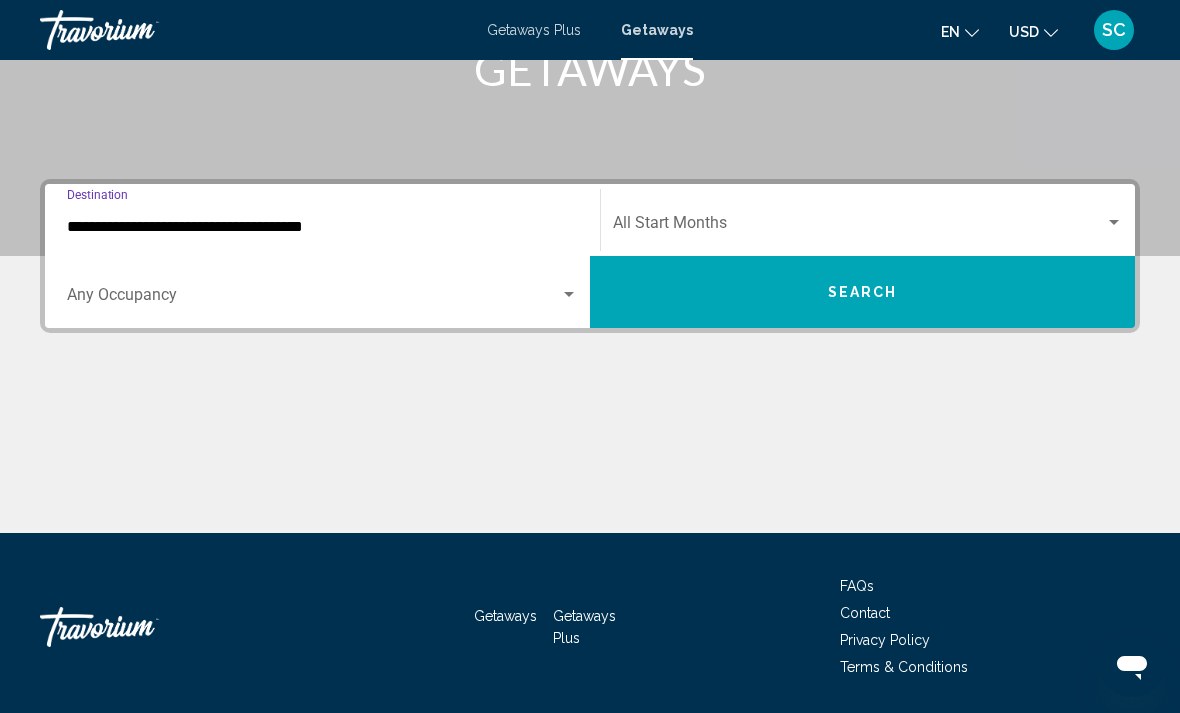 click on "**********" at bounding box center [322, 227] 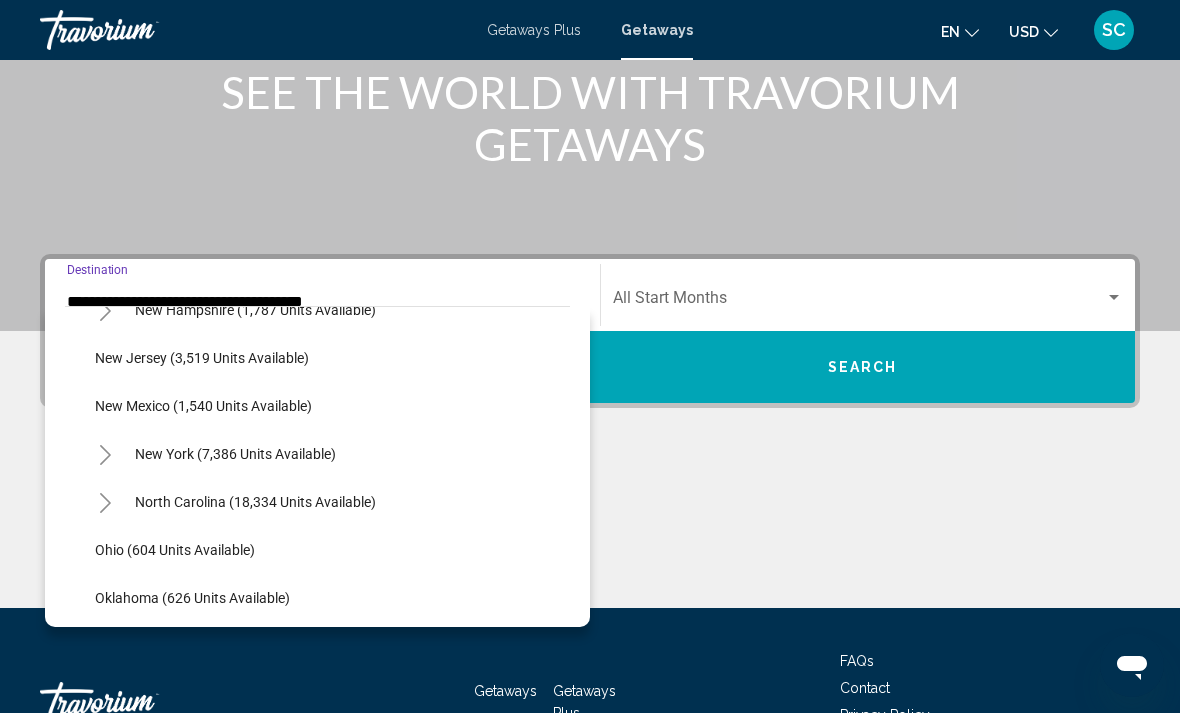 scroll, scrollTop: 1280, scrollLeft: 0, axis: vertical 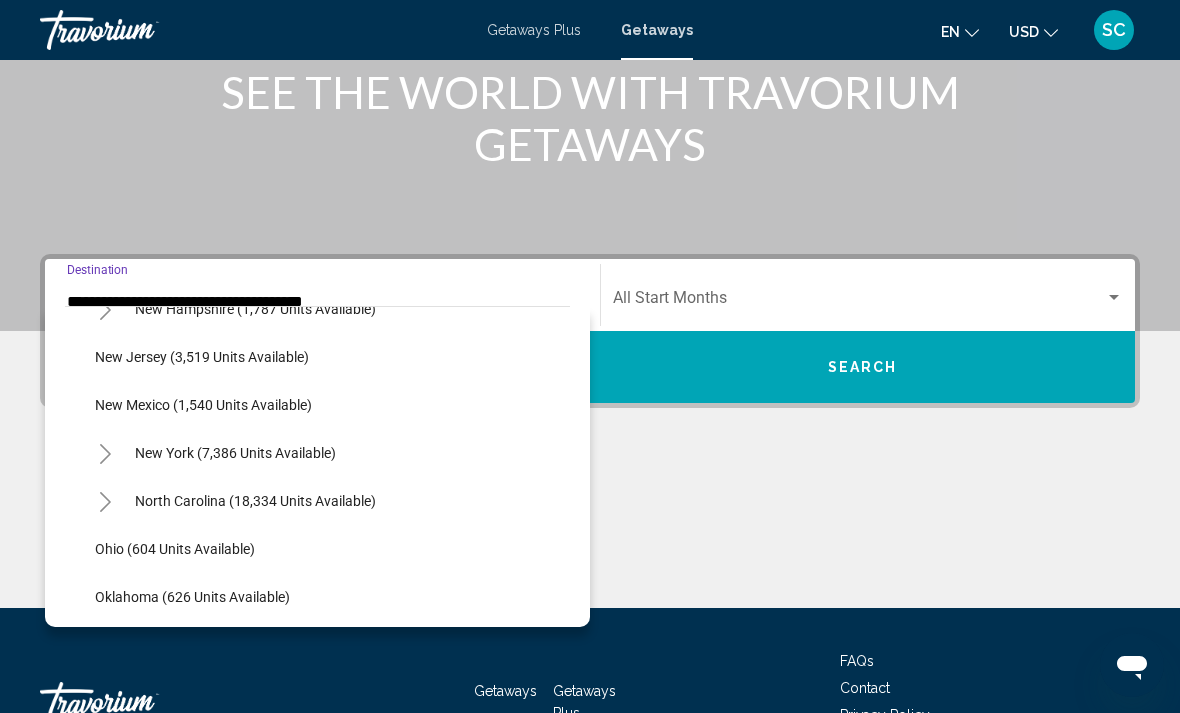 click on "New York (7,386 units available)" 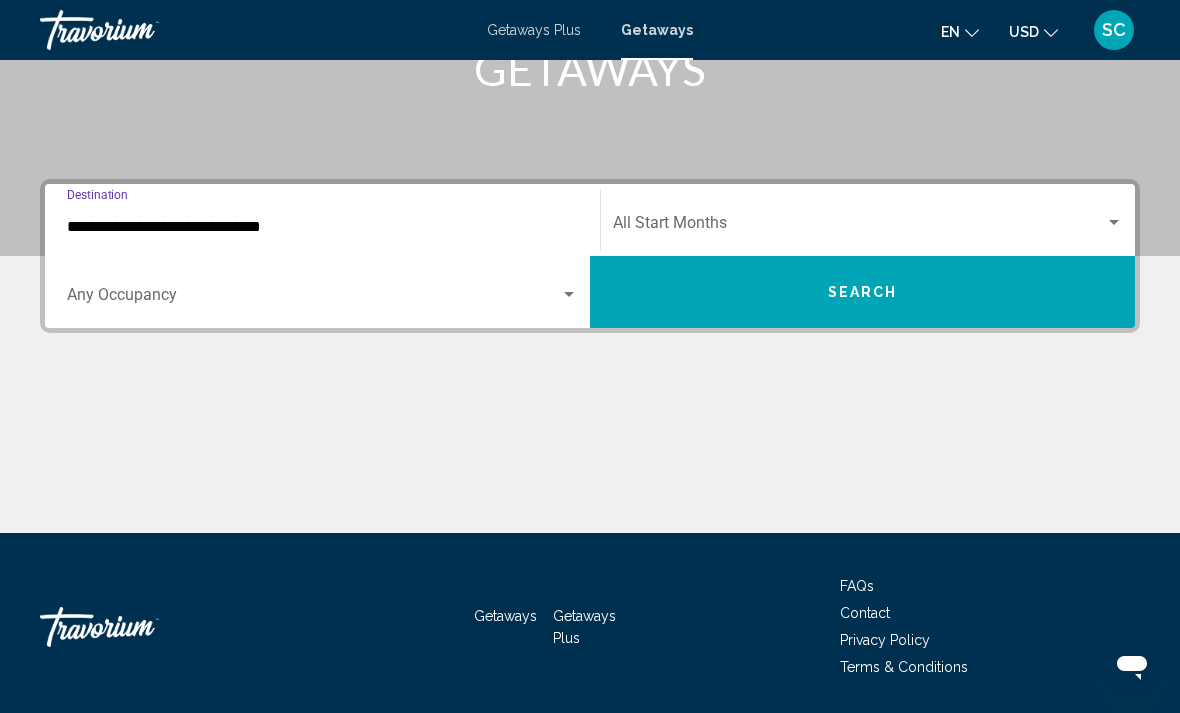 click on "**********" at bounding box center [322, 227] 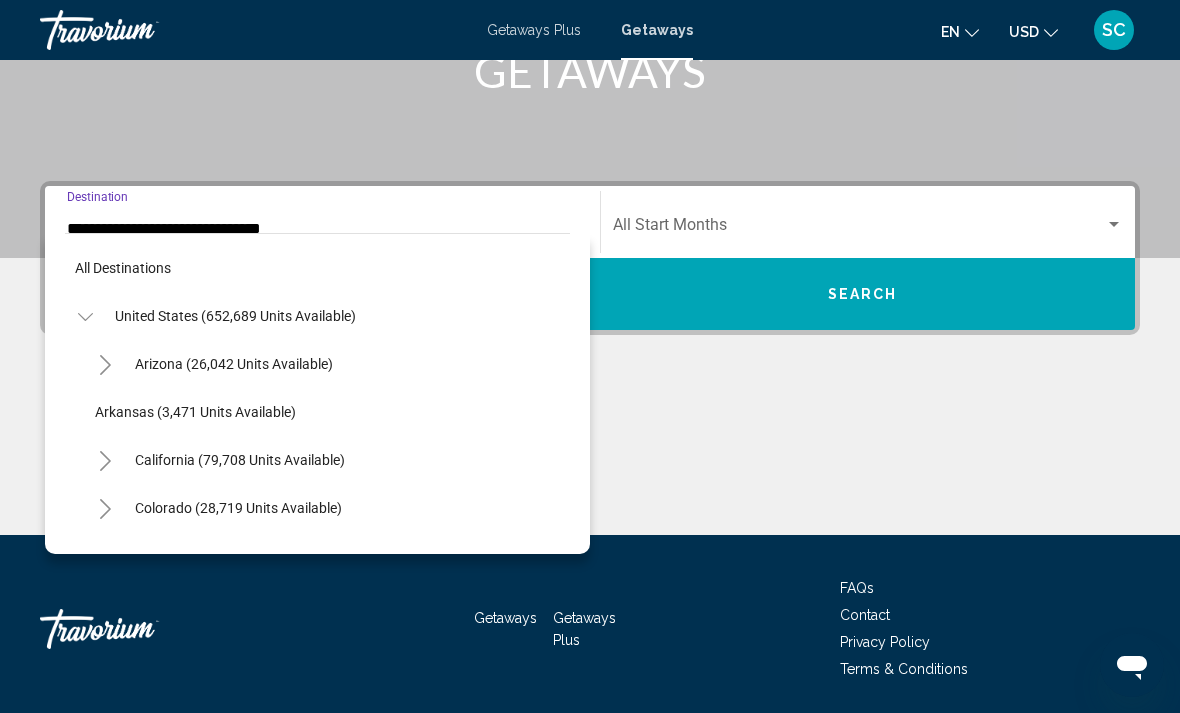 scroll, scrollTop: 1271, scrollLeft: 0, axis: vertical 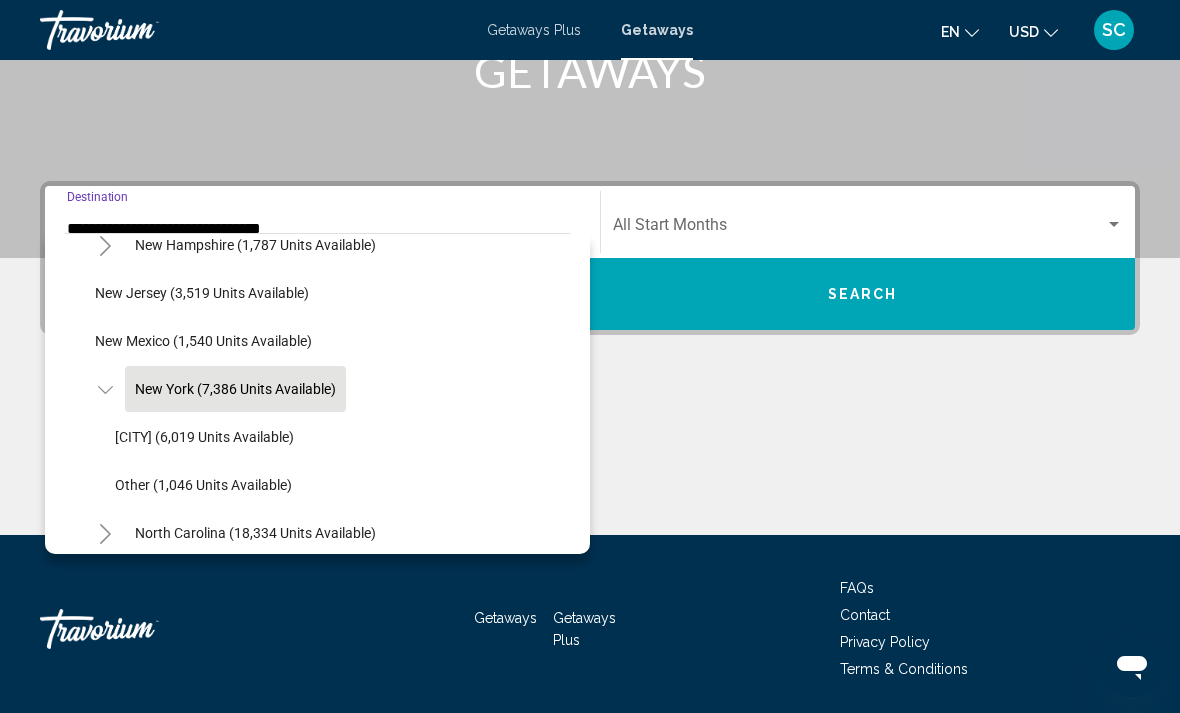 click on "New York (6,019 units available)" 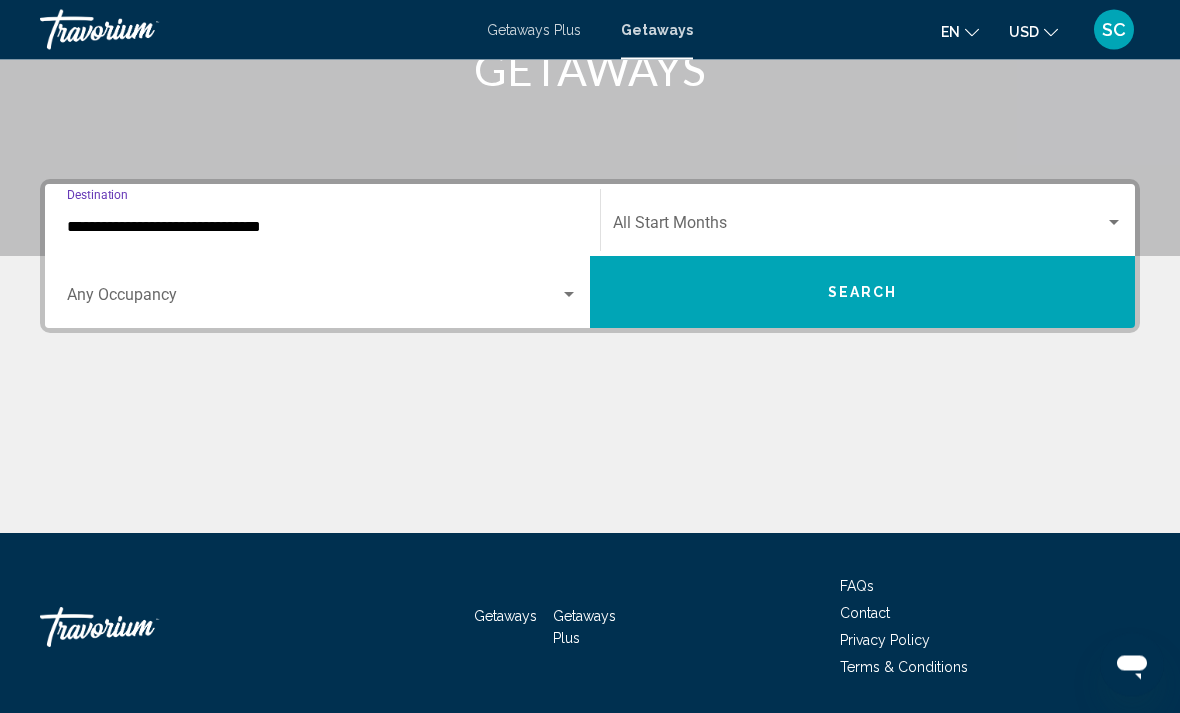 scroll, scrollTop: 344, scrollLeft: 0, axis: vertical 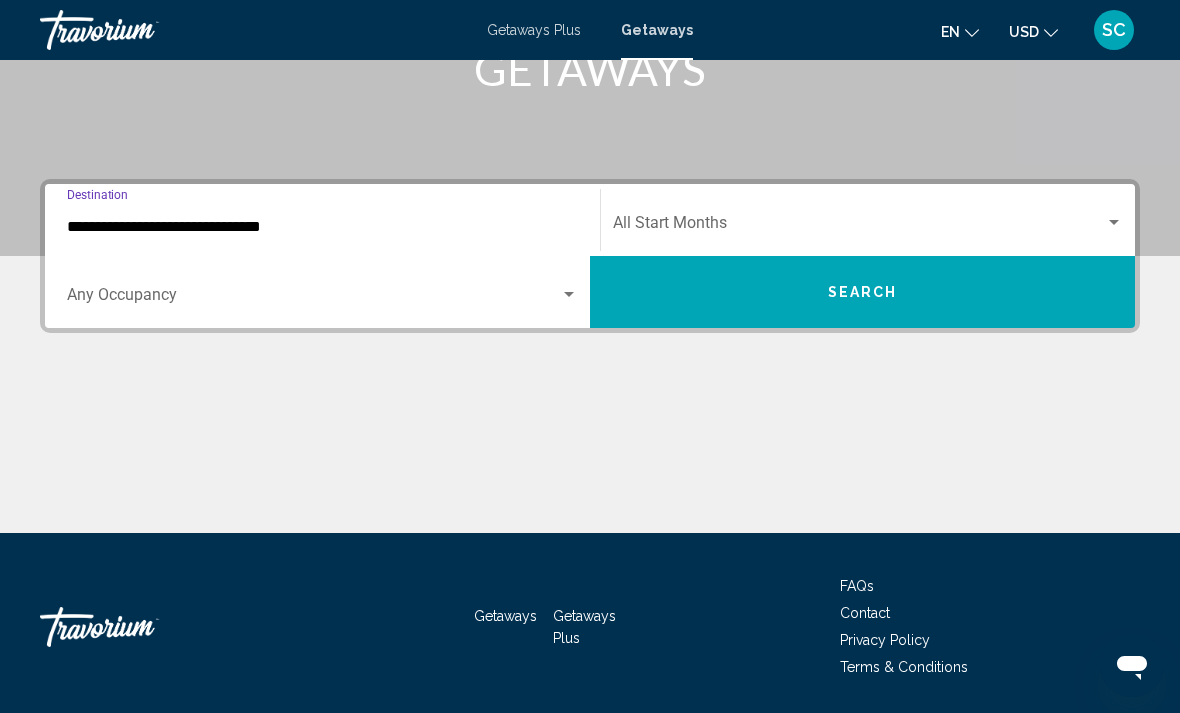 click at bounding box center [859, 227] 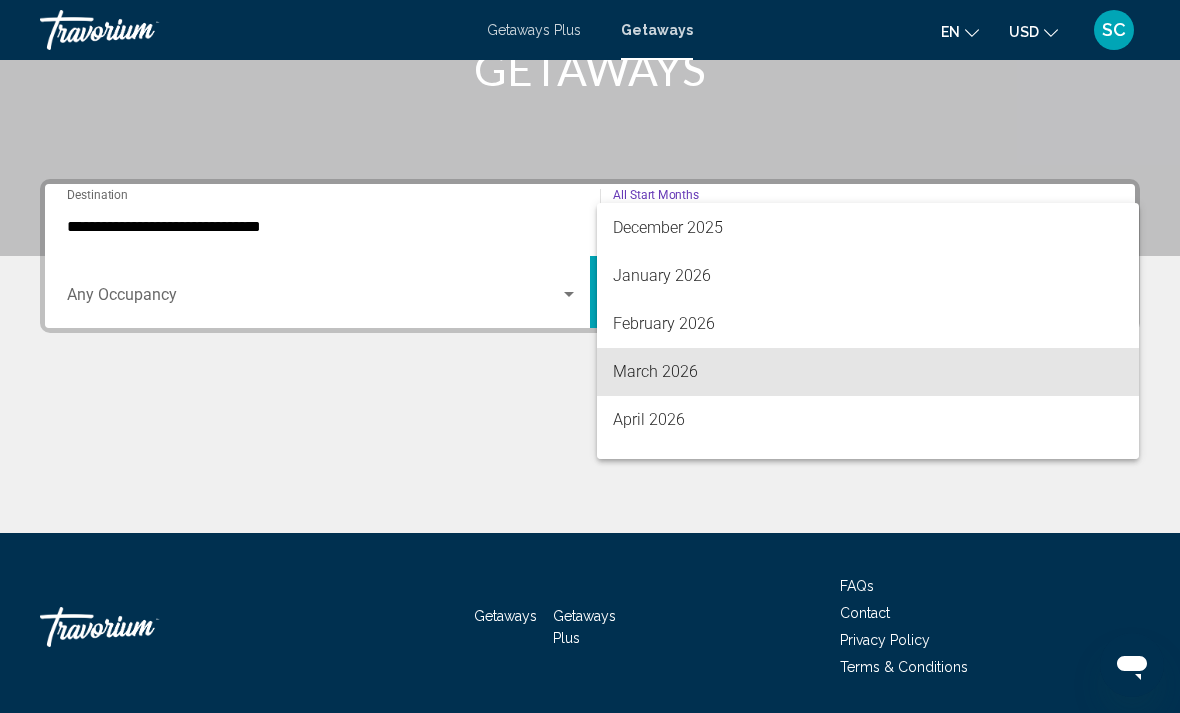 scroll, scrollTop: 238, scrollLeft: 0, axis: vertical 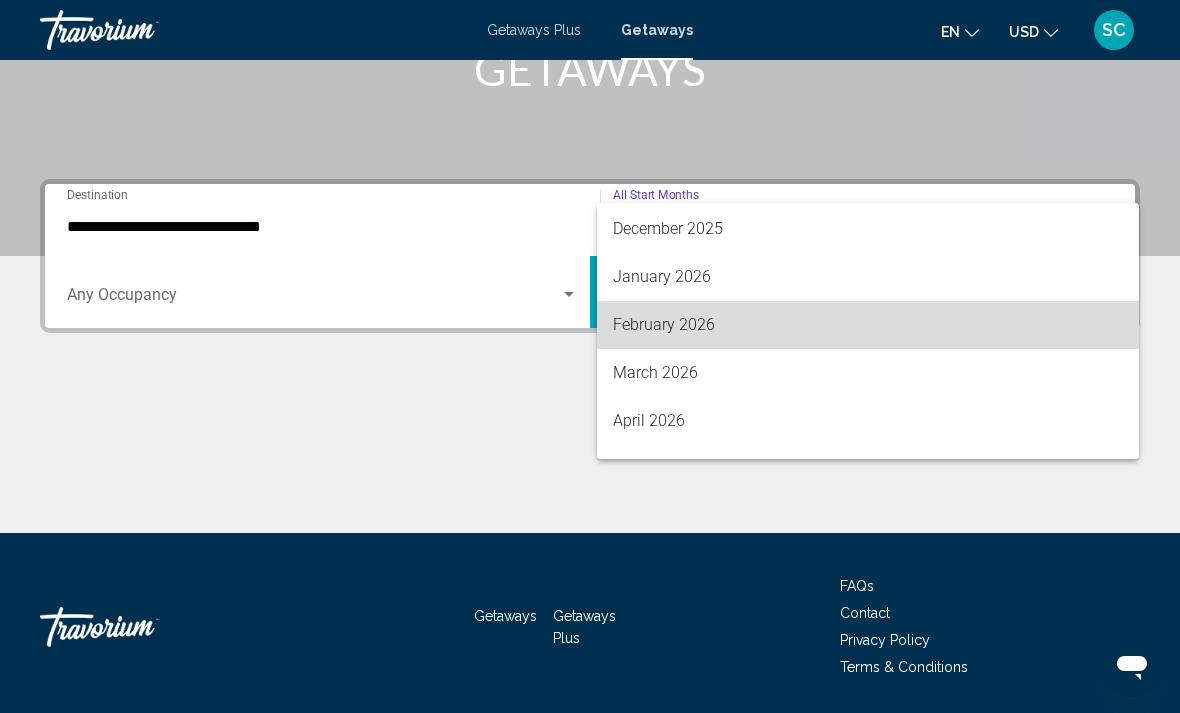 click on "February 2026" at bounding box center [868, 325] 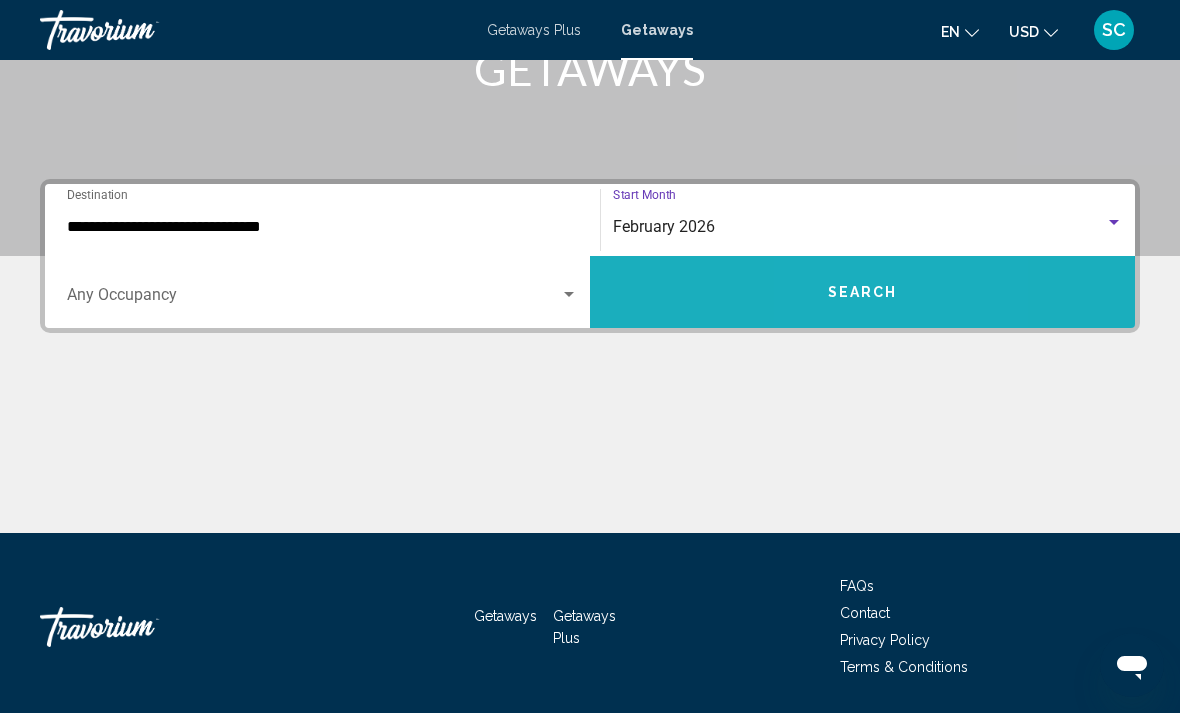 click on "Search" at bounding box center [863, 293] 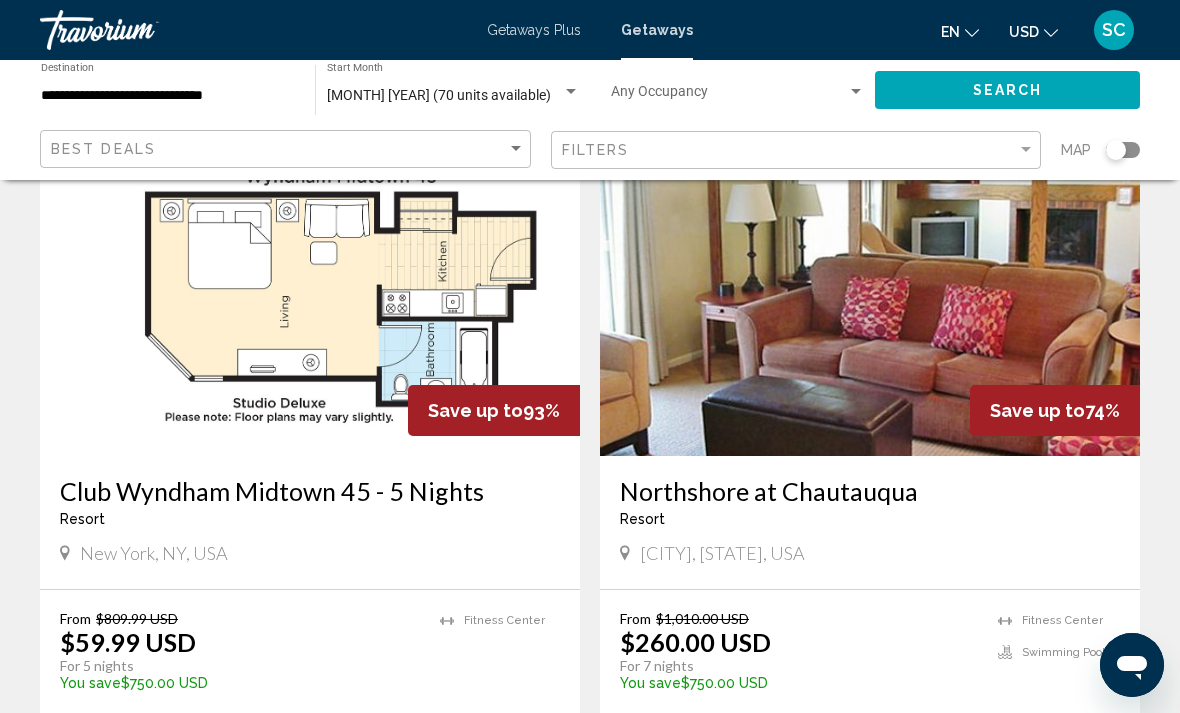 scroll, scrollTop: 135, scrollLeft: 0, axis: vertical 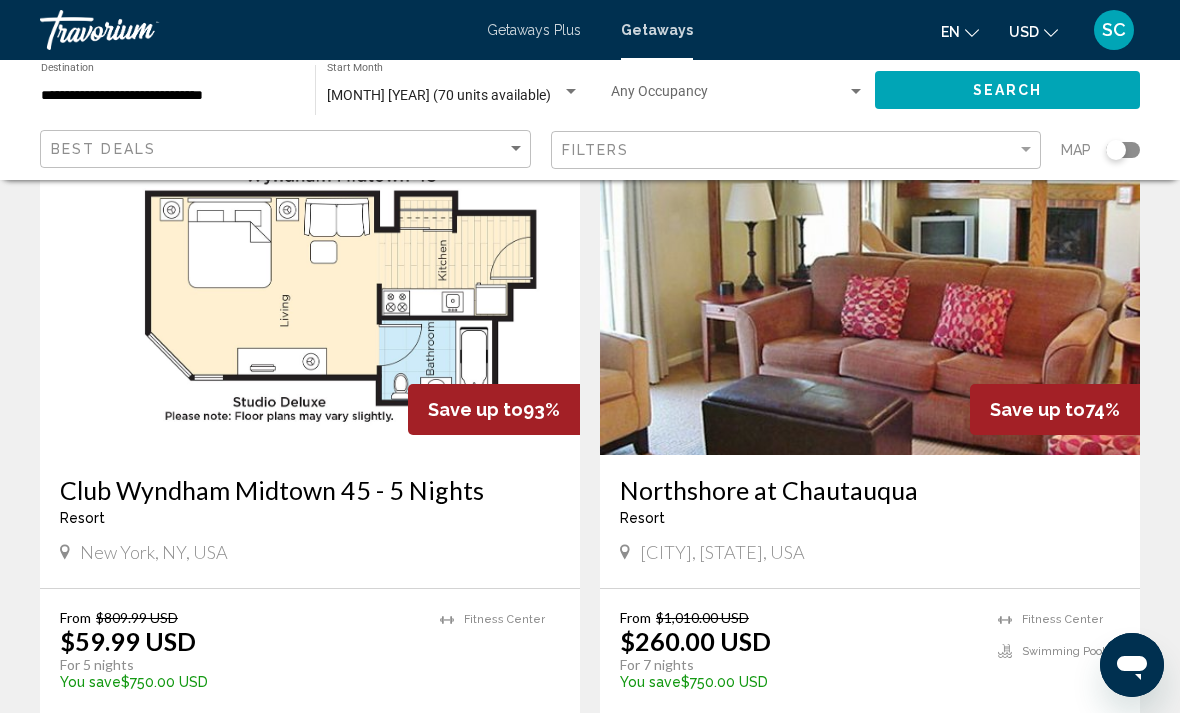 click at bounding box center [310, 295] 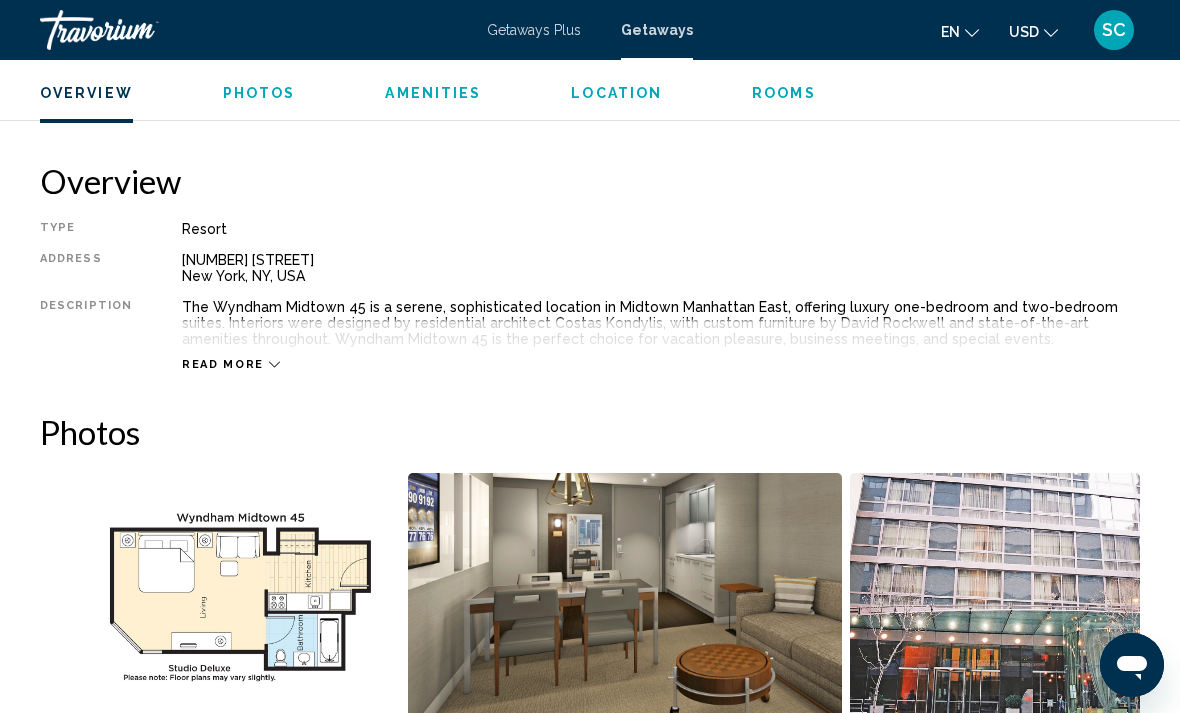 scroll, scrollTop: 948, scrollLeft: 0, axis: vertical 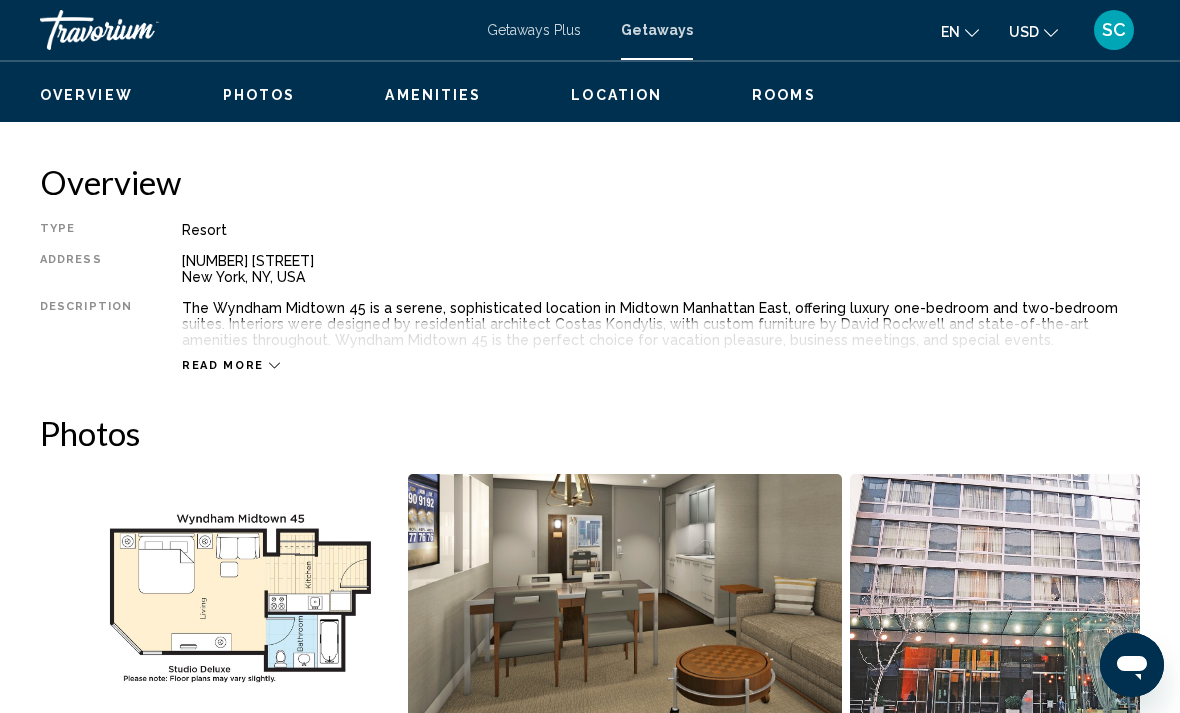 click on "Read more" at bounding box center [223, 365] 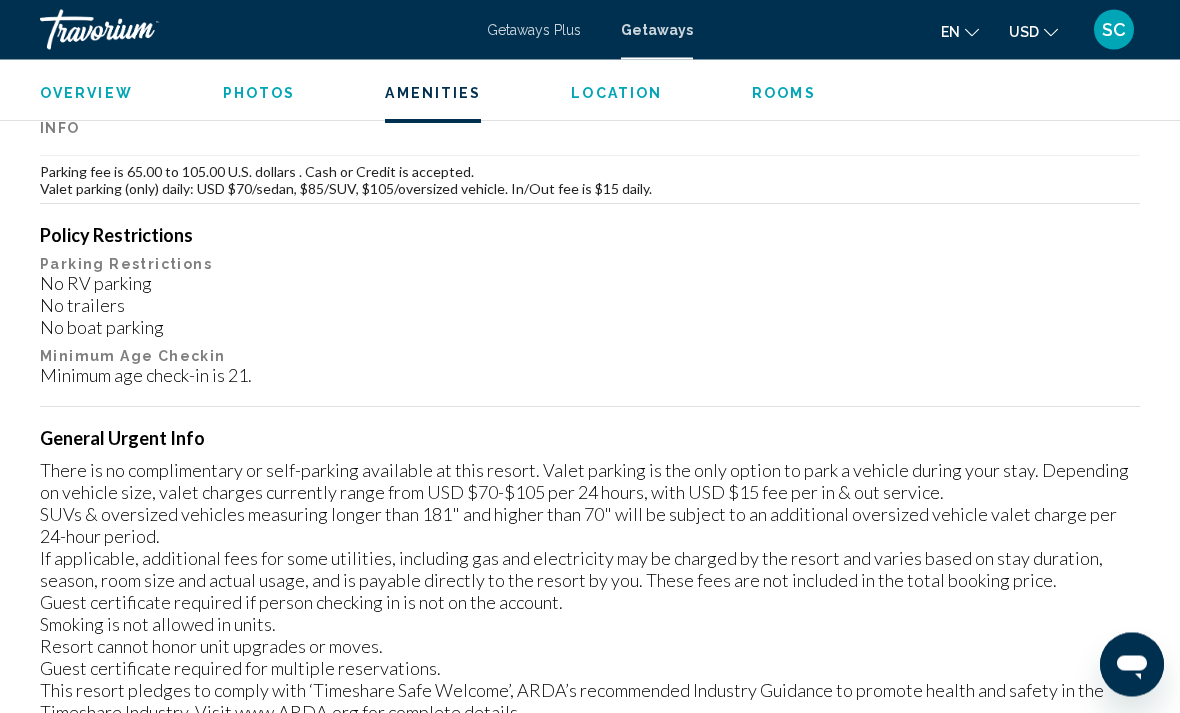 scroll, scrollTop: 2332, scrollLeft: 0, axis: vertical 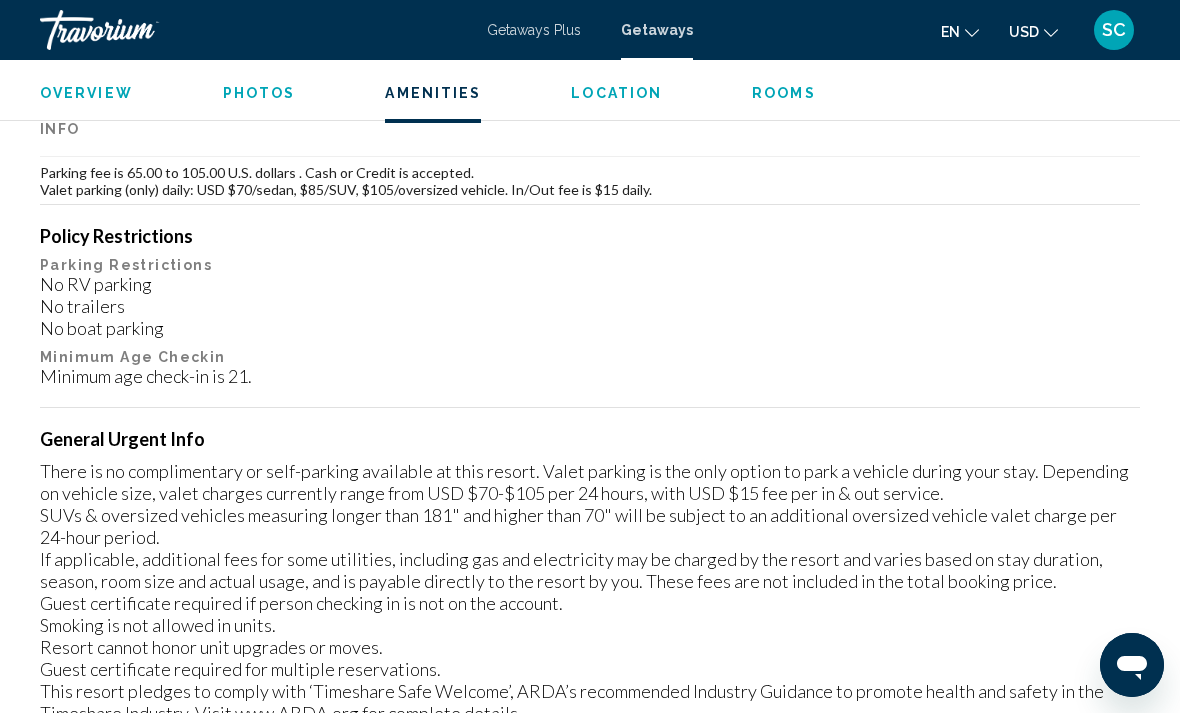 click on "Rooms" at bounding box center [784, 93] 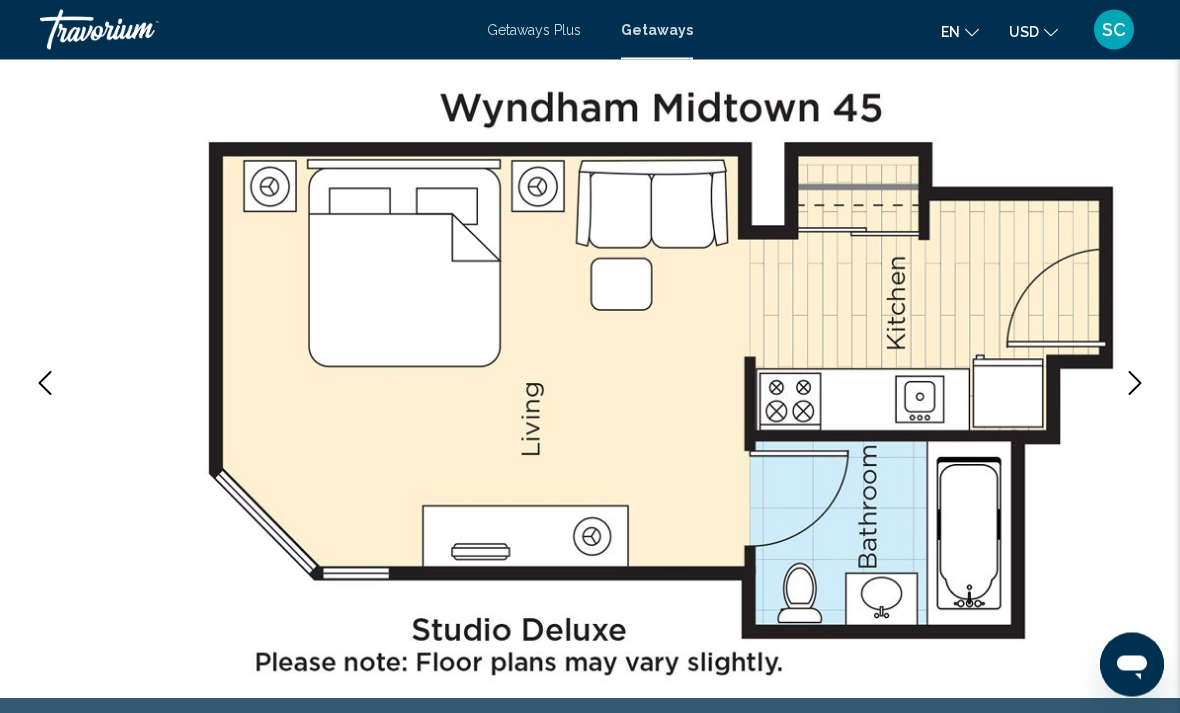scroll, scrollTop: 0, scrollLeft: 0, axis: both 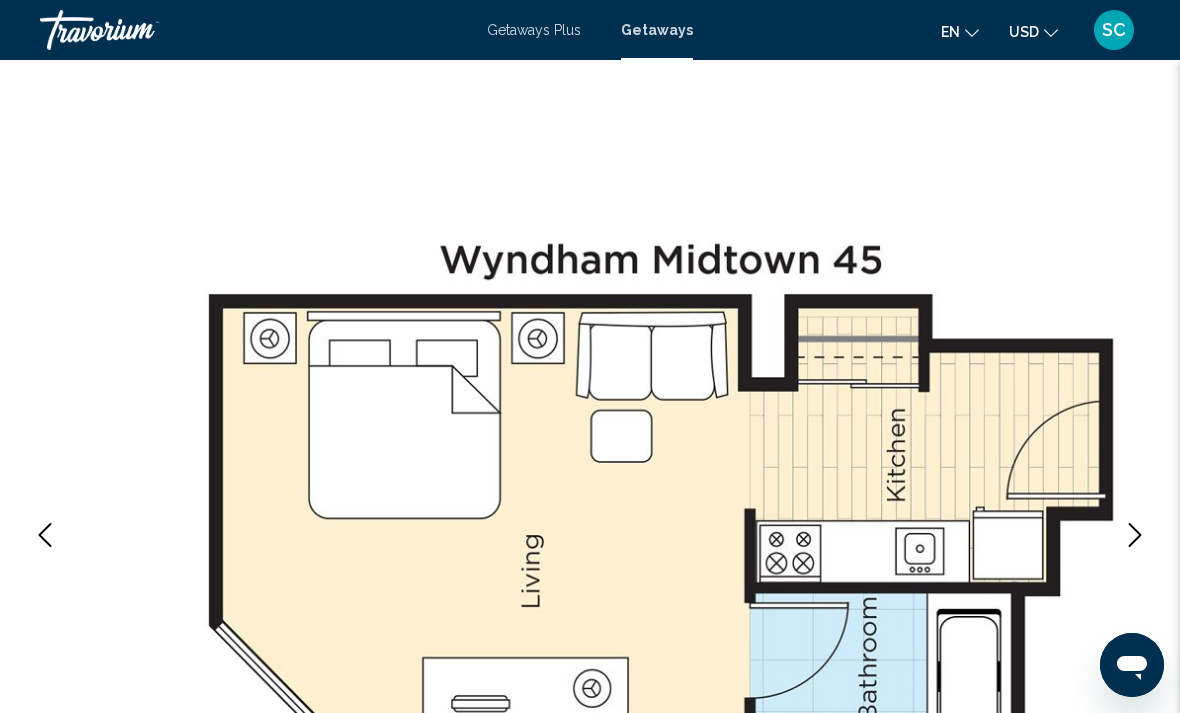 click on "Getaways" at bounding box center [657, 30] 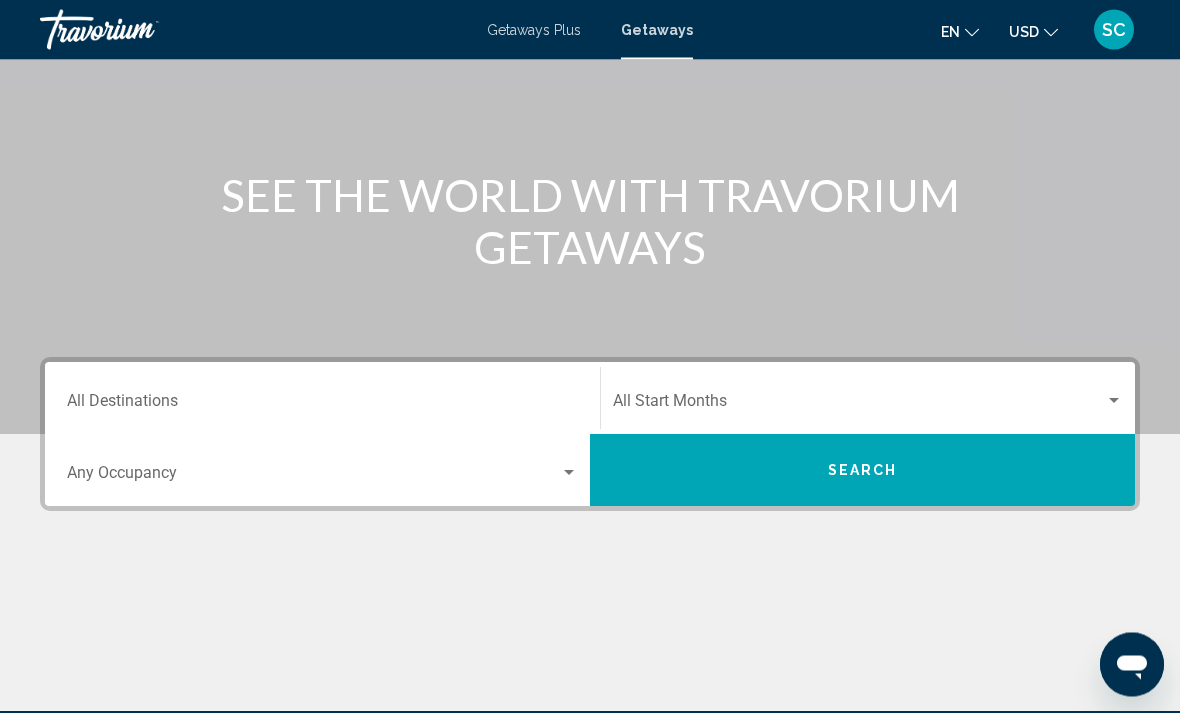 click on "Destination All Destinations" at bounding box center [322, 406] 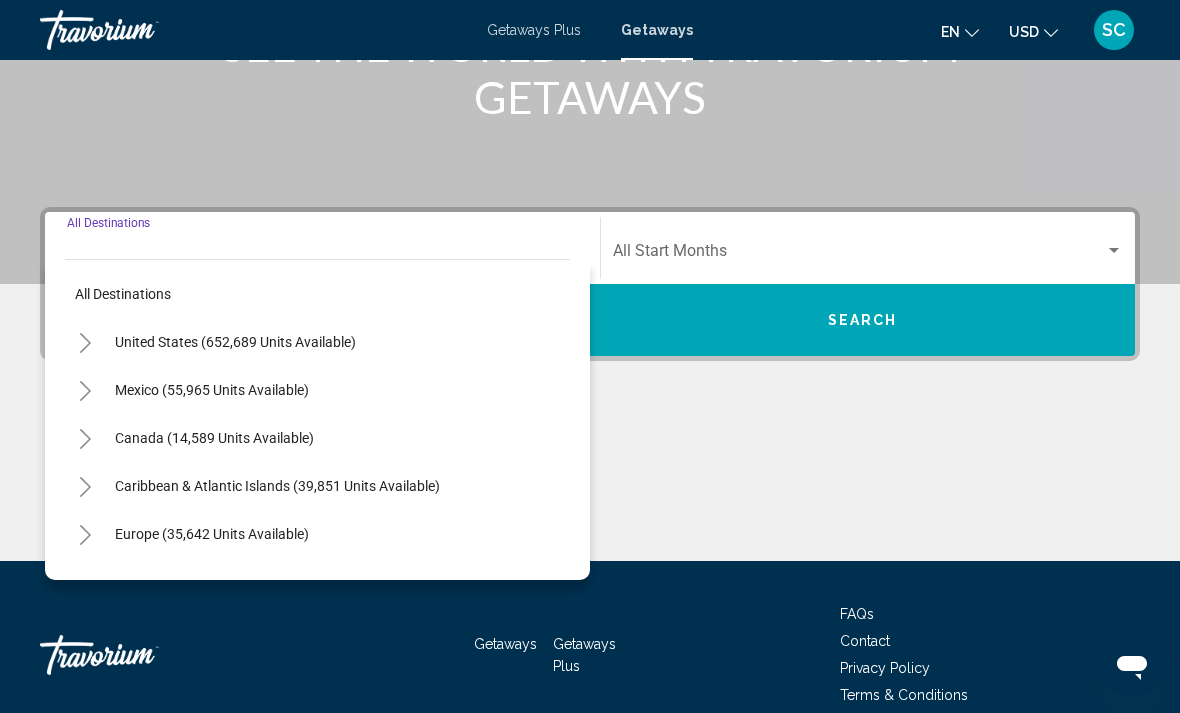 click on "United States (652,689 units available)" at bounding box center (212, 390) 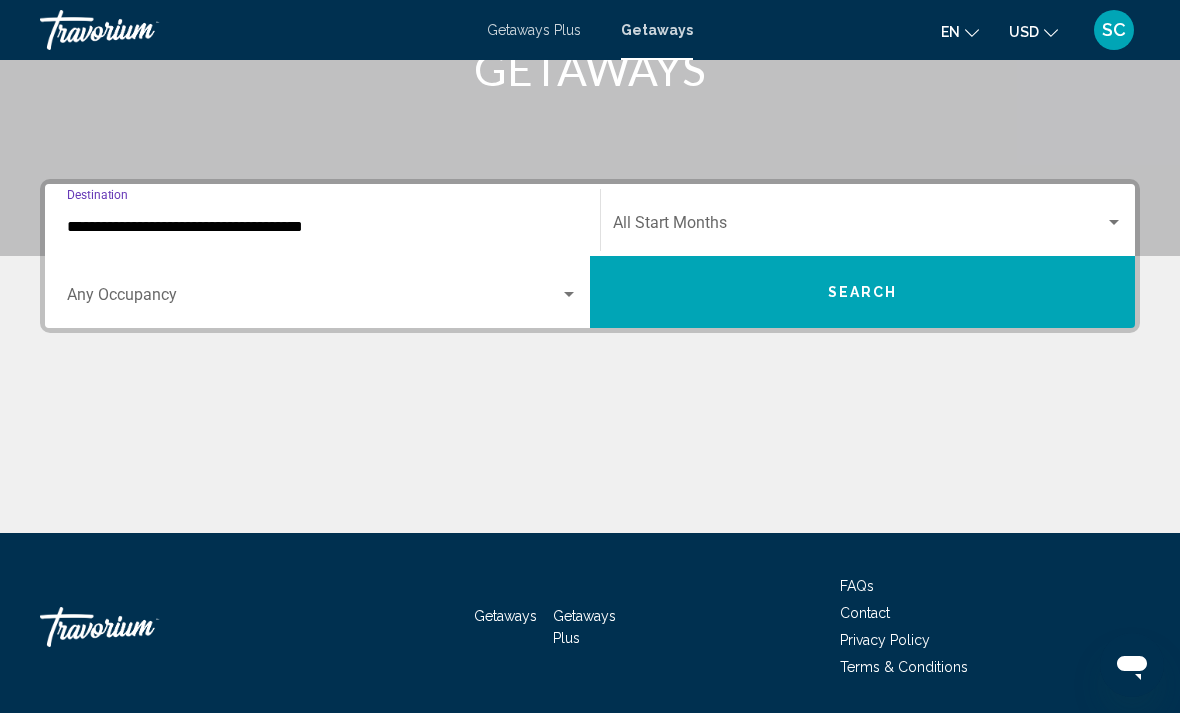 click on "**********" at bounding box center (322, 227) 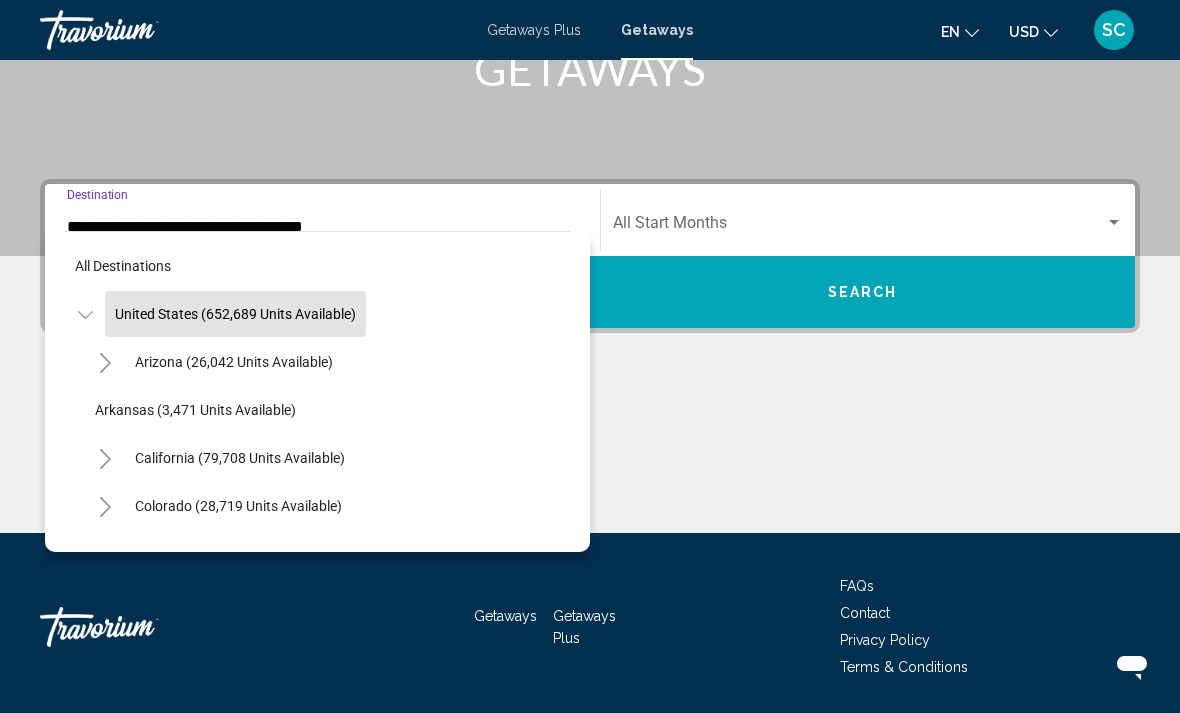 scroll, scrollTop: 269, scrollLeft: 0, axis: vertical 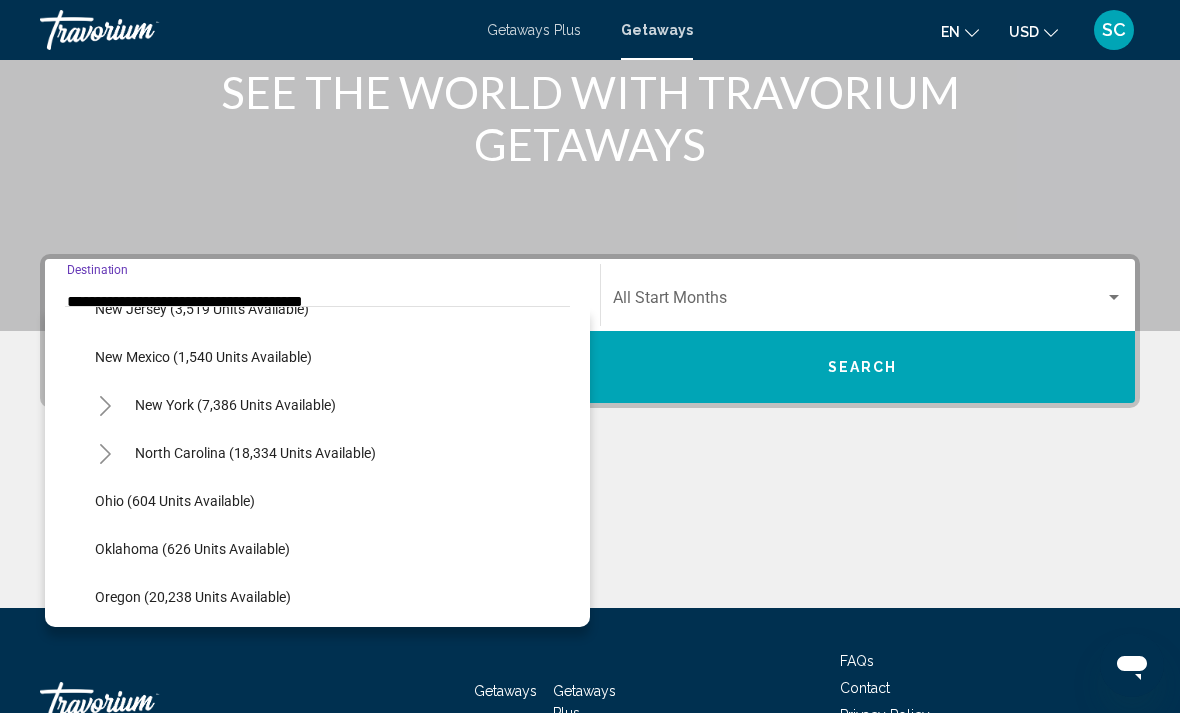 click on "New York (7,386 units available)" 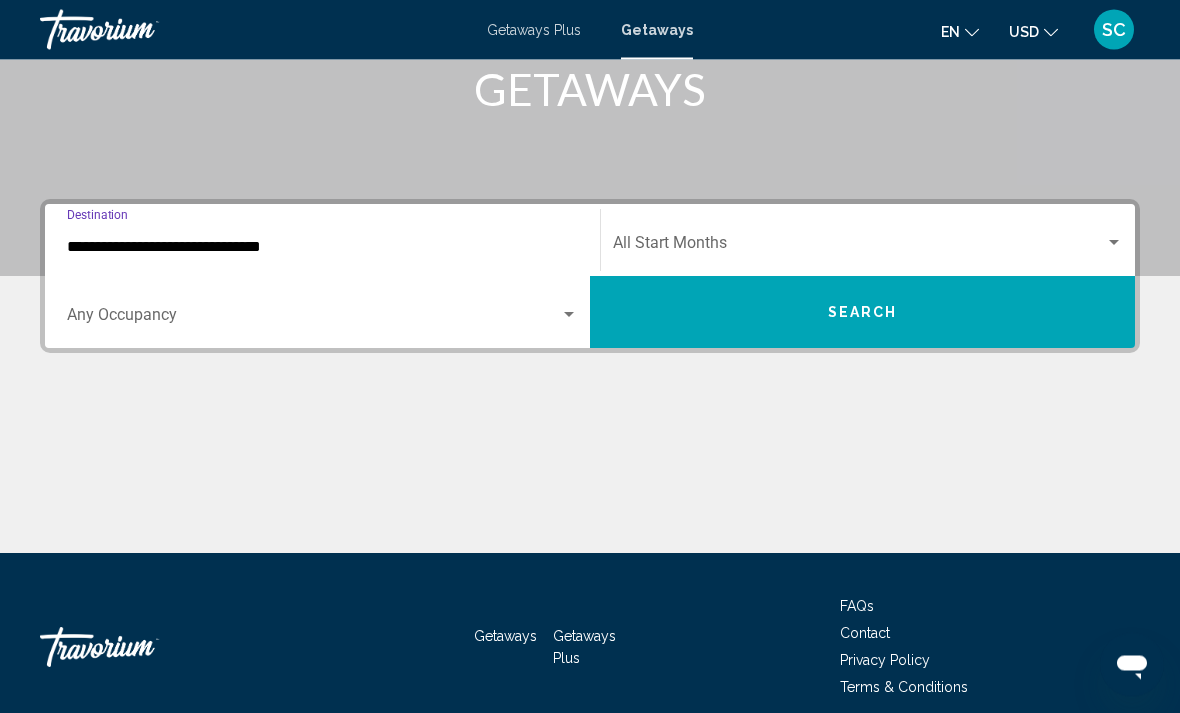 scroll, scrollTop: 344, scrollLeft: 0, axis: vertical 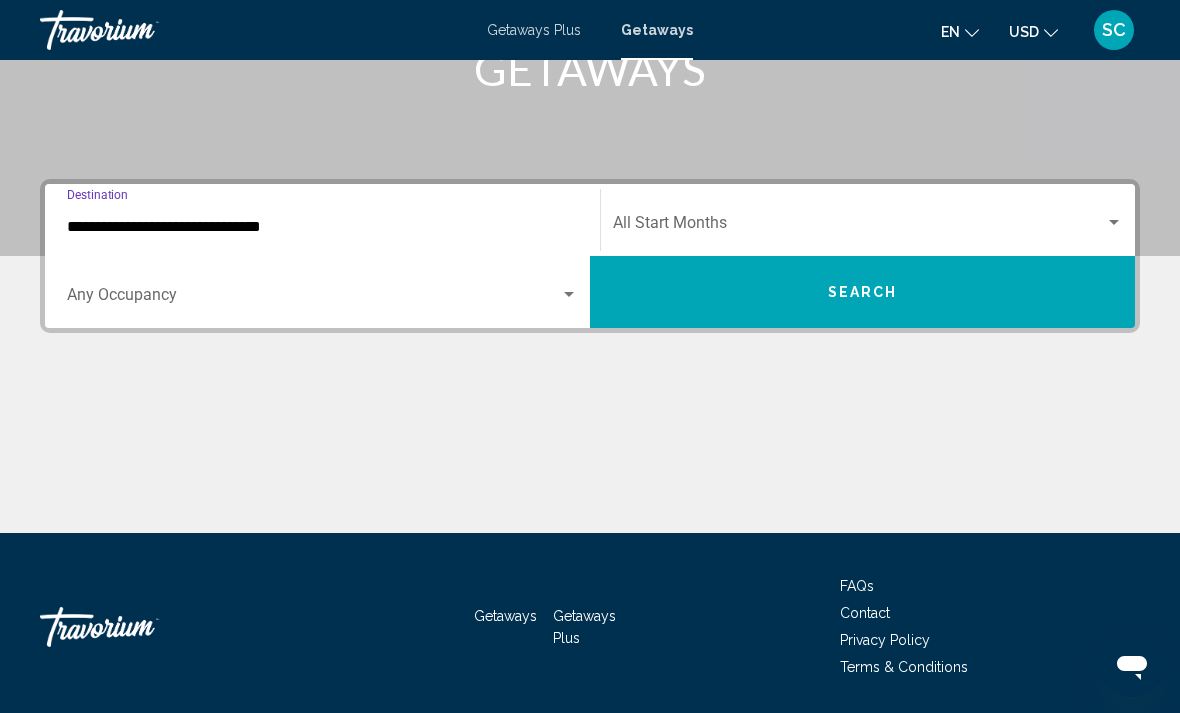click on "**********" at bounding box center (322, 227) 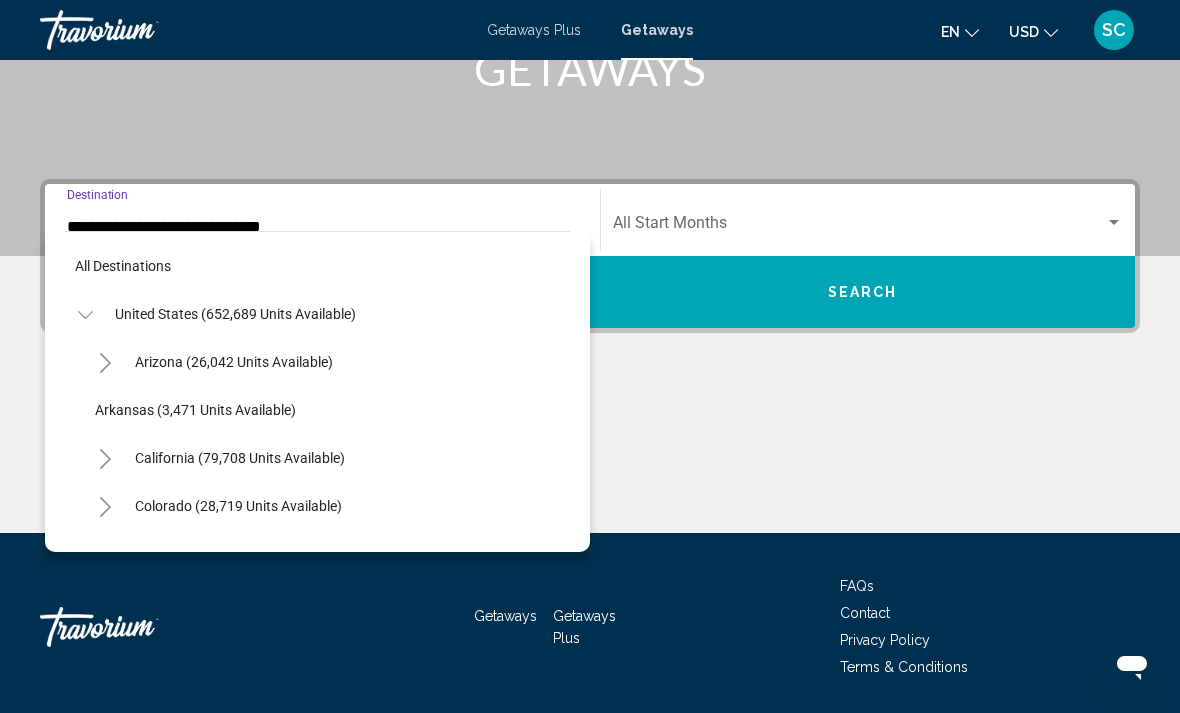 scroll, scrollTop: 342, scrollLeft: 0, axis: vertical 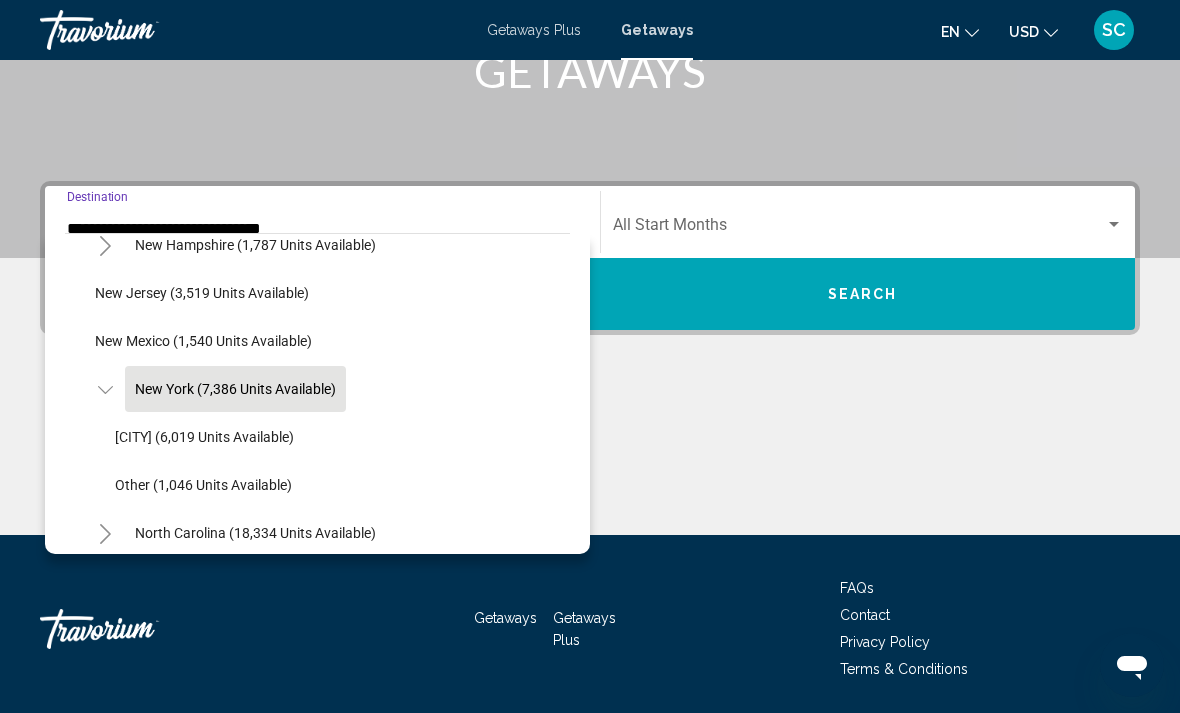 click on "New York (6,019 units available)" 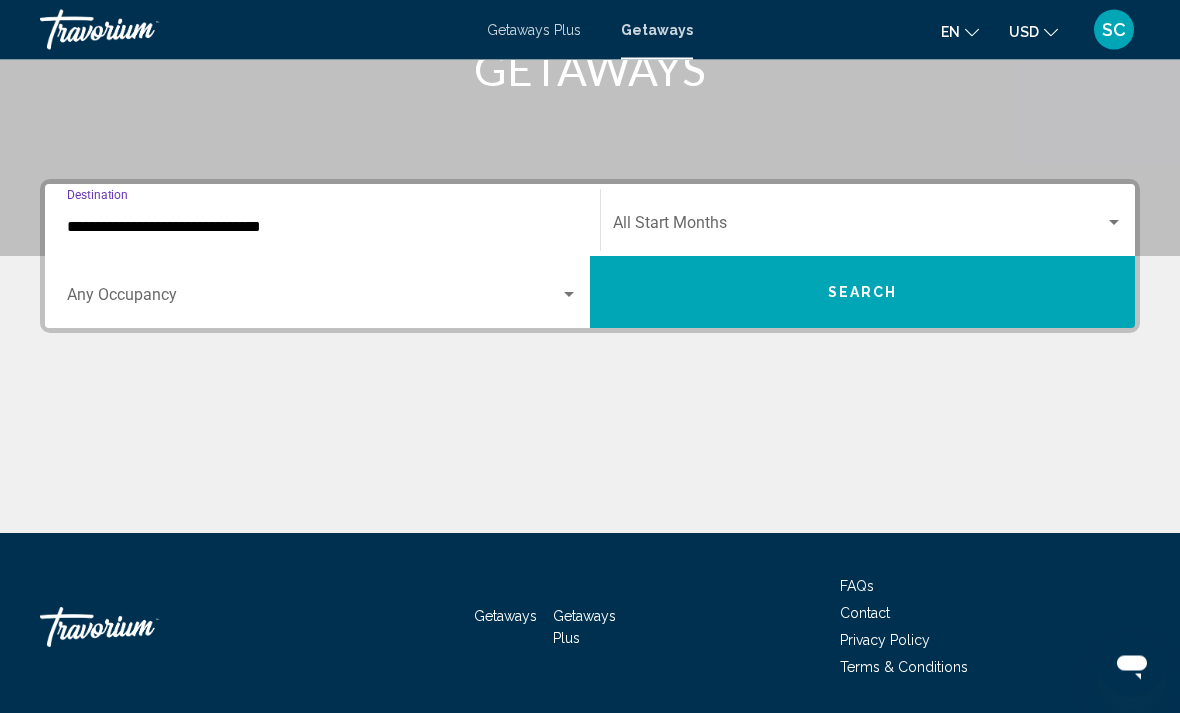 scroll, scrollTop: 344, scrollLeft: 0, axis: vertical 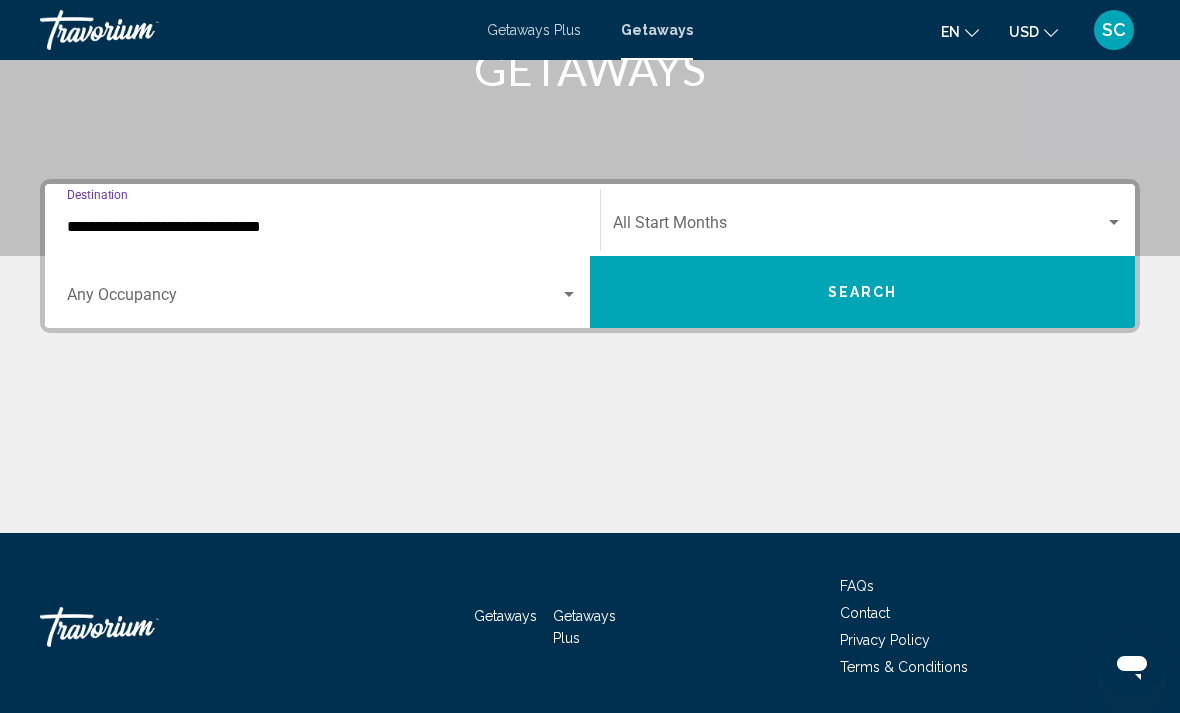 click at bounding box center [859, 227] 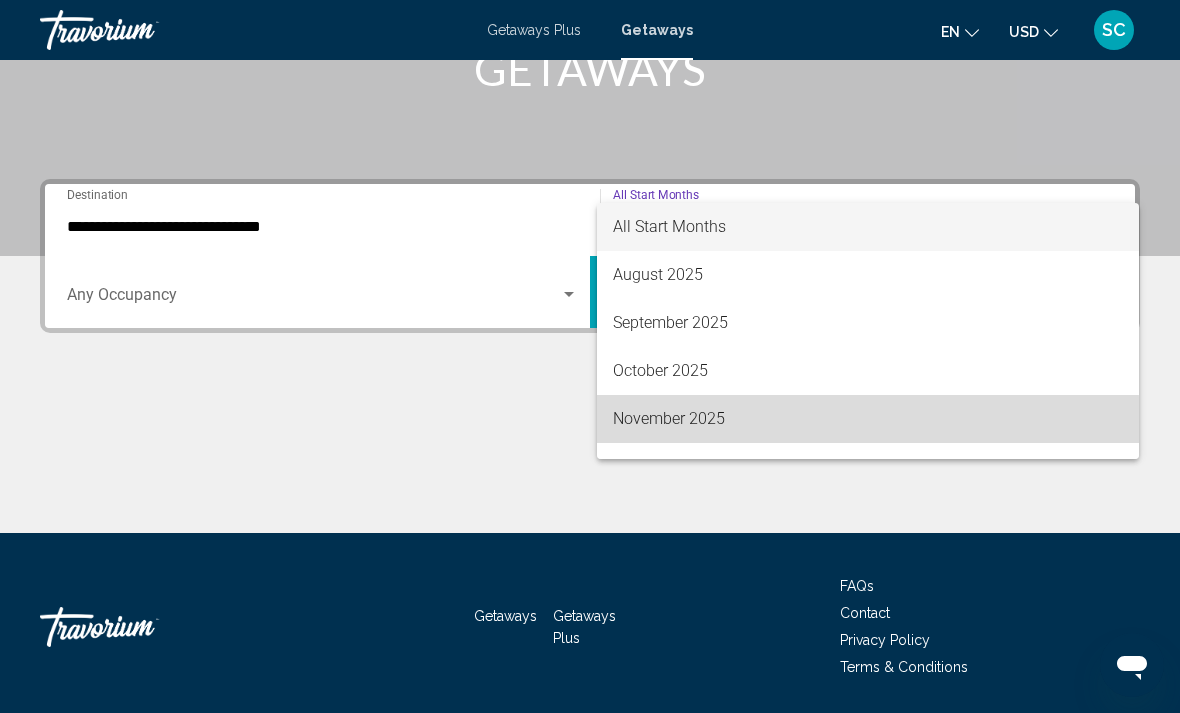 click on "November 2025" at bounding box center (868, 419) 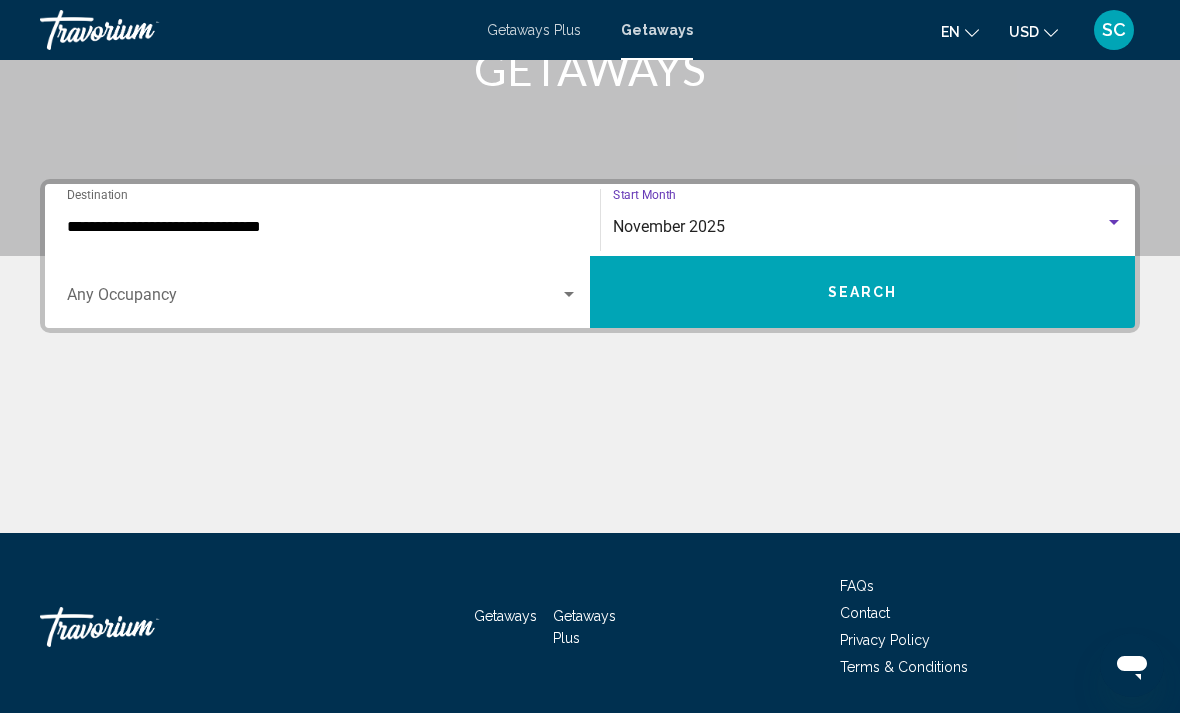 click on "Search" at bounding box center [862, 292] 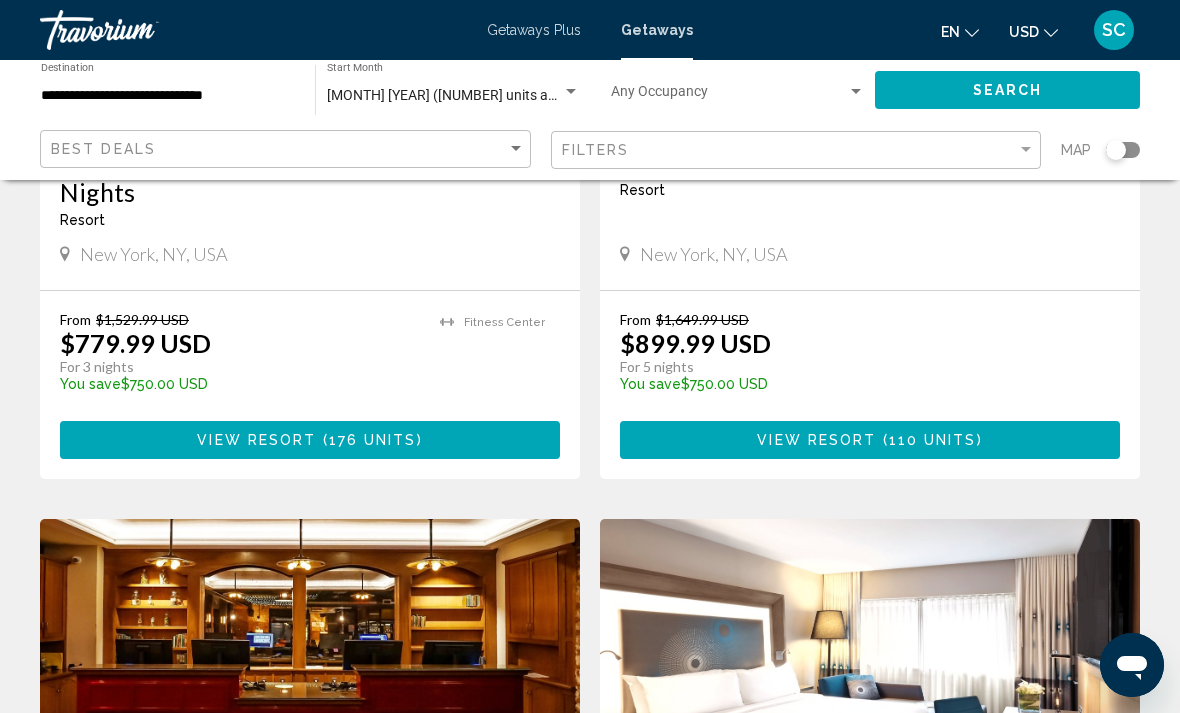 scroll, scrollTop: 1158, scrollLeft: 0, axis: vertical 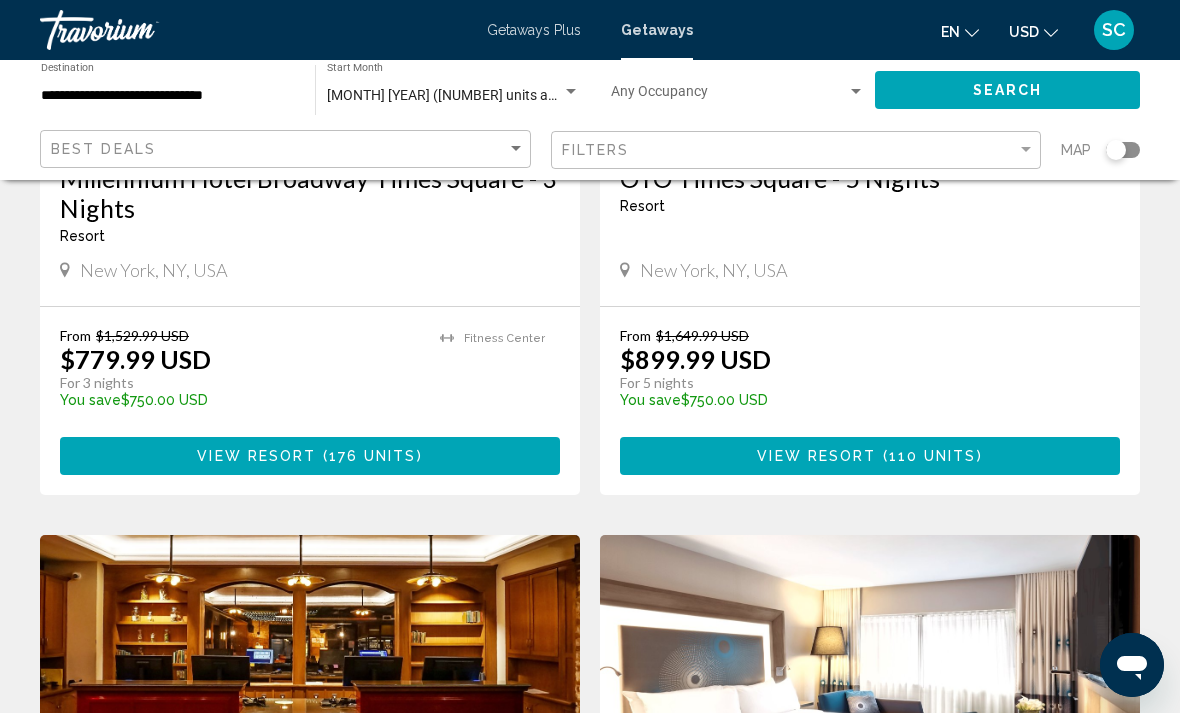 click on "November 2025 (1,764 units available)" at bounding box center (463, 95) 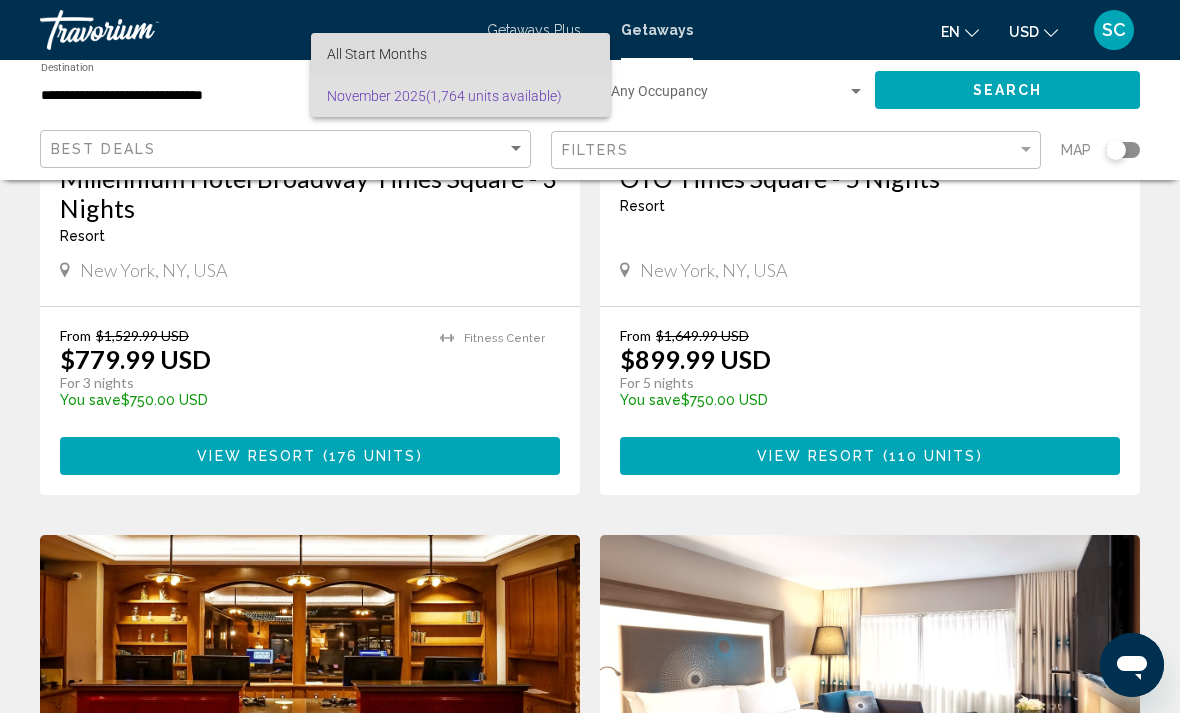 click on "All Start Months" at bounding box center (460, 54) 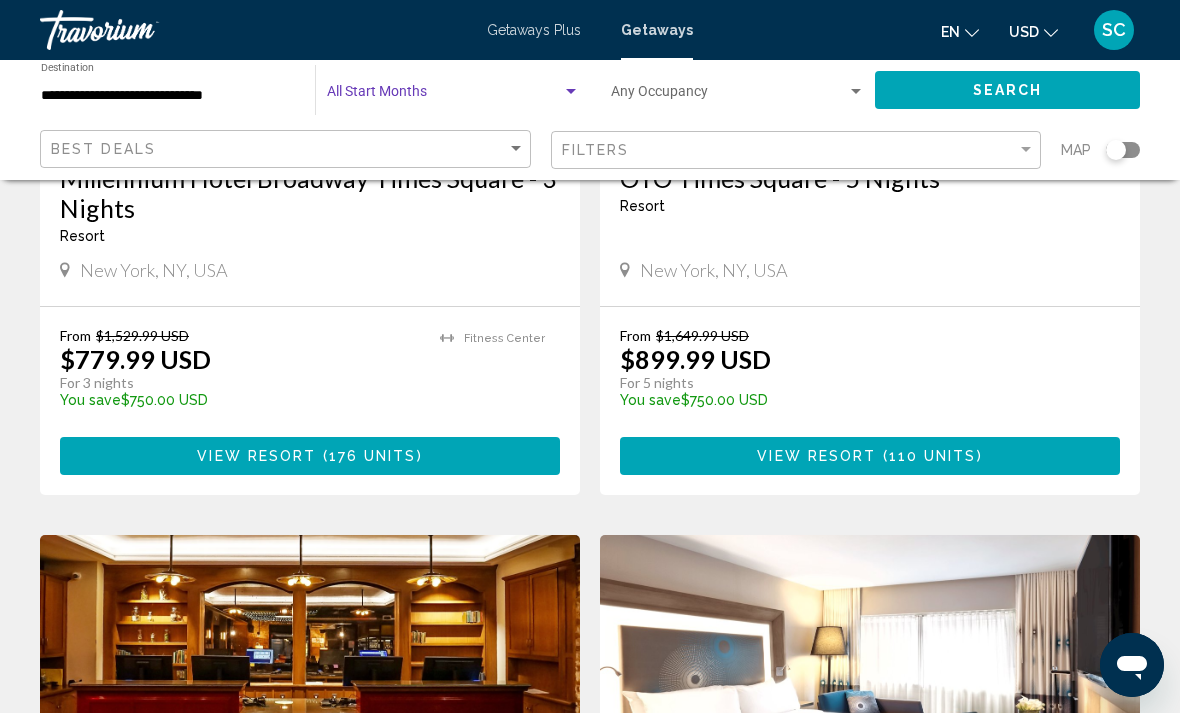 click on "Search" 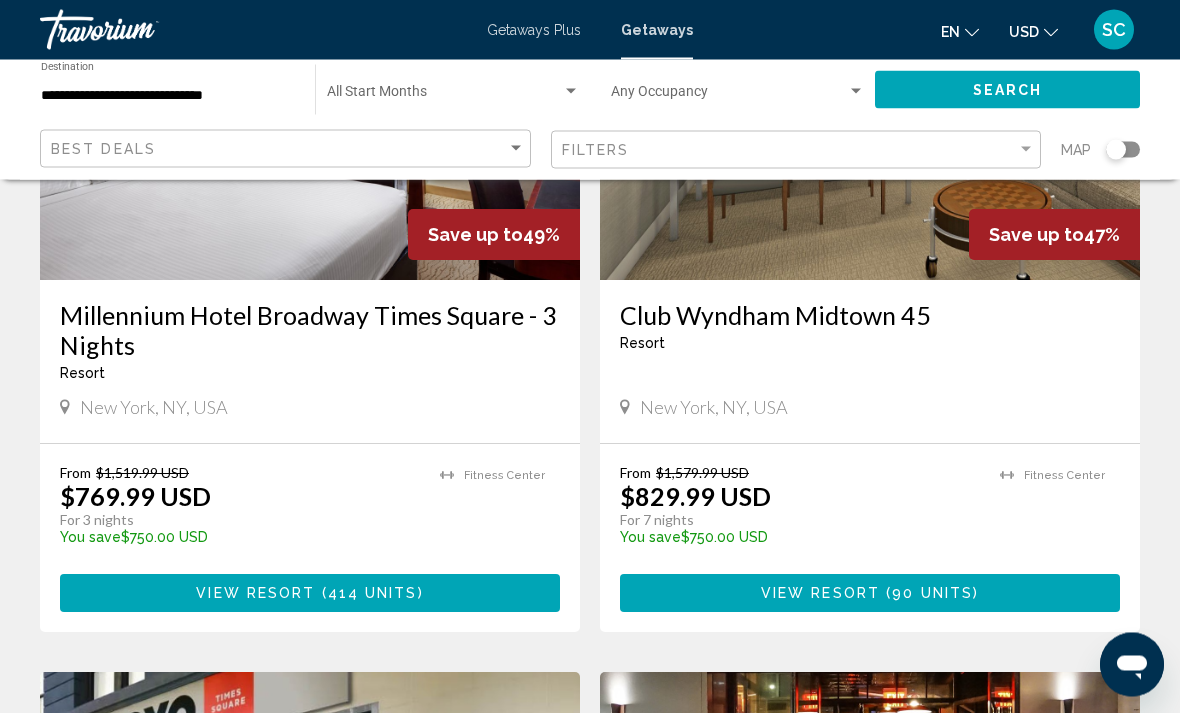 scroll, scrollTop: 3065, scrollLeft: 0, axis: vertical 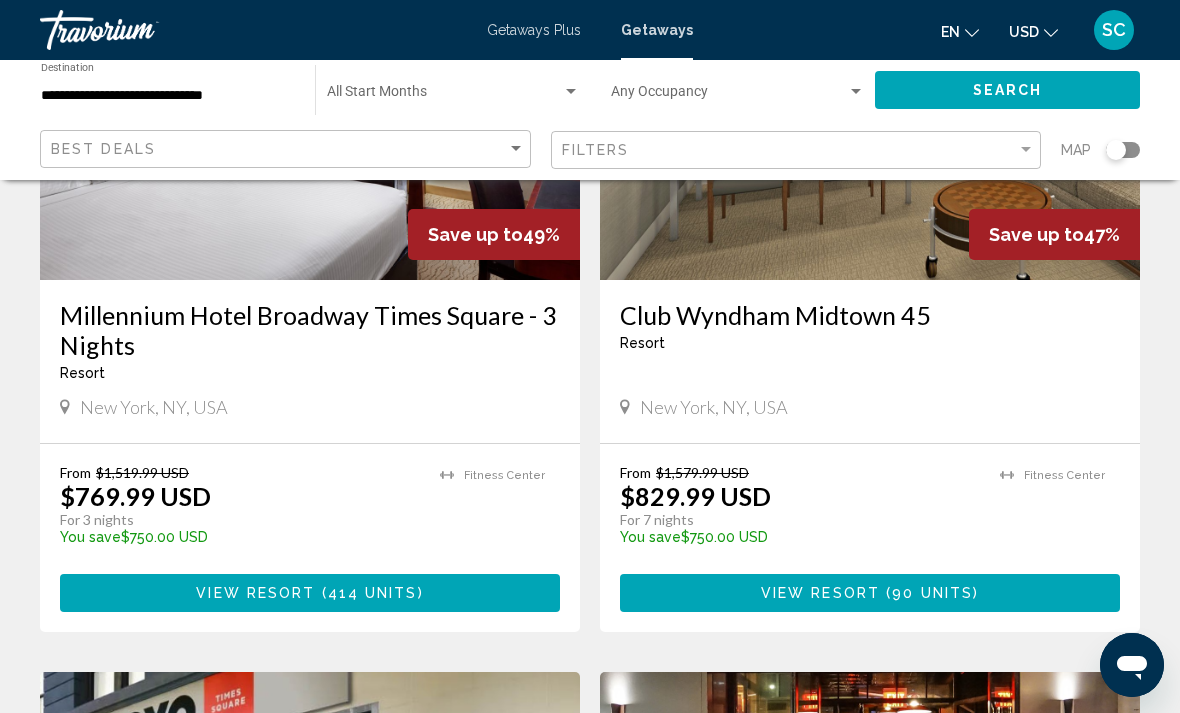 click at bounding box center [453, 96] 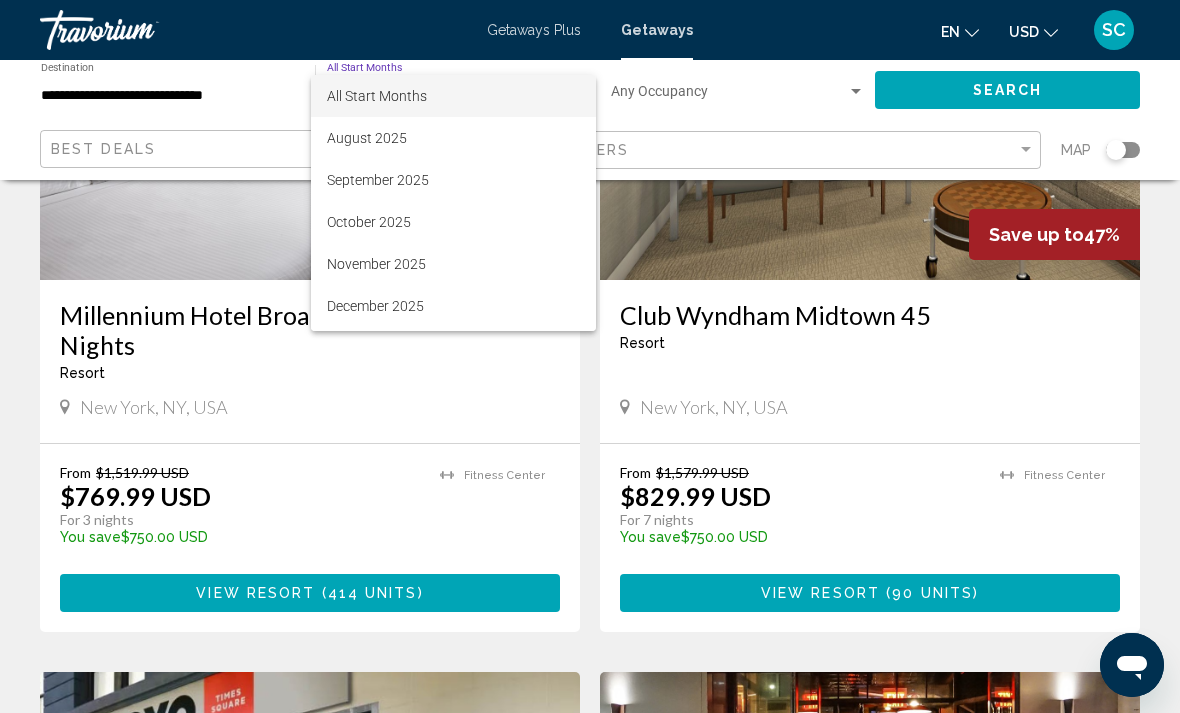 scroll, scrollTop: 0, scrollLeft: 0, axis: both 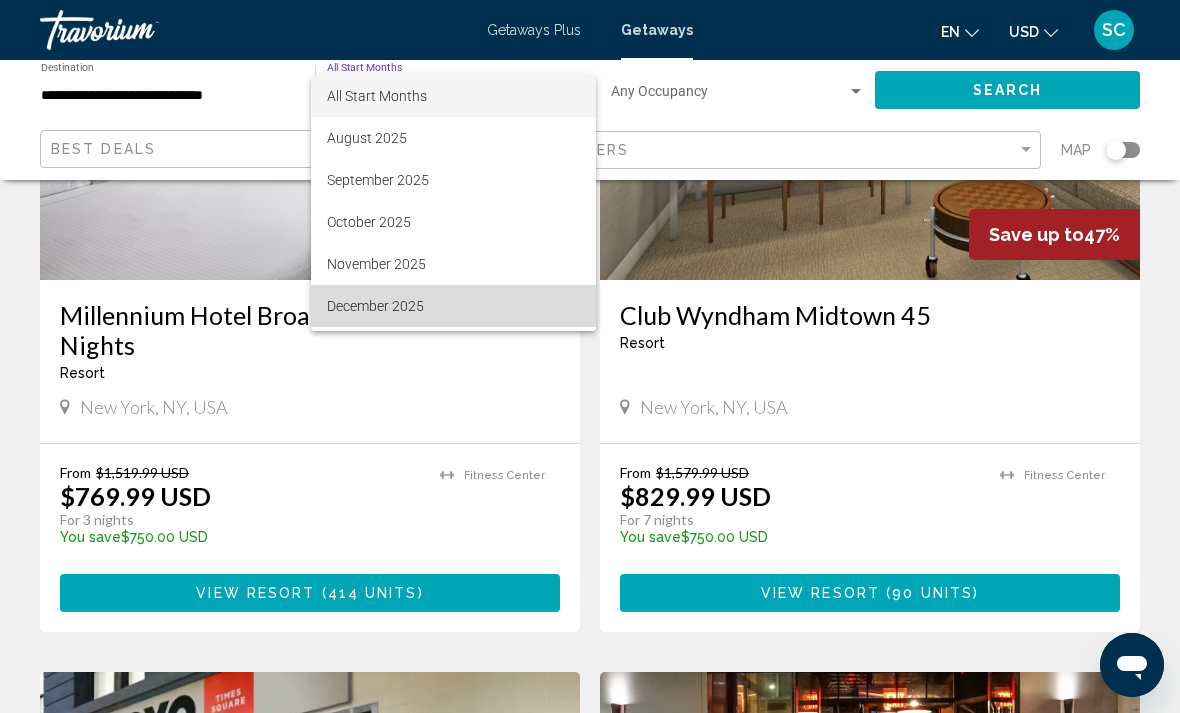 click on "December 2025" at bounding box center [453, 306] 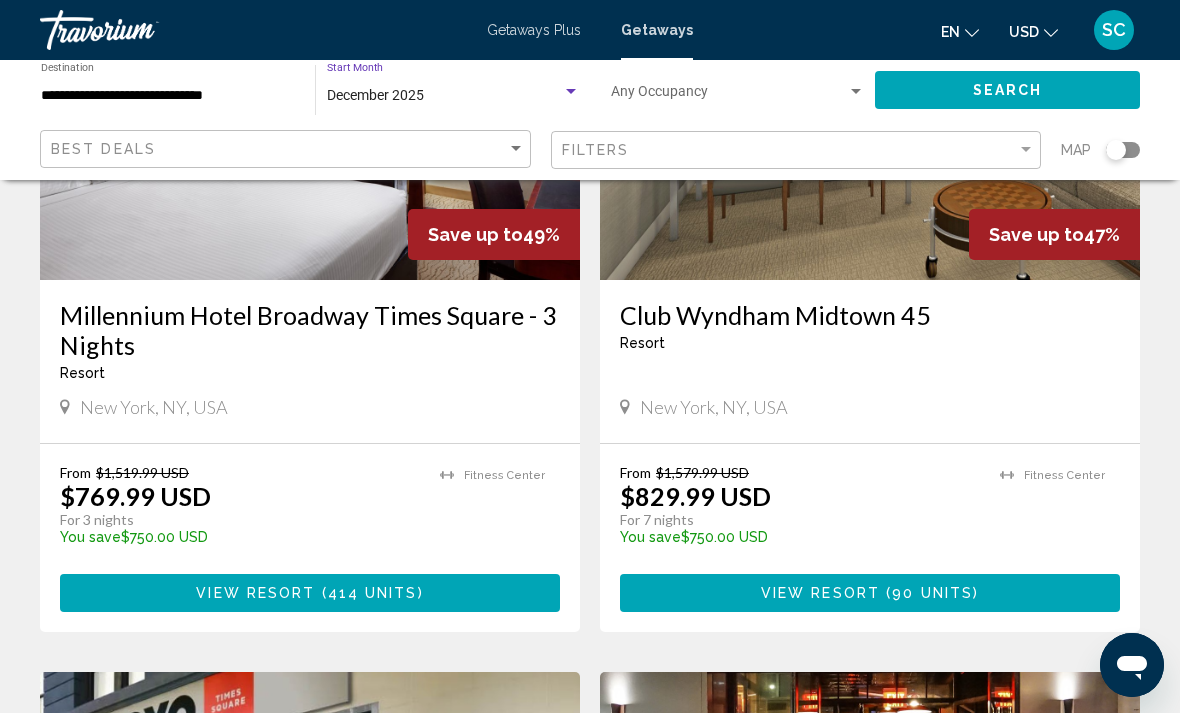 click on "Search" 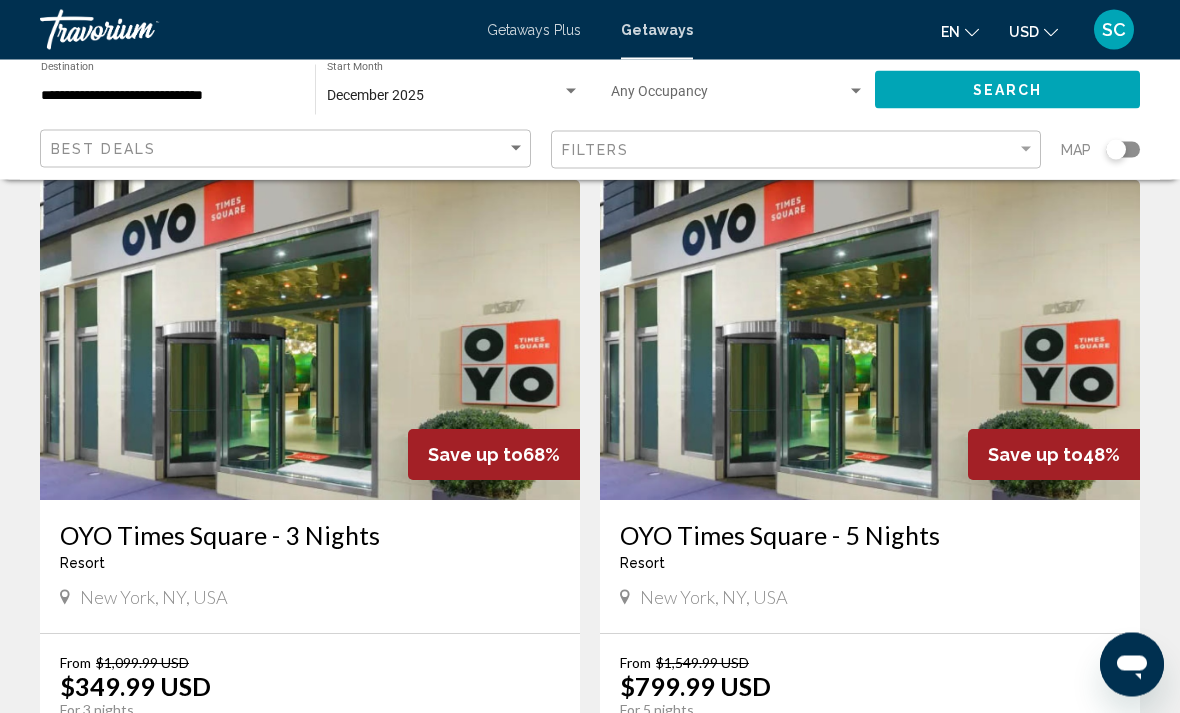 scroll, scrollTop: 0, scrollLeft: 0, axis: both 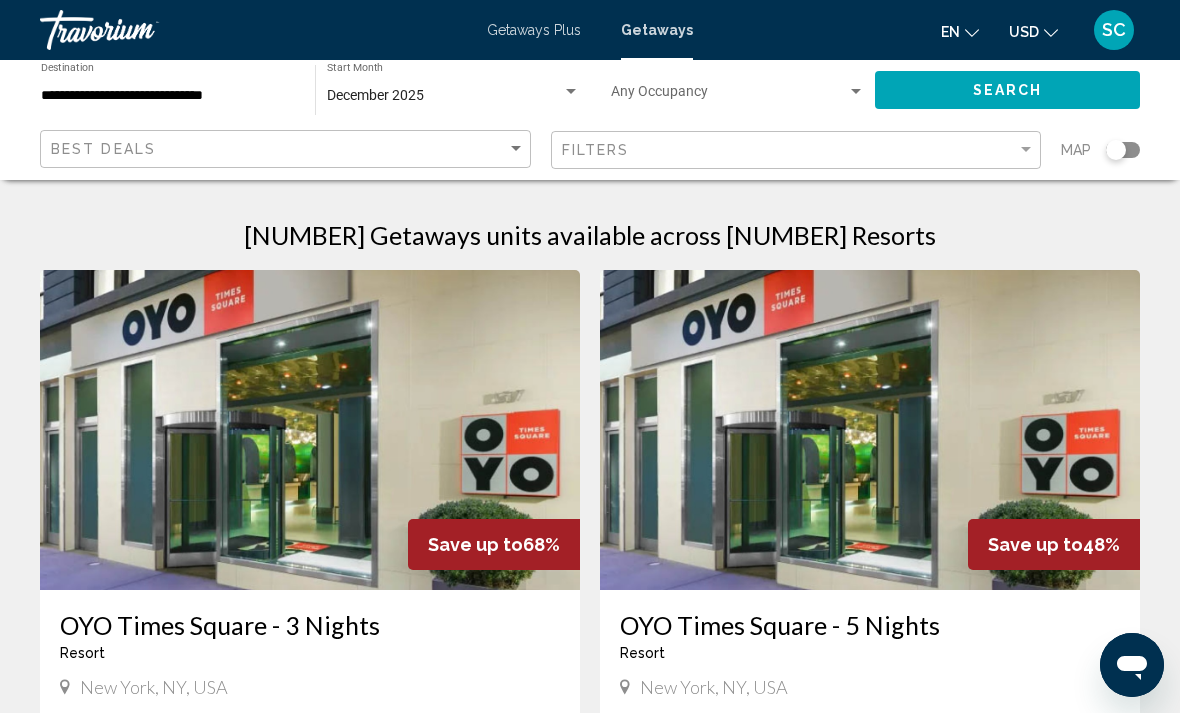 click on "**********" 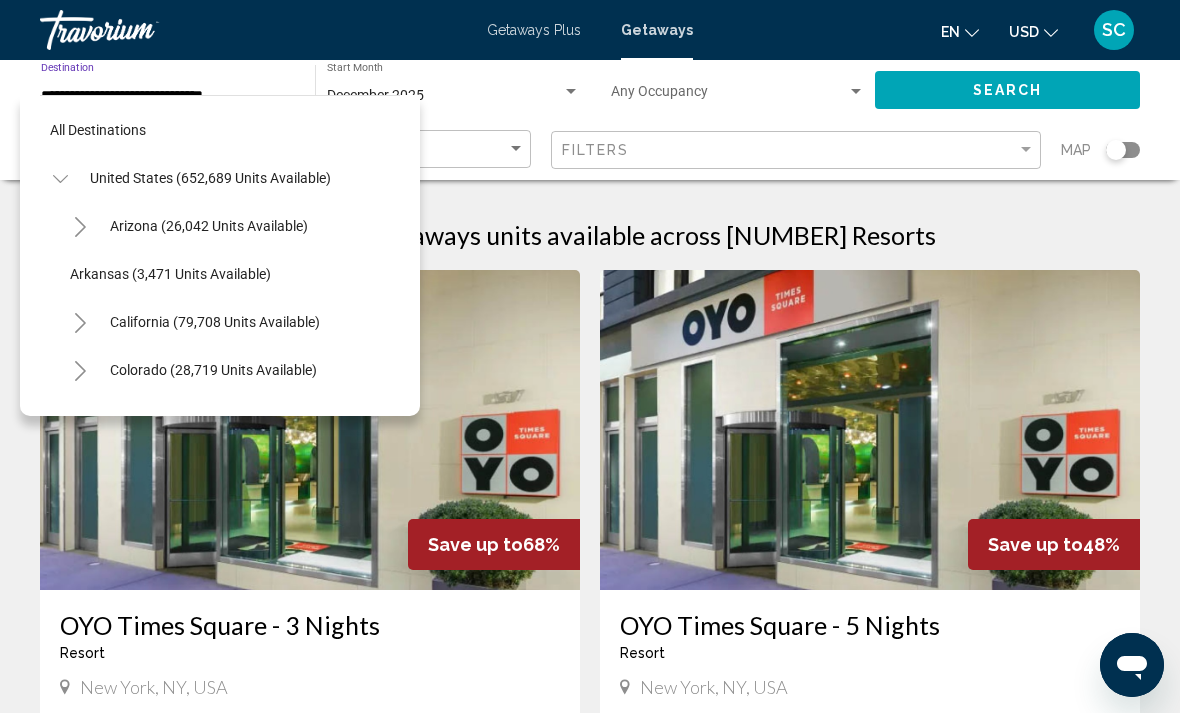 scroll, scrollTop: 0, scrollLeft: 0, axis: both 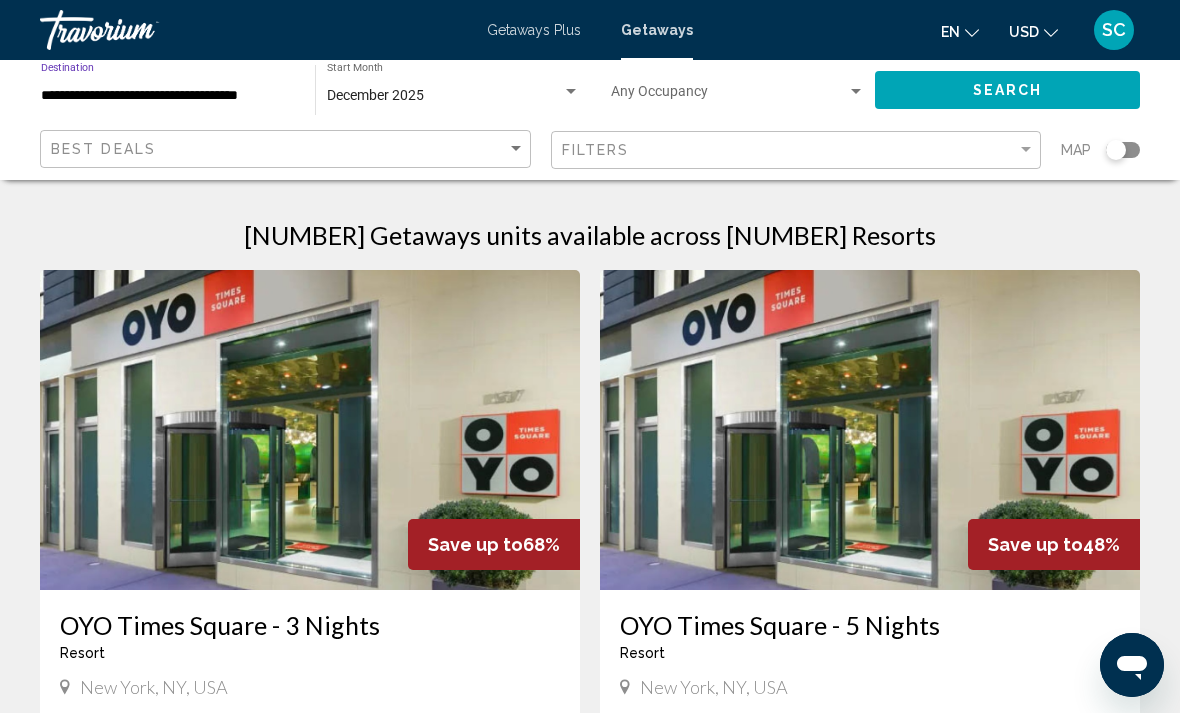 click on "**********" at bounding box center (168, 96) 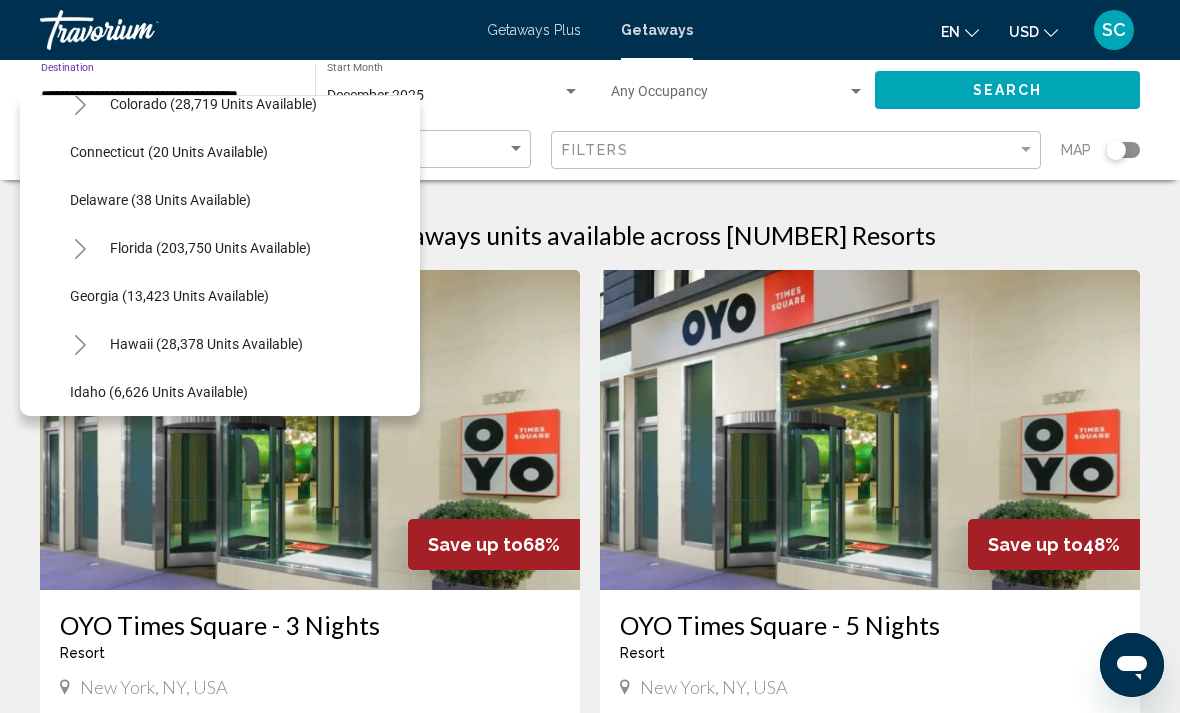 scroll, scrollTop: 295, scrollLeft: 0, axis: vertical 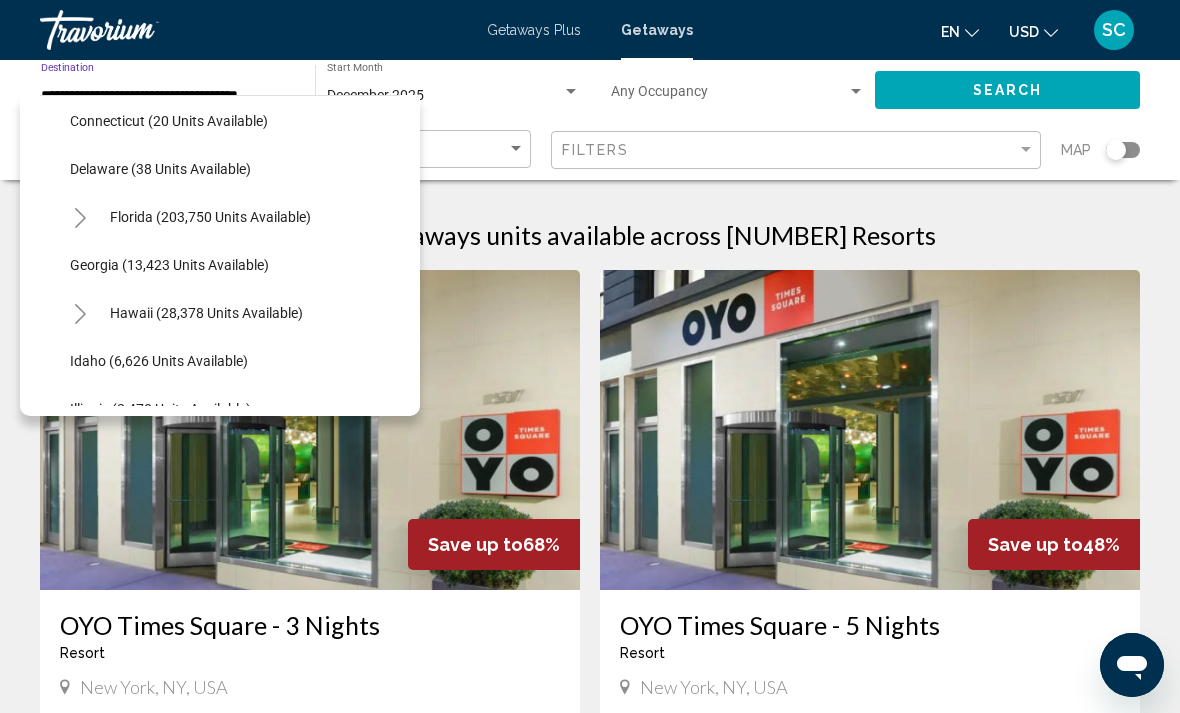 click on "Florida (203,750 units available)" 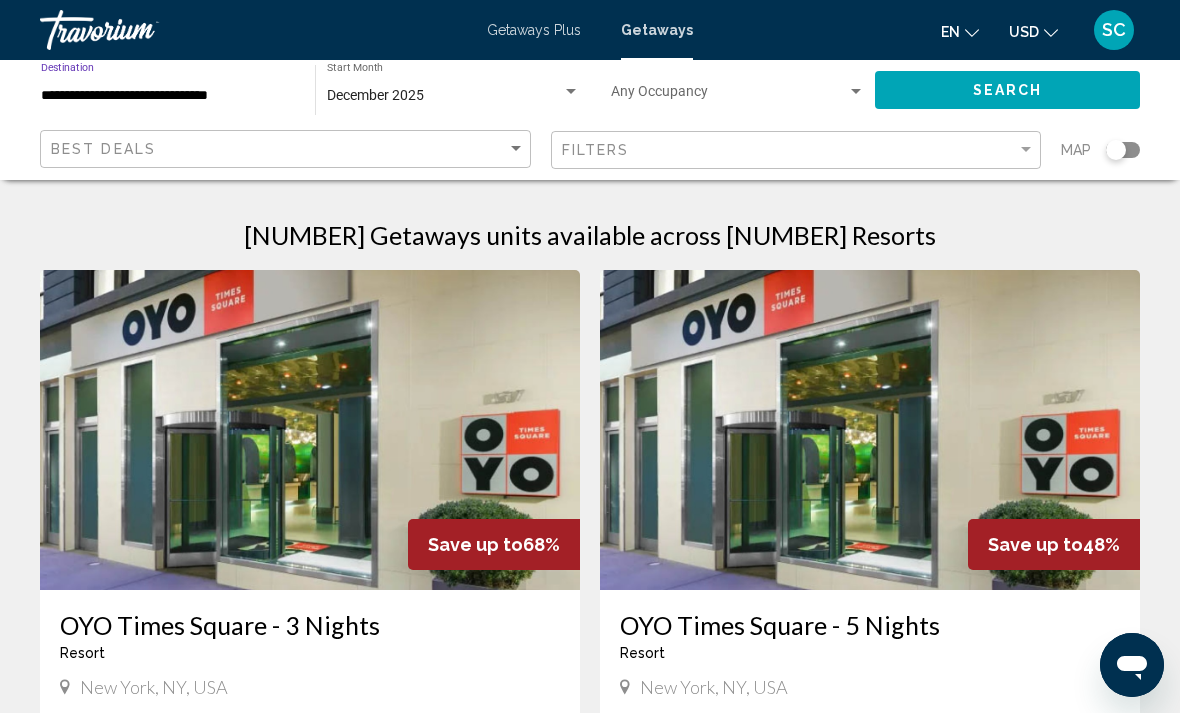click on "**********" at bounding box center [168, 96] 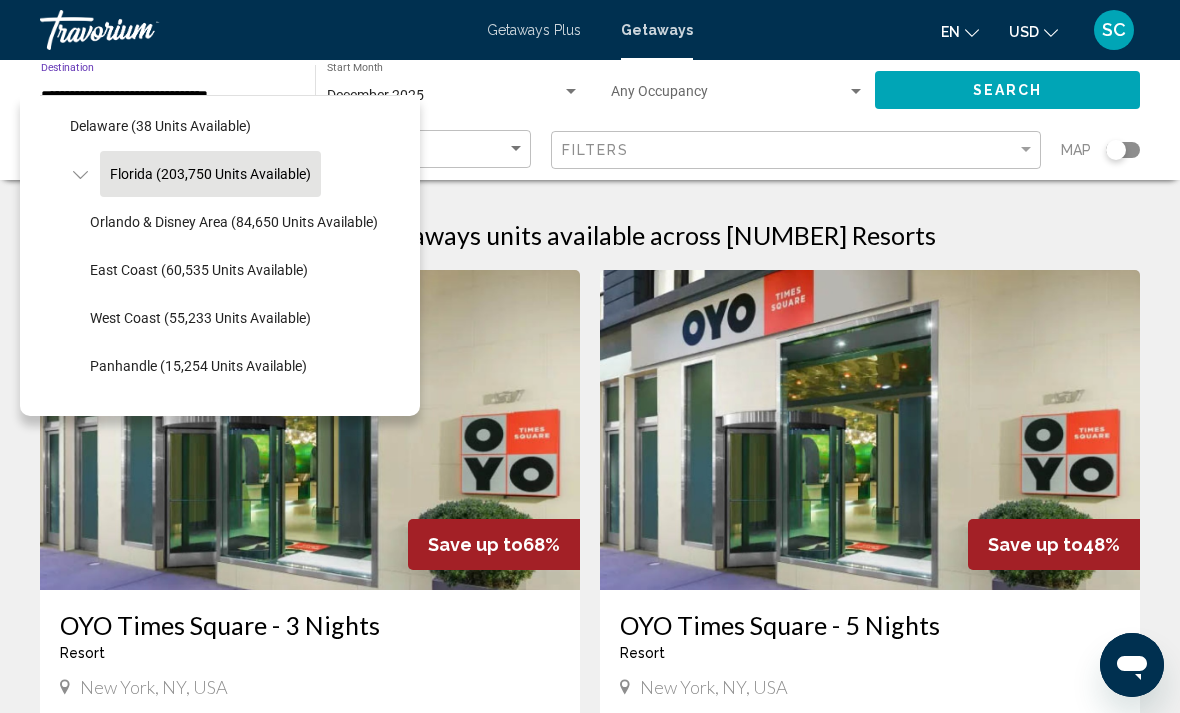 click on "East Coast (60,535 units available)" 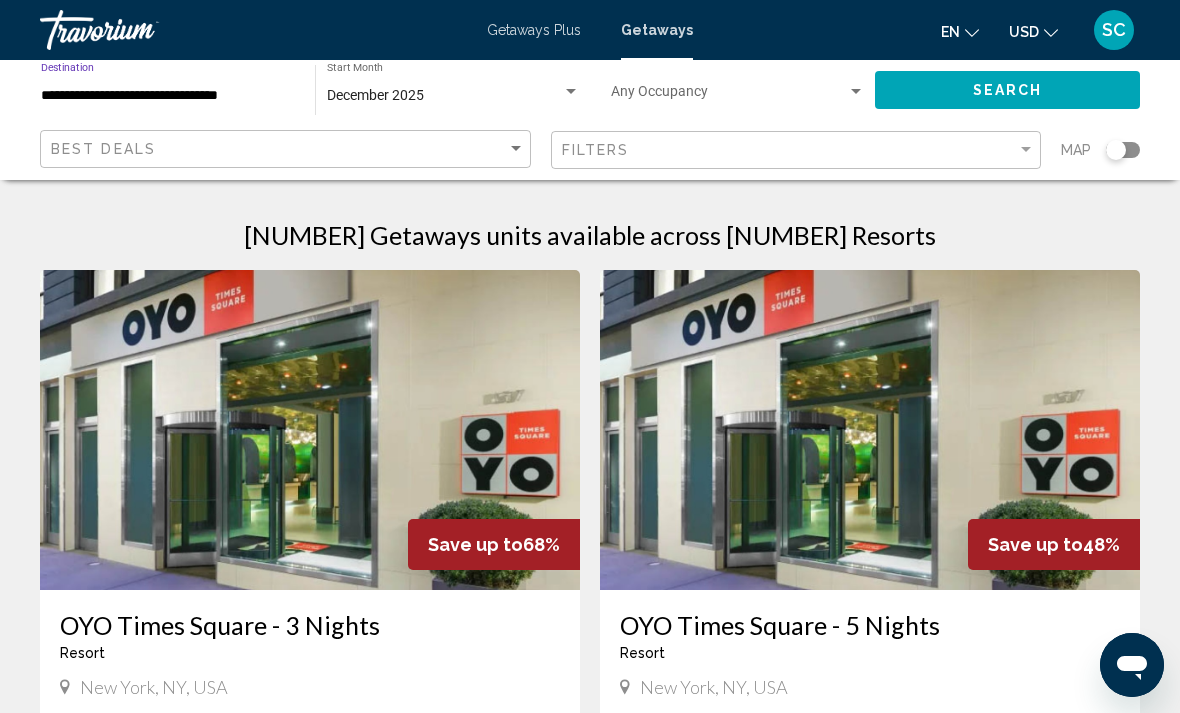 click on "December 2025" at bounding box center [444, 96] 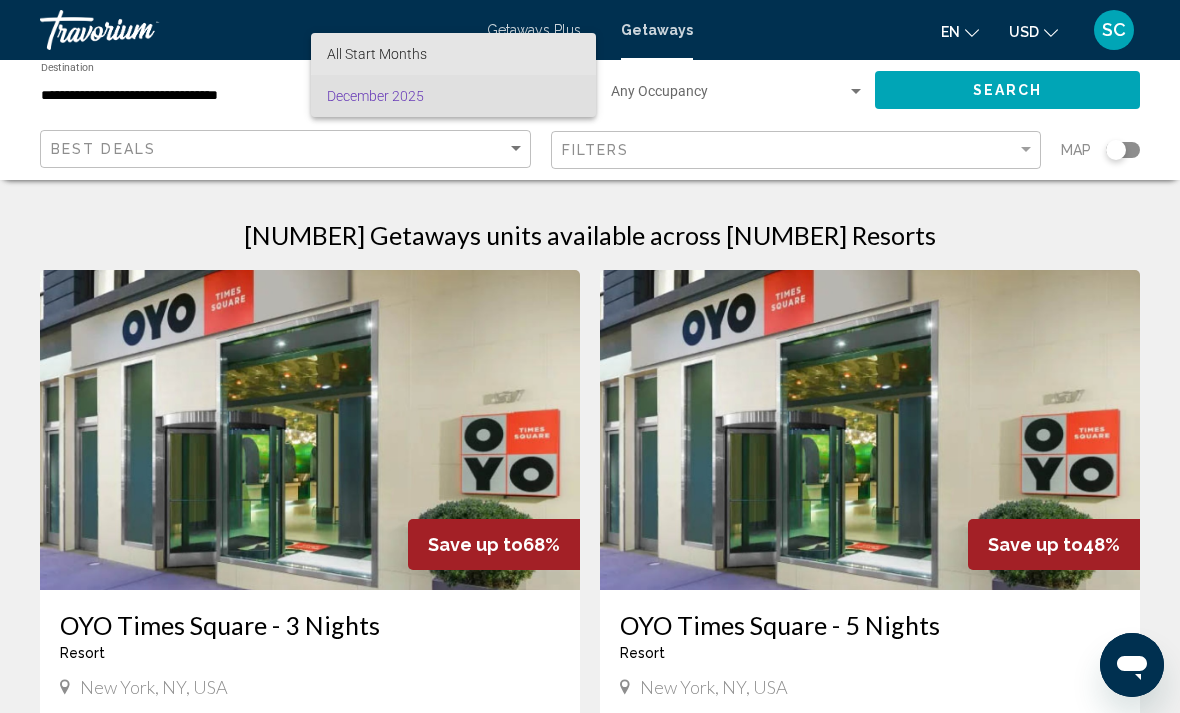 click on "All Start Months" at bounding box center [453, 54] 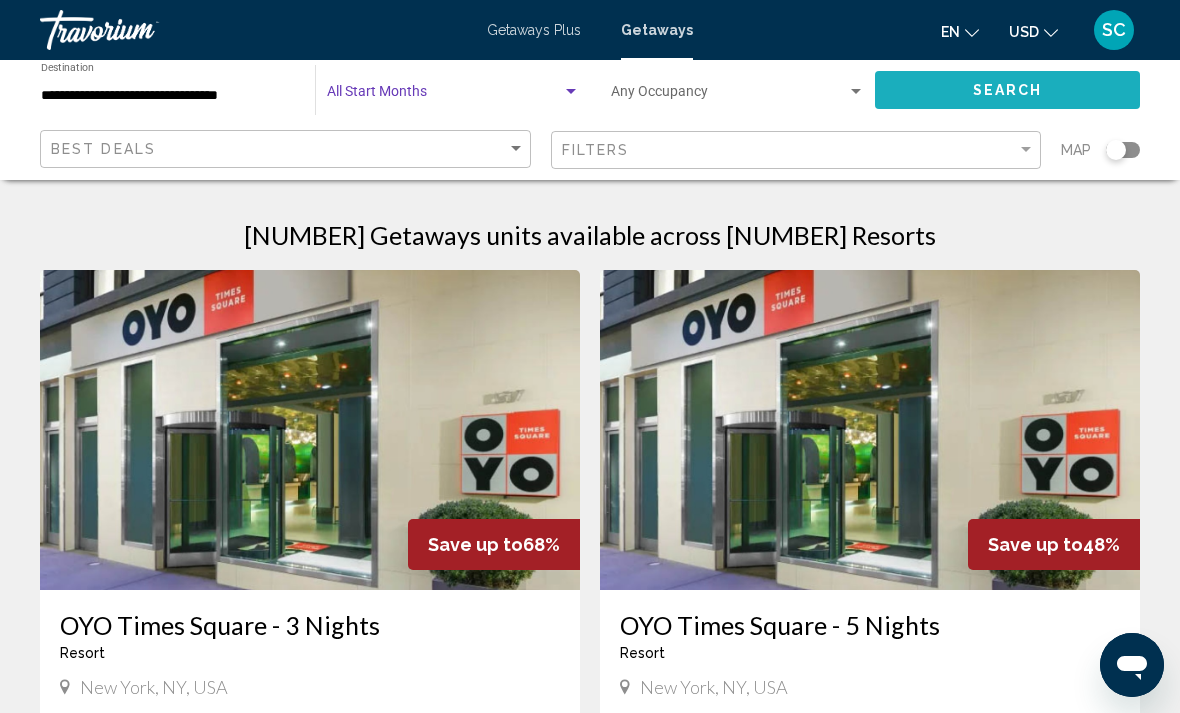 click on "Search" 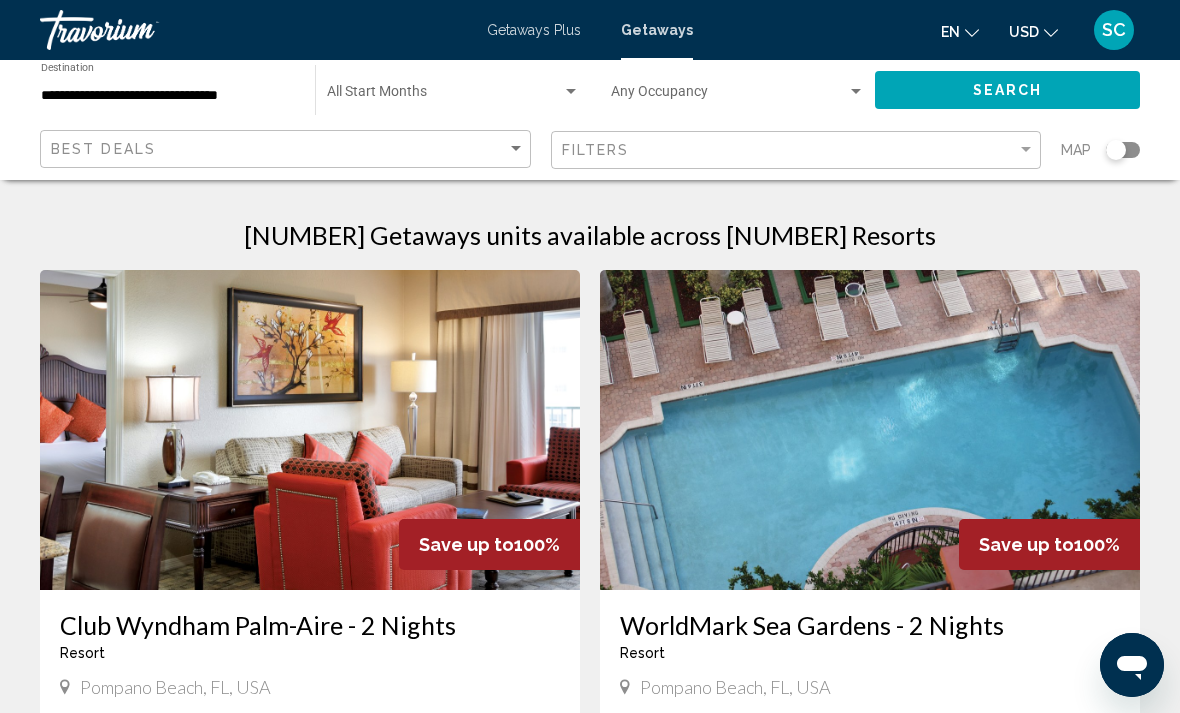click at bounding box center (444, 96) 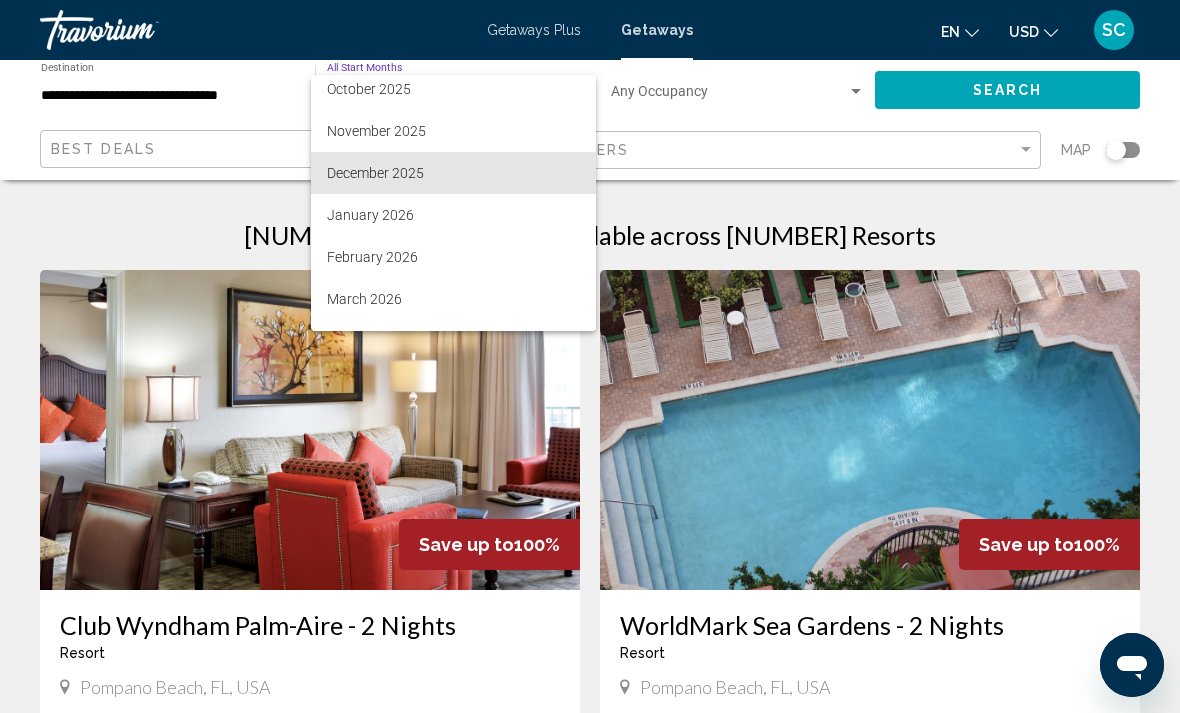click on "December 2025" at bounding box center (453, 173) 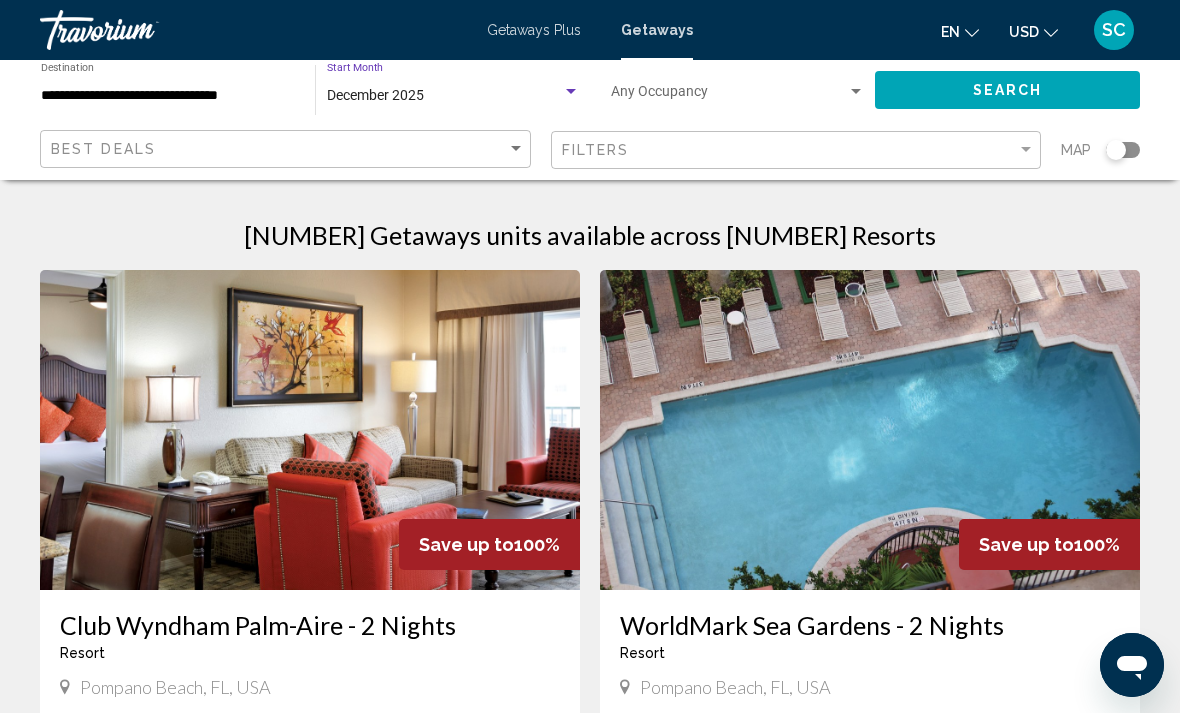 click on "Search" 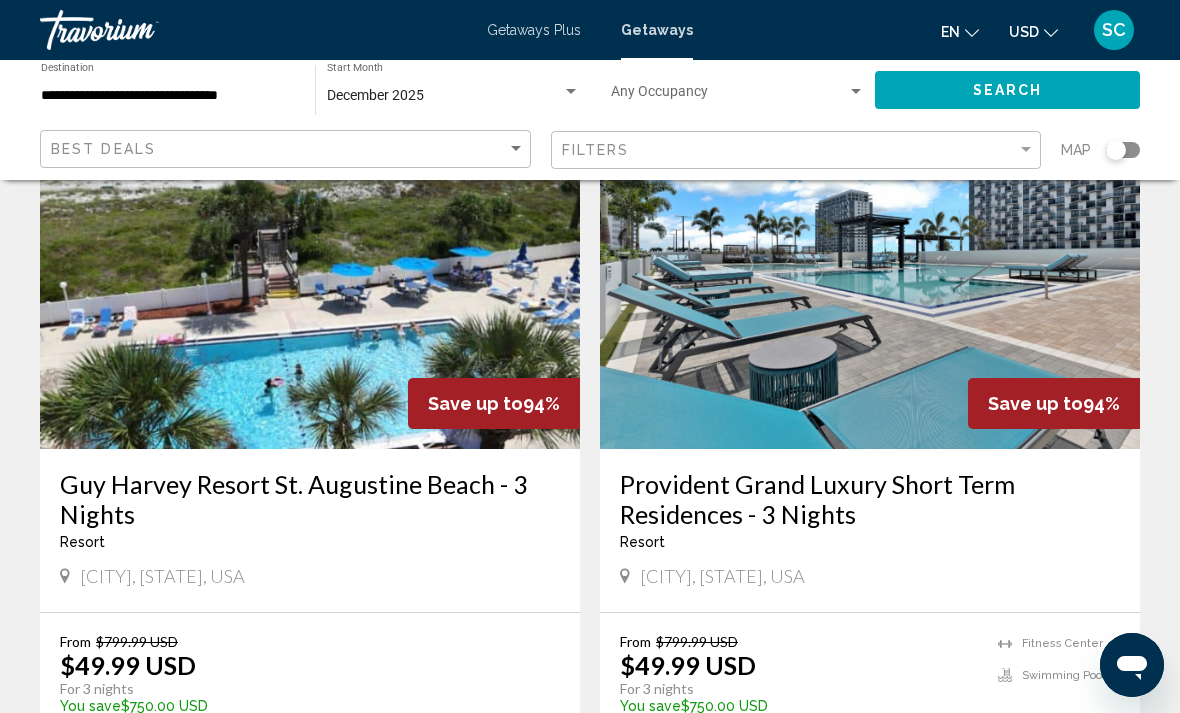scroll, scrollTop: 3654, scrollLeft: 0, axis: vertical 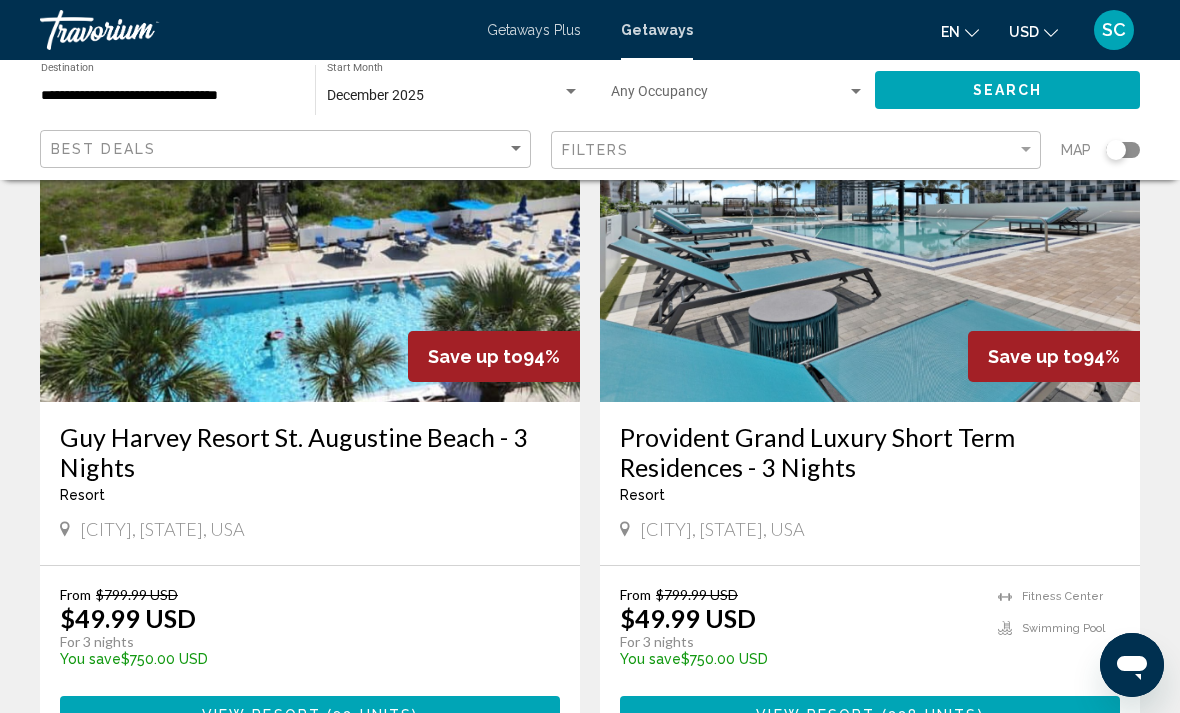 click on "Guy Harvey Resort St. Augustine Beach - 3 Nights" at bounding box center (310, 452) 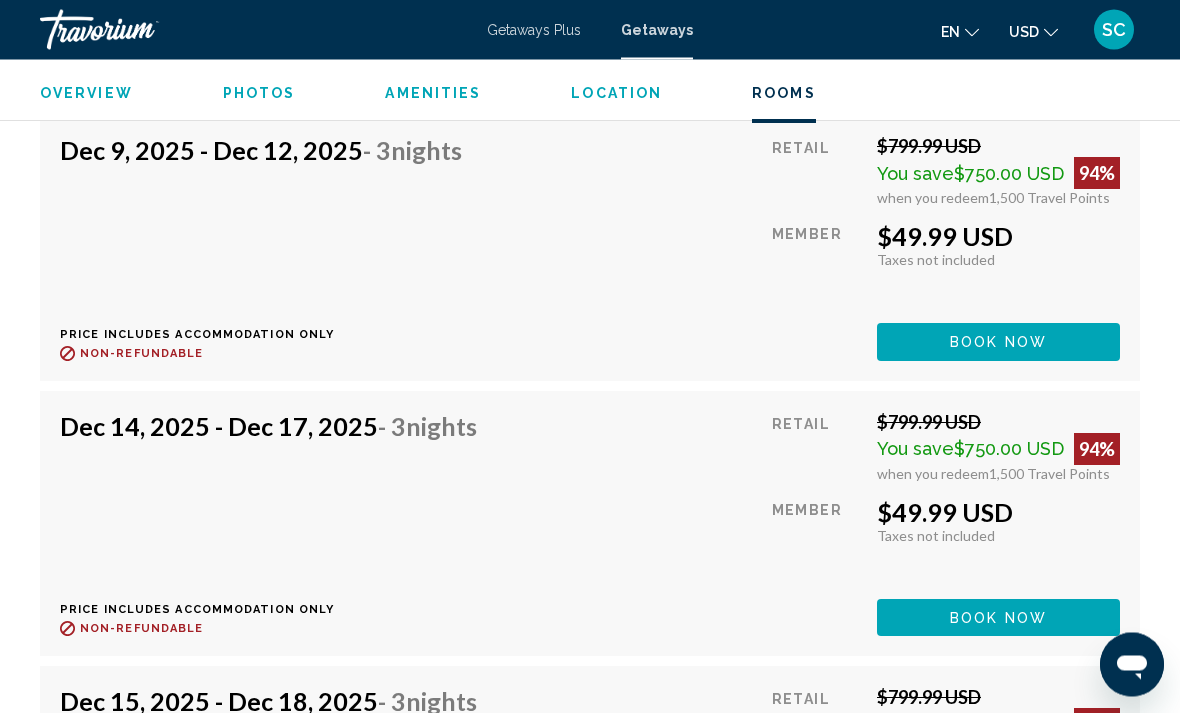 scroll, scrollTop: 4346, scrollLeft: 0, axis: vertical 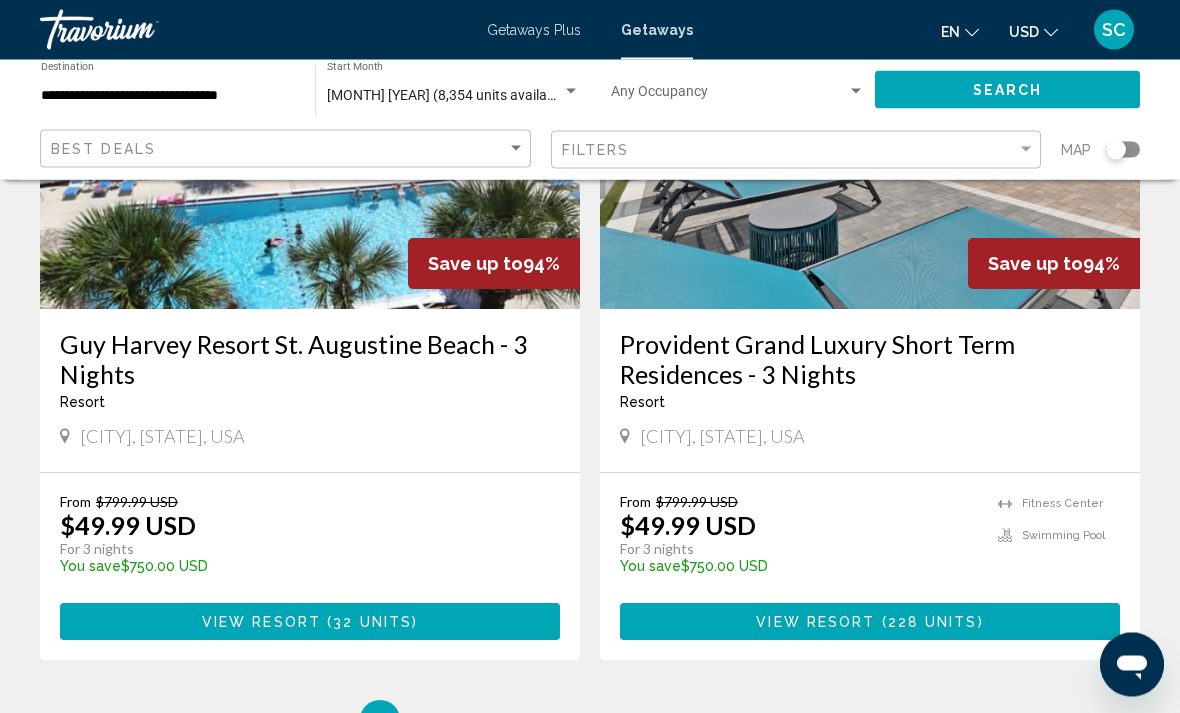 click on "1 / 13  You're on page  1 page  2 page  3 page  4 page  5 page  ... page  13" at bounding box center [590, 721] 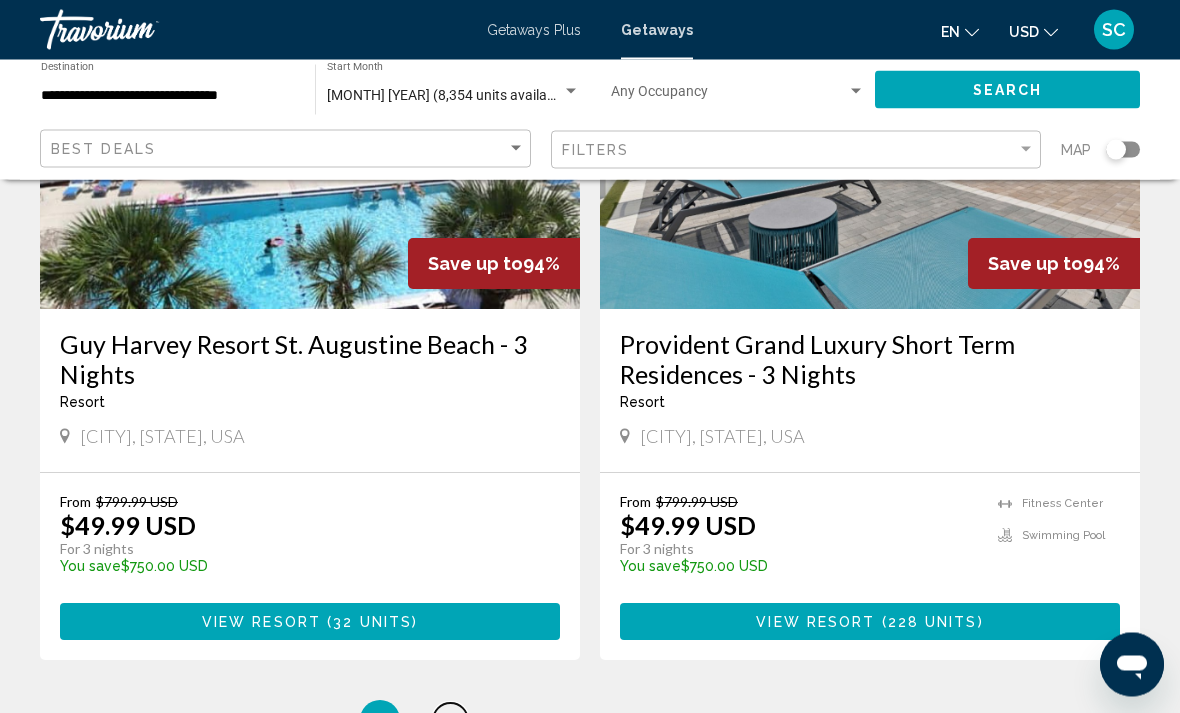click on "2" at bounding box center [450, 721] 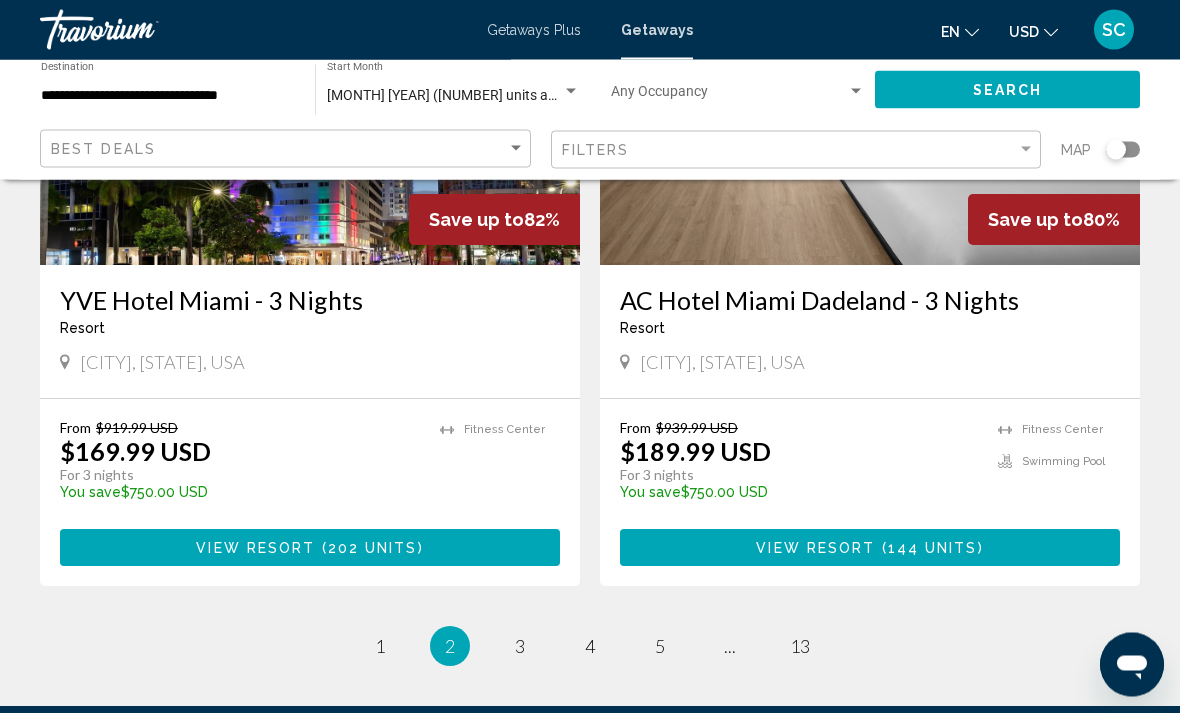 scroll, scrollTop: 3822, scrollLeft: 0, axis: vertical 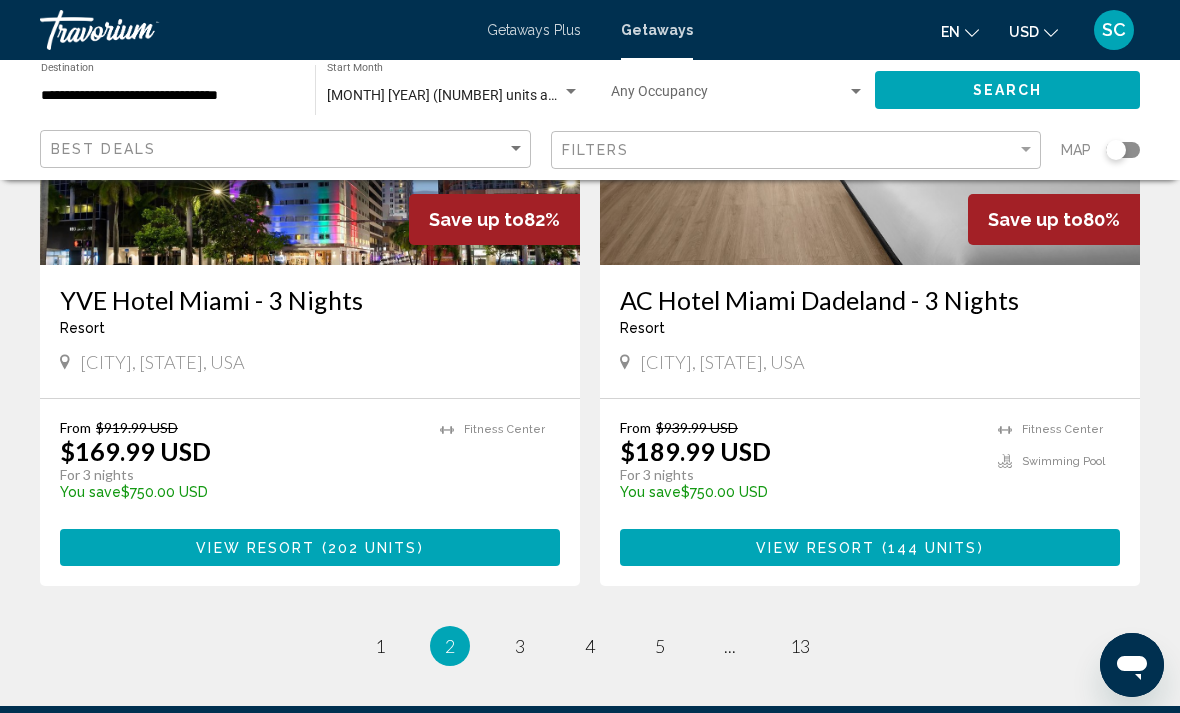 click on "December 2025 (8,352 units available)" at bounding box center (453, 96) 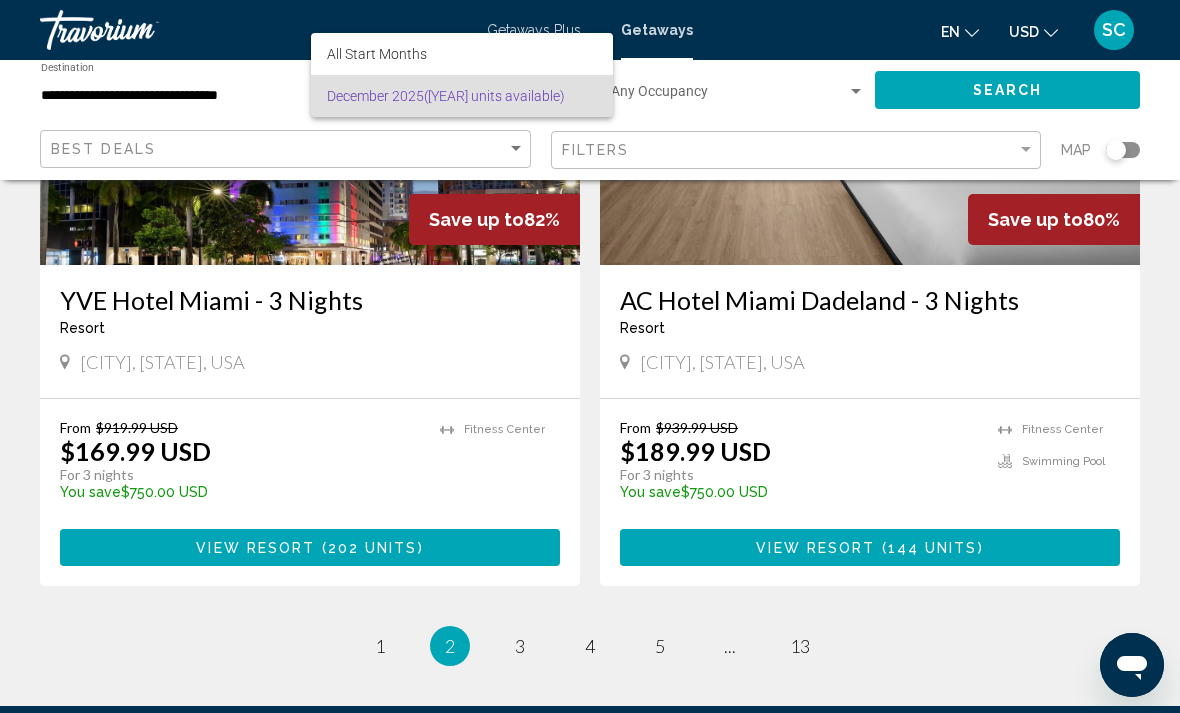 click at bounding box center [590, 356] 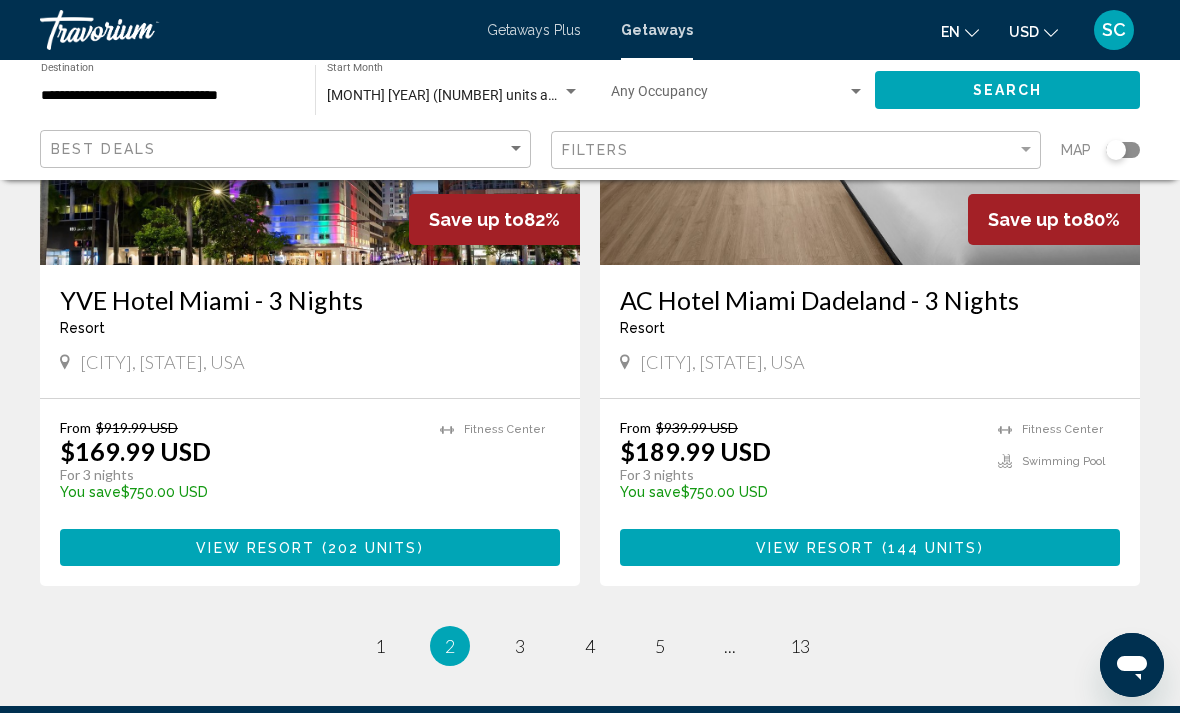 click on "**********" at bounding box center [168, 96] 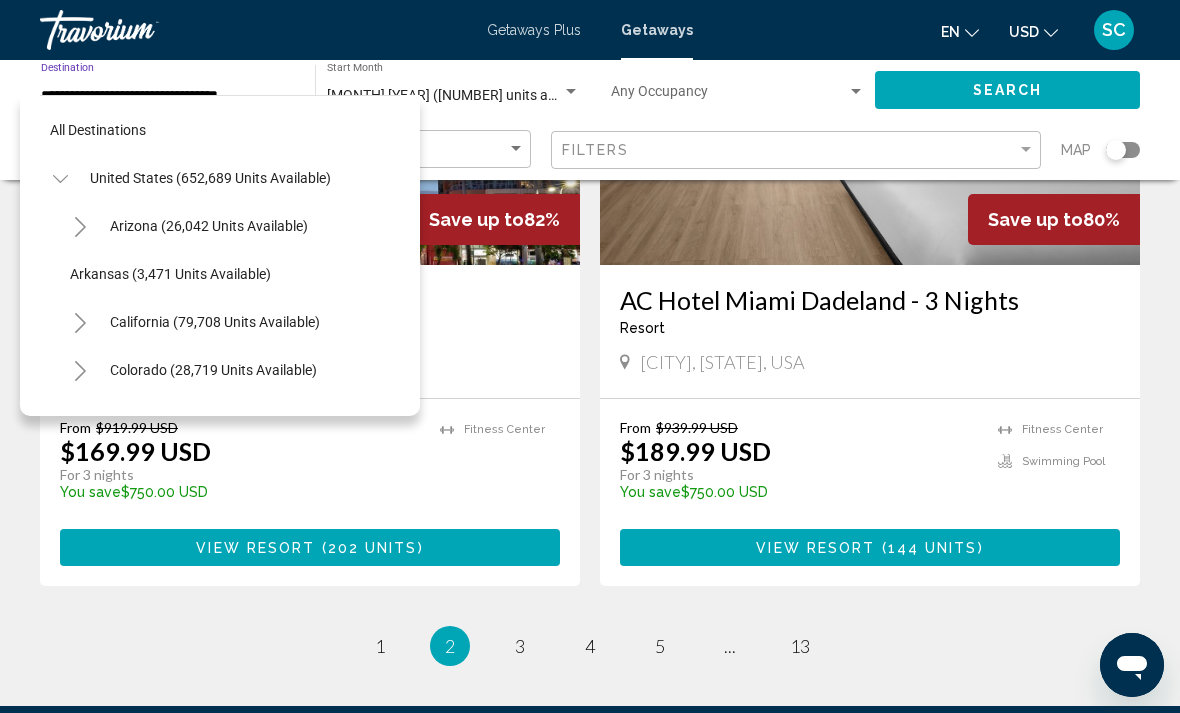 scroll, scrollTop: 359, scrollLeft: 0, axis: vertical 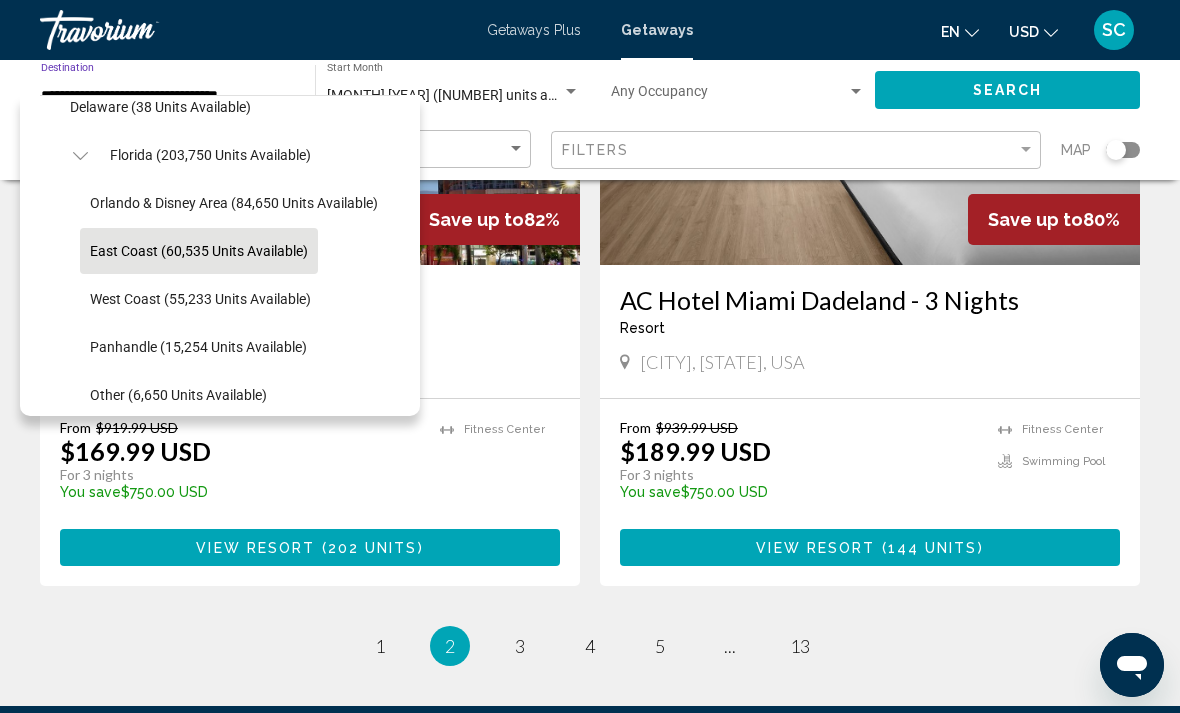 click on "East Coast (60,535 units available)" 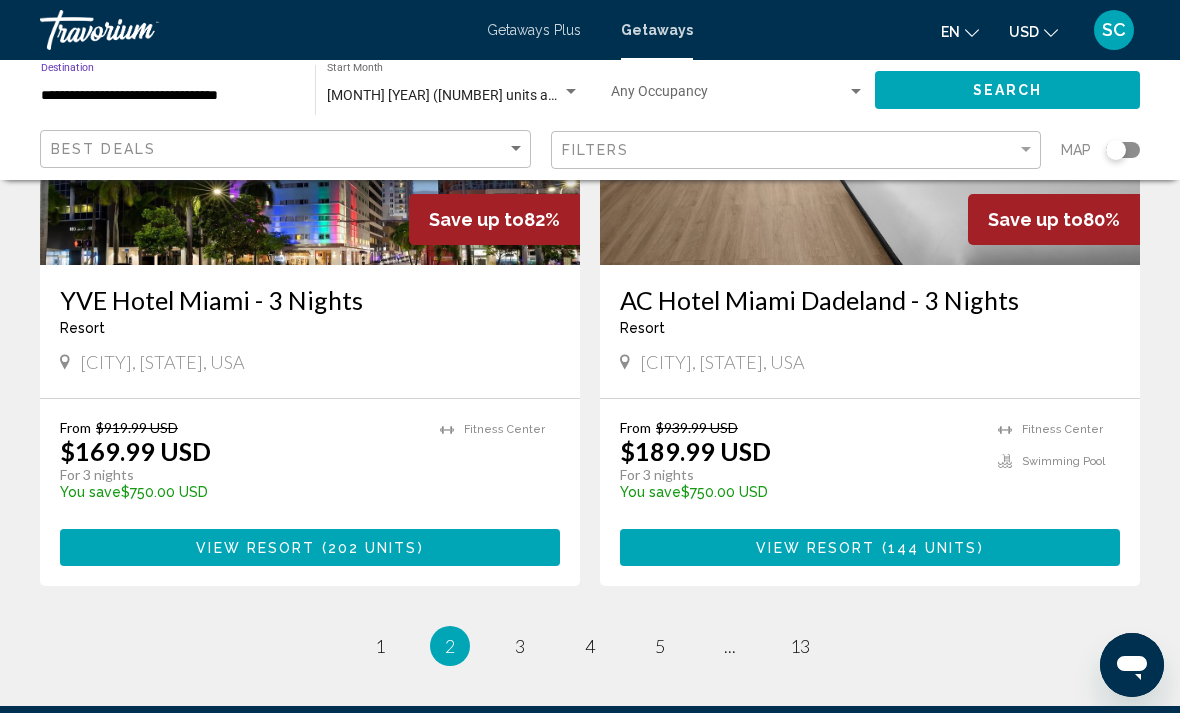 click on "December 2025 (8,352 units available) Start Month All Start Months" 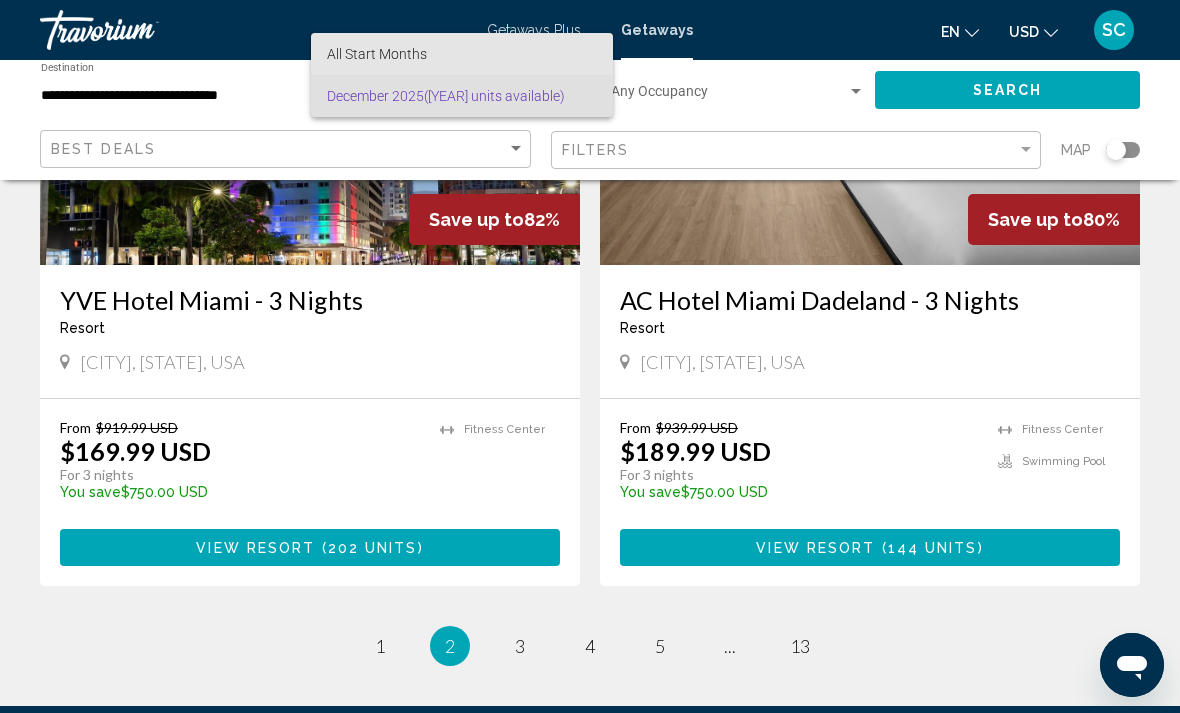 click on "All Start Months" at bounding box center [462, 54] 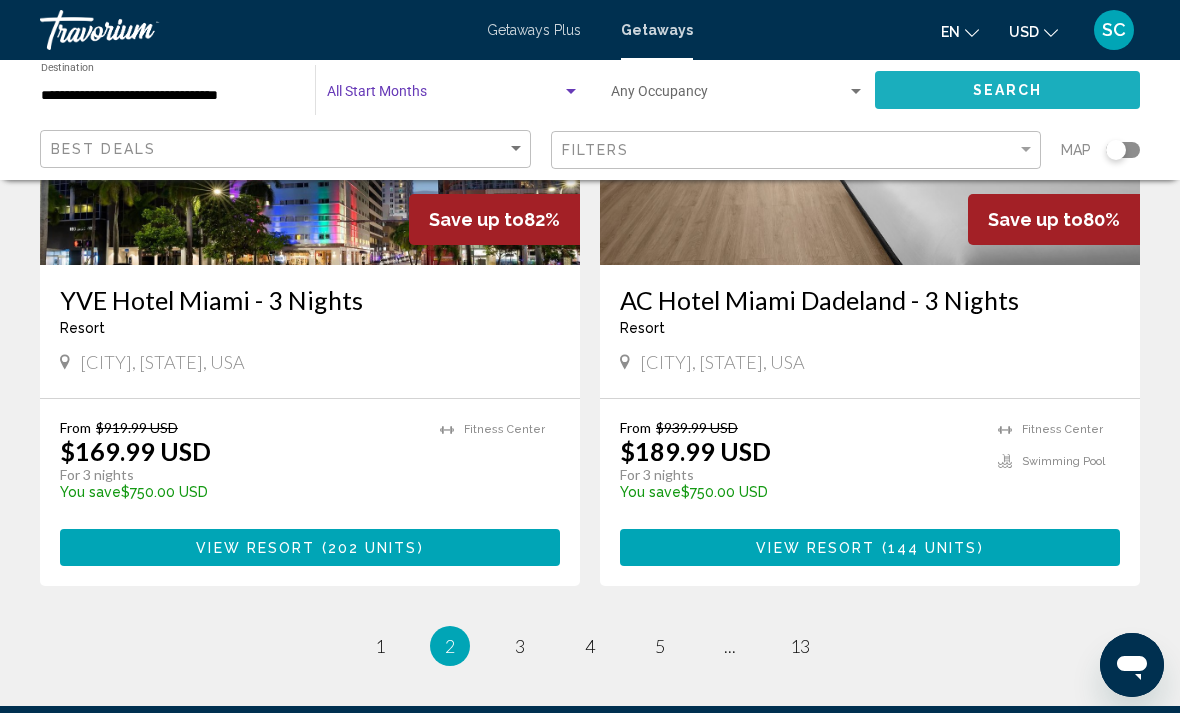 click on "Search" 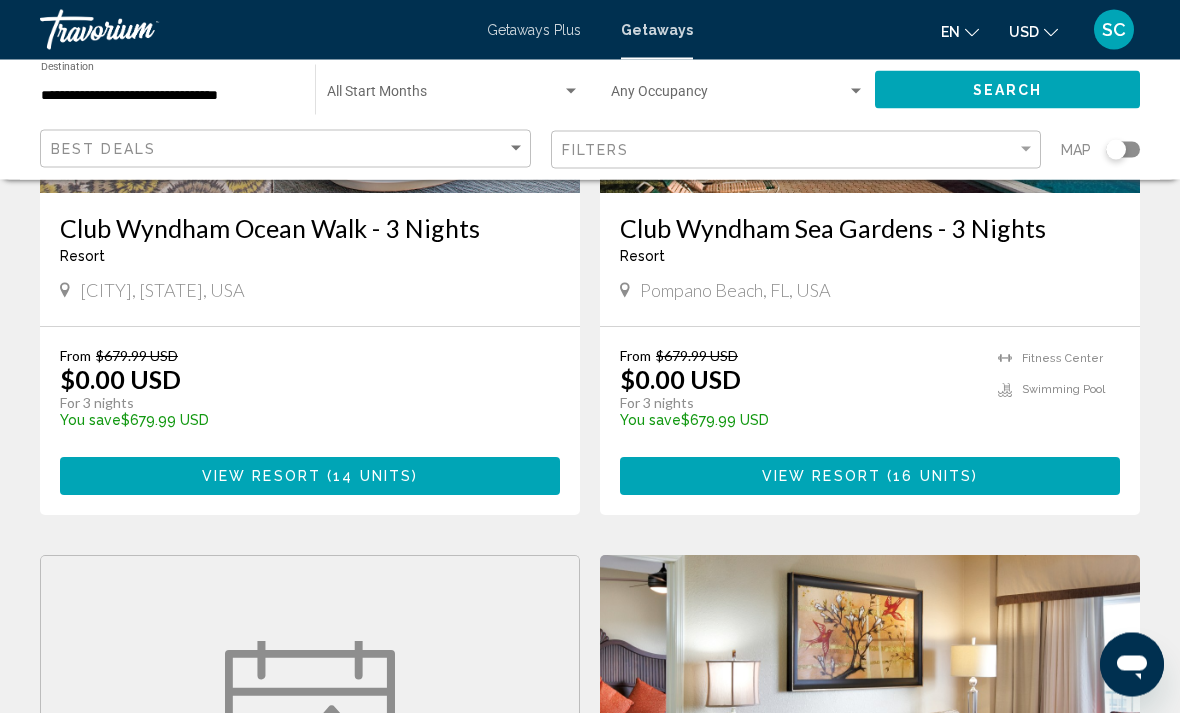 scroll, scrollTop: 3123, scrollLeft: 0, axis: vertical 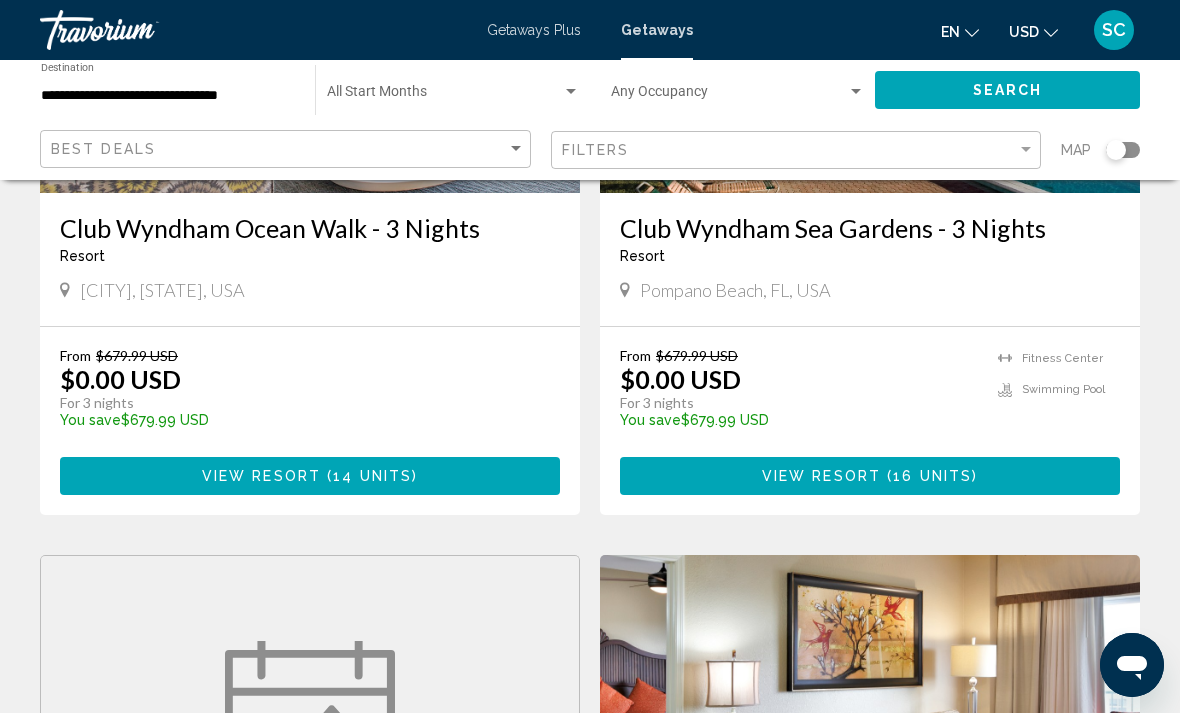 click at bounding box center [453, 96] 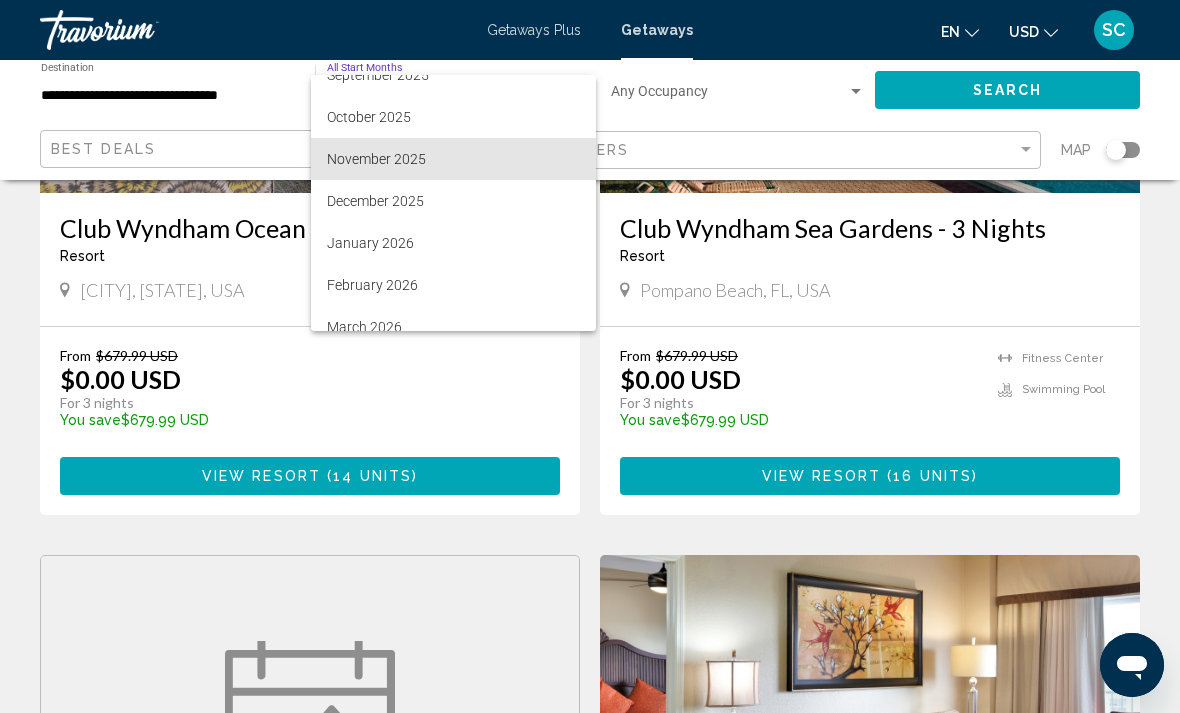 scroll, scrollTop: 111, scrollLeft: 0, axis: vertical 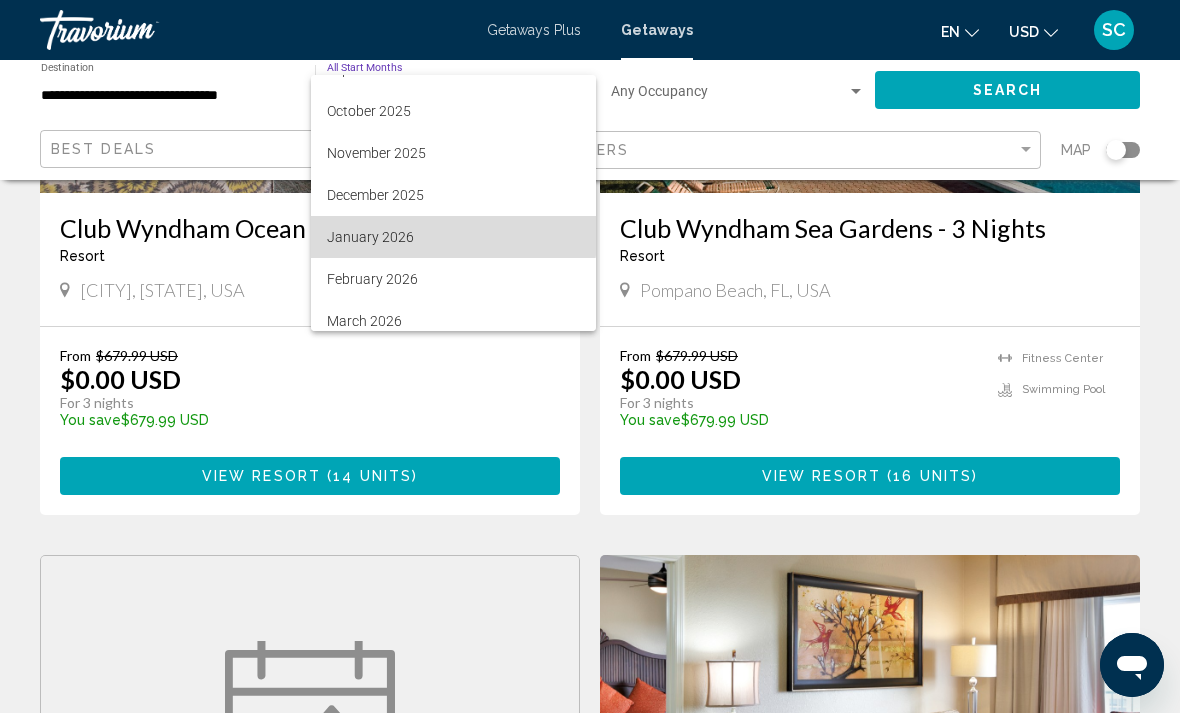 click on "January 2026" at bounding box center (453, 237) 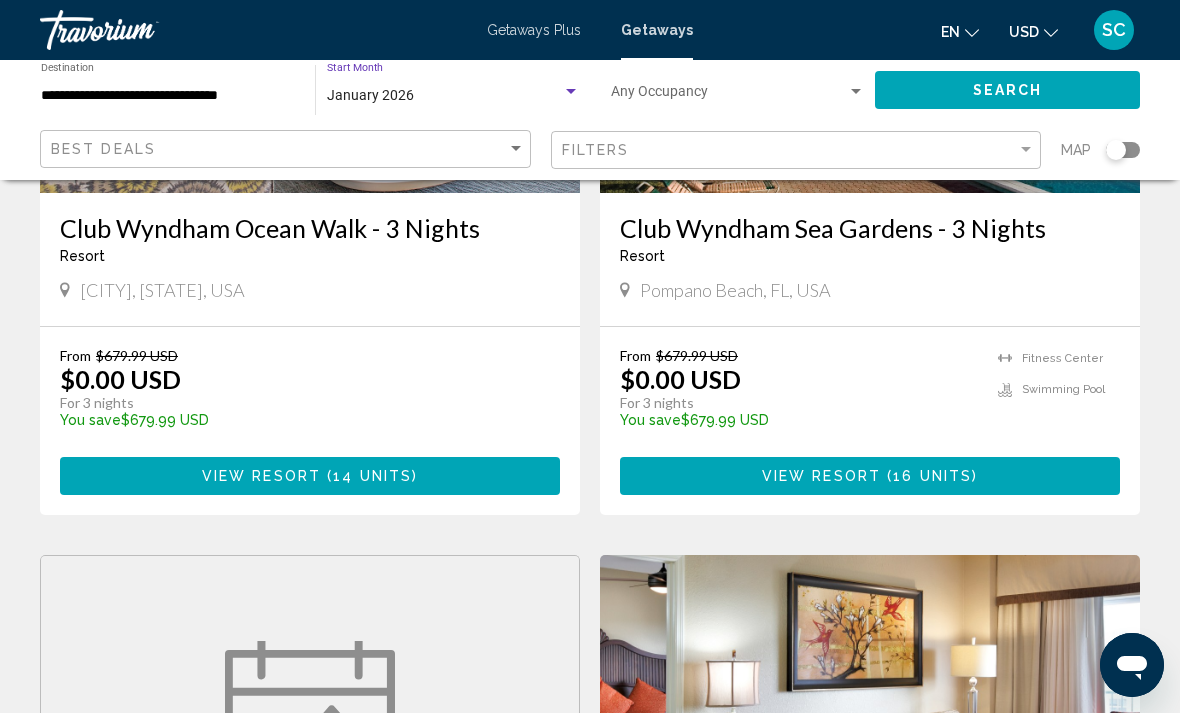 click on "Search" 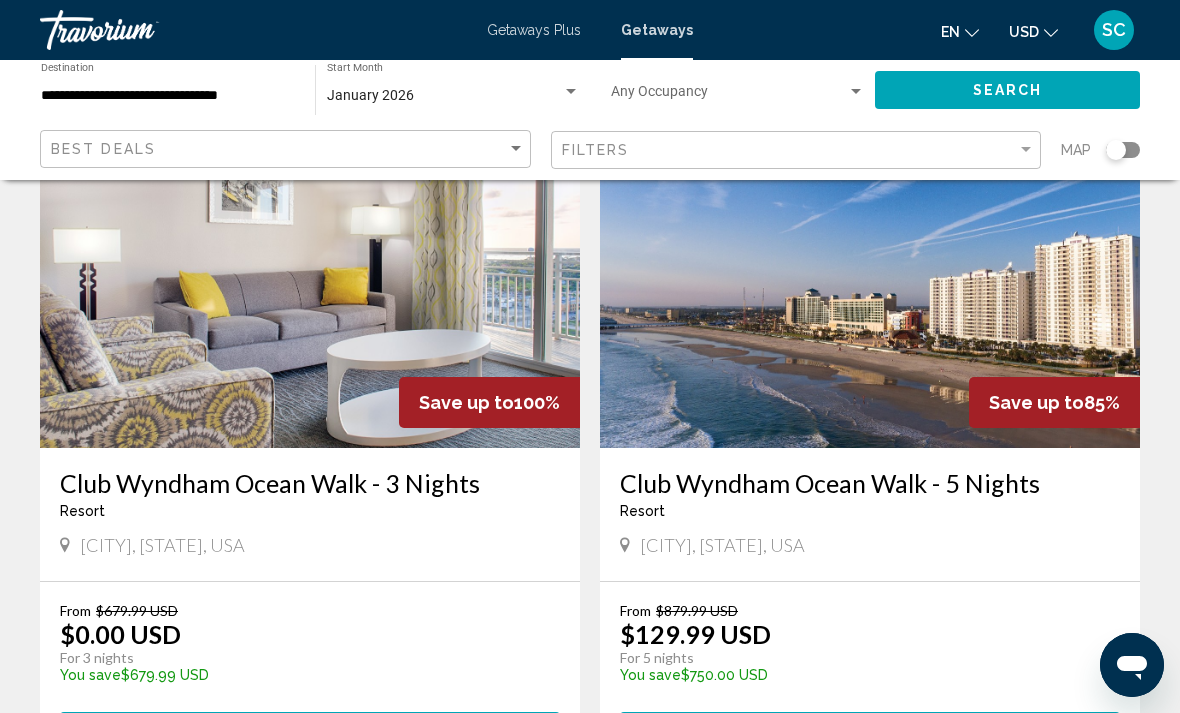 scroll, scrollTop: 141, scrollLeft: 0, axis: vertical 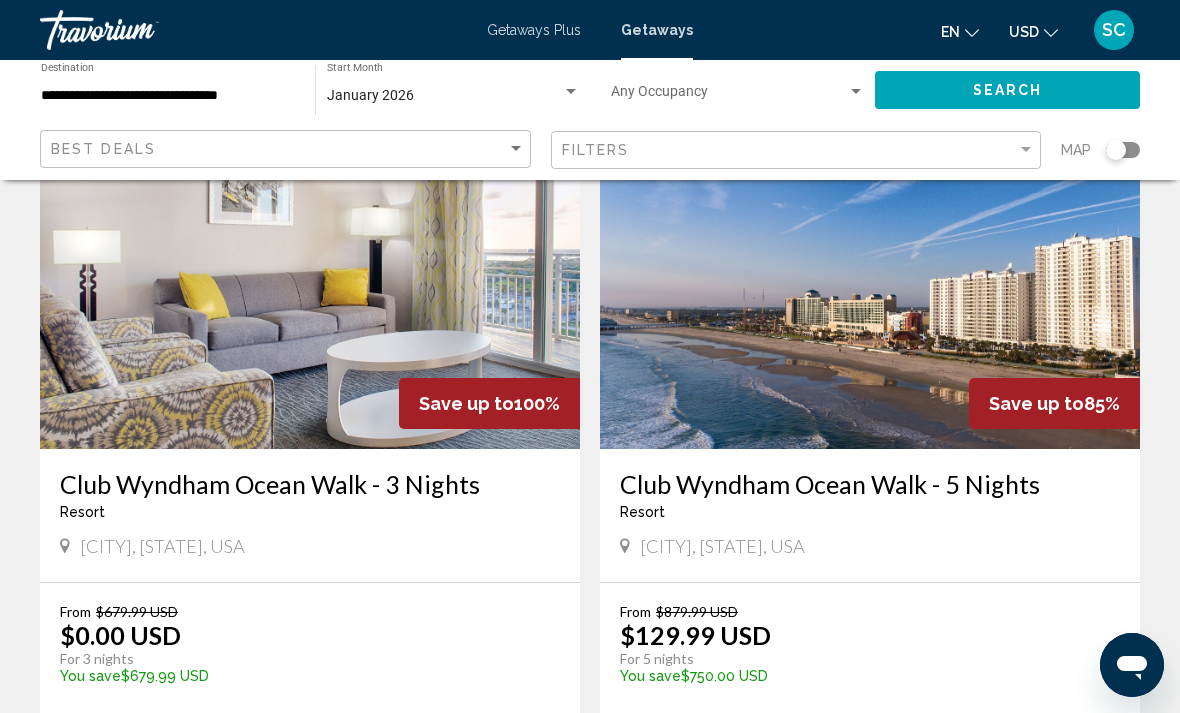 click on "Resort  -  This is an adults only resort" at bounding box center [310, 512] 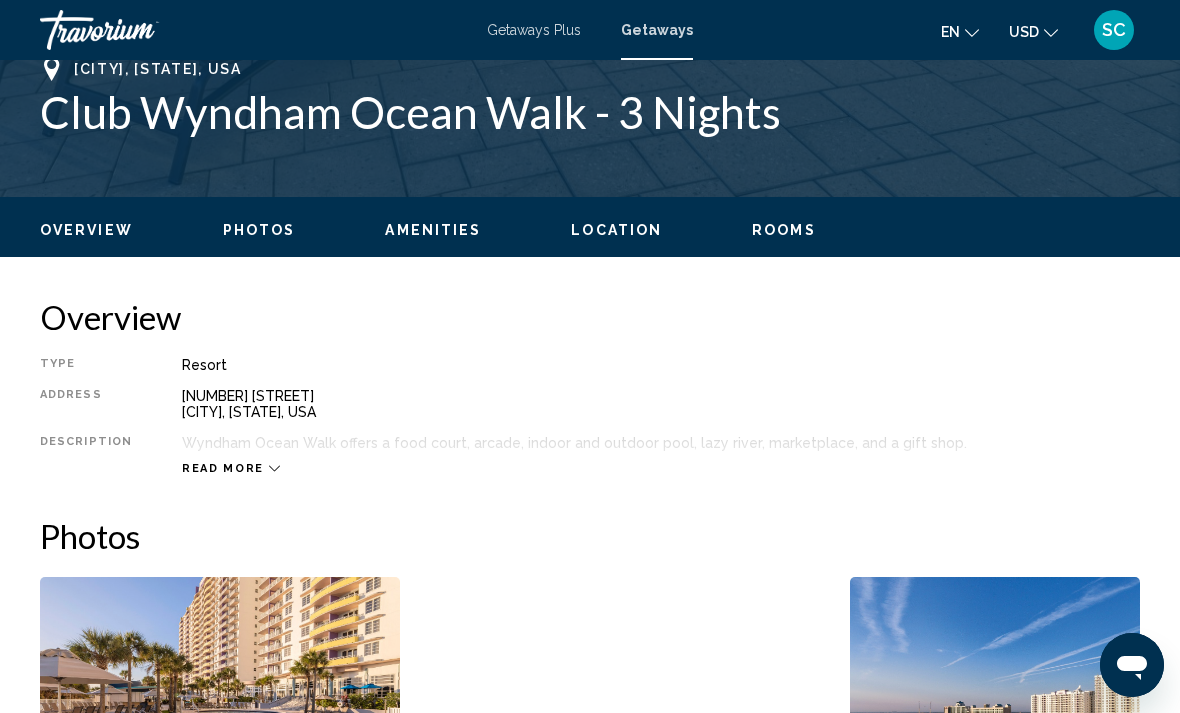 scroll, scrollTop: 811, scrollLeft: 0, axis: vertical 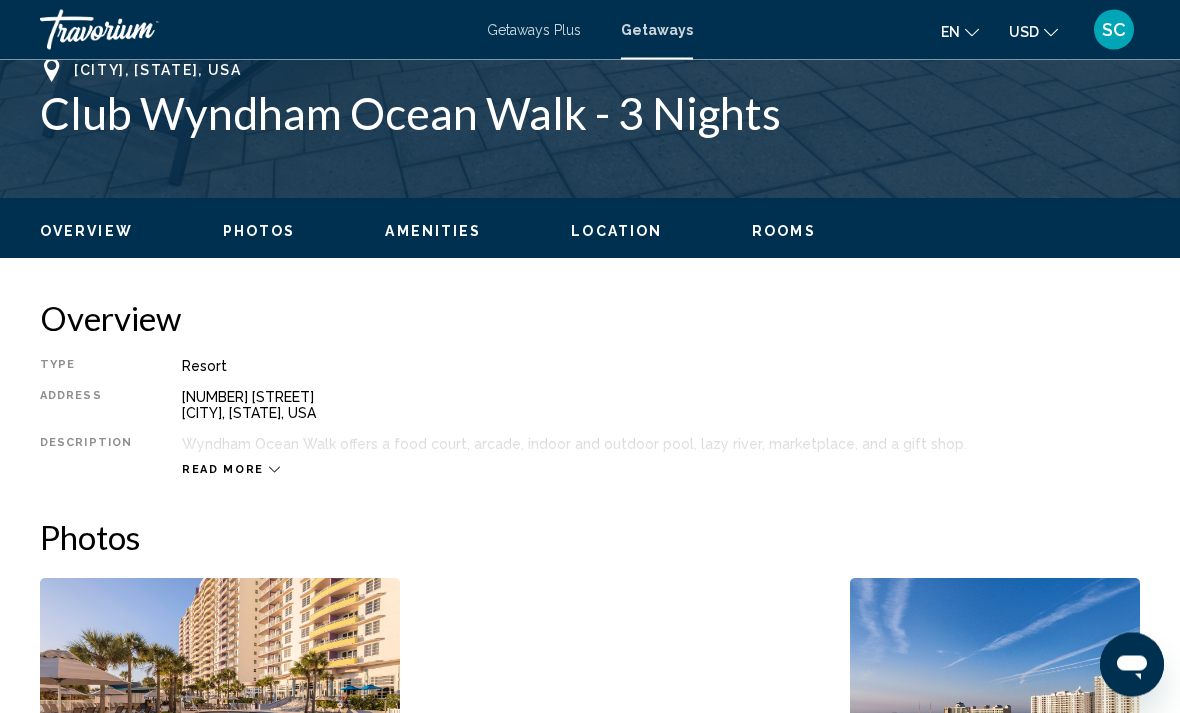 click on "Read more" at bounding box center (661, 450) 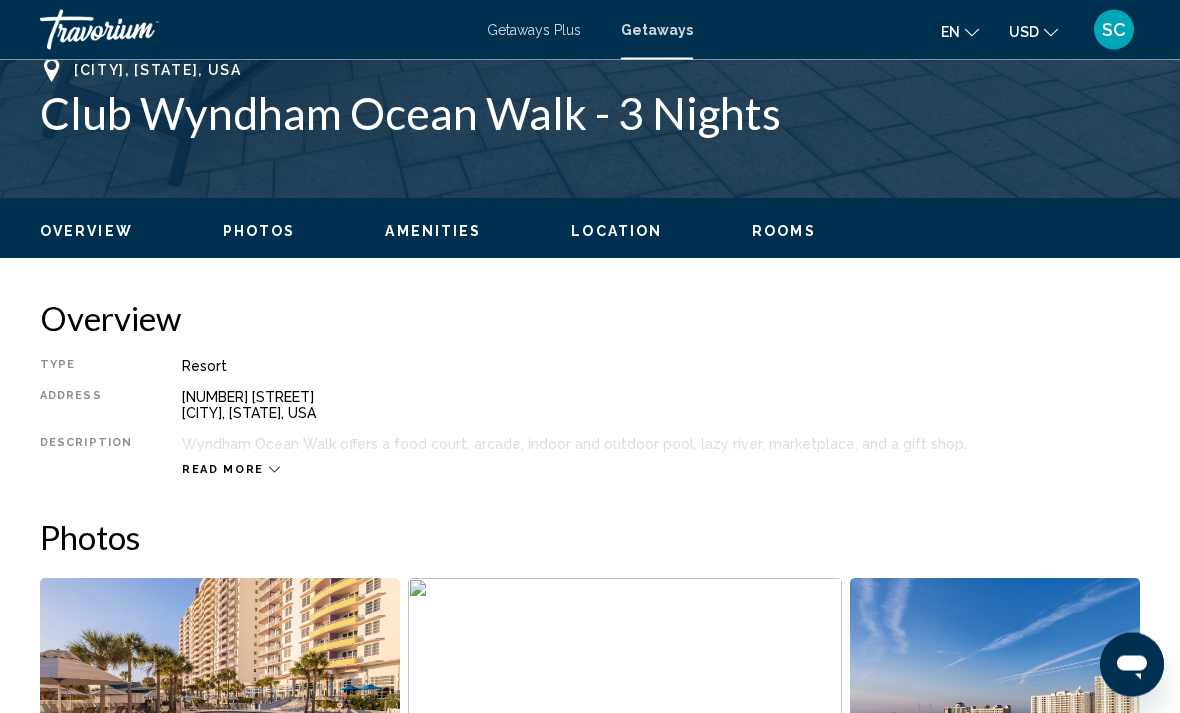 click on "Read more" at bounding box center (661, 450) 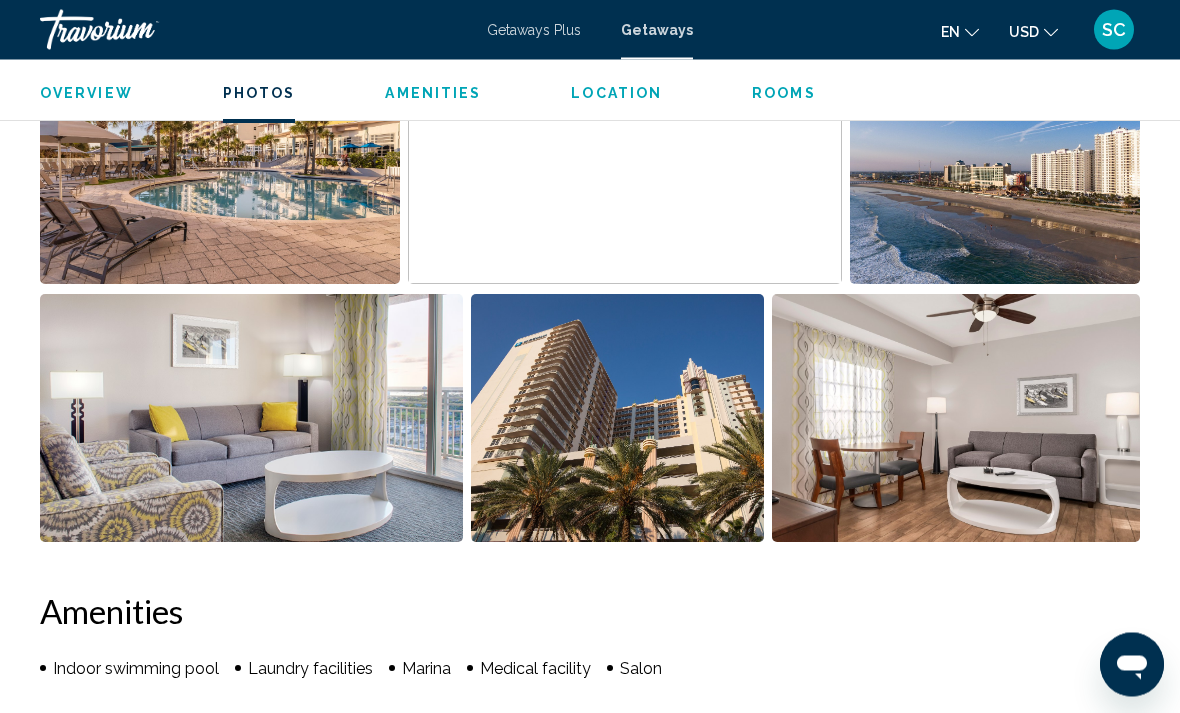 click at bounding box center [956, 419] 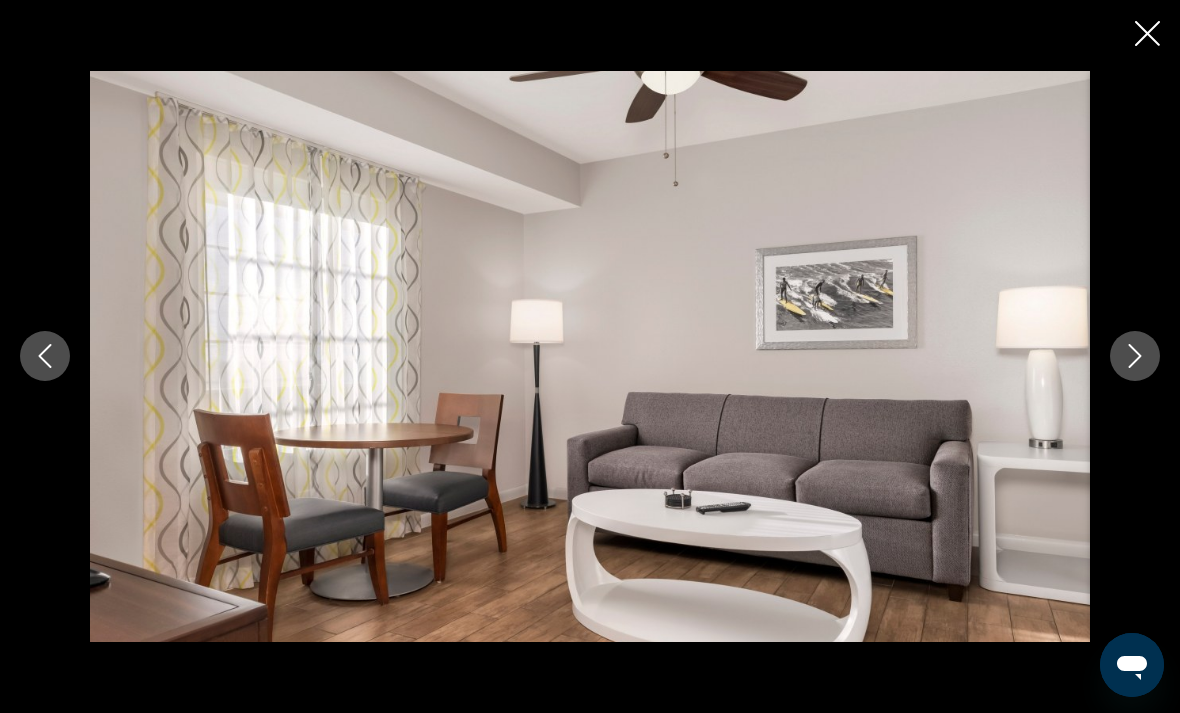 click at bounding box center [45, 356] 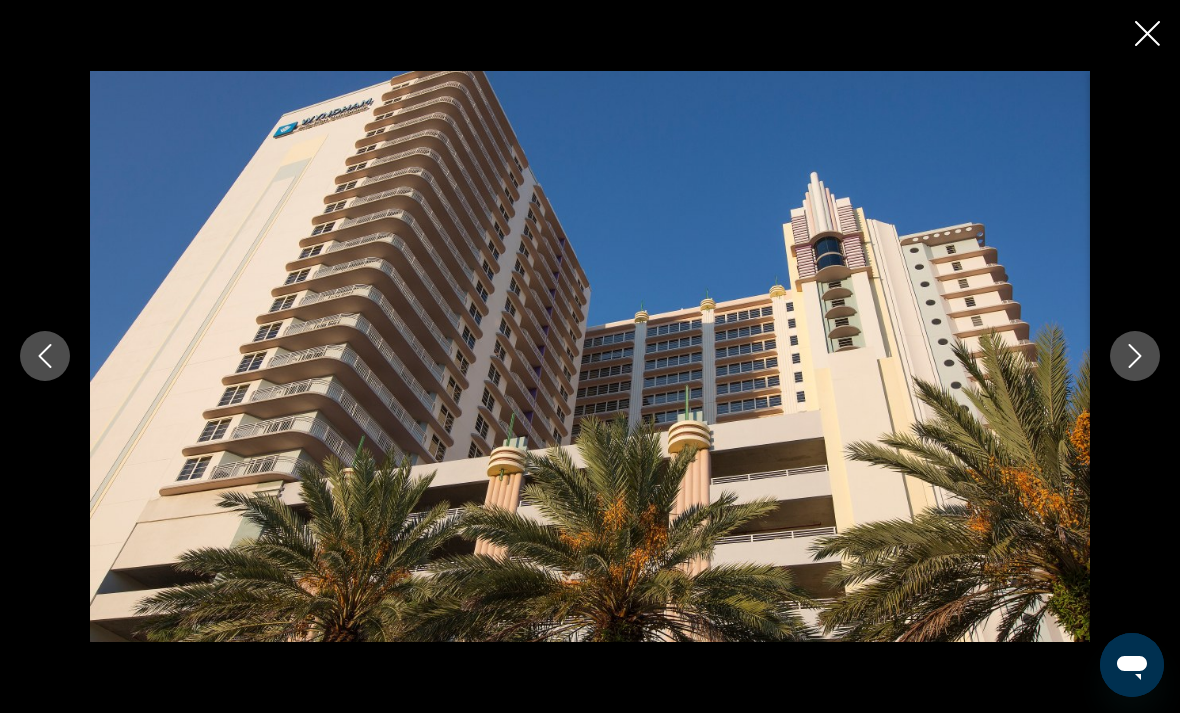 click at bounding box center (45, 356) 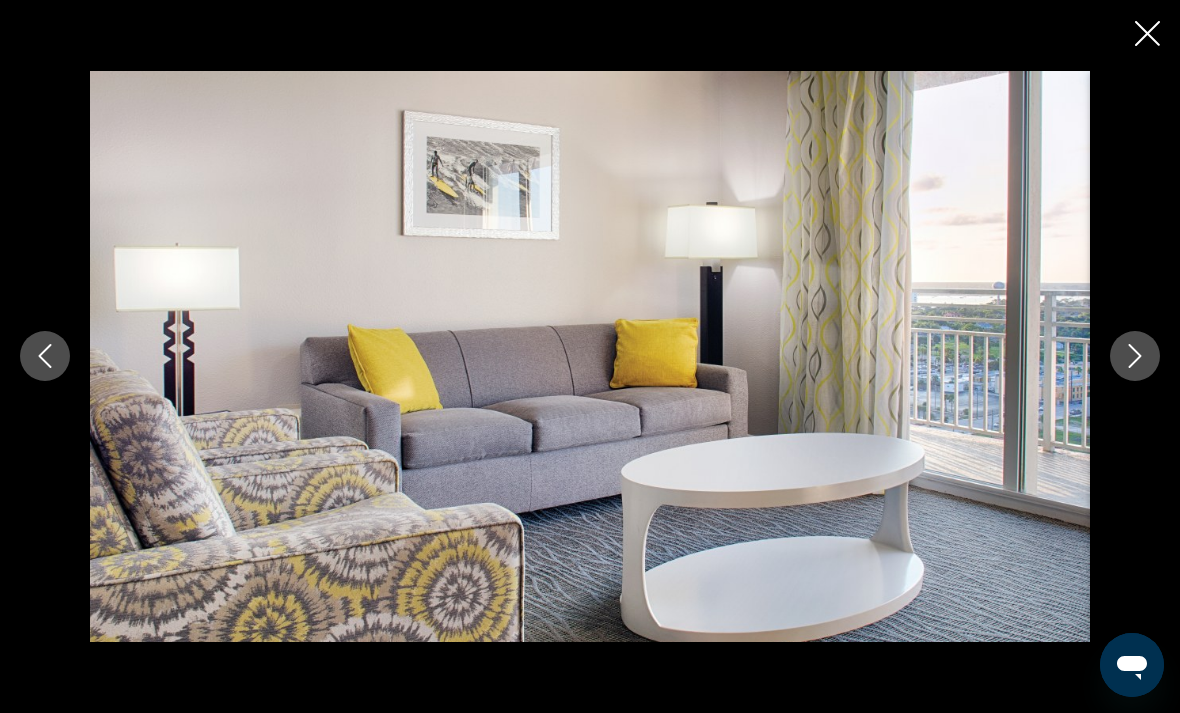 click at bounding box center (45, 356) 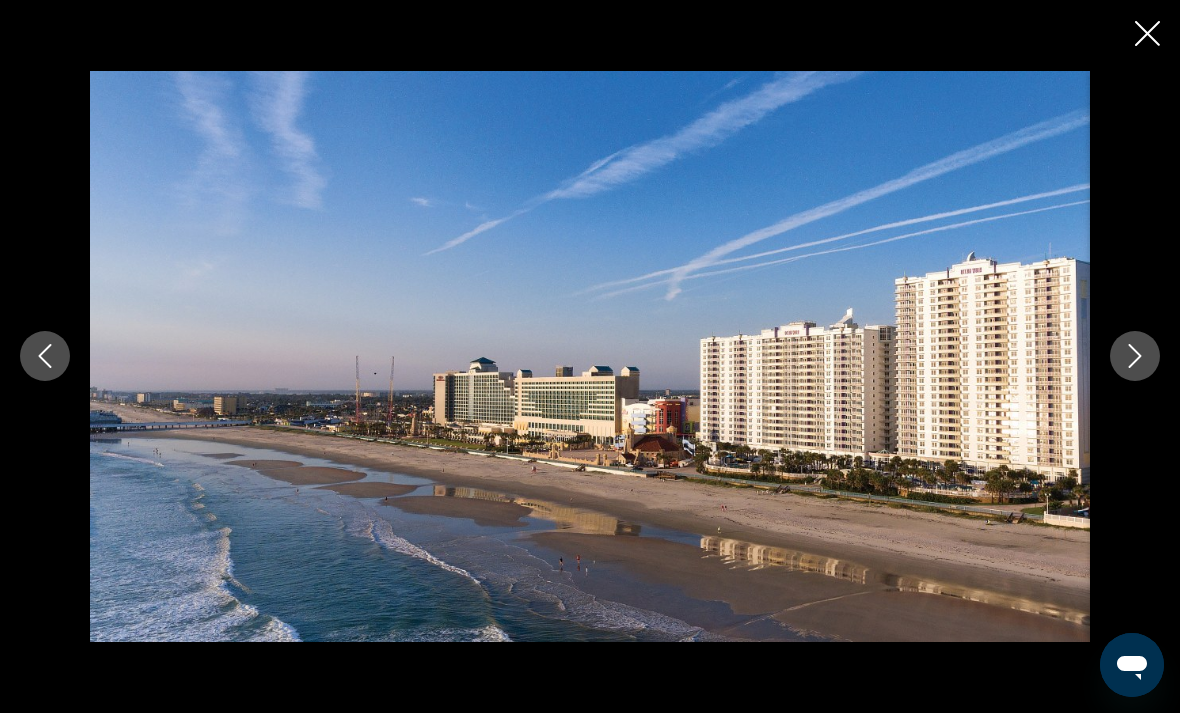 click 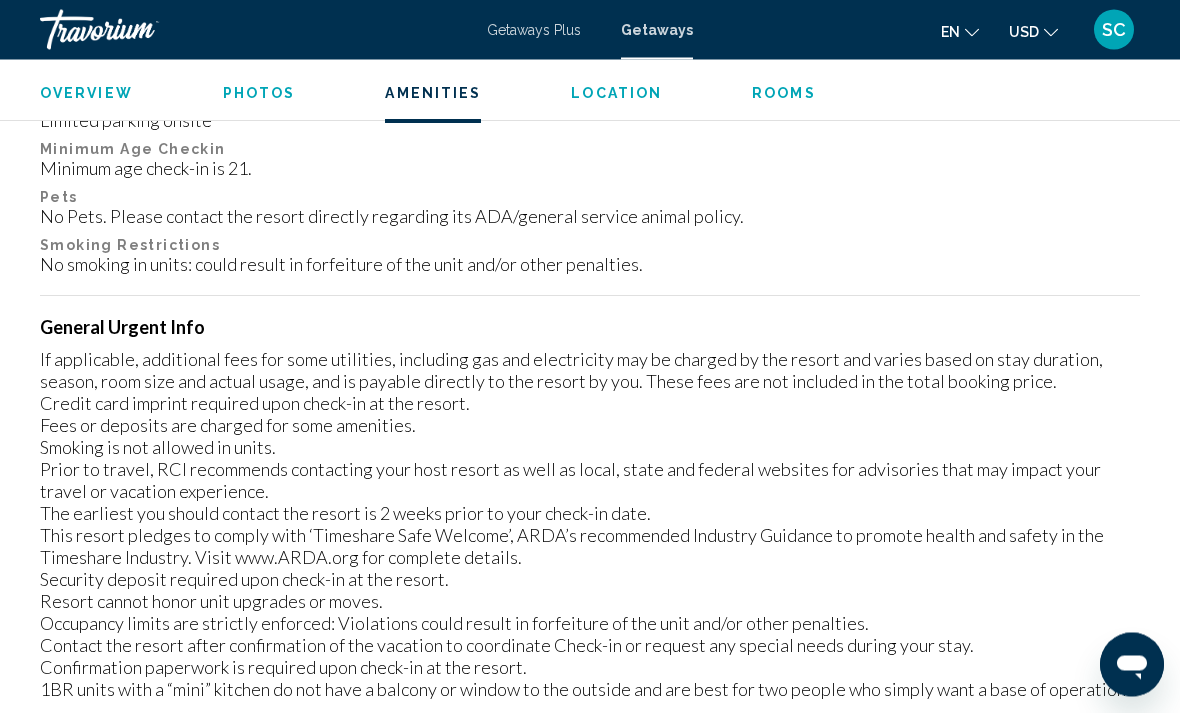 scroll, scrollTop: 2177, scrollLeft: 0, axis: vertical 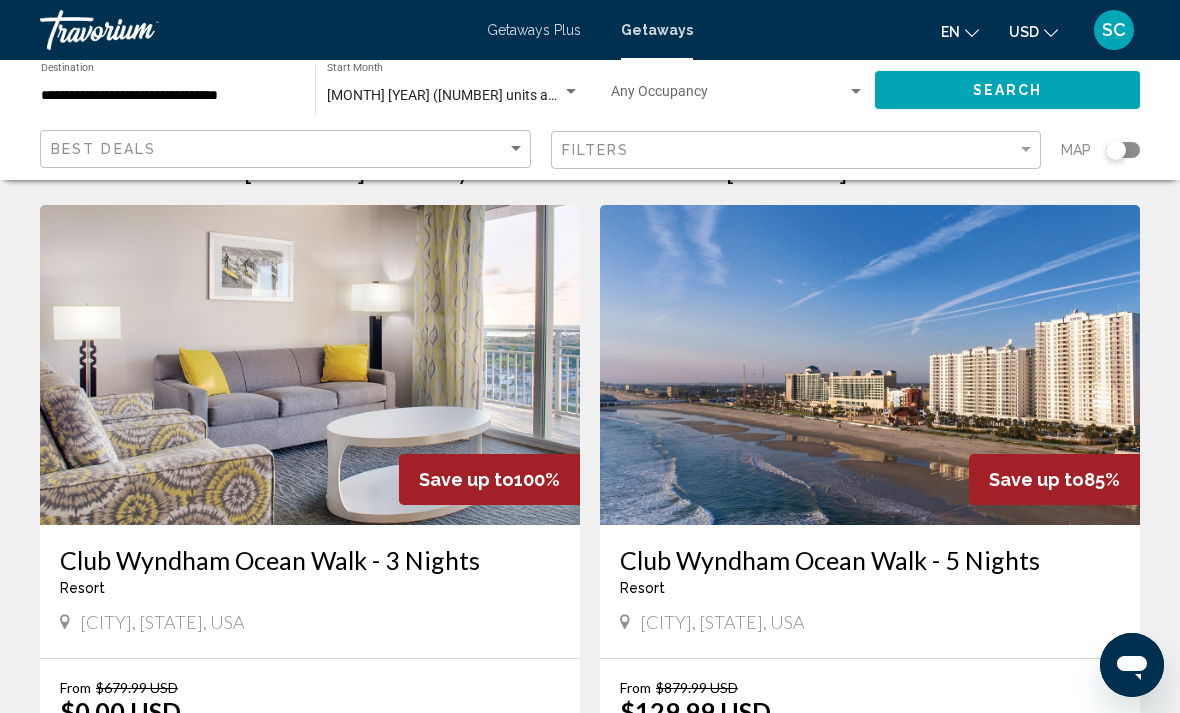 click on "**********" at bounding box center [168, 96] 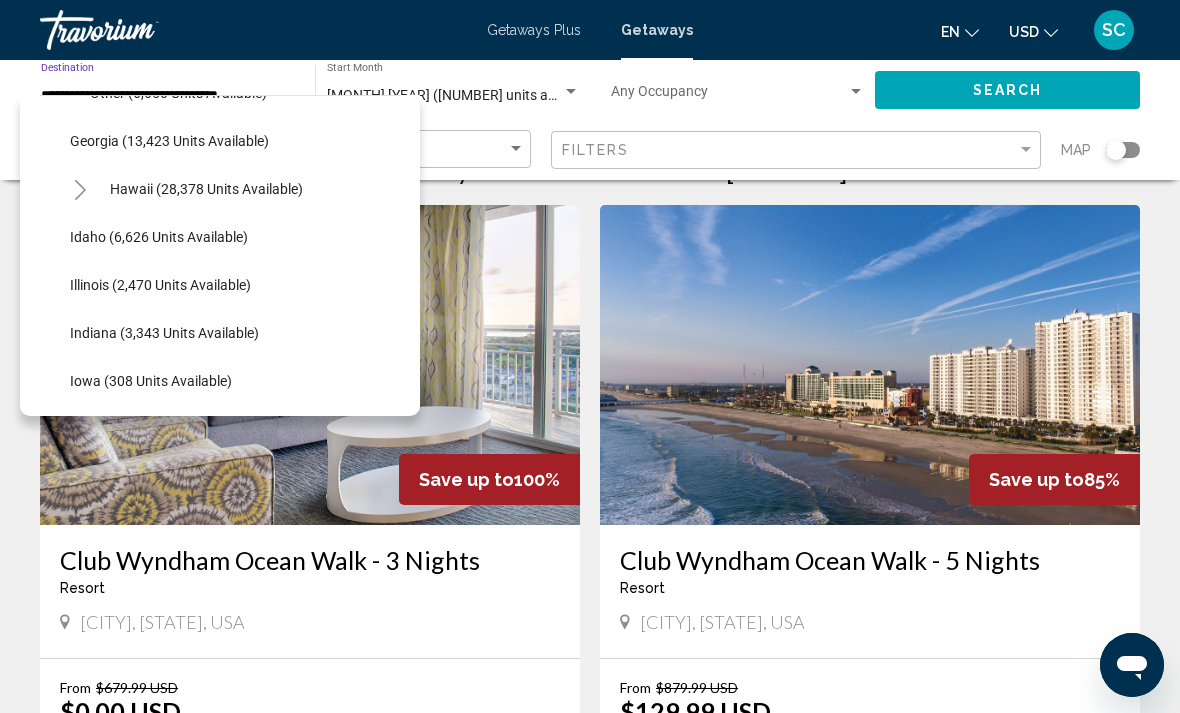 scroll, scrollTop: 657, scrollLeft: 0, axis: vertical 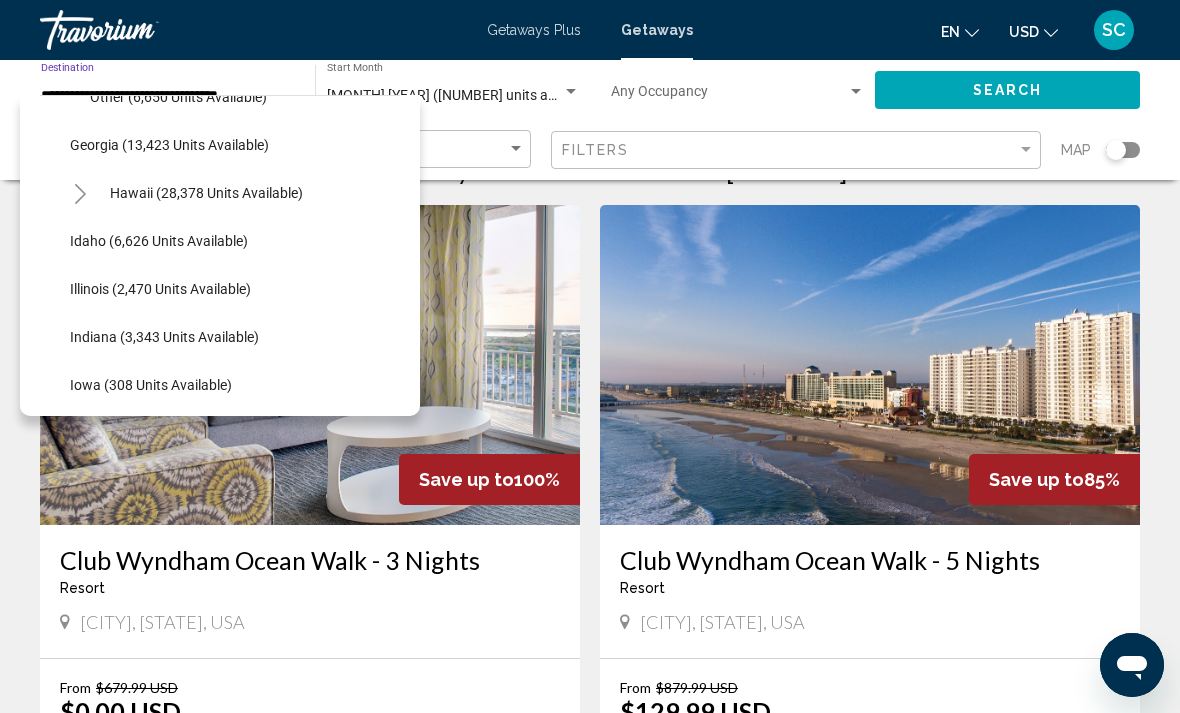 click on "Illinois (2,470 units available)" 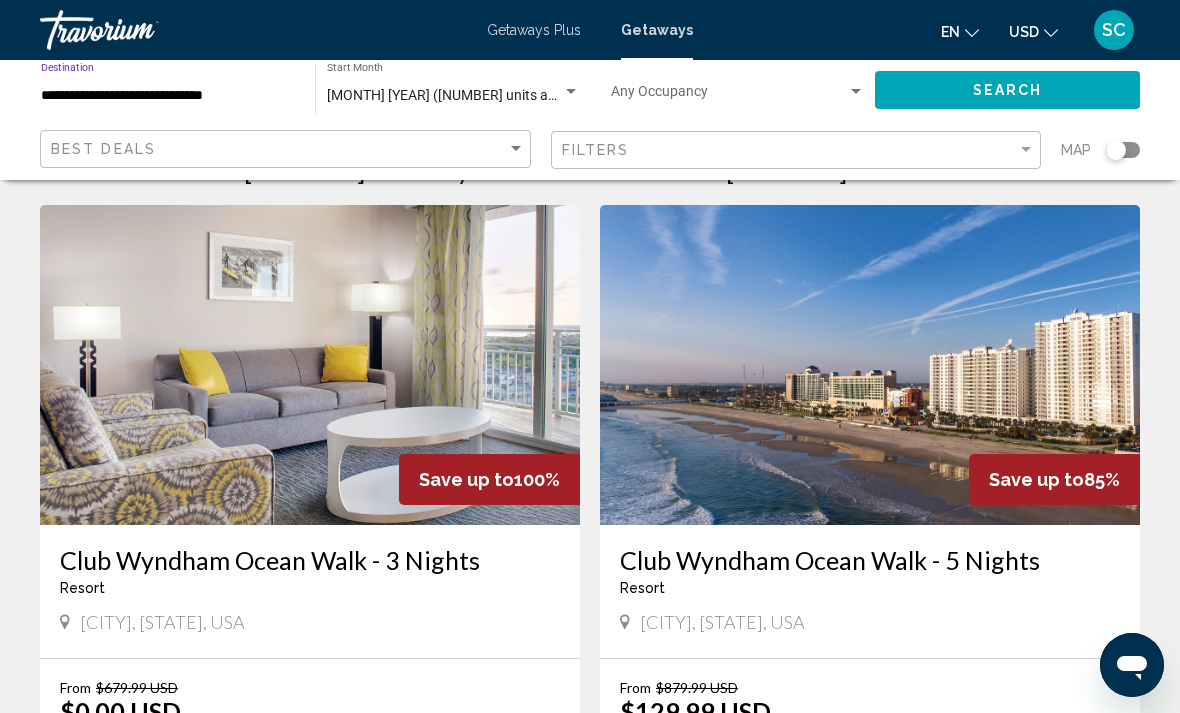 click on "**********" at bounding box center [168, 96] 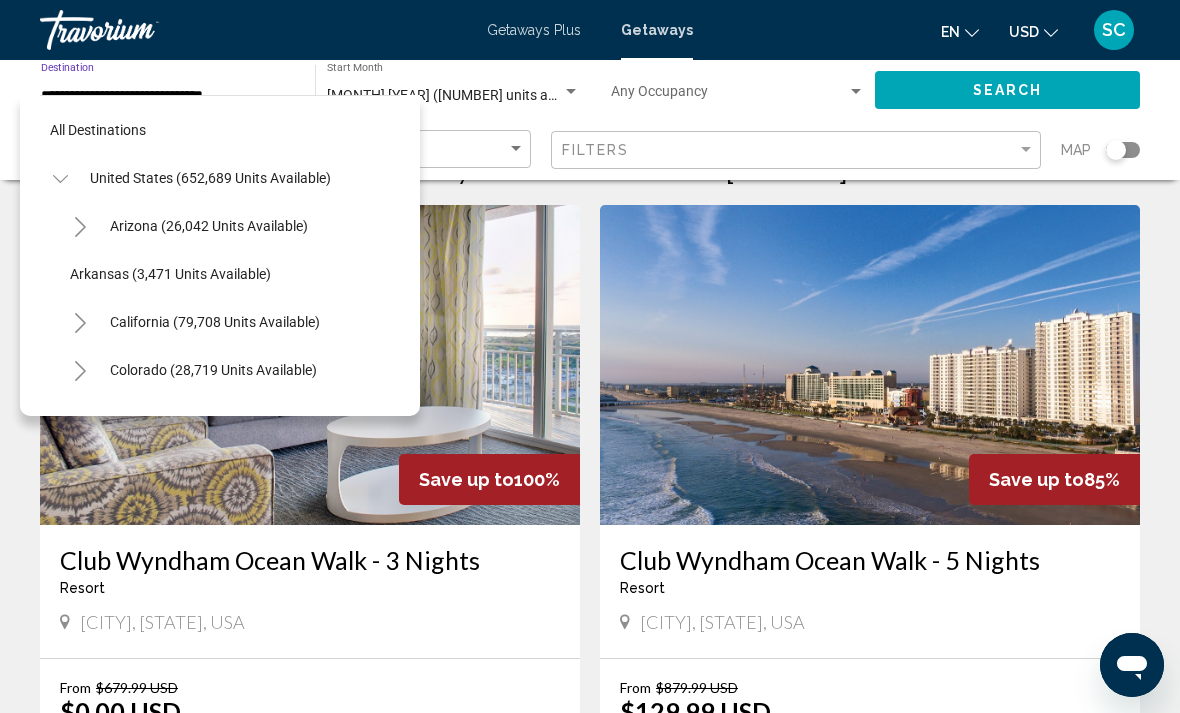 scroll, scrollTop: 695, scrollLeft: 0, axis: vertical 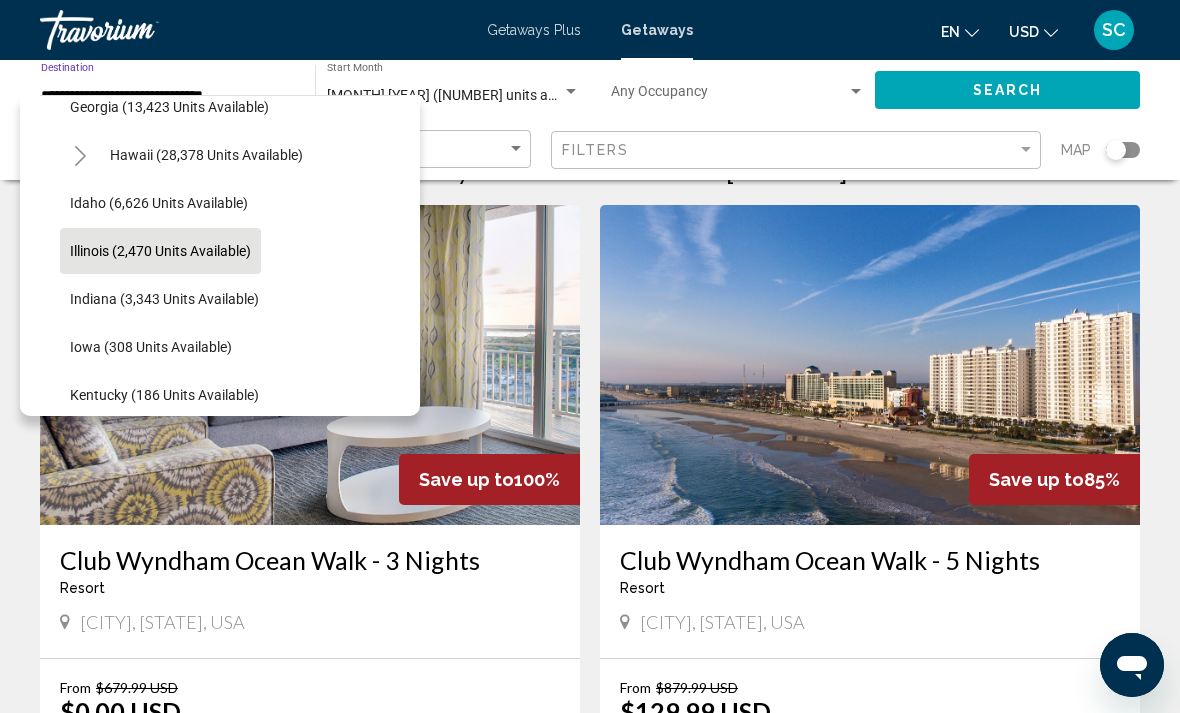 click on "January 2026 (1,300 units available)" at bounding box center (453, 96) 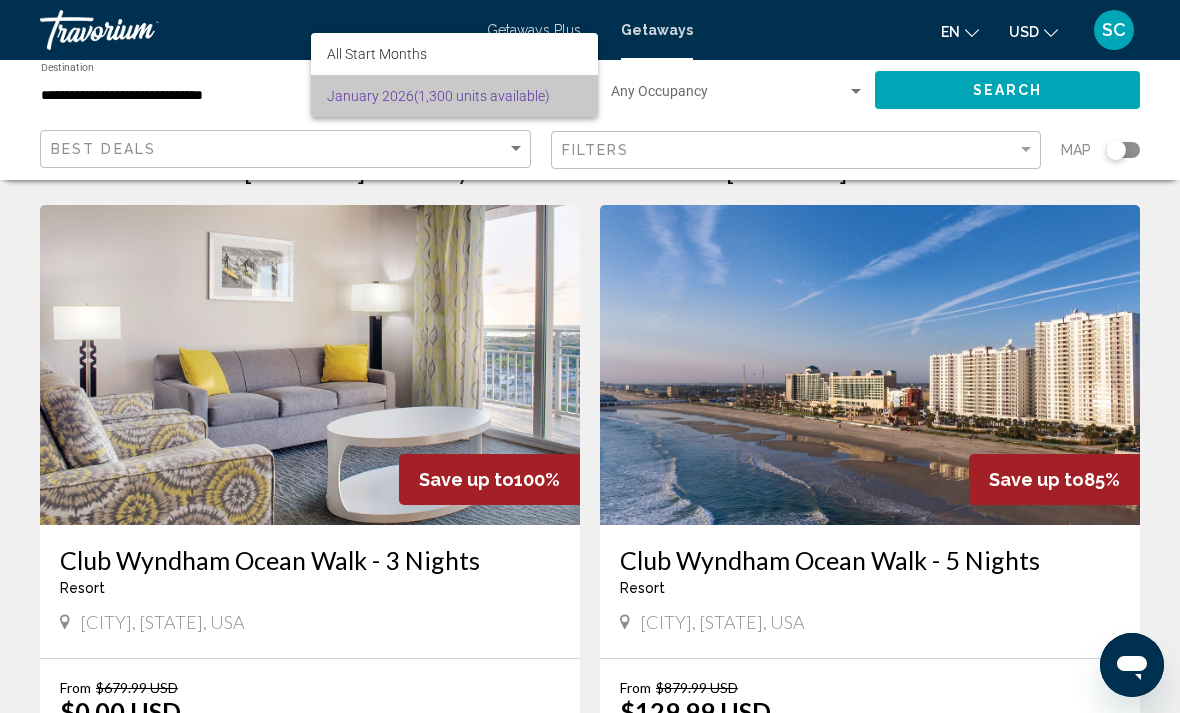 click on "January 2026  (1,300 units available)" at bounding box center [454, 96] 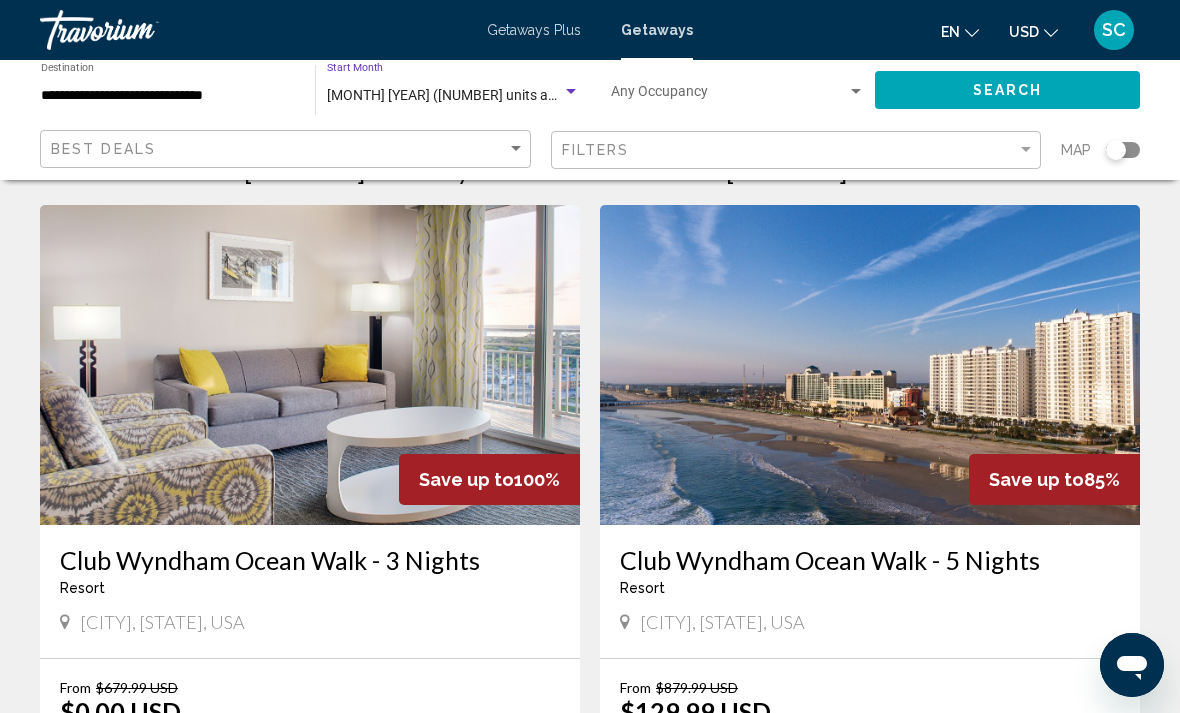 click on "January 2026 (1,300 units available)" at bounding box center (463, 95) 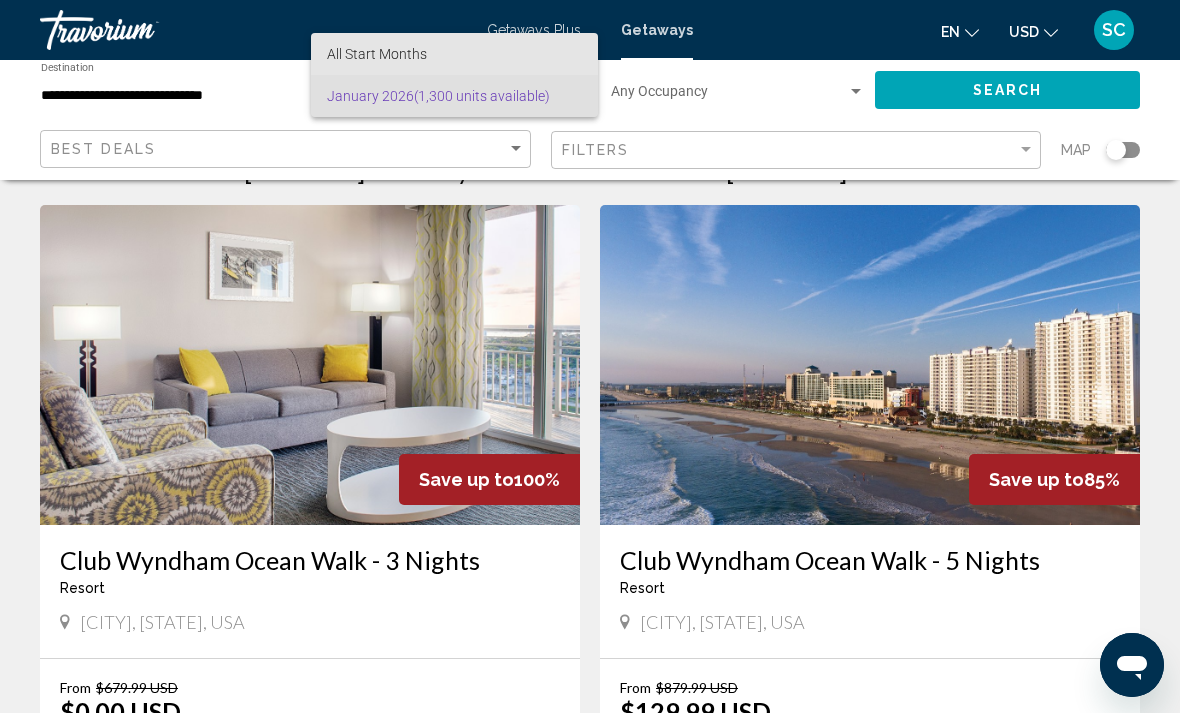 click on "All Start Months" at bounding box center [454, 54] 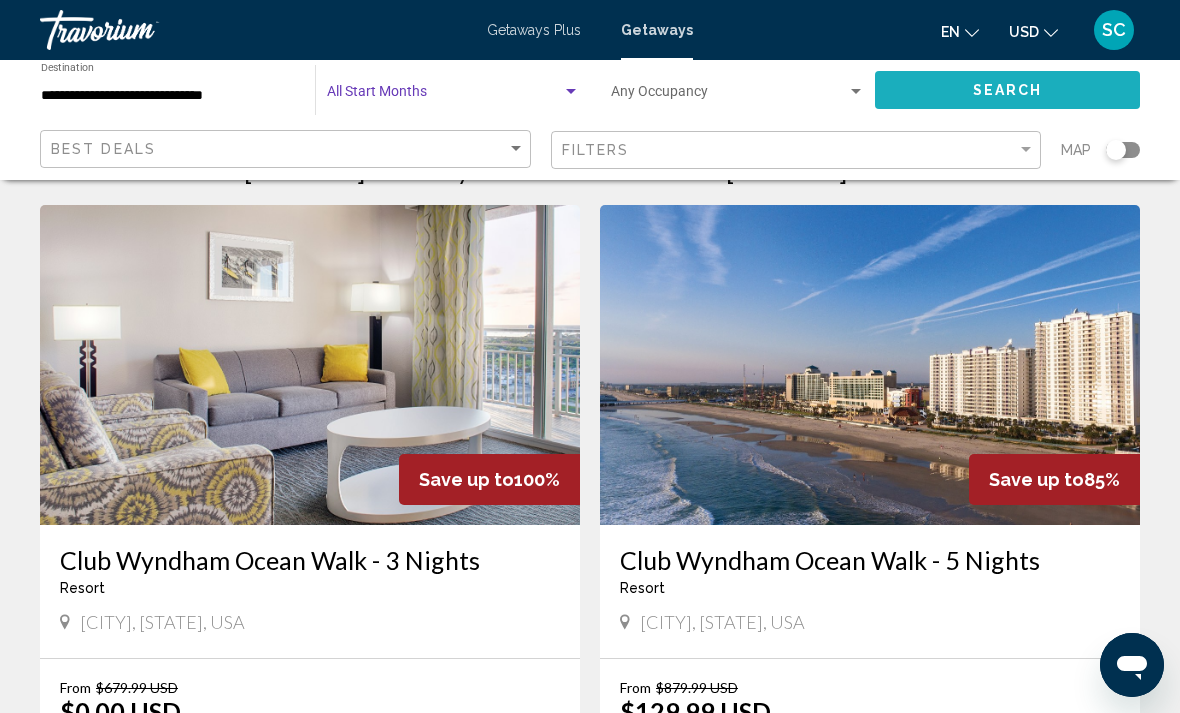 click on "Search" 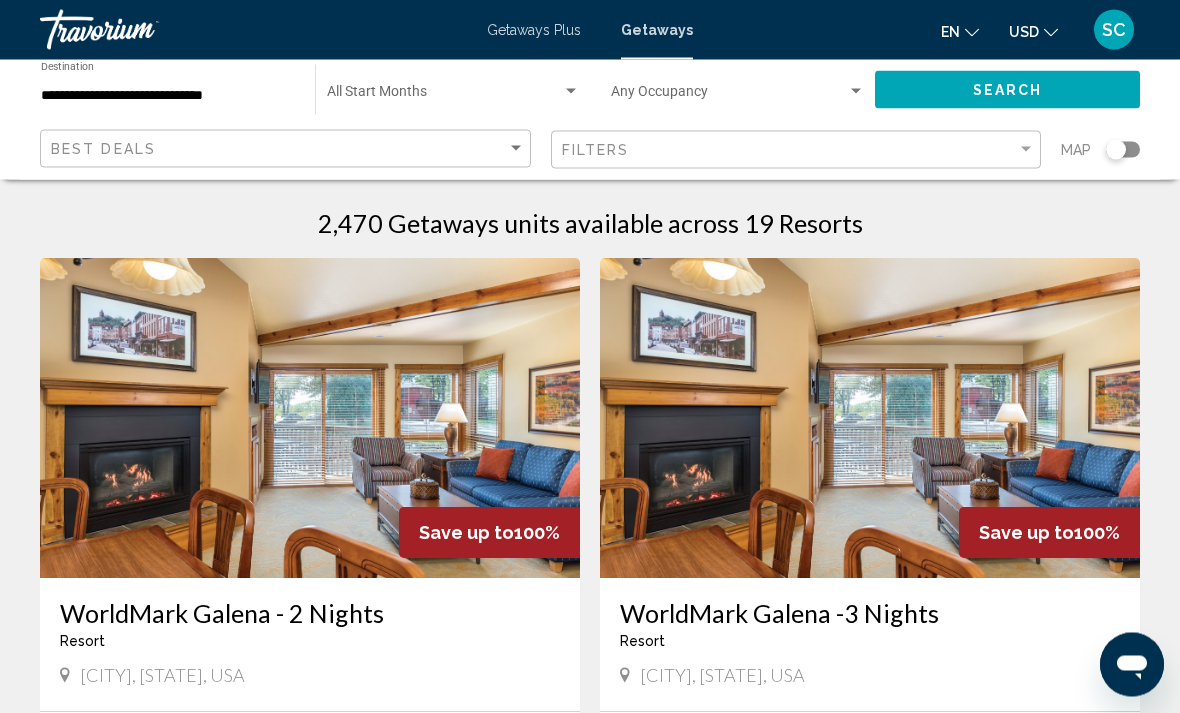scroll, scrollTop: 0, scrollLeft: 0, axis: both 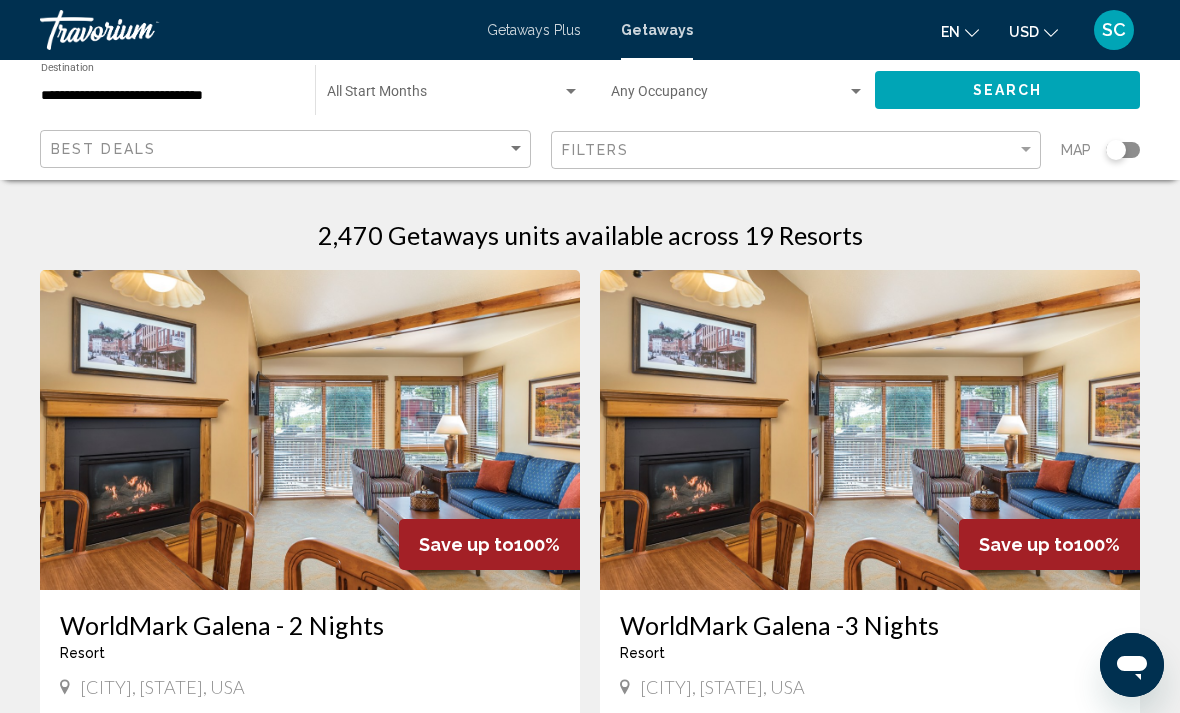 click at bounding box center [444, 96] 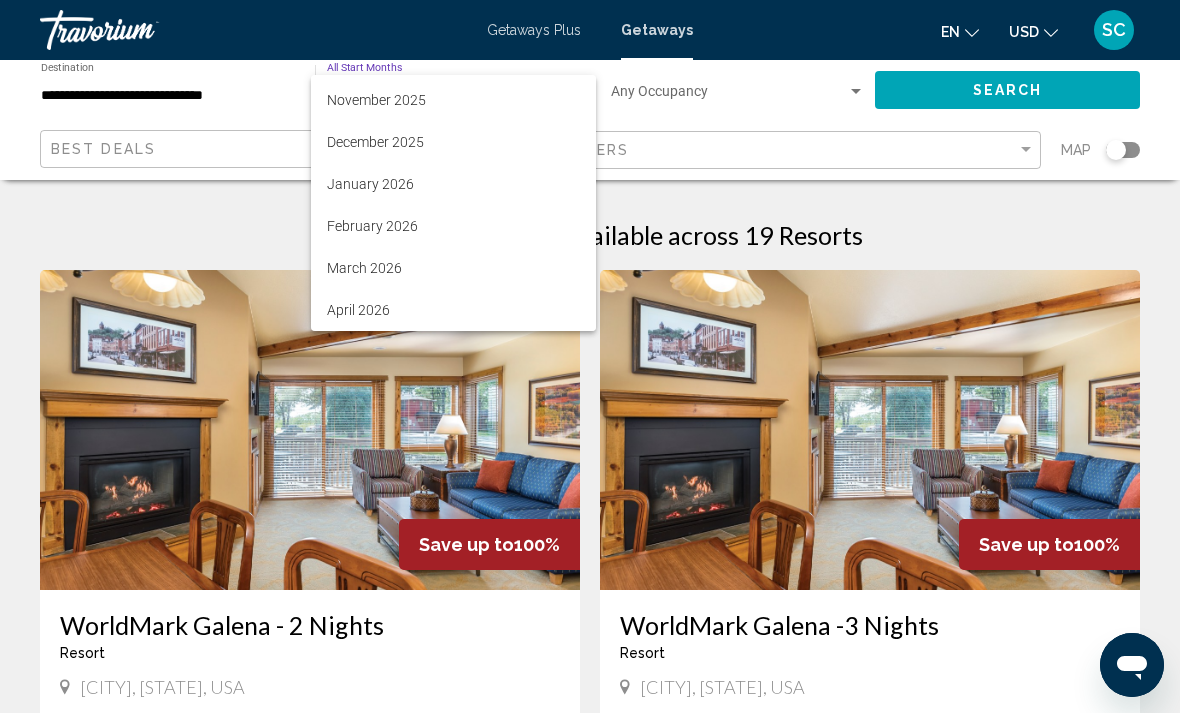 scroll, scrollTop: 164, scrollLeft: 0, axis: vertical 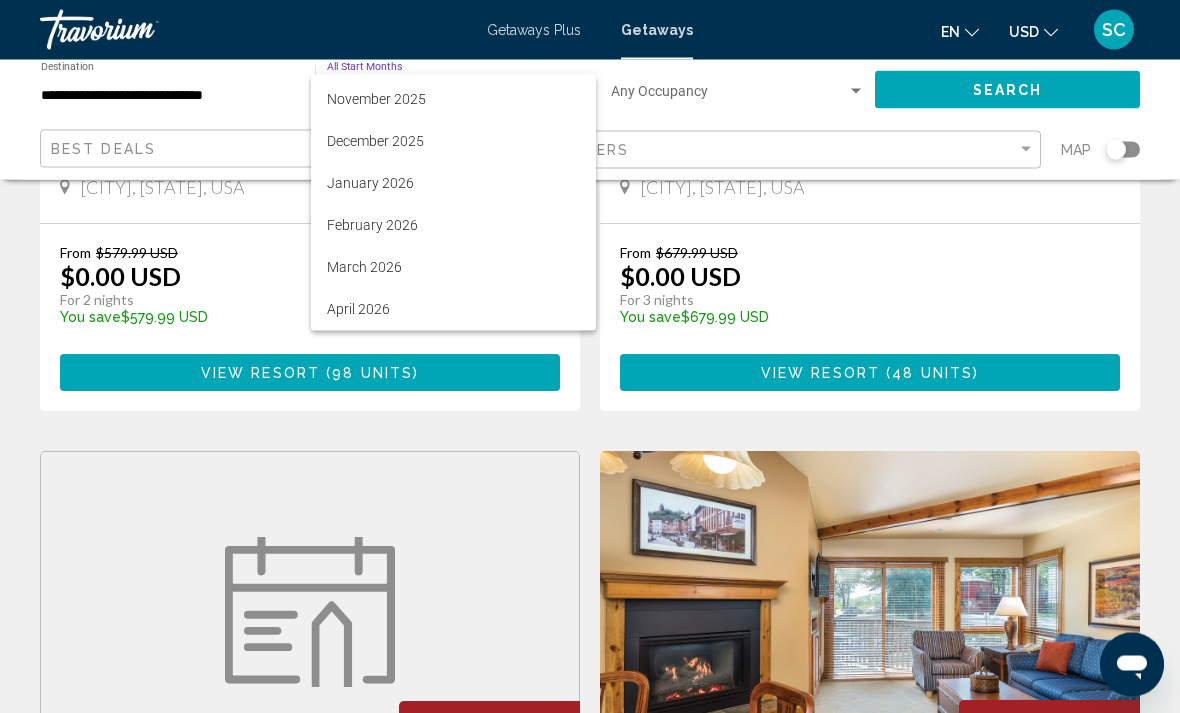 click at bounding box center [590, 356] 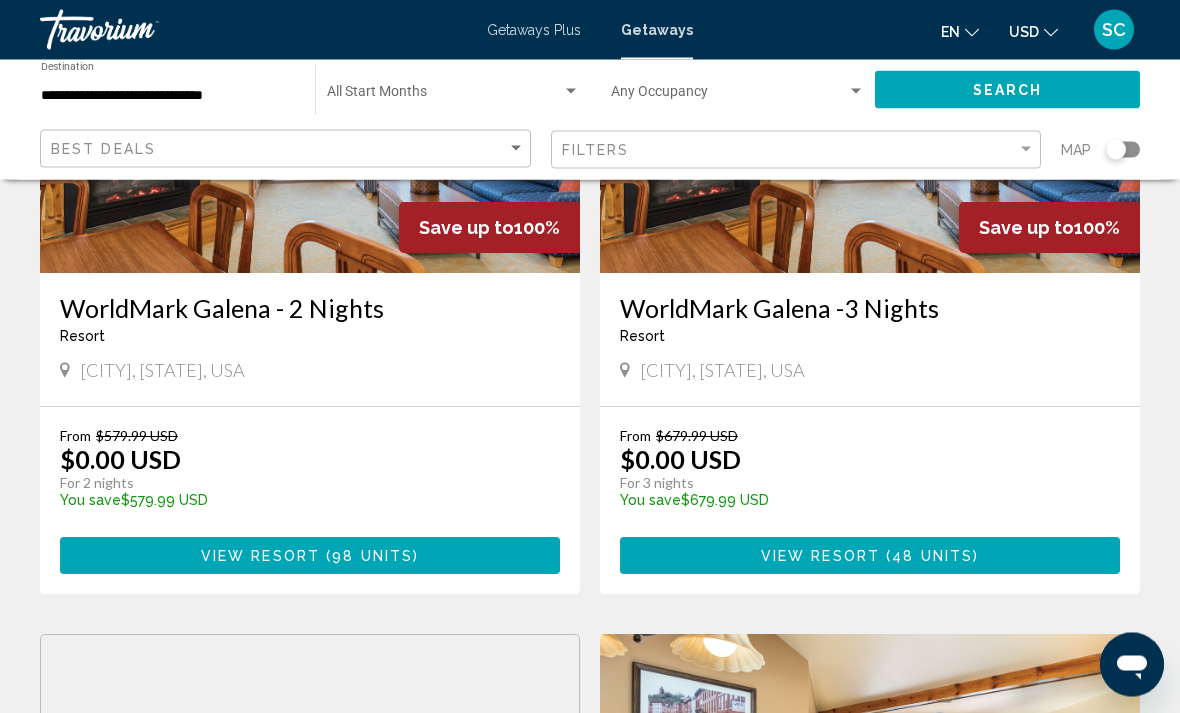 scroll, scrollTop: 317, scrollLeft: 0, axis: vertical 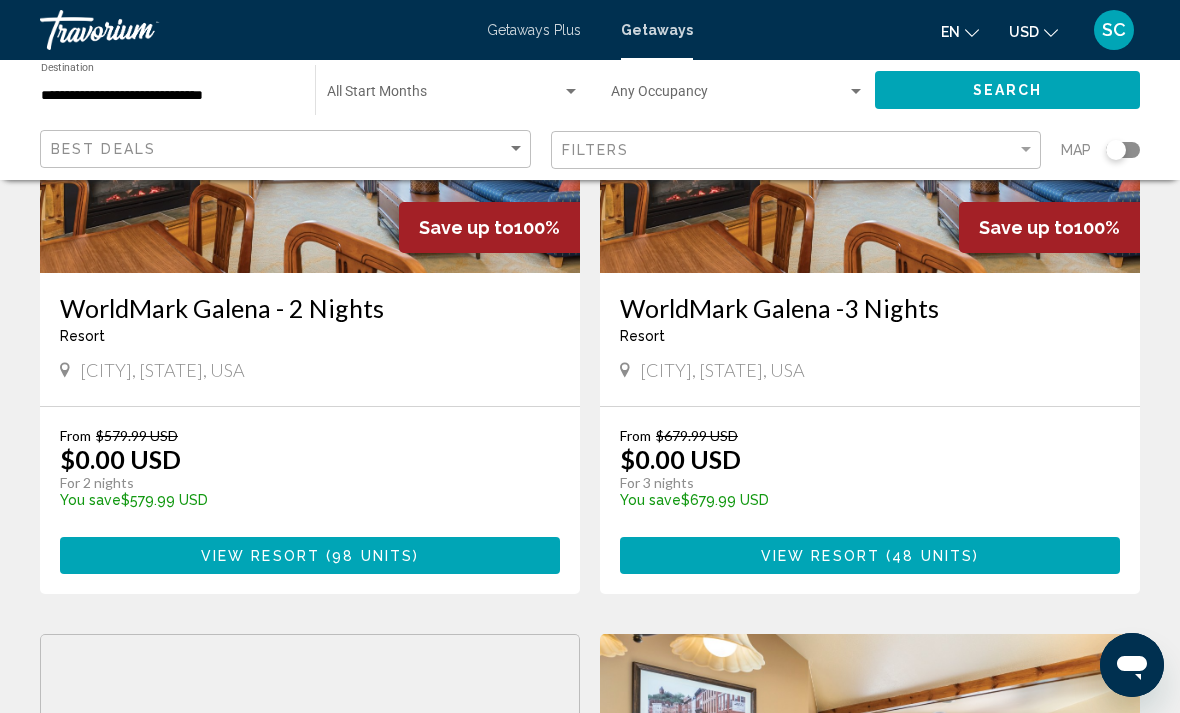 click at bounding box center [444, 96] 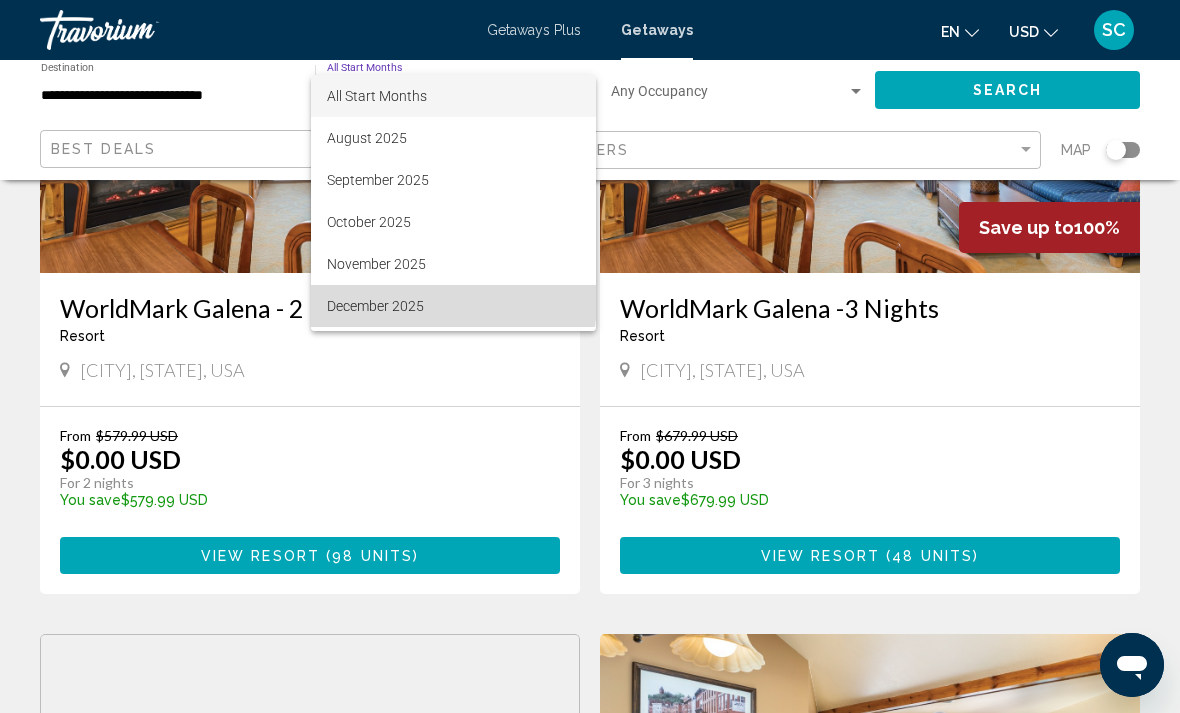 click on "December 2025" at bounding box center (453, 306) 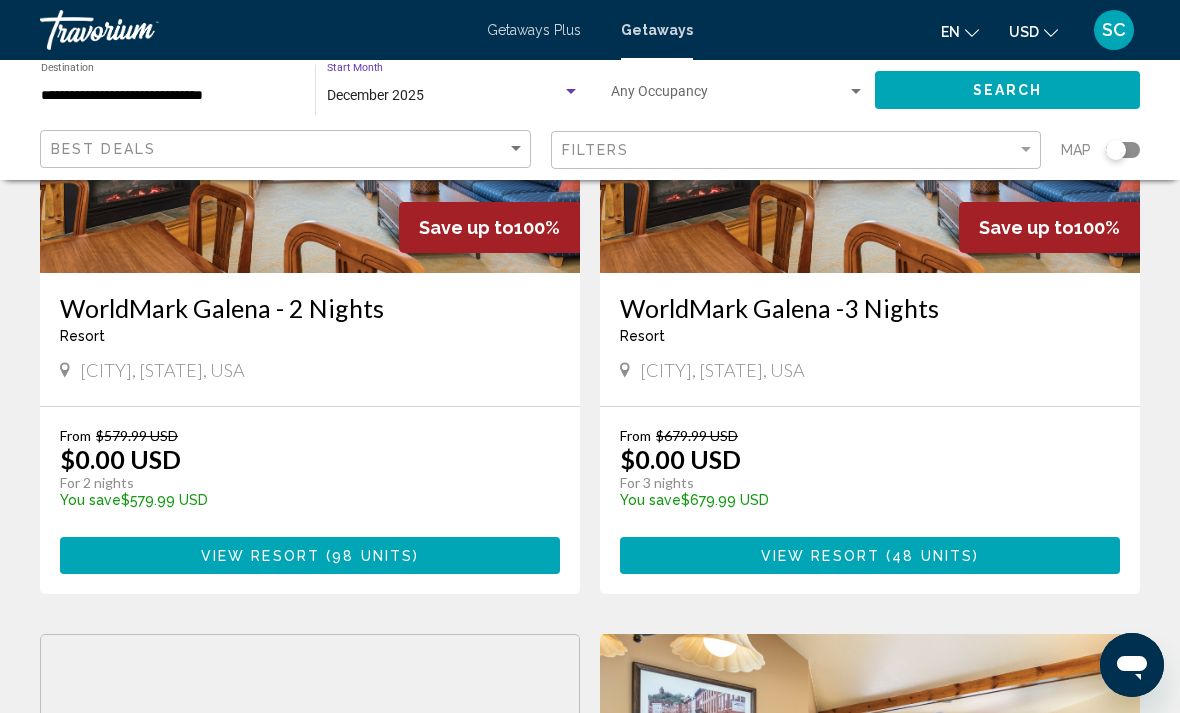click on "Search" 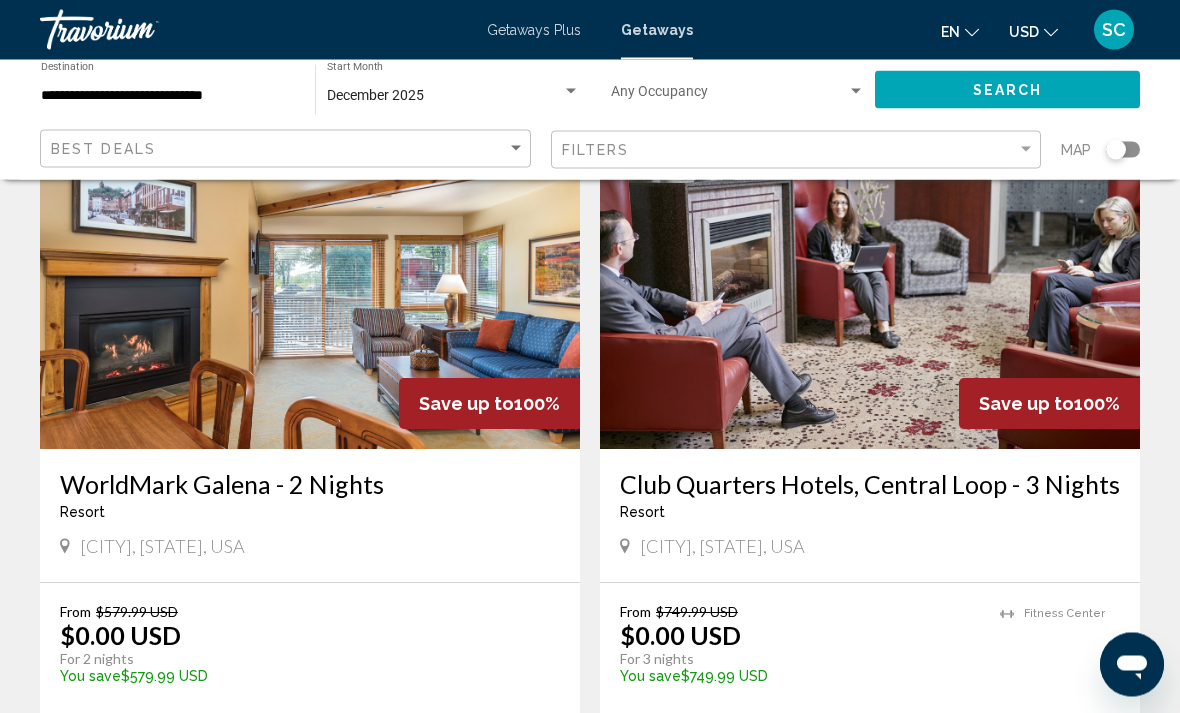 scroll, scrollTop: 147, scrollLeft: 0, axis: vertical 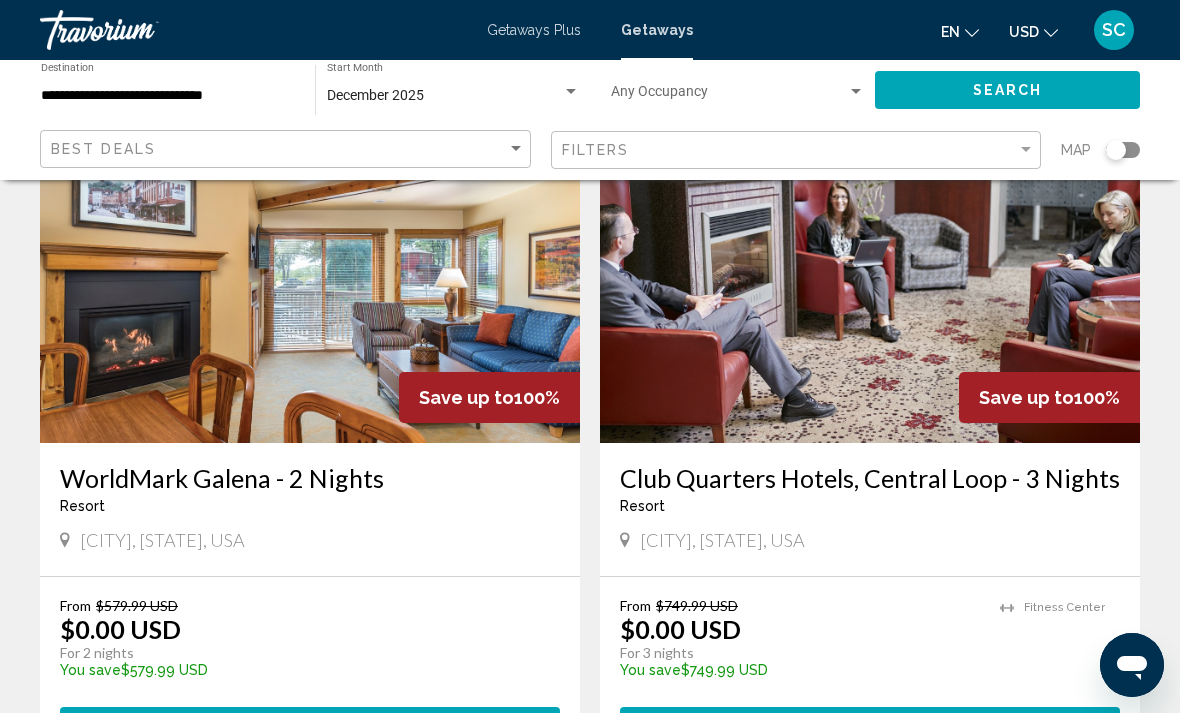 click on "Club Quarters Hotels, Central Loop - 3 Nights" at bounding box center [870, 478] 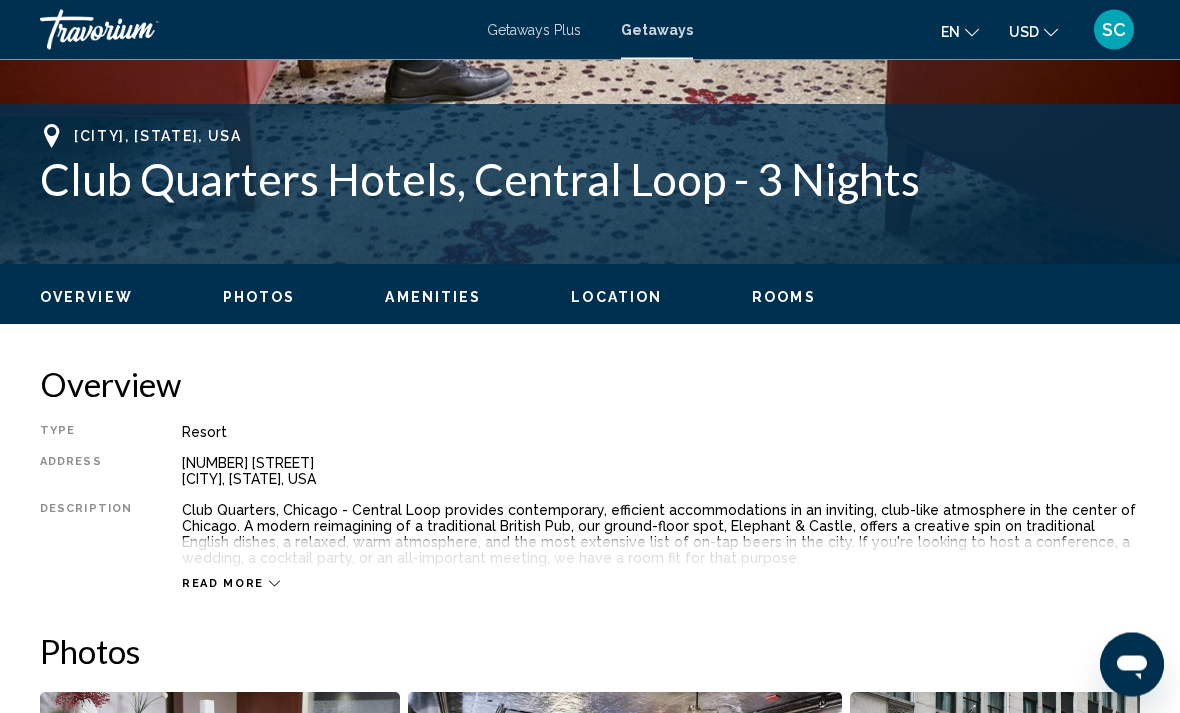 scroll, scrollTop: 746, scrollLeft: 0, axis: vertical 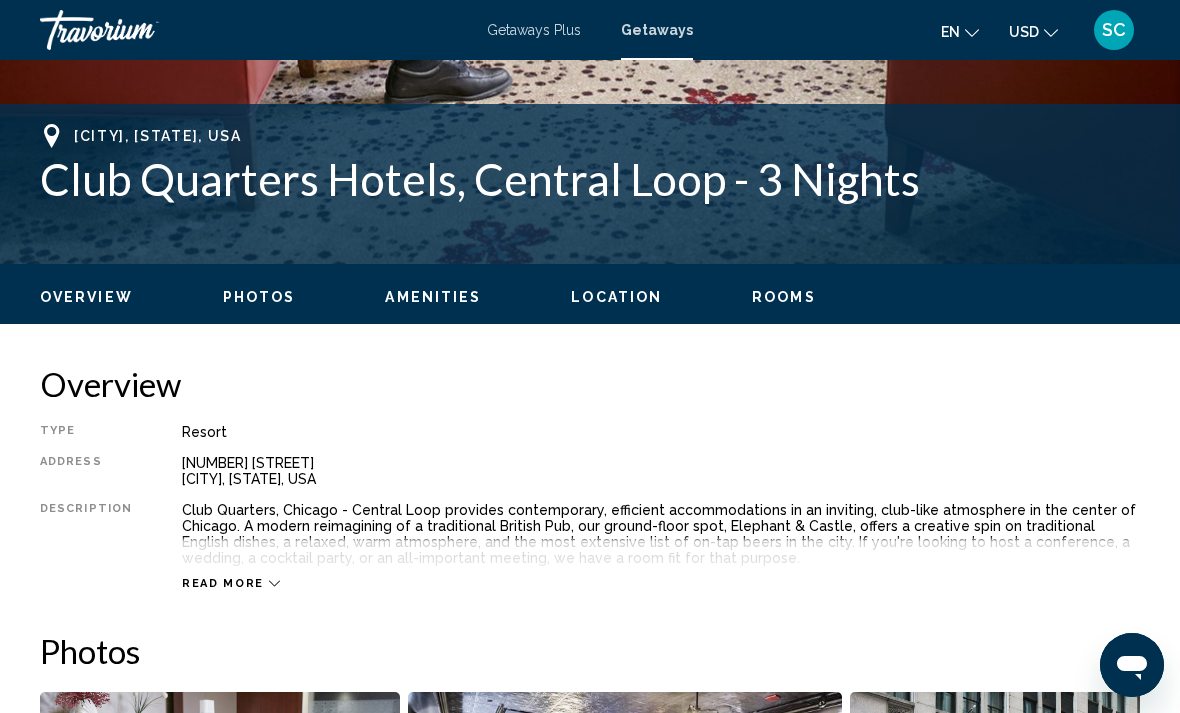 click on "Read more" at bounding box center [223, 583] 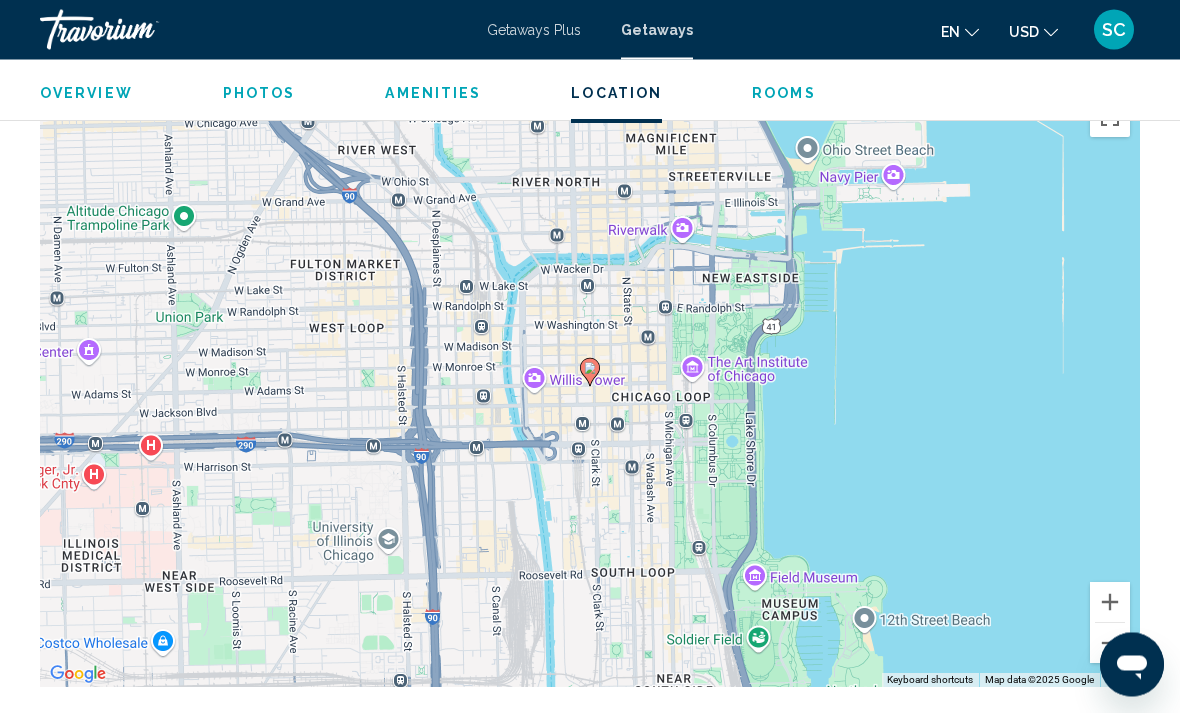 scroll, scrollTop: 2450, scrollLeft: 0, axis: vertical 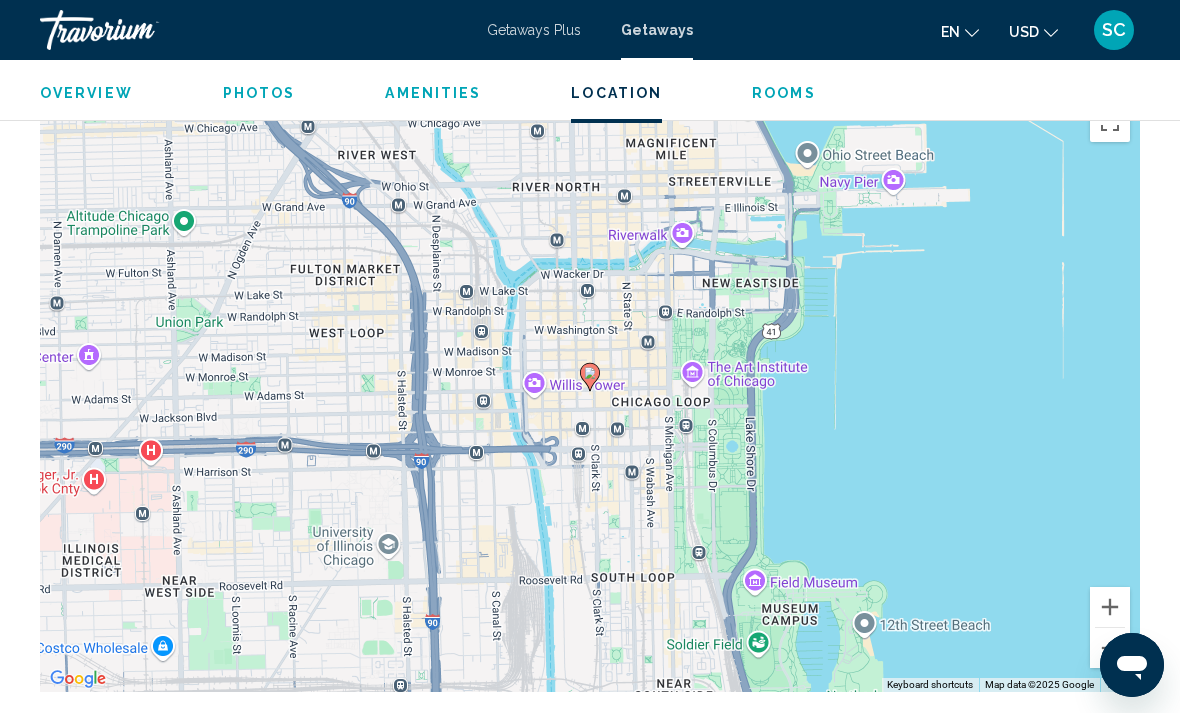 click at bounding box center [1110, 648] 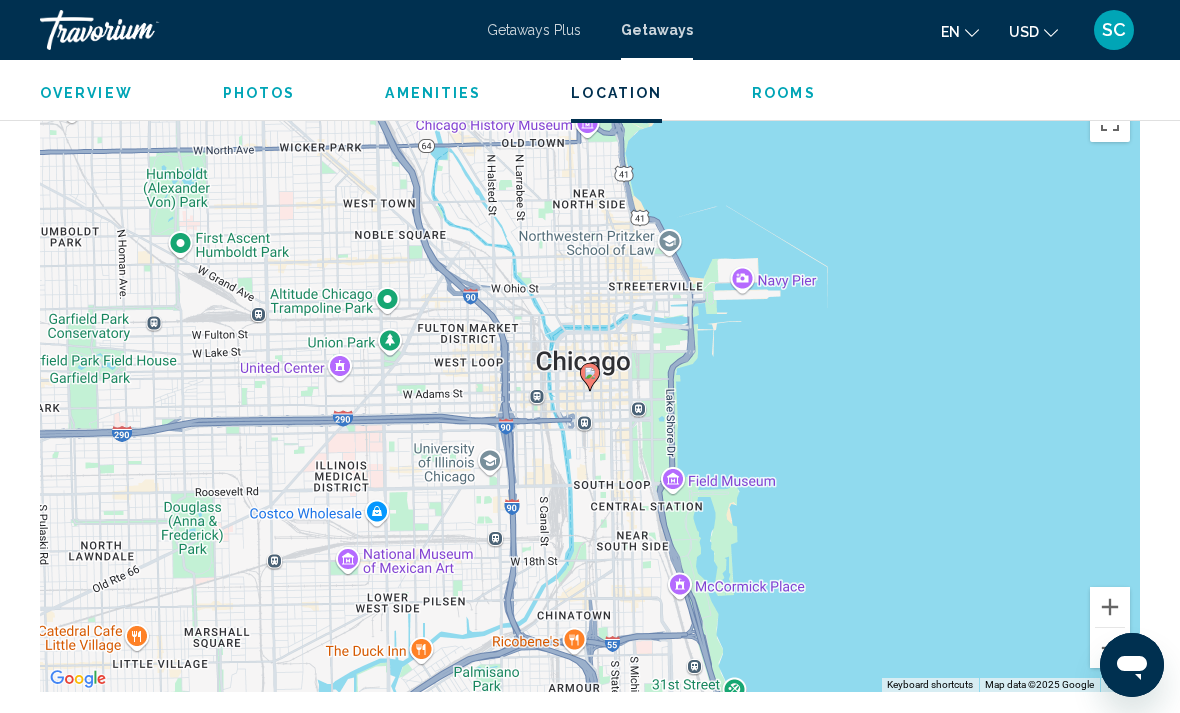 click at bounding box center [1110, 648] 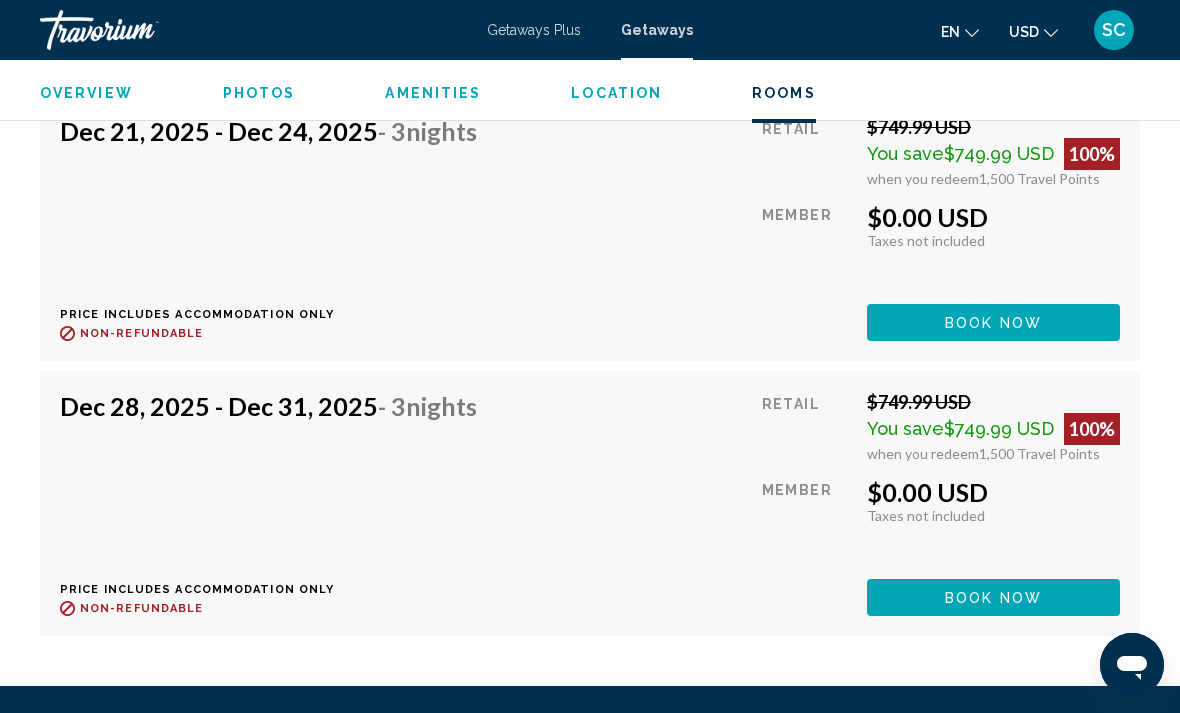 scroll, scrollTop: 4052, scrollLeft: 0, axis: vertical 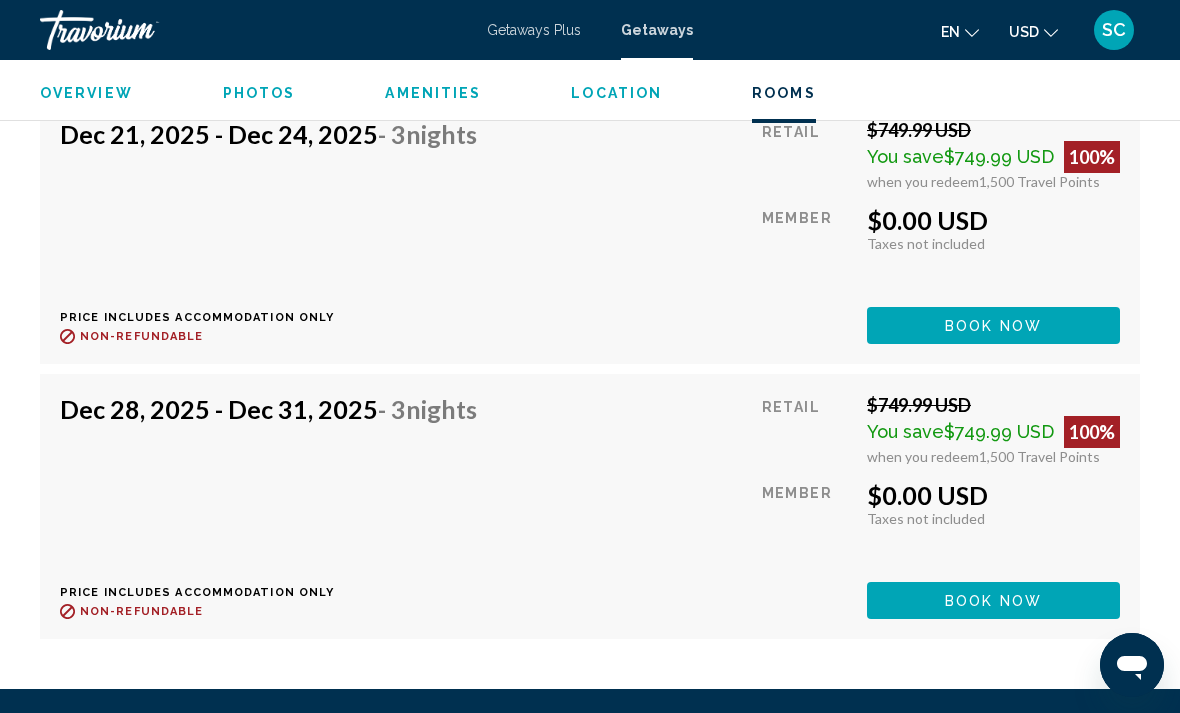 click on "Book now" at bounding box center [993, -225] 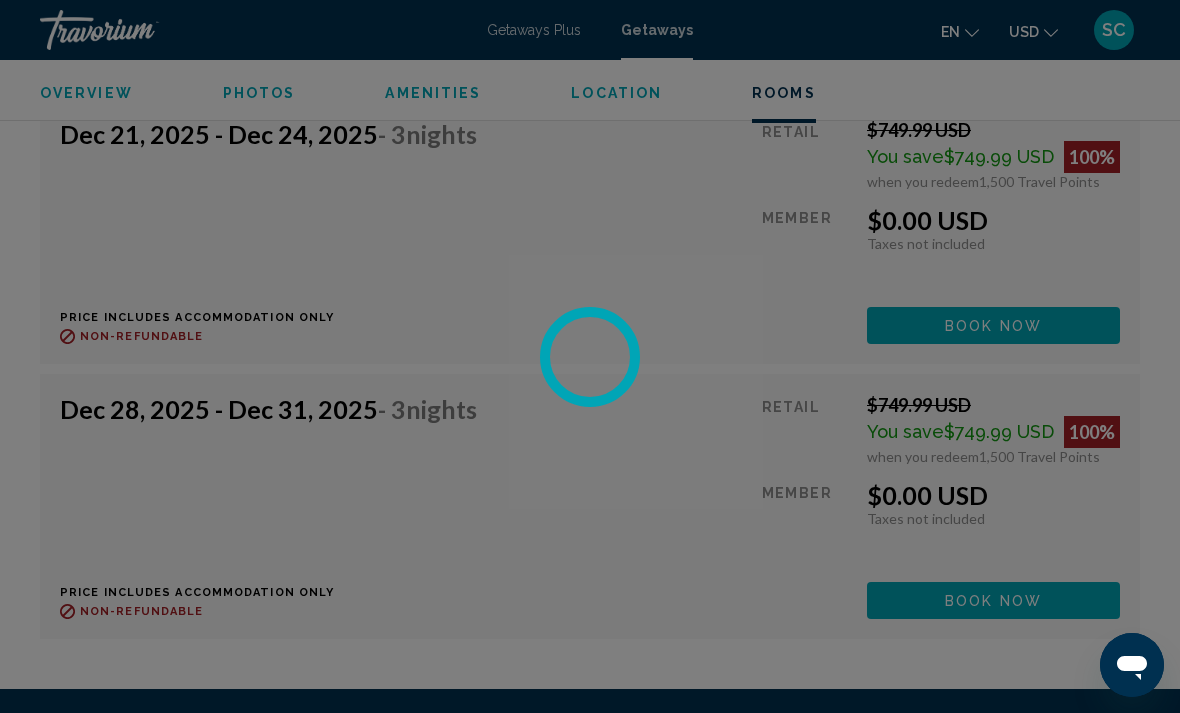 scroll, scrollTop: 0, scrollLeft: 0, axis: both 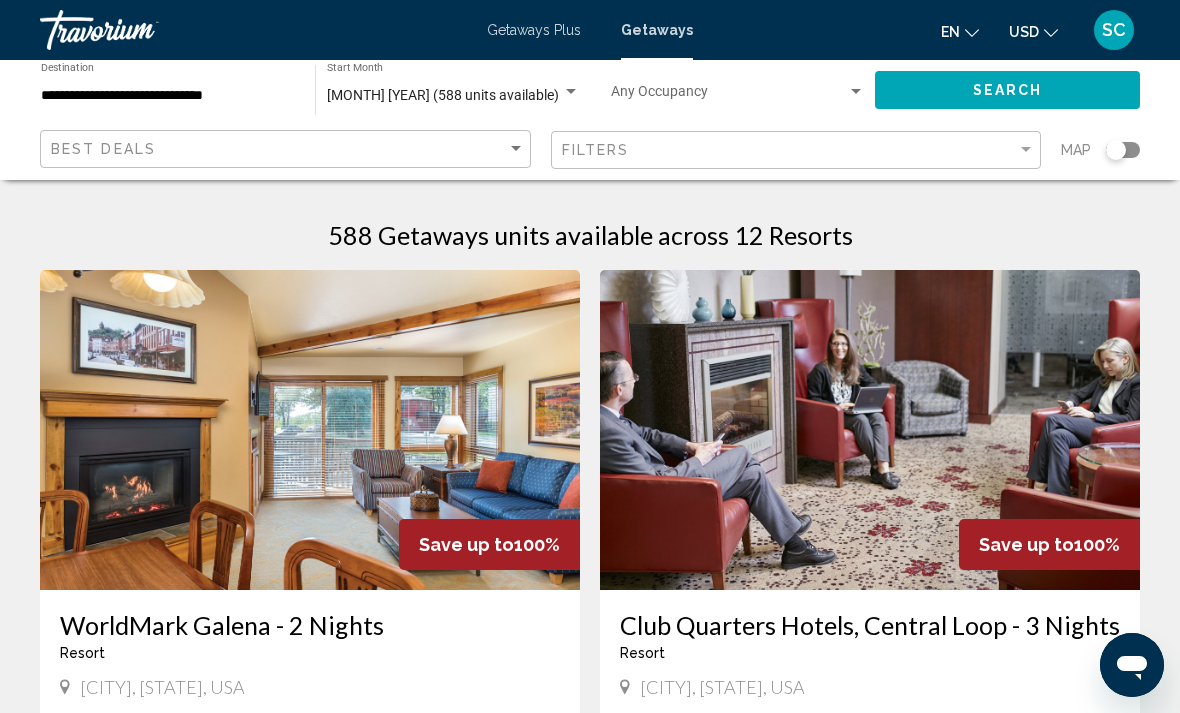 click on "December 2025 (588 units available)" at bounding box center [443, 95] 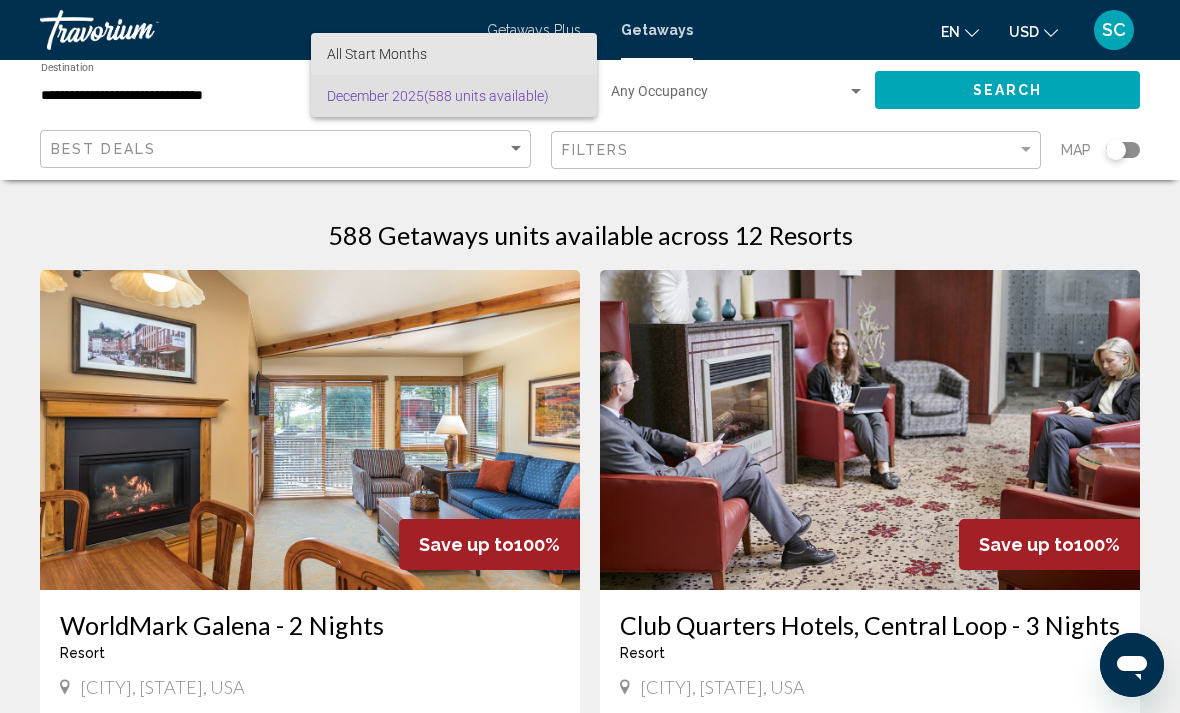 click on "All Start Months" at bounding box center (454, 54) 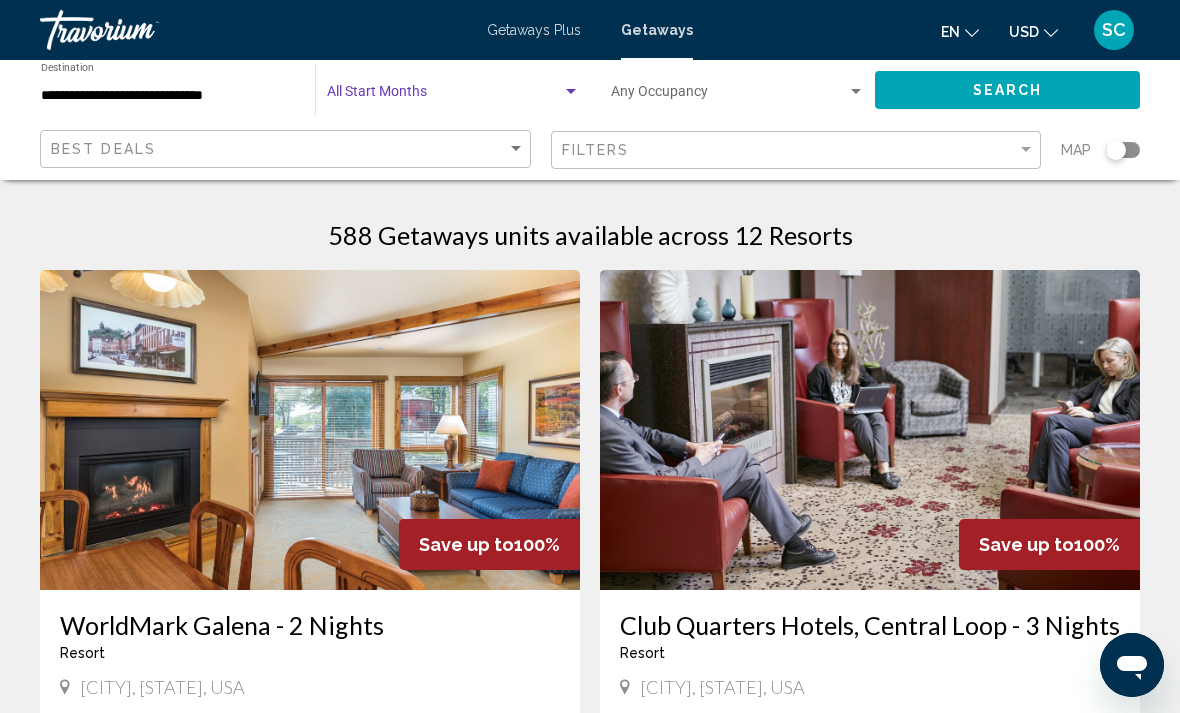 click on "Search" 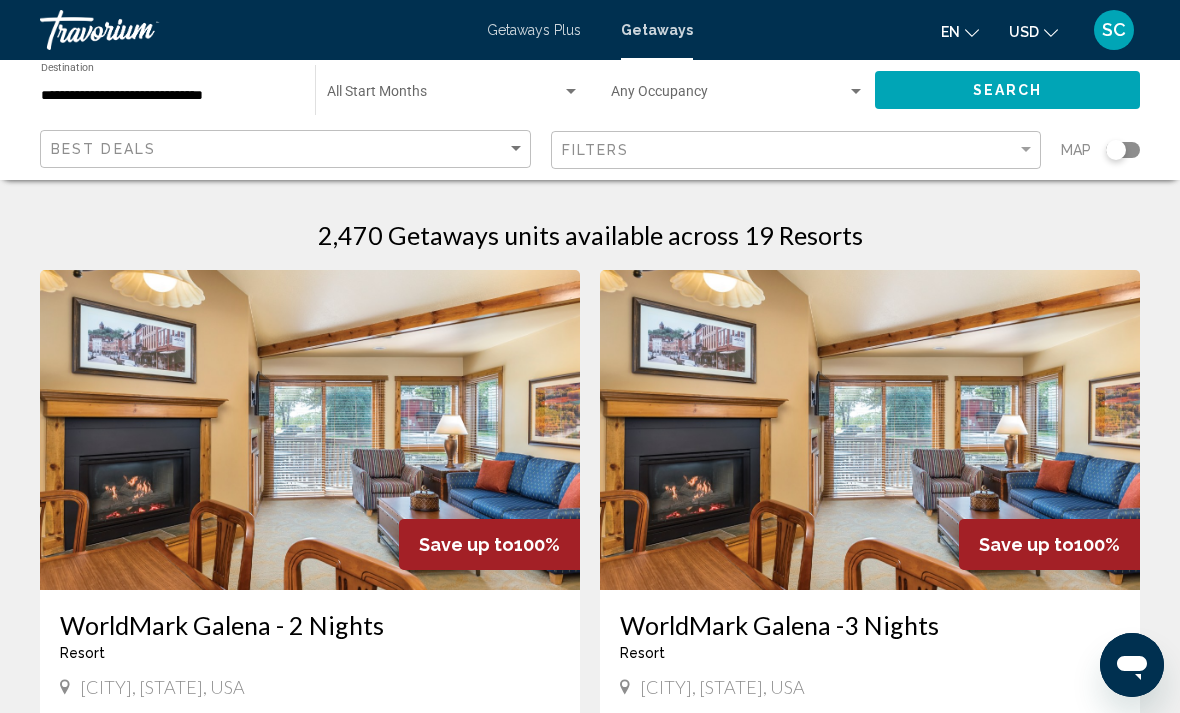 click on "Start Month All Start Months" 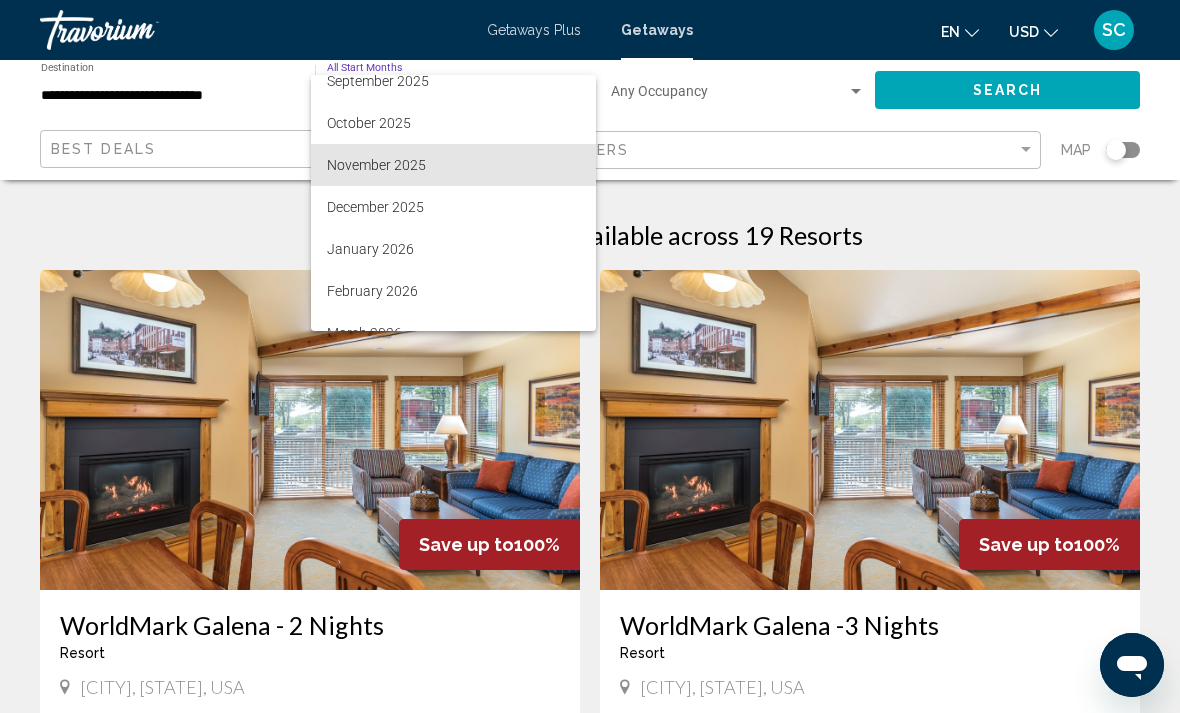 scroll, scrollTop: 101, scrollLeft: 0, axis: vertical 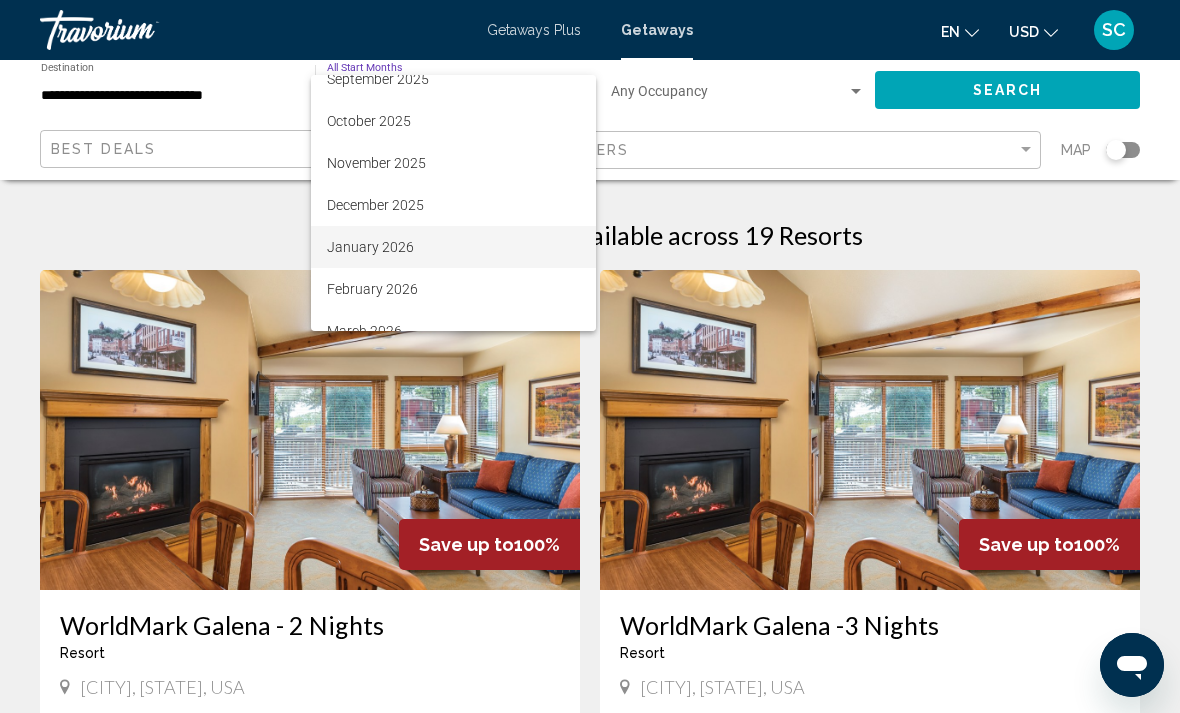 click on "January 2026" at bounding box center [453, 247] 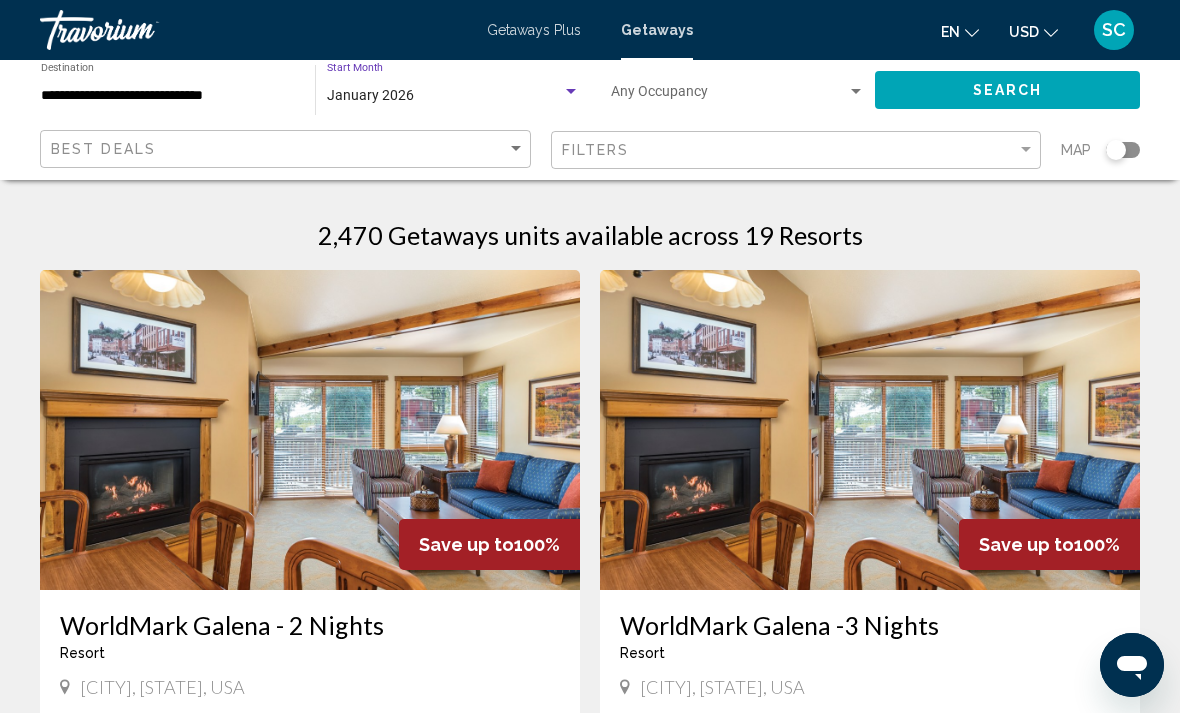 click on "Search" 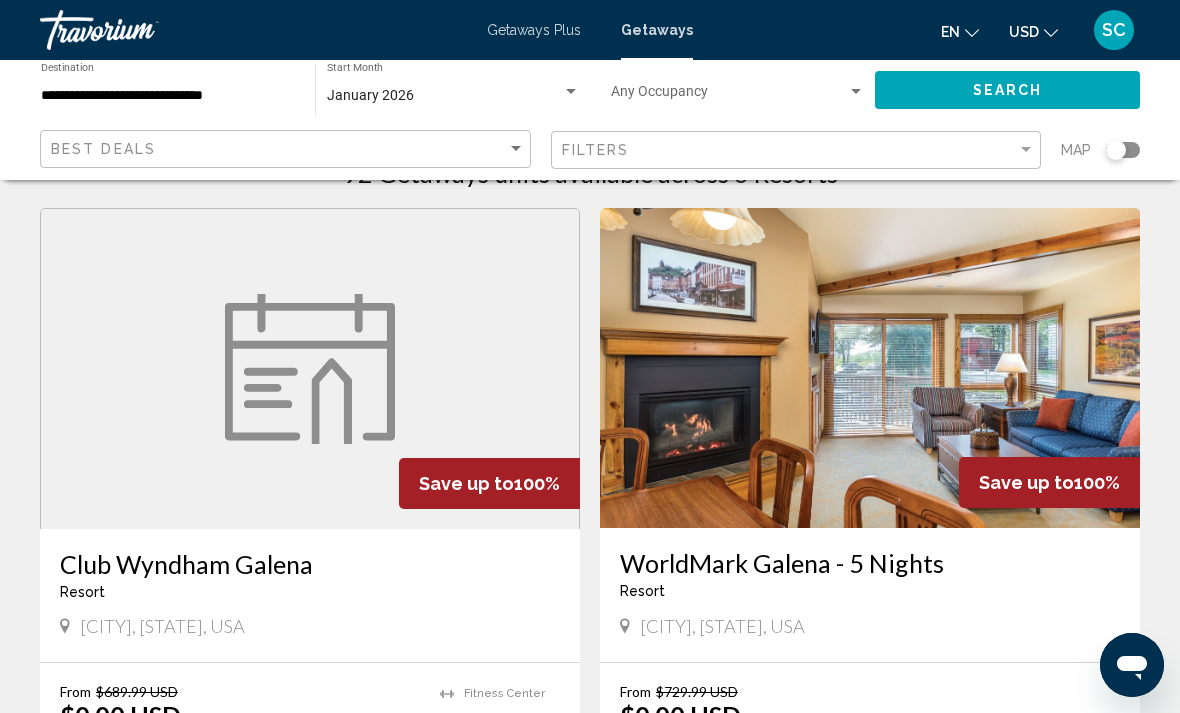 scroll, scrollTop: 40, scrollLeft: 0, axis: vertical 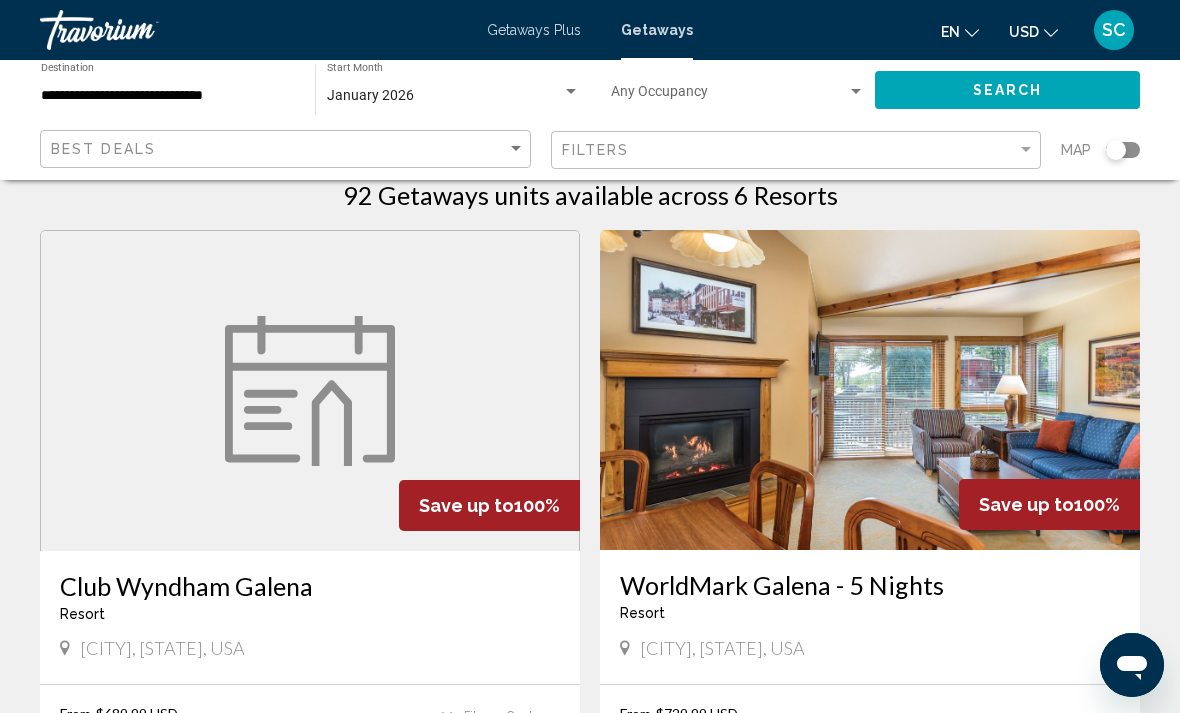 click on "January 2026" at bounding box center [453, 96] 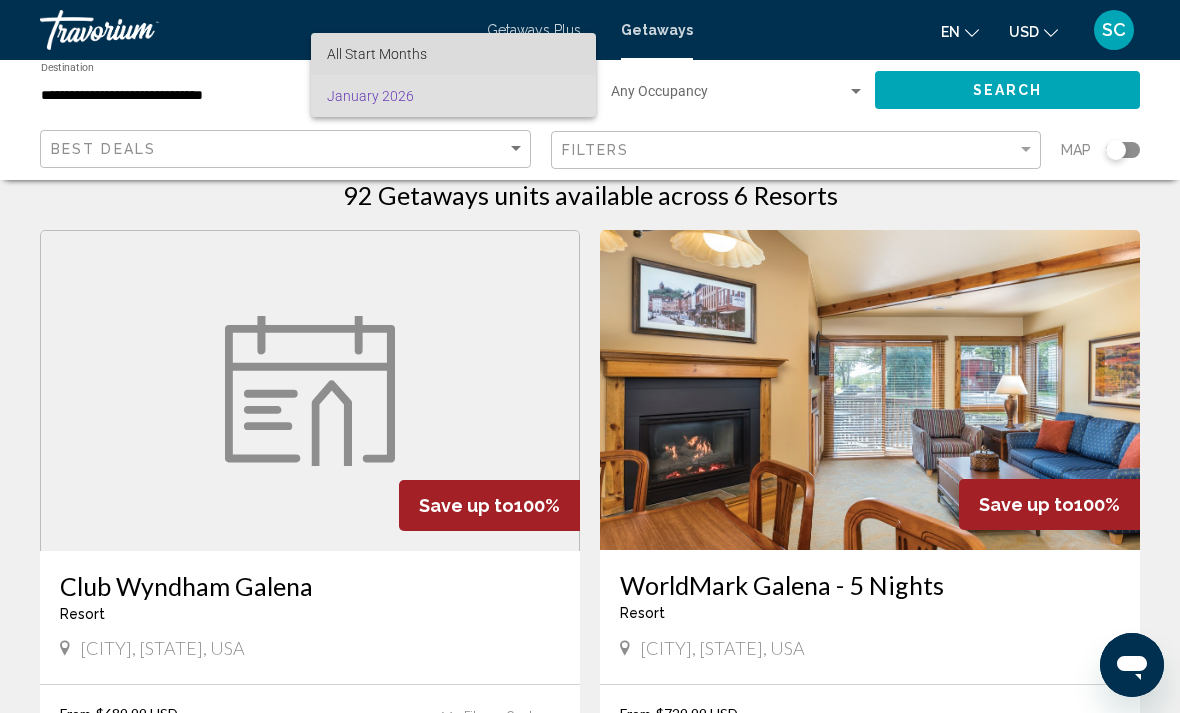 click on "All Start Months" at bounding box center [453, 54] 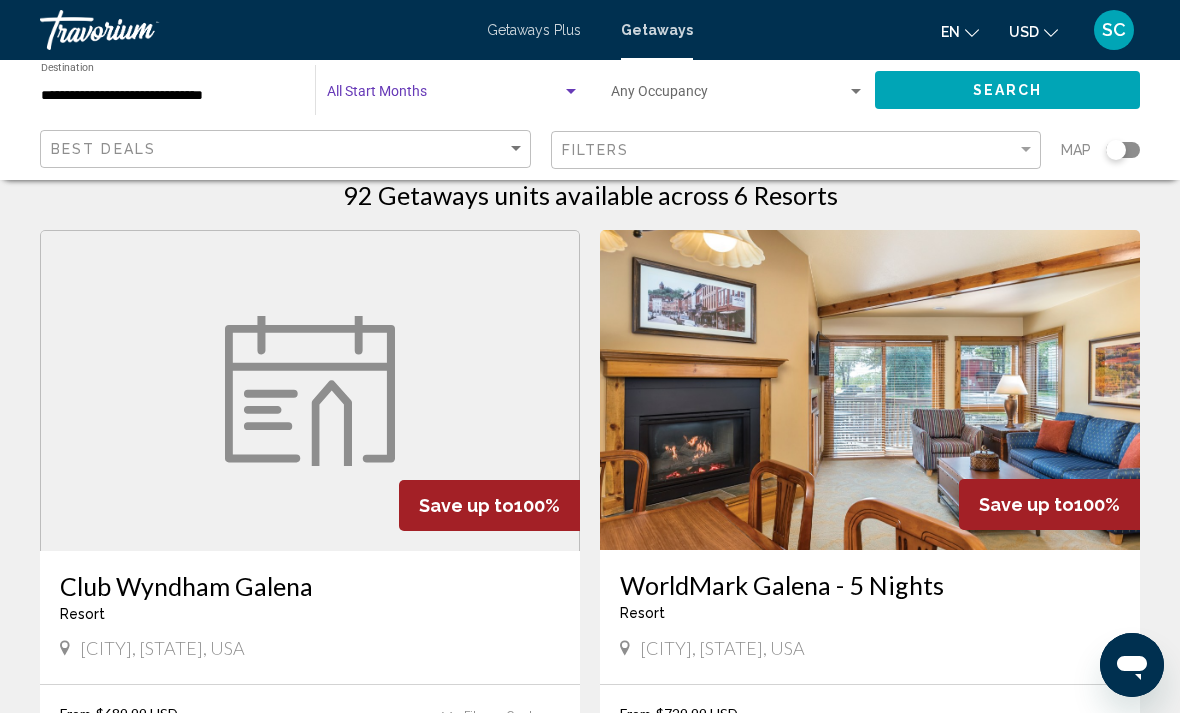 click on "**********" at bounding box center [168, 96] 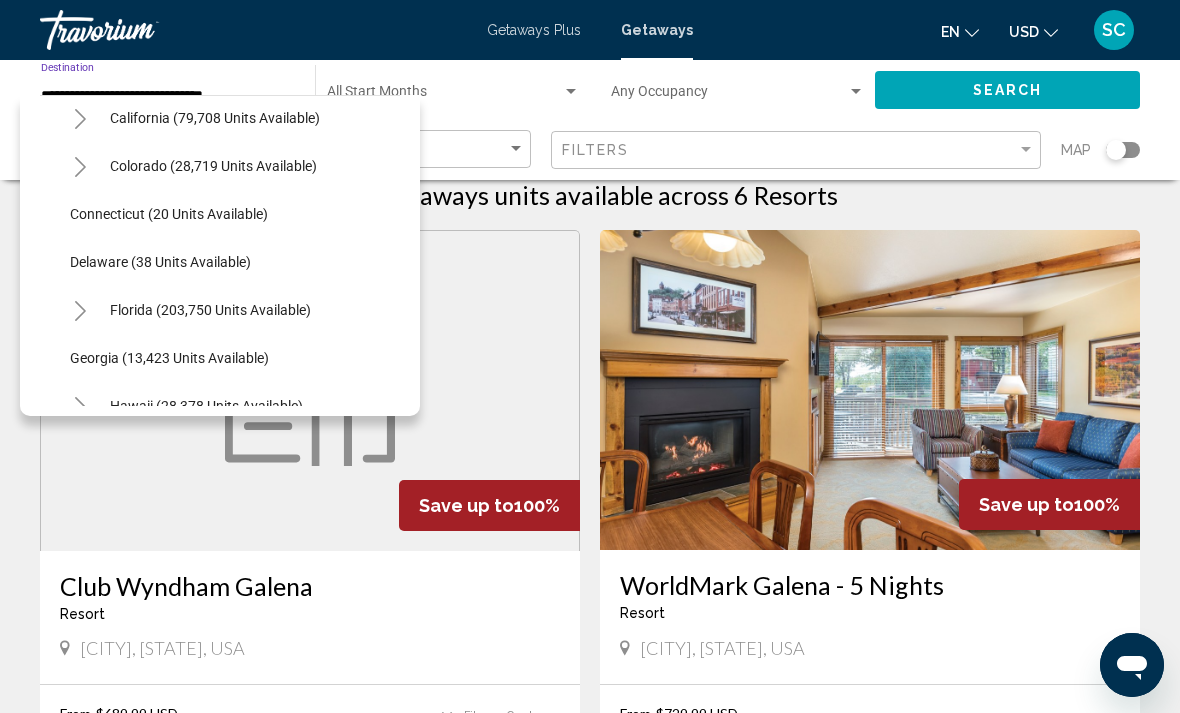 scroll, scrollTop: 249, scrollLeft: 1, axis: both 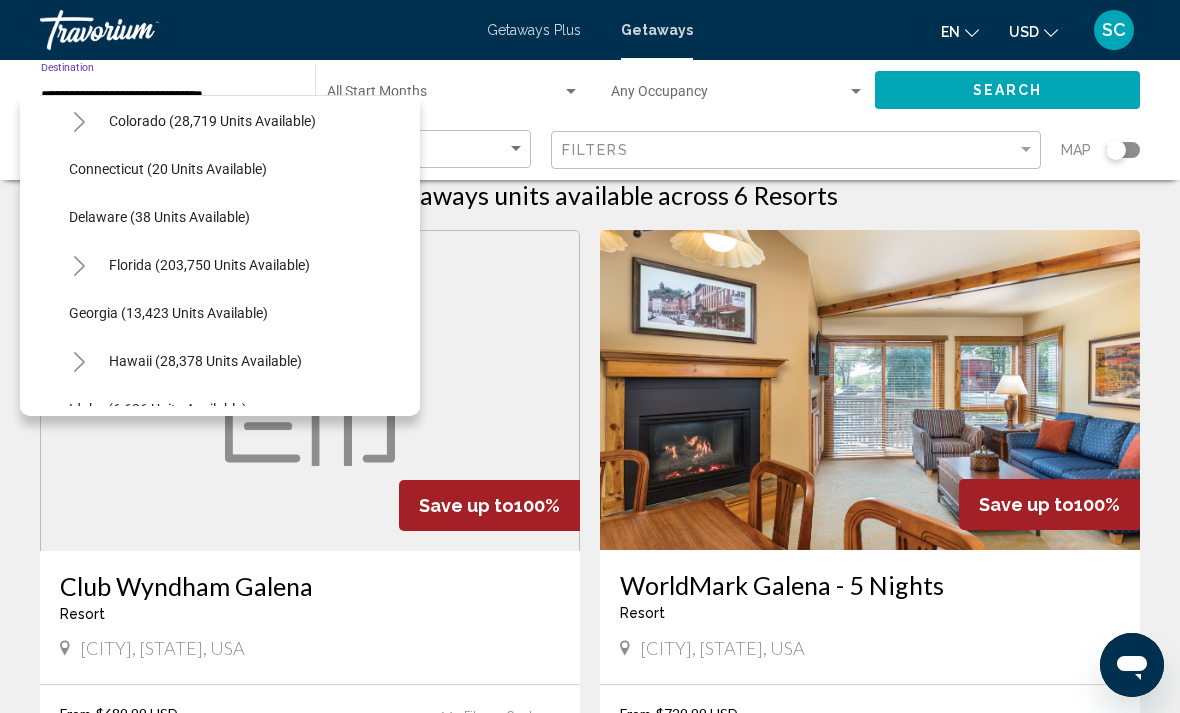 click on "Florida (203,750 units available)" 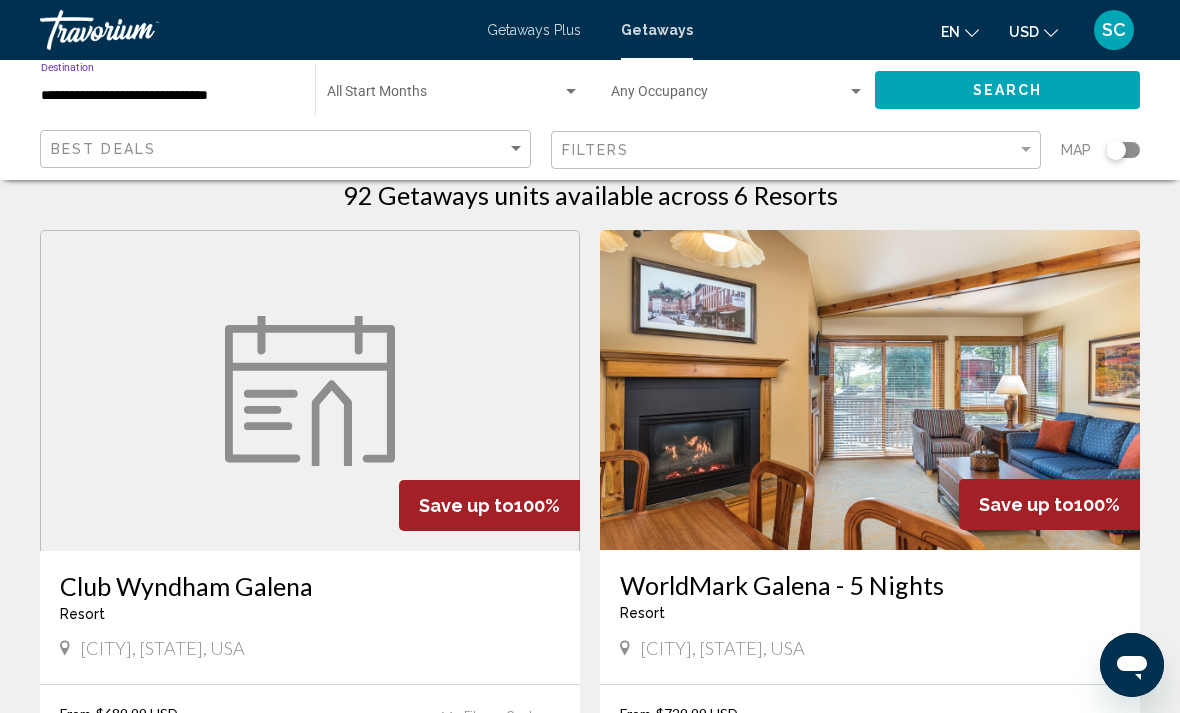 click on "**********" at bounding box center (168, 96) 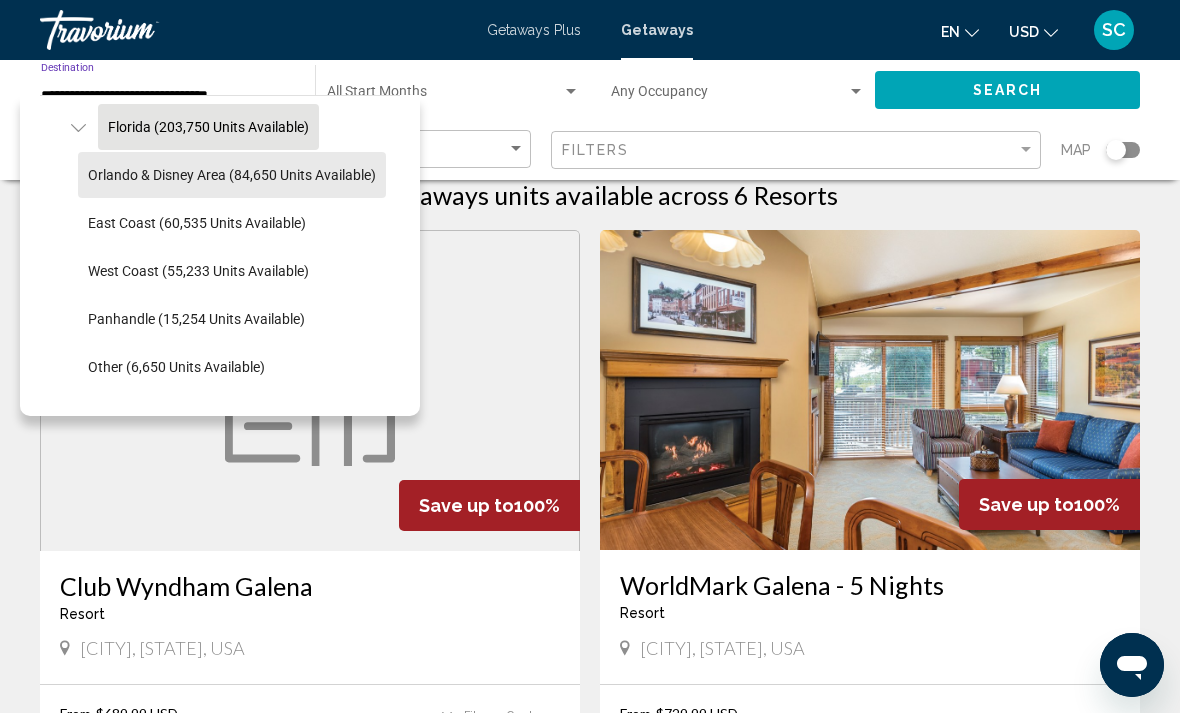 scroll, scrollTop: 388, scrollLeft: 2, axis: both 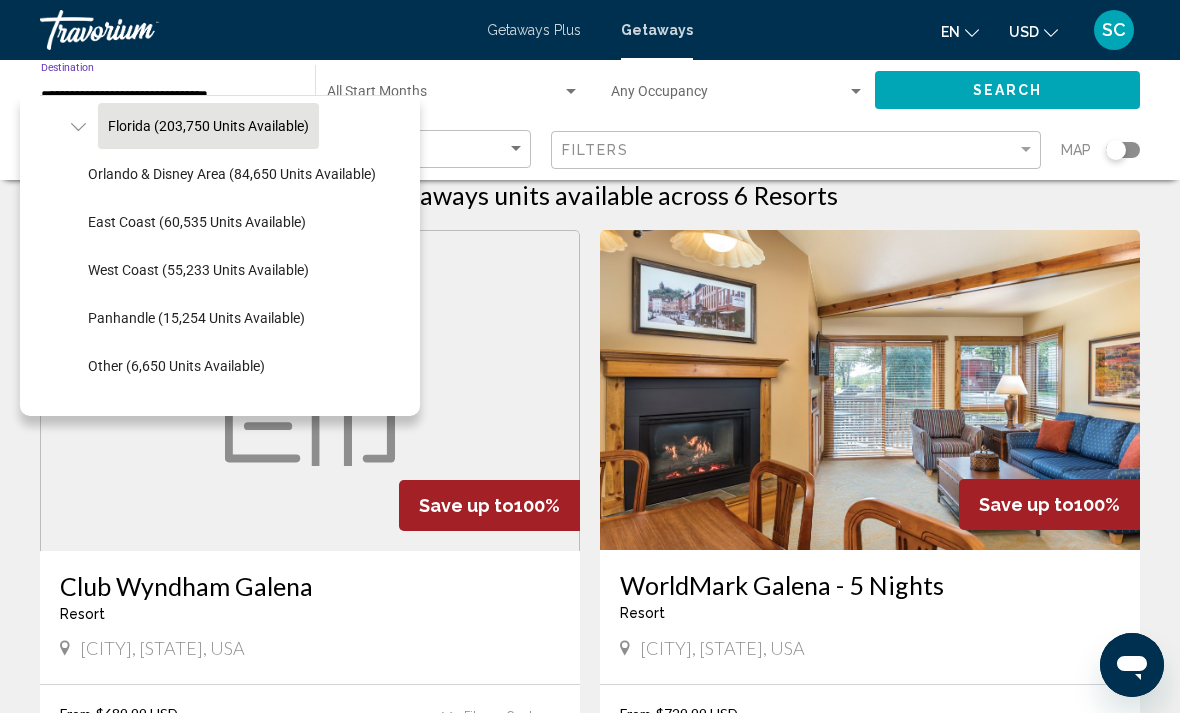 click on "East Coast (60,535 units available)" 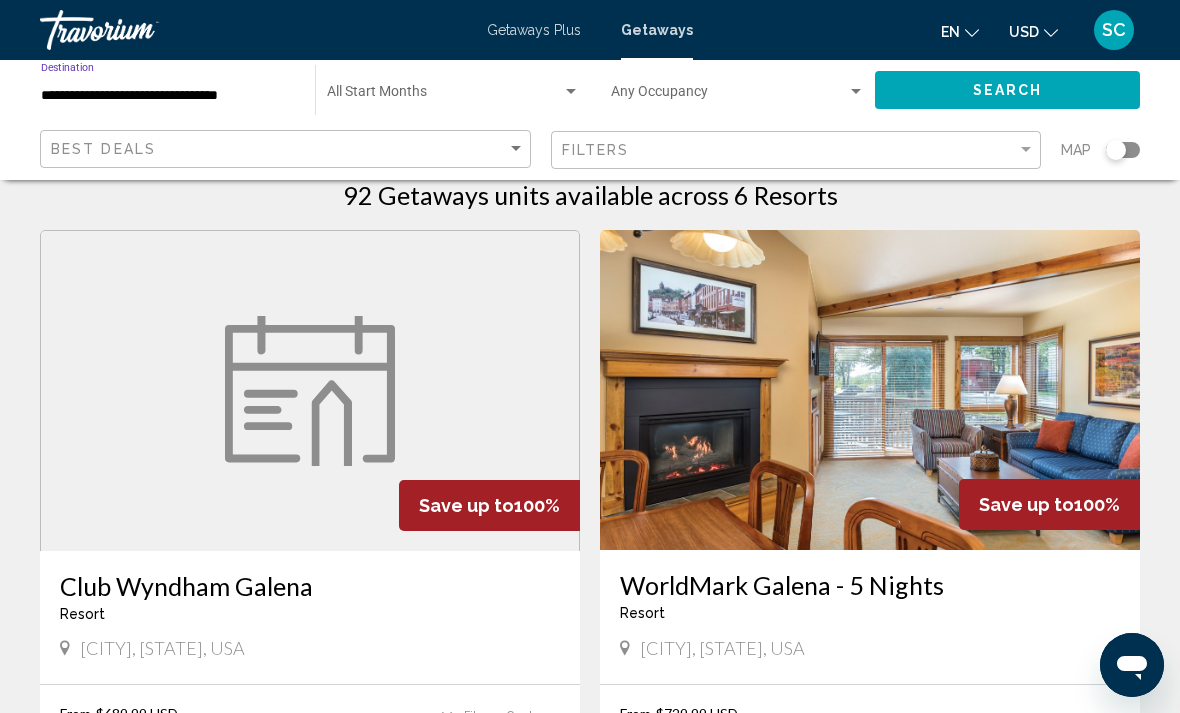click on "Start Month All Start Months" 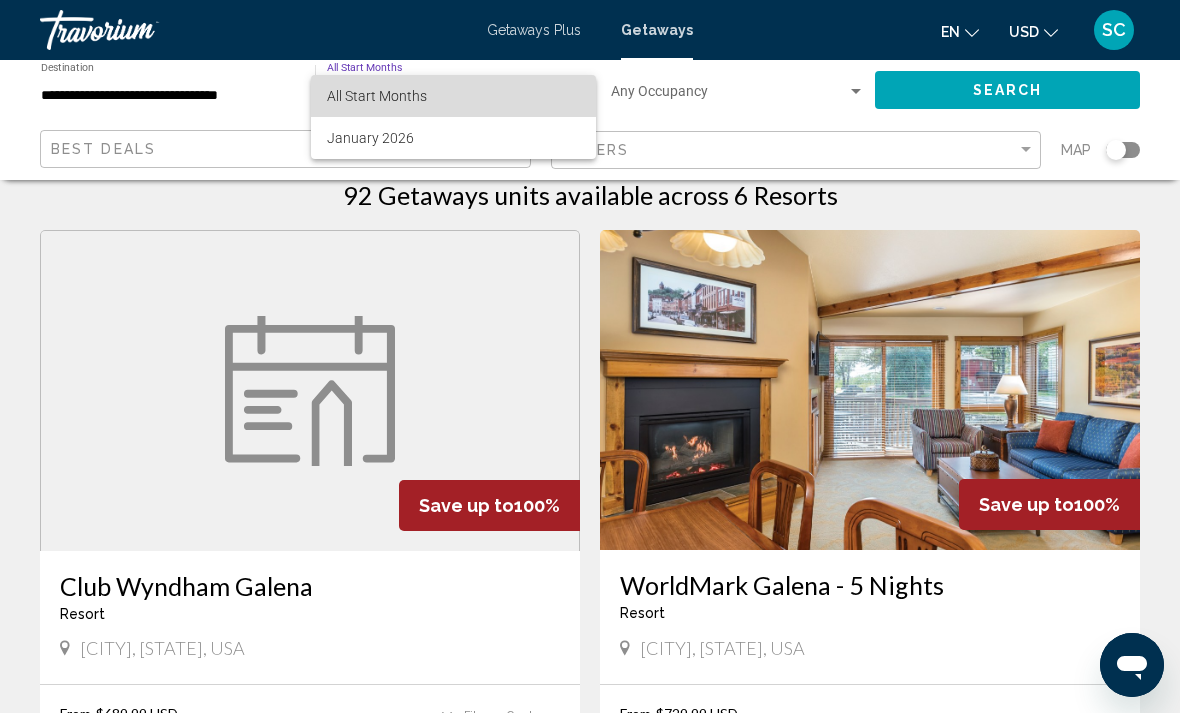 click on "All Start Months" at bounding box center (453, 96) 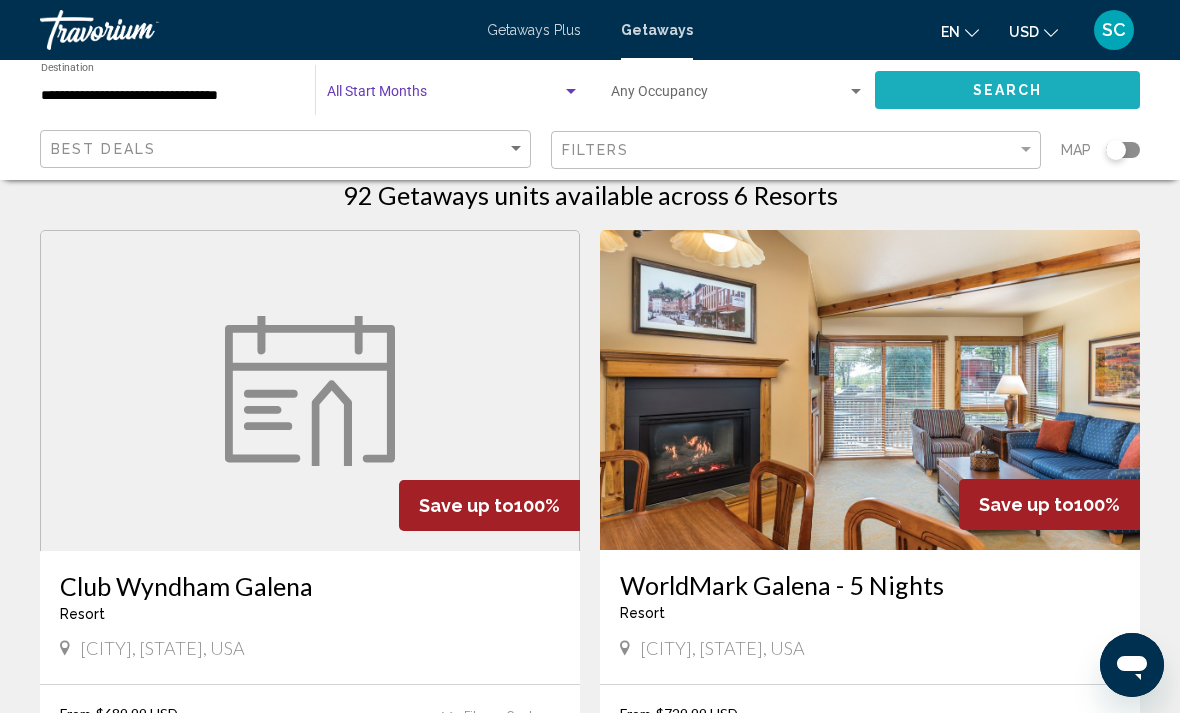click on "Search" 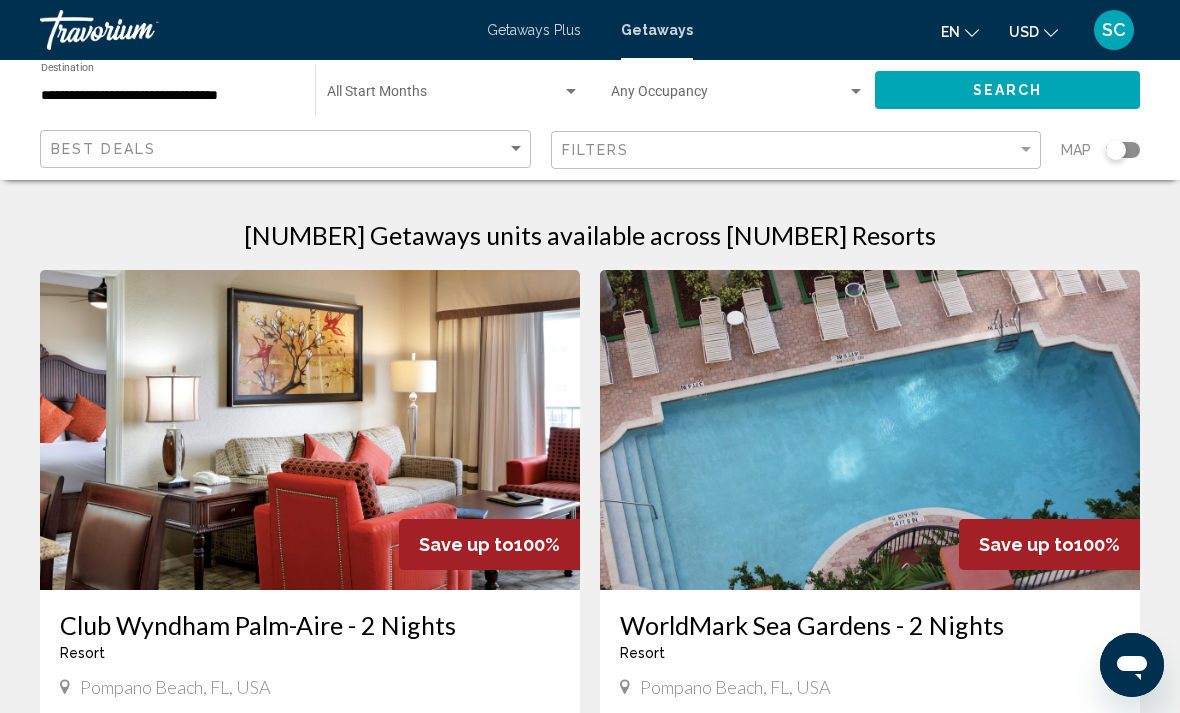 click on "Best Deals" 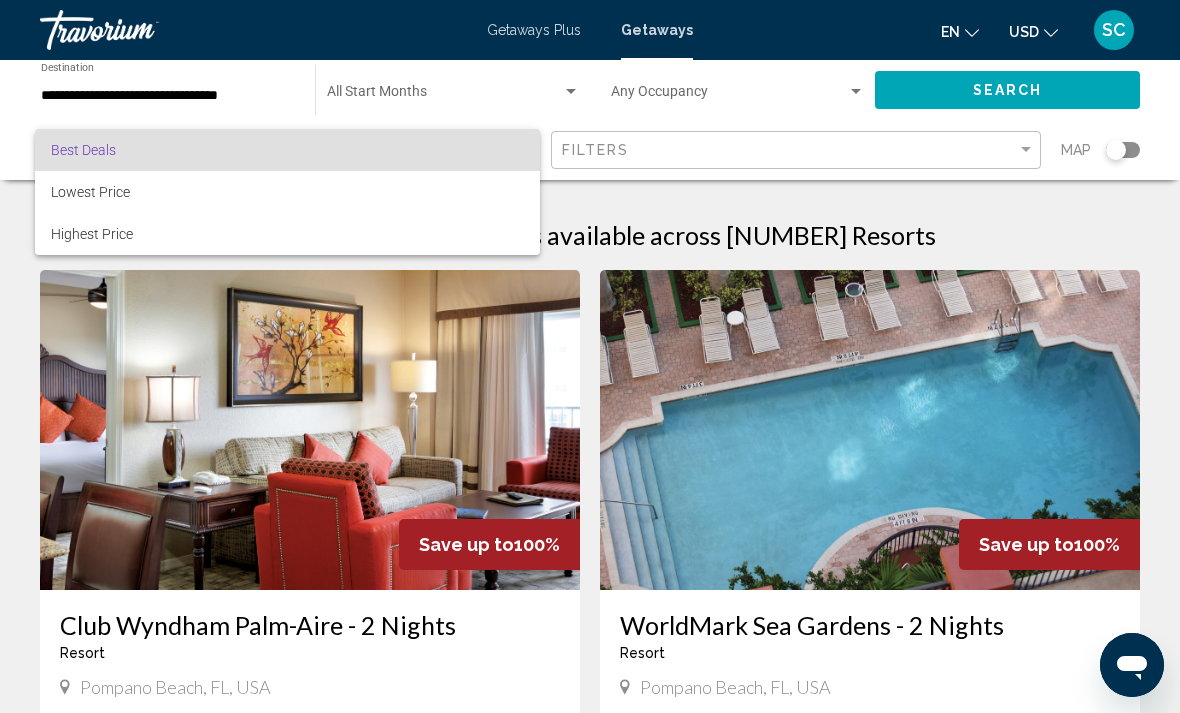 click at bounding box center [590, 356] 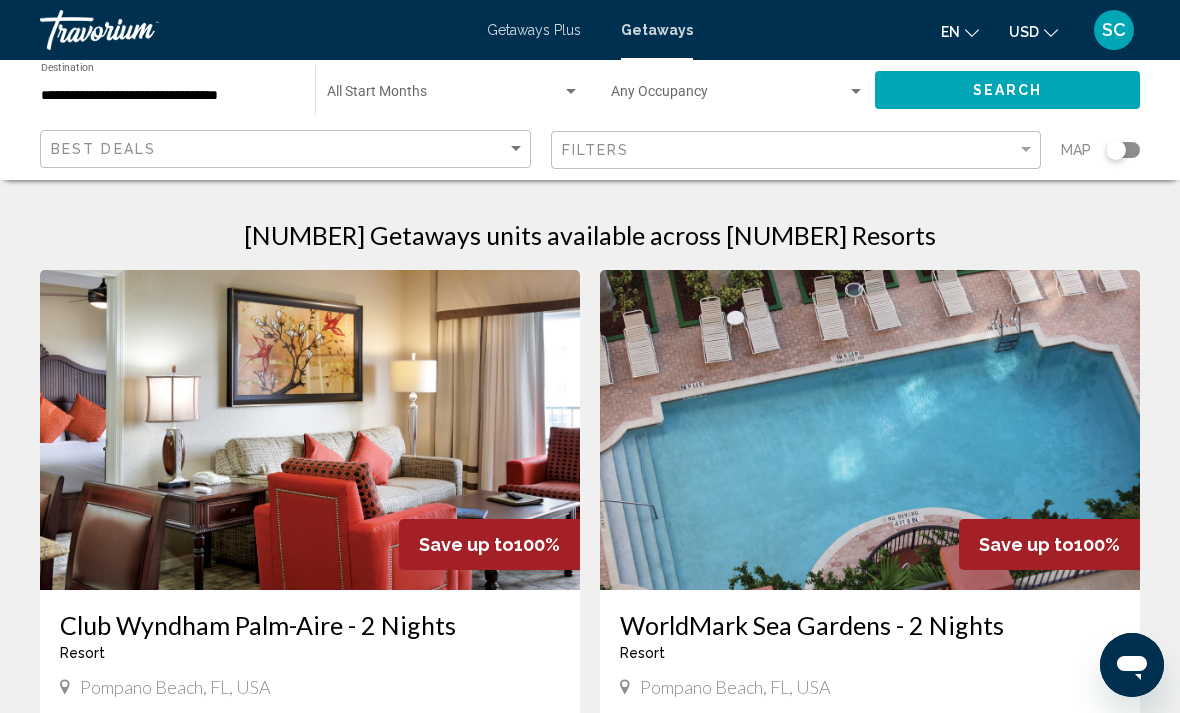 click on "Start Month All Start Months" 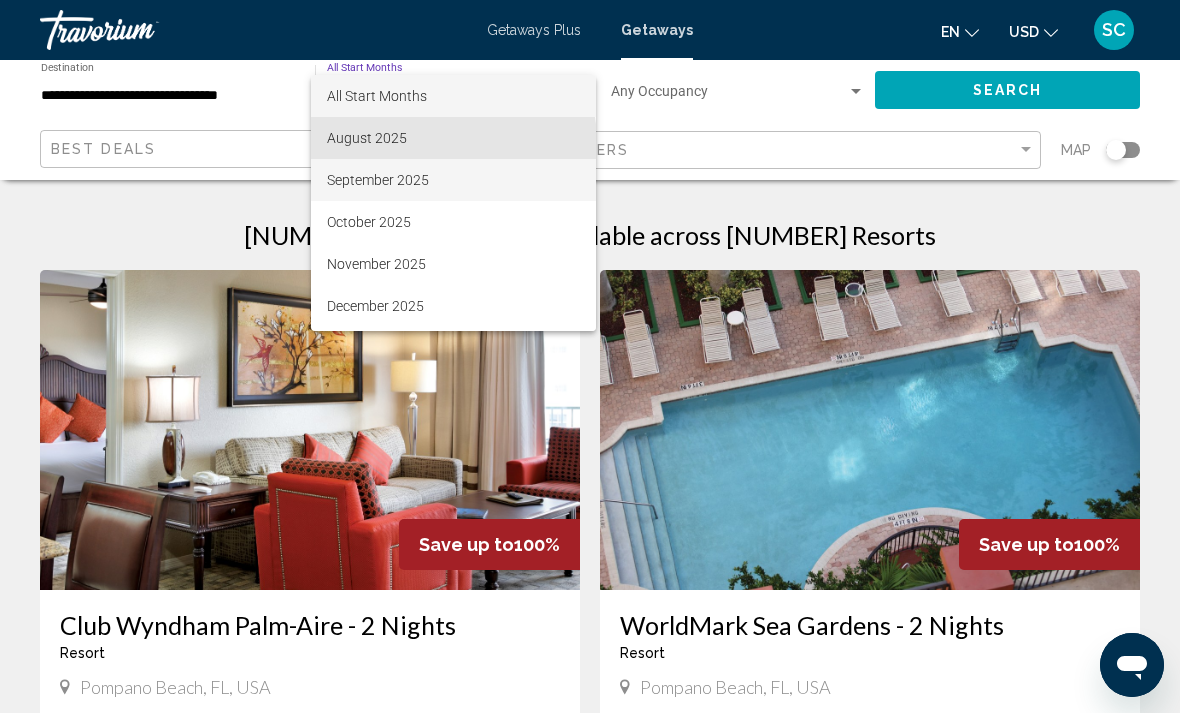 click on "September 2025" at bounding box center [453, 180] 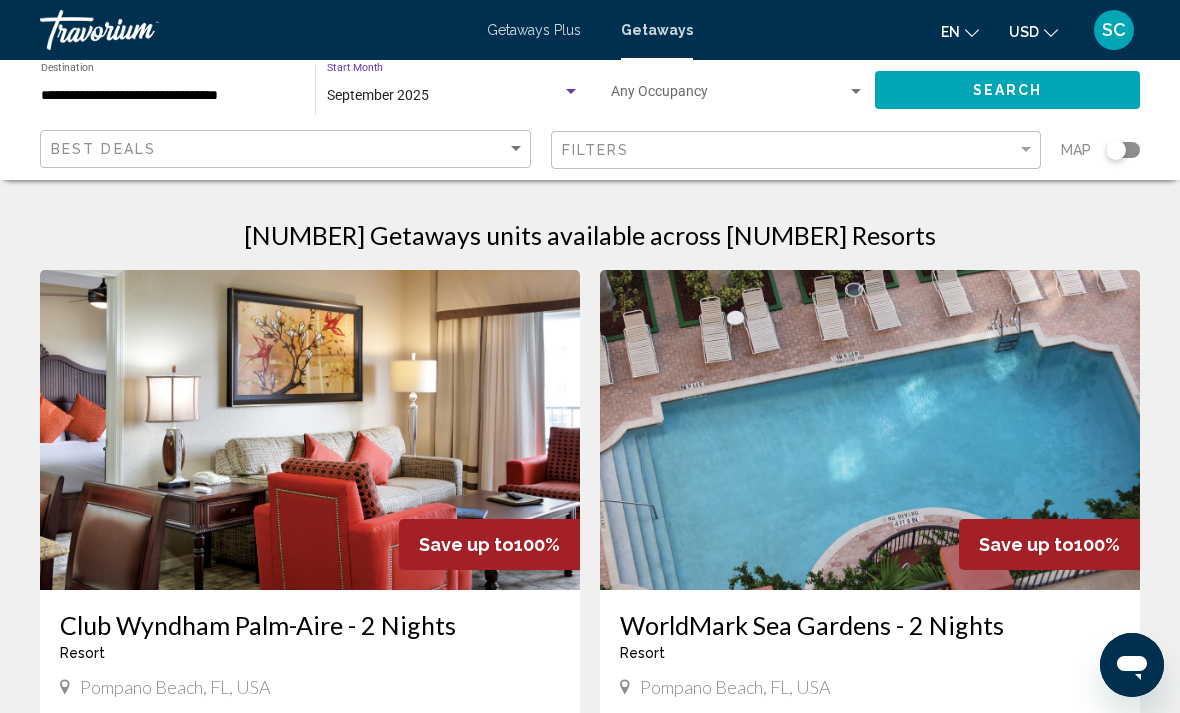 click on "Best Deals" 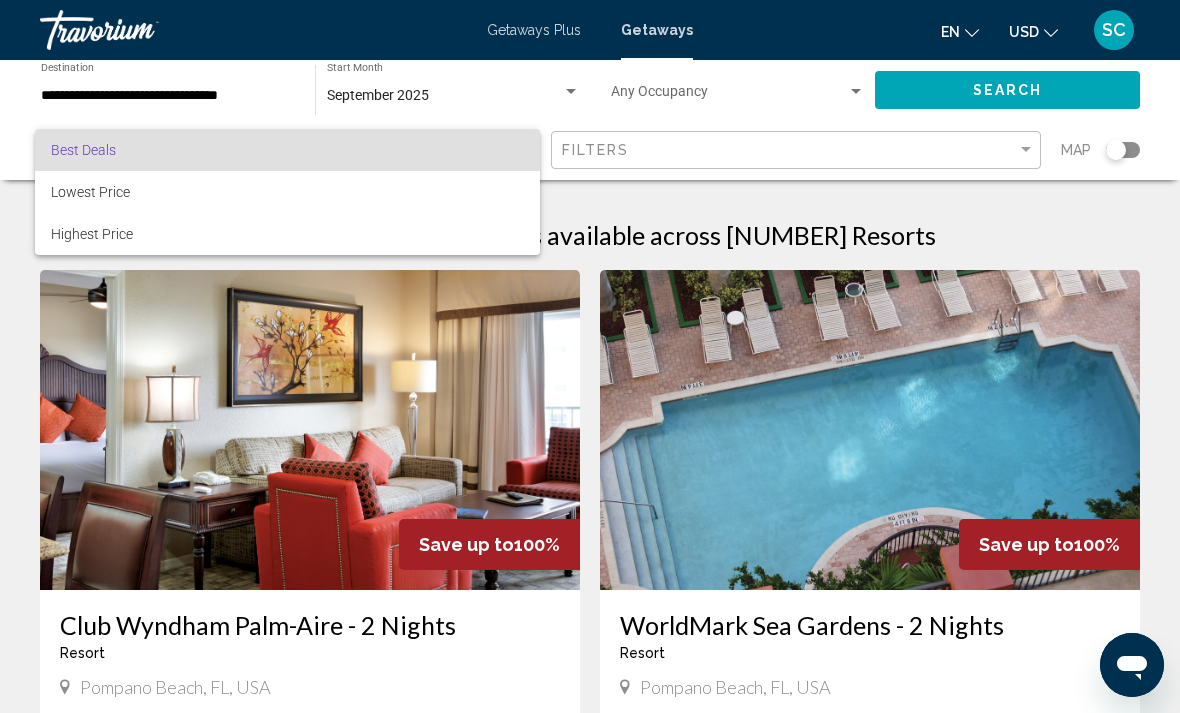 click on "Best Deals" at bounding box center [287, 150] 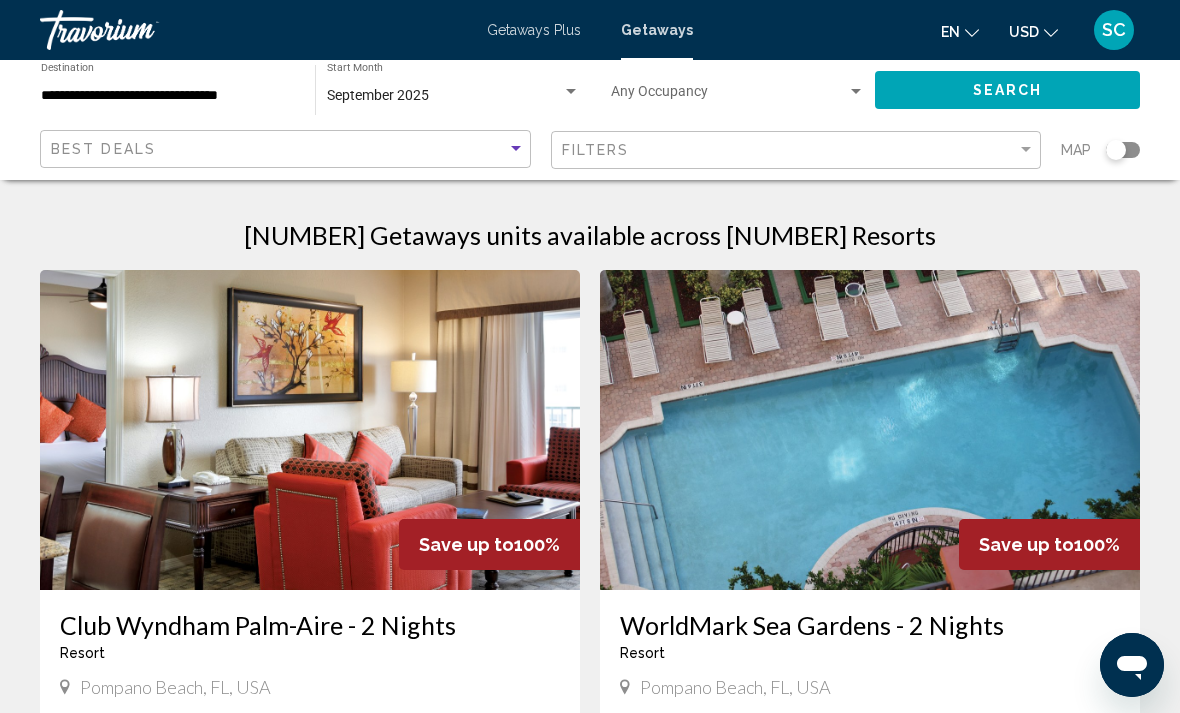 click on "Best Deals" 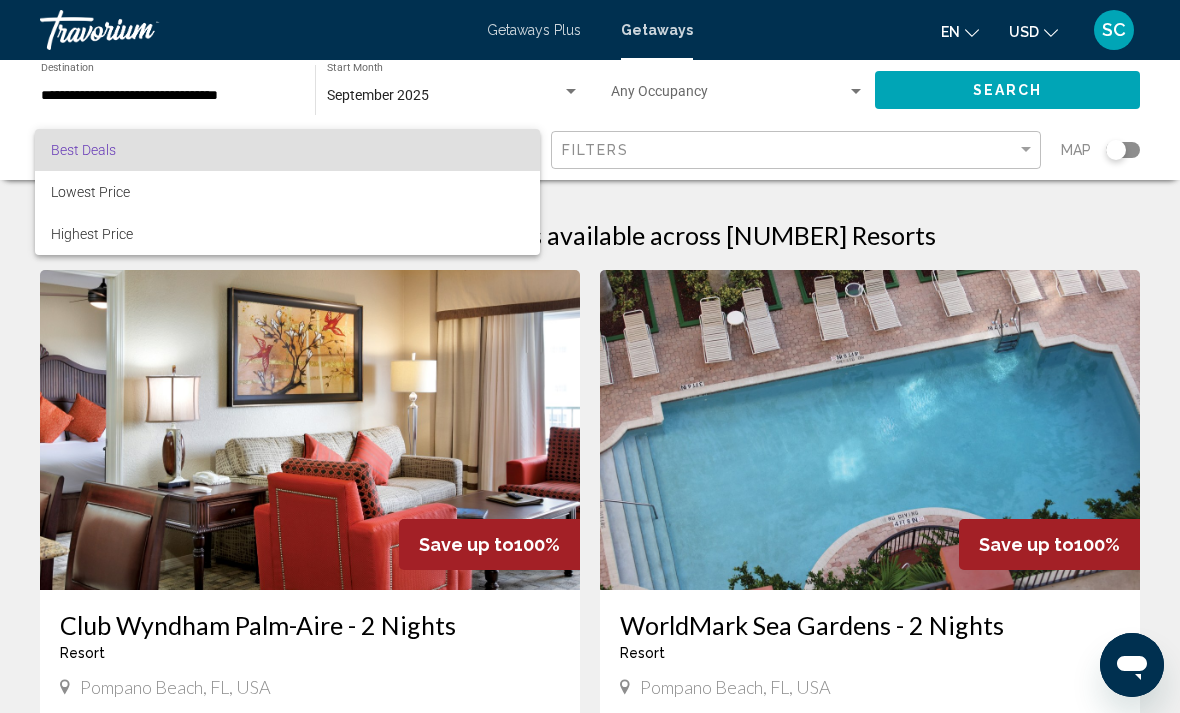click at bounding box center (590, 356) 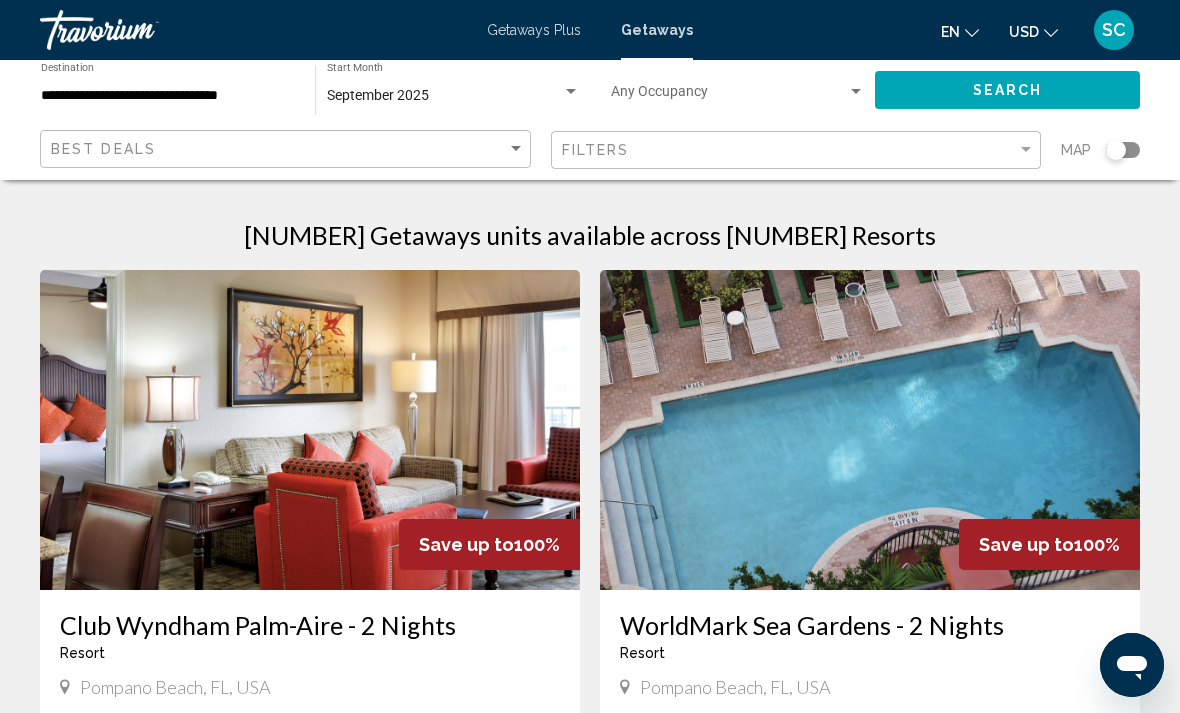 click on "September 2025" at bounding box center (378, 95) 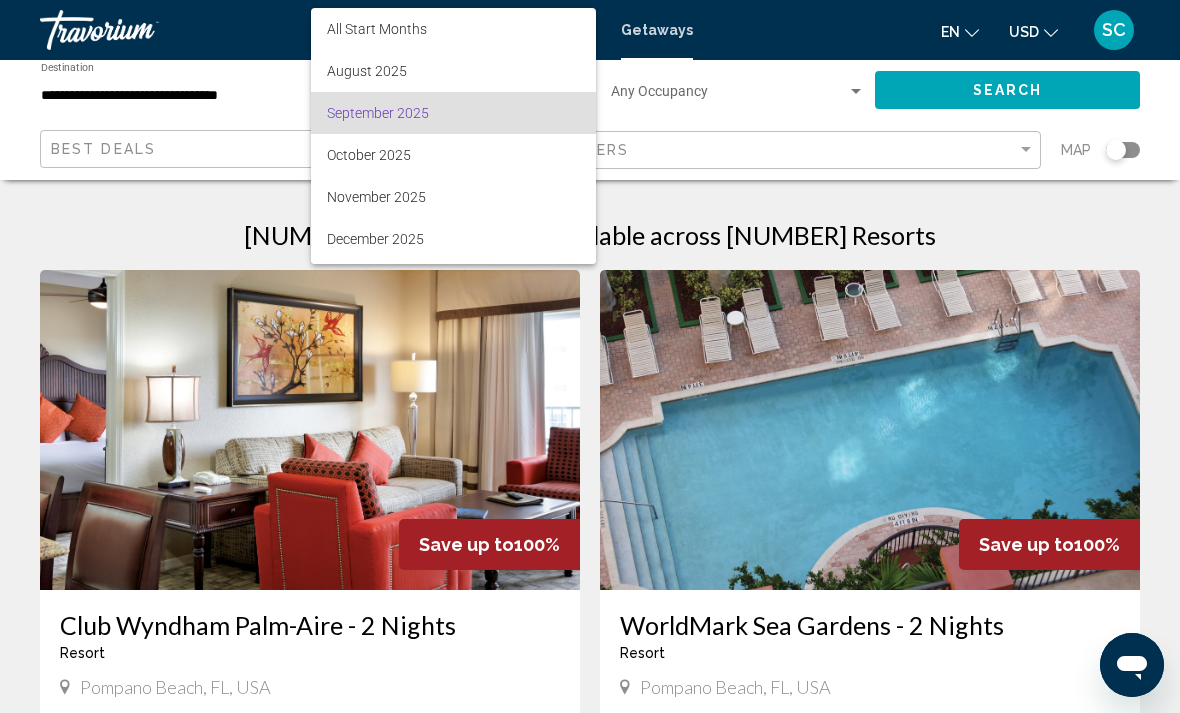 scroll, scrollTop: 17, scrollLeft: 0, axis: vertical 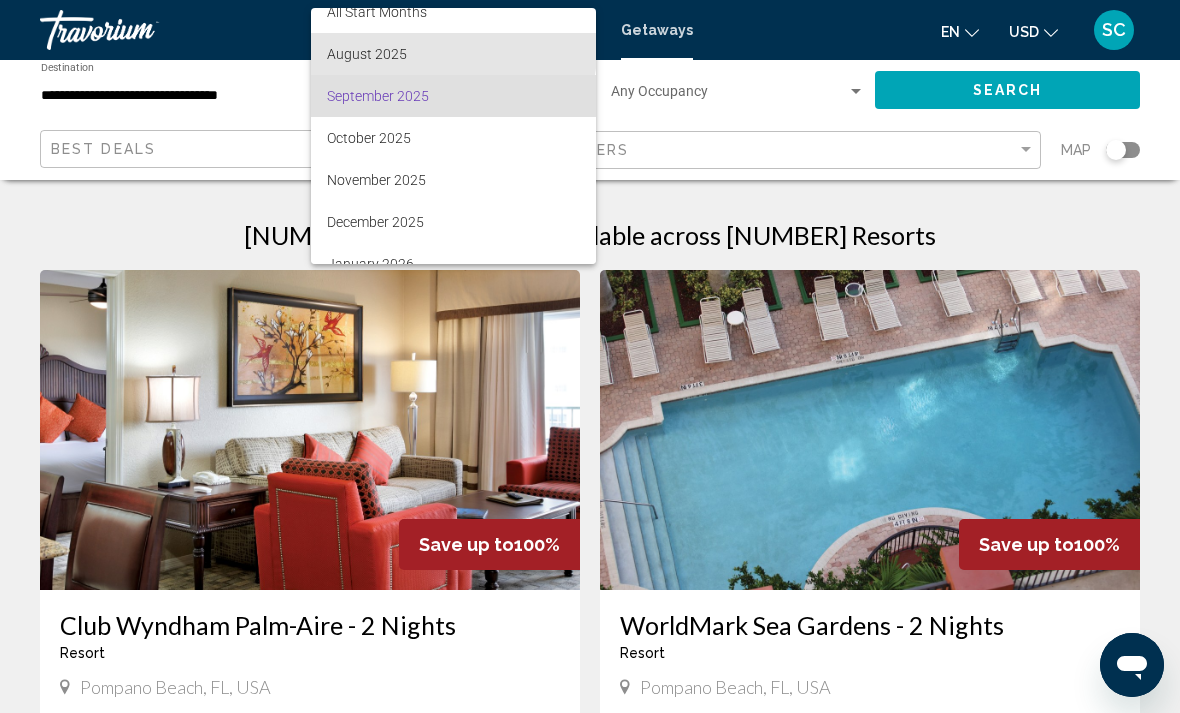 click on "September 2025" at bounding box center (453, 96) 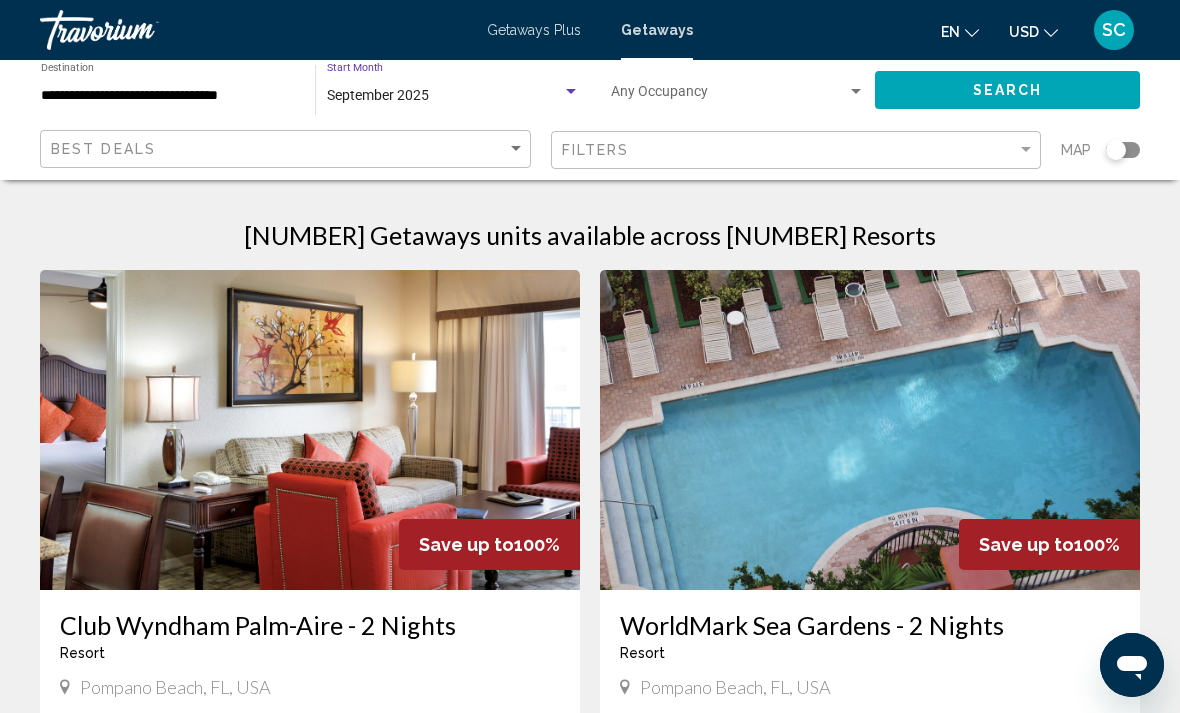 click on "September 2025" at bounding box center (378, 95) 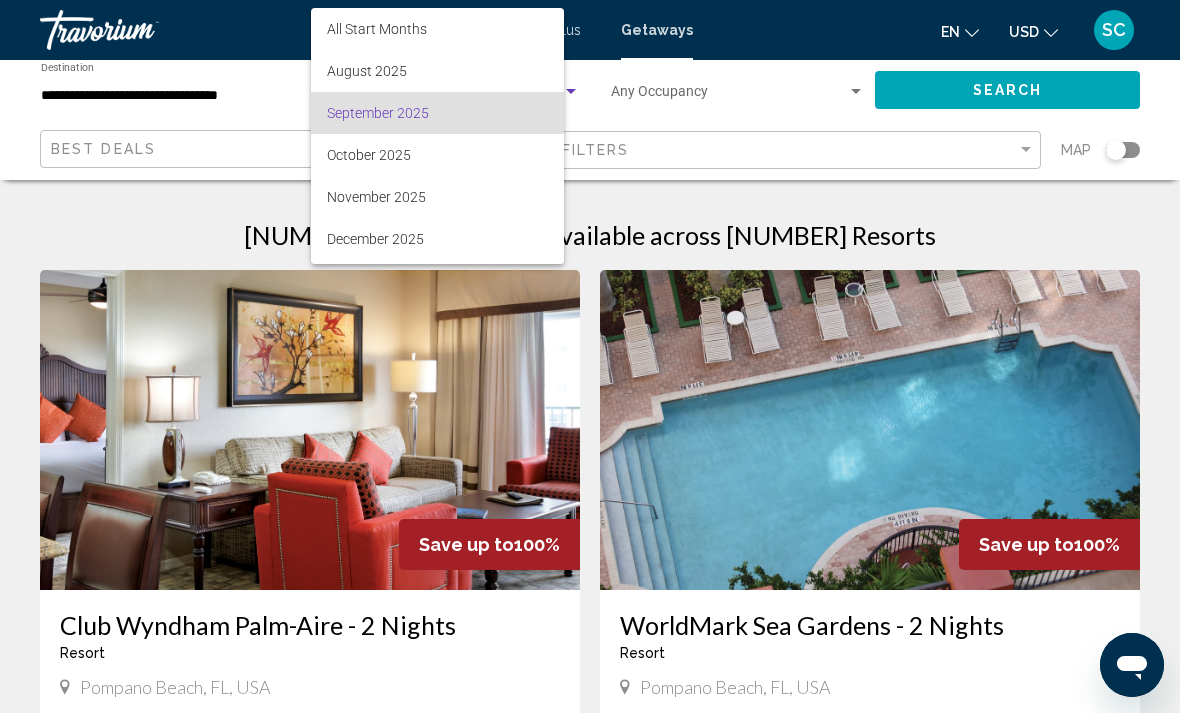 scroll, scrollTop: 17, scrollLeft: 0, axis: vertical 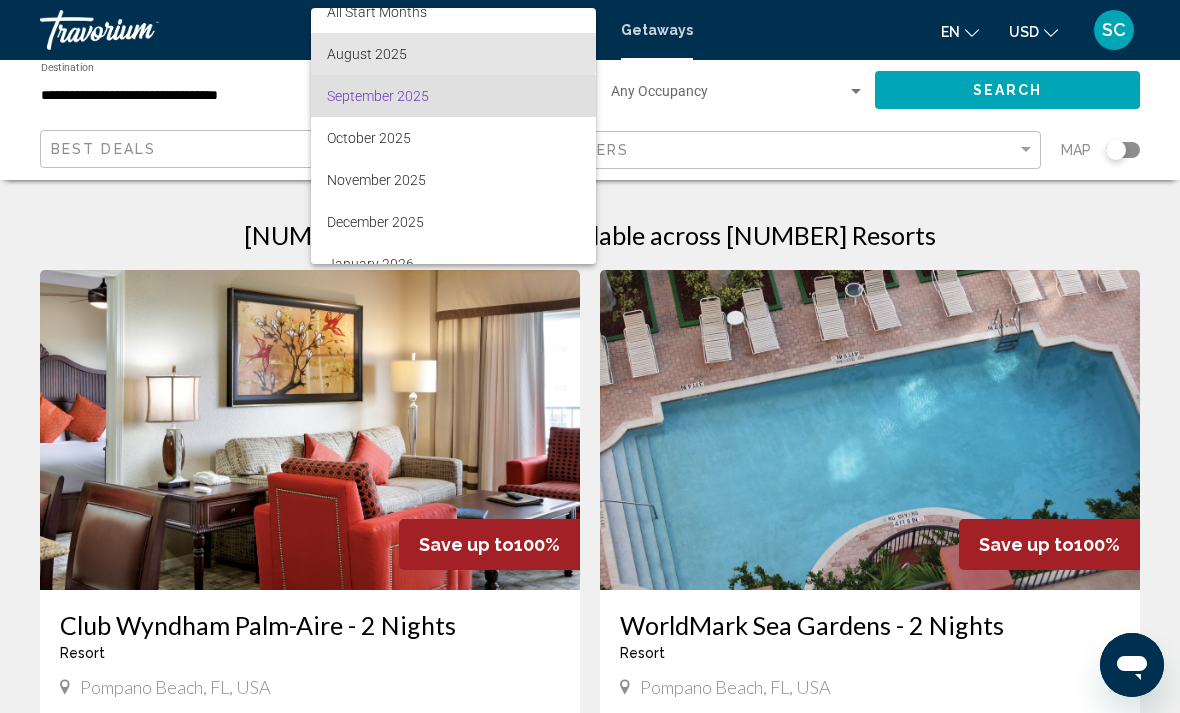 click on "September 2025" at bounding box center [453, 96] 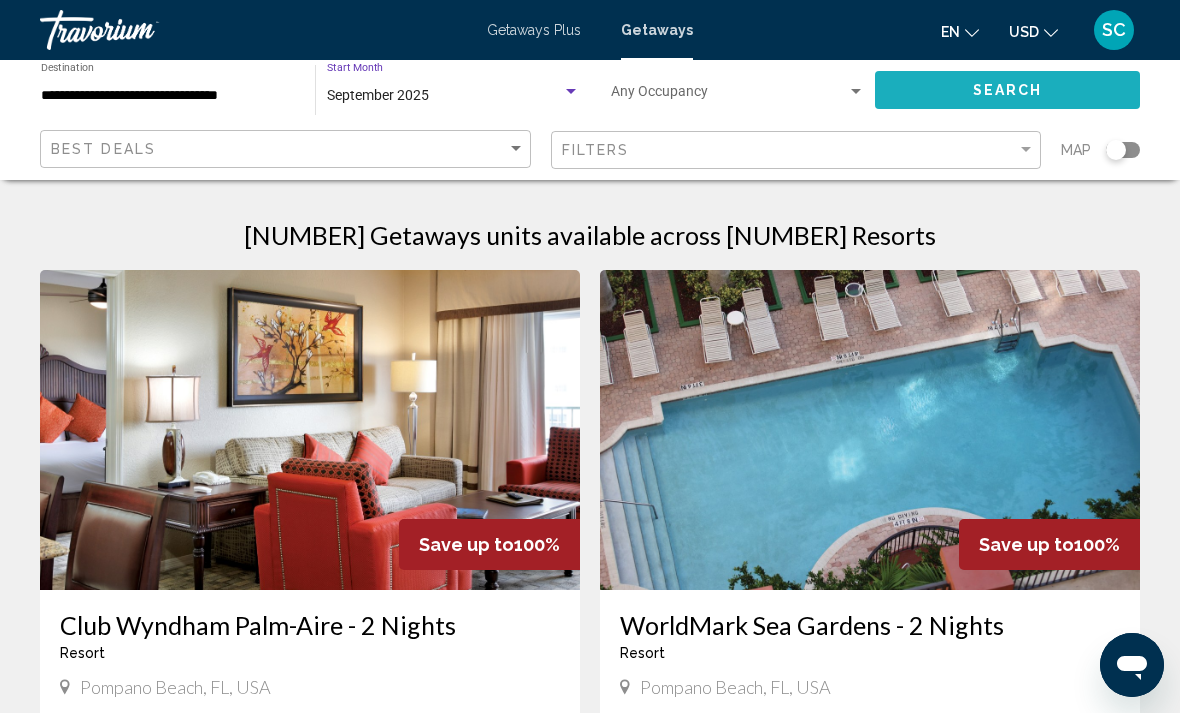 click on "Best Deals Filters Map" 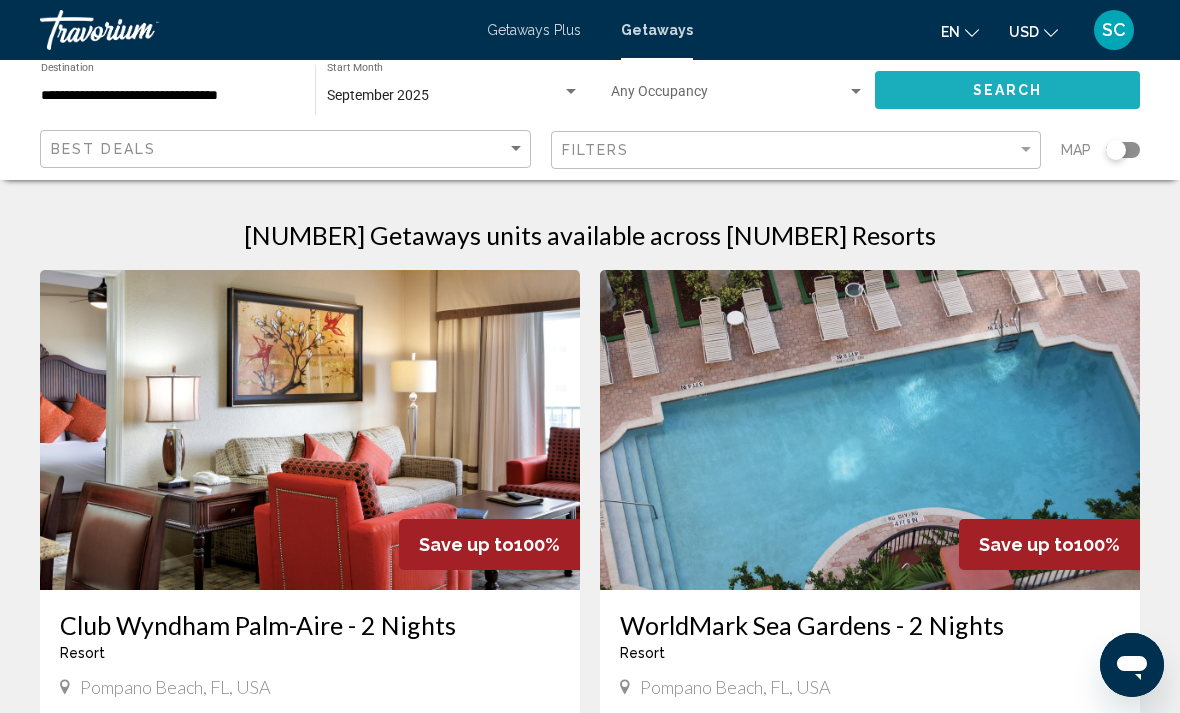 click on "Filters" 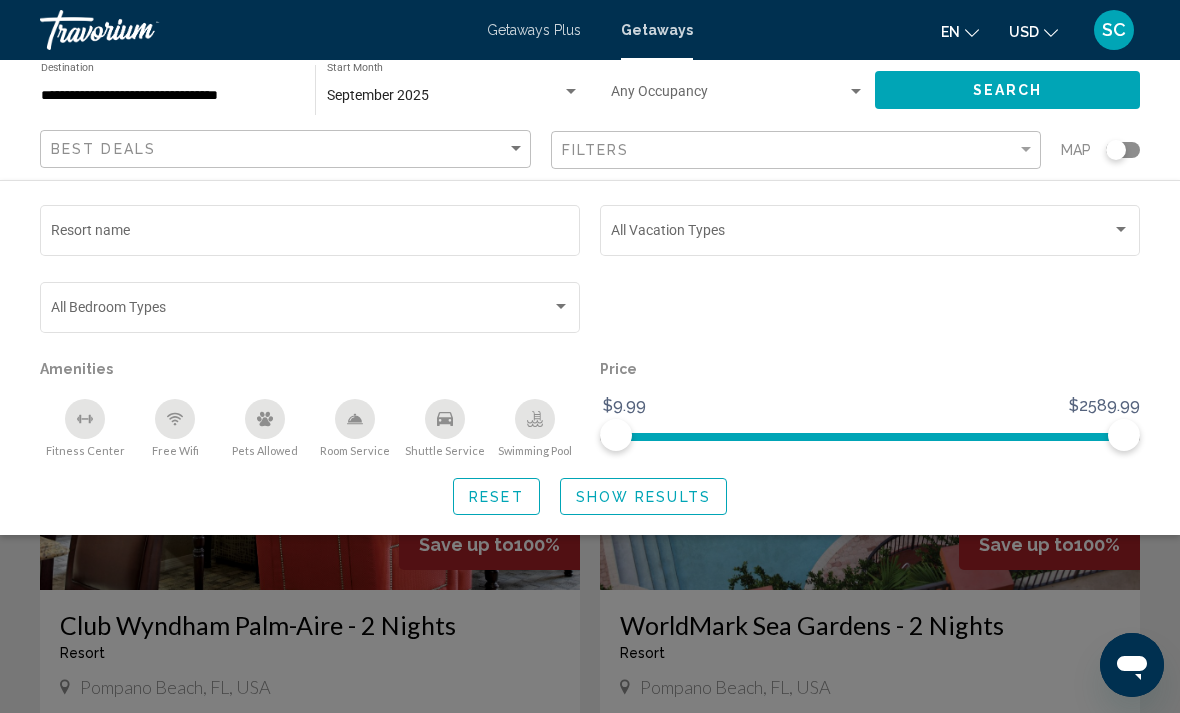 click on "September 2025 Start Month All Start Months" 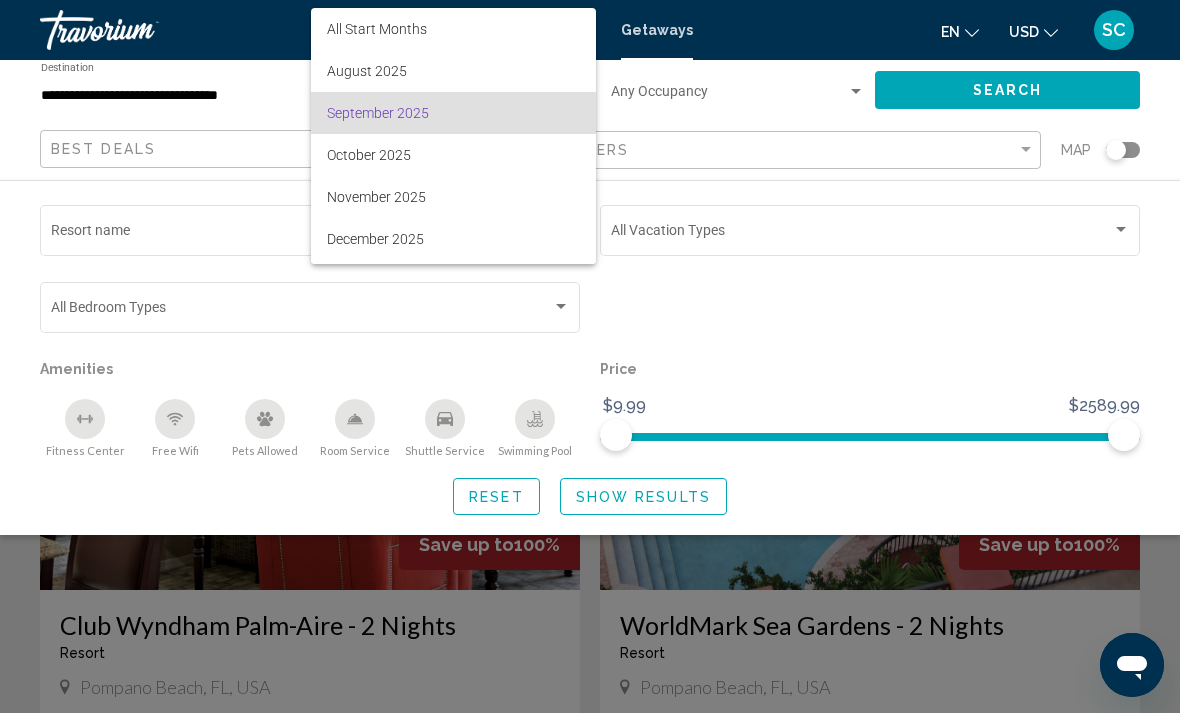 scroll, scrollTop: 0, scrollLeft: 0, axis: both 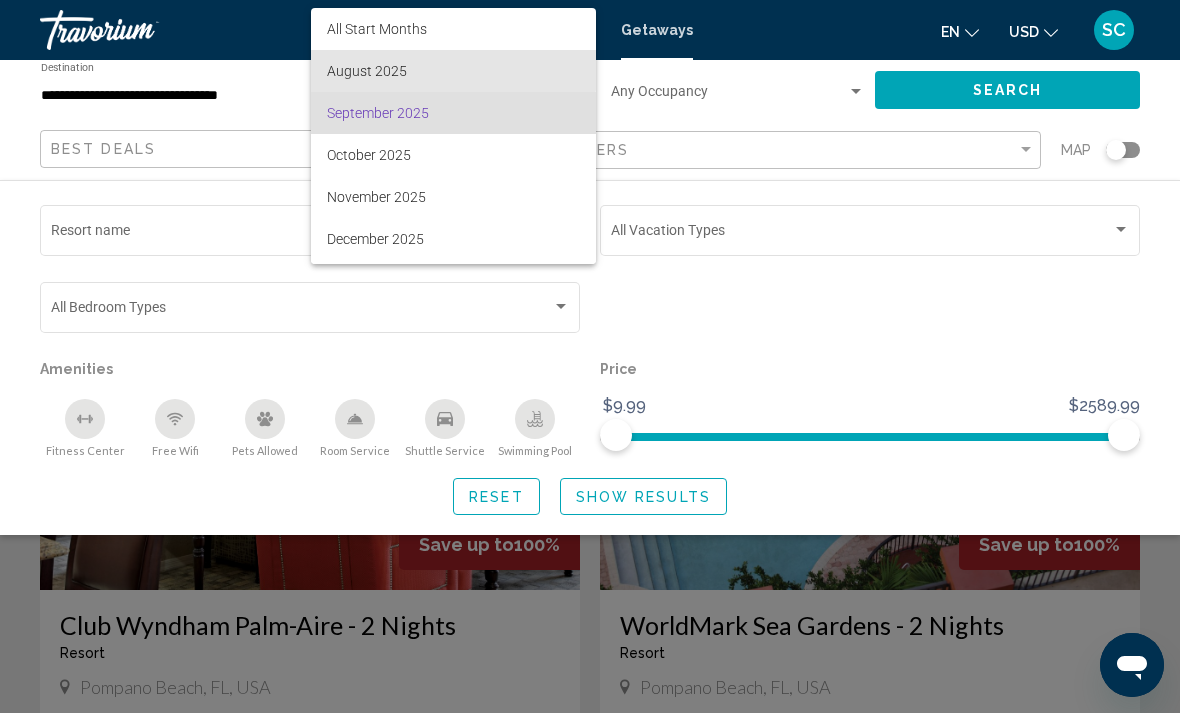 click on "September 2025" at bounding box center (453, 113) 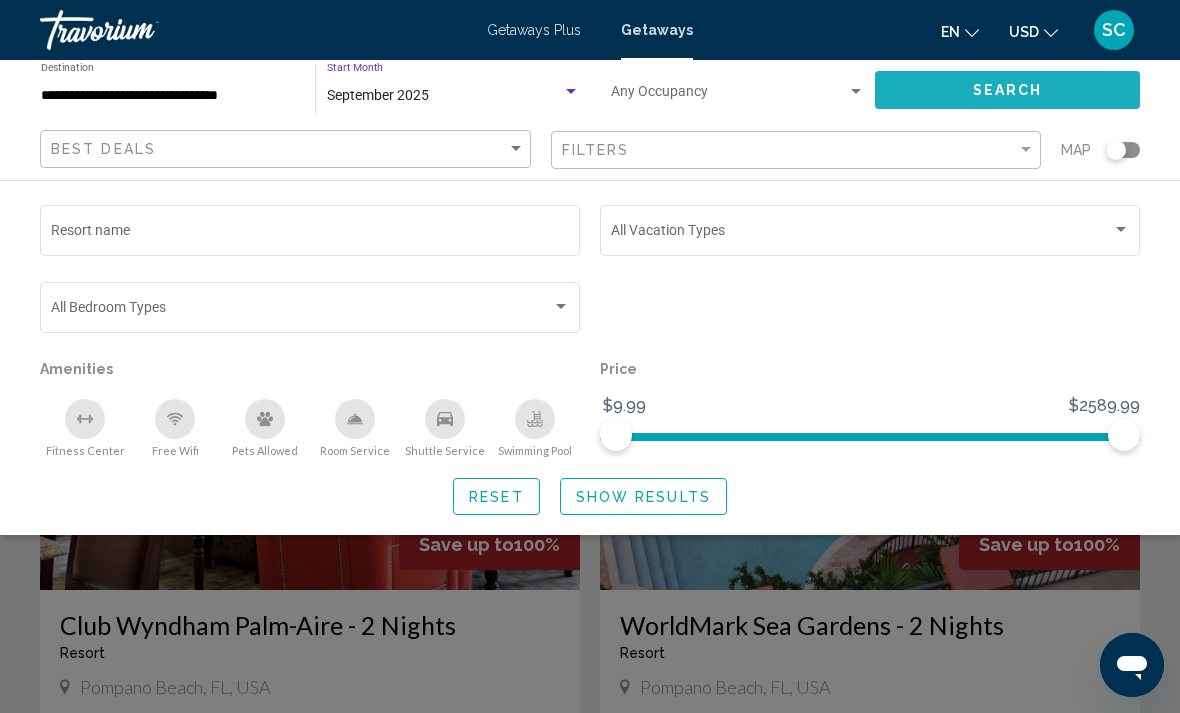 click on "Best Deals Filters Map Resort name Vacation Types All Vacation Types Bedroom Types All Bedroom Types Amenities
Fitness Center
Free Wifi
Pets Allowed
Room Service
Shuttle Service
Swimming Pool Price $9.99 $2589.99 $9.99 $2589.99 Reset Show Results" 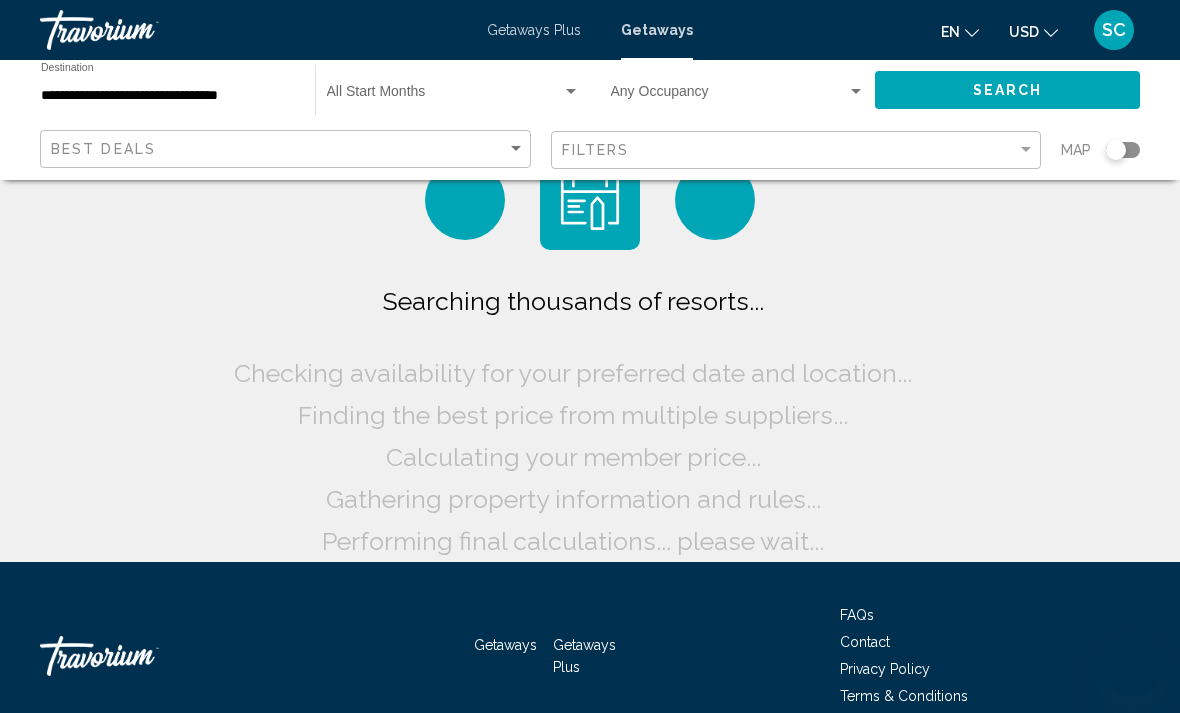 scroll, scrollTop: 0, scrollLeft: 0, axis: both 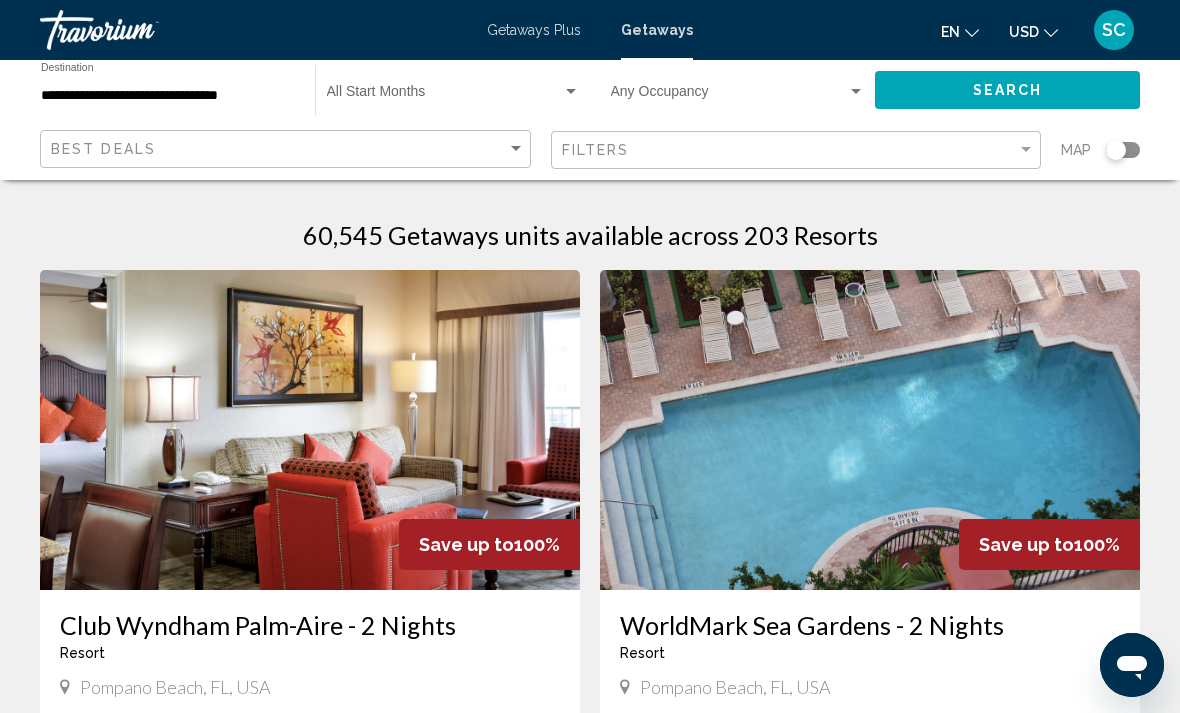 click at bounding box center (444, 96) 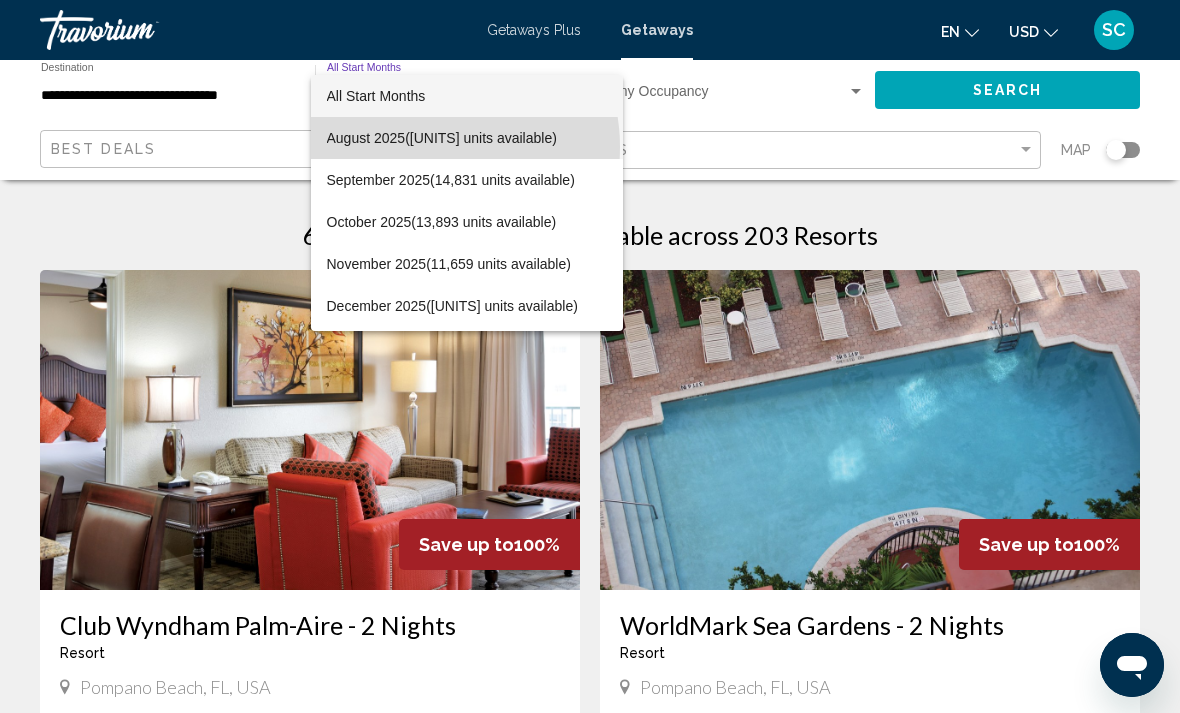 click on "[MONTH] [YEAR]  ([UNITS] units available)" at bounding box center [467, 138] 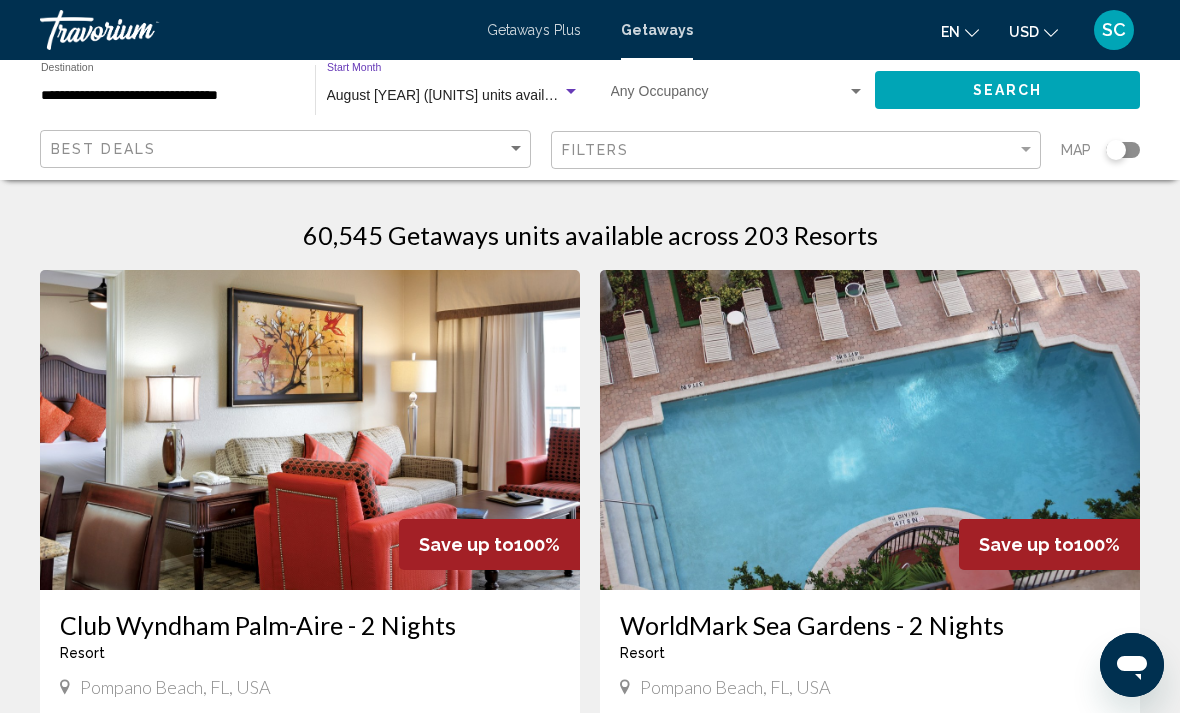 click on "Search" 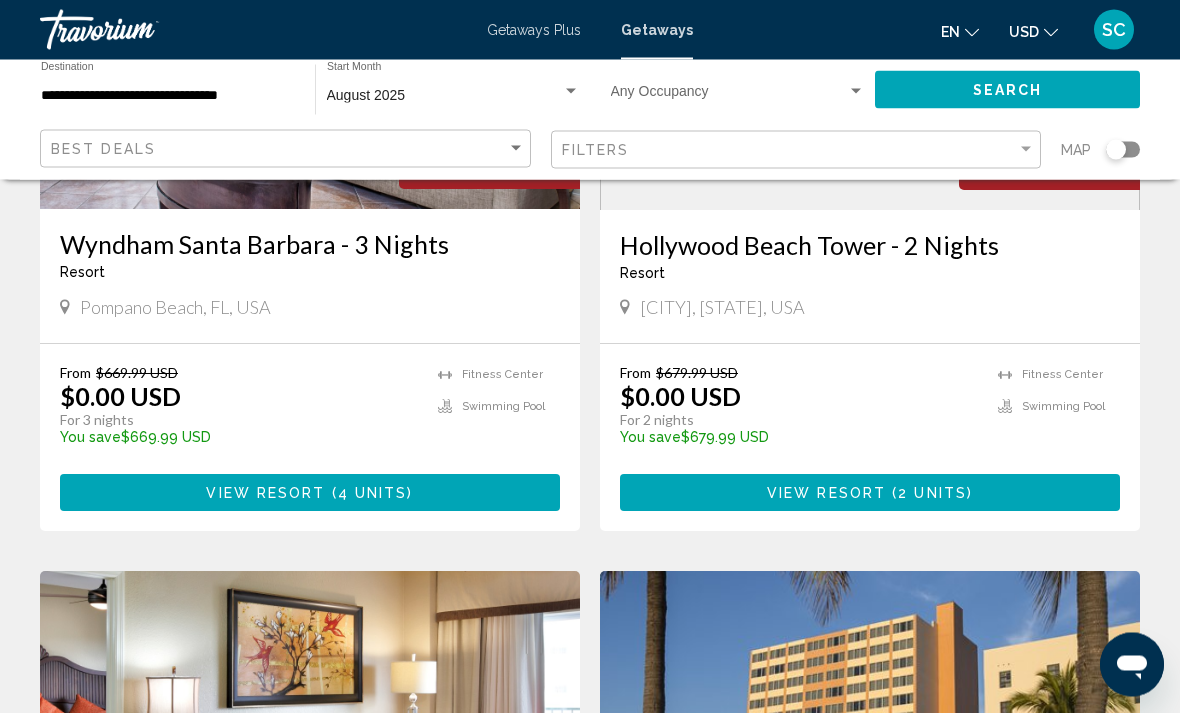 scroll, scrollTop: 1745, scrollLeft: 0, axis: vertical 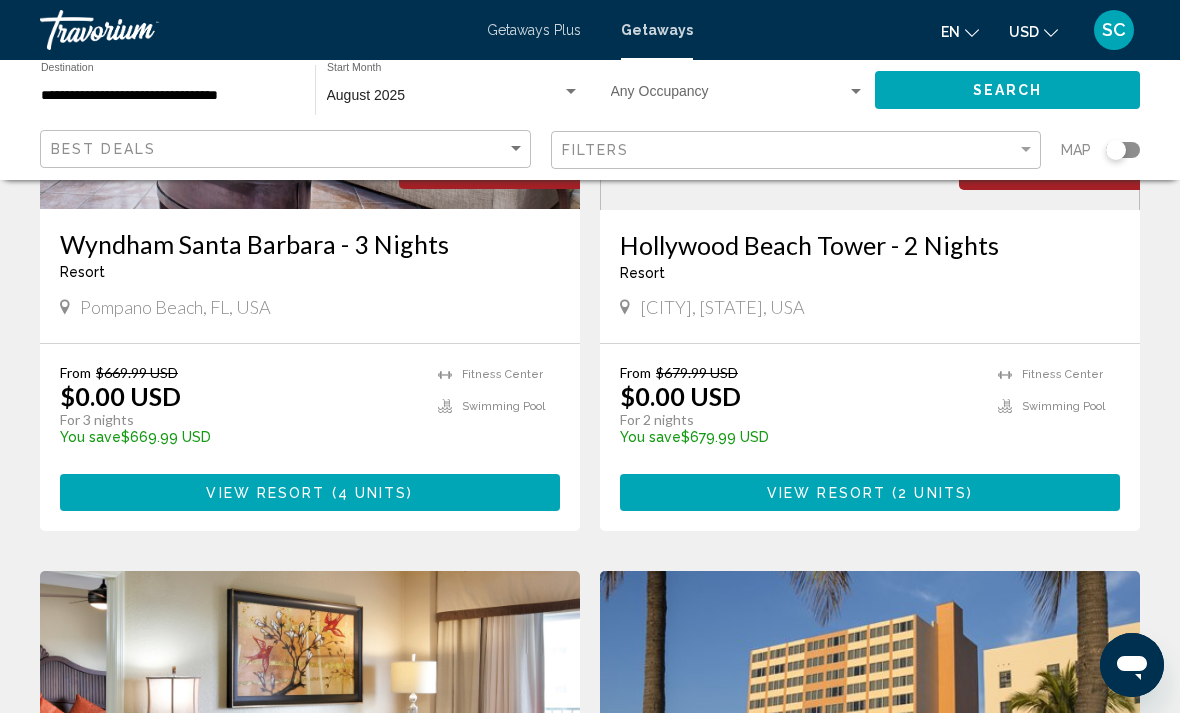 click on "Hollywood Beach Tower - 2 Nights" at bounding box center (870, 245) 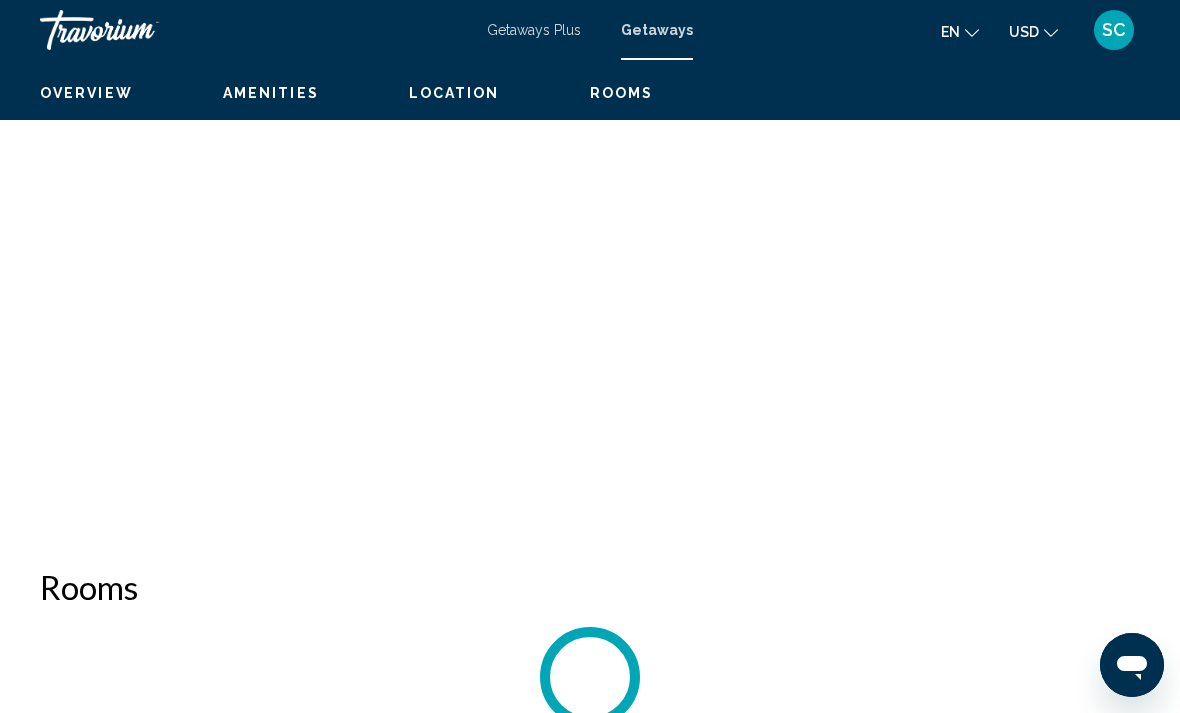 scroll, scrollTop: 0, scrollLeft: 0, axis: both 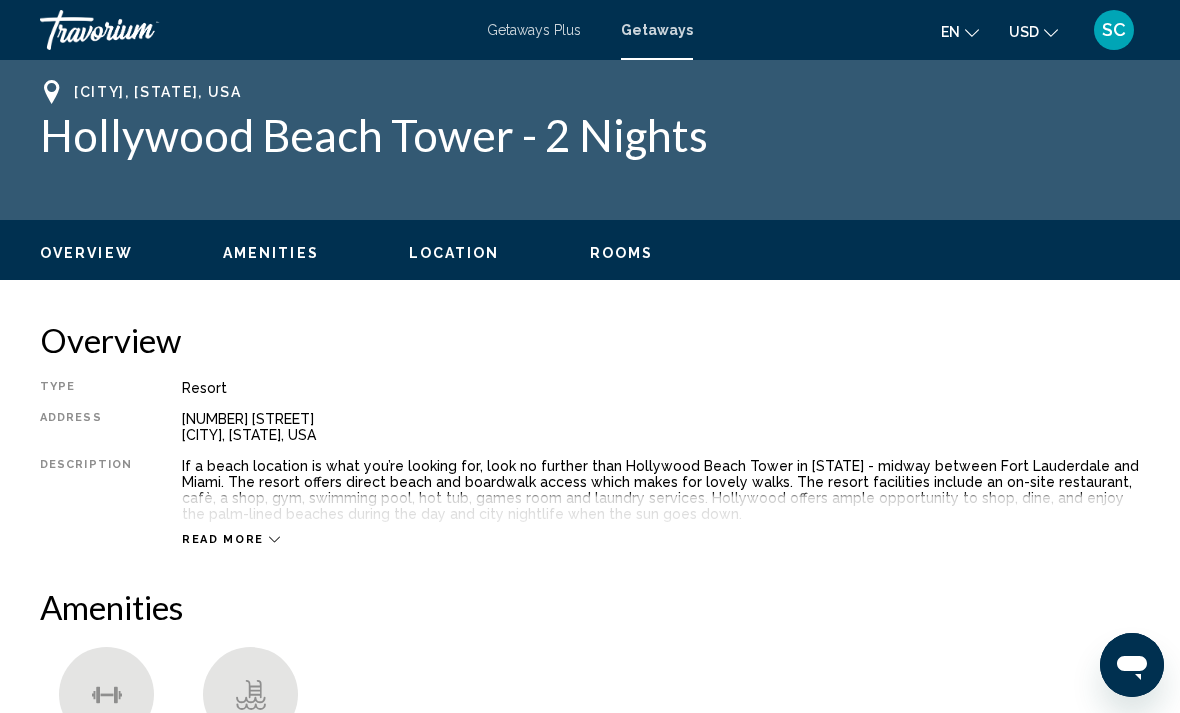 click on "Read more" at bounding box center (231, 539) 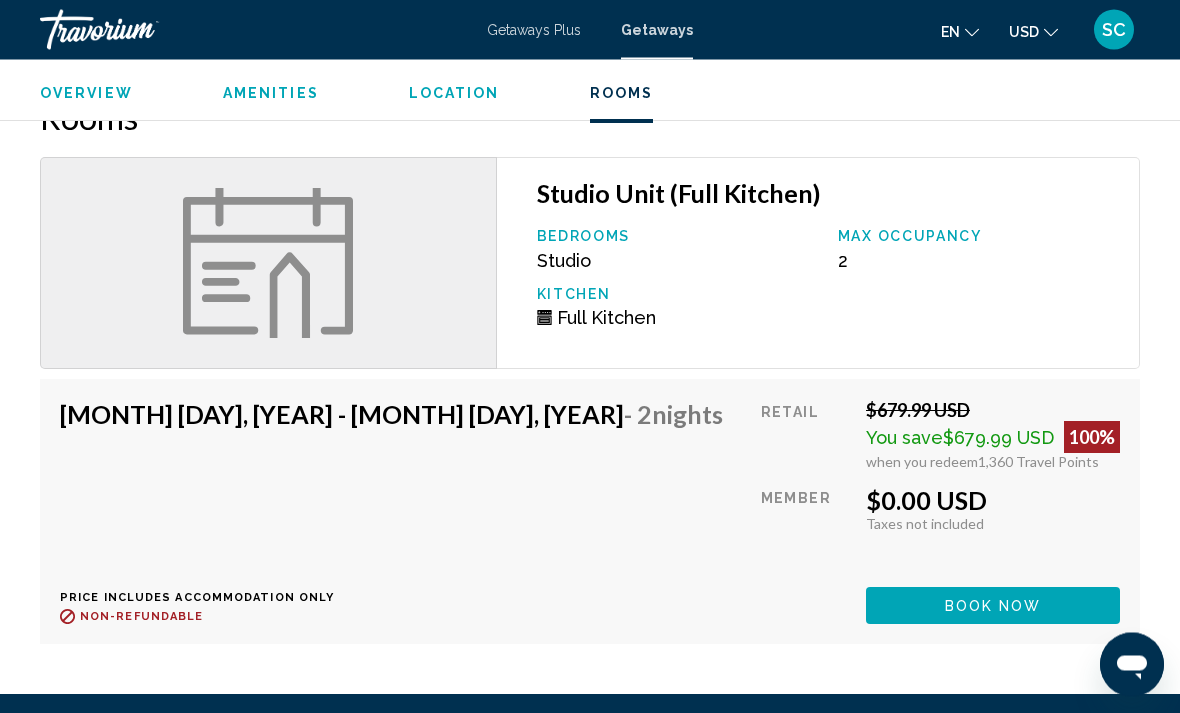 scroll, scrollTop: 2213, scrollLeft: 0, axis: vertical 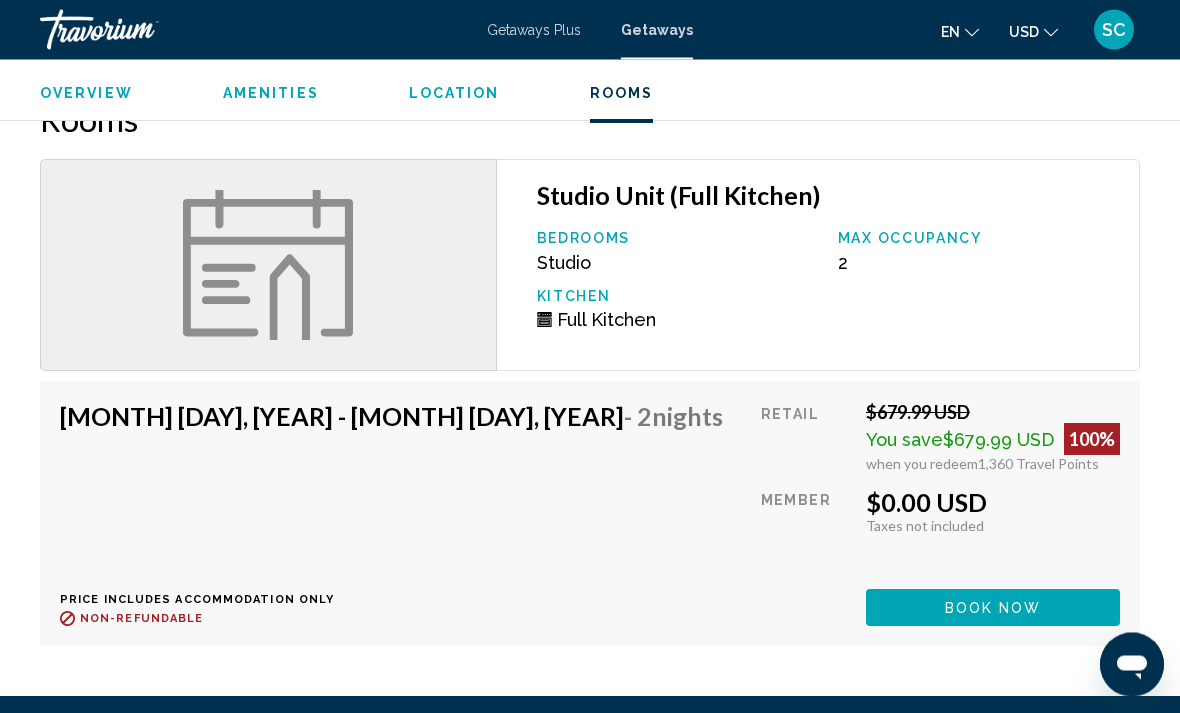 click on "Book now" at bounding box center (993, 609) 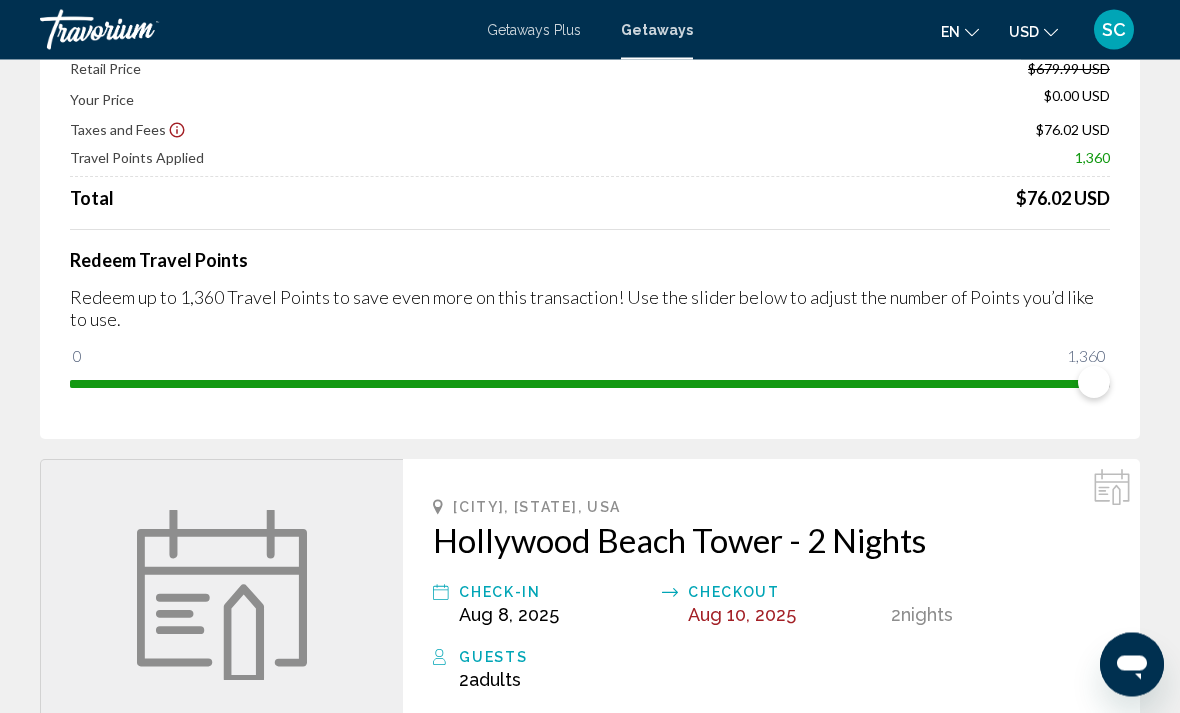 scroll, scrollTop: 0, scrollLeft: 0, axis: both 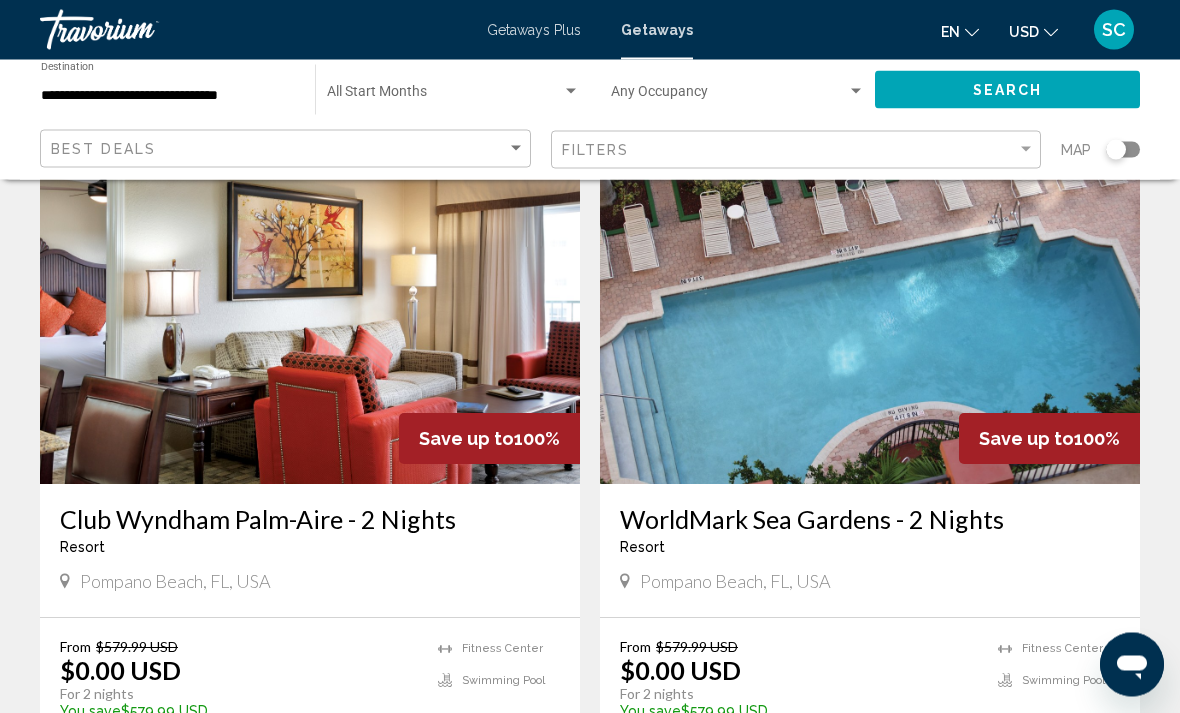 click on "**********" at bounding box center [168, 96] 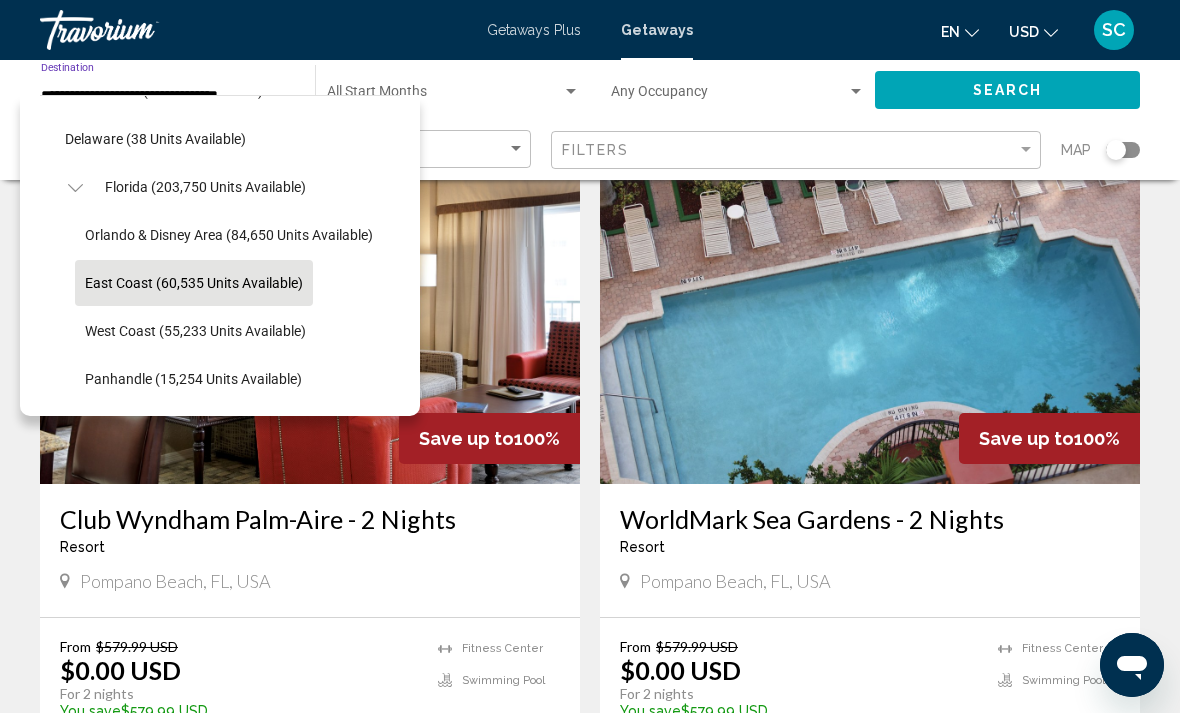 scroll, scrollTop: 319, scrollLeft: 5, axis: both 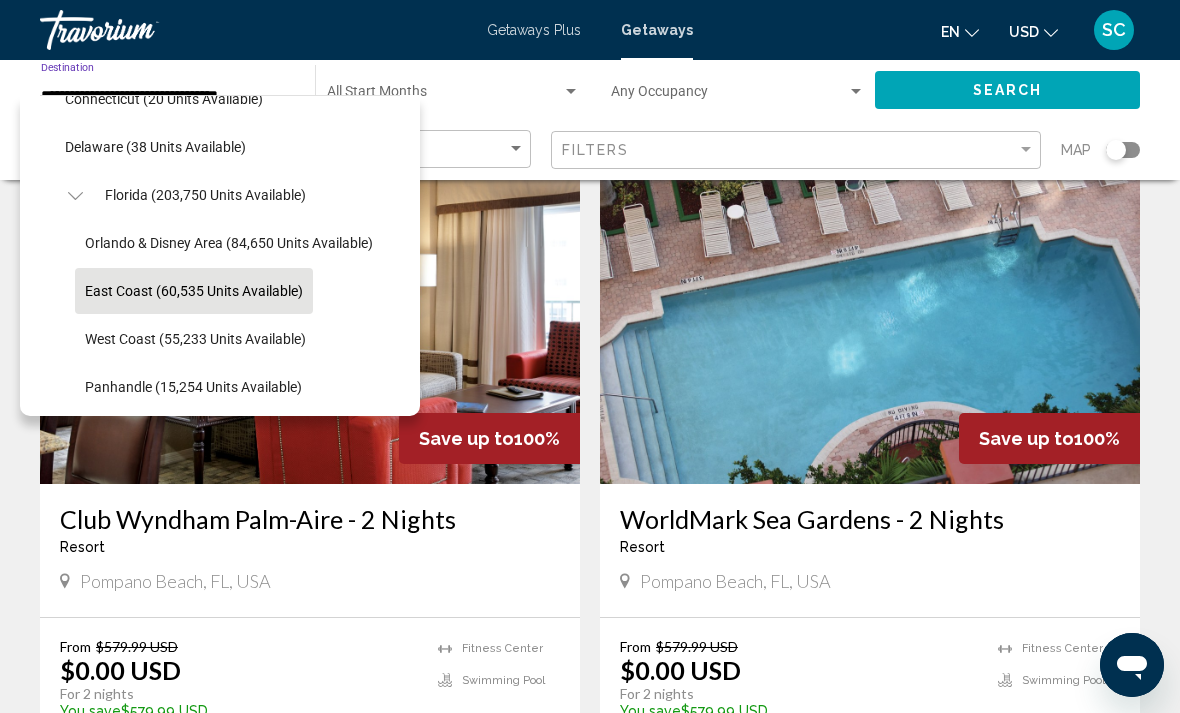 click 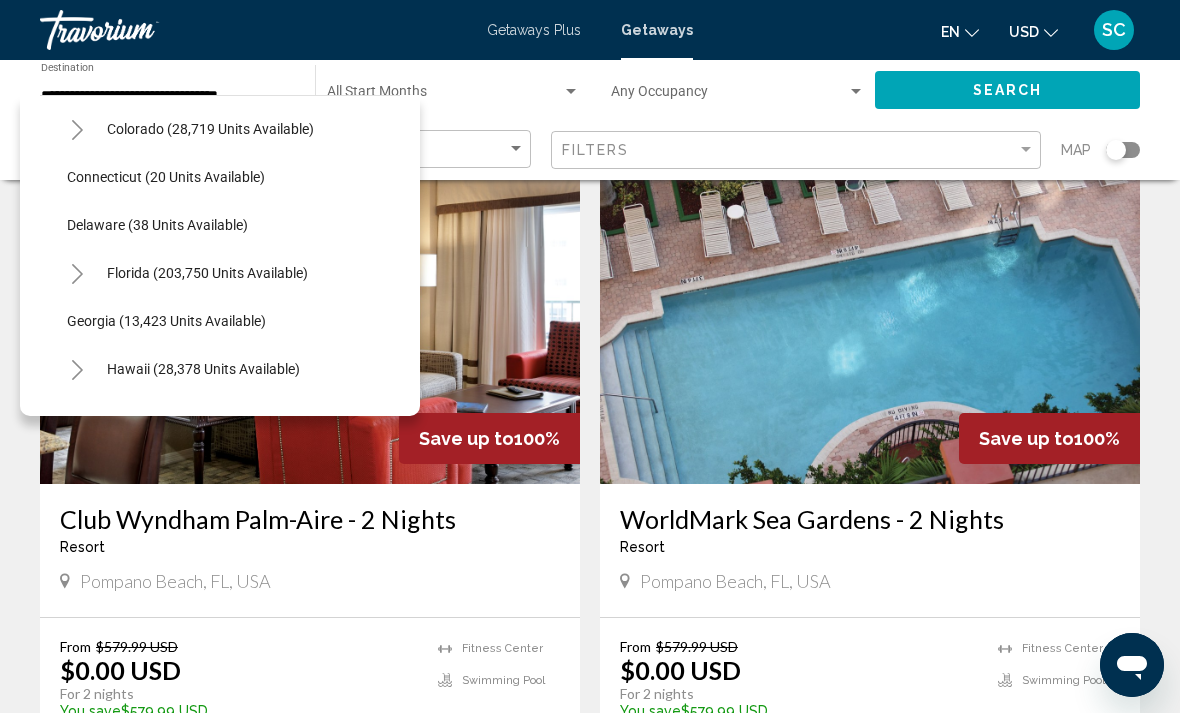 scroll 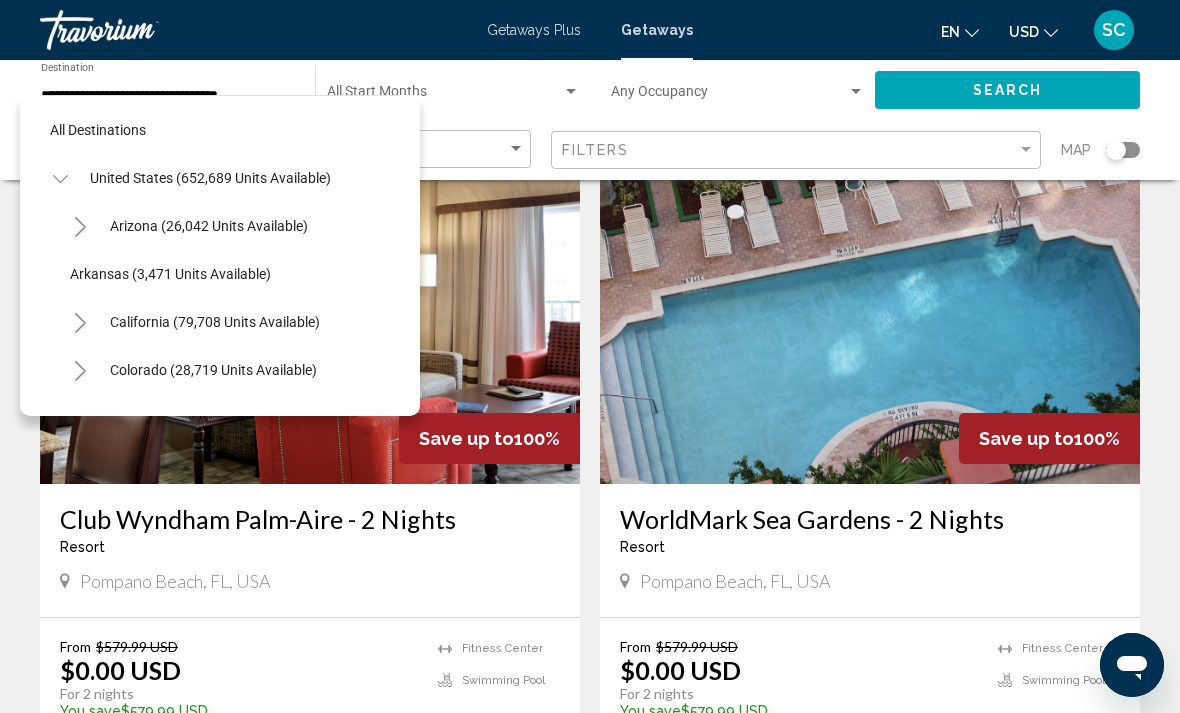click 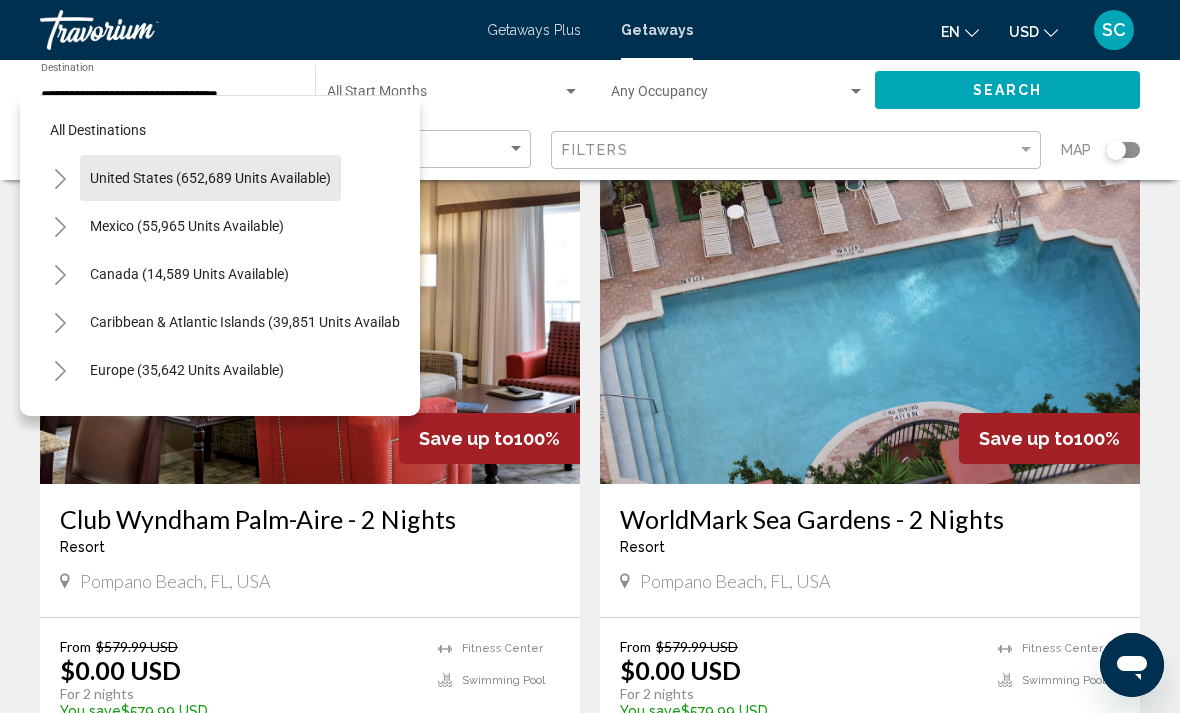 click on "United States (652,689 units available)" at bounding box center (187, 226) 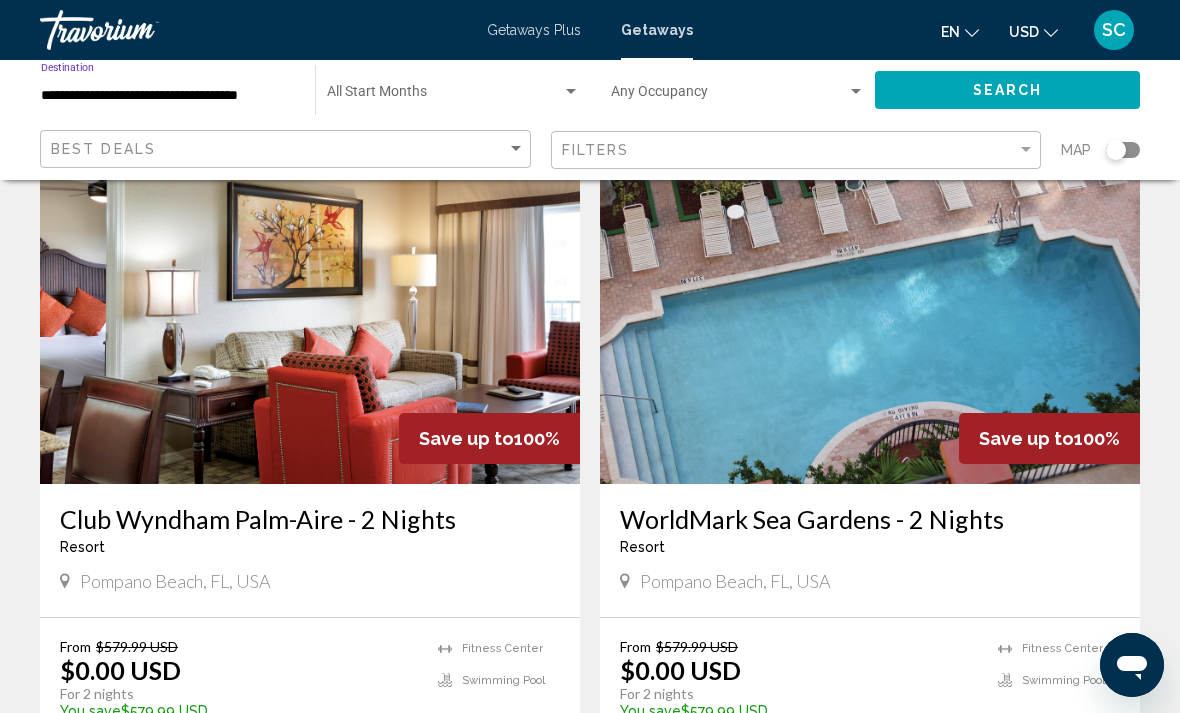 click on "**********" at bounding box center (168, 96) 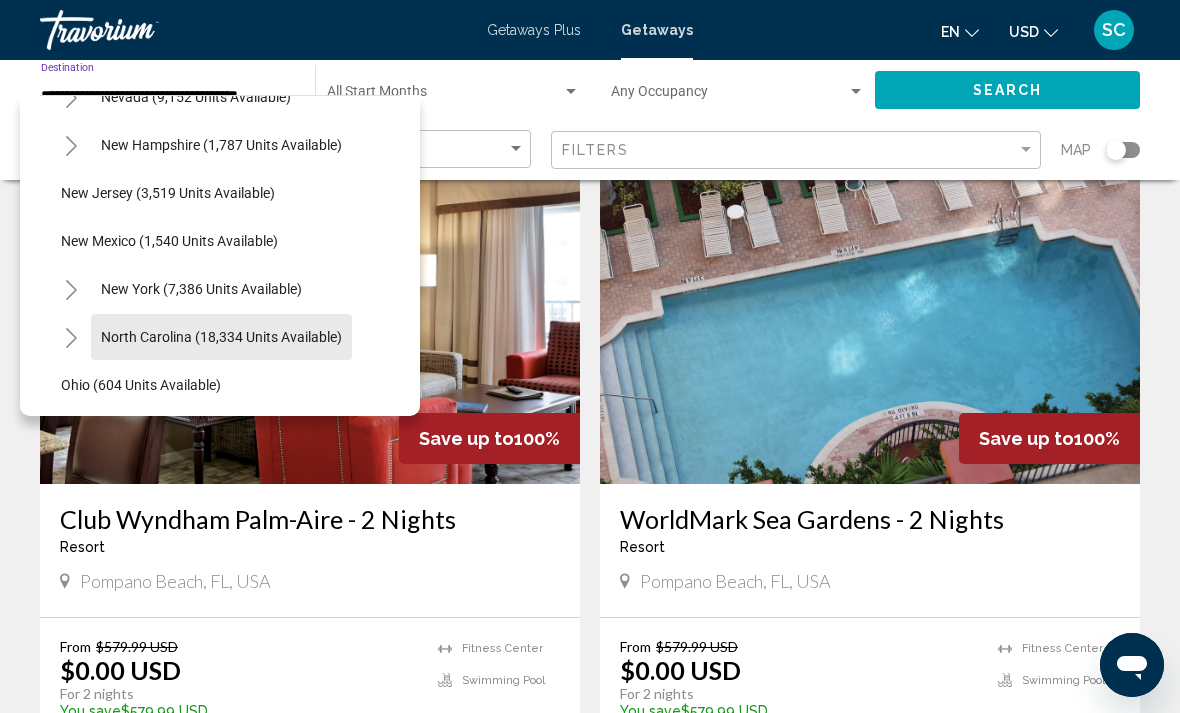 click on "North Carolina (18,334 units available)" 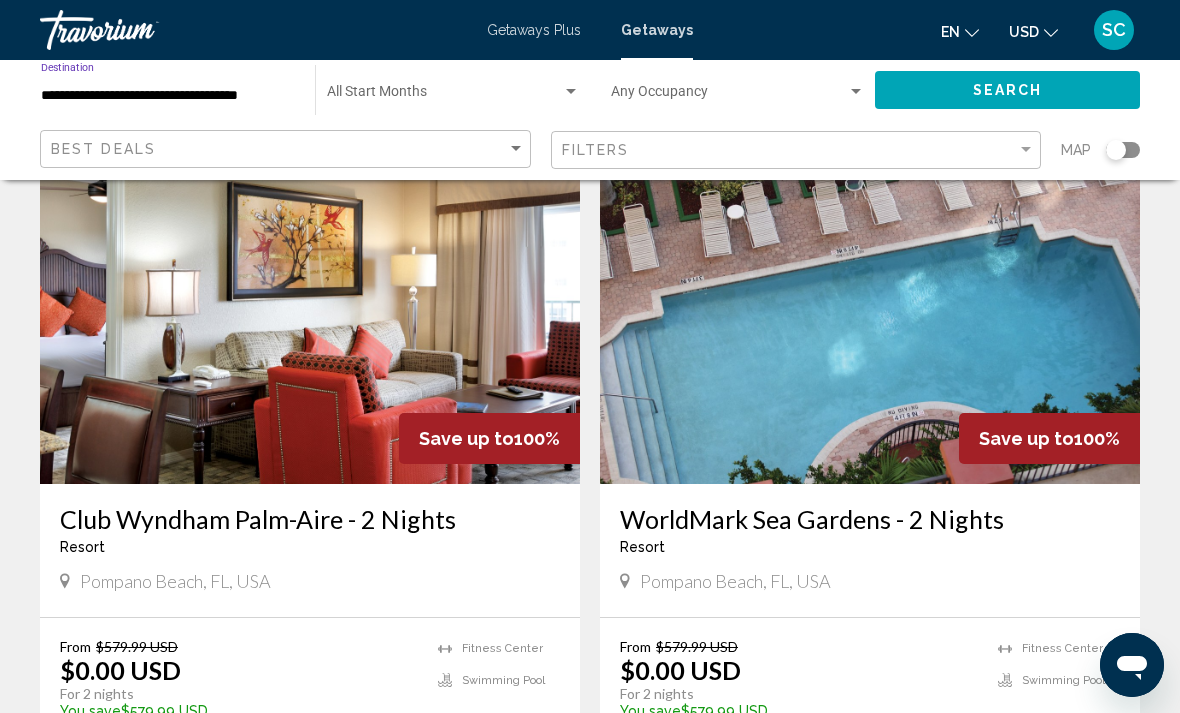 click on "Search" 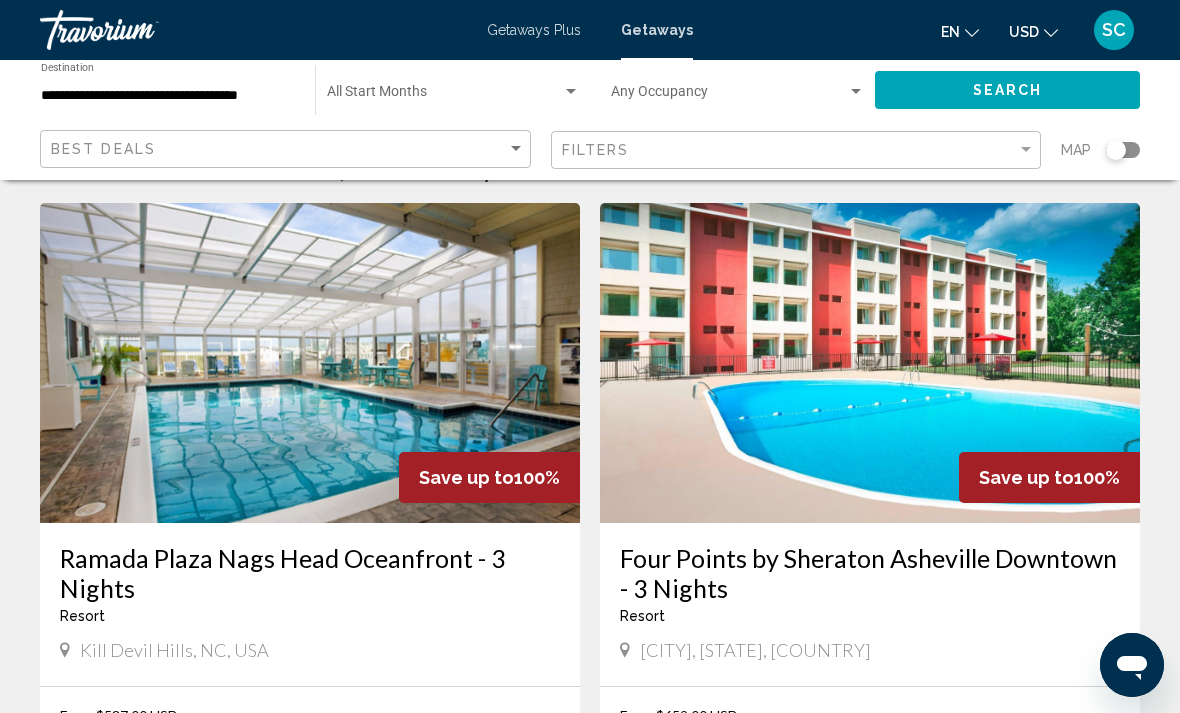 scroll, scrollTop: 0, scrollLeft: 0, axis: both 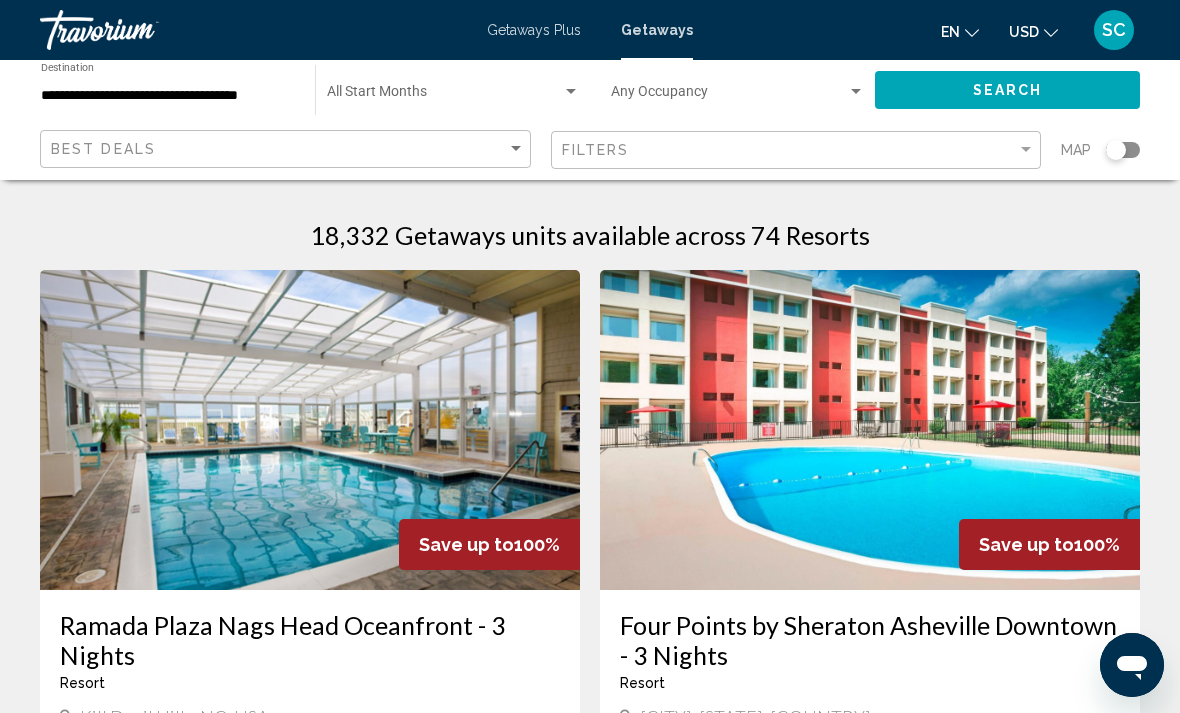 click at bounding box center [444, 96] 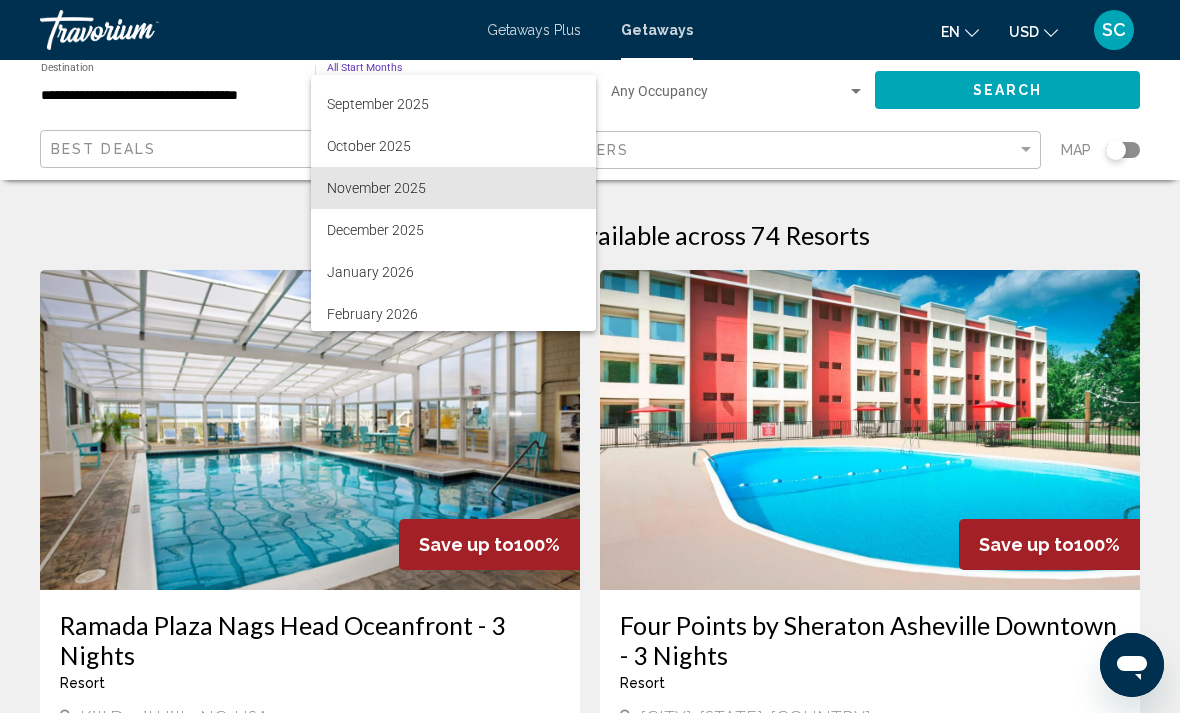scroll, scrollTop: 80, scrollLeft: 0, axis: vertical 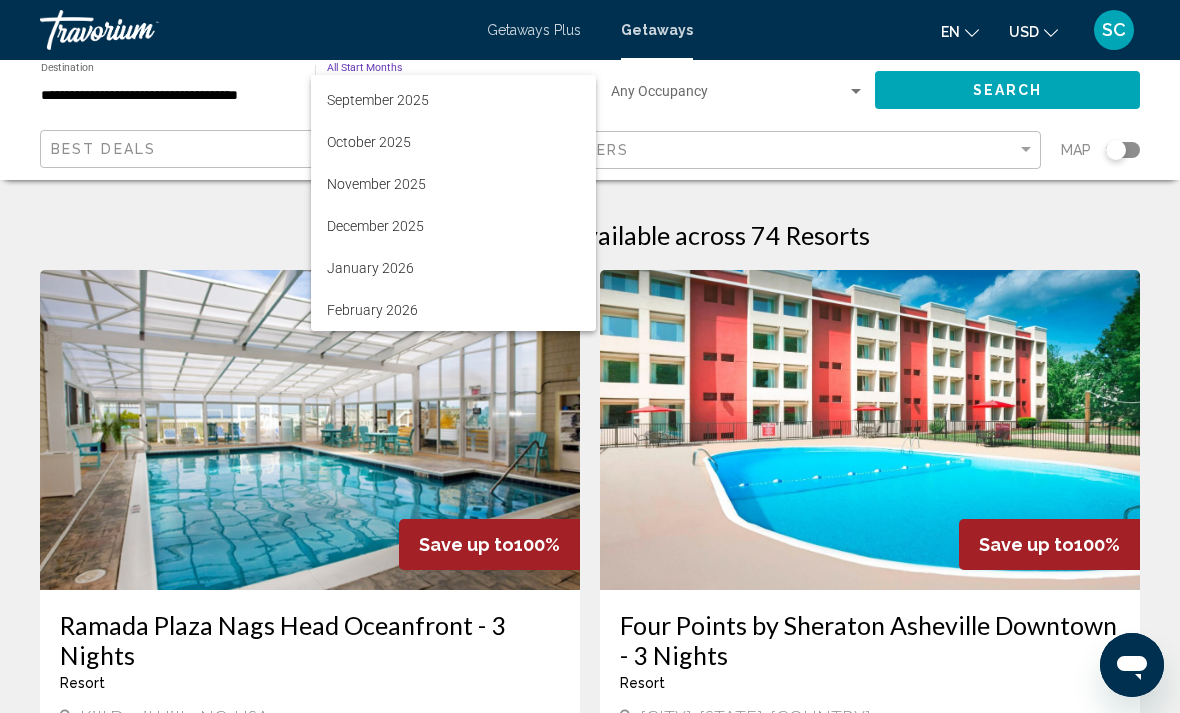 click on "January 2026" at bounding box center [453, 268] 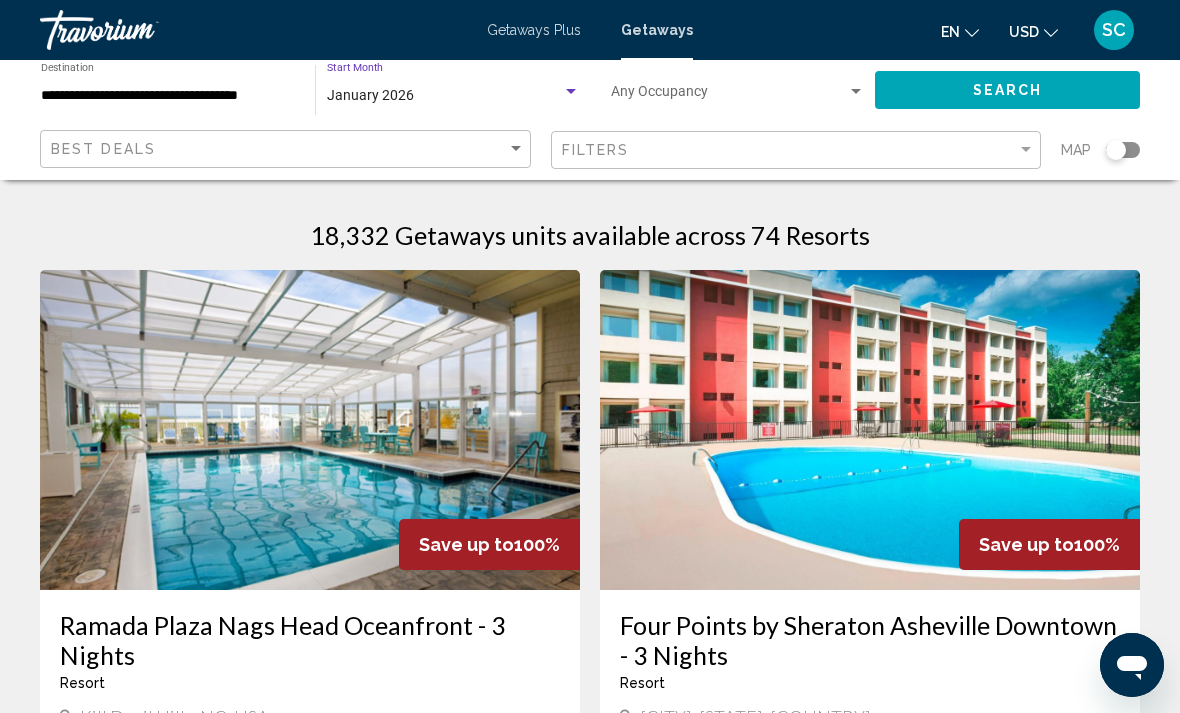 click on "Search" 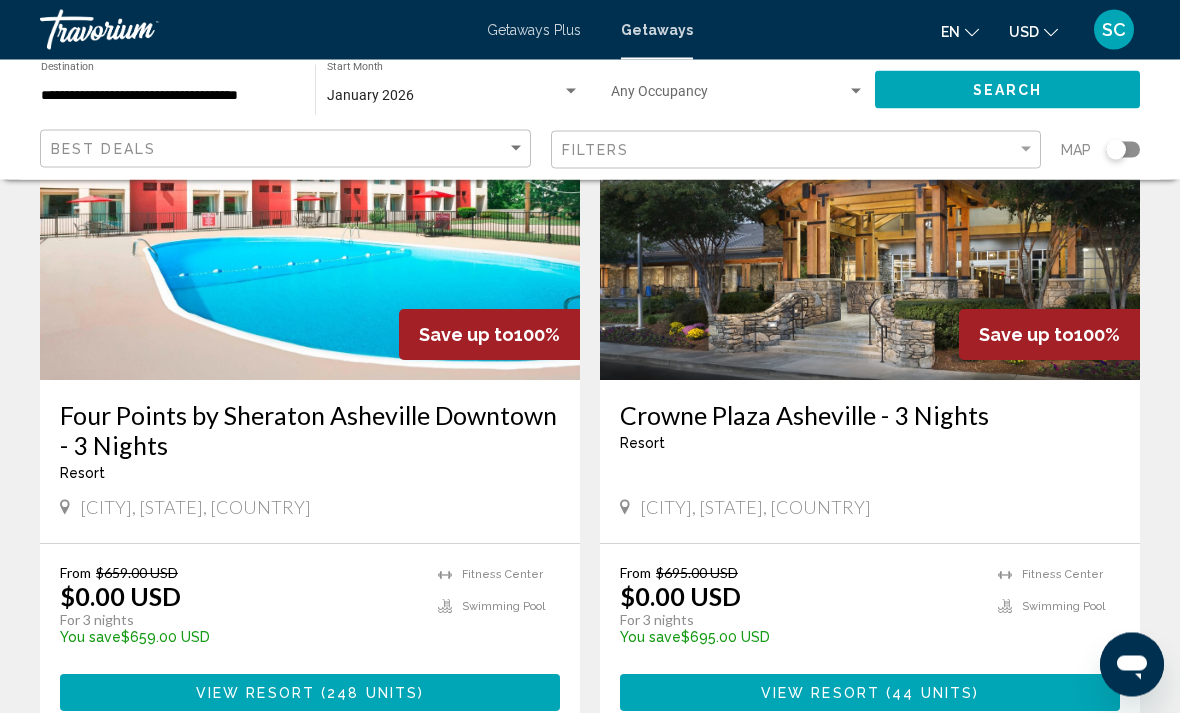 scroll, scrollTop: 210, scrollLeft: 0, axis: vertical 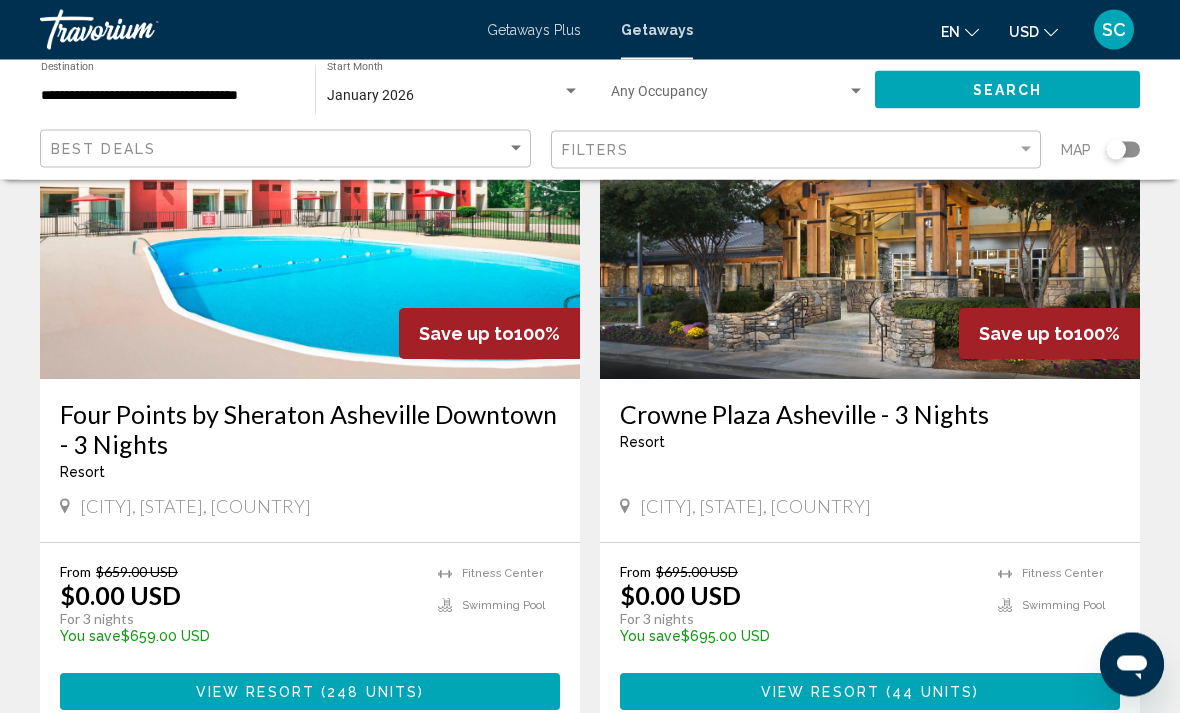 click on "Crowne Plaza Asheville  - 3 Nights" at bounding box center [870, 415] 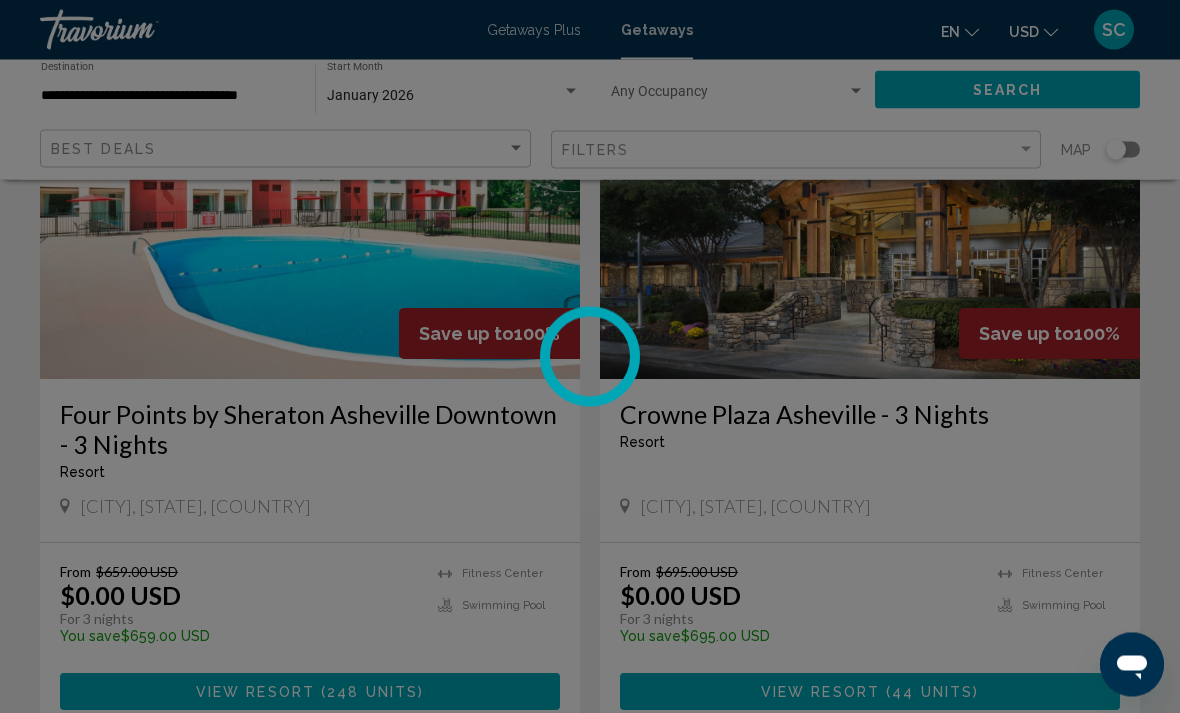 scroll, scrollTop: 211, scrollLeft: 0, axis: vertical 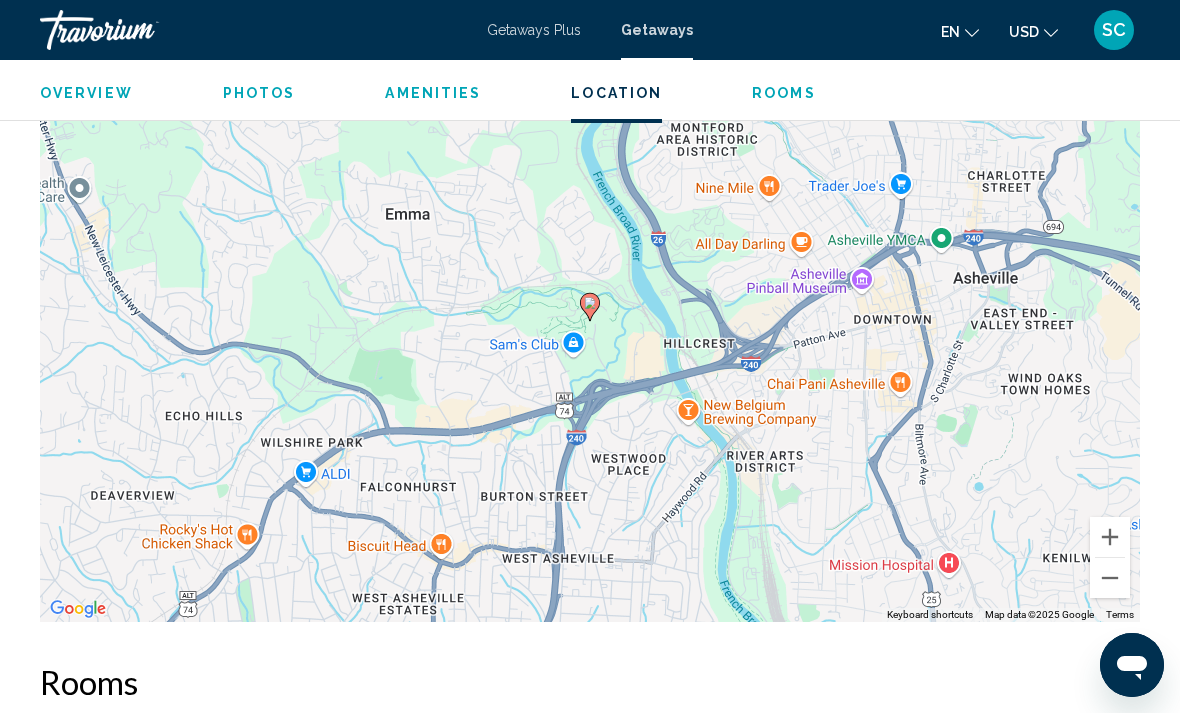 click at bounding box center (1110, 578) 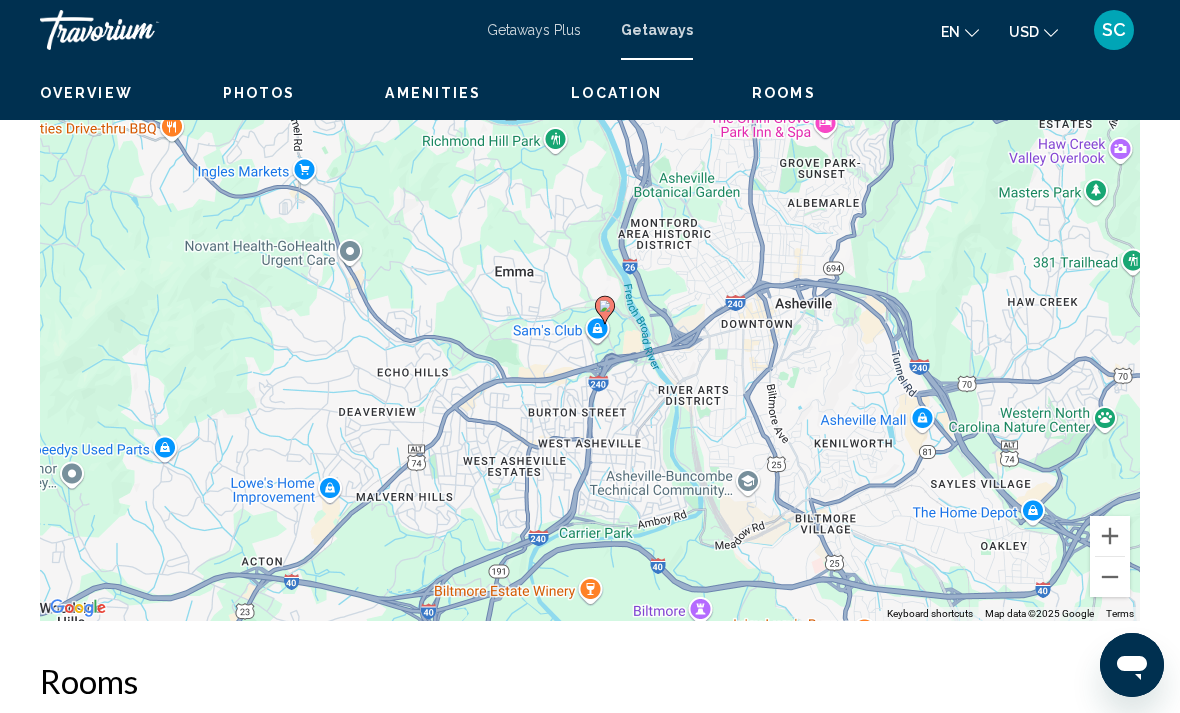 scroll, scrollTop: 2481, scrollLeft: 0, axis: vertical 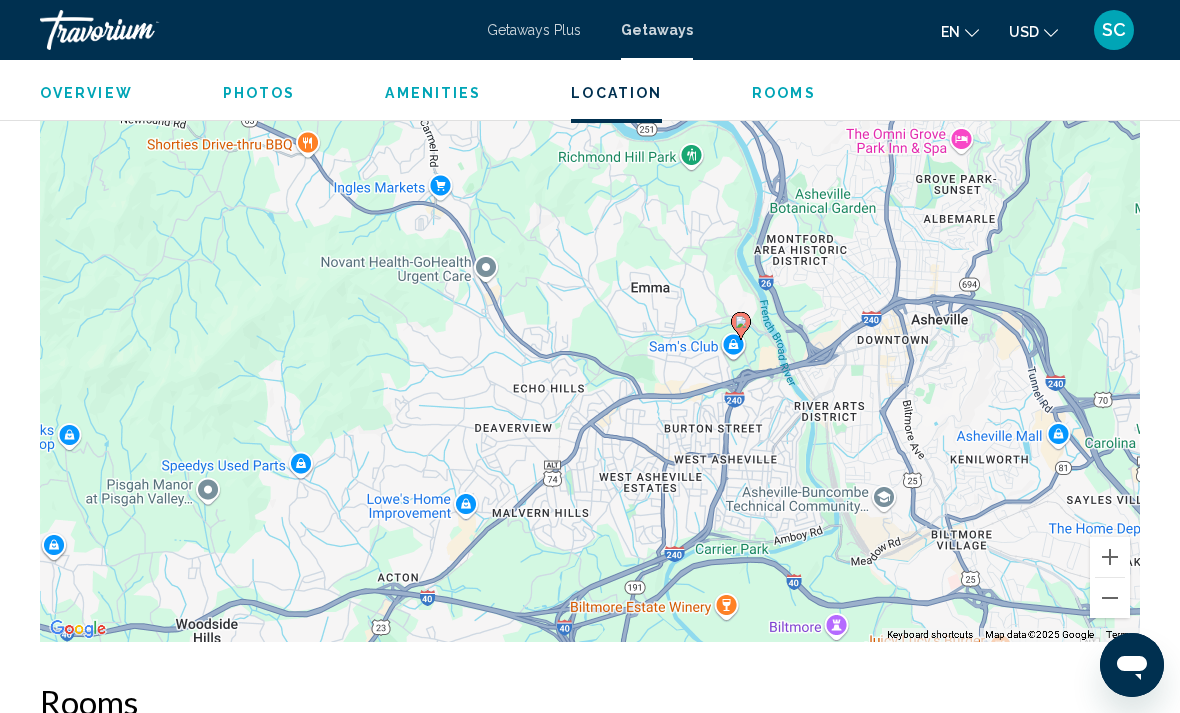 click at bounding box center [1110, 598] 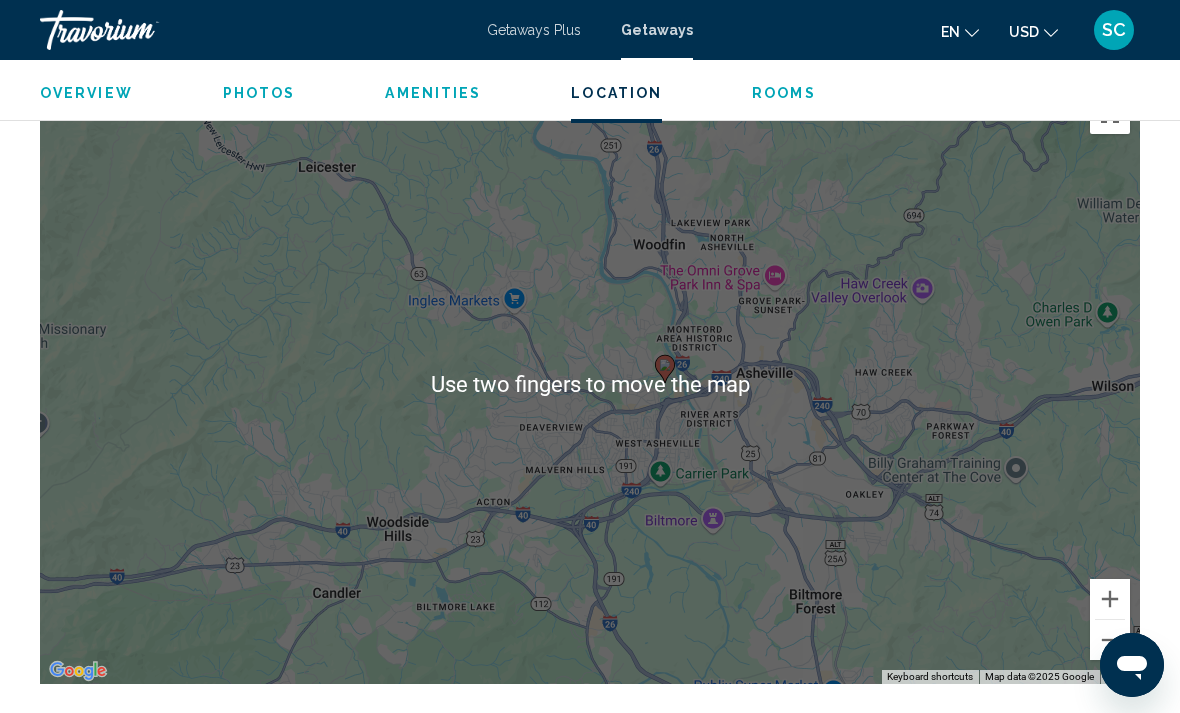 scroll, scrollTop: 2406, scrollLeft: 0, axis: vertical 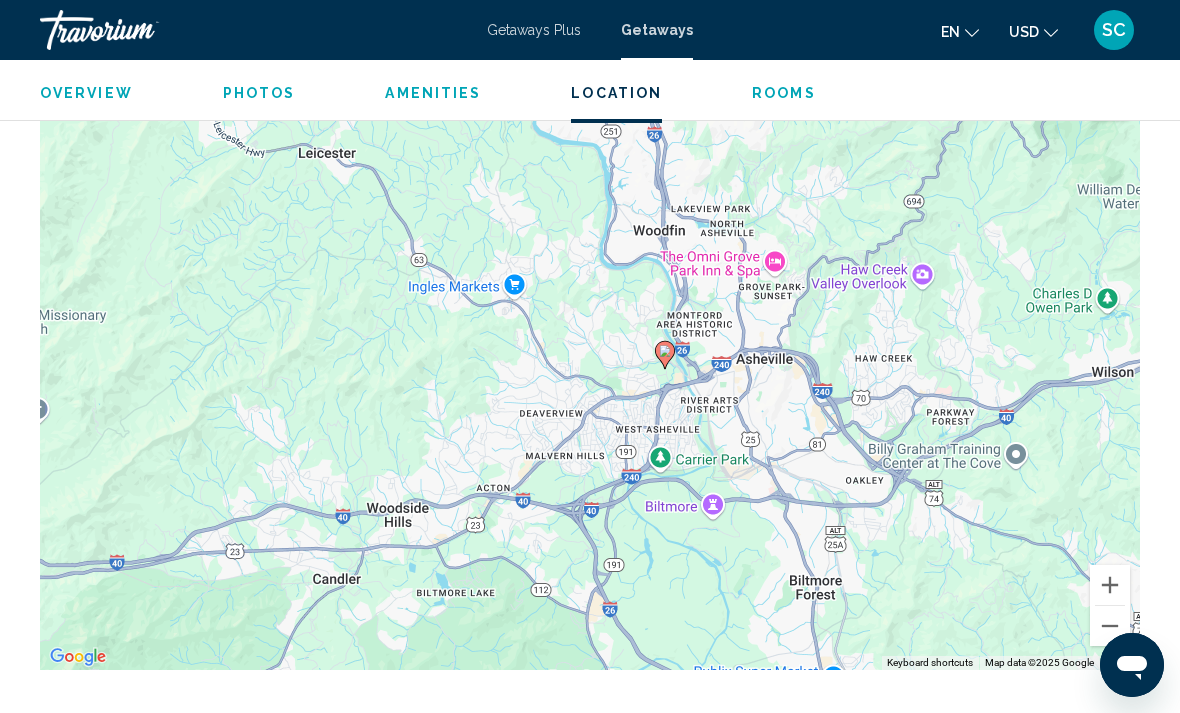 click at bounding box center (1110, 626) 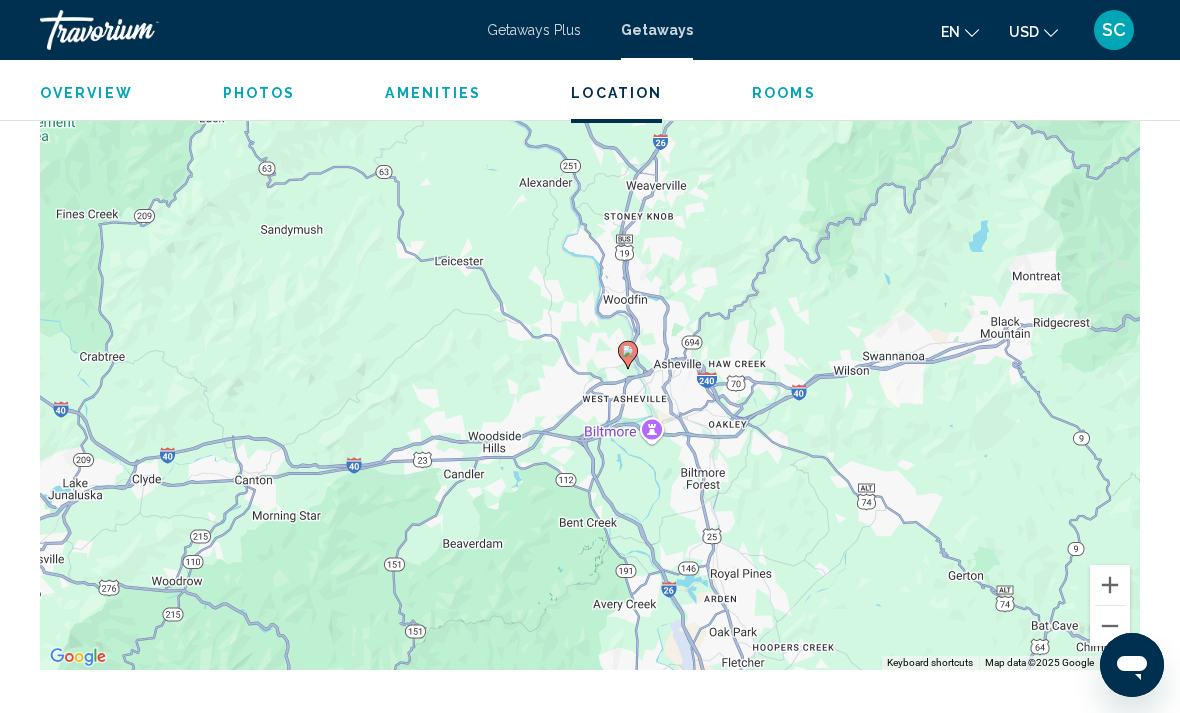 click at bounding box center (1110, 626) 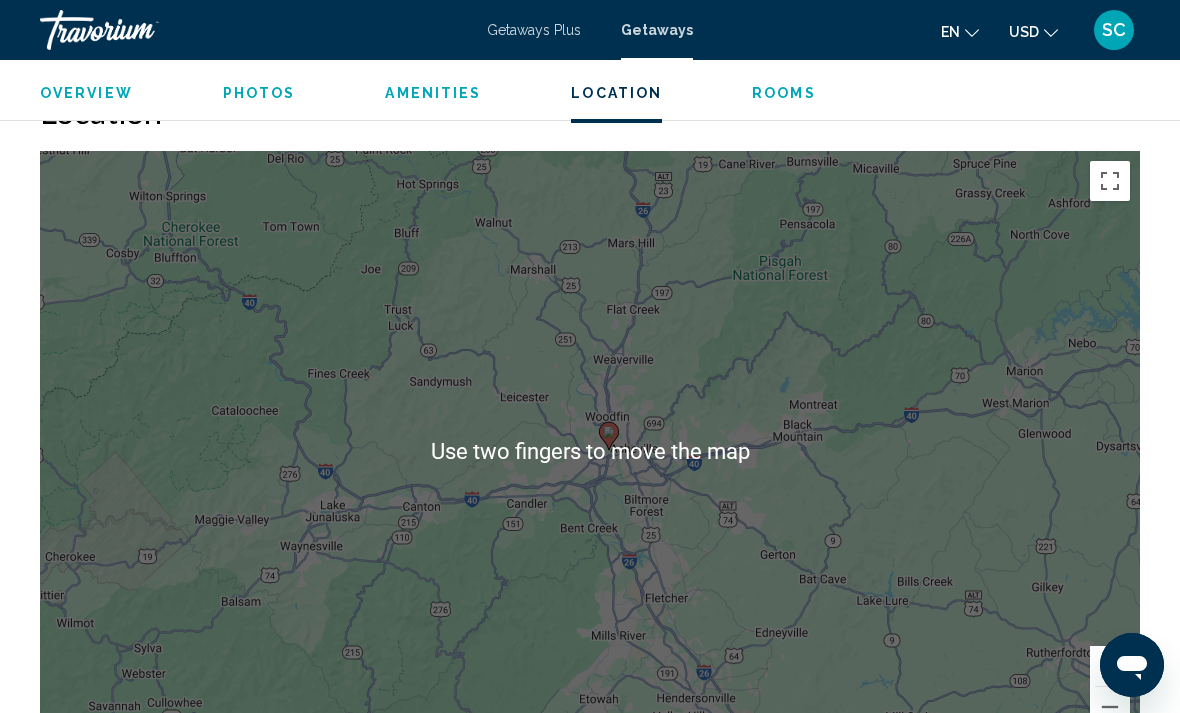 scroll, scrollTop: 2314, scrollLeft: 0, axis: vertical 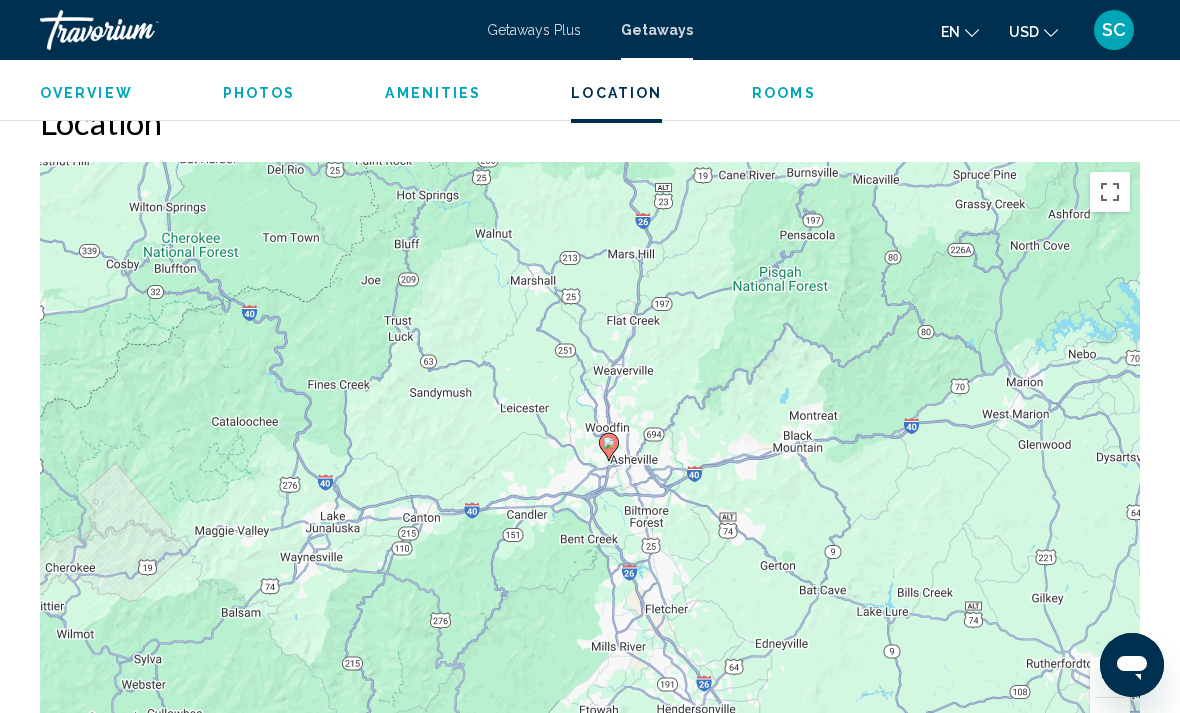 click at bounding box center [1110, 677] 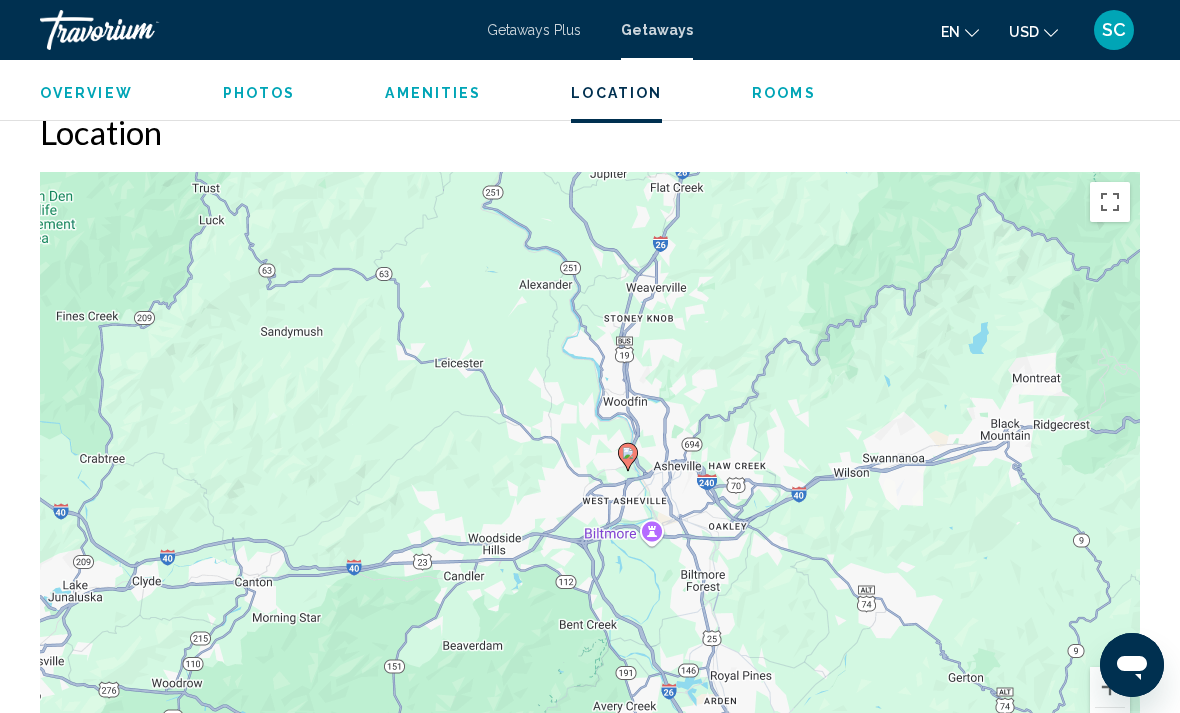 click at bounding box center [1110, 202] 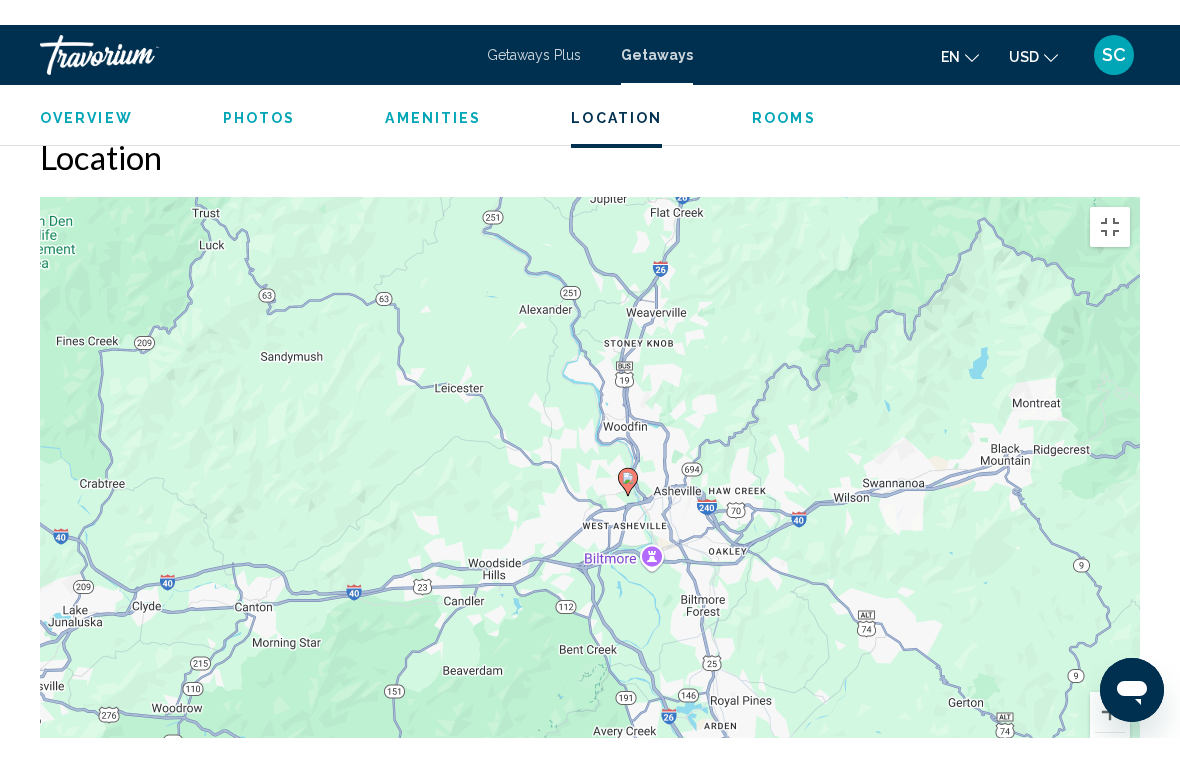 scroll, scrollTop: 24, scrollLeft: 0, axis: vertical 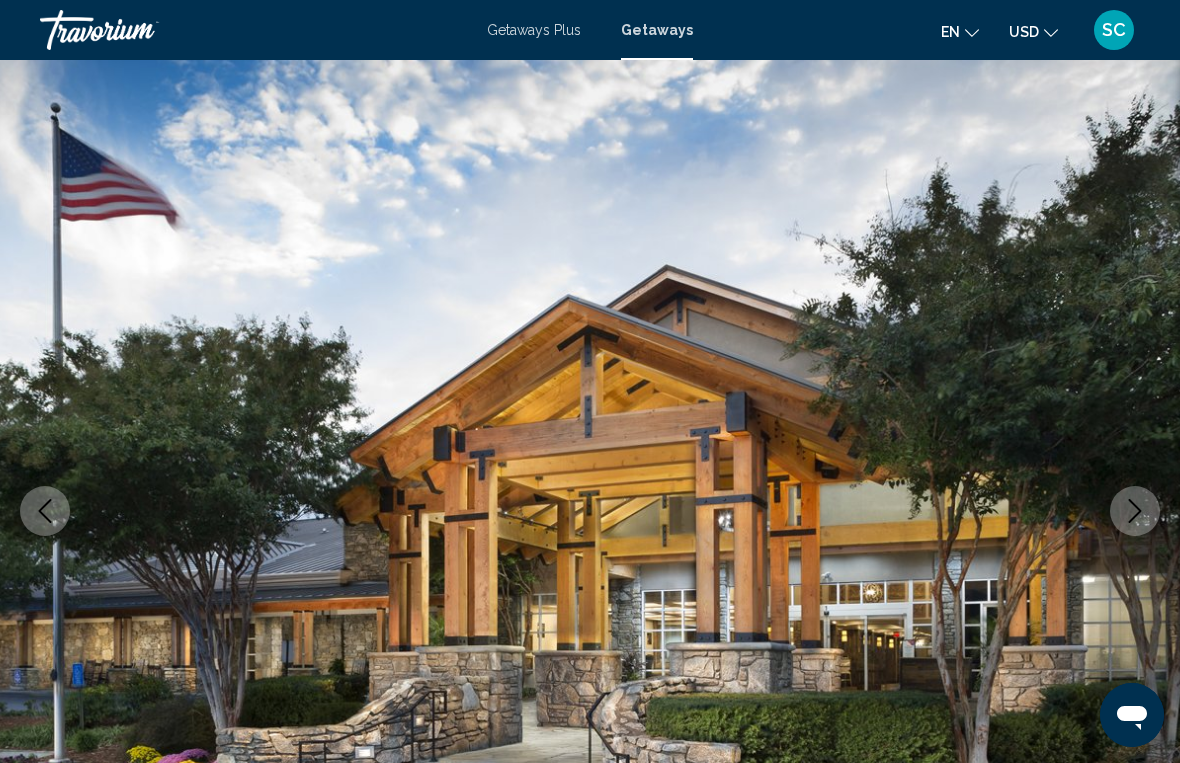 click at bounding box center [1110, 3007] 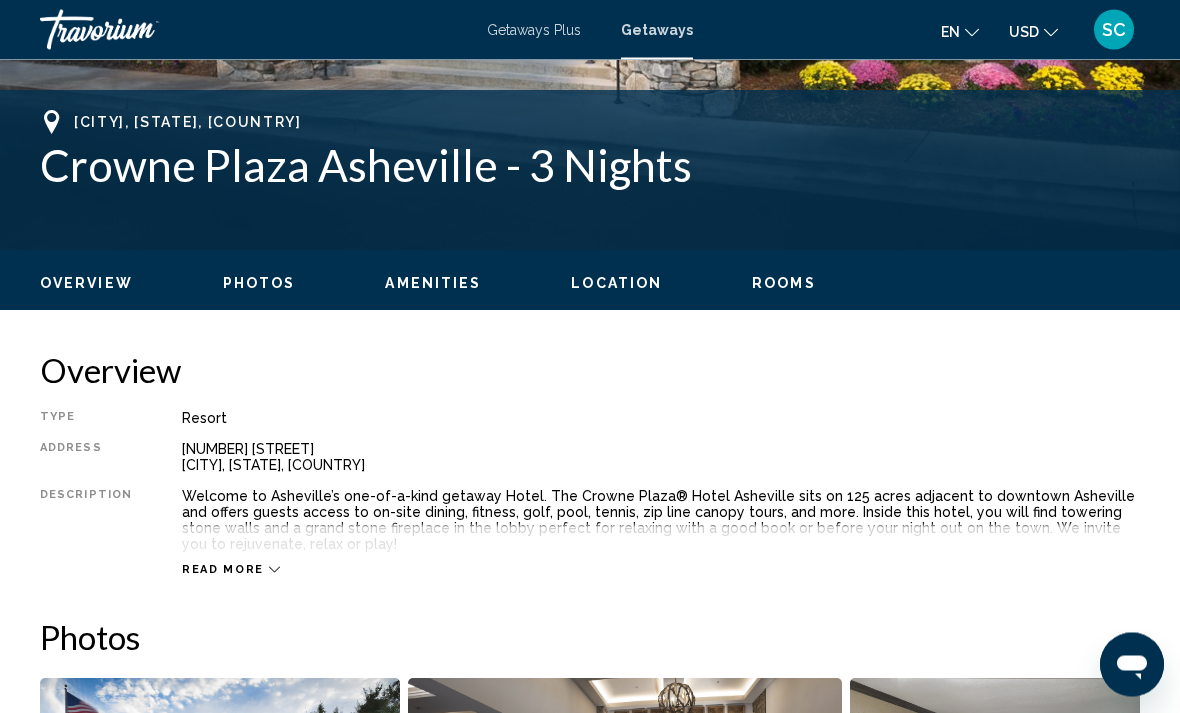 scroll, scrollTop: 762, scrollLeft: 0, axis: vertical 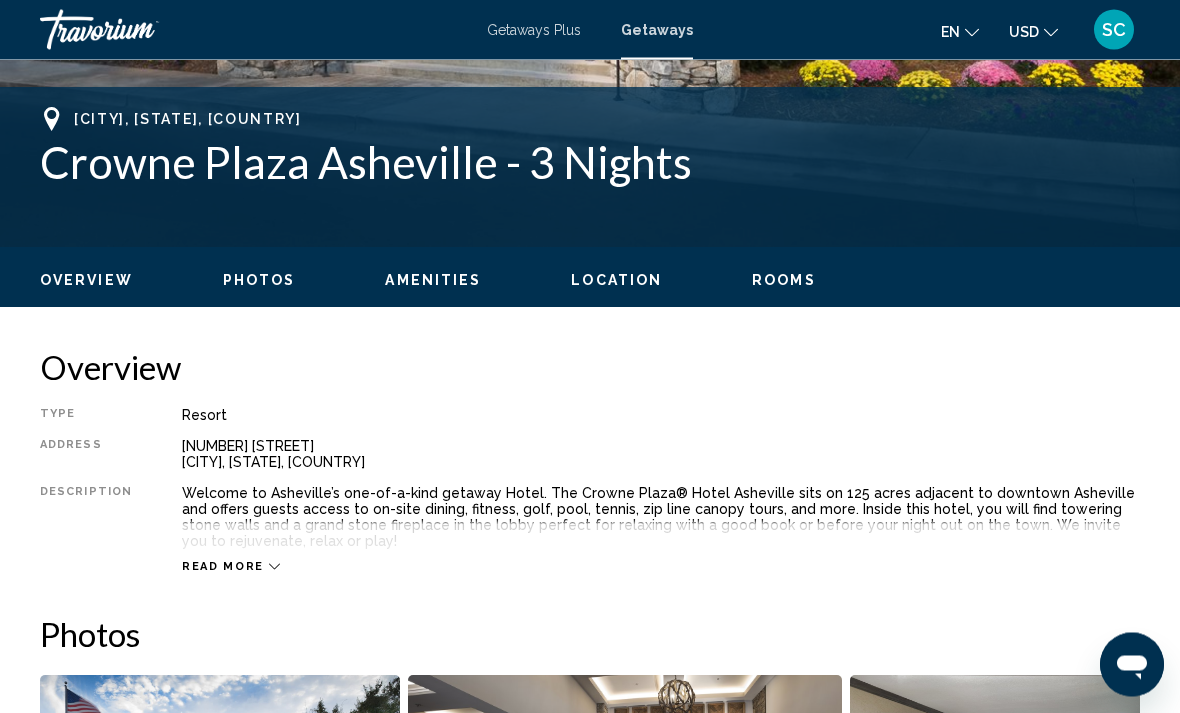 click on "Read more" at bounding box center (661, 547) 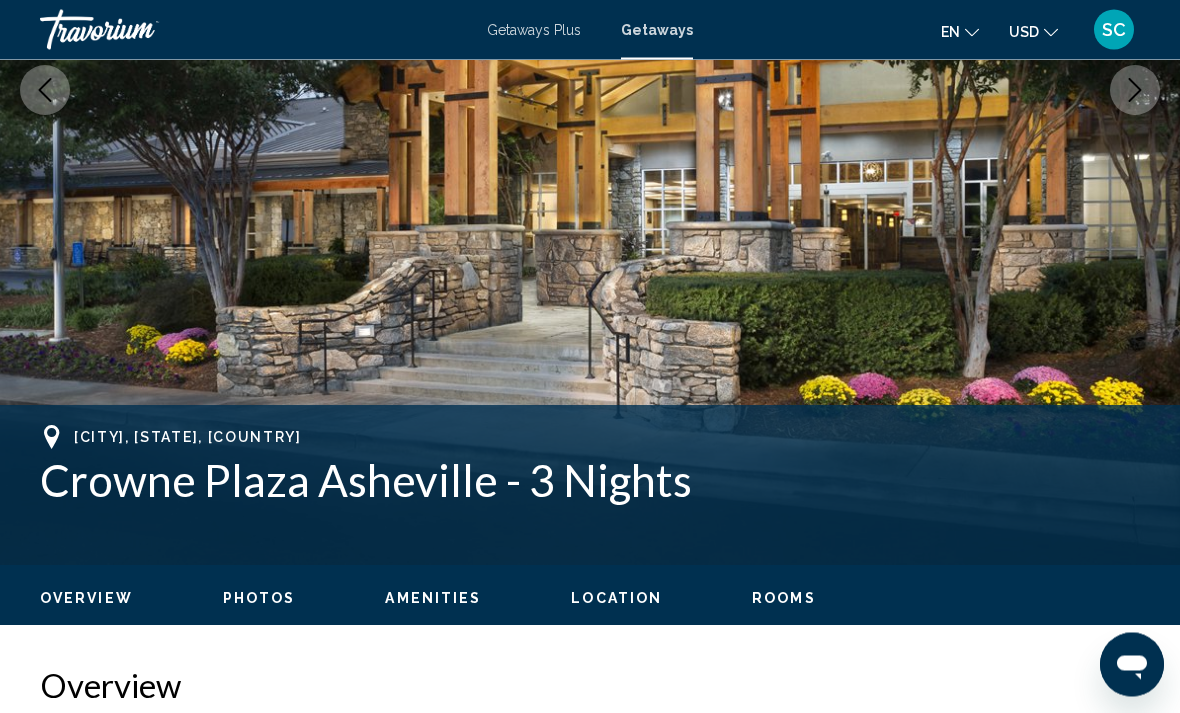 scroll, scrollTop: 438, scrollLeft: 0, axis: vertical 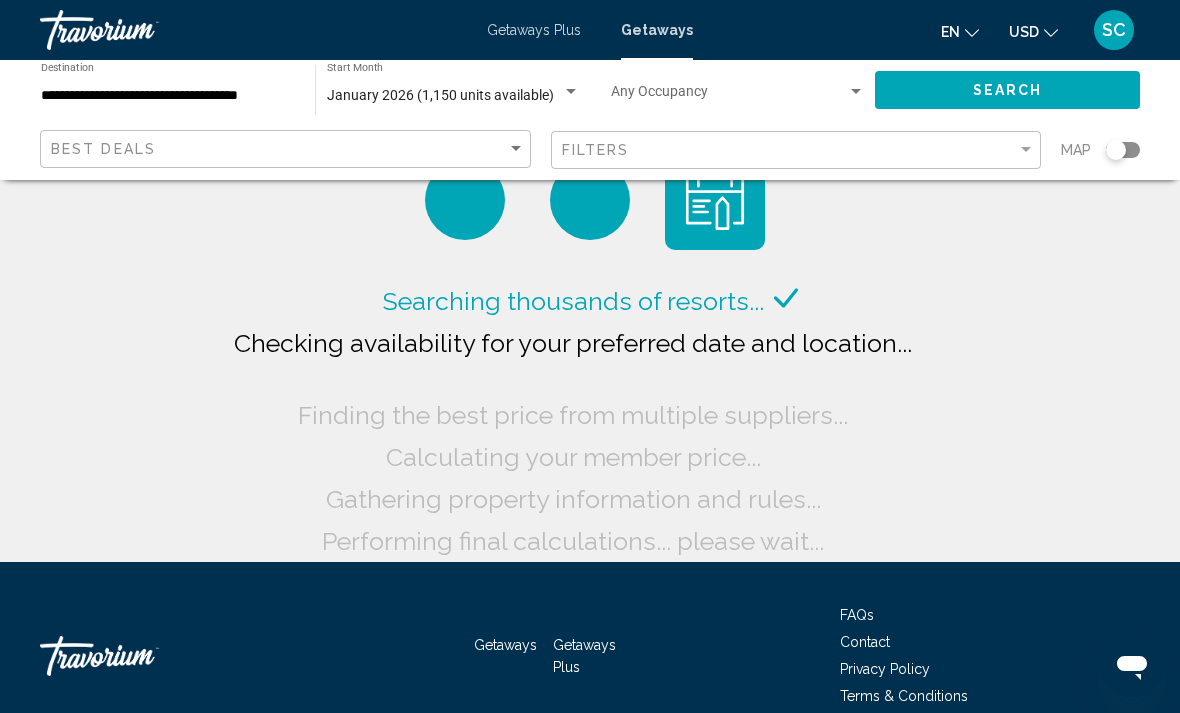 click on "**********" at bounding box center [168, 96] 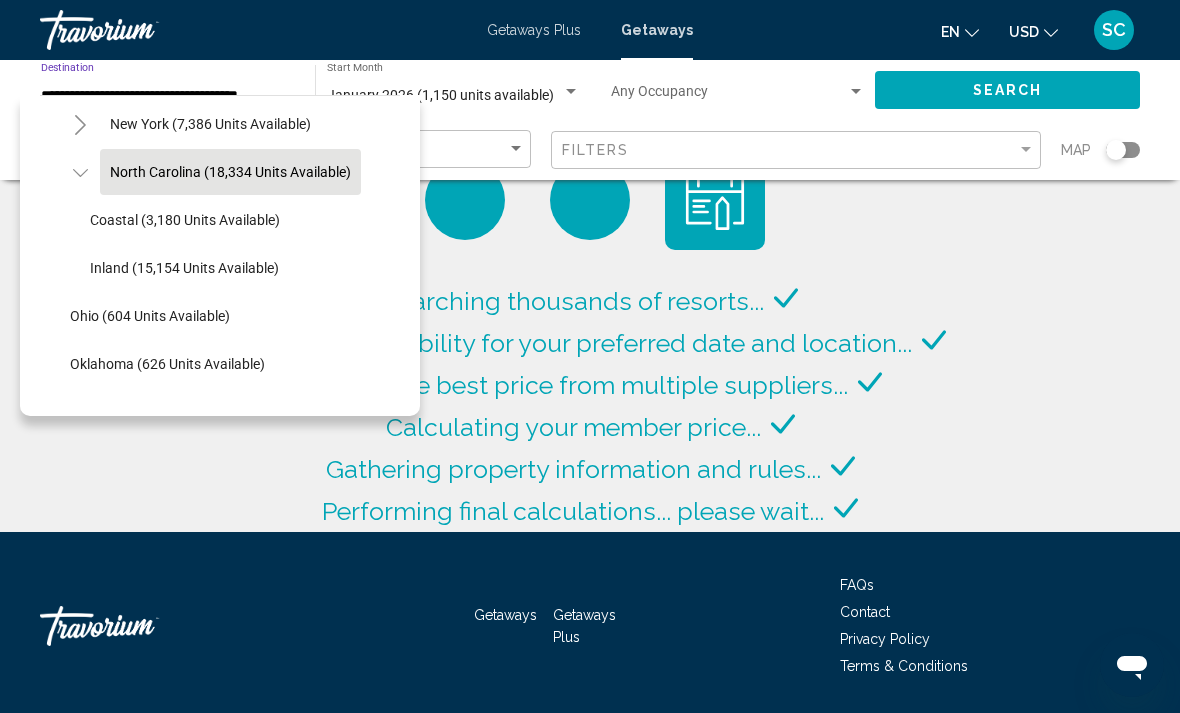 scroll, scrollTop: 1370, scrollLeft: 2, axis: both 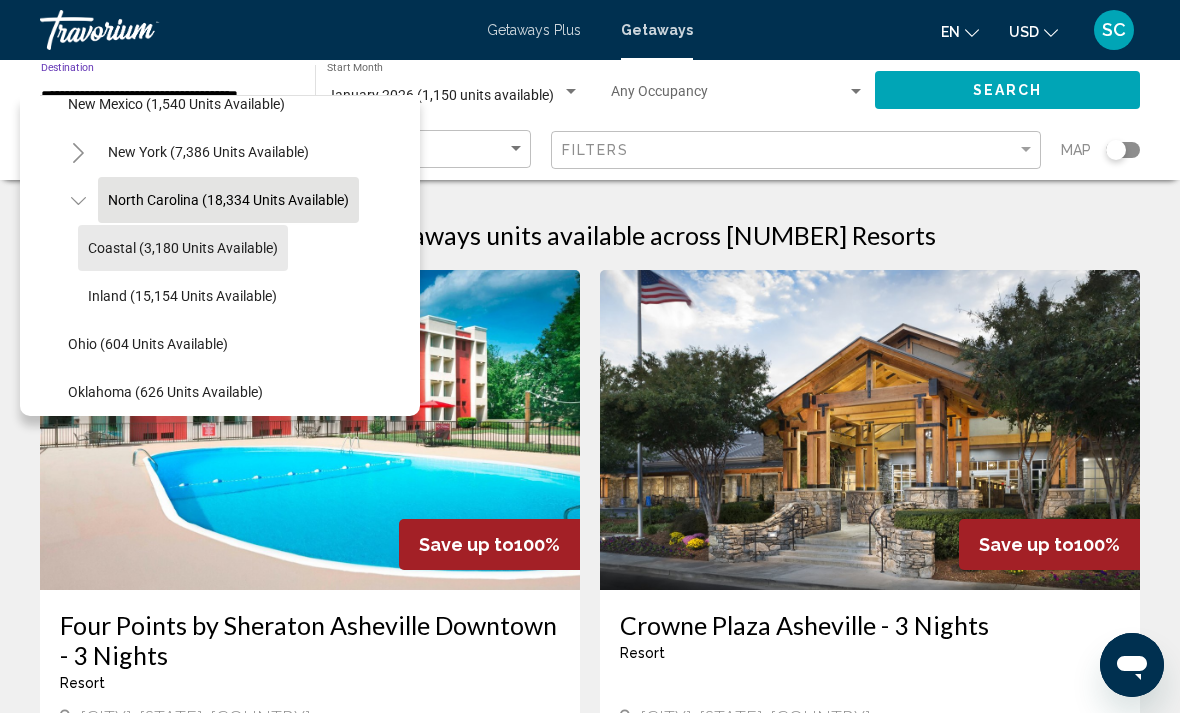 click on "Coastal (3,180 units available)" 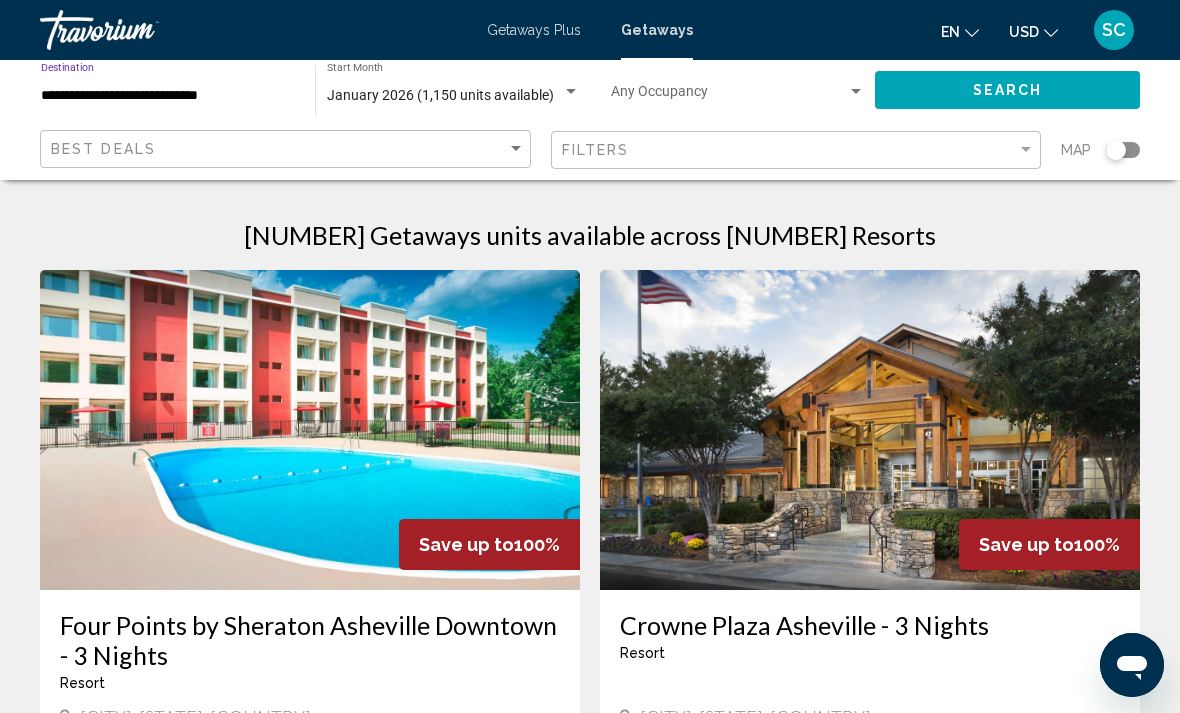 click on "Search" 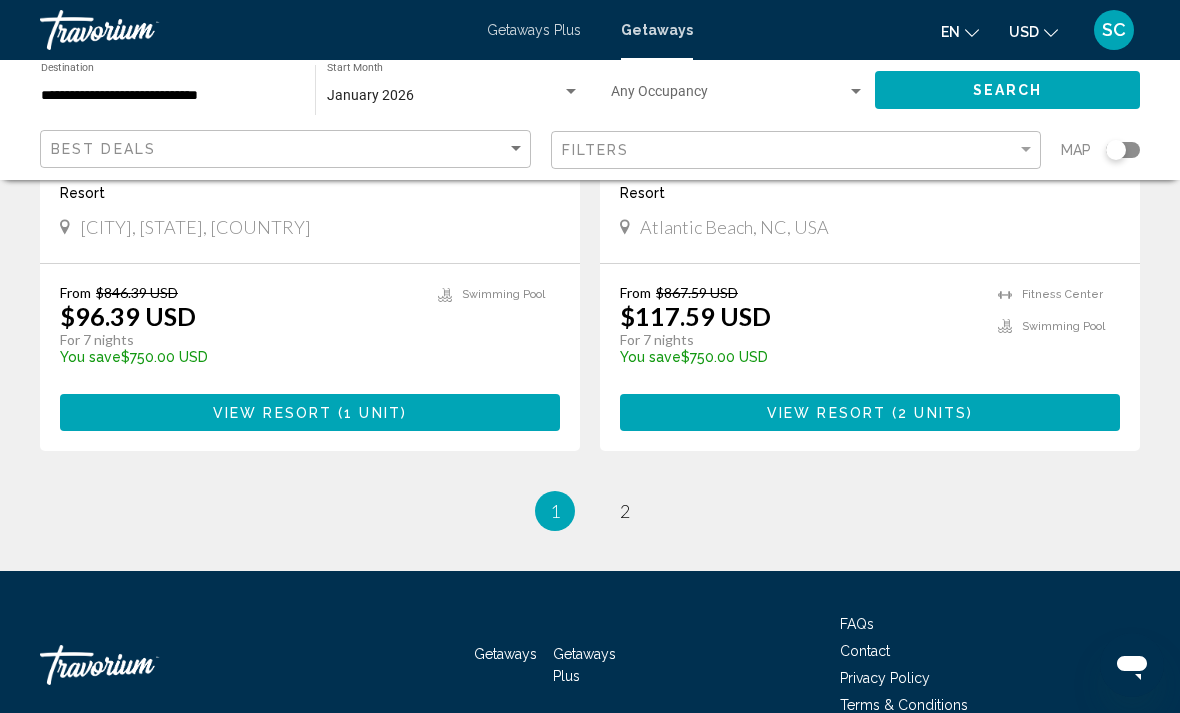 scroll, scrollTop: 3872, scrollLeft: 0, axis: vertical 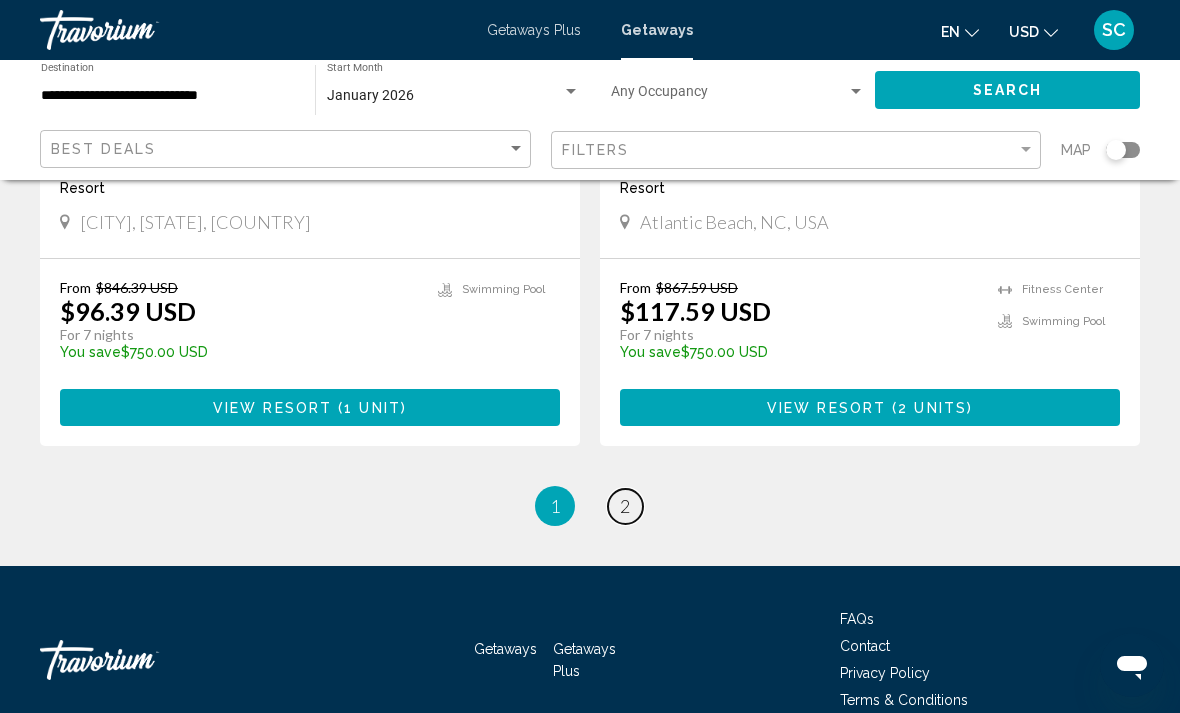 click on "page  2" at bounding box center (625, 506) 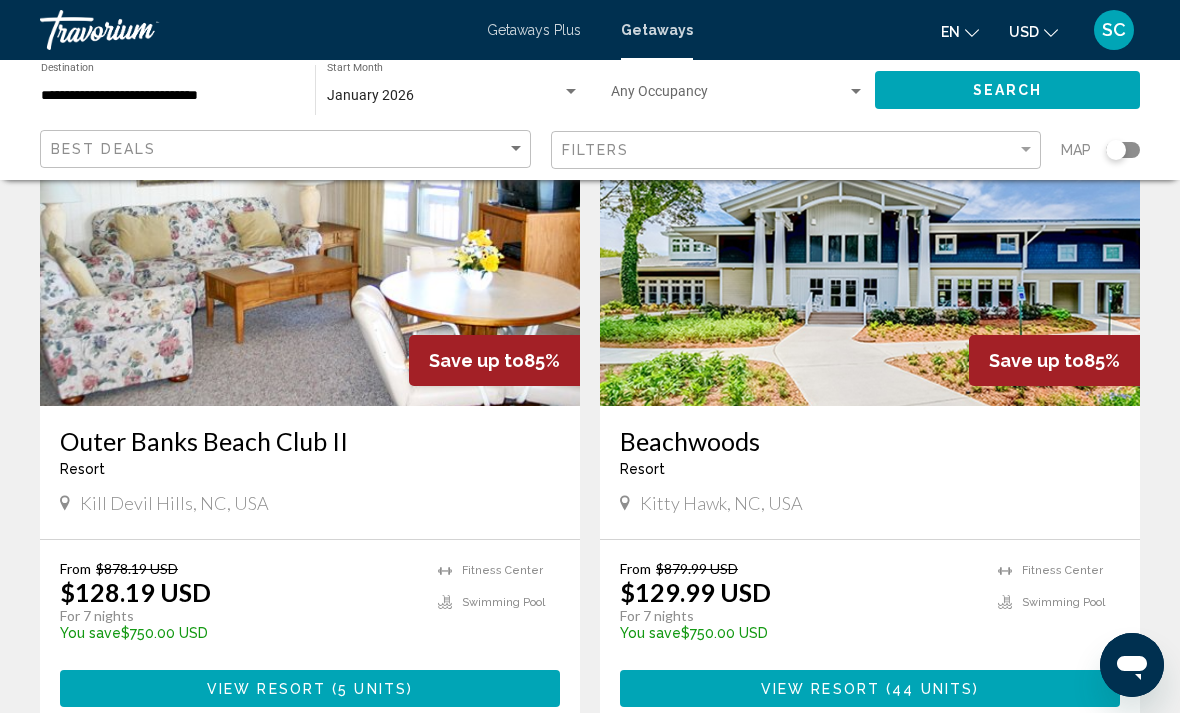 scroll, scrollTop: 0, scrollLeft: 0, axis: both 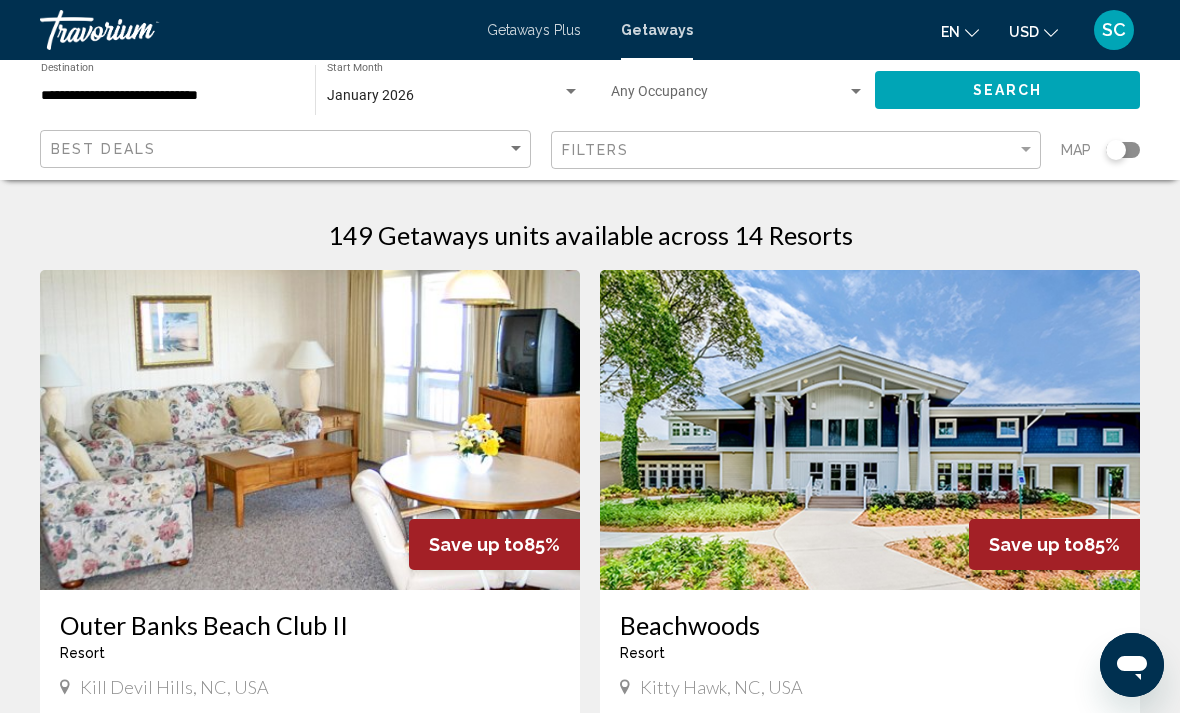 click on "**********" at bounding box center [168, 96] 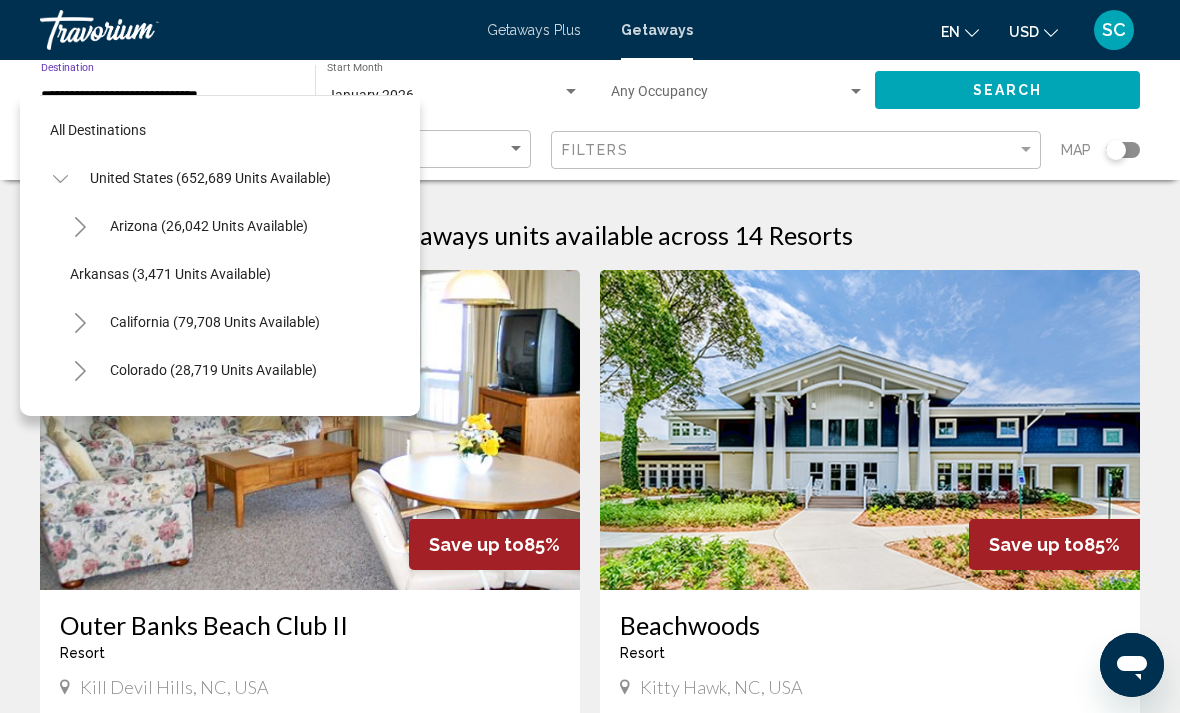 scroll, scrollTop: 1367, scrollLeft: 0, axis: vertical 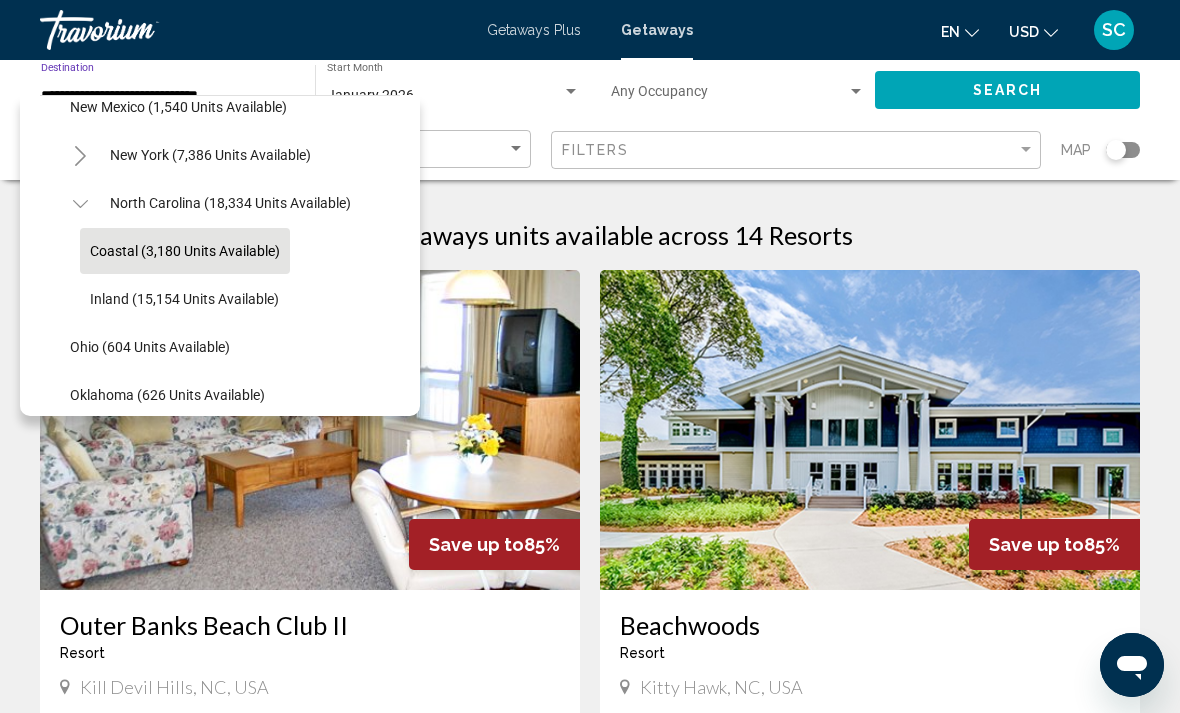 click on "North Carolina (18,334 units available)" 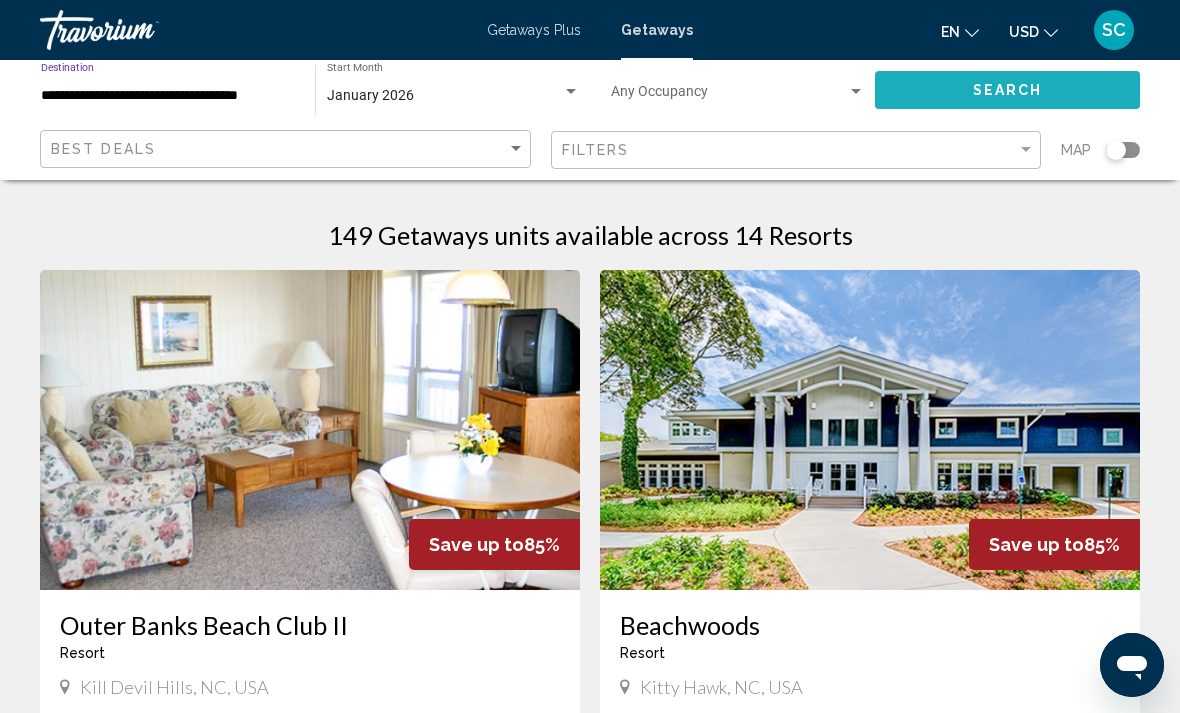 click on "Search" 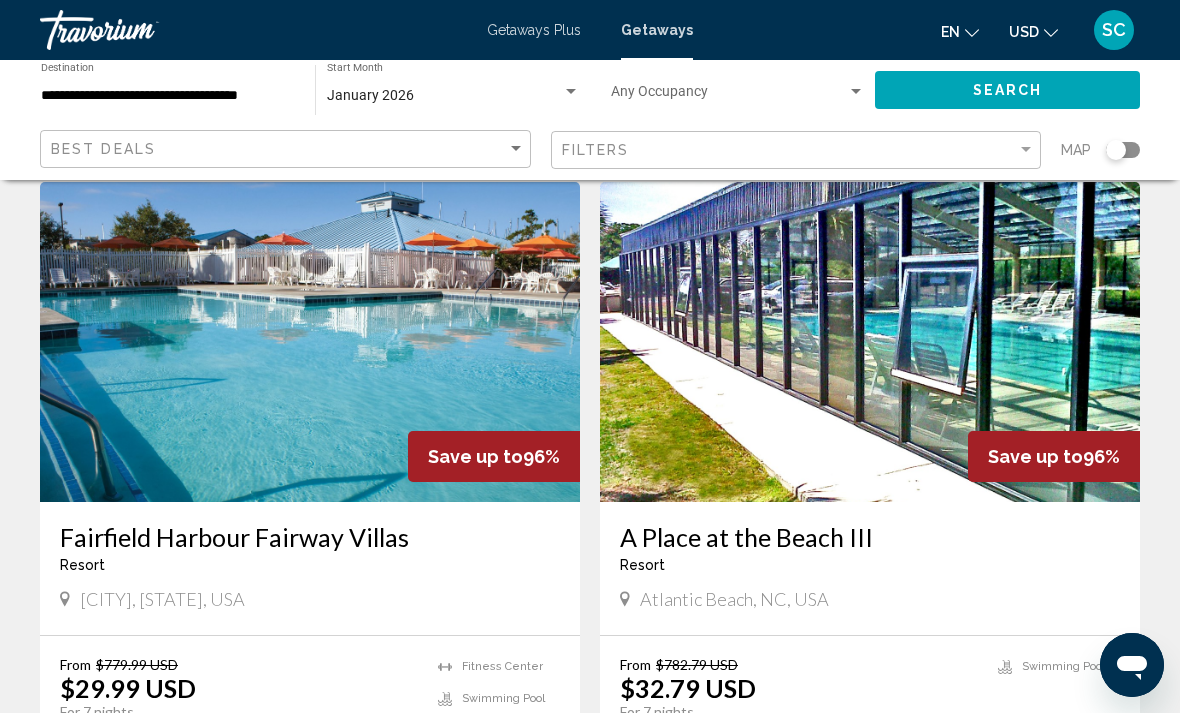 scroll, scrollTop: 2166, scrollLeft: 0, axis: vertical 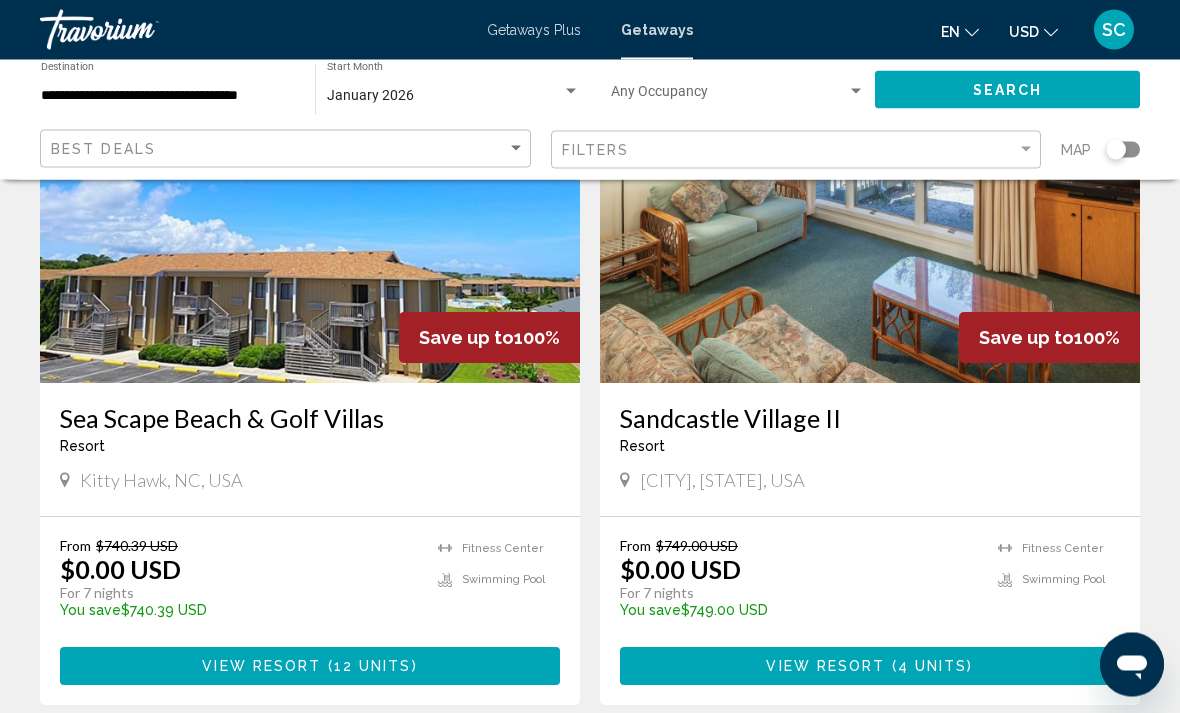 click on "Sandcastle Village II" at bounding box center (870, 419) 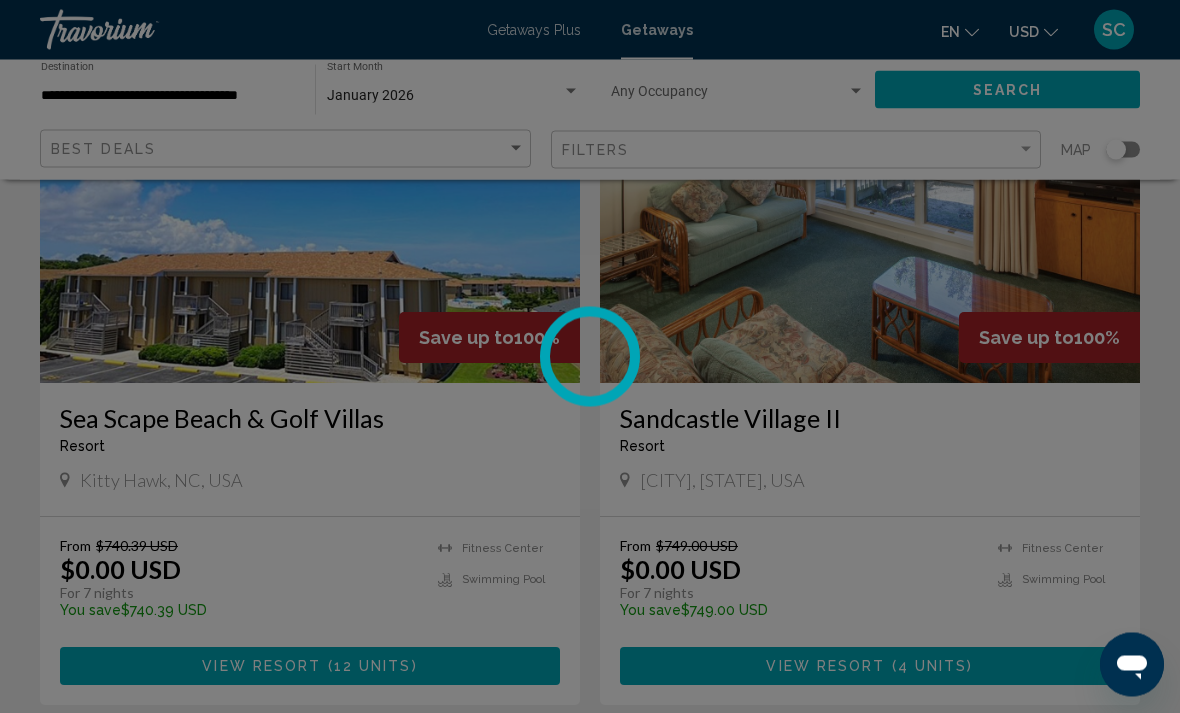 scroll, scrollTop: 918, scrollLeft: 0, axis: vertical 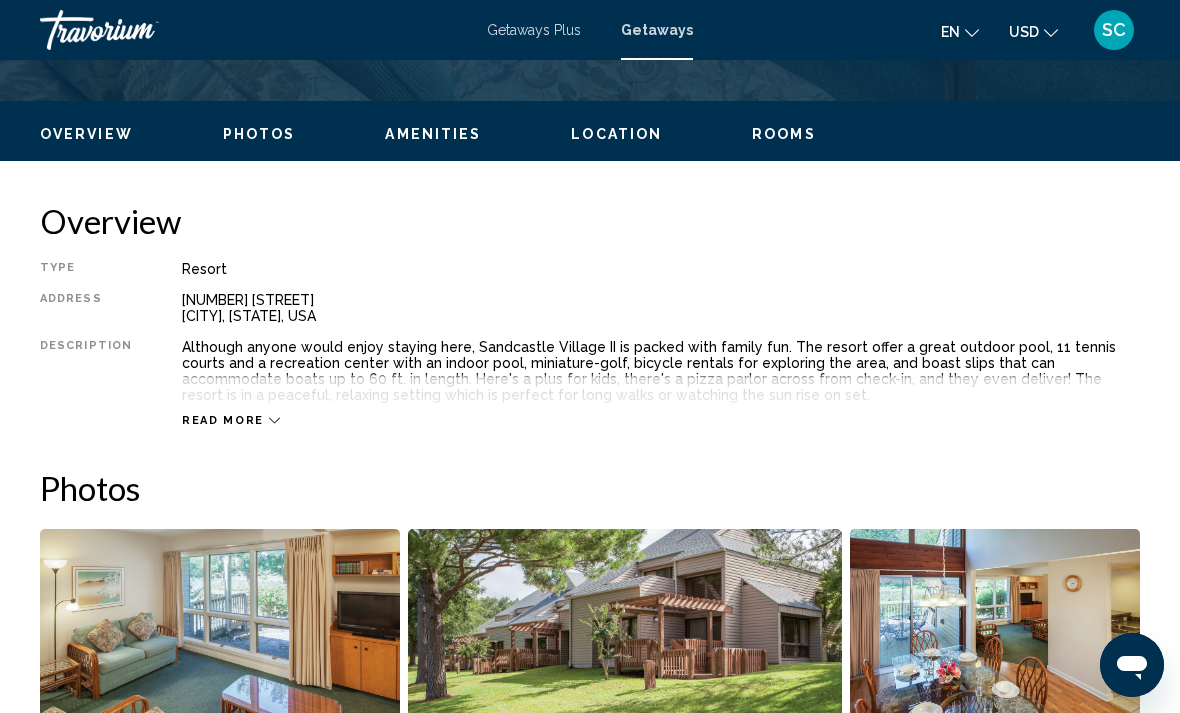 click on "Read more" at bounding box center (223, 420) 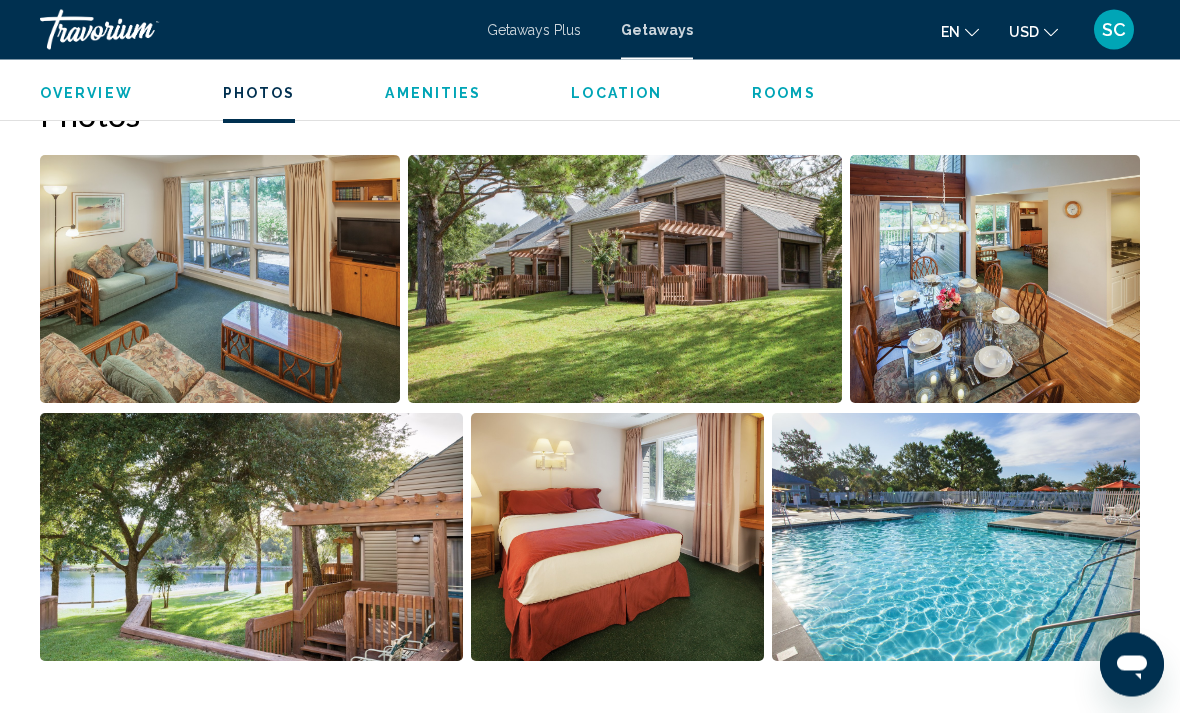 scroll, scrollTop: 1284, scrollLeft: 0, axis: vertical 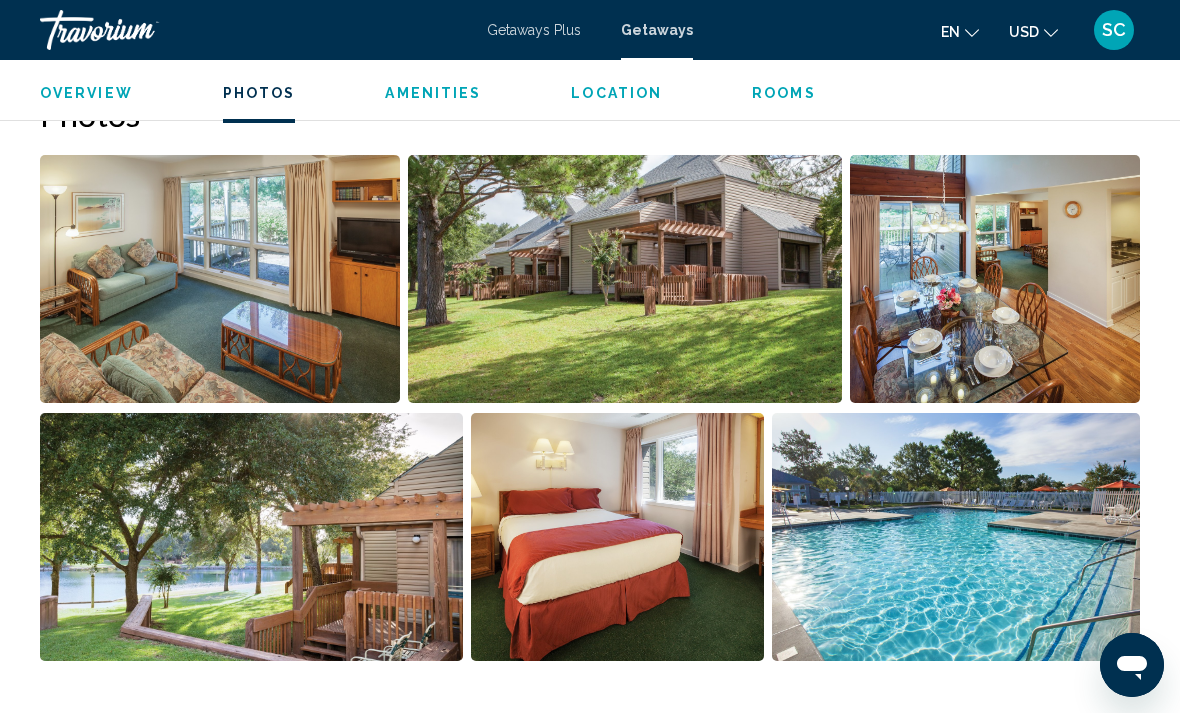 click at bounding box center (995, 279) 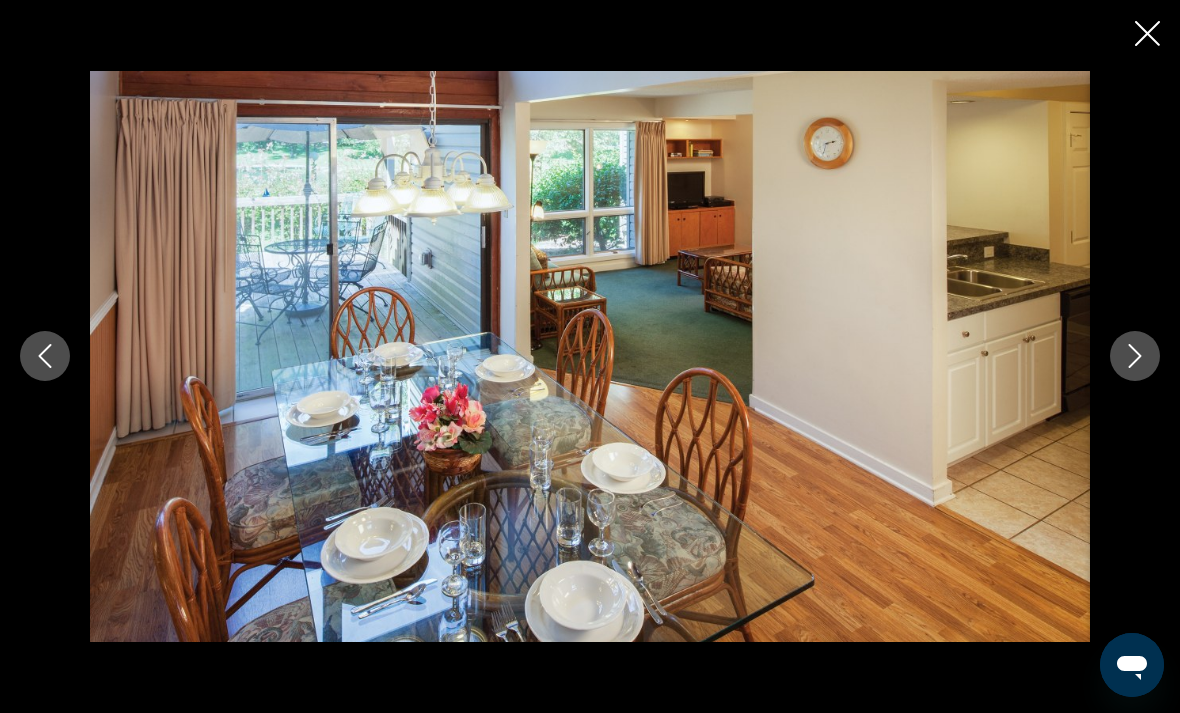 click at bounding box center (1135, 356) 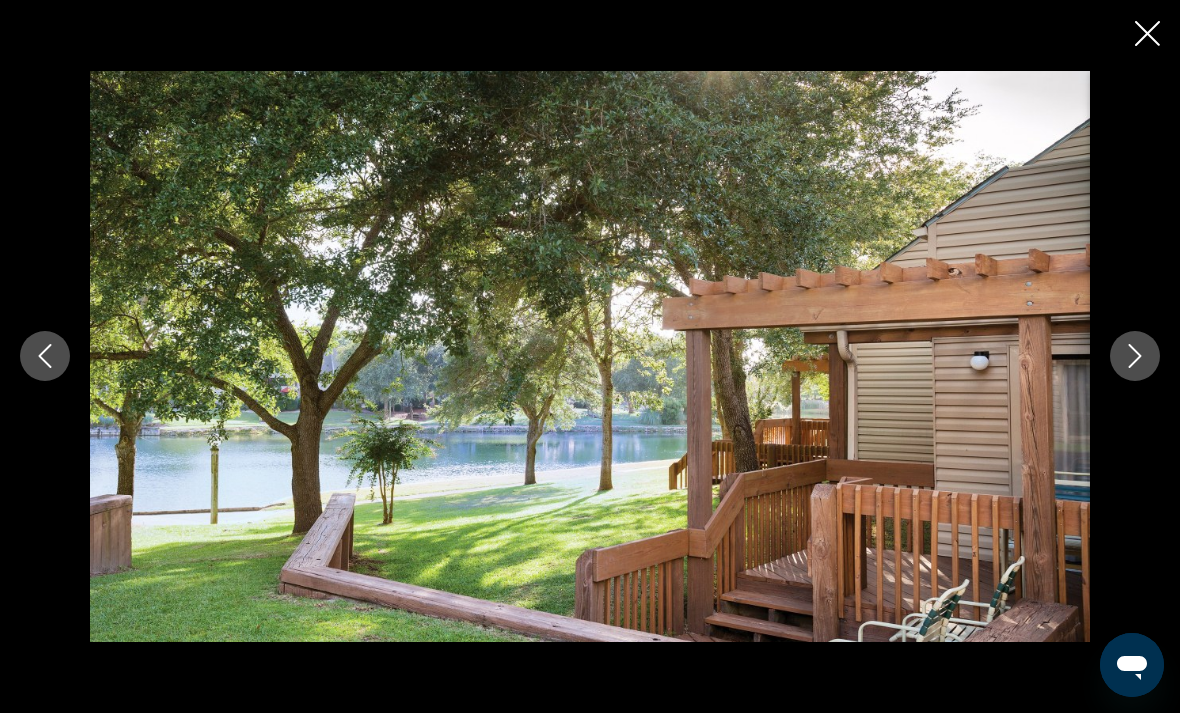 click 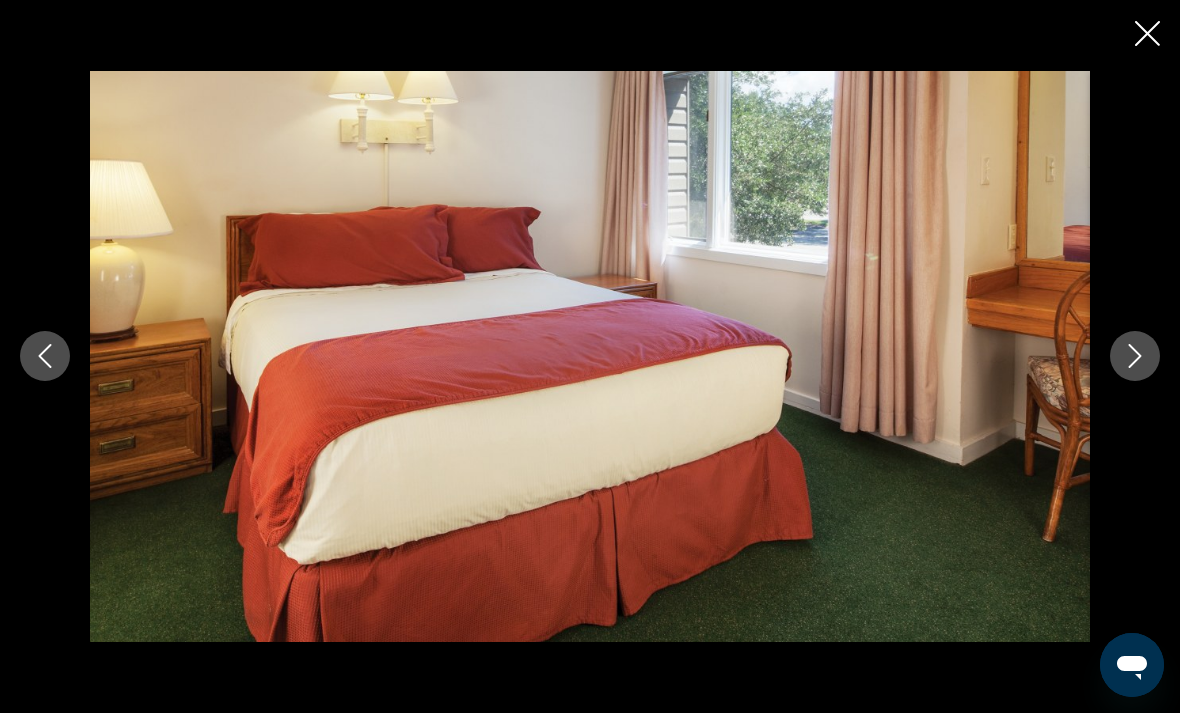 click at bounding box center [1135, 356] 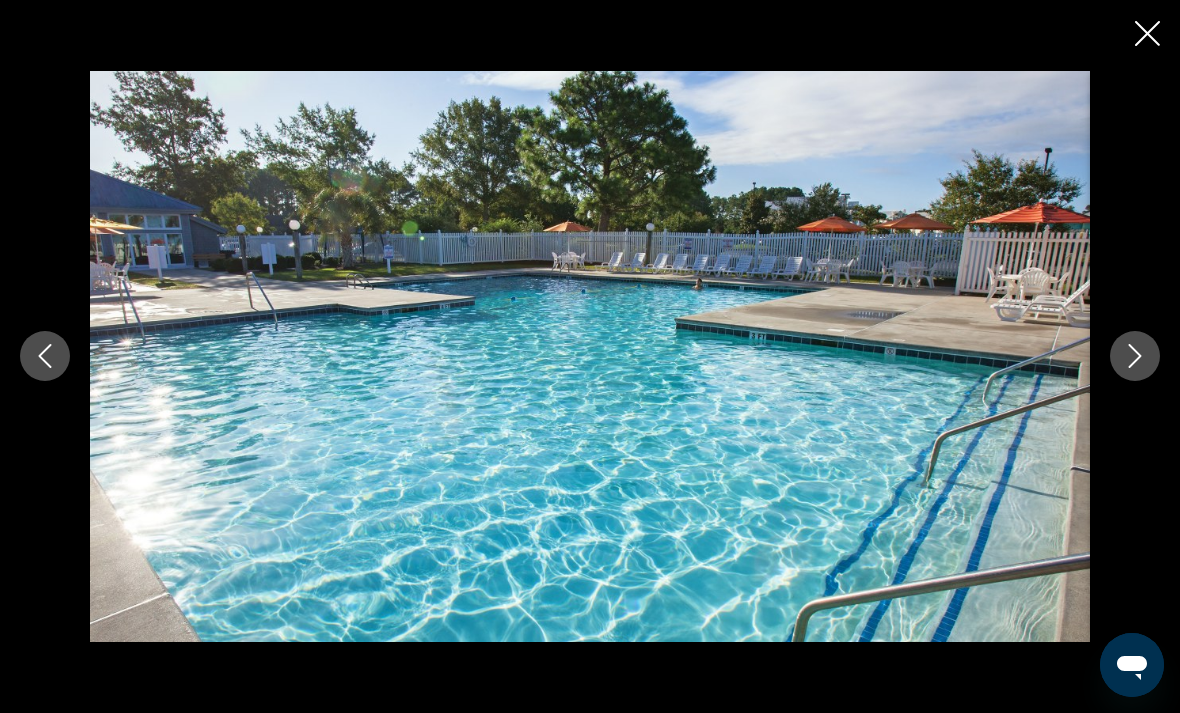 click at bounding box center (1135, 356) 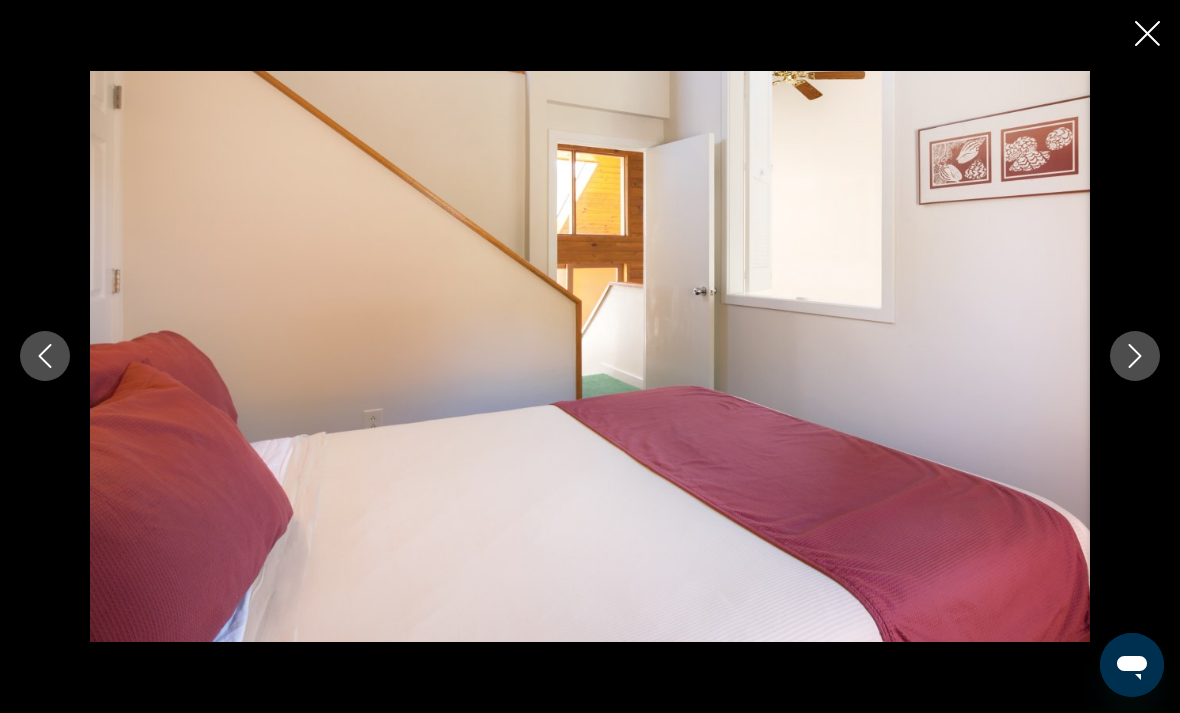 click at bounding box center [1135, 356] 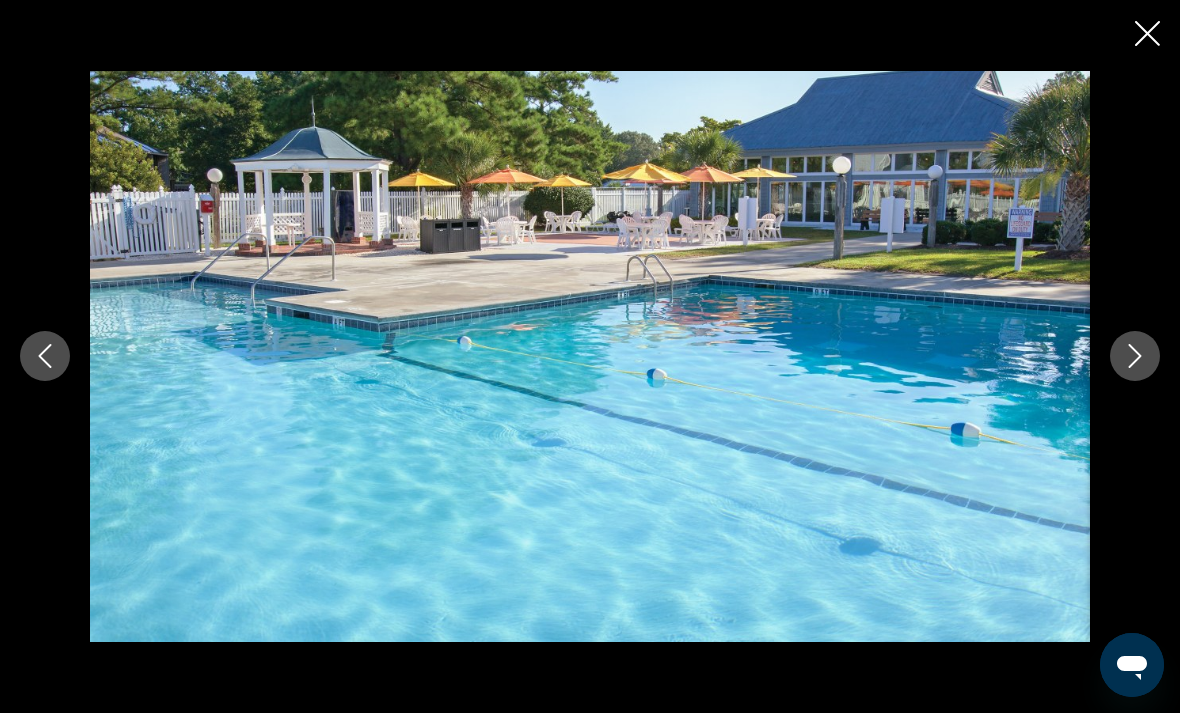 click 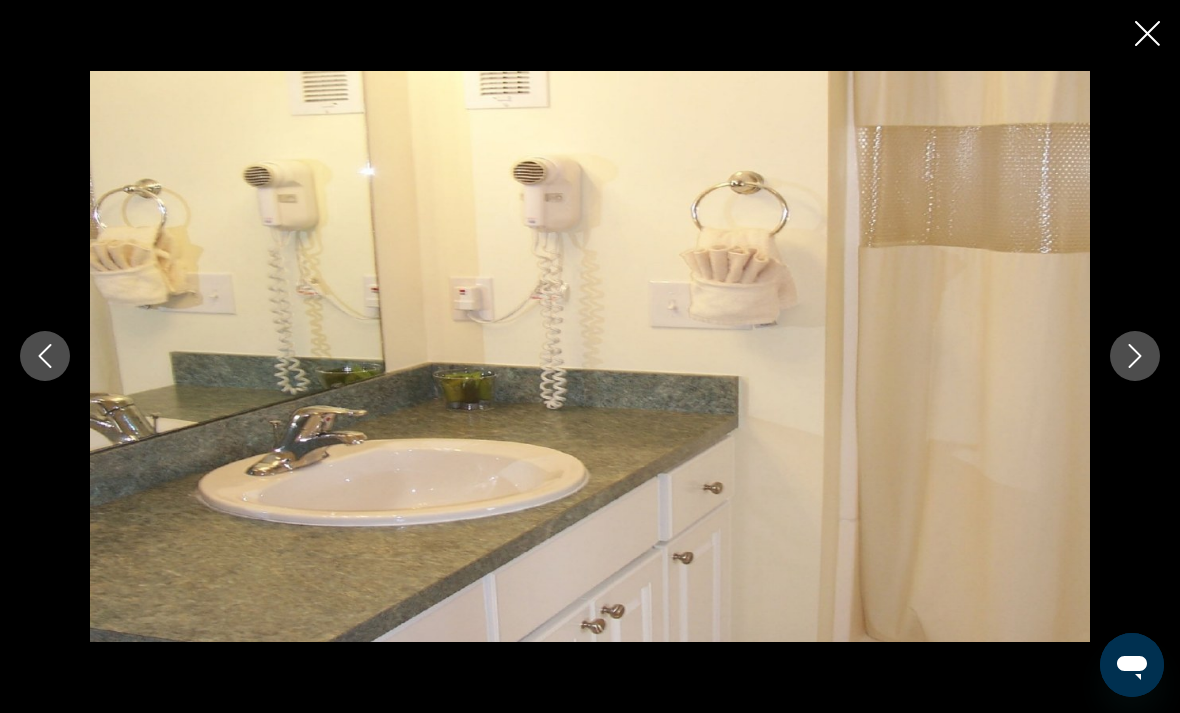 click 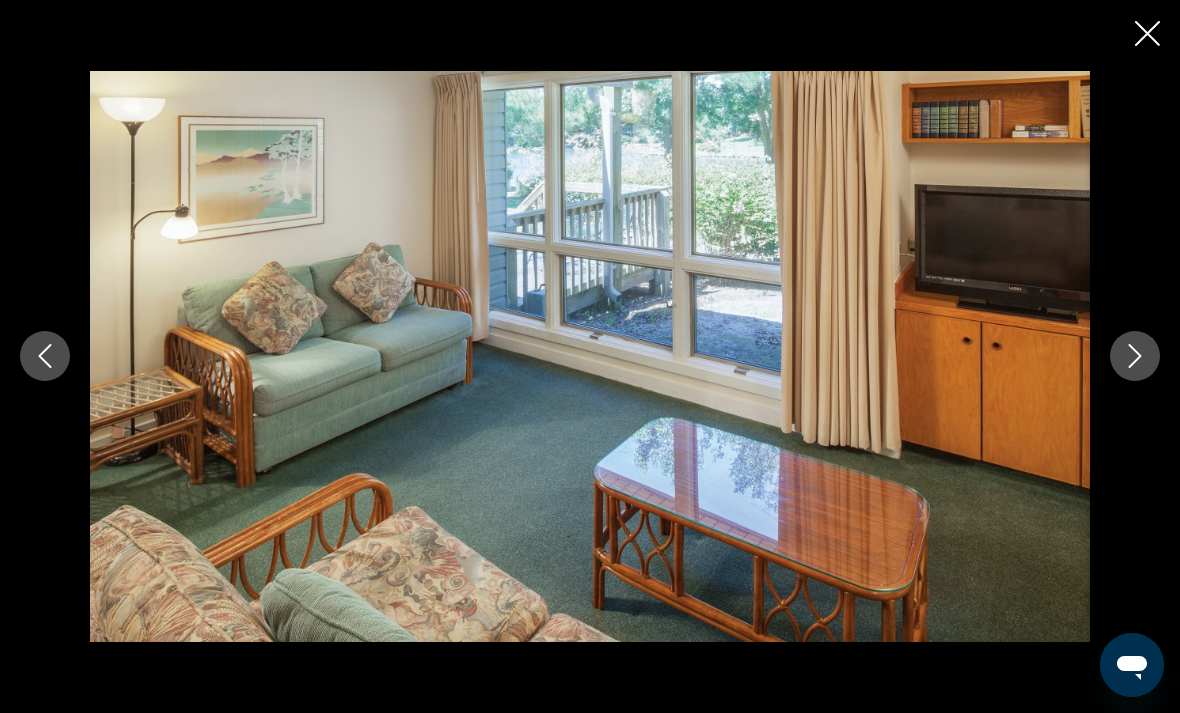 click at bounding box center (1147, 35) 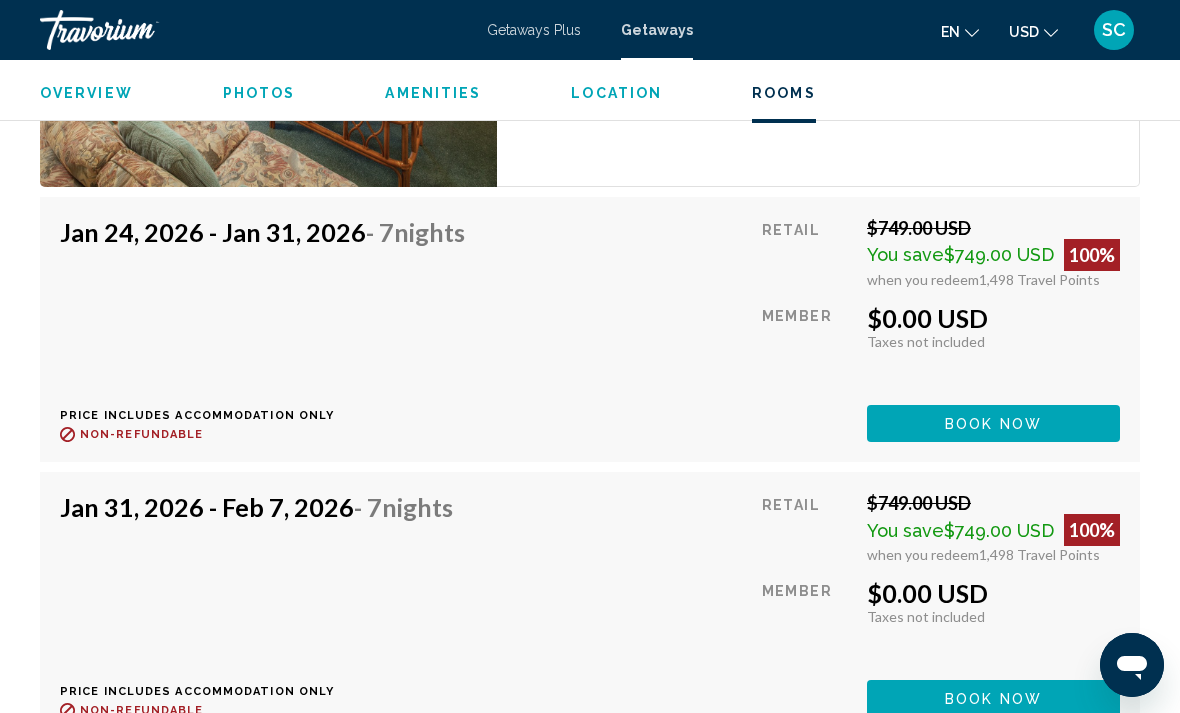 scroll, scrollTop: 3930, scrollLeft: 0, axis: vertical 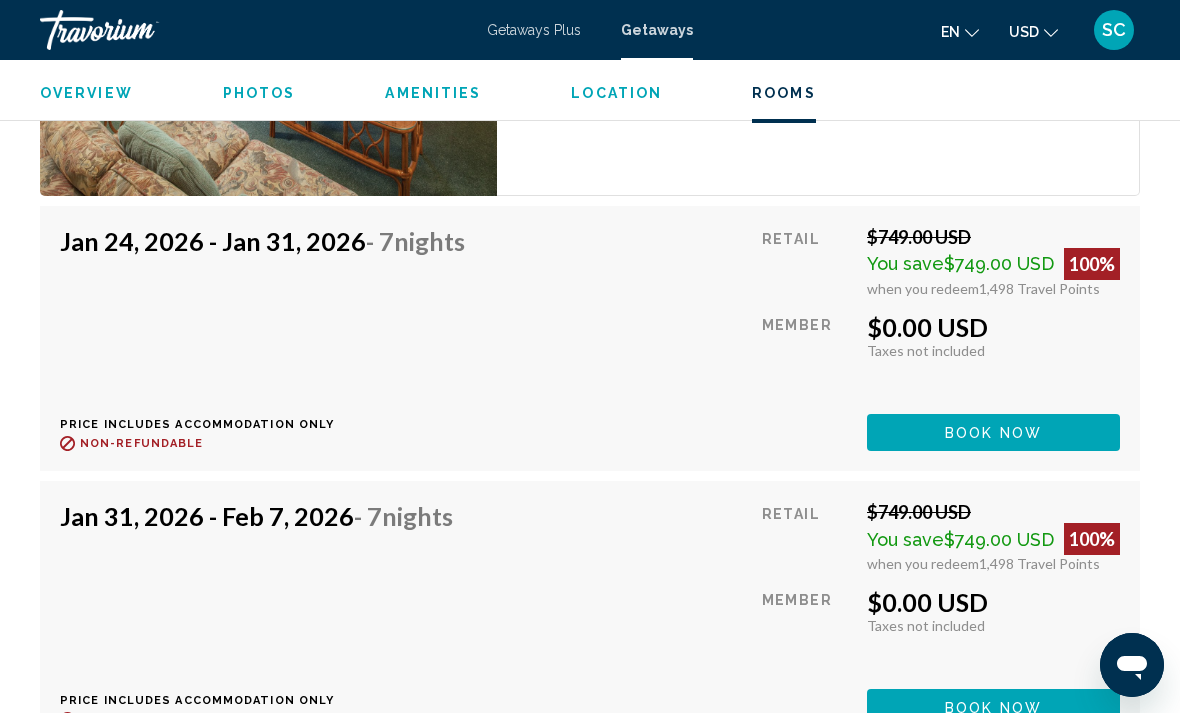 click on "Book now" at bounding box center (993, 433) 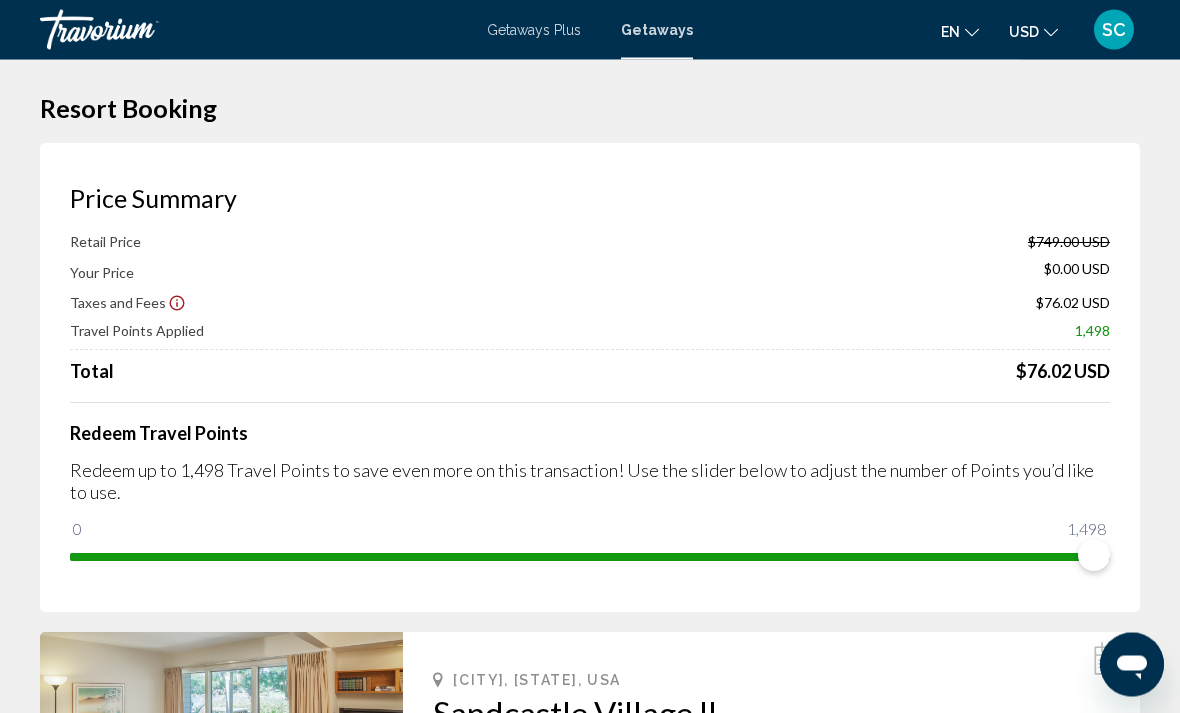 scroll, scrollTop: 0, scrollLeft: 0, axis: both 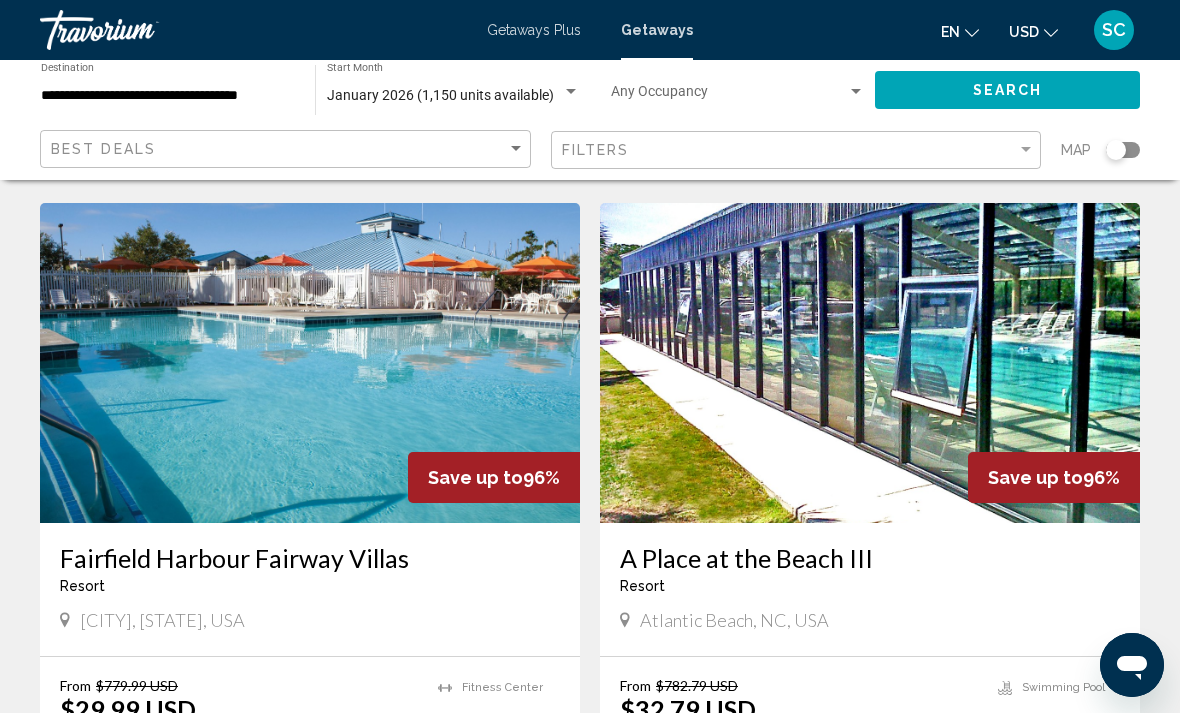 click on "Fairfield Harbour Fairway Villas" at bounding box center (310, 558) 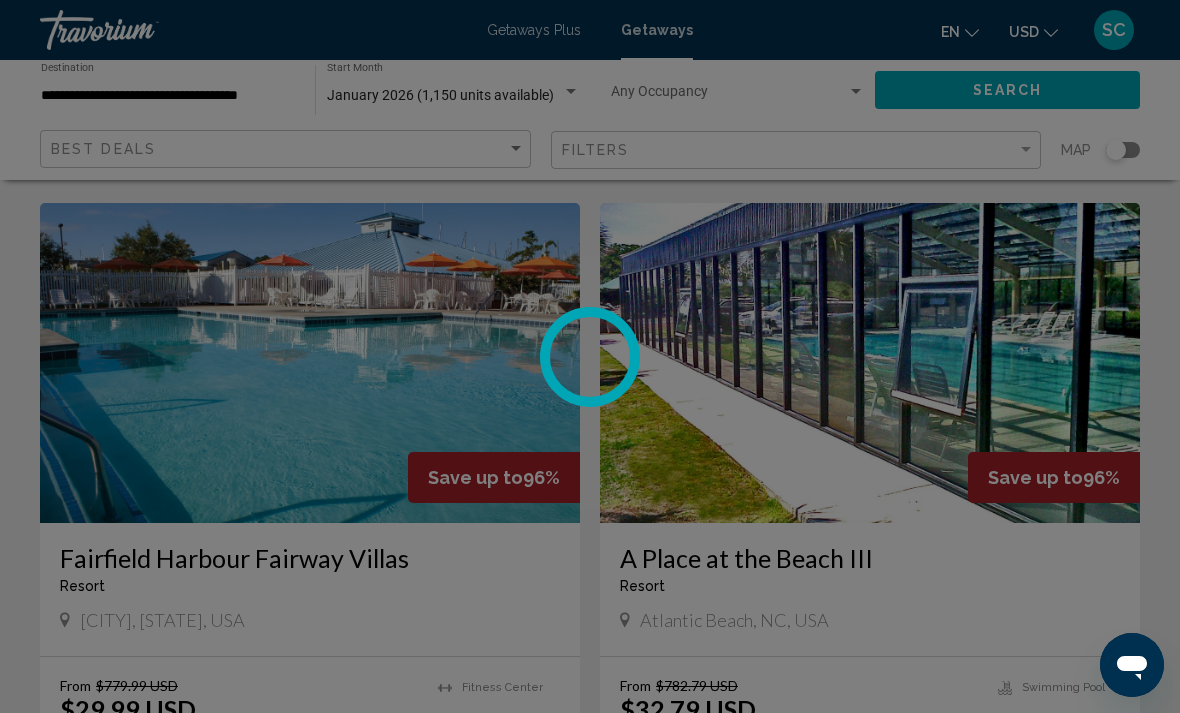 scroll, scrollTop: 0, scrollLeft: 0, axis: both 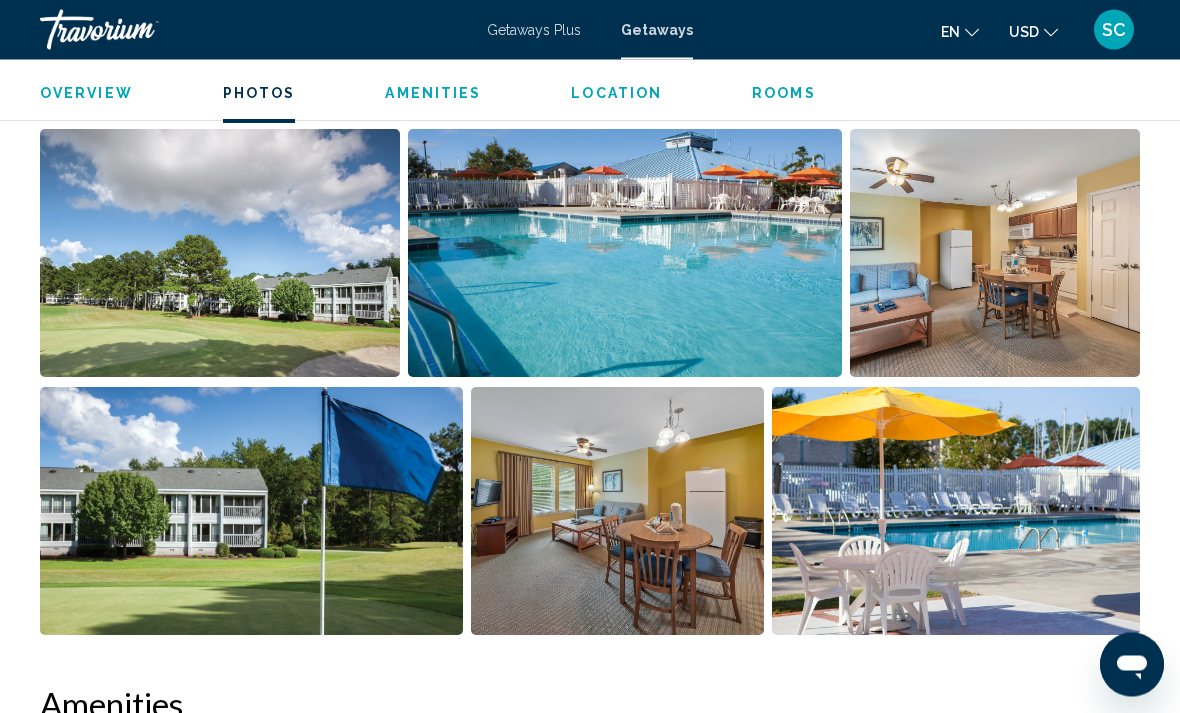 click at bounding box center (995, 254) 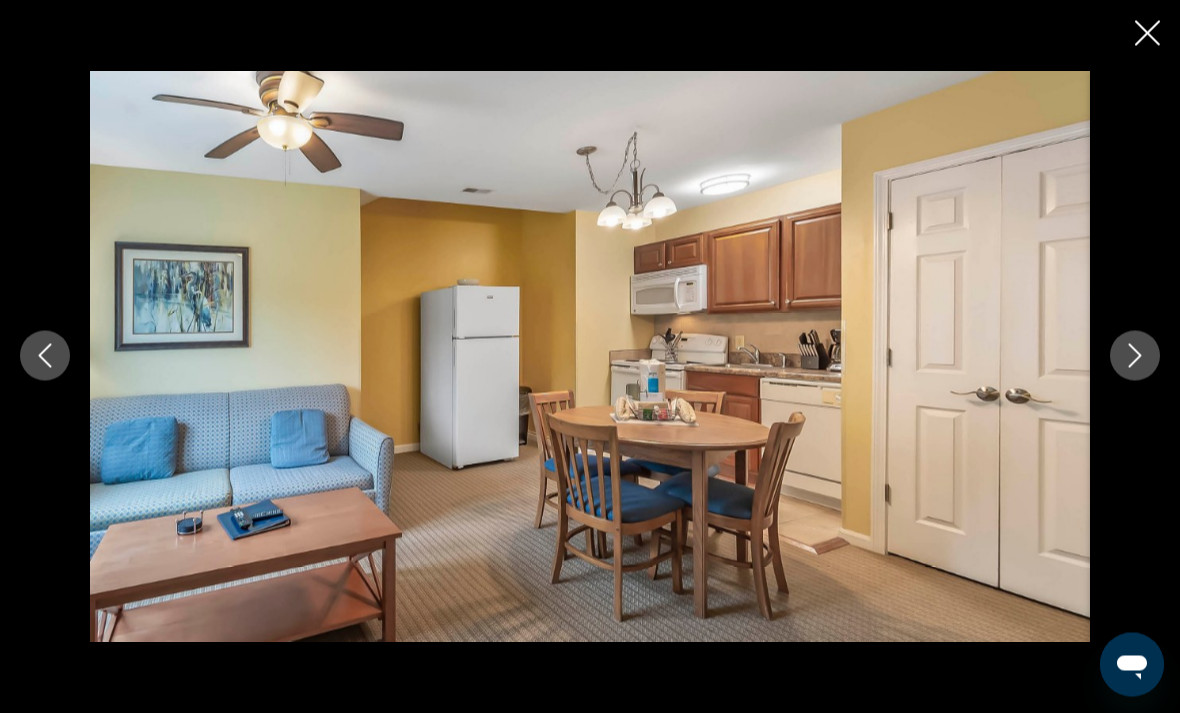 scroll, scrollTop: 1326, scrollLeft: 0, axis: vertical 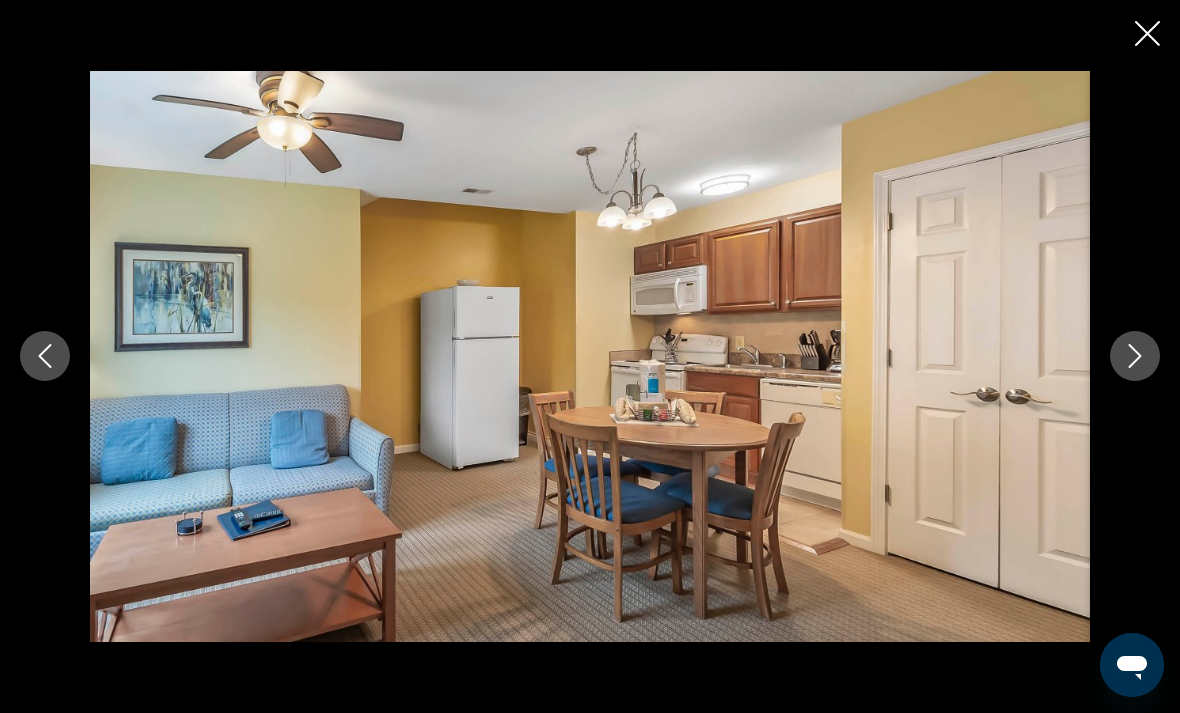 click 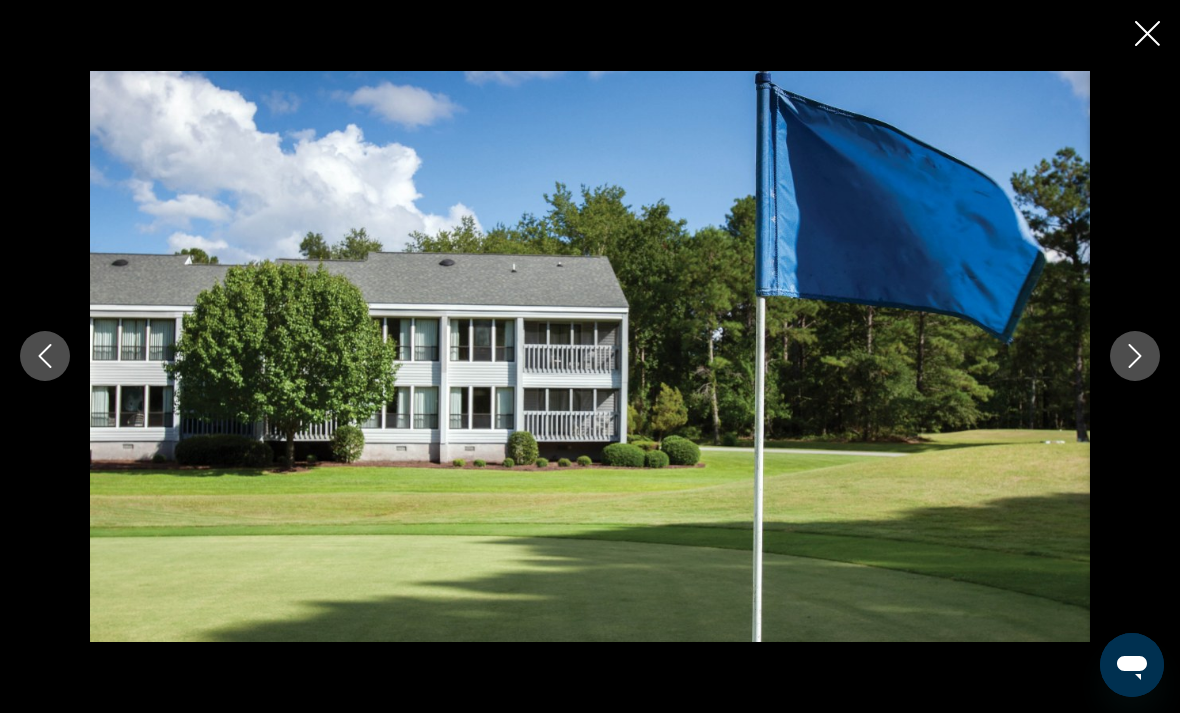 click at bounding box center [1135, 356] 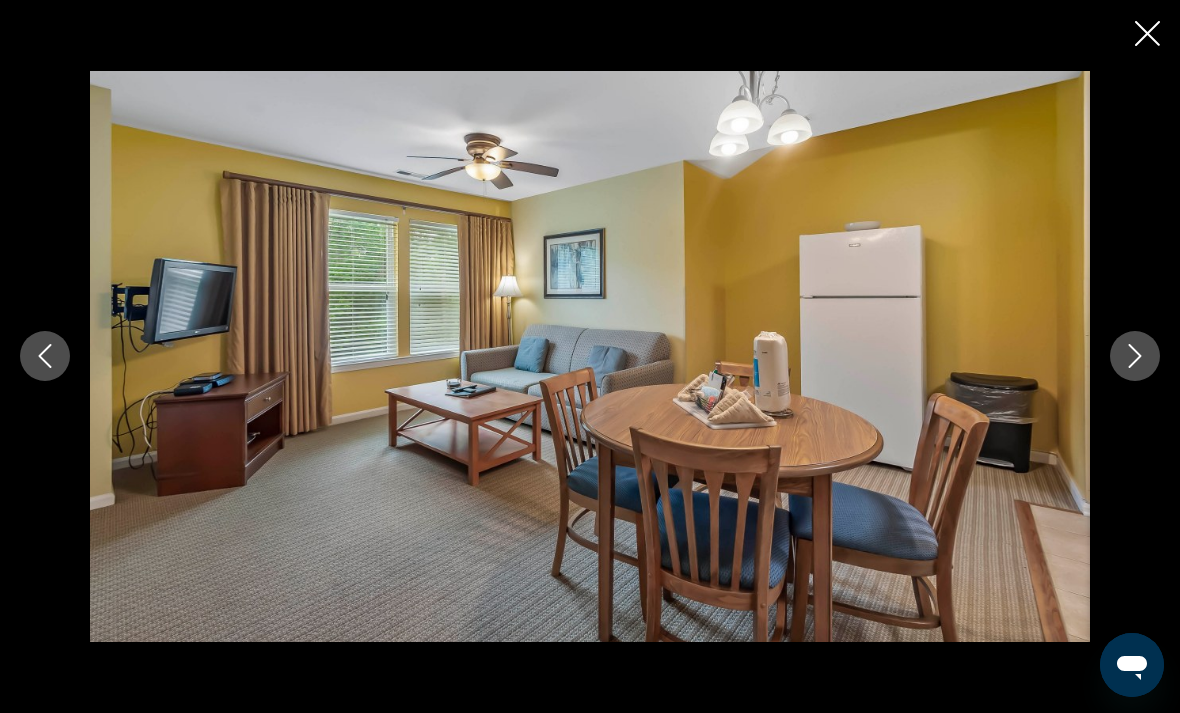 click at bounding box center [590, 356] 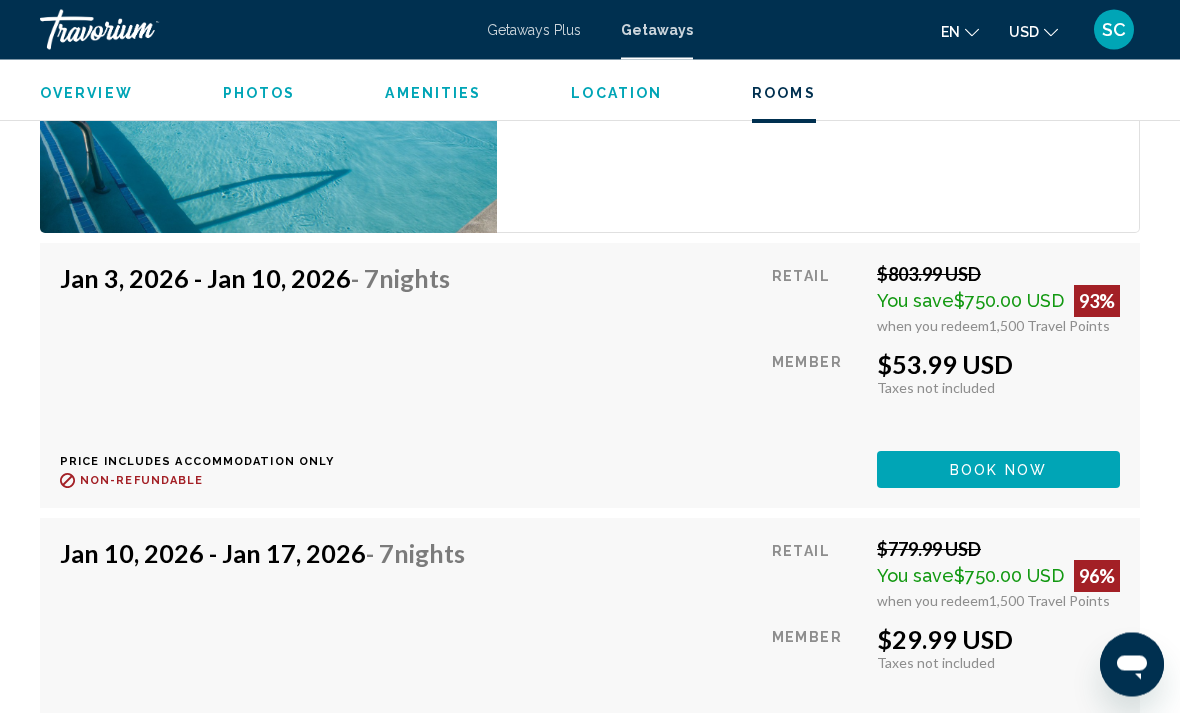 scroll, scrollTop: 4222, scrollLeft: 0, axis: vertical 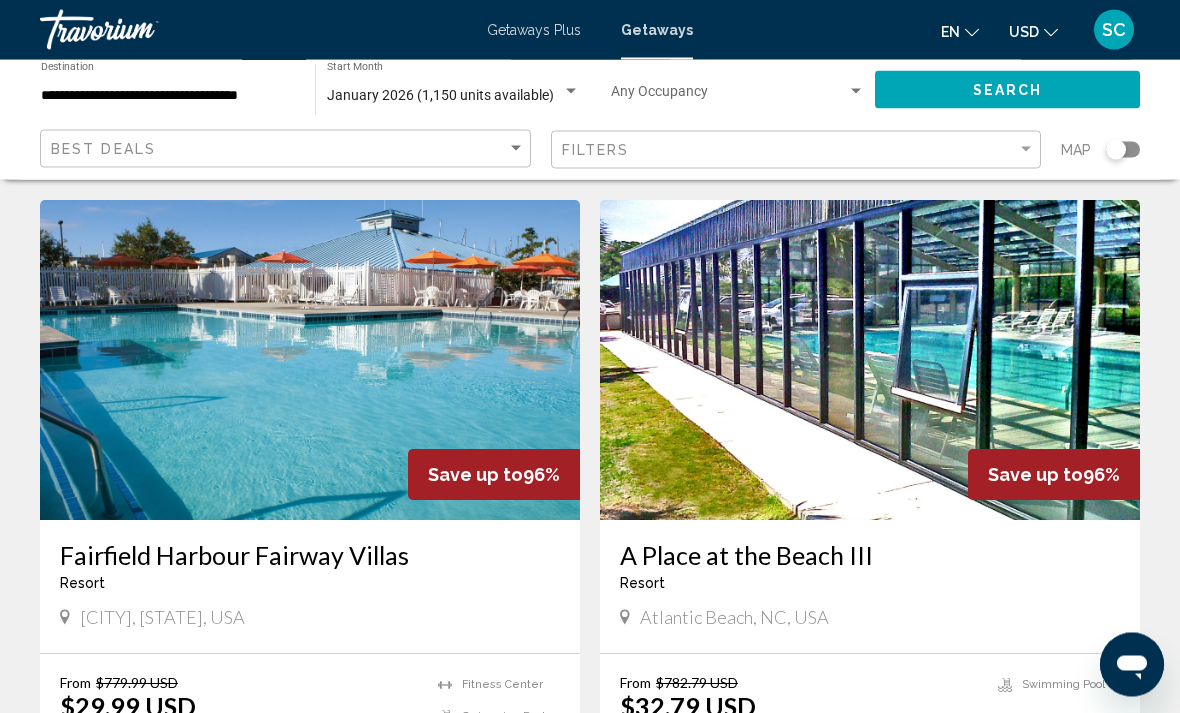 click on "A Place at the Beach III" at bounding box center [870, 556] 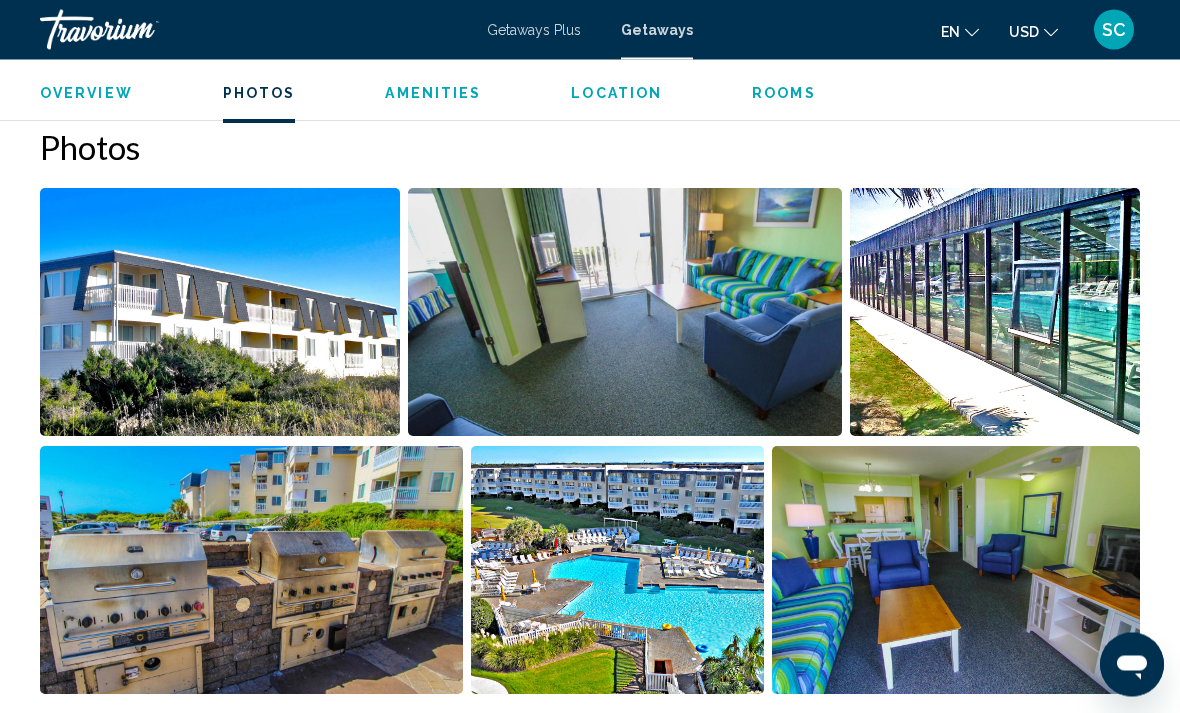 scroll, scrollTop: 1267, scrollLeft: 0, axis: vertical 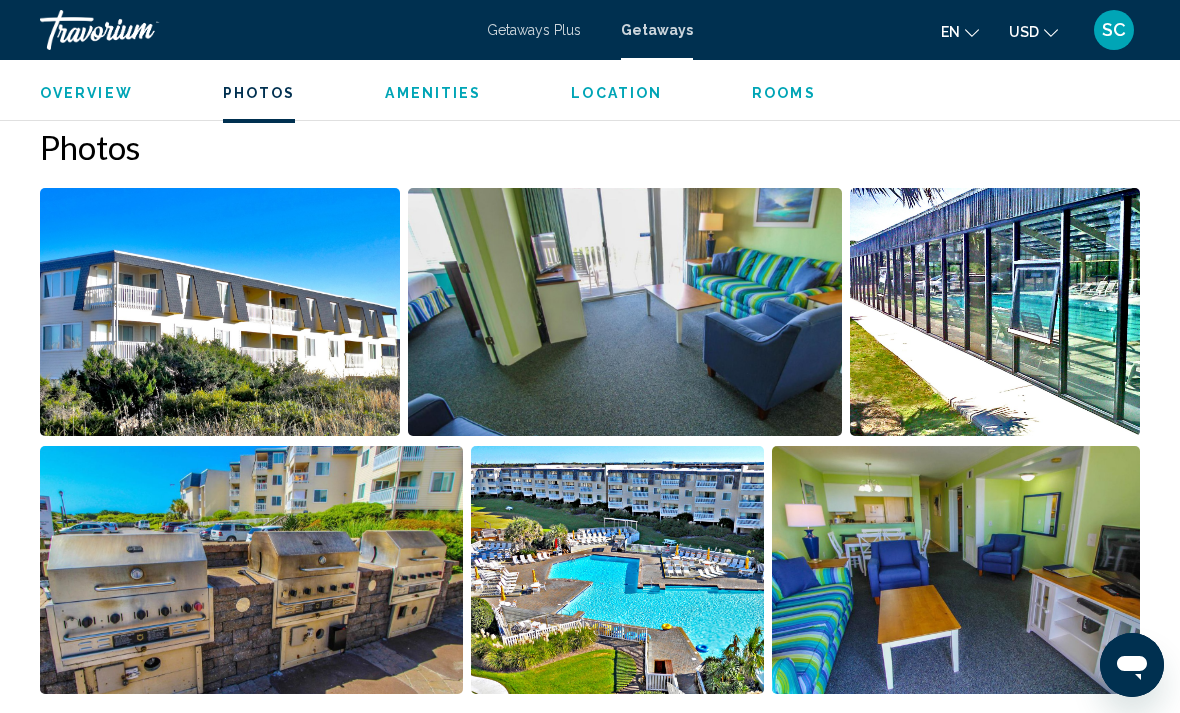 click at bounding box center (617, 570) 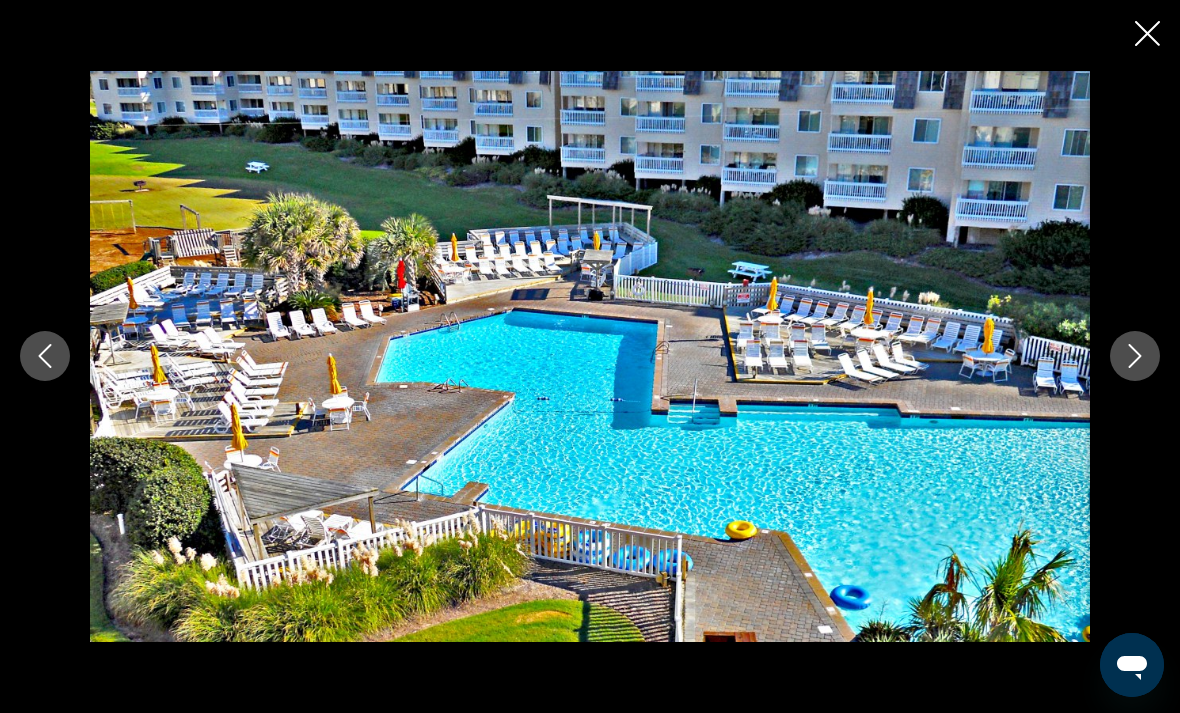 click 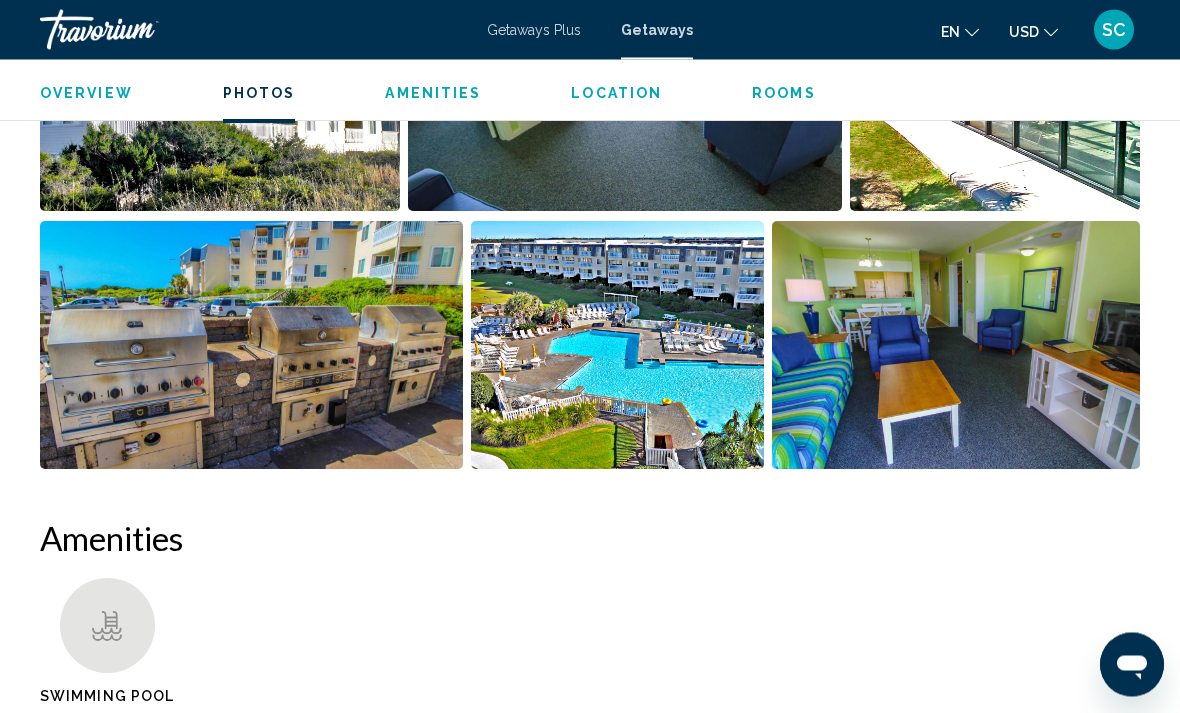 scroll, scrollTop: 1430, scrollLeft: 0, axis: vertical 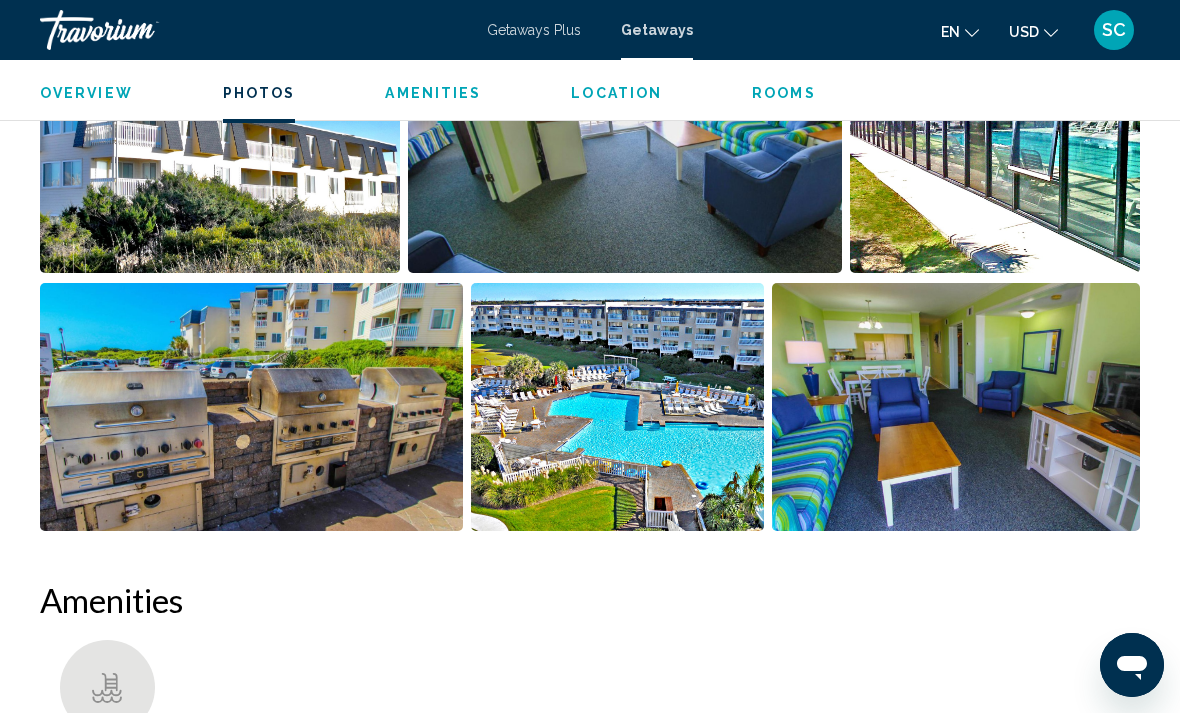 click at bounding box center [956, 407] 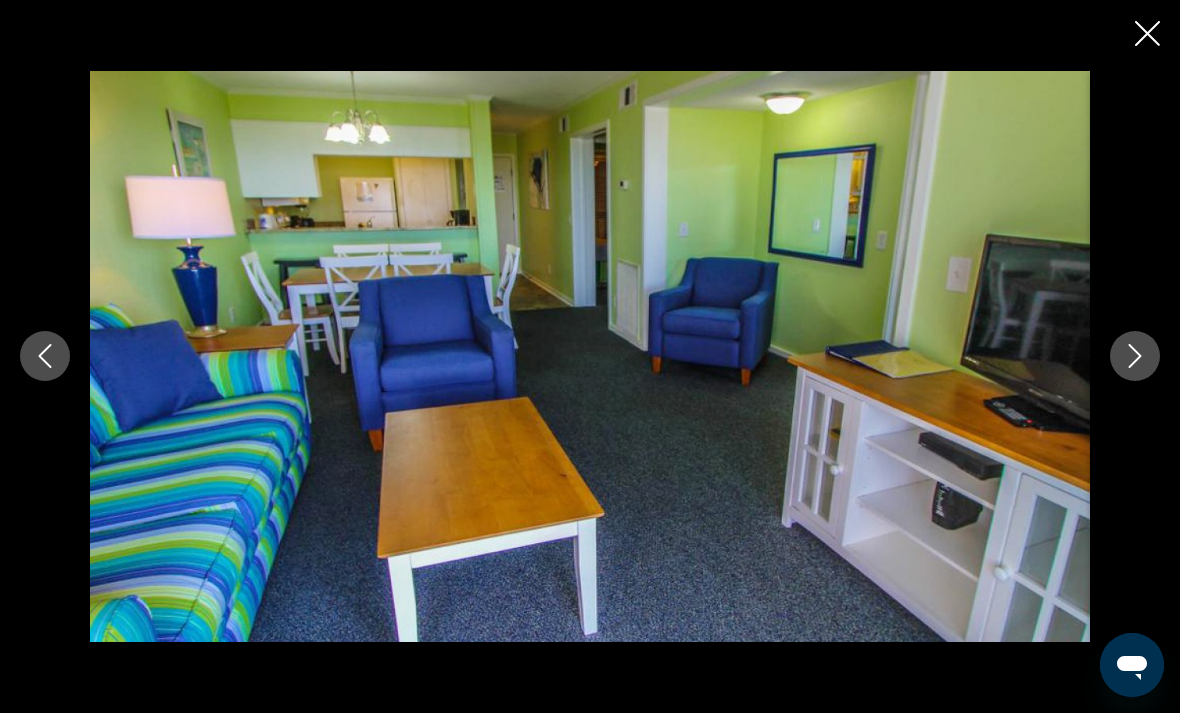 click 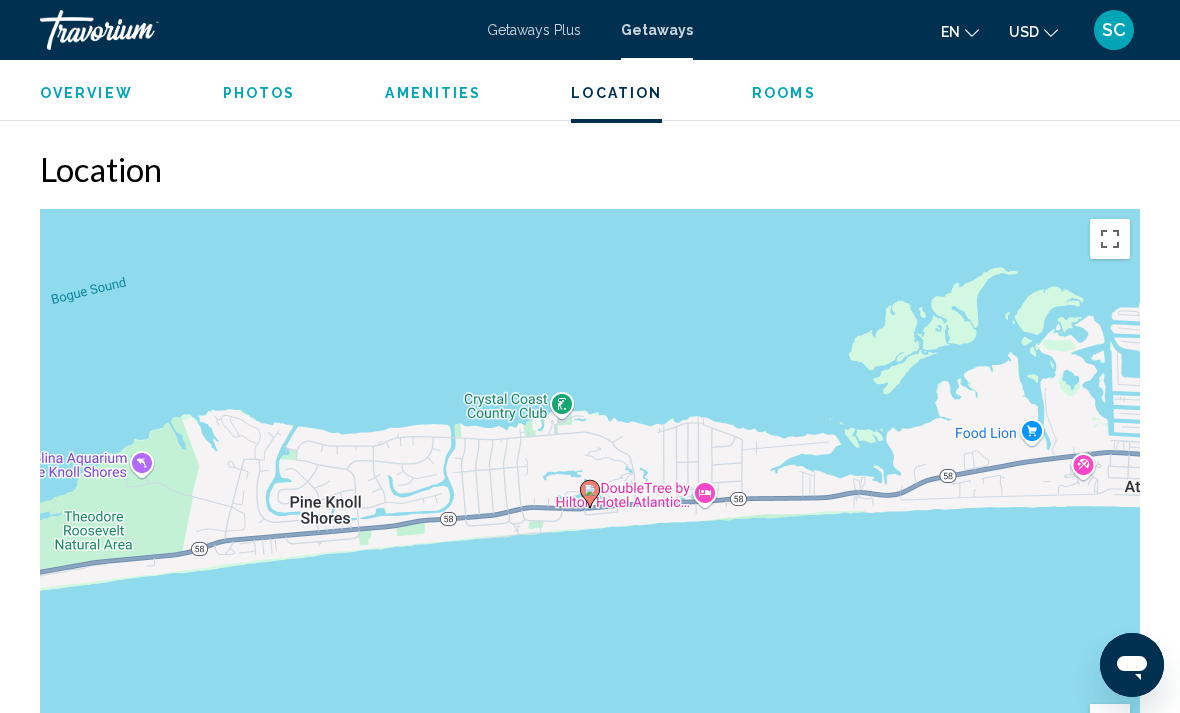 scroll, scrollTop: 2824, scrollLeft: 0, axis: vertical 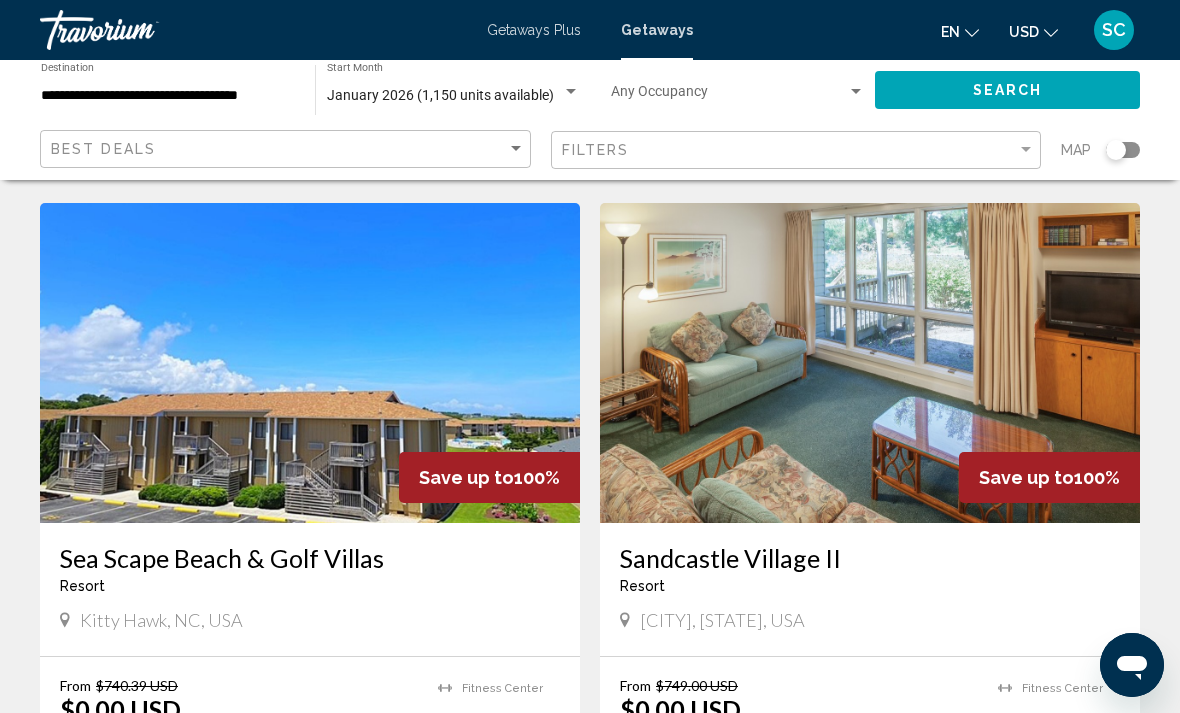 click at bounding box center (870, 363) 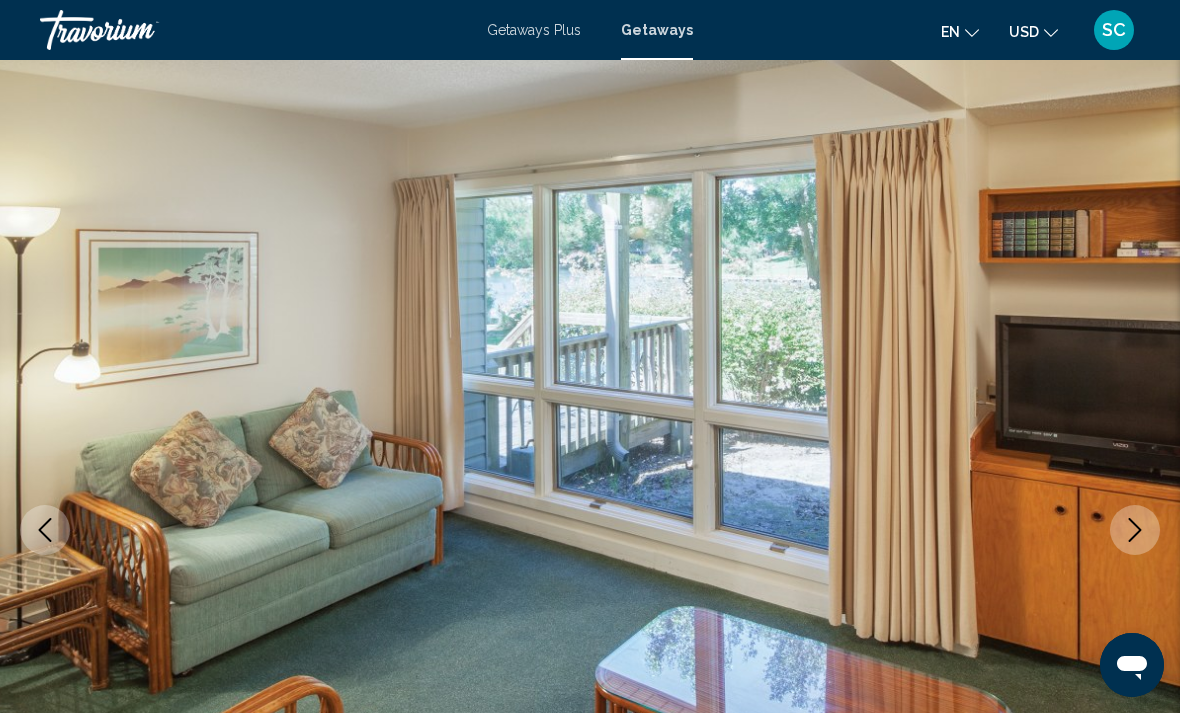 scroll, scrollTop: 0, scrollLeft: 0, axis: both 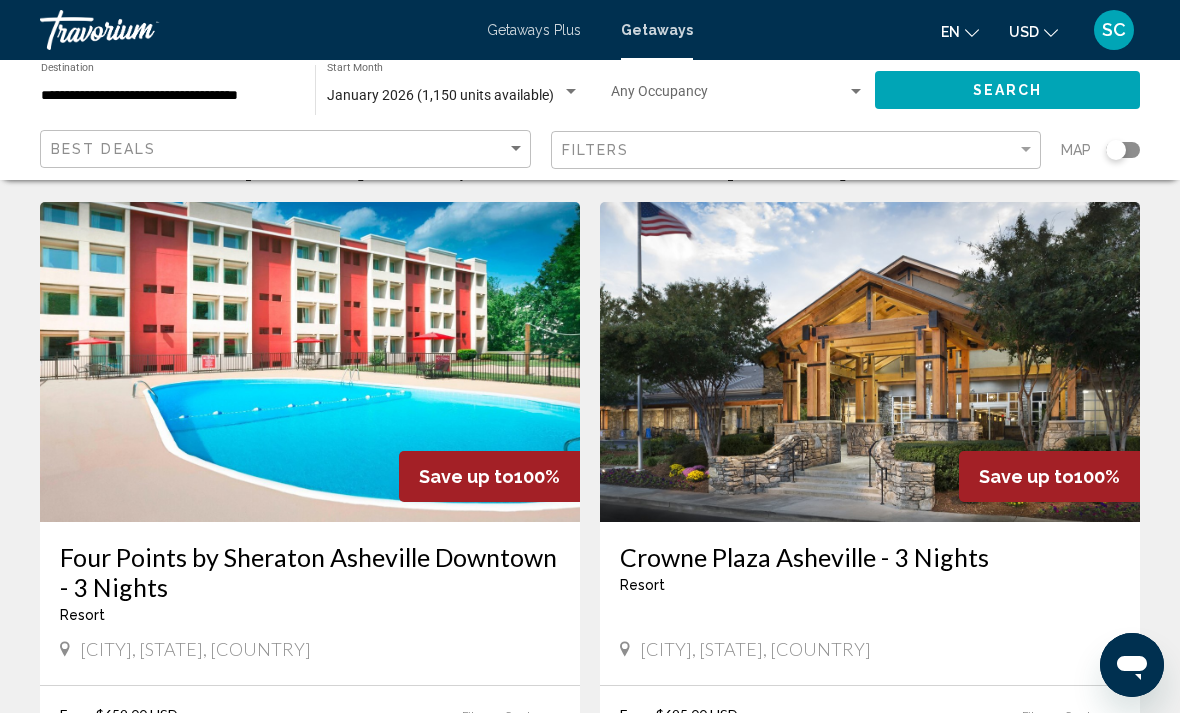 click on "Search" 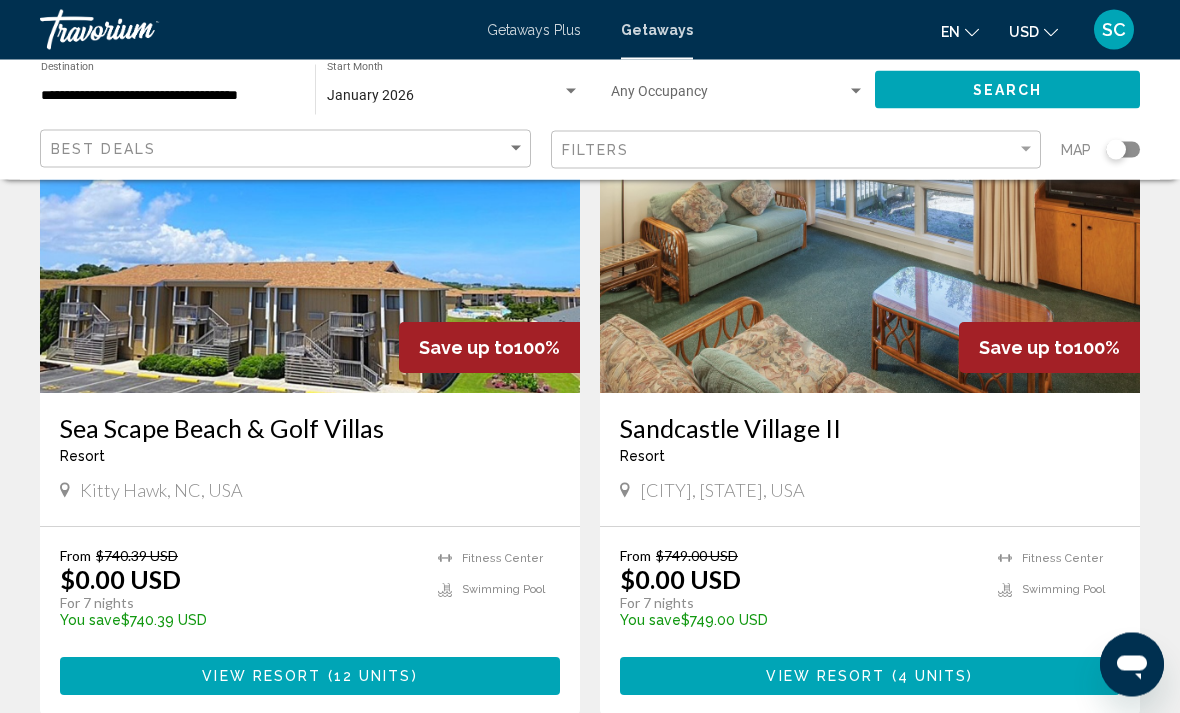 scroll, scrollTop: 908, scrollLeft: 0, axis: vertical 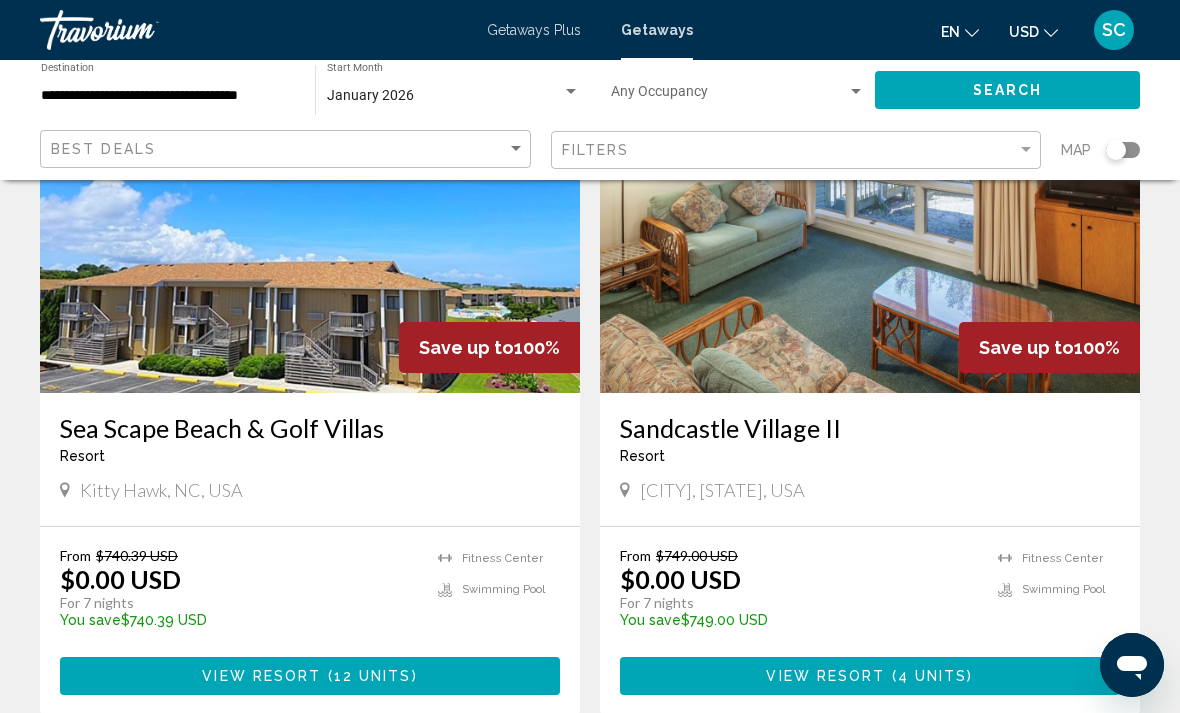 click at bounding box center (870, 233) 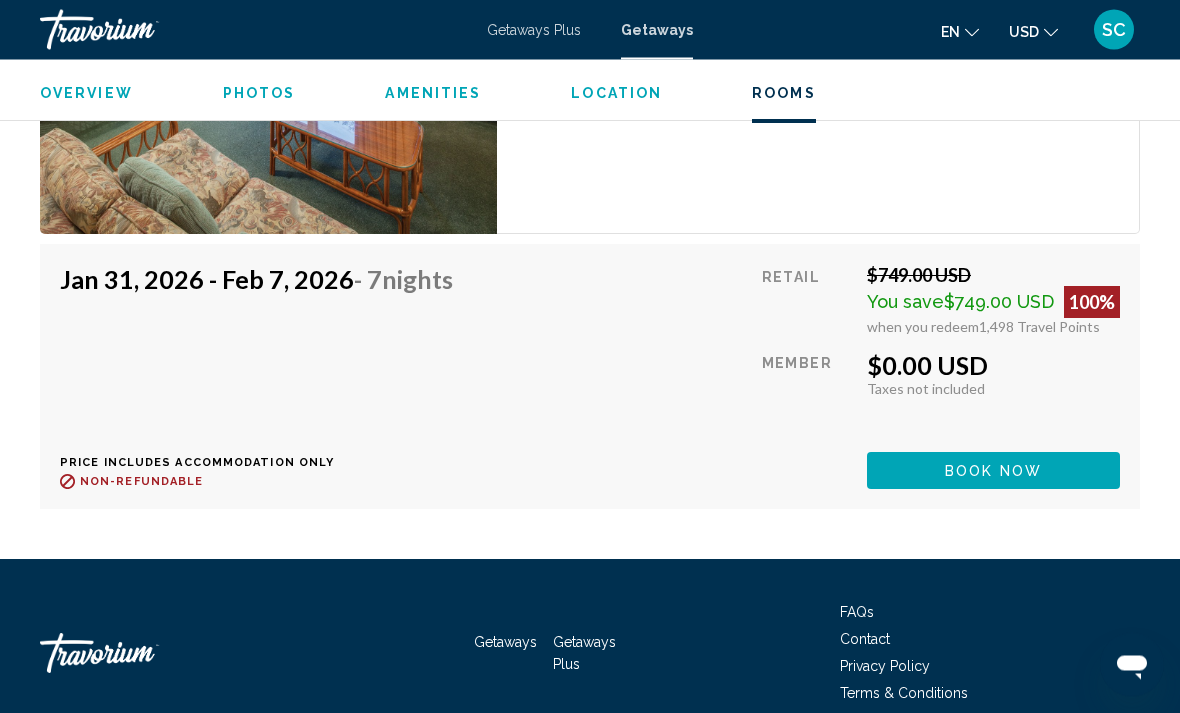 scroll, scrollTop: 3893, scrollLeft: 0, axis: vertical 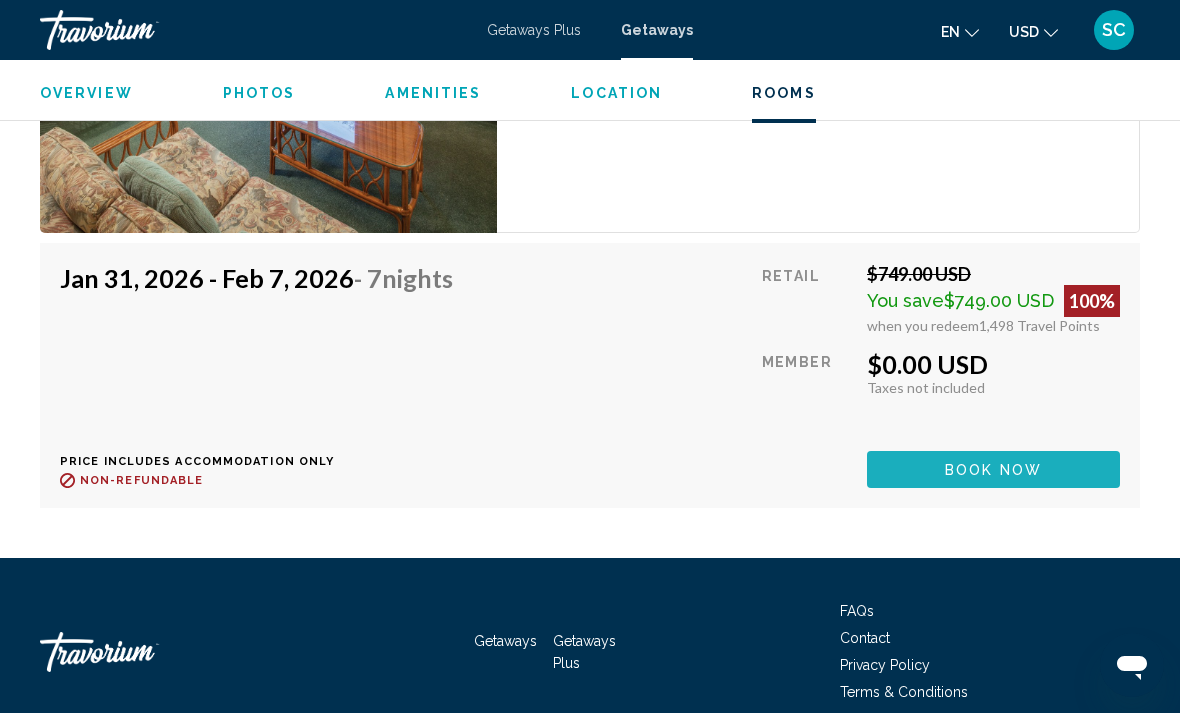 click on "Book now" at bounding box center (993, 470) 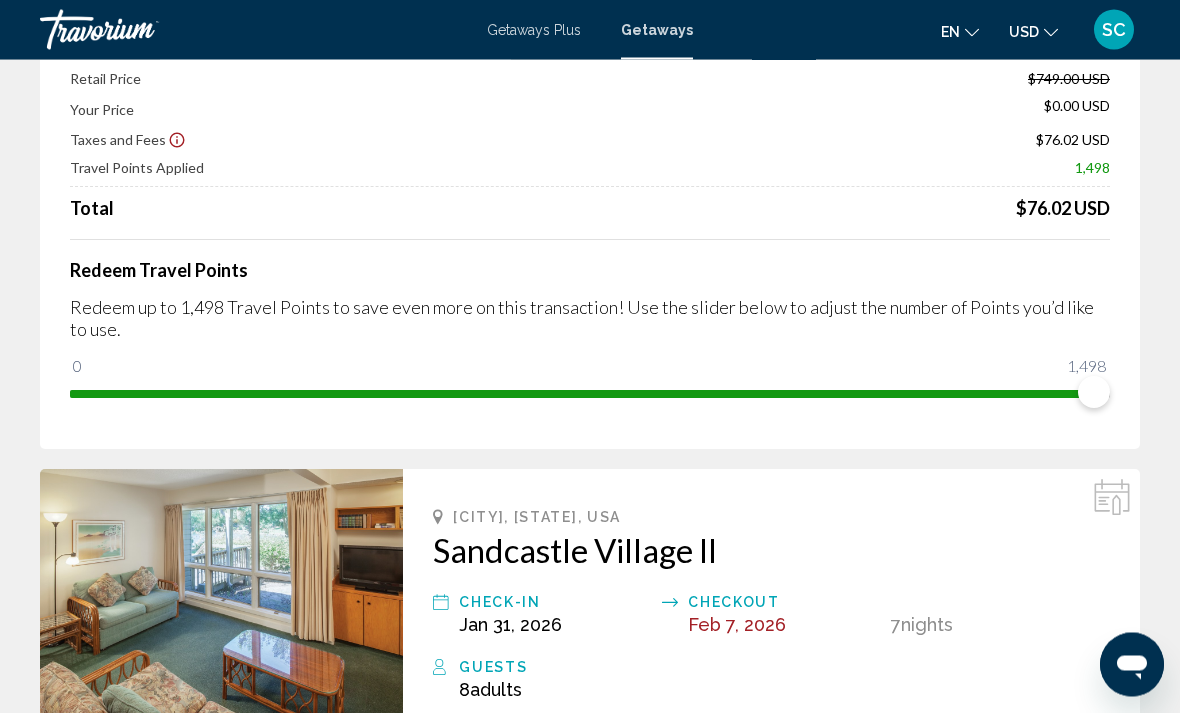 scroll, scrollTop: 176, scrollLeft: 0, axis: vertical 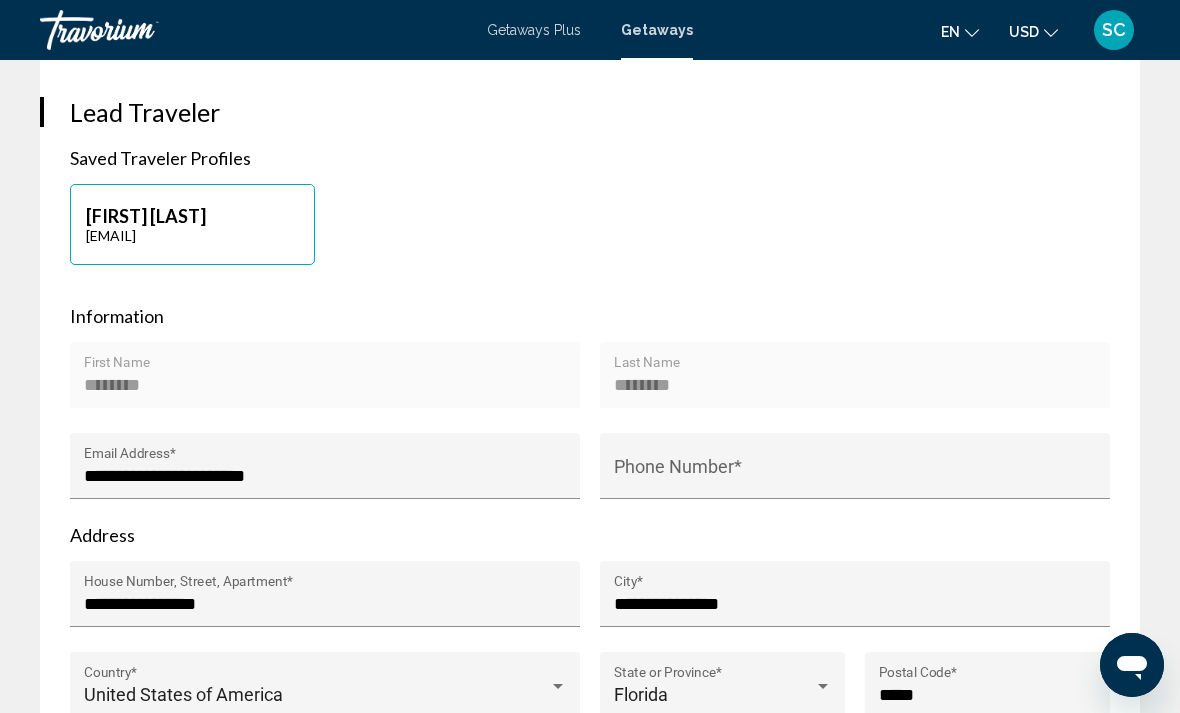 click on "Phone Number  *" at bounding box center (855, 476) 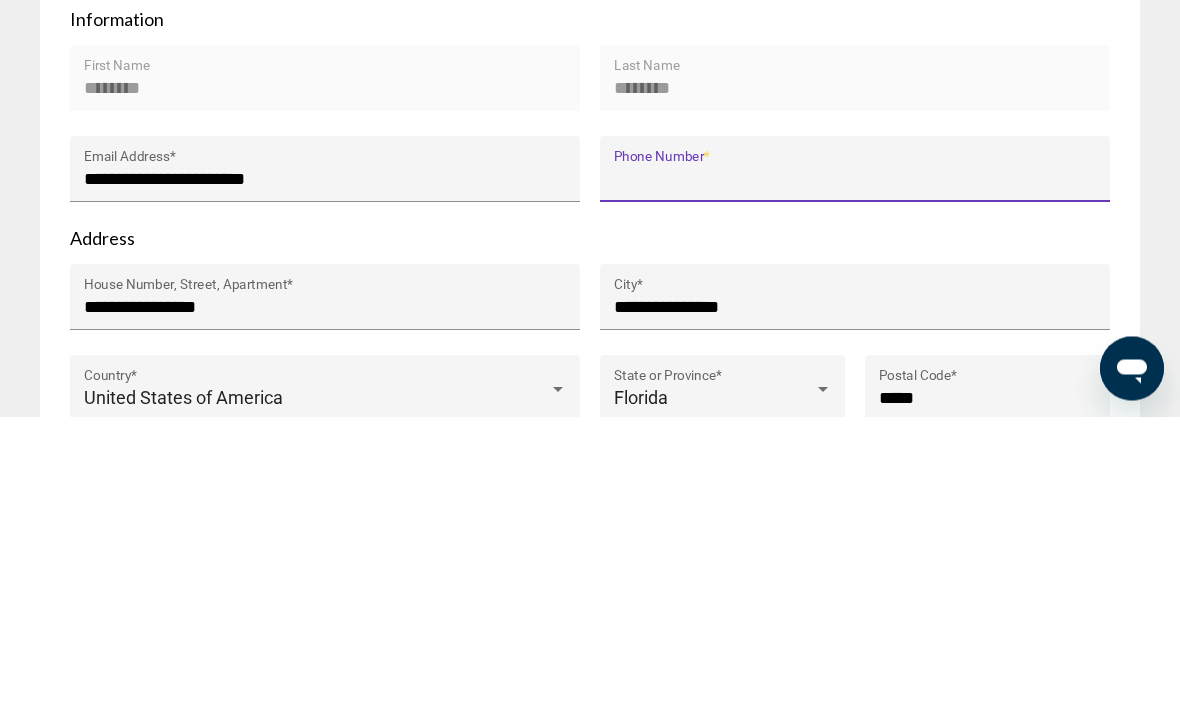 type on "**********" 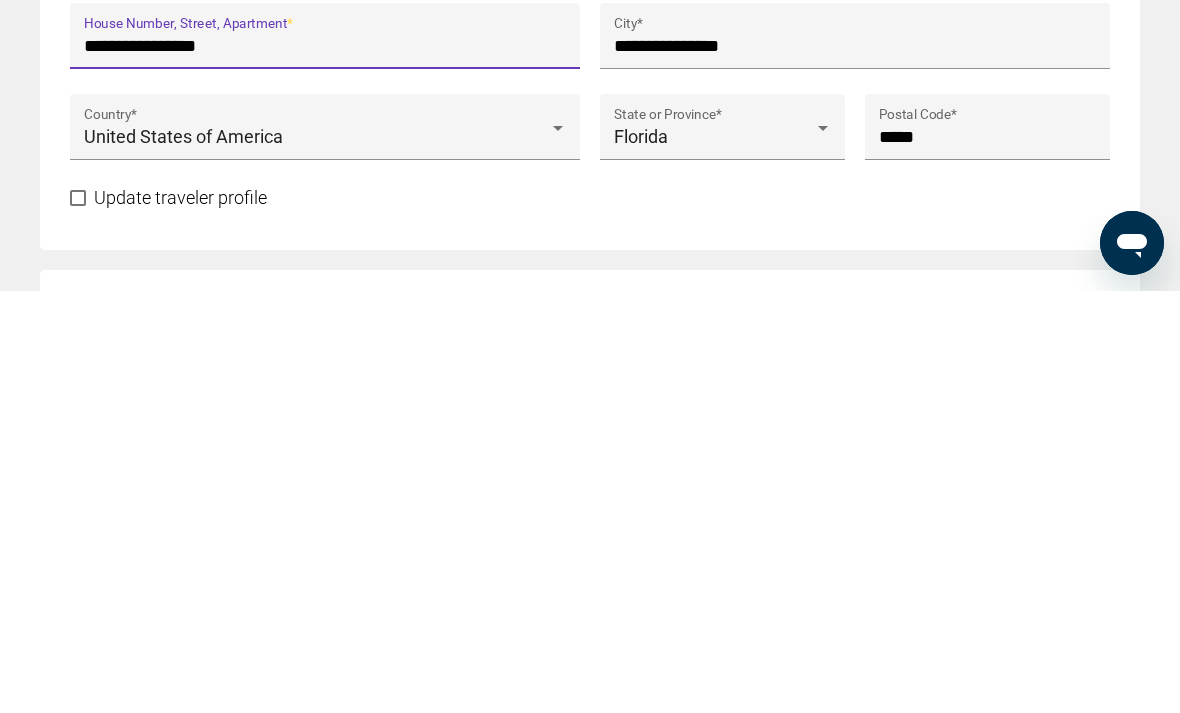 scroll, scrollTop: 1015, scrollLeft: 0, axis: vertical 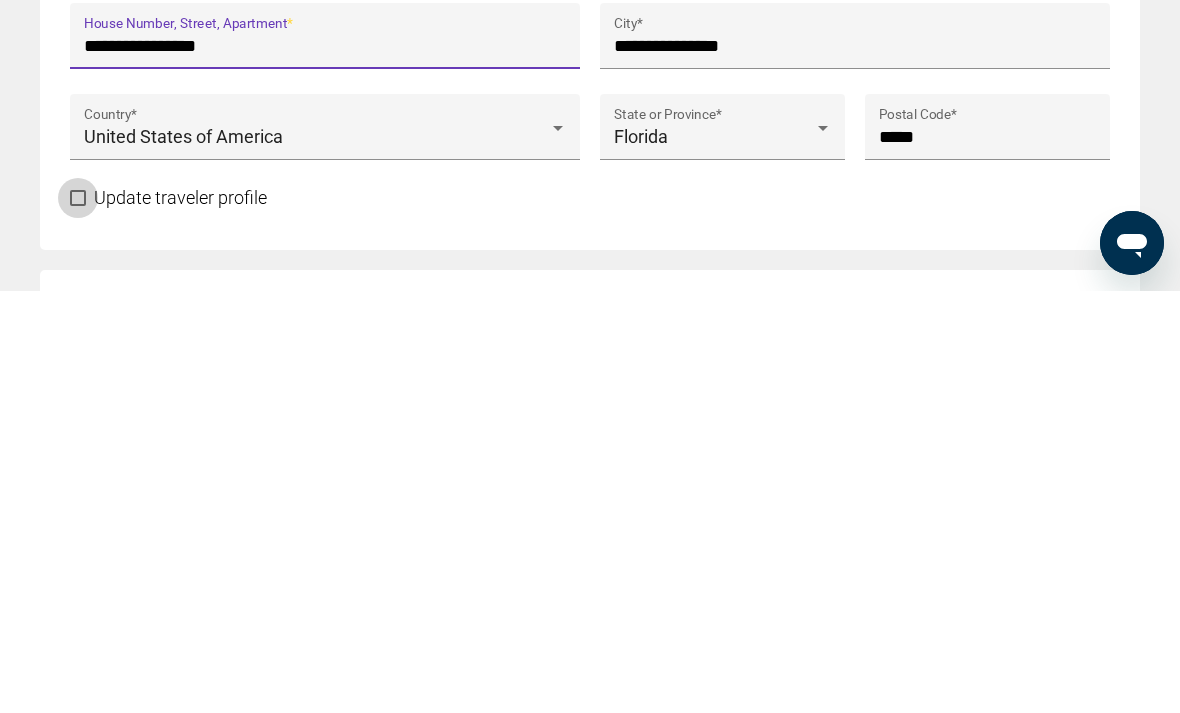 click on "Update traveler profile" at bounding box center [180, 619] 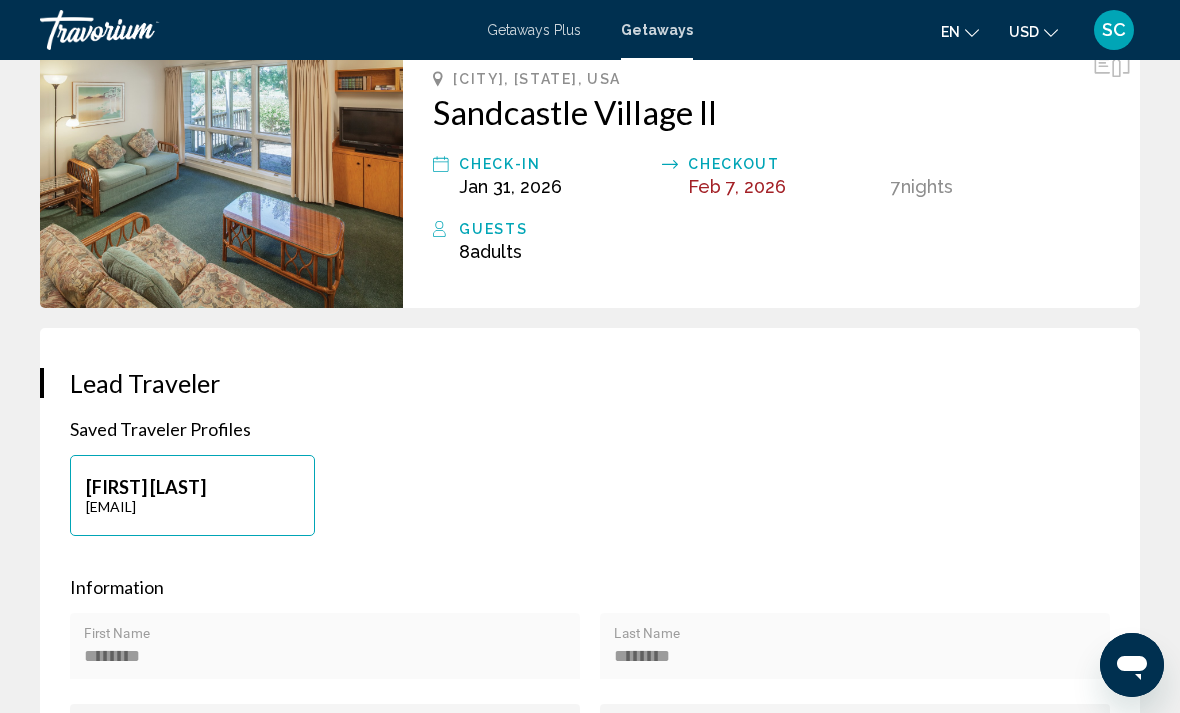 scroll, scrollTop: 606, scrollLeft: 0, axis: vertical 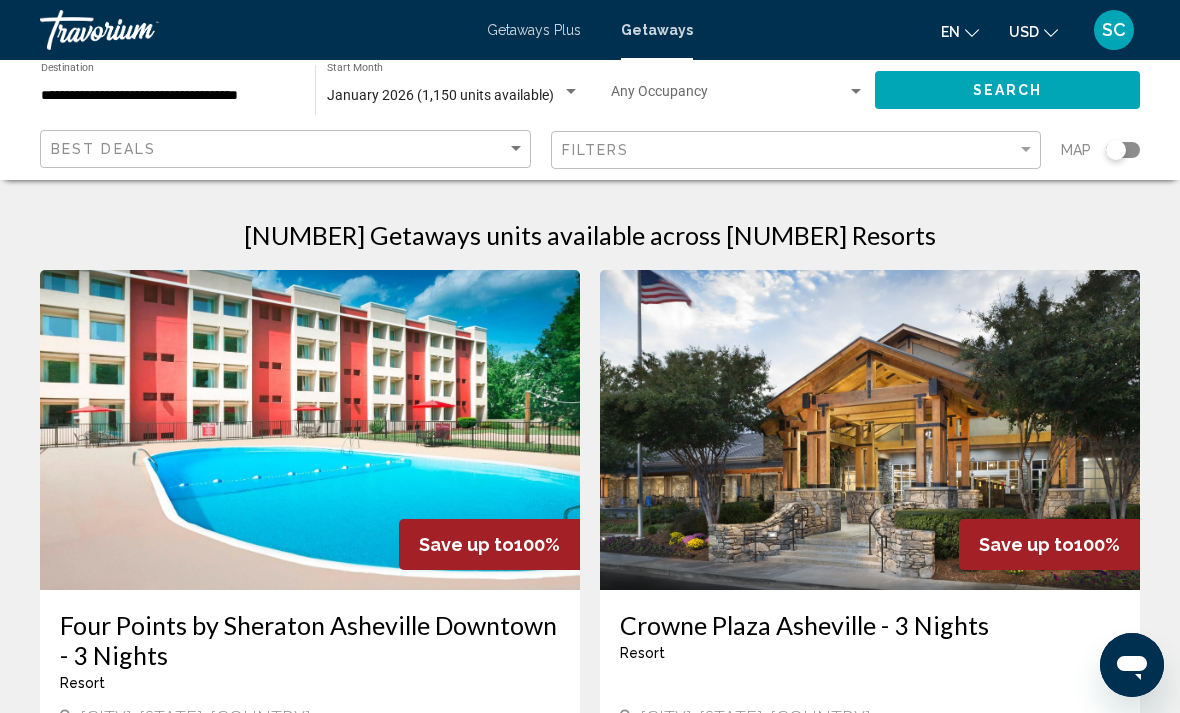 click on "[MONTH] [YEAR] ([UNITS] units available) Start Month All Start Months" 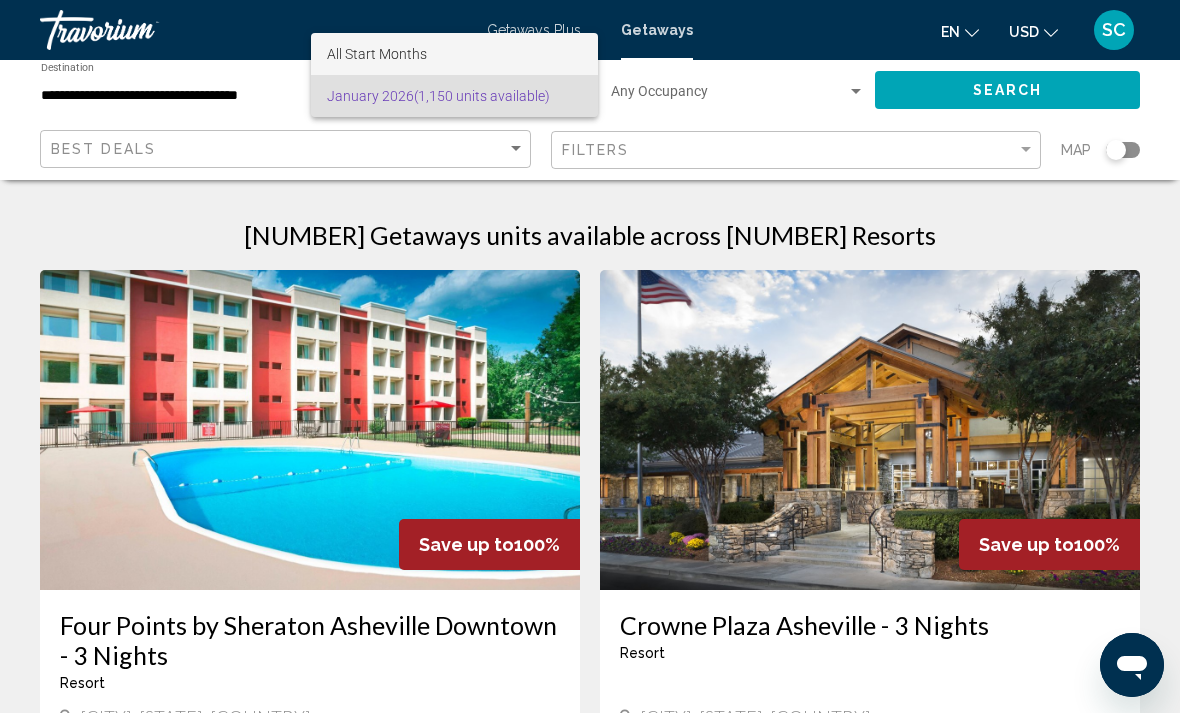 click on "All Start Months" at bounding box center (454, 54) 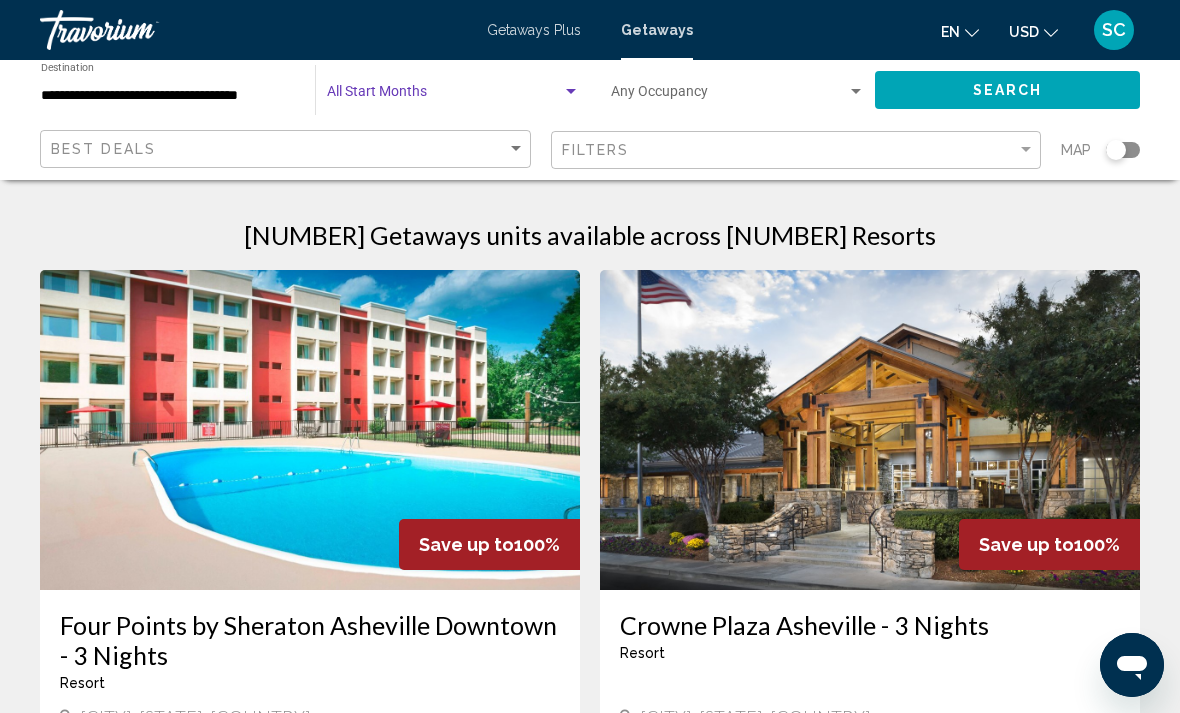 click on "Search" 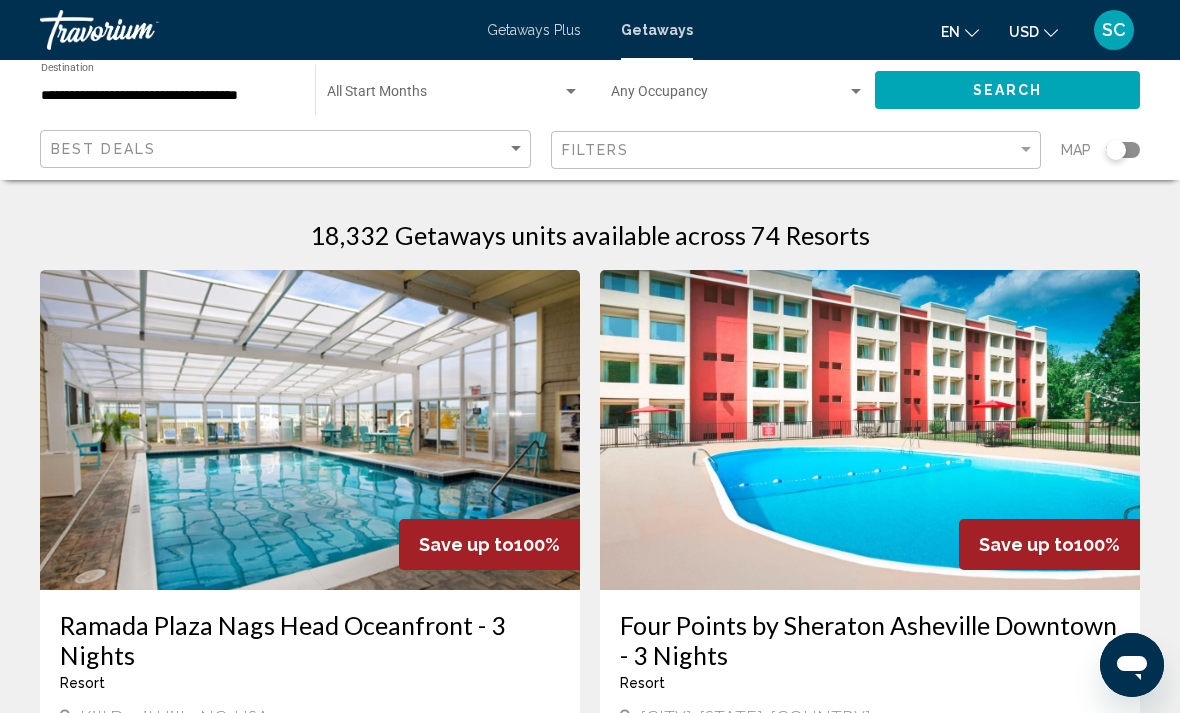 click at bounding box center (444, 96) 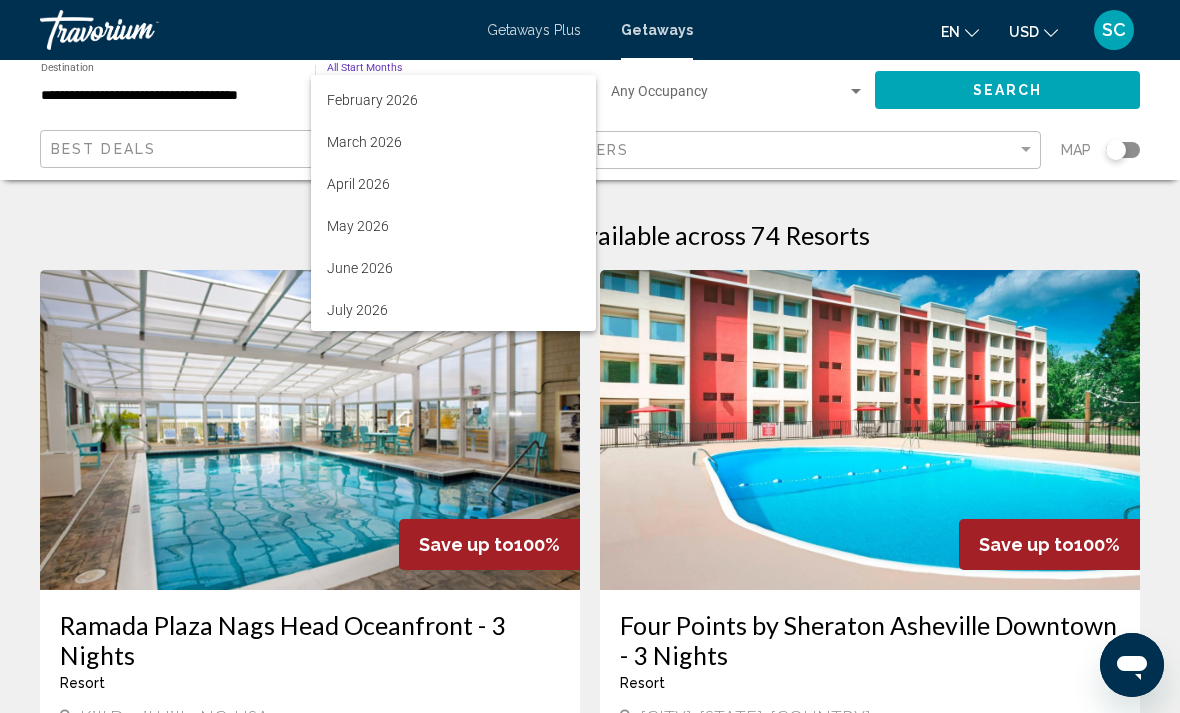 scroll, scrollTop: 290, scrollLeft: 0, axis: vertical 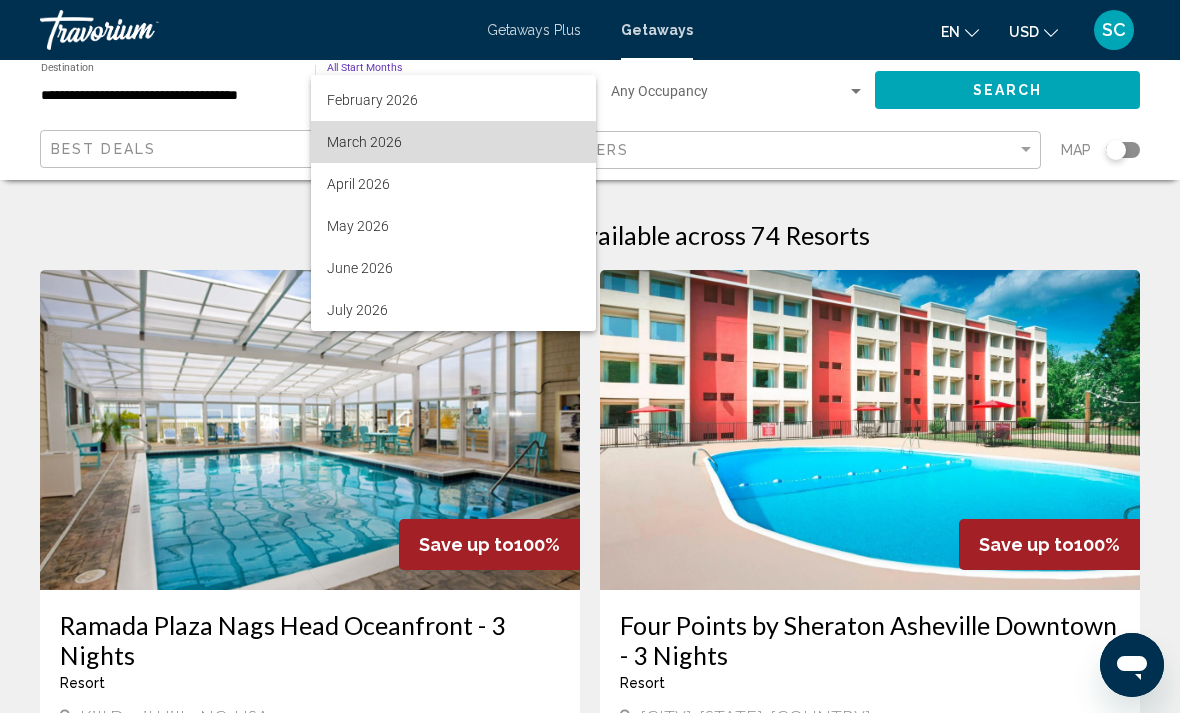 click on "March 2026" at bounding box center (453, 142) 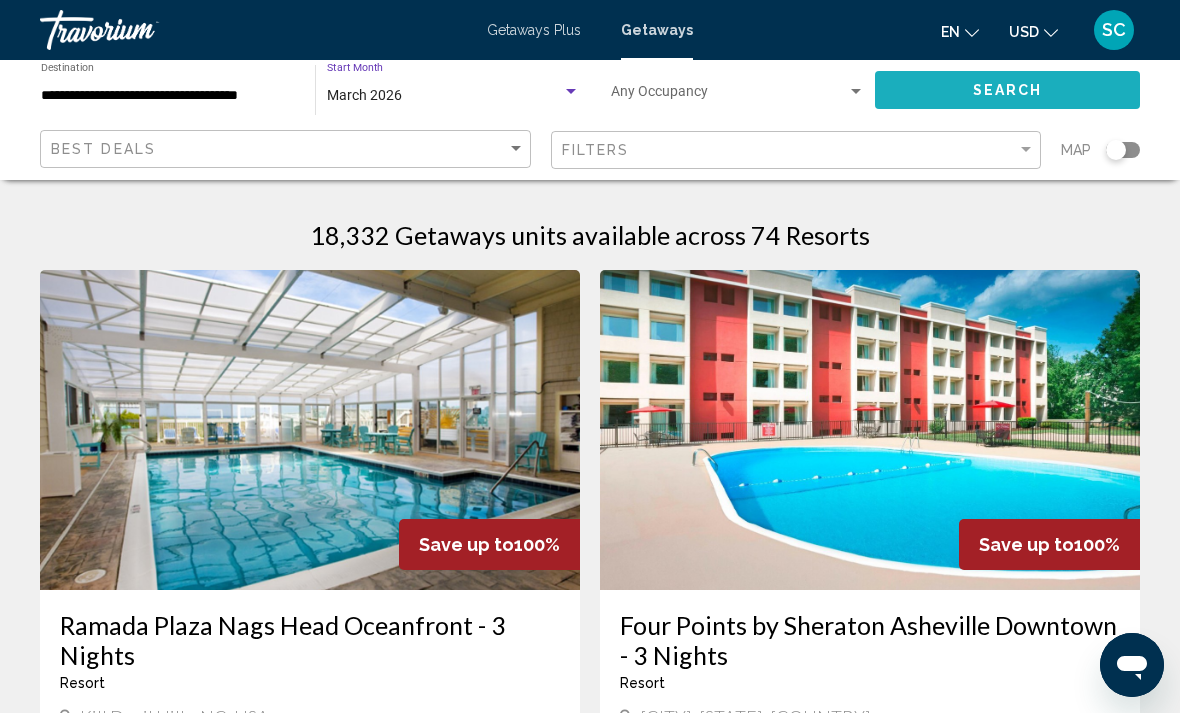 click on "Search" 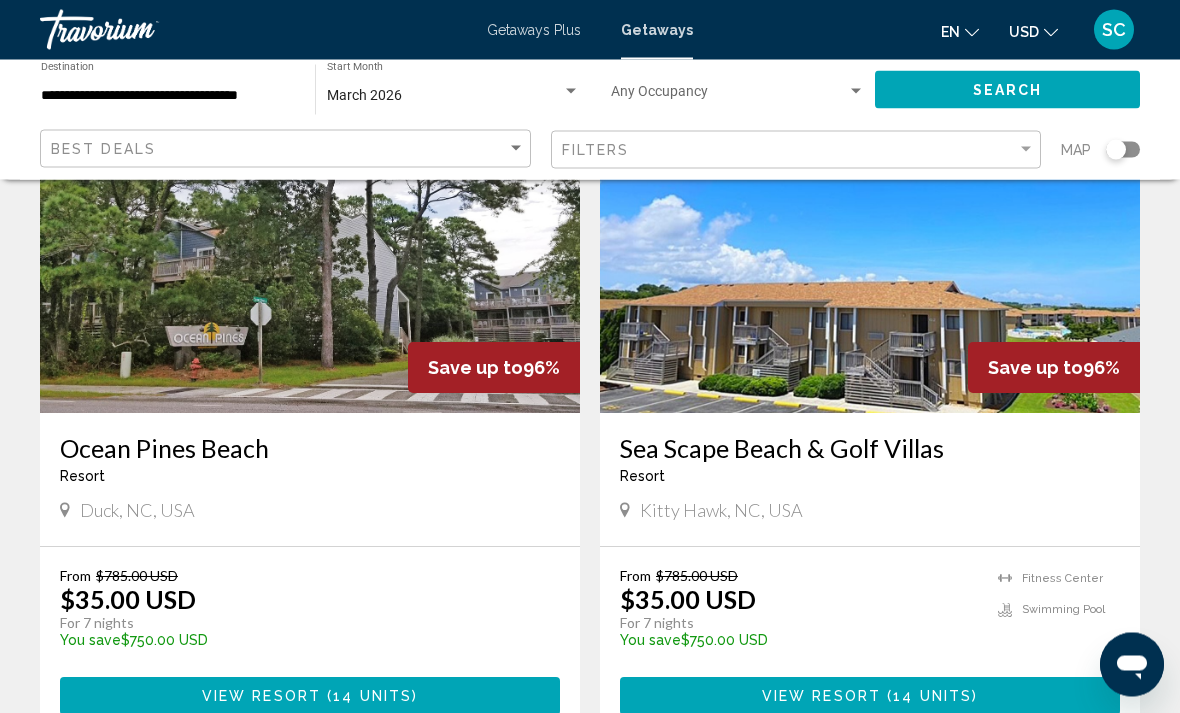 scroll, scrollTop: 2932, scrollLeft: 0, axis: vertical 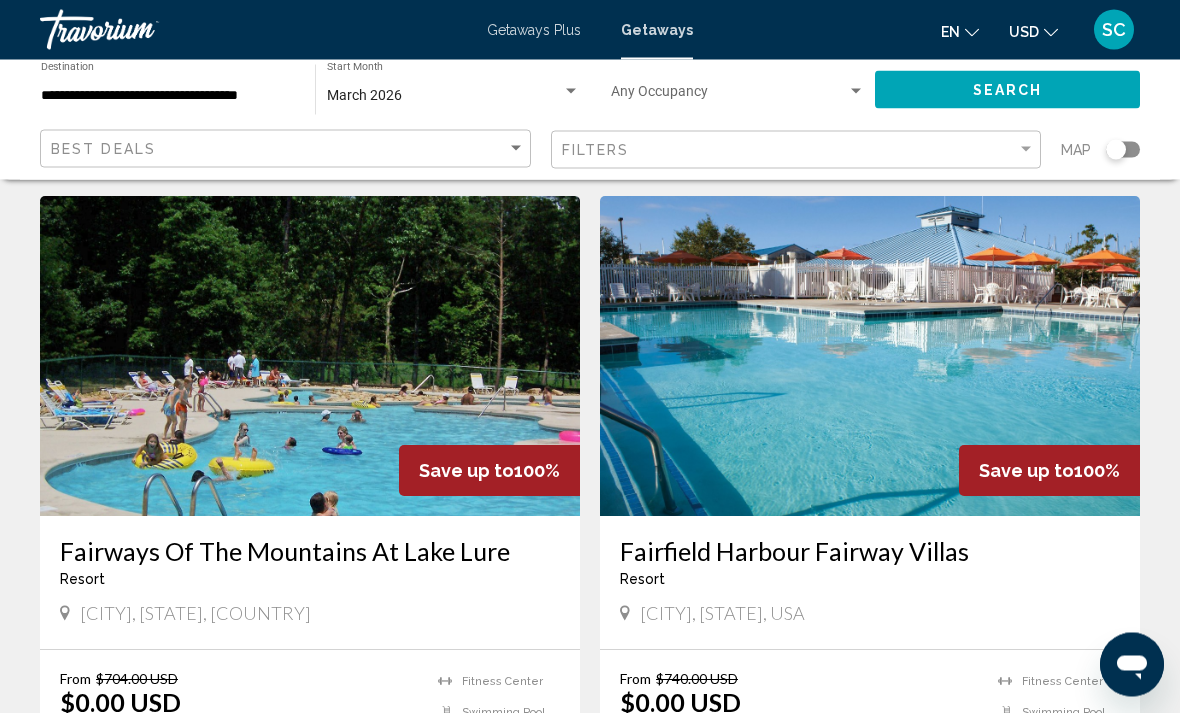 click at bounding box center (870, 357) 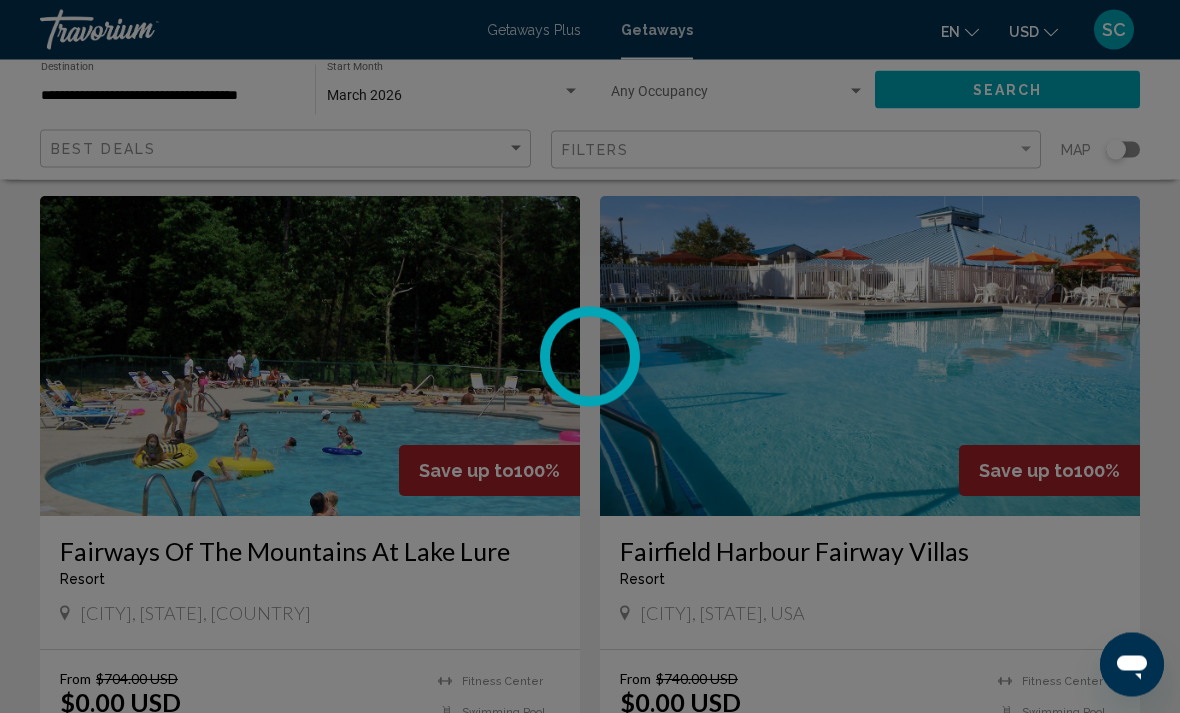 scroll, scrollTop: 785, scrollLeft: 0, axis: vertical 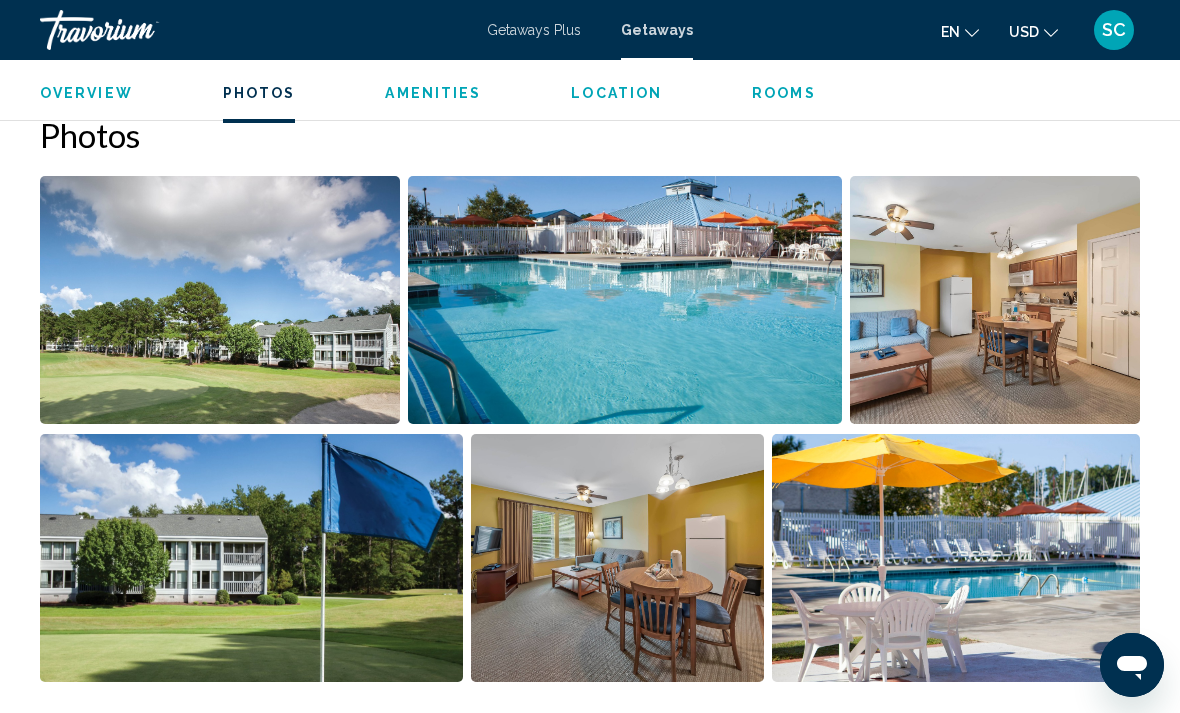 click at bounding box center [617, 558] 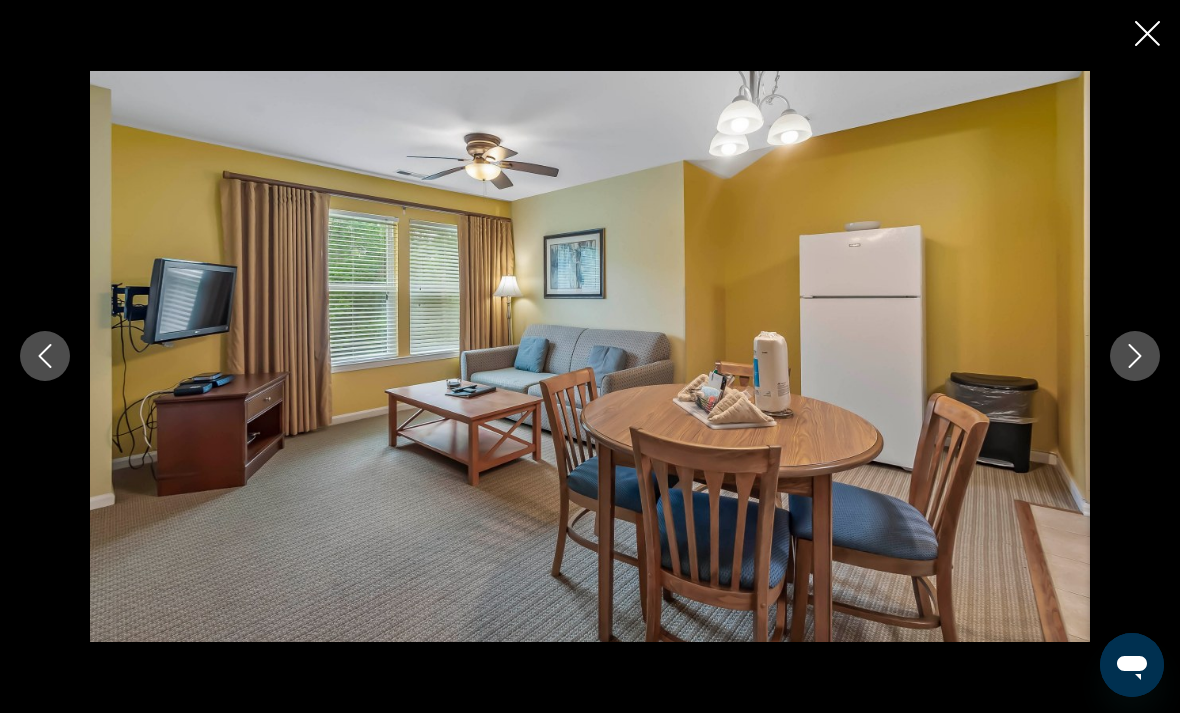 click 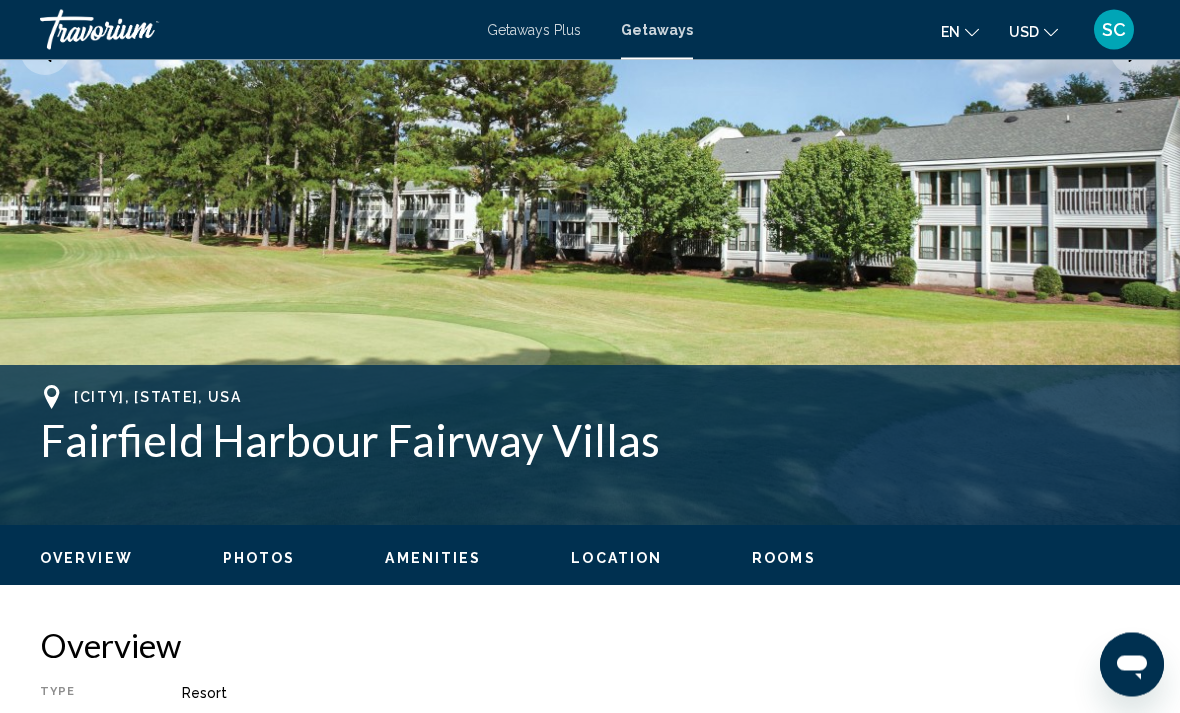 scroll, scrollTop: 0, scrollLeft: 0, axis: both 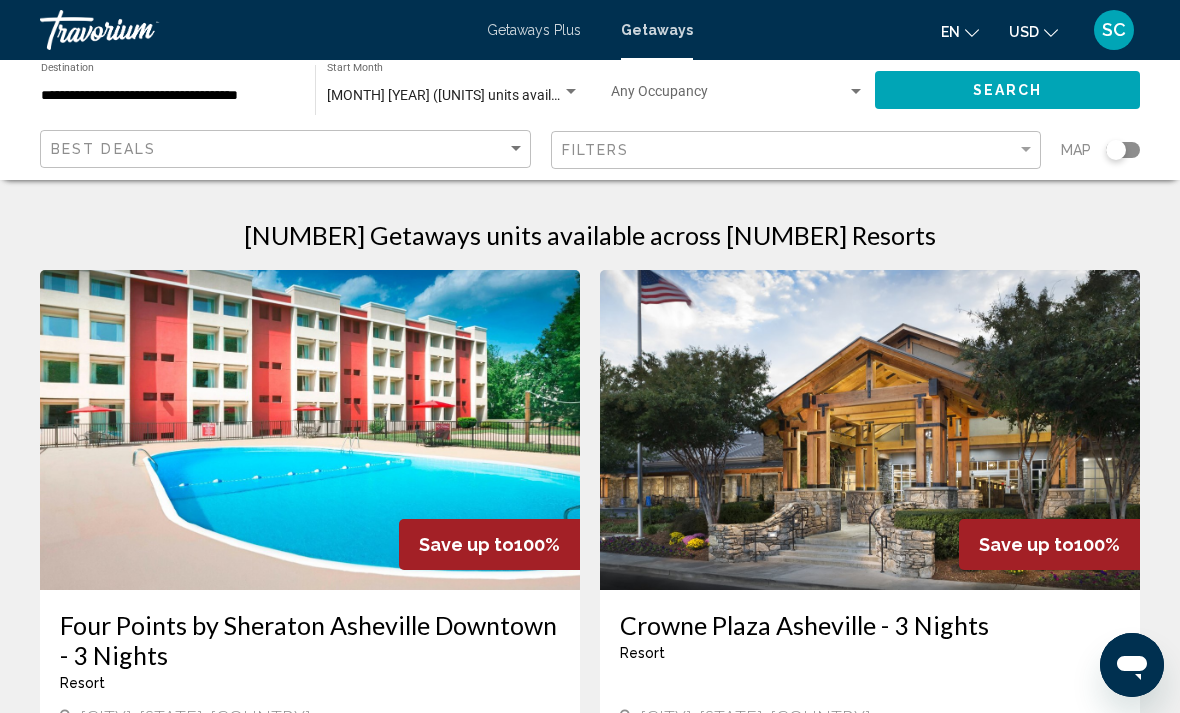 click on "[MONTH] [YEAR] ([NUMBER] units available) Start Month All Start Months" 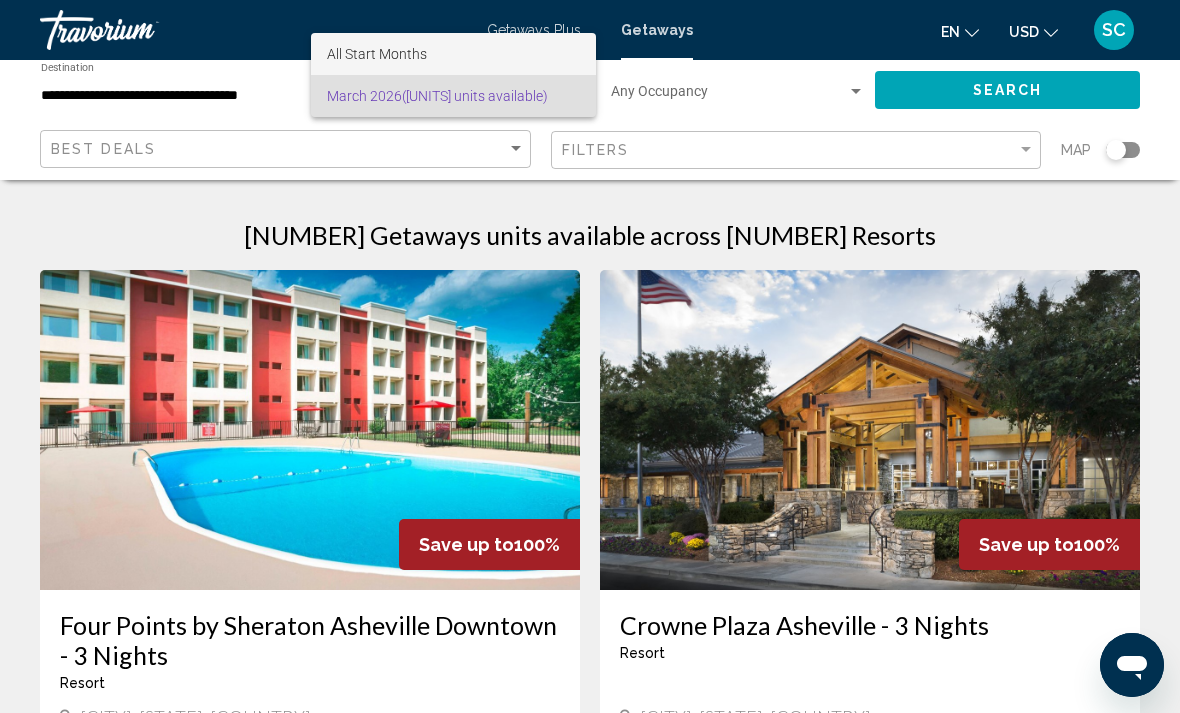 click on "All Start Months" at bounding box center [453, 54] 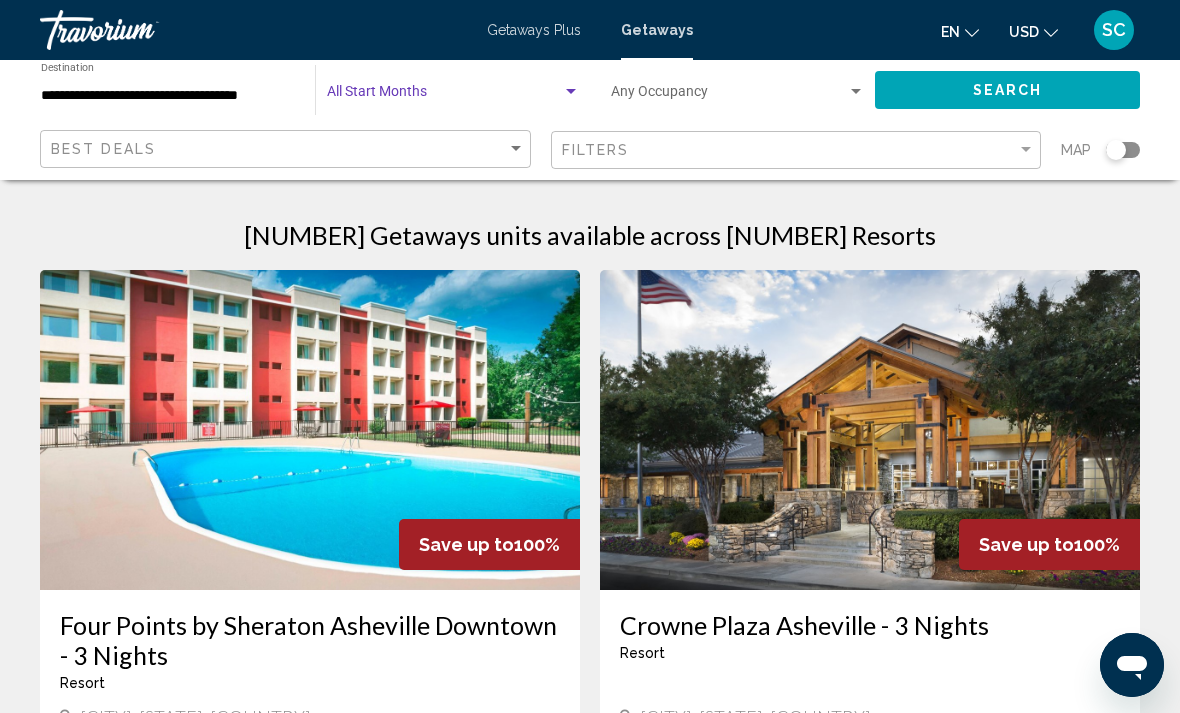 click on "Search" 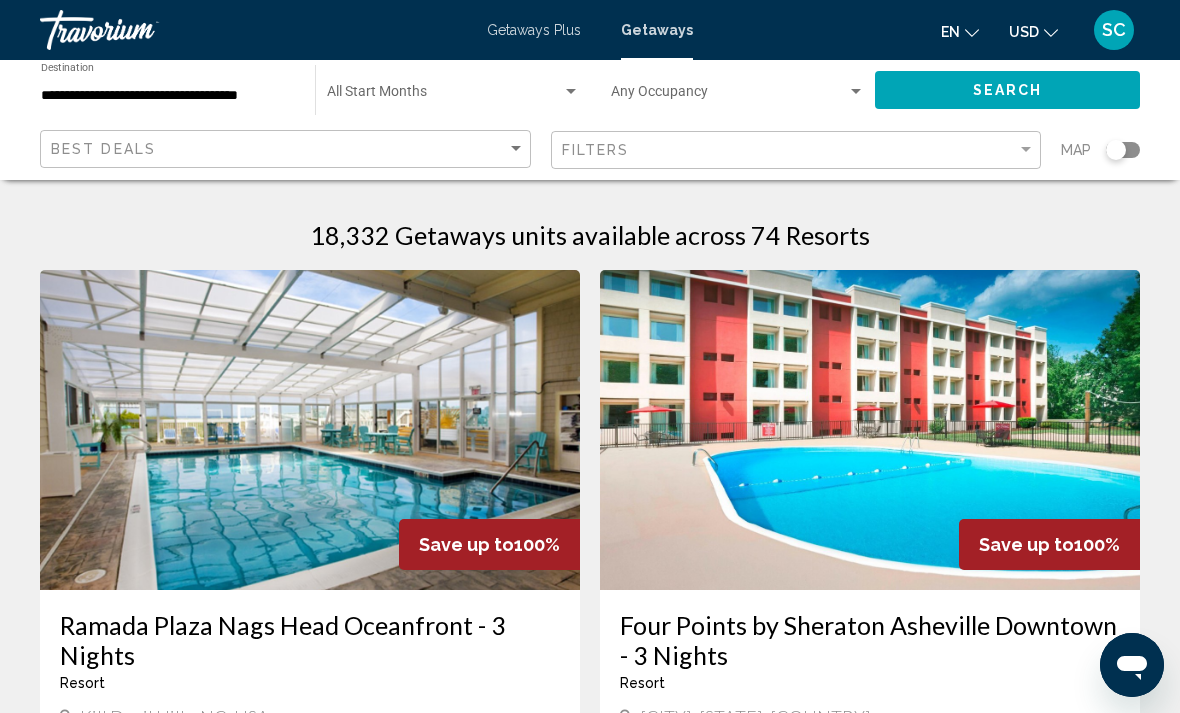 click at bounding box center (453, 96) 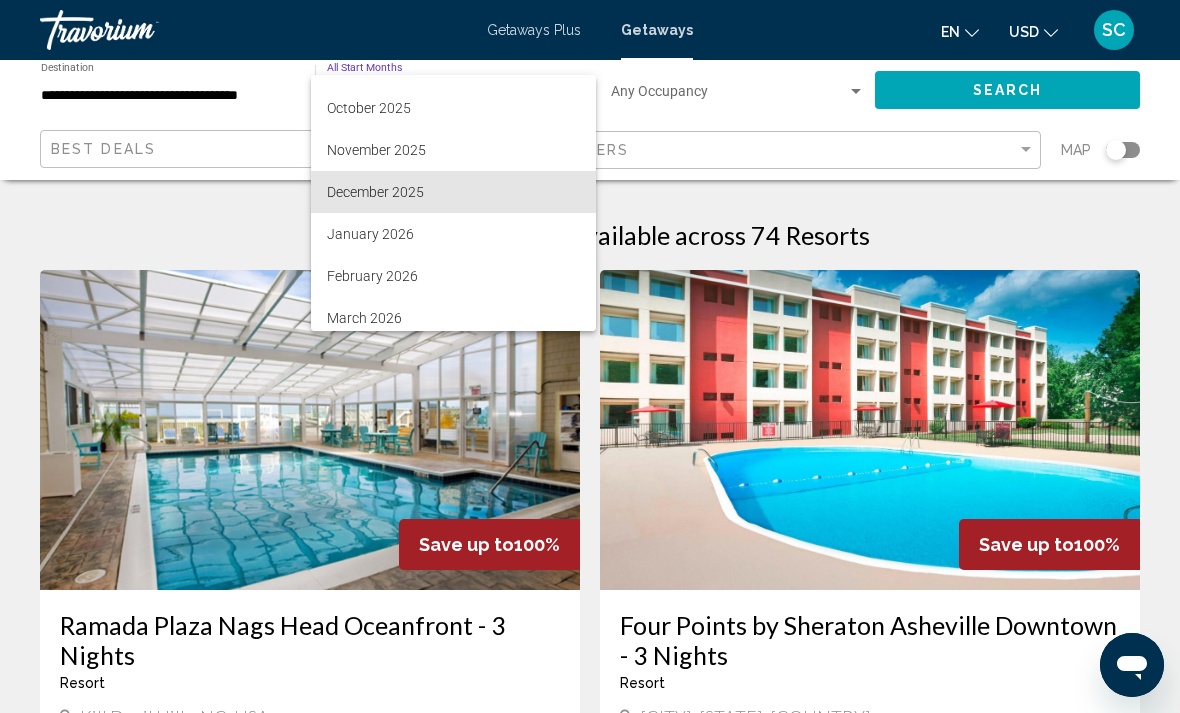 scroll, scrollTop: 120, scrollLeft: 0, axis: vertical 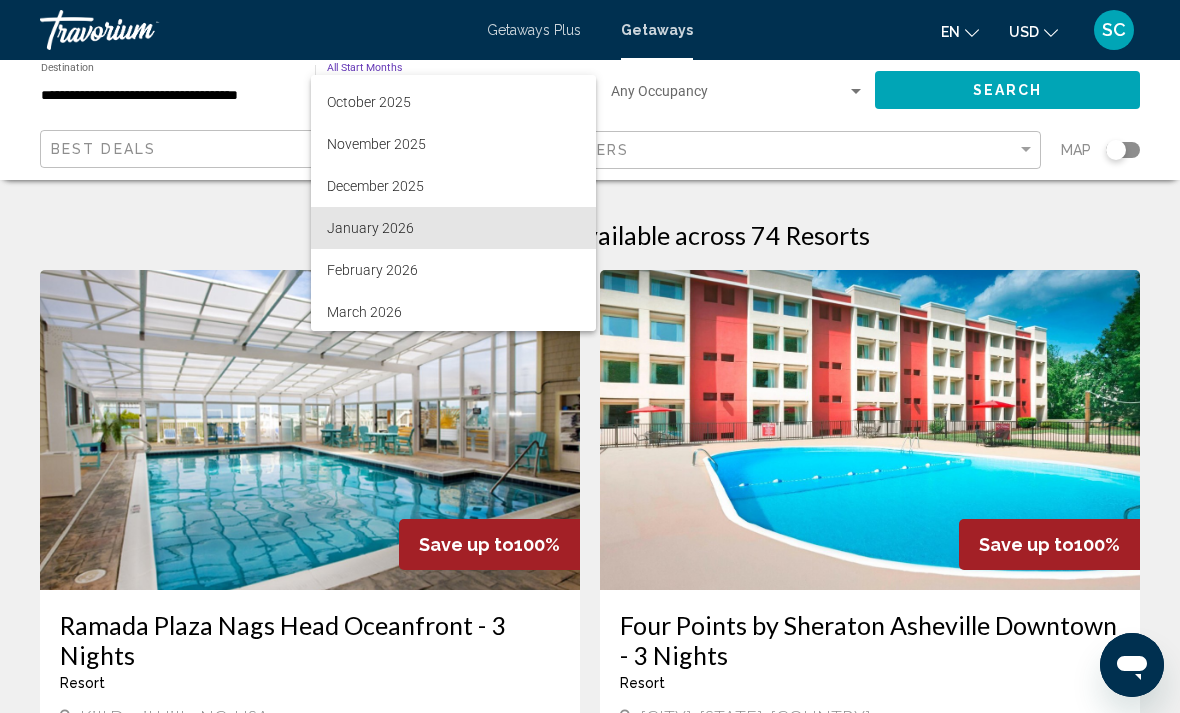 click on "January 2026" at bounding box center (453, 228) 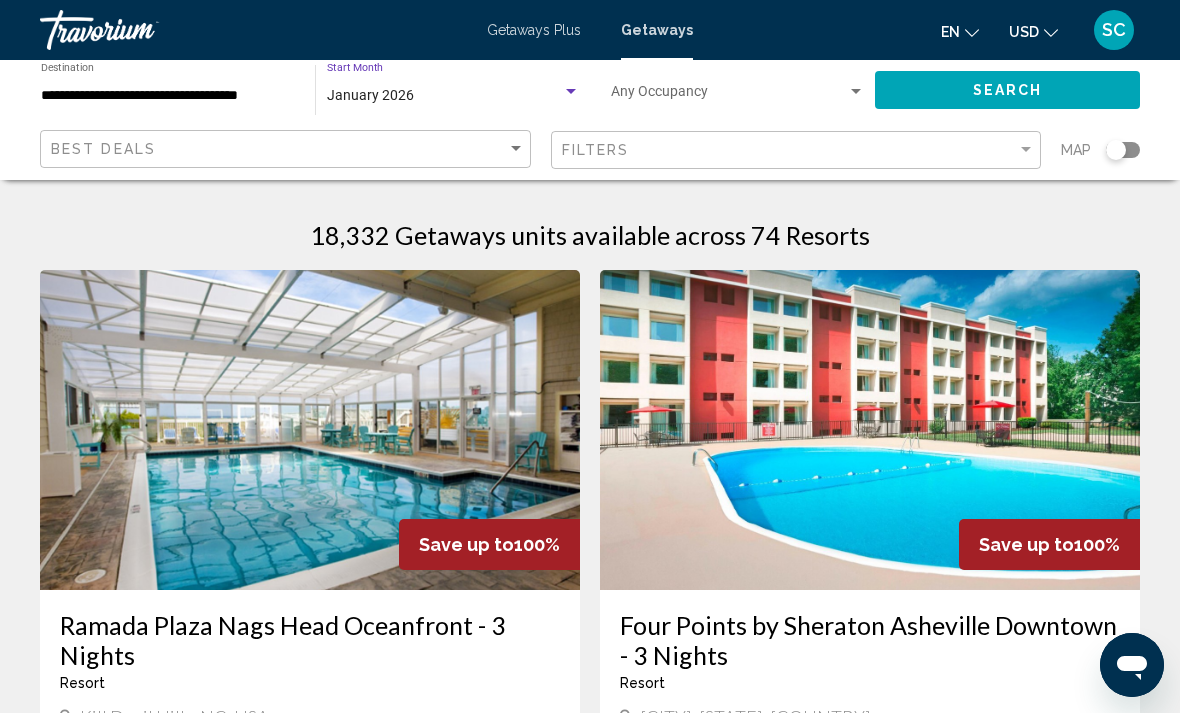 click on "Search" 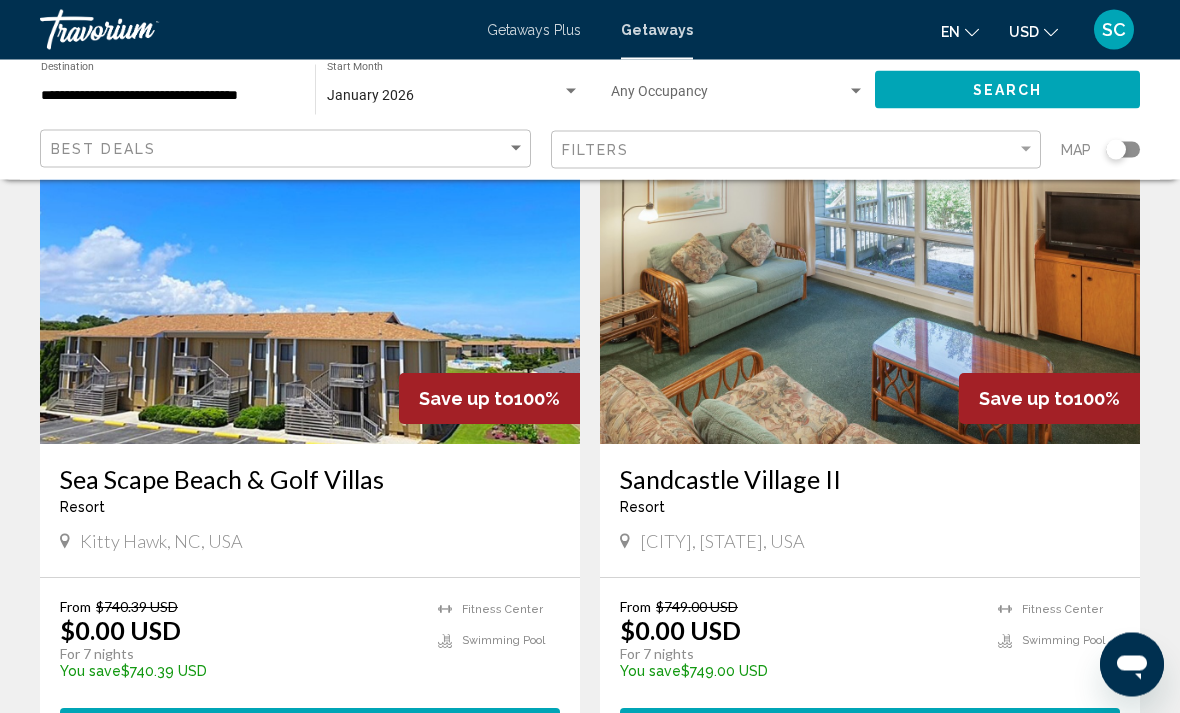 scroll, scrollTop: 857, scrollLeft: 0, axis: vertical 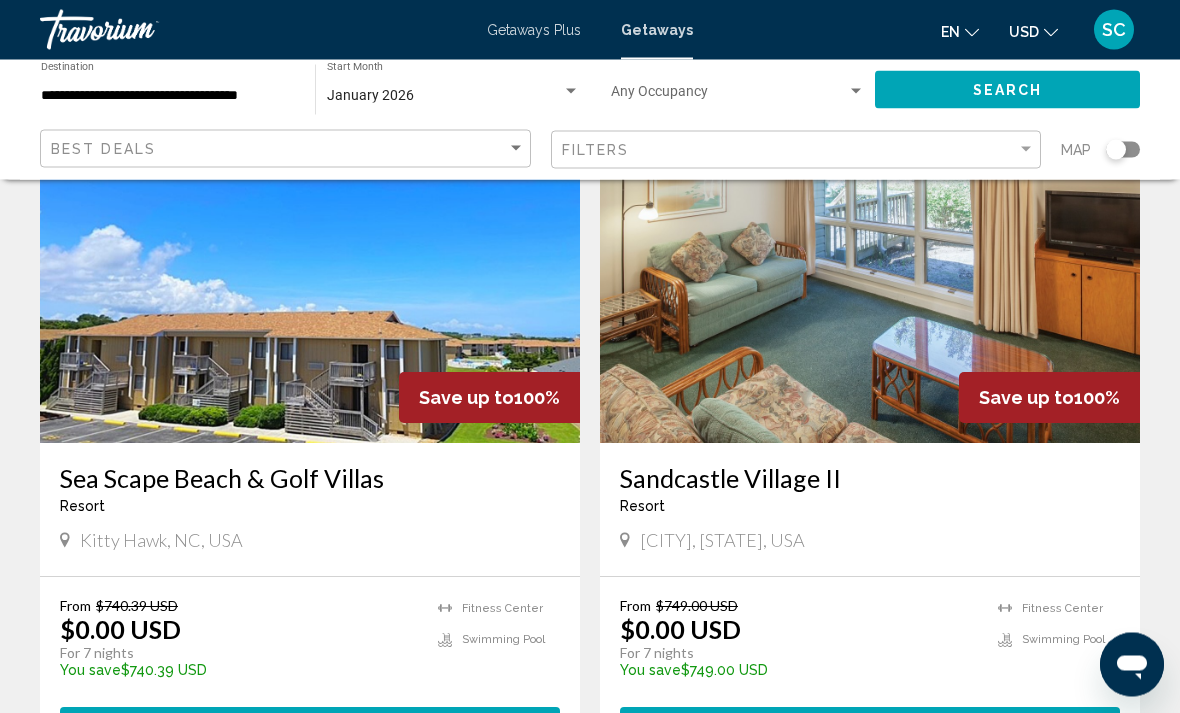 click at bounding box center (870, 284) 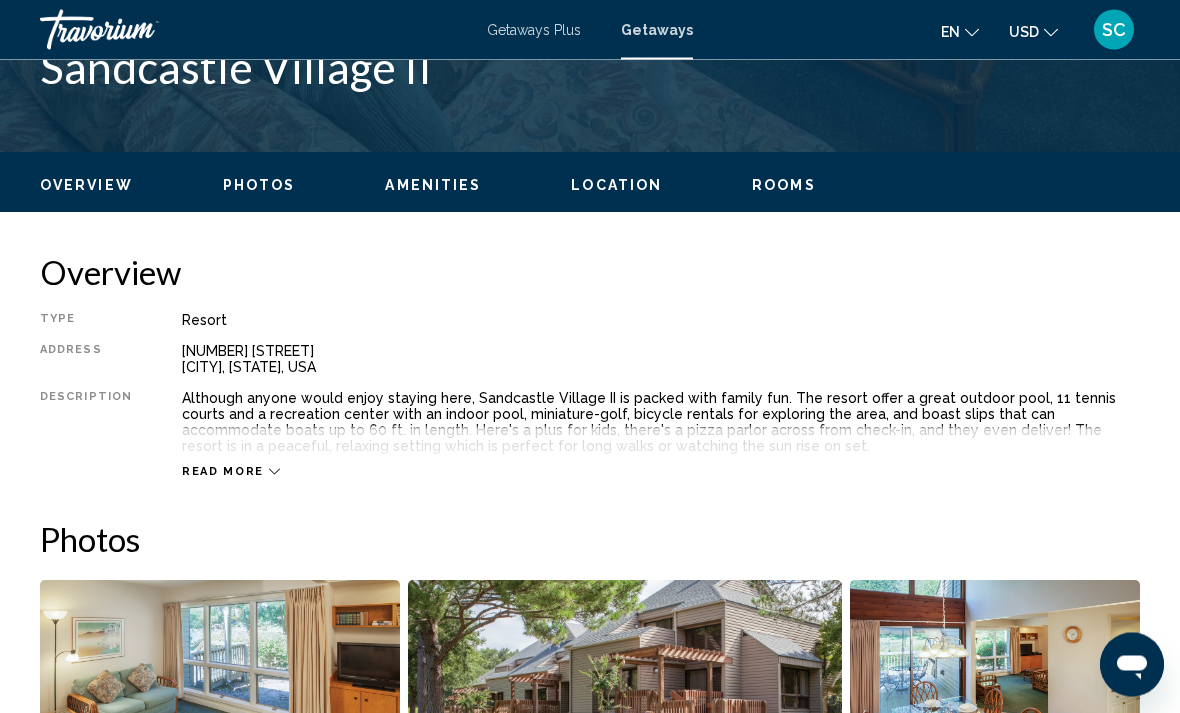 scroll, scrollTop: 0, scrollLeft: 0, axis: both 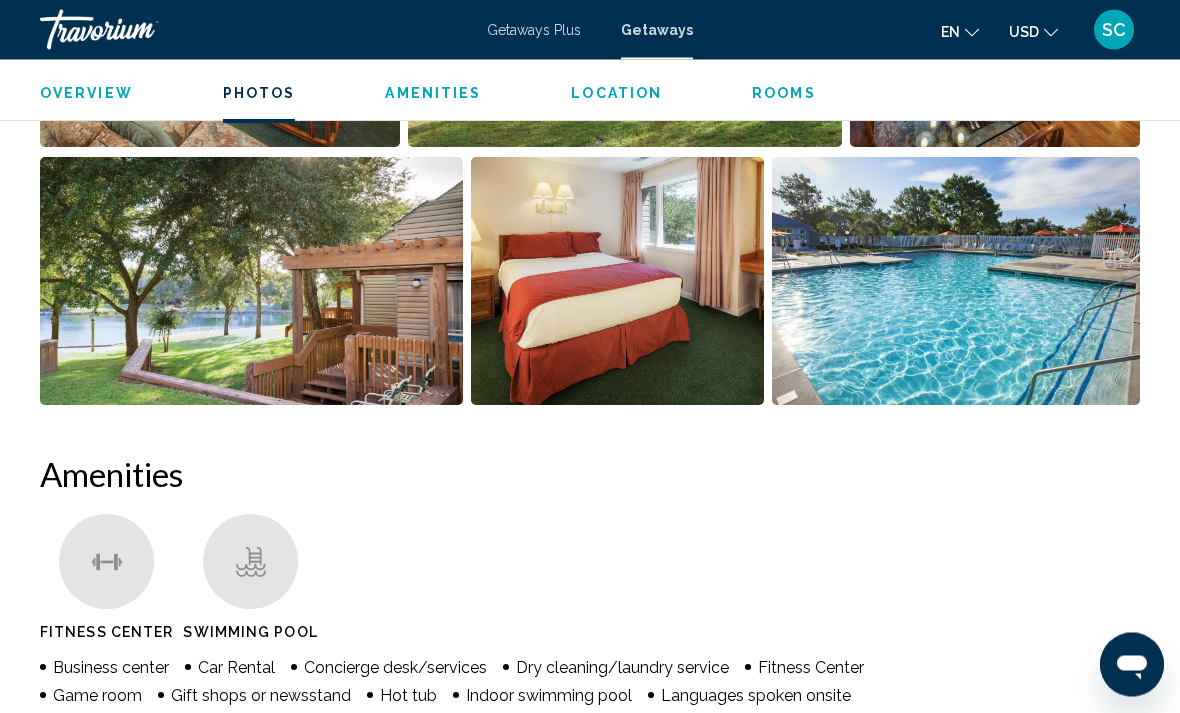 click on "Rooms" at bounding box center (784, 93) 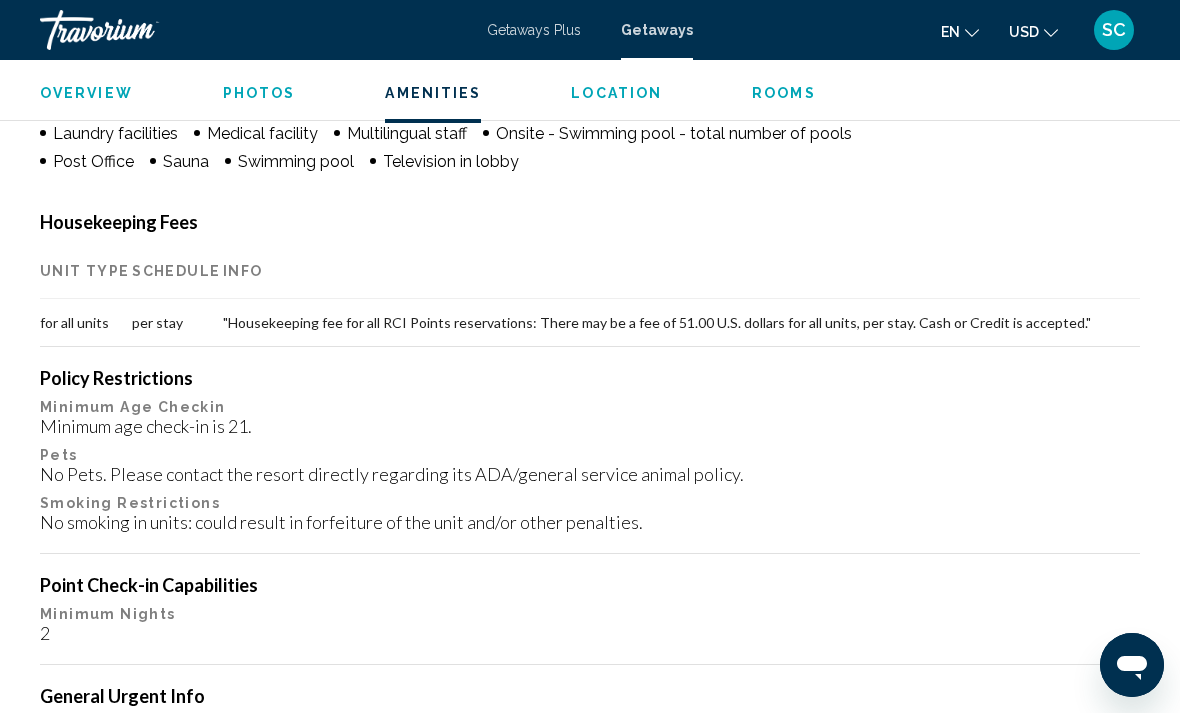 scroll, scrollTop: 3372, scrollLeft: 0, axis: vertical 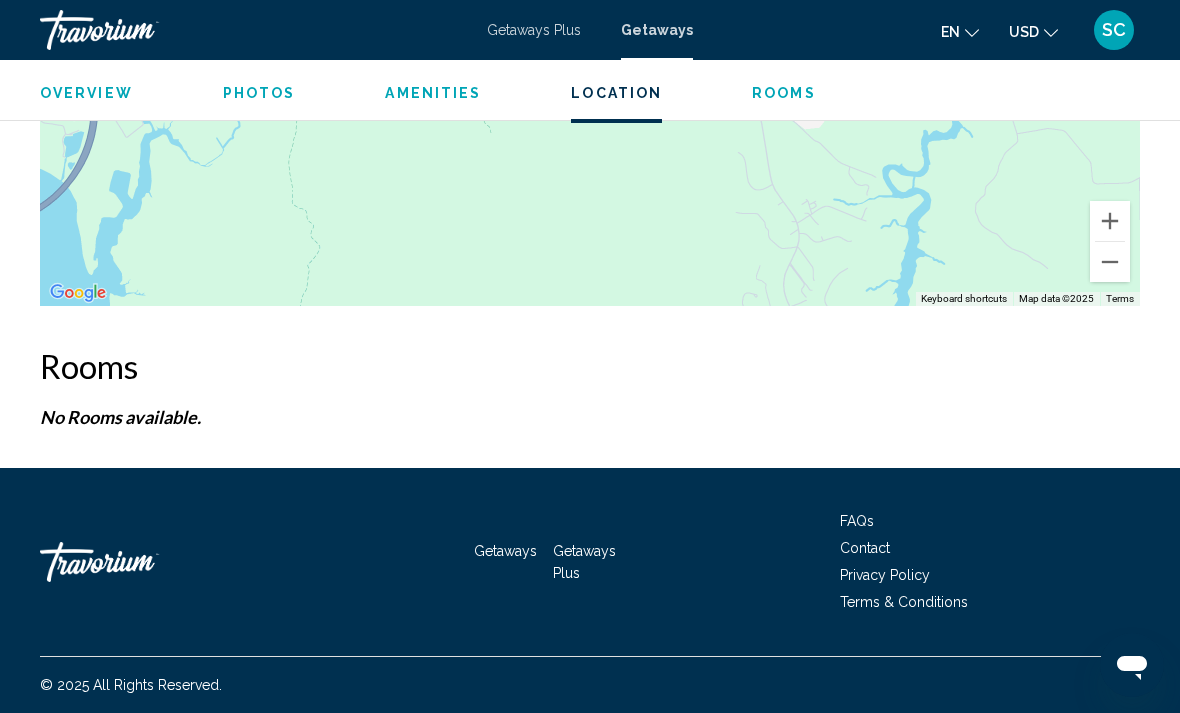 click on "Amenities" at bounding box center (433, 93) 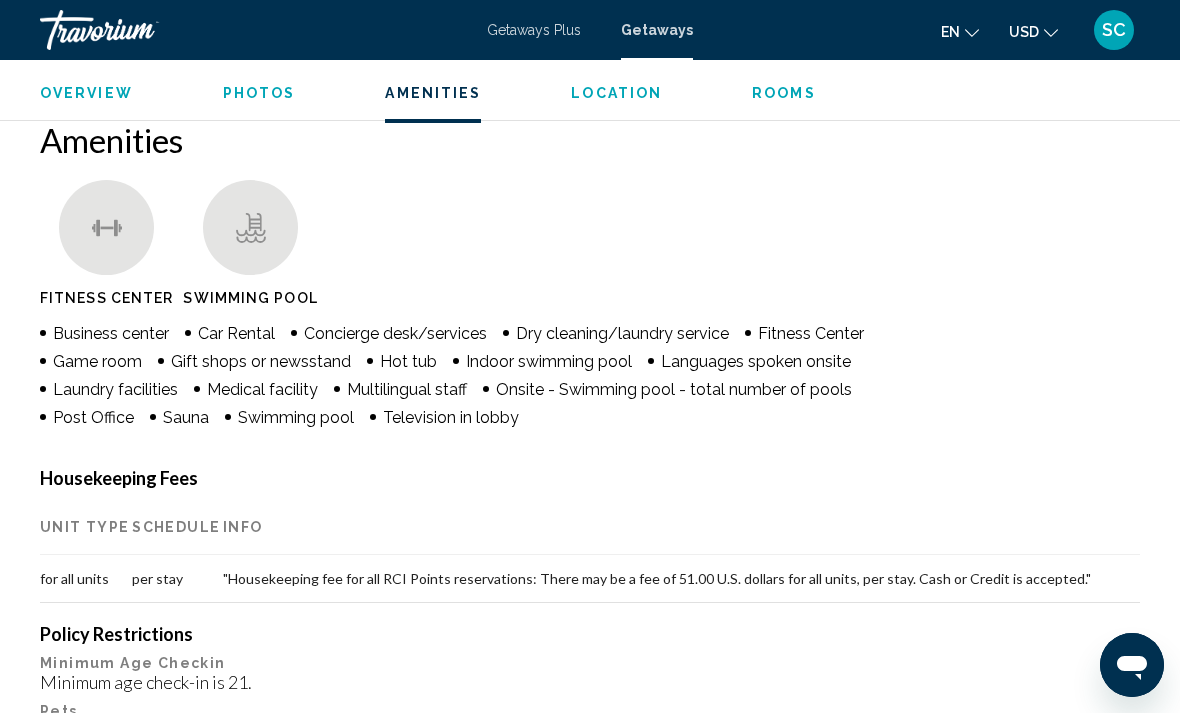 click on "Photos" at bounding box center [259, 93] 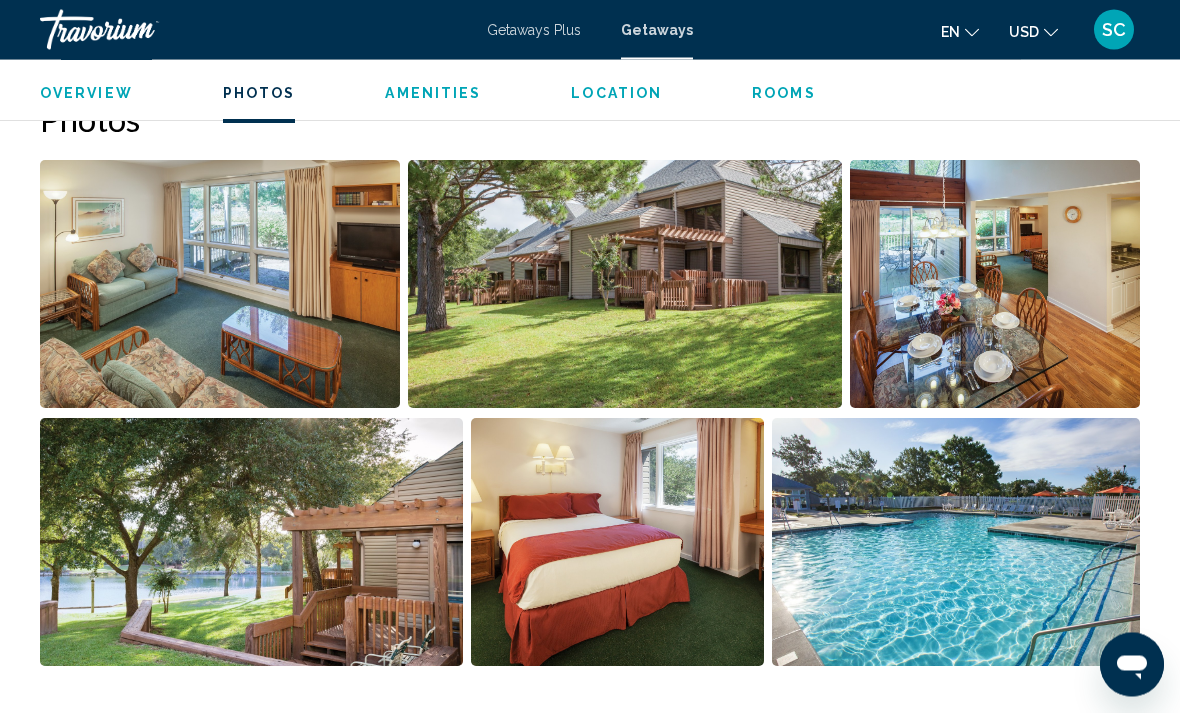 scroll, scrollTop: 1258, scrollLeft: 0, axis: vertical 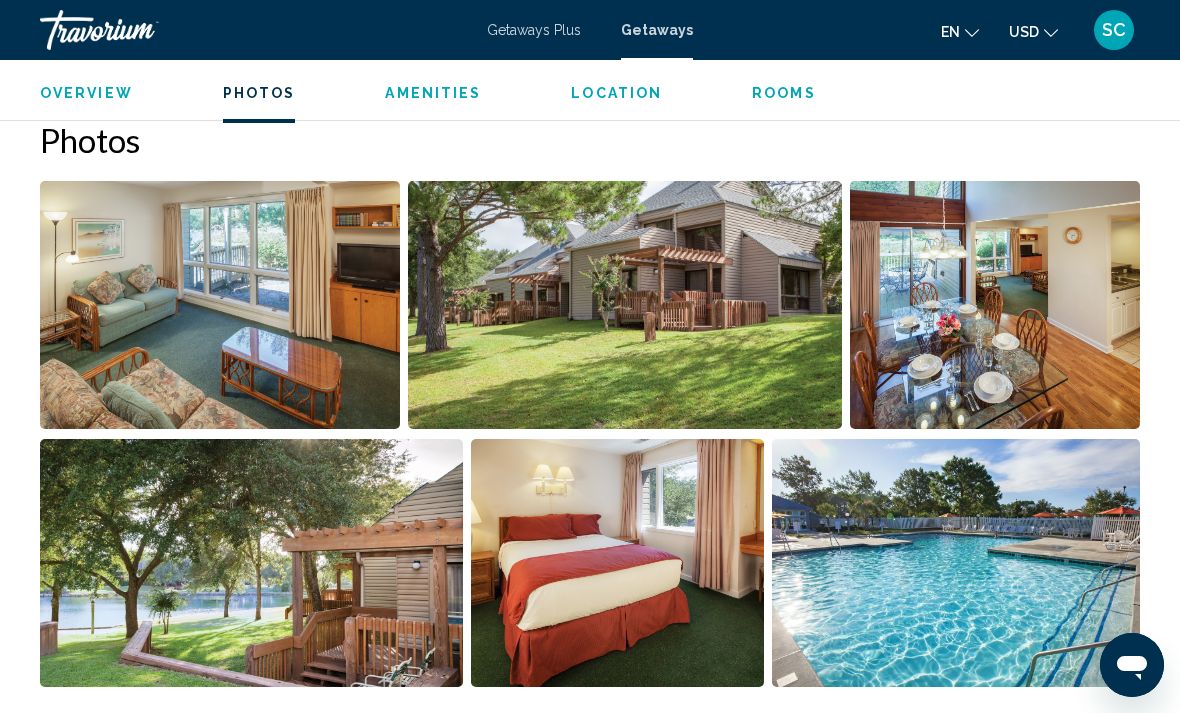 click on "Overview" at bounding box center [86, 93] 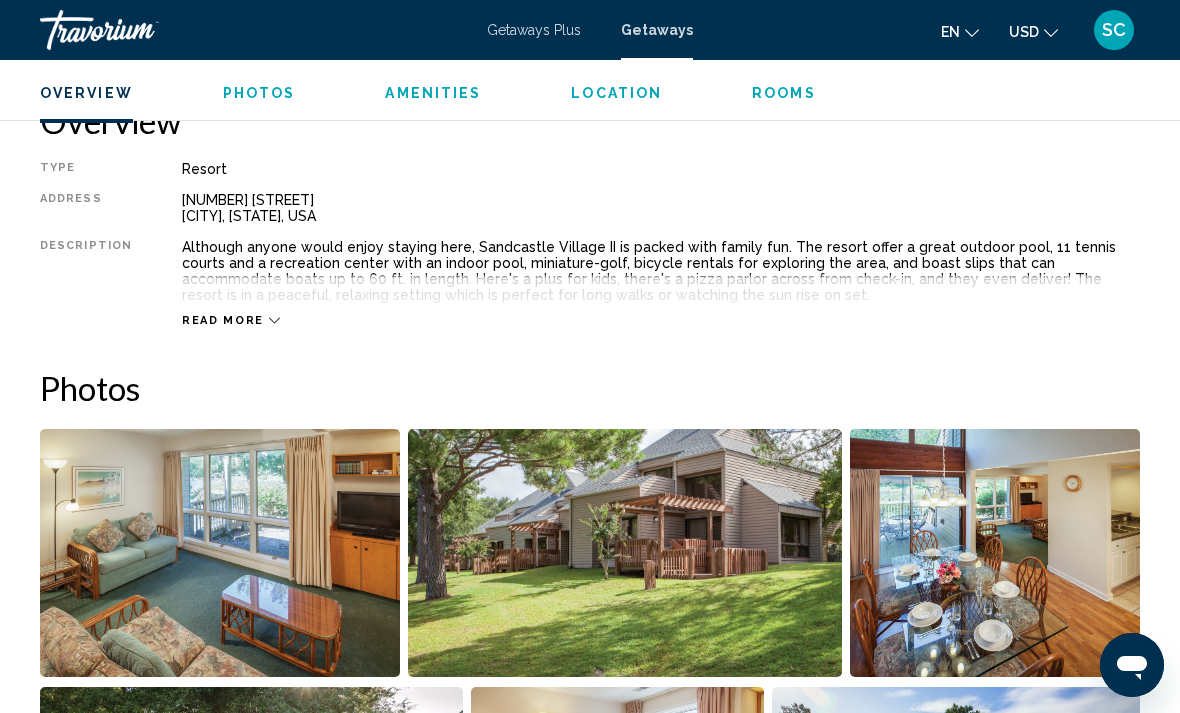 scroll, scrollTop: 991, scrollLeft: 0, axis: vertical 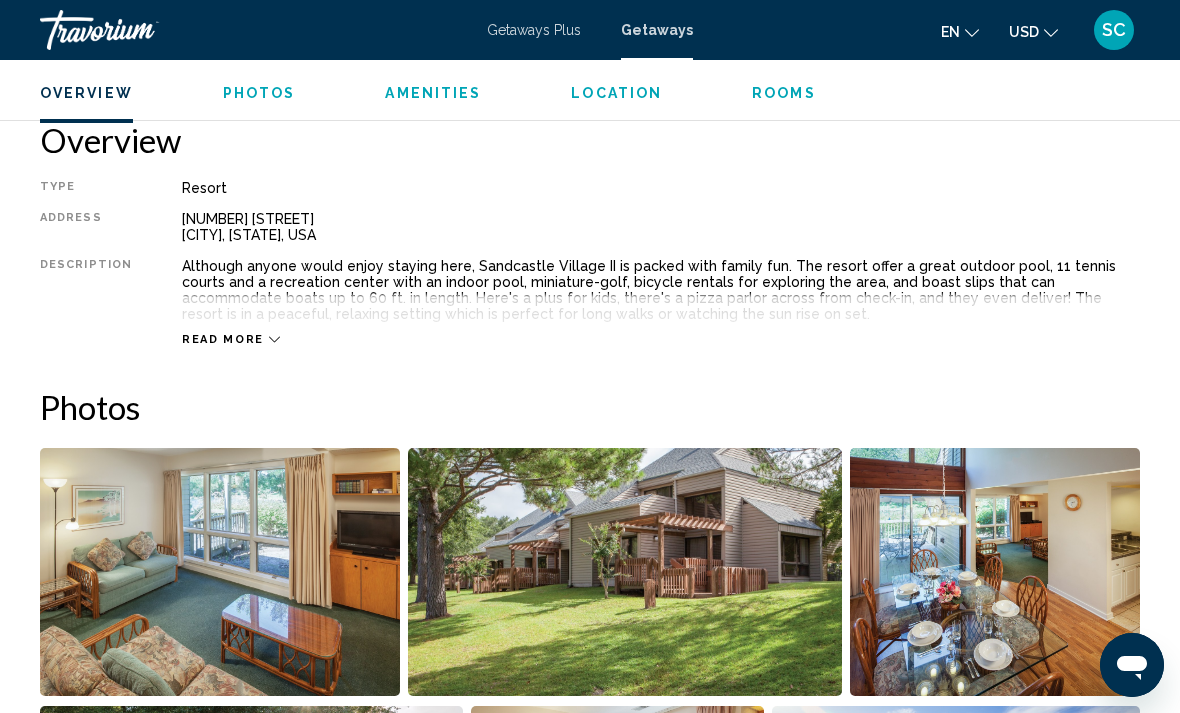 click on "Read more" at bounding box center [223, 339] 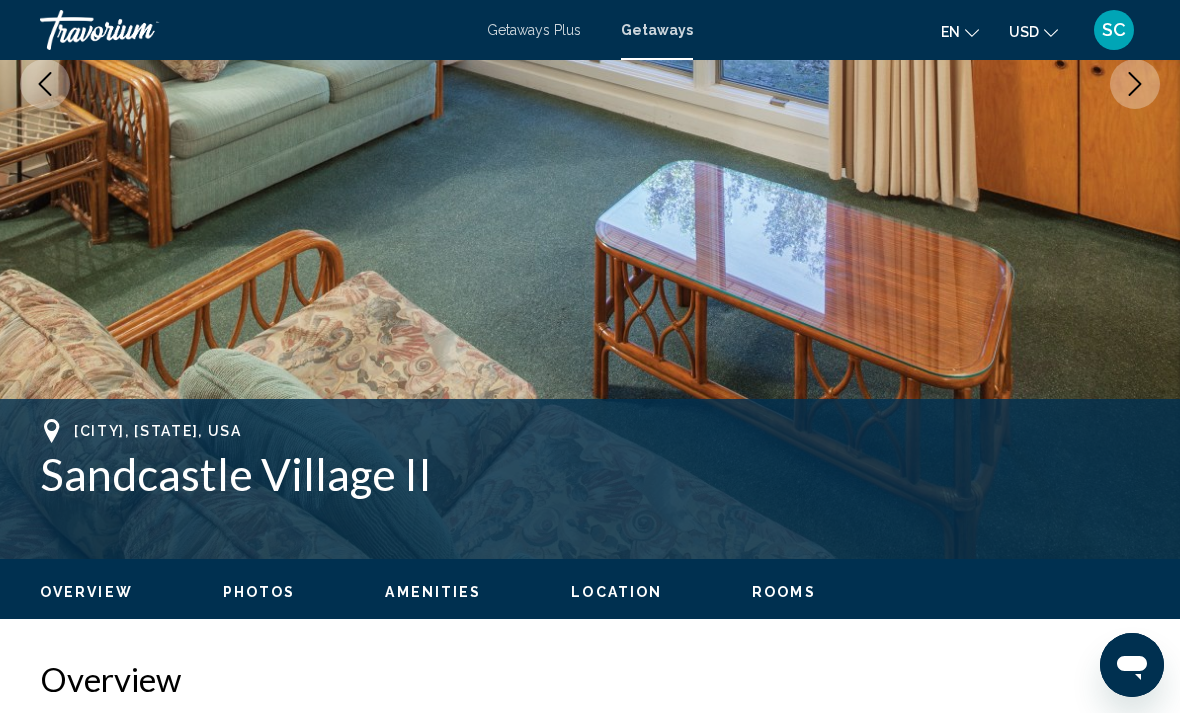 scroll, scrollTop: 0, scrollLeft: 0, axis: both 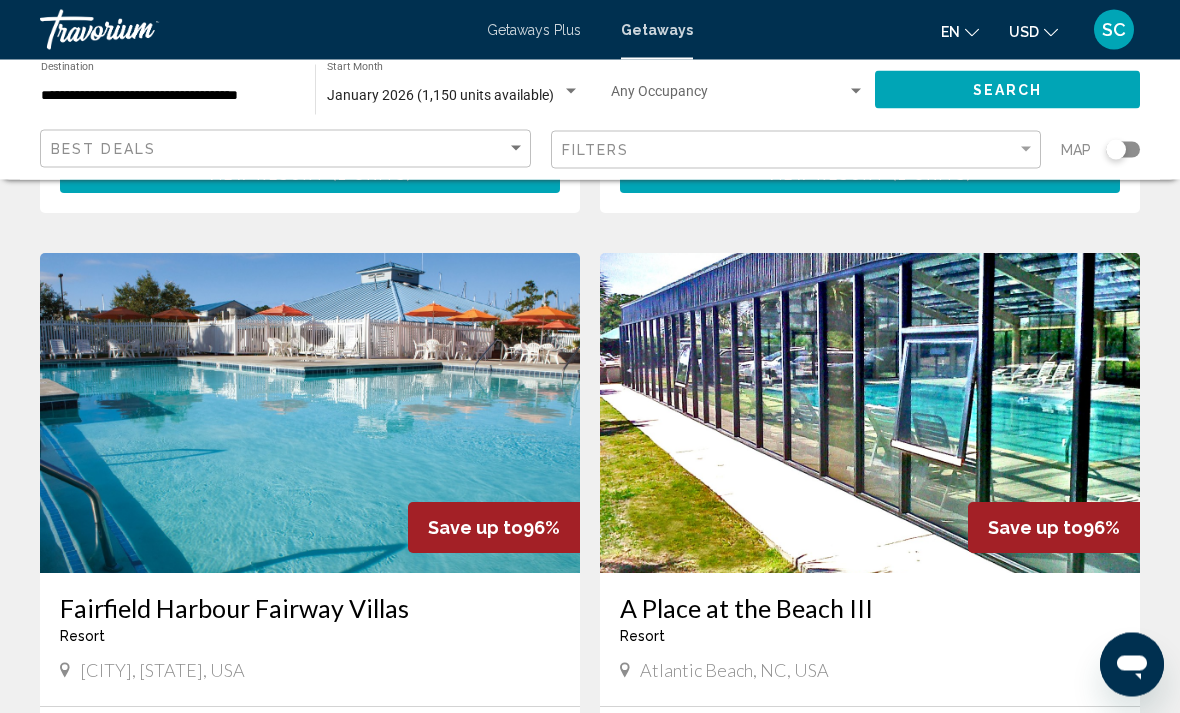 click at bounding box center [310, 414] 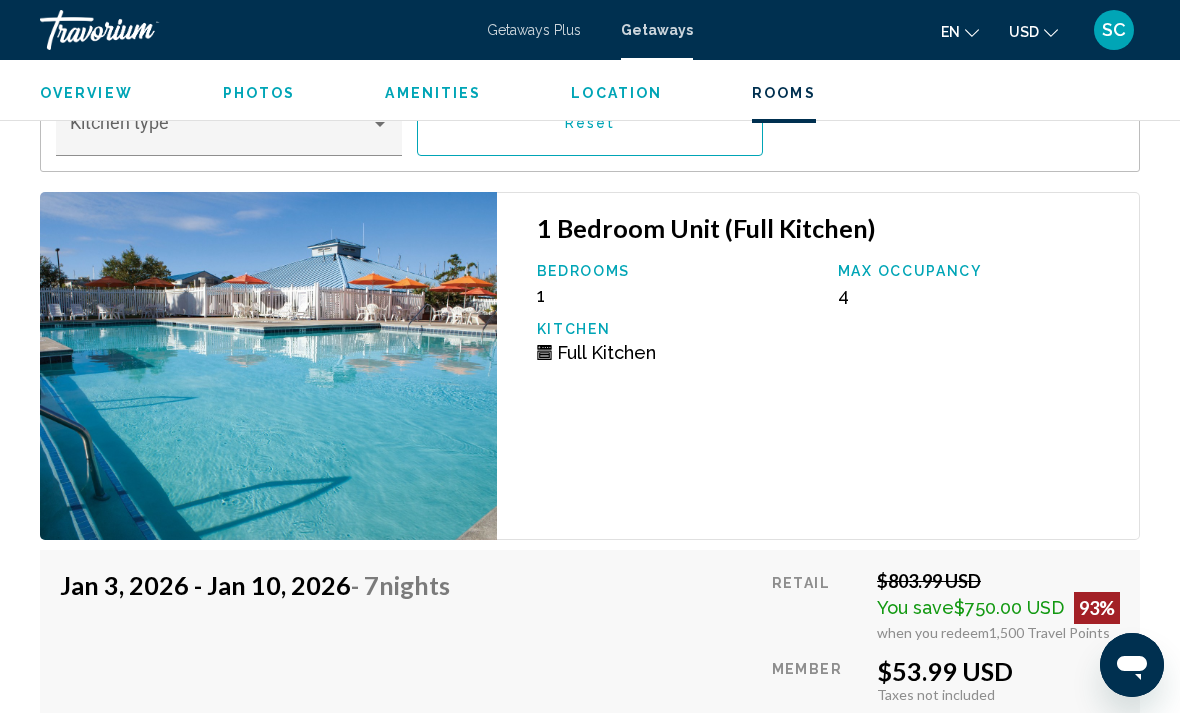 scroll, scrollTop: 3918, scrollLeft: 0, axis: vertical 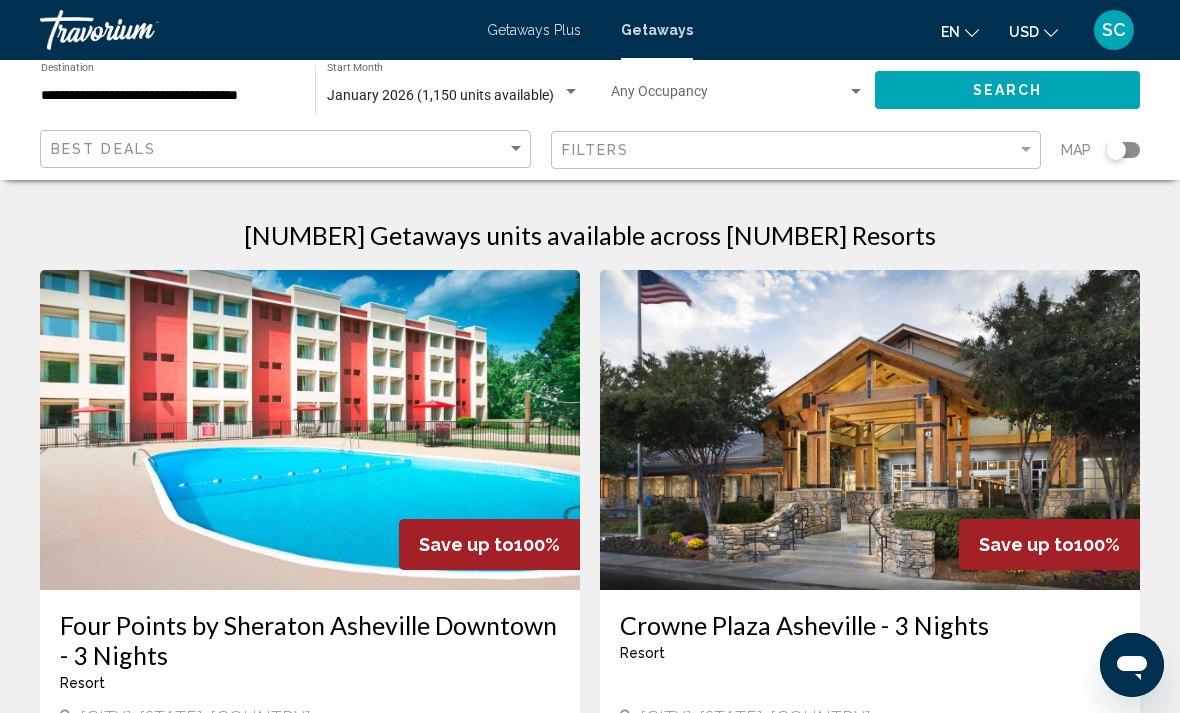 click at bounding box center (870, 430) 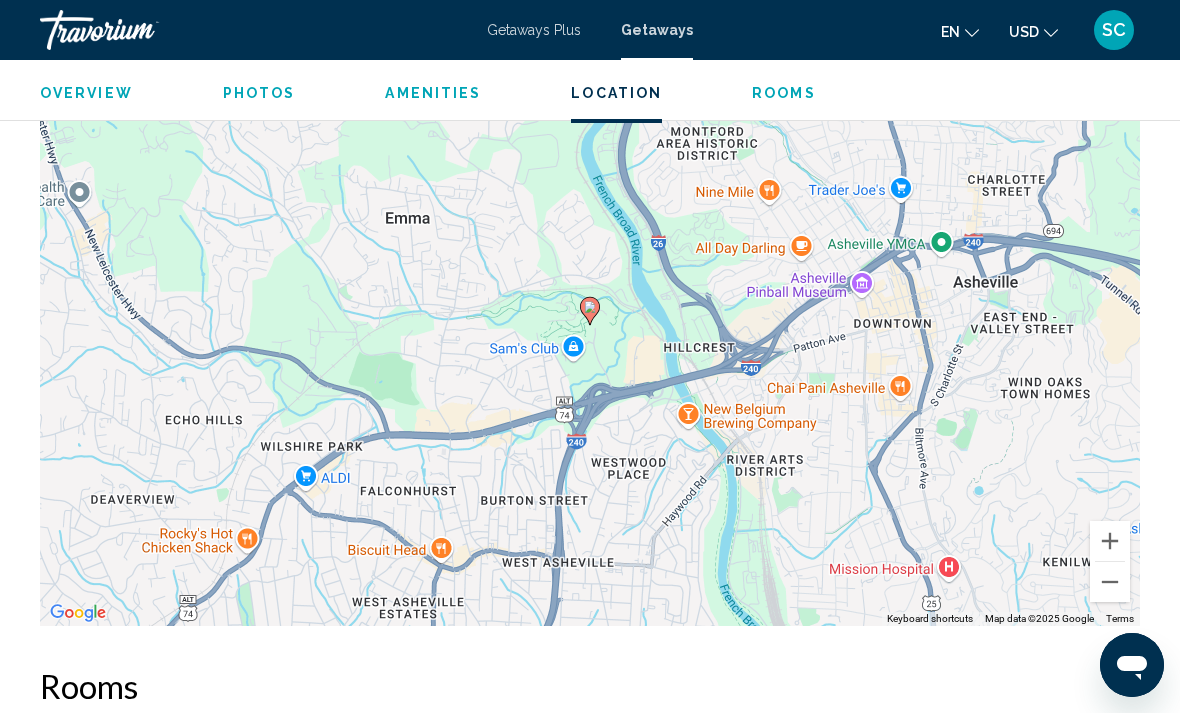 scroll, scrollTop: 2446, scrollLeft: 0, axis: vertical 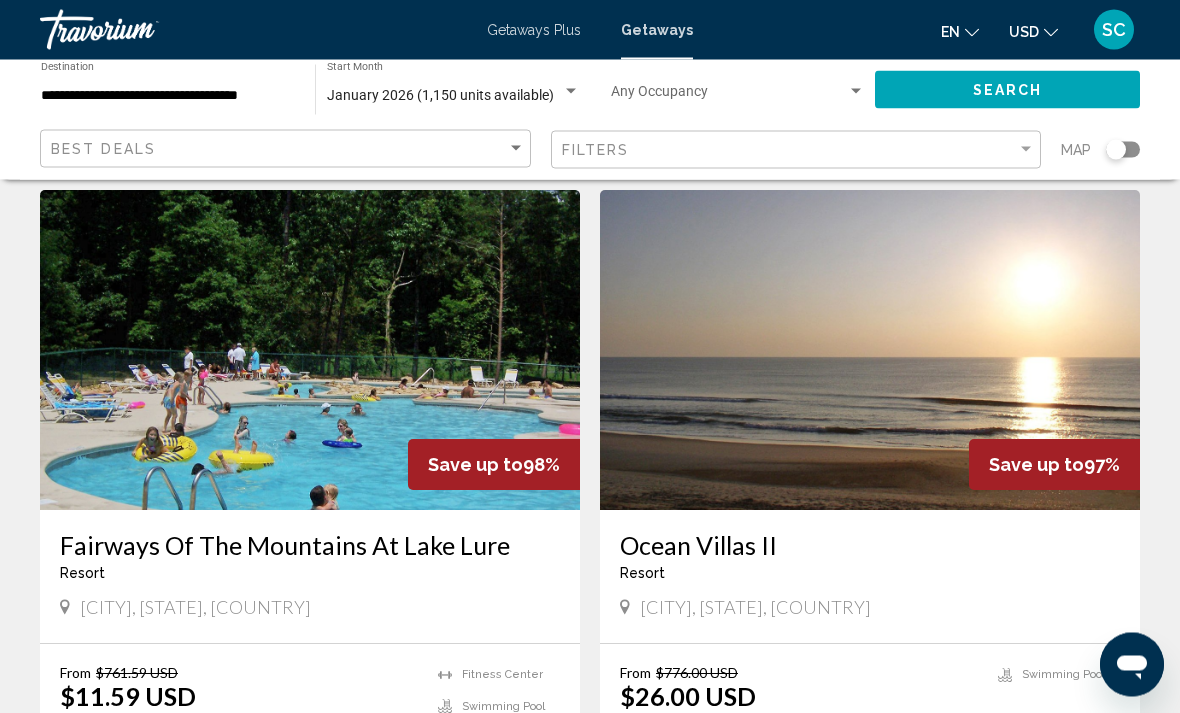 click at bounding box center [870, 351] 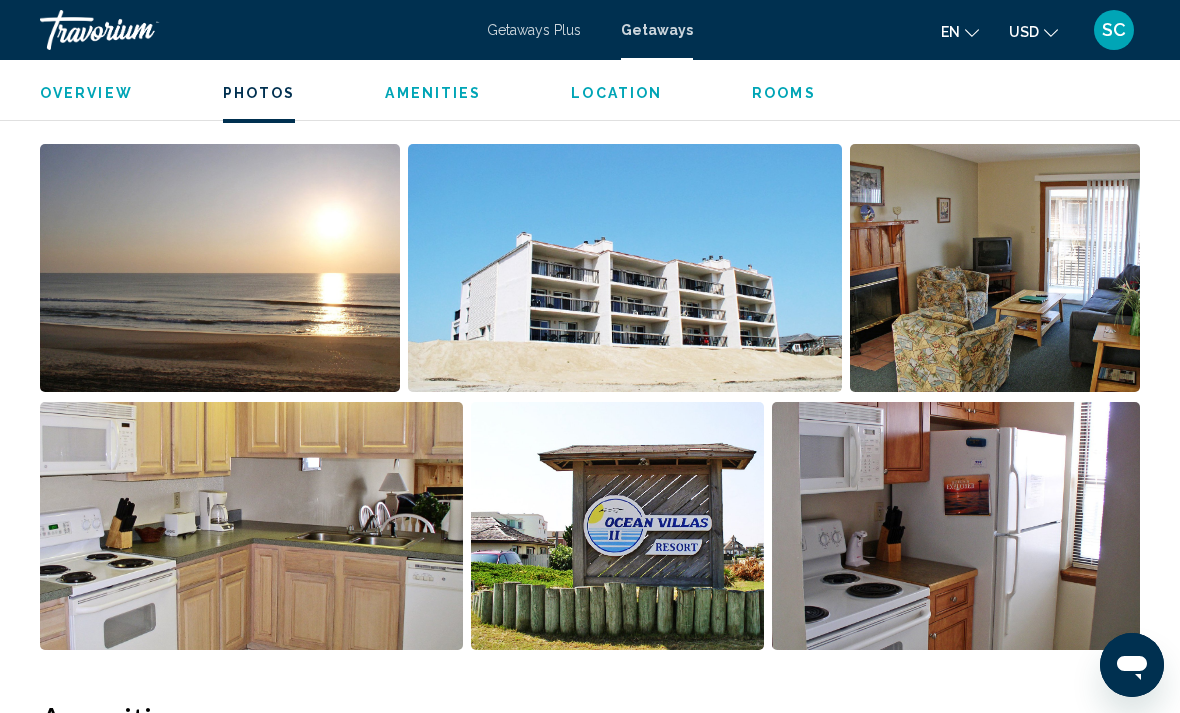 scroll, scrollTop: 1262, scrollLeft: 0, axis: vertical 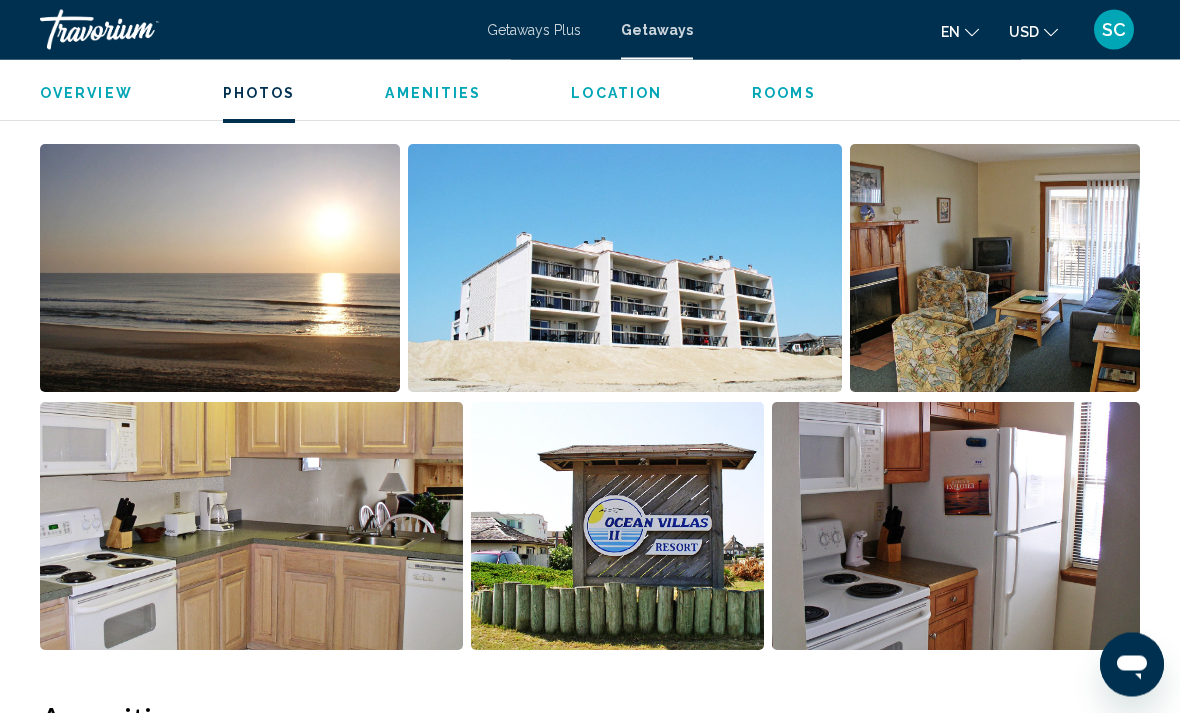 click at bounding box center (625, 269) 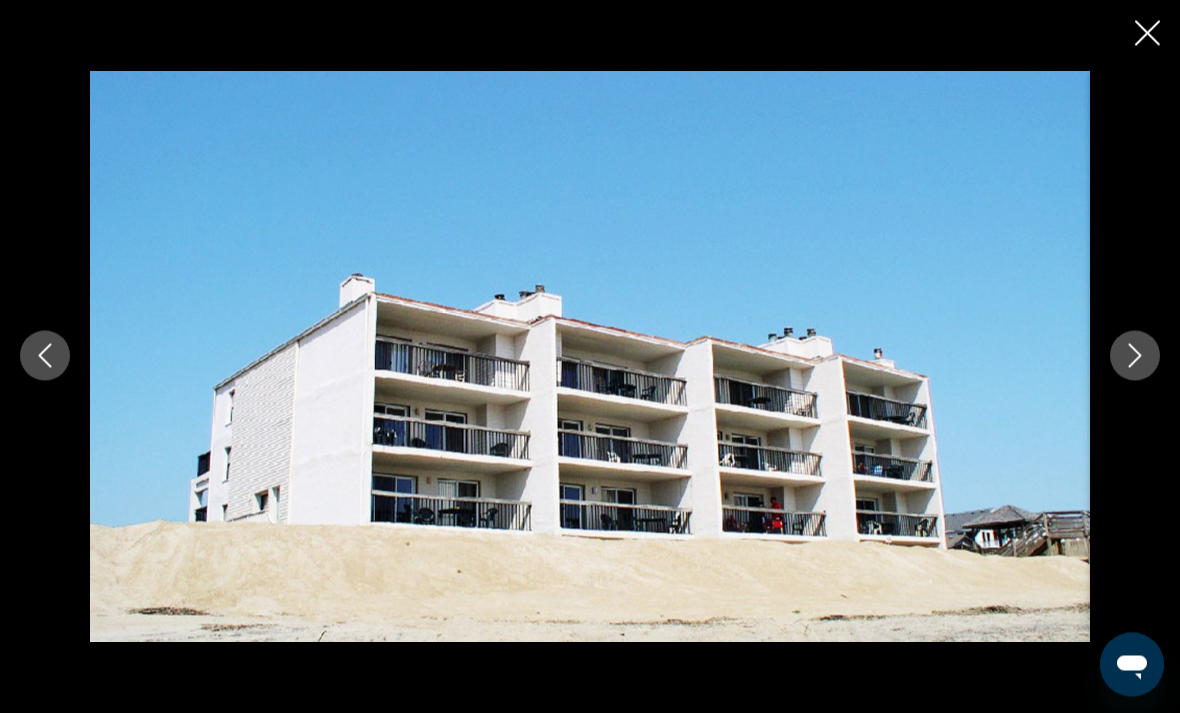 scroll, scrollTop: 1263, scrollLeft: 0, axis: vertical 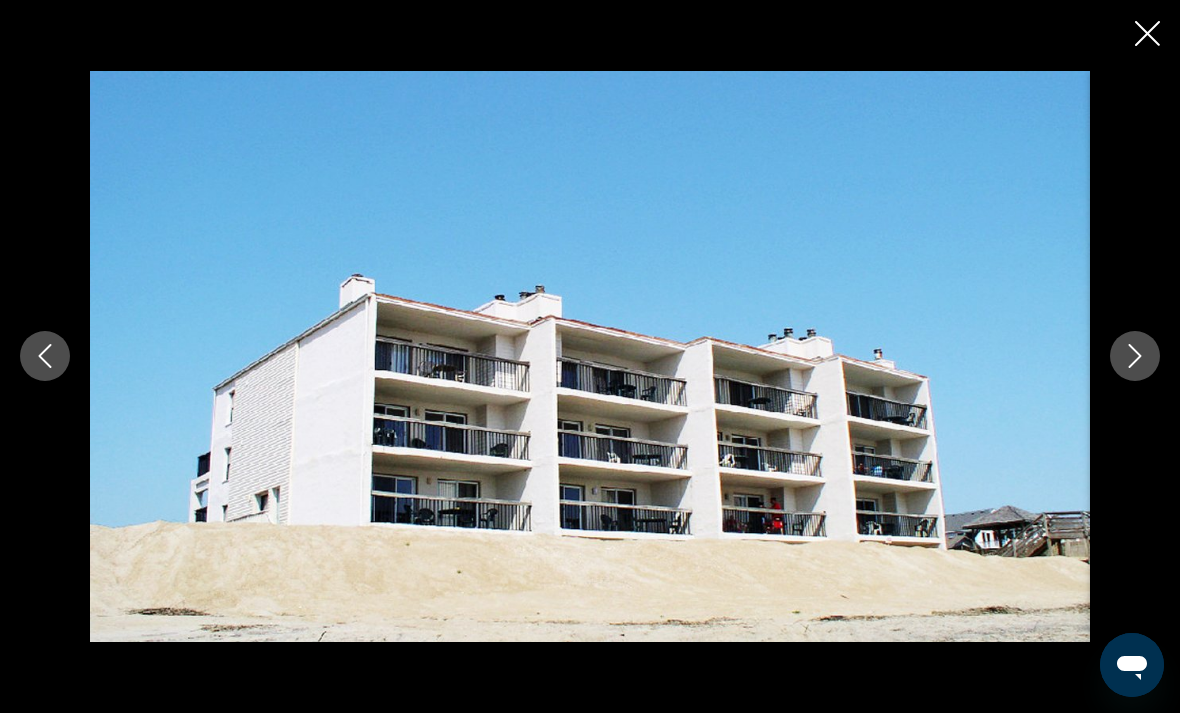 click 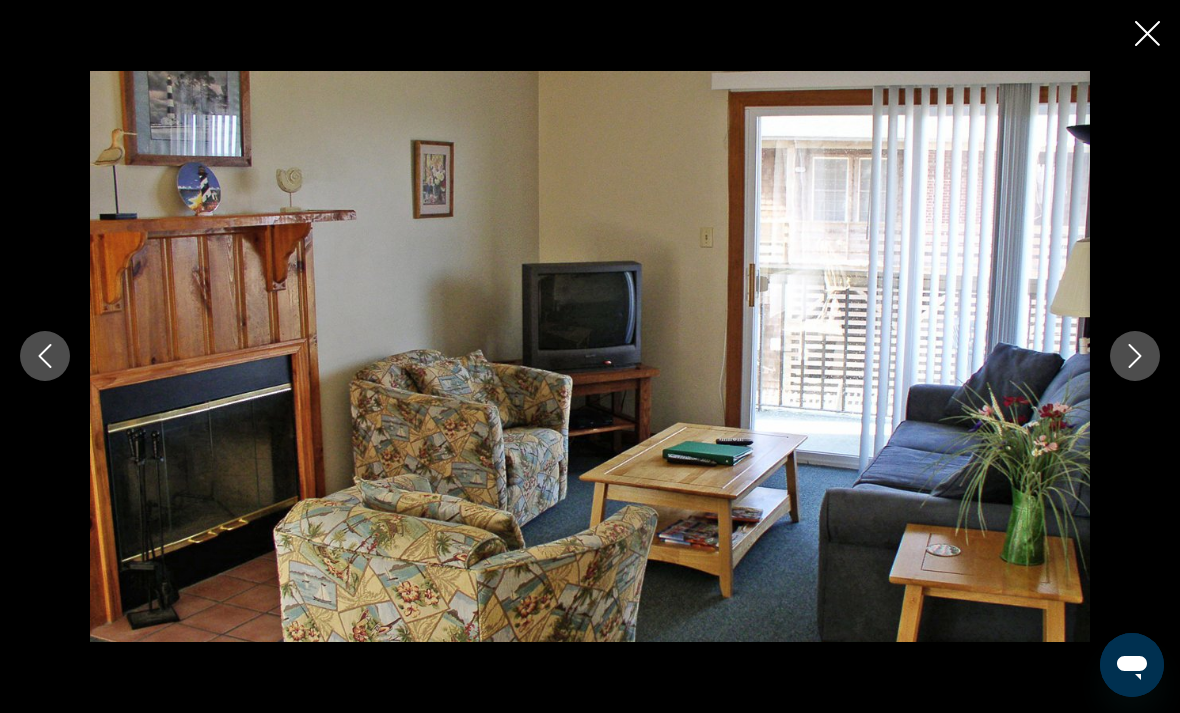 click at bounding box center (1135, 356) 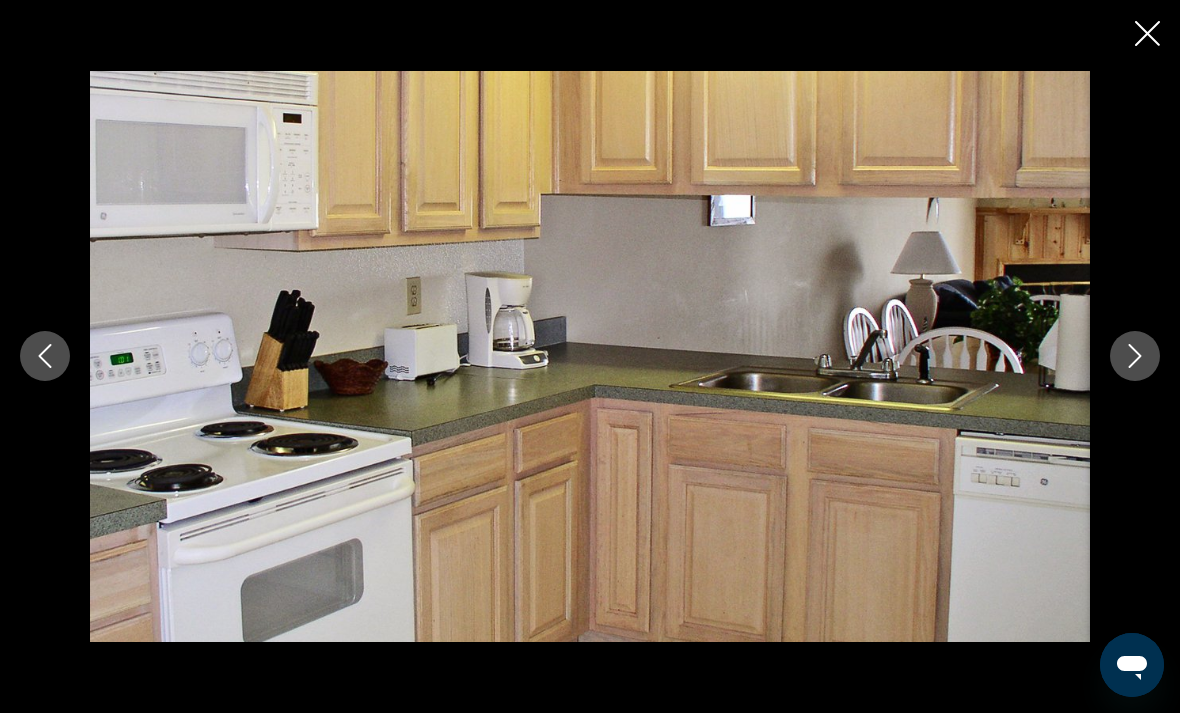 click 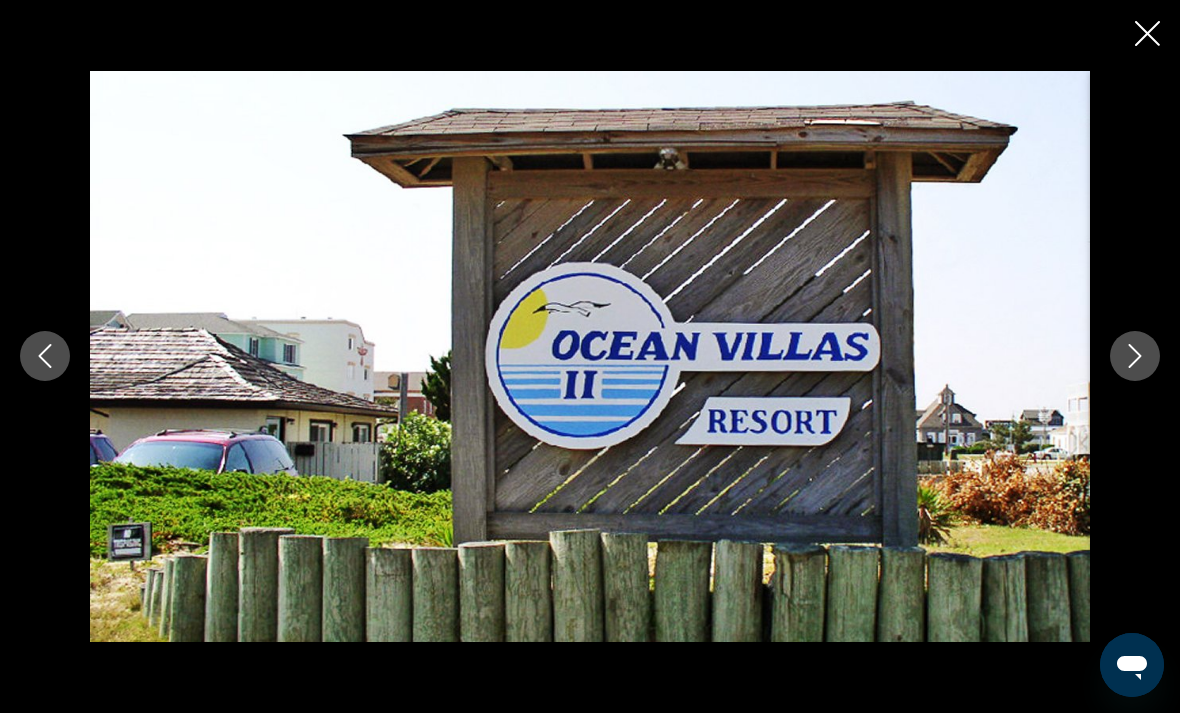 scroll, scrollTop: 1820, scrollLeft: 0, axis: vertical 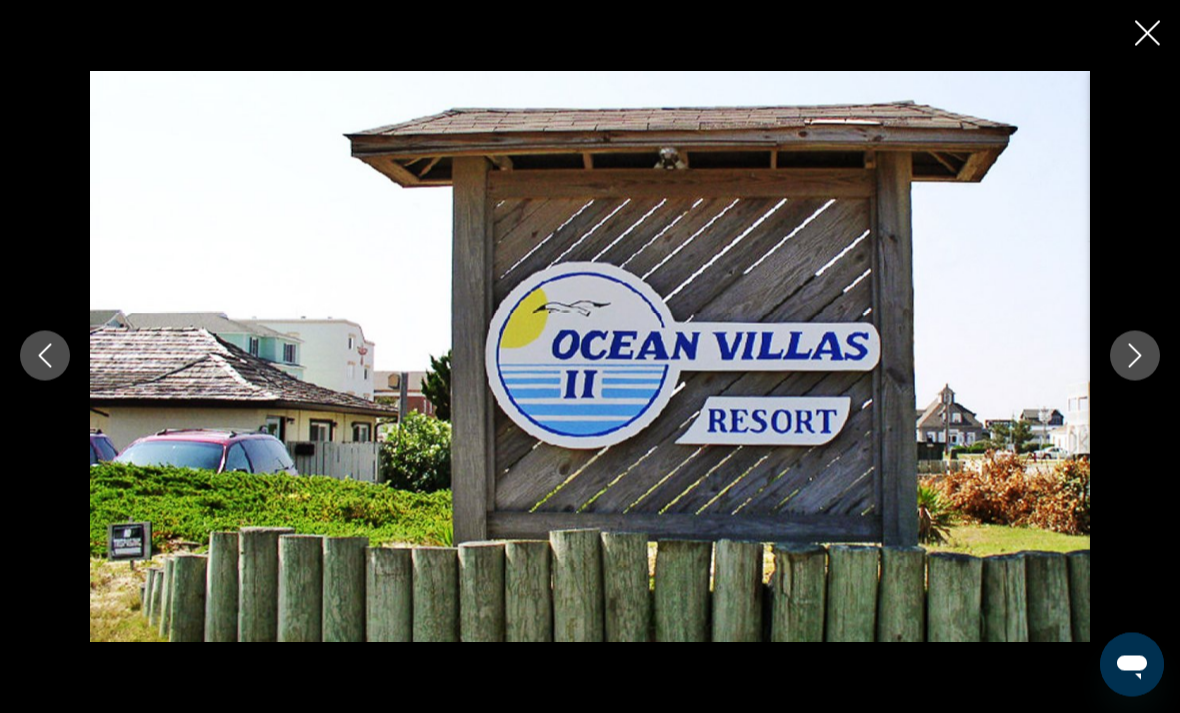 click 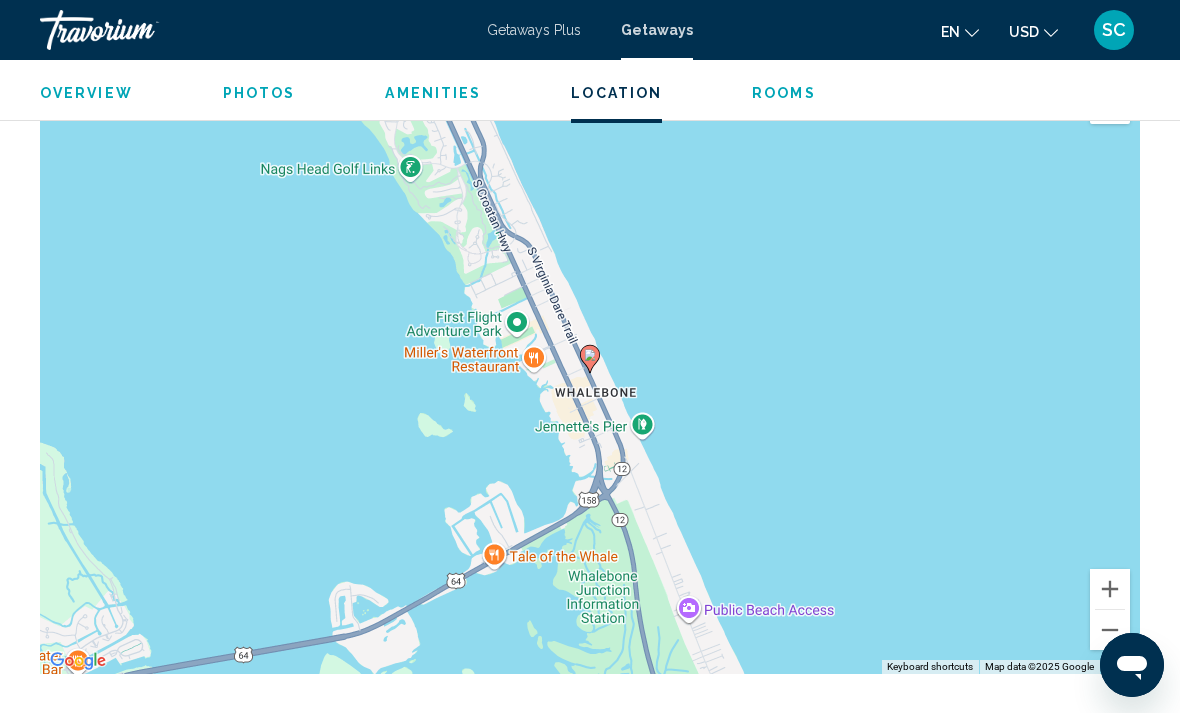 scroll, scrollTop: 2980, scrollLeft: 0, axis: vertical 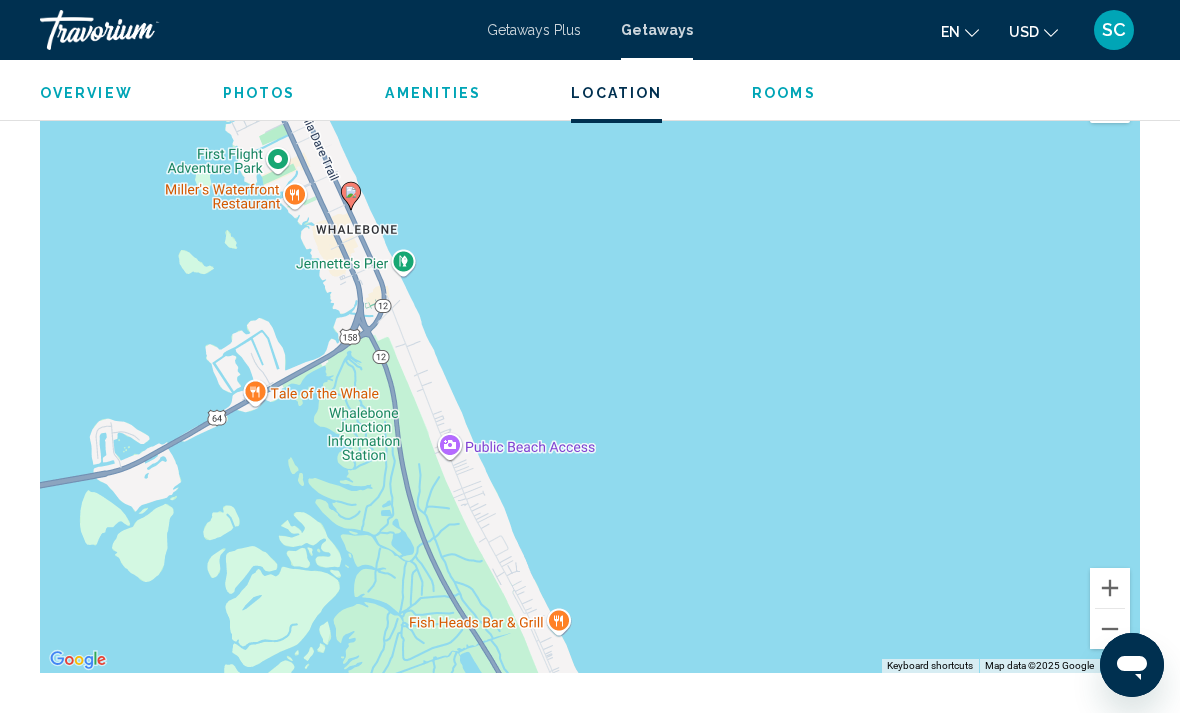 click at bounding box center (1110, 629) 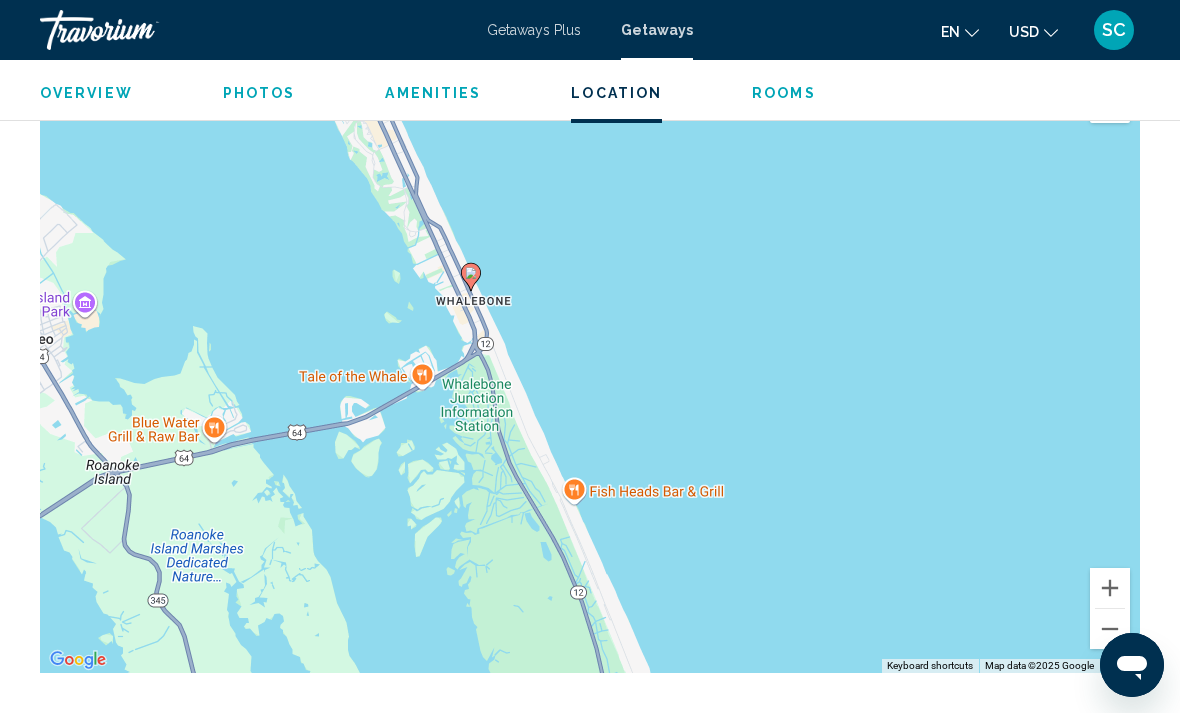 click at bounding box center [1110, 629] 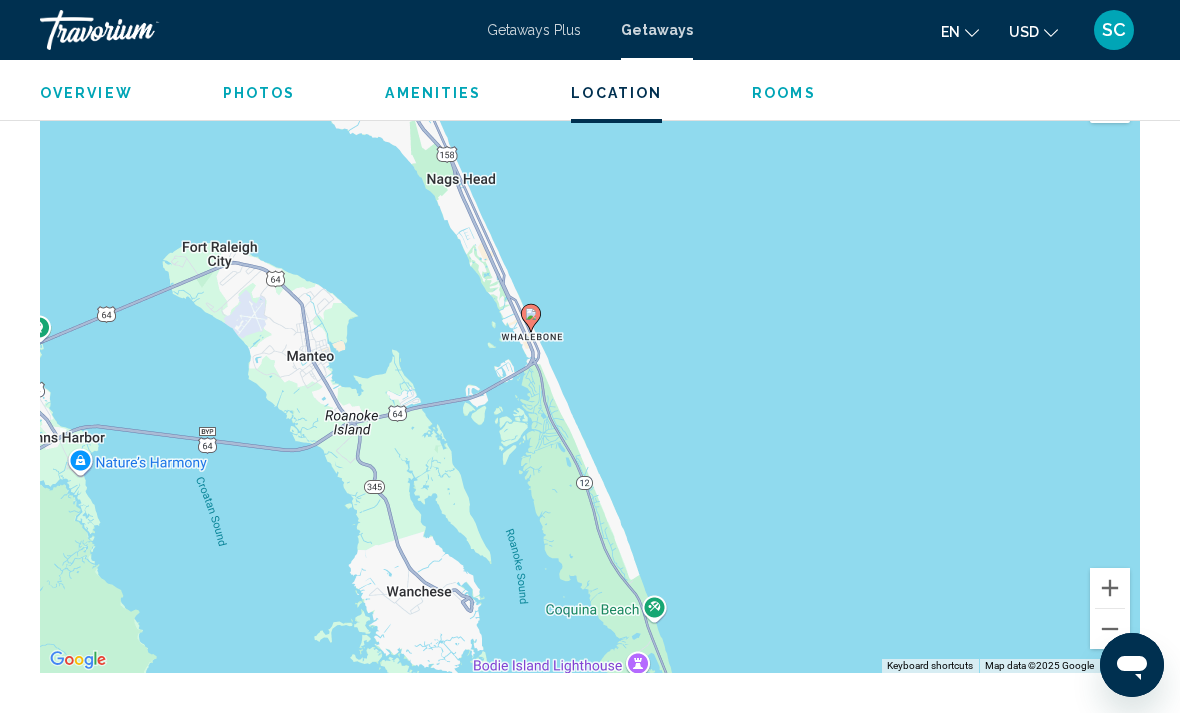 click at bounding box center [1110, 629] 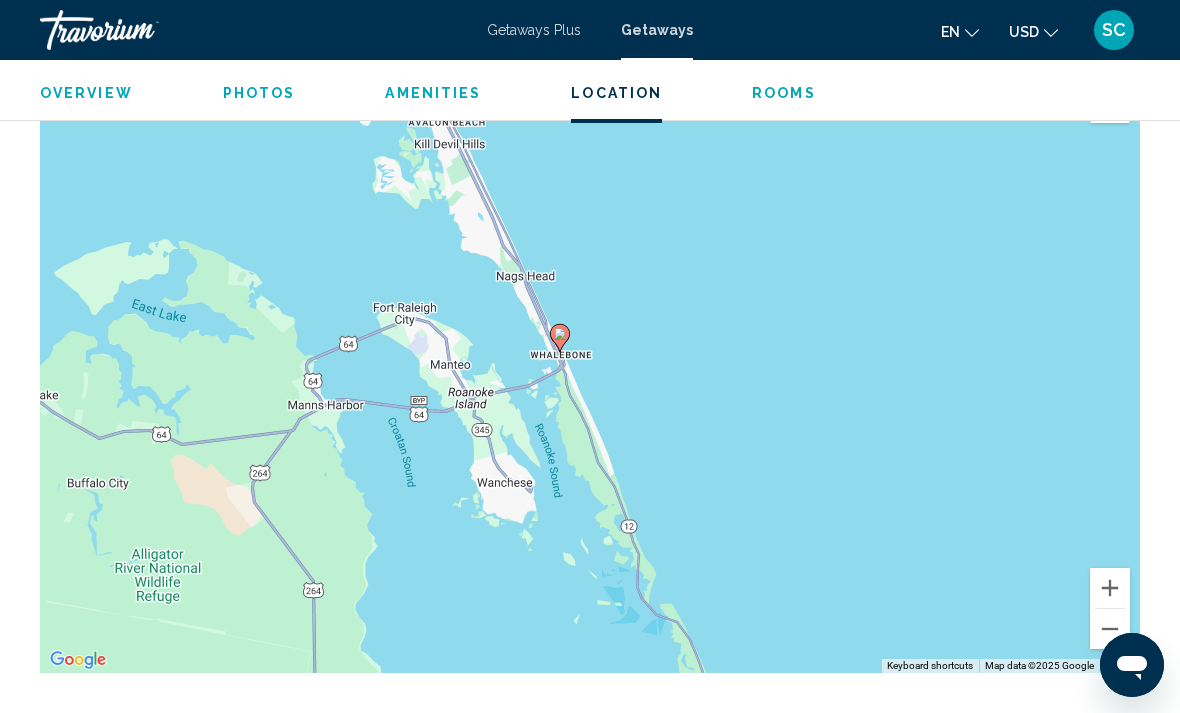 click at bounding box center (1110, 629) 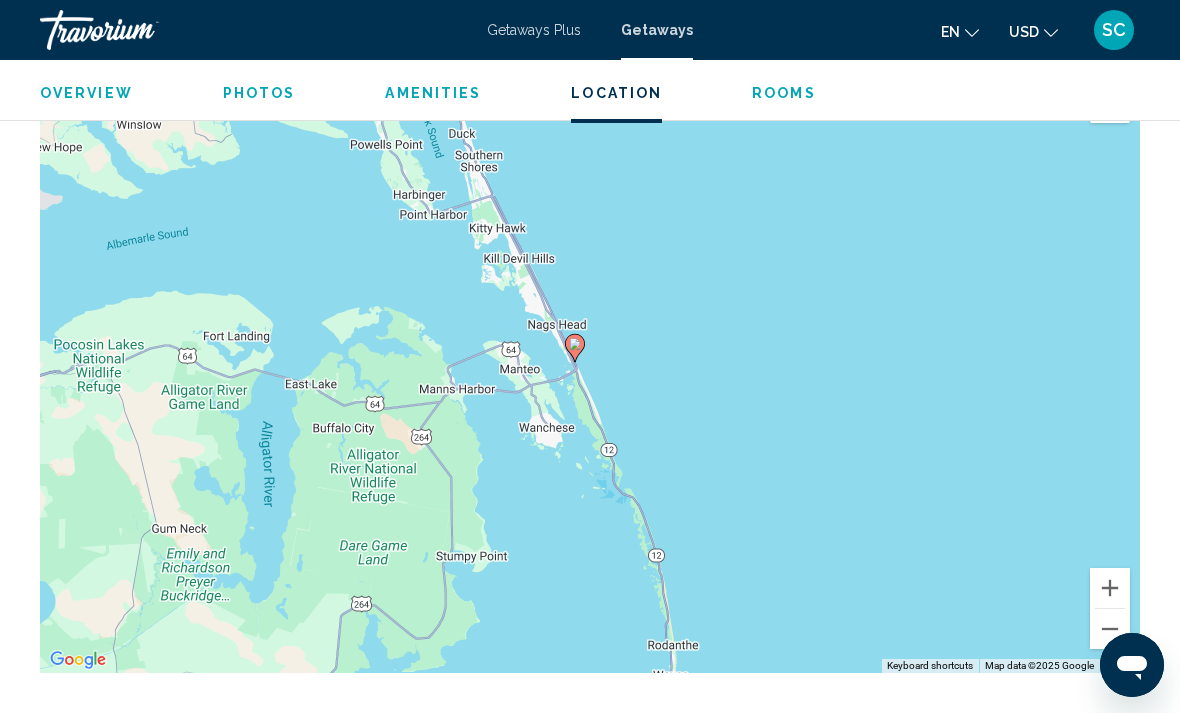click at bounding box center [1110, 629] 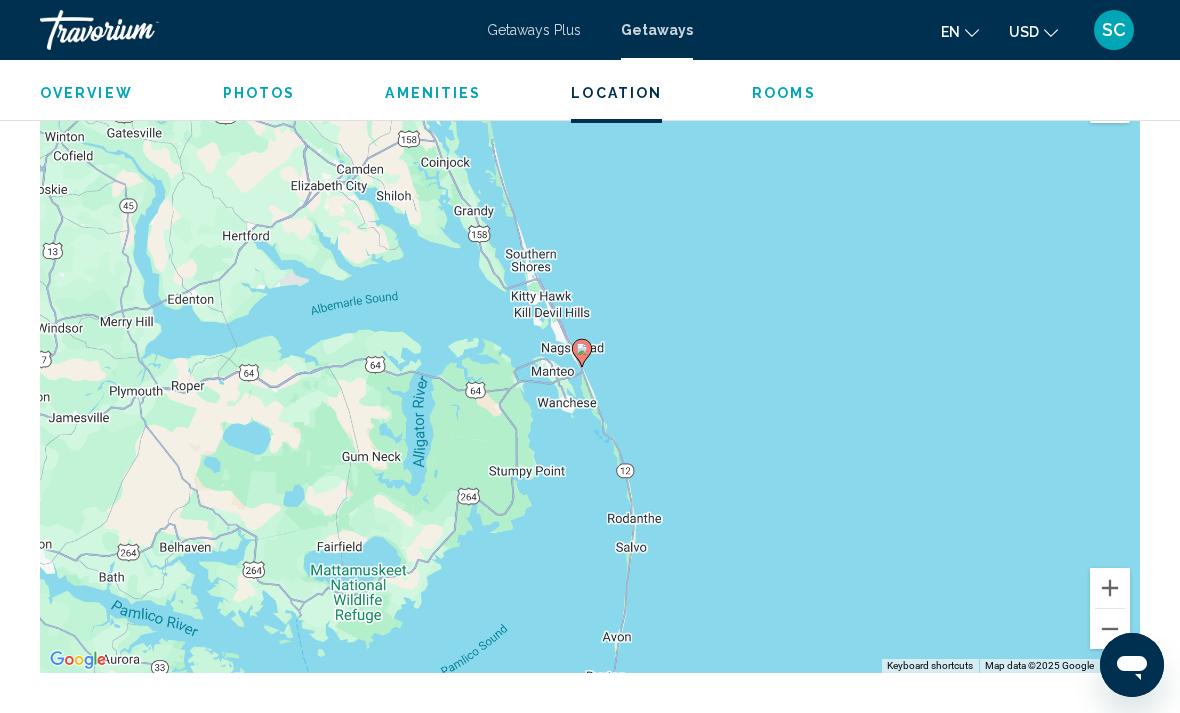 click at bounding box center [1110, 629] 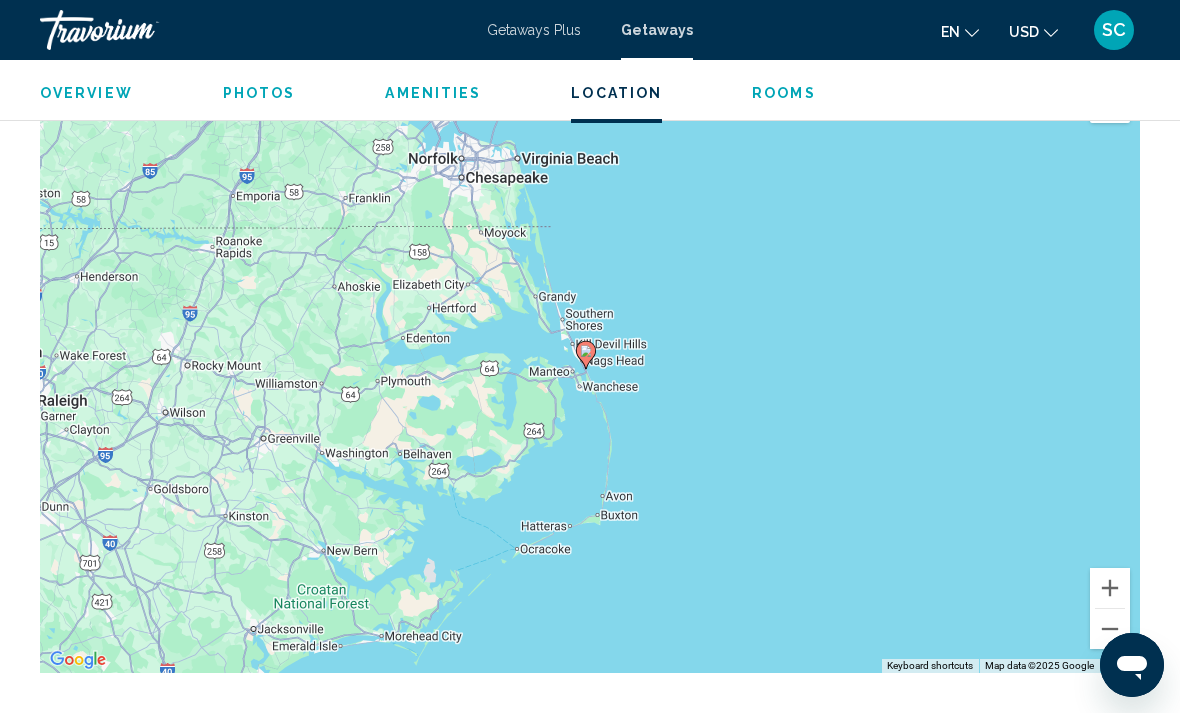 click at bounding box center (1110, 629) 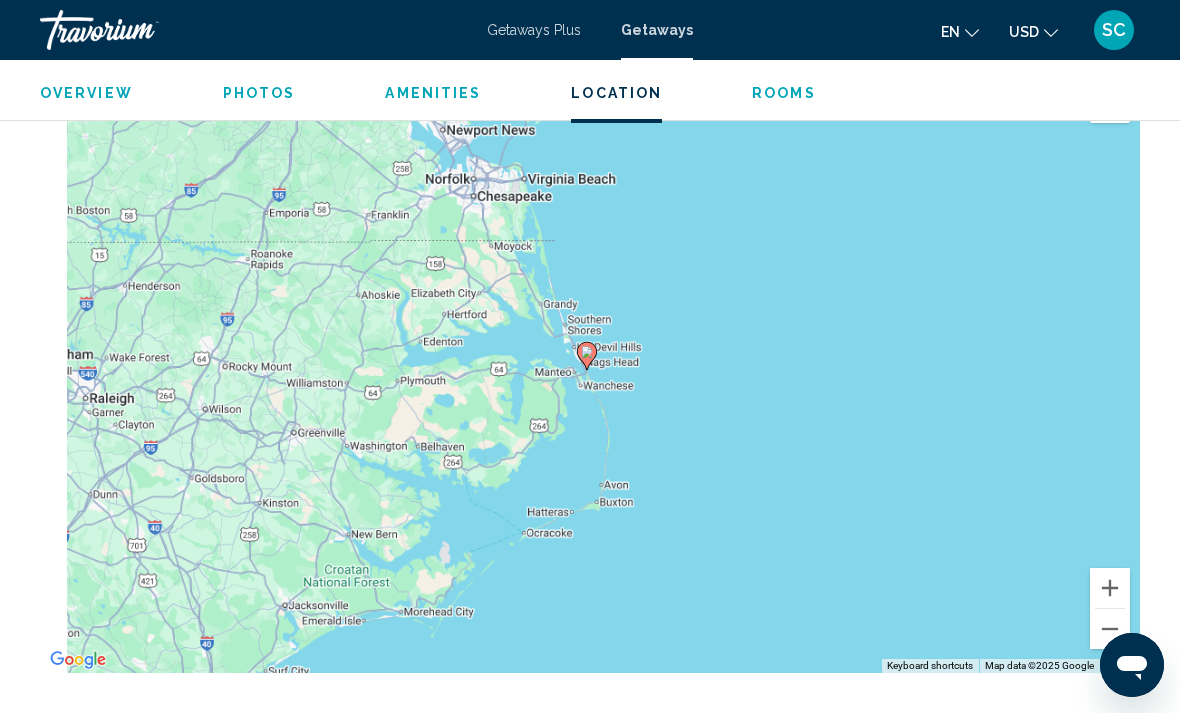 click on "To activate drag with keyboard, press Alt + Enter. Once in keyboard drag state, use the arrow keys to move the marker. To complete the drag, press the Enter key. To cancel, press Escape." at bounding box center [590, 373] 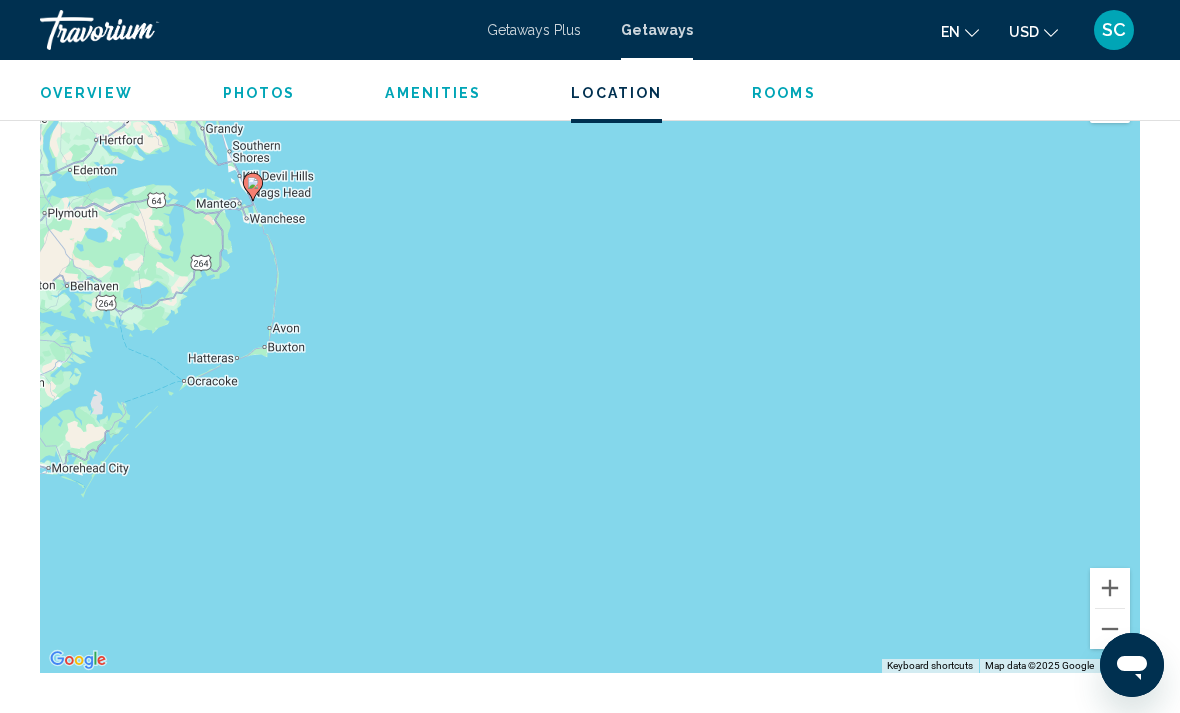 click at bounding box center (1110, 629) 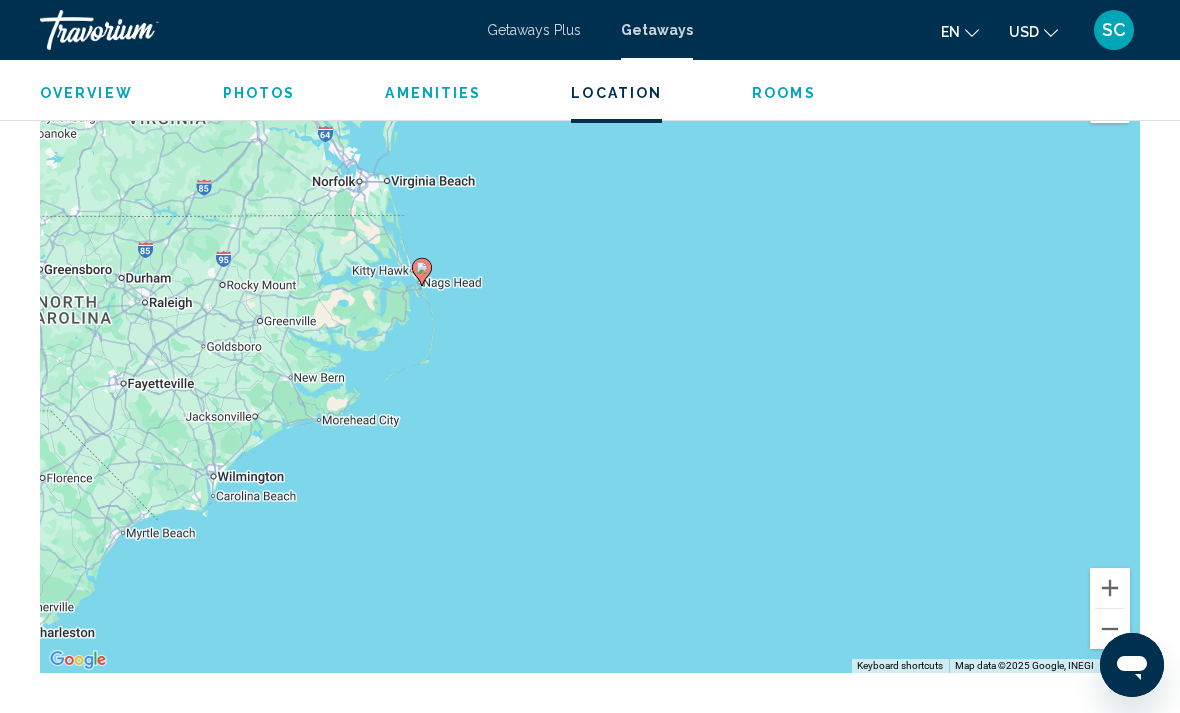 click at bounding box center [1110, 629] 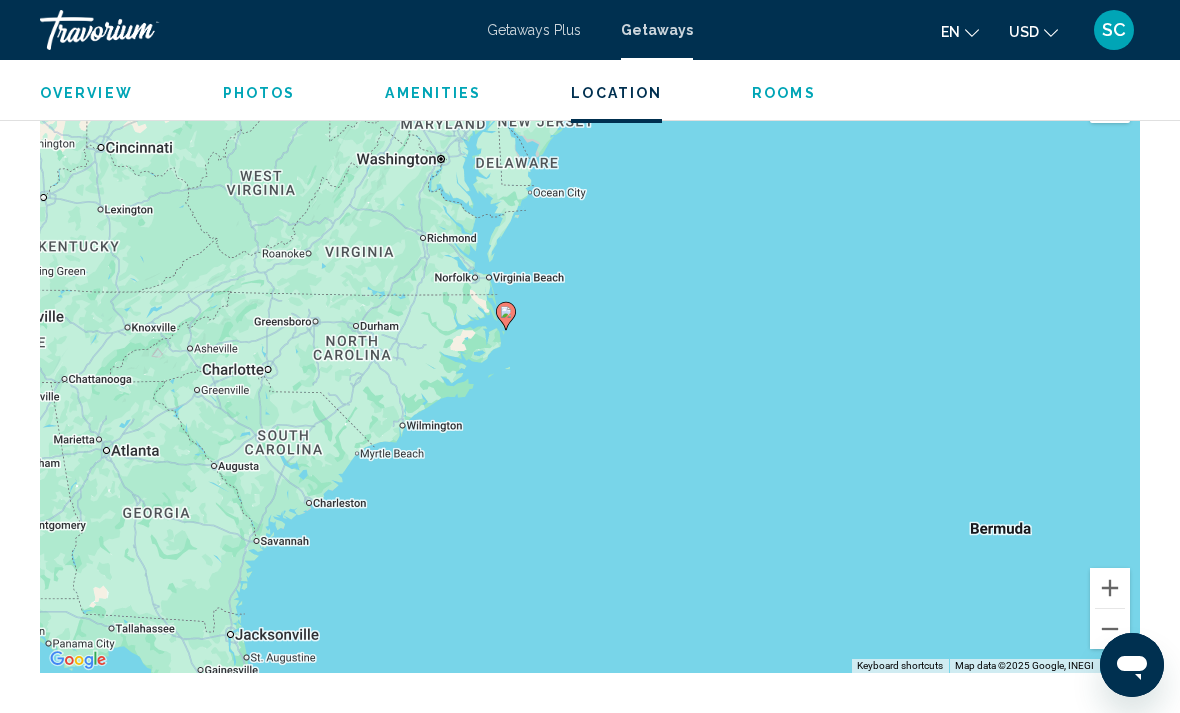 click at bounding box center (1110, 588) 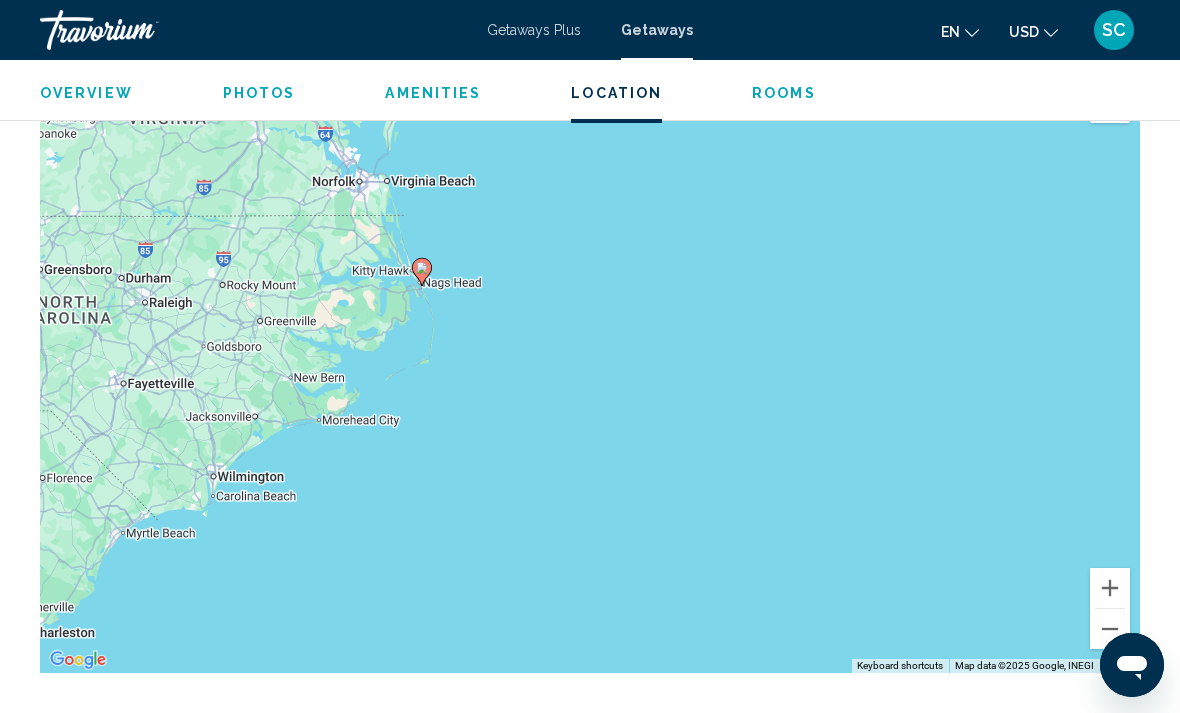click at bounding box center (1110, 588) 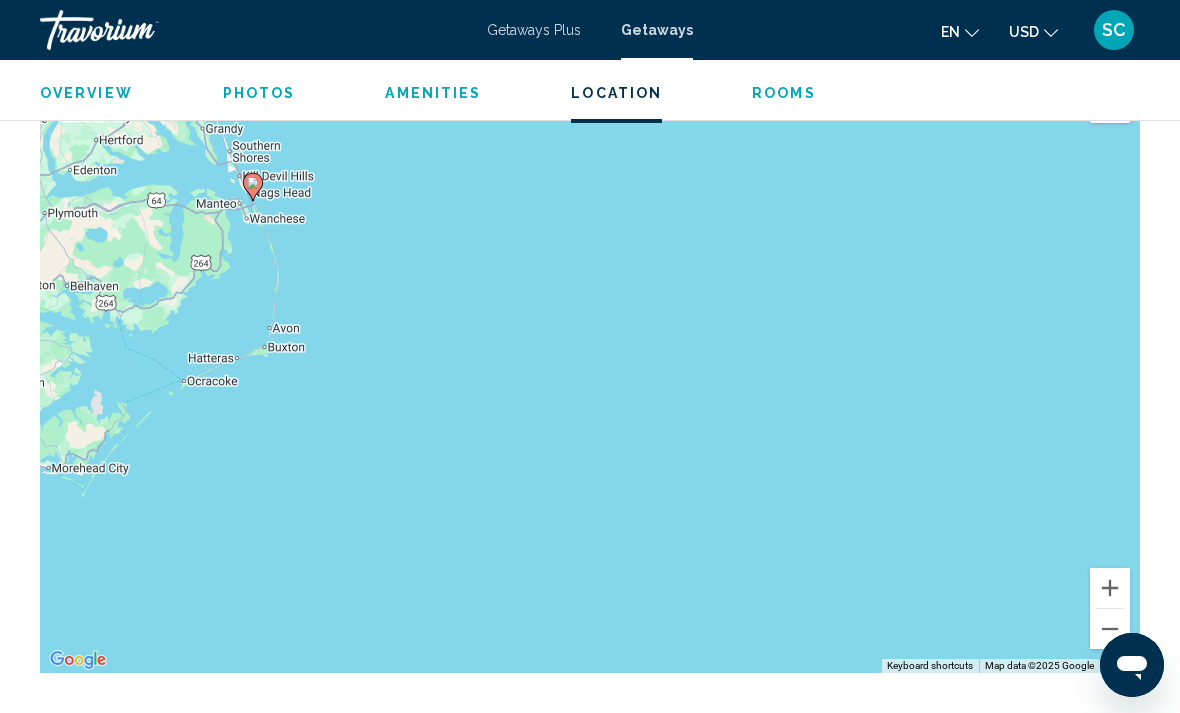 click at bounding box center [1110, 588] 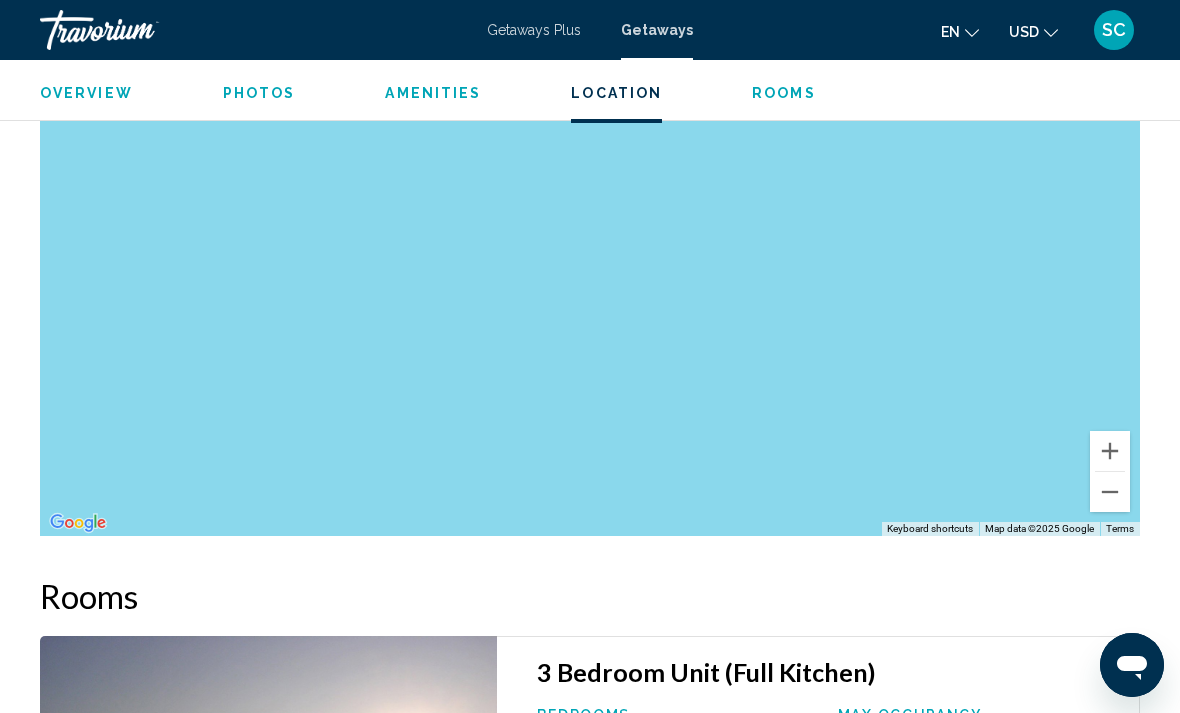 scroll, scrollTop: 3091, scrollLeft: 0, axis: vertical 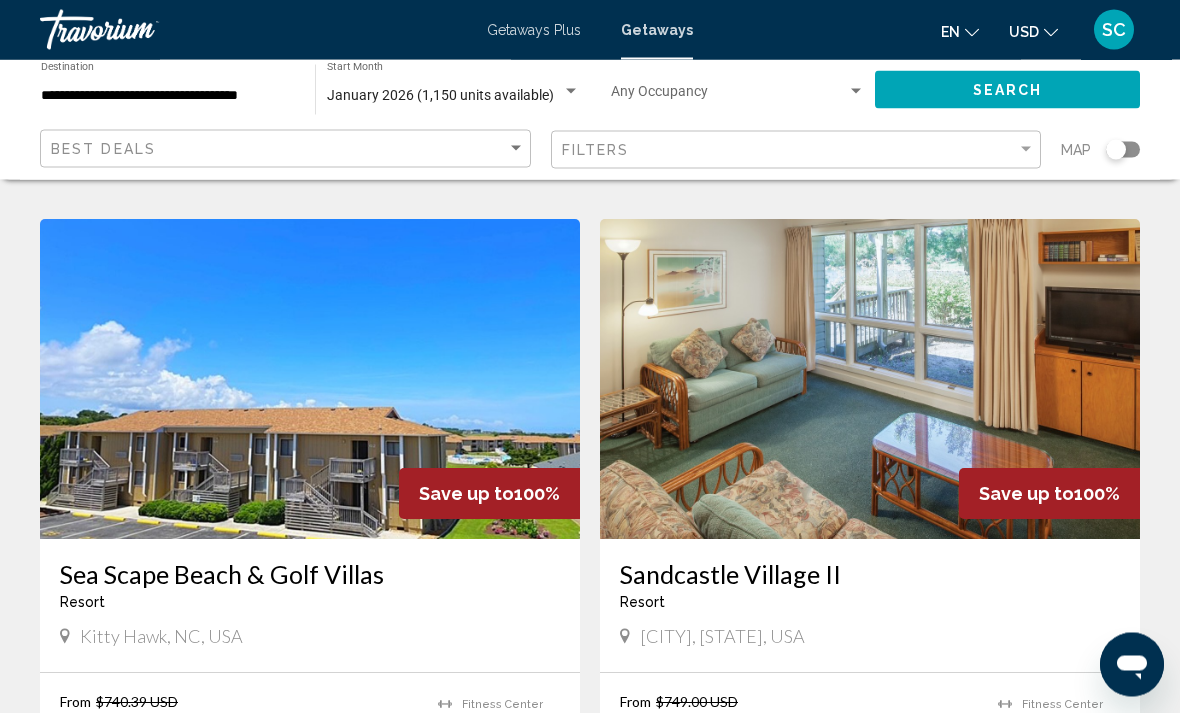 click at bounding box center [870, 380] 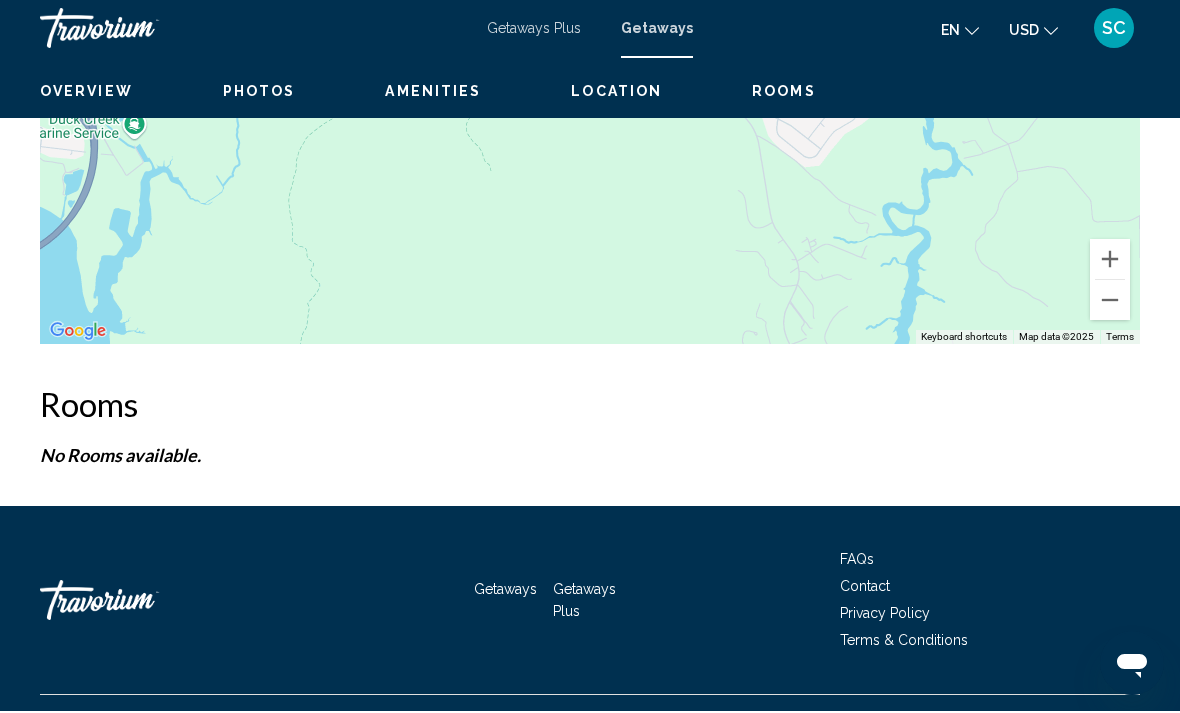 scroll, scrollTop: 3332, scrollLeft: 0, axis: vertical 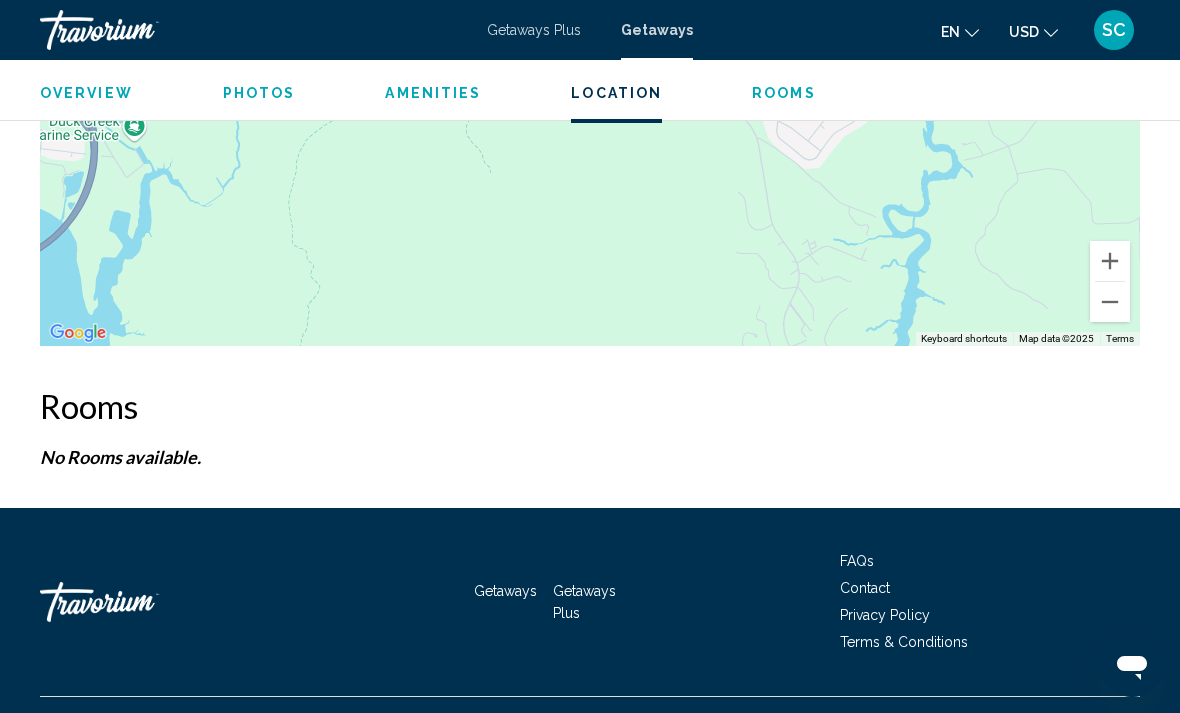 click on "Overview" at bounding box center (86, 93) 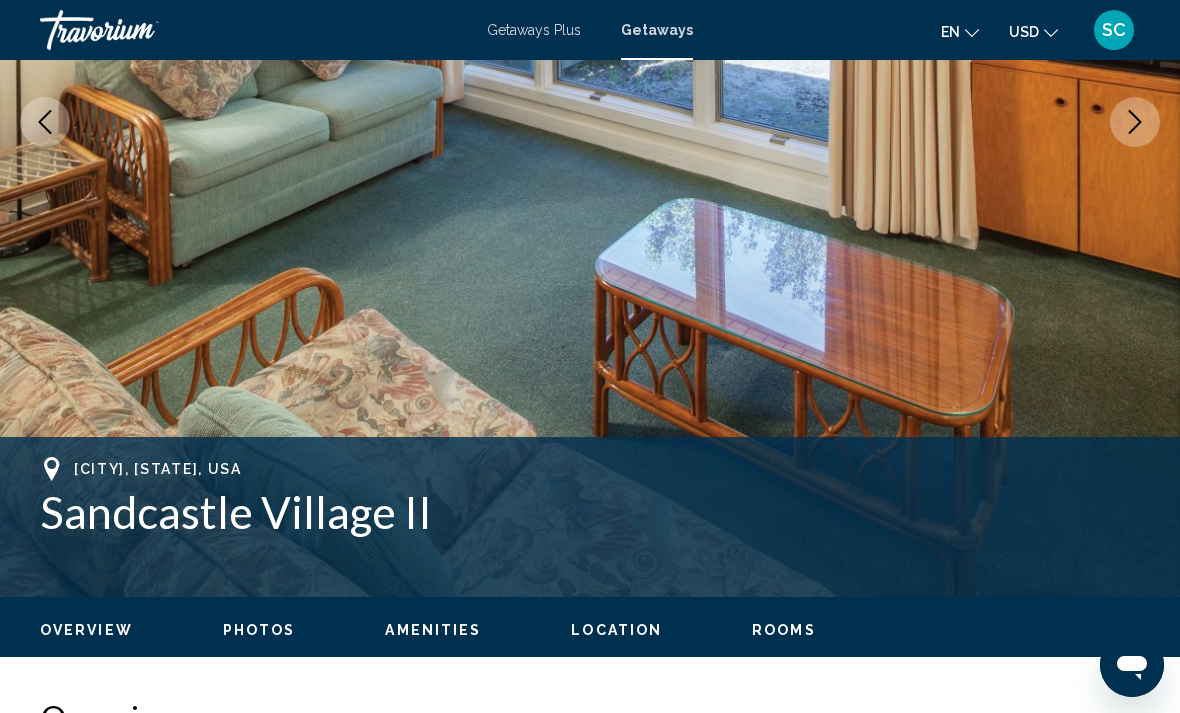 scroll, scrollTop: 409, scrollLeft: 0, axis: vertical 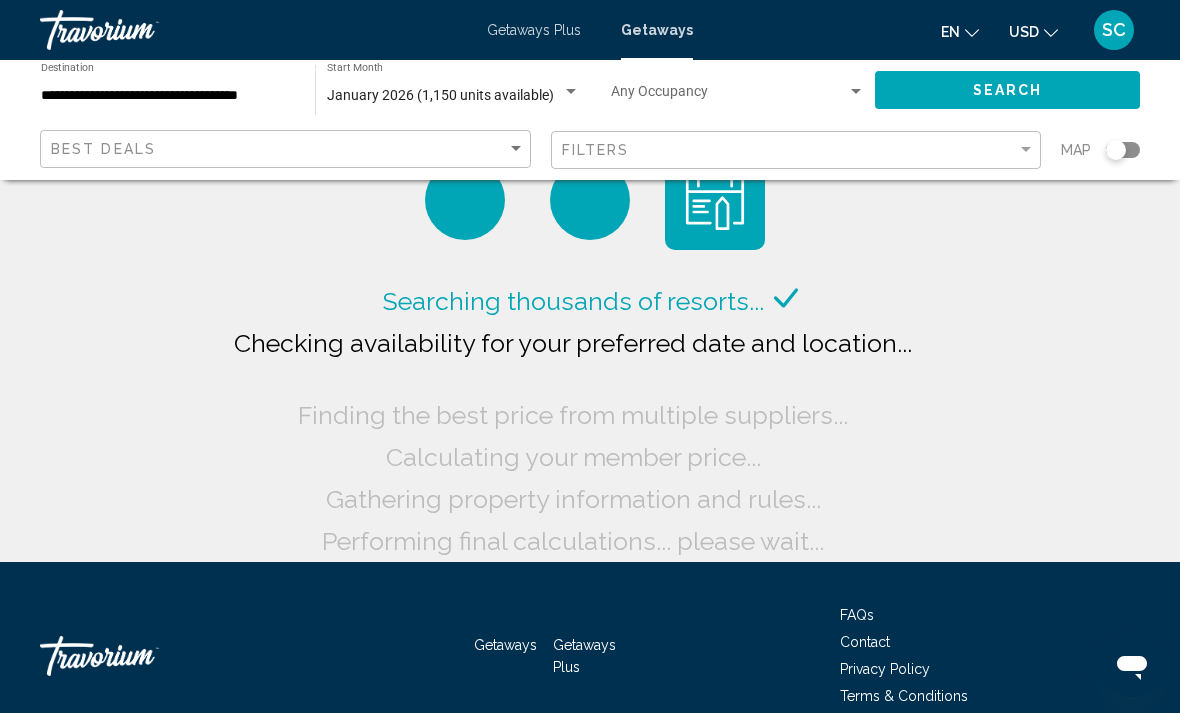 click on "January 2026 (1,150 units available)" at bounding box center (440, 95) 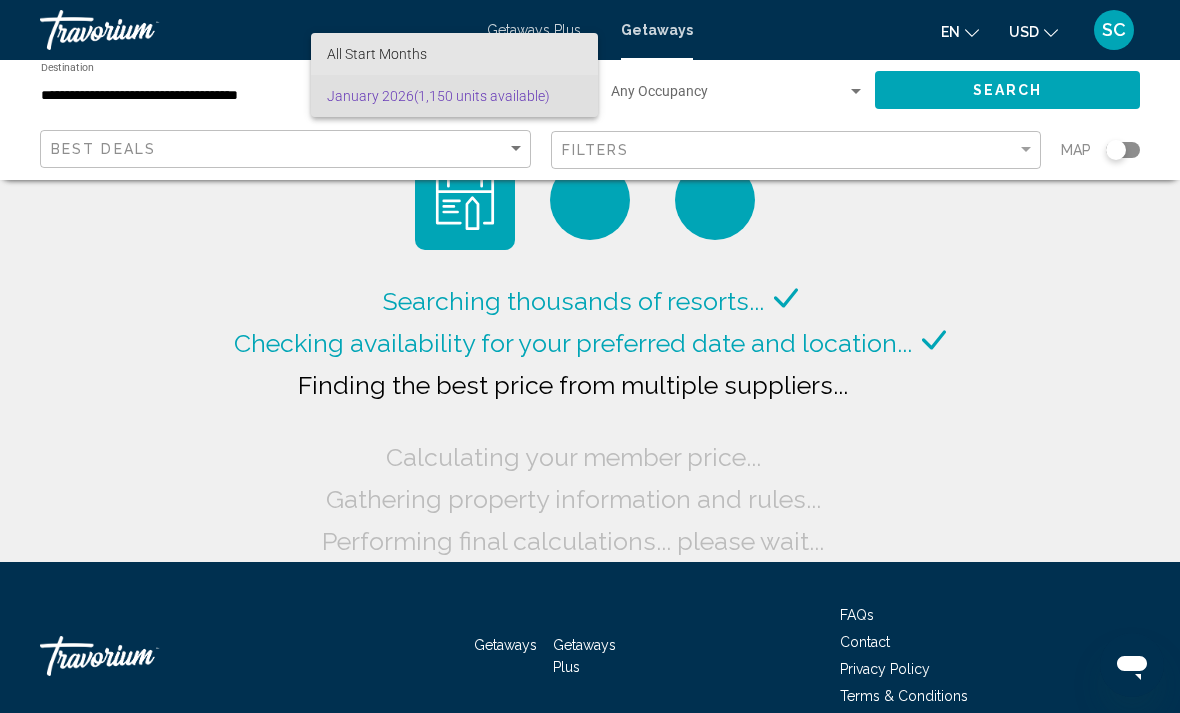 click on "All Start Months" at bounding box center (454, 54) 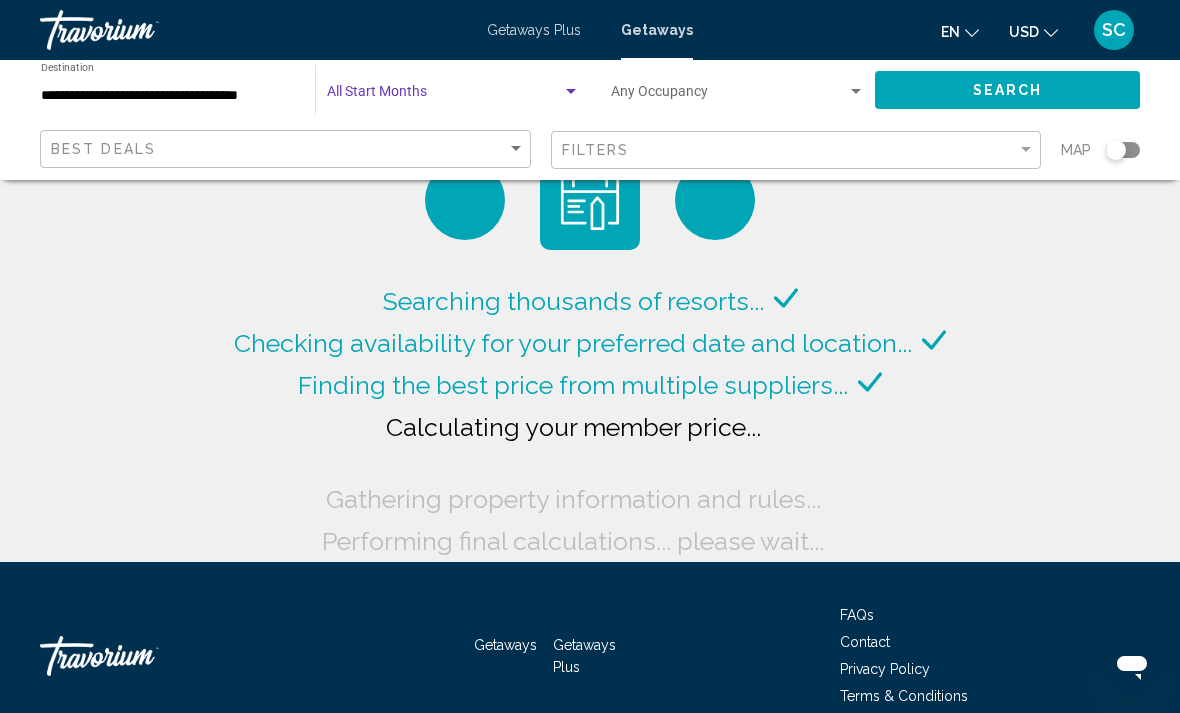 click on "Search" 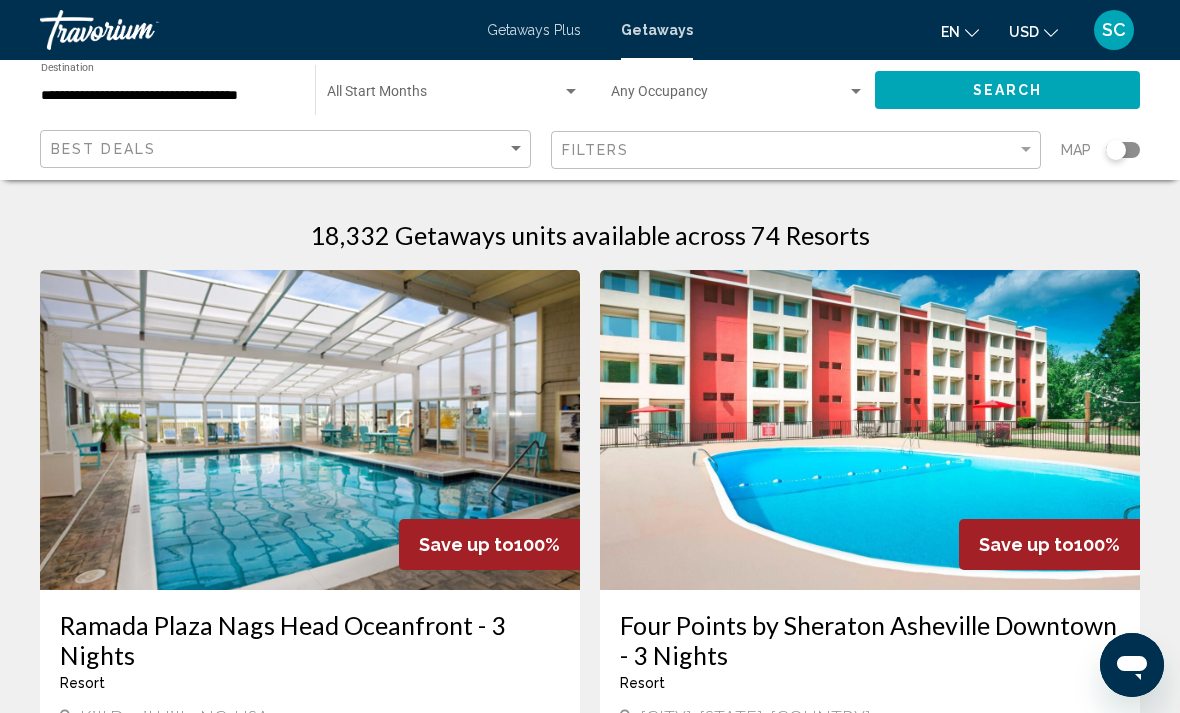 click at bounding box center [444, 96] 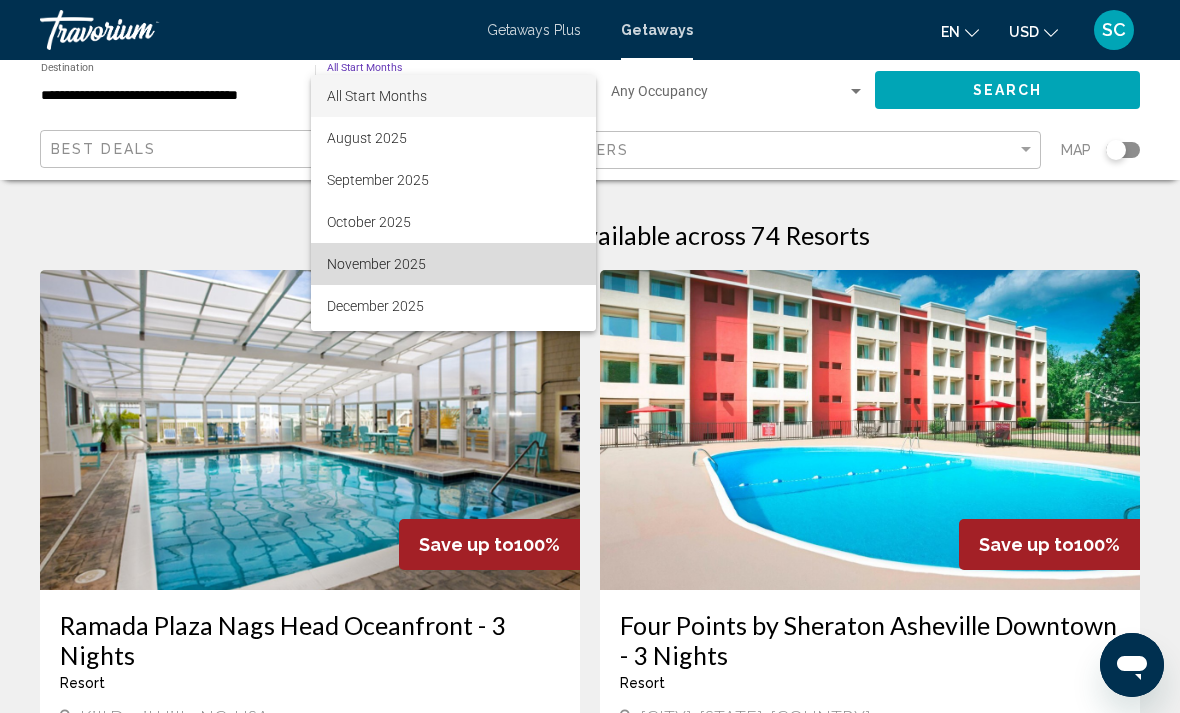 click on "November 2025" at bounding box center [453, 264] 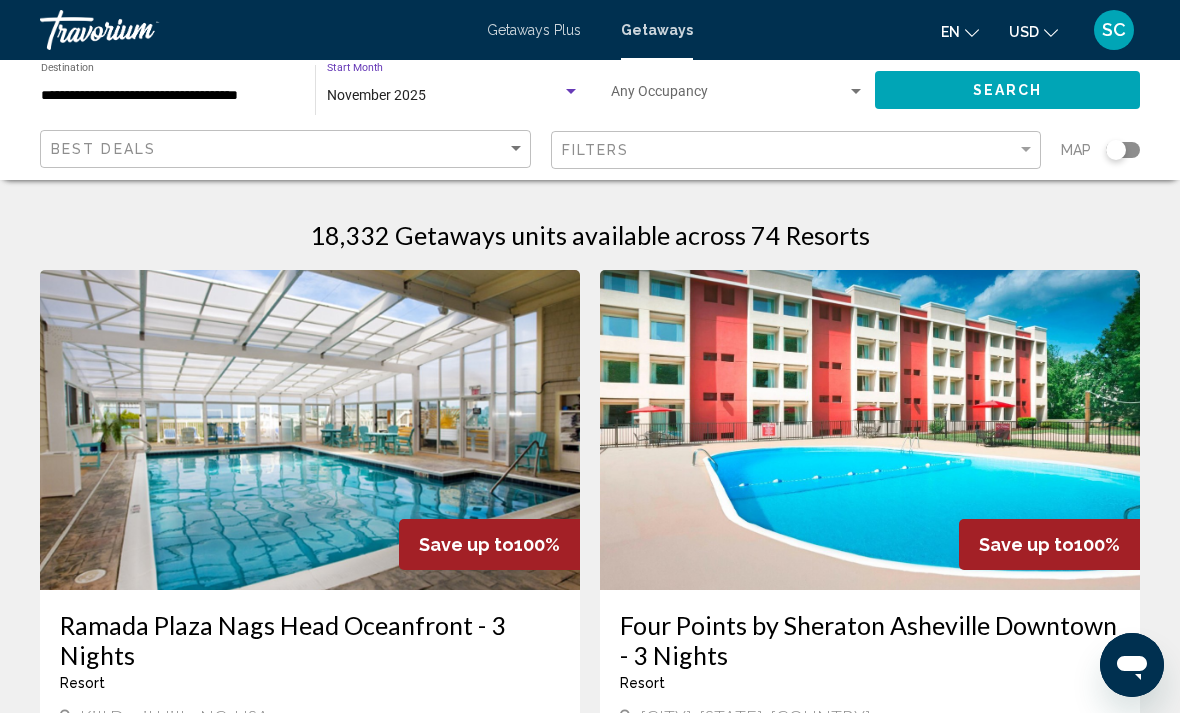 click on "Search" 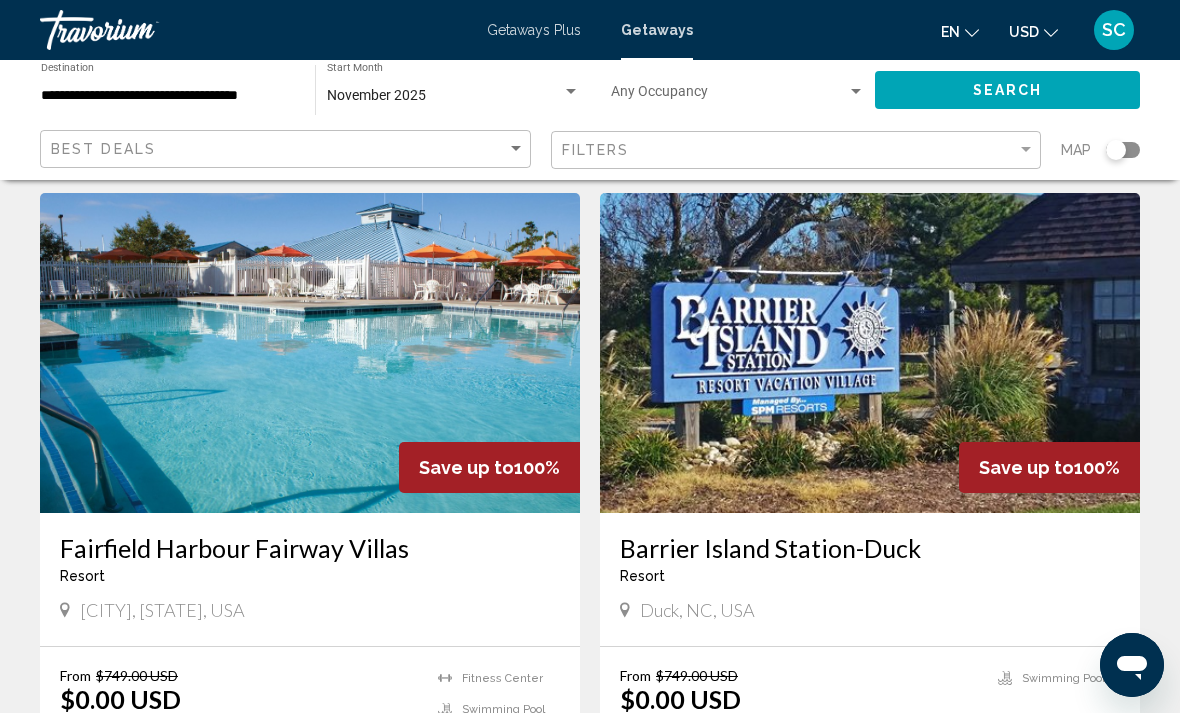 scroll, scrollTop: 788, scrollLeft: 0, axis: vertical 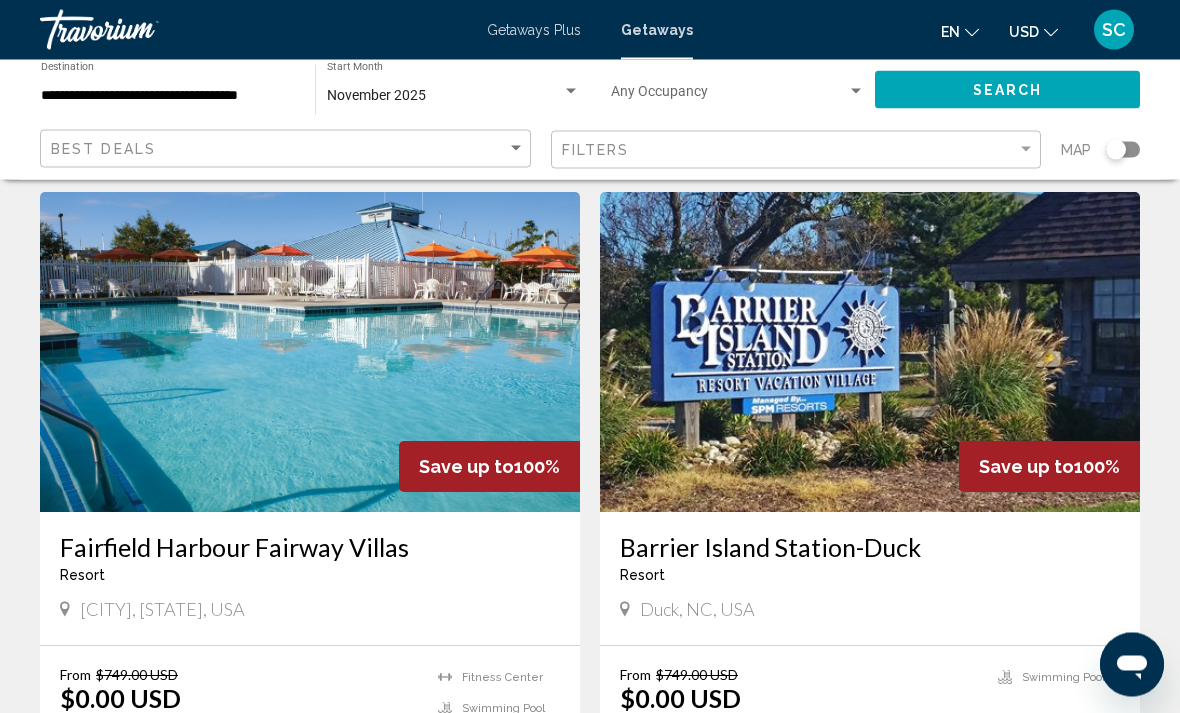click at bounding box center (310, 353) 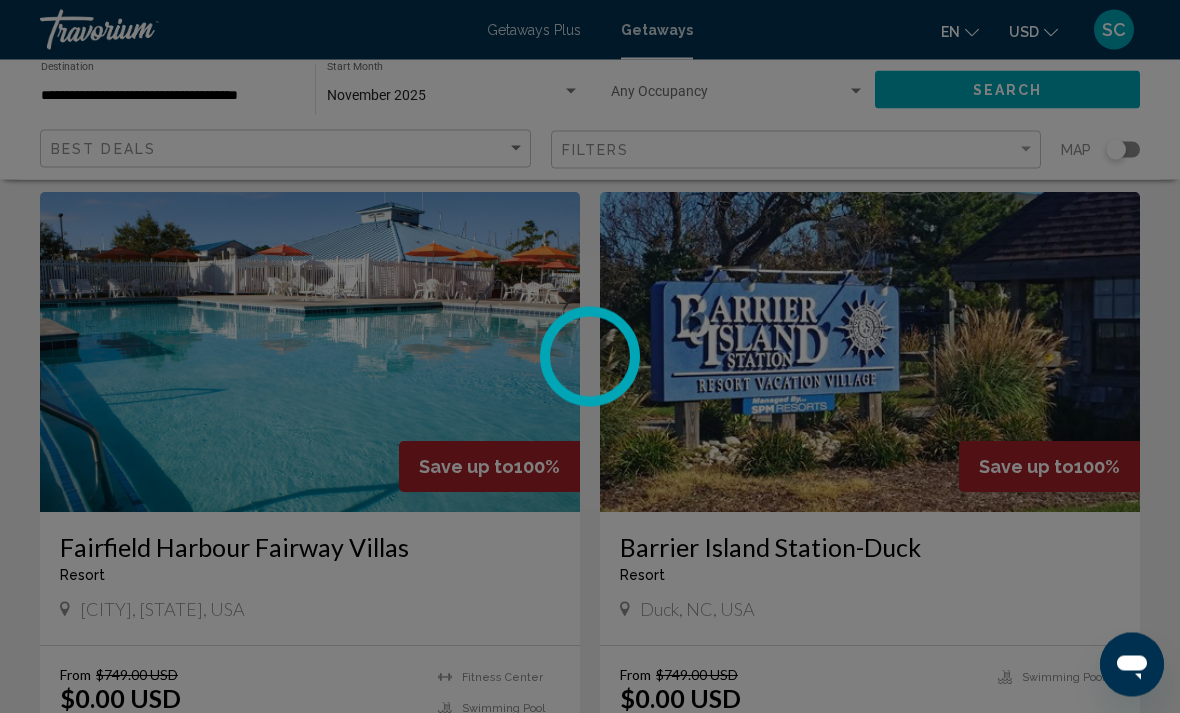 scroll, scrollTop: 789, scrollLeft: 0, axis: vertical 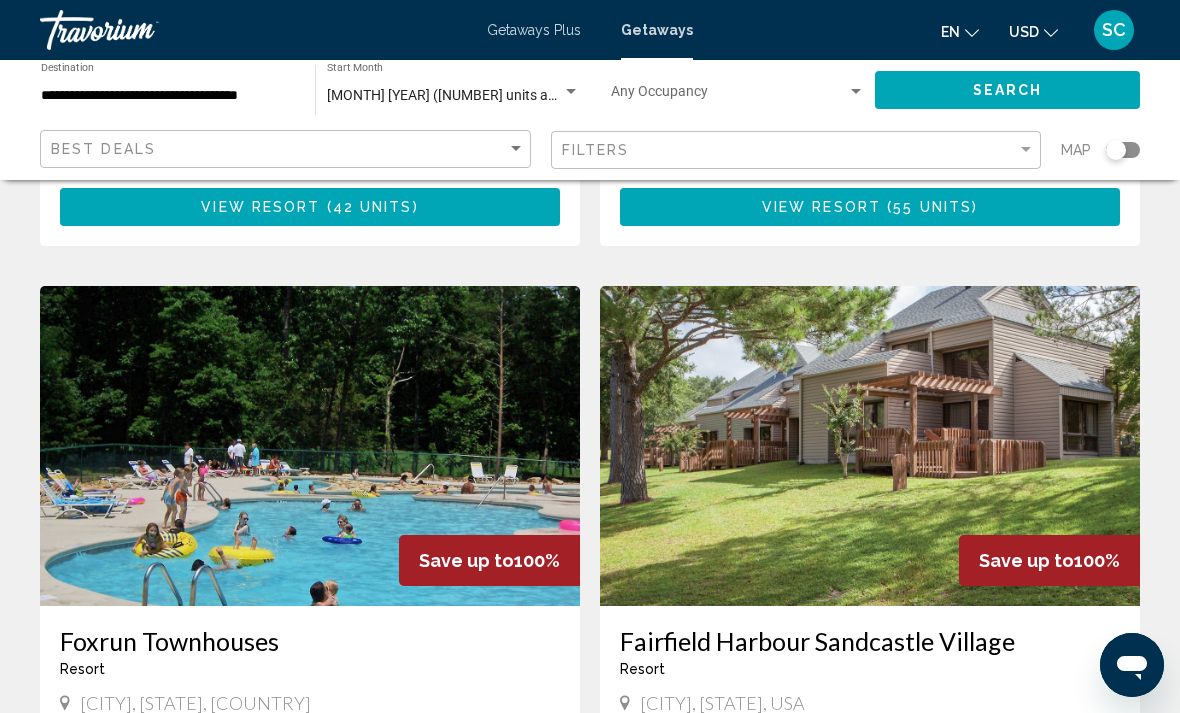 click at bounding box center (870, 446) 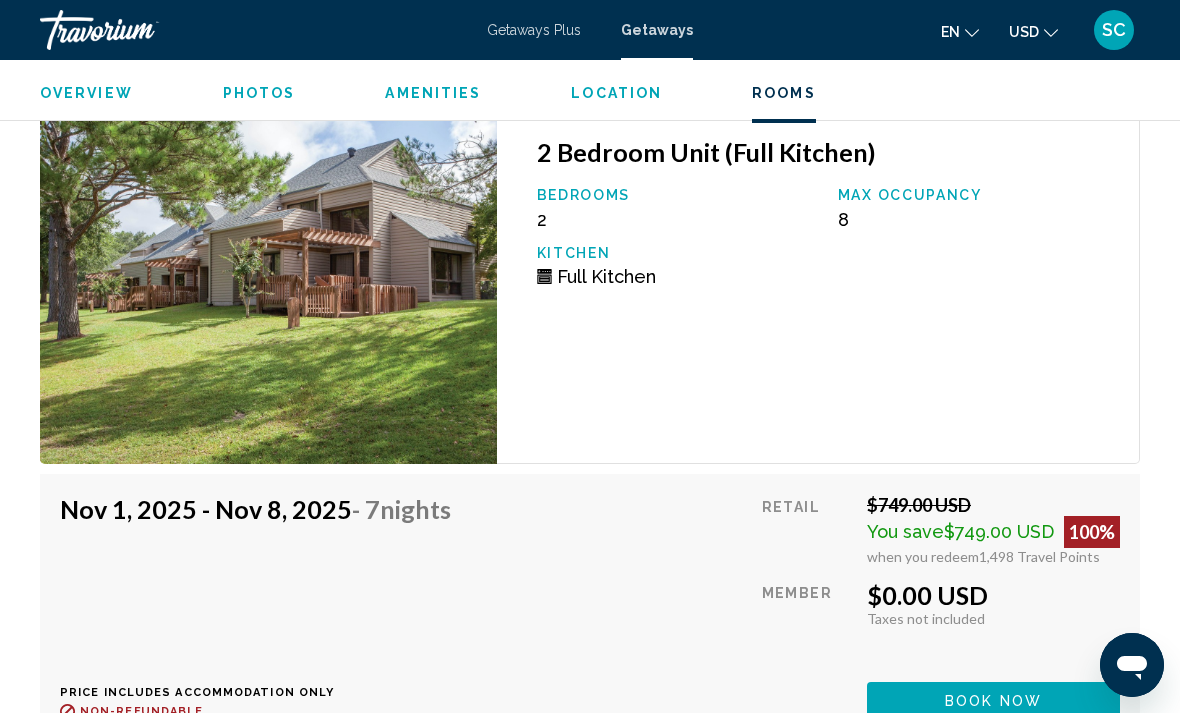 scroll, scrollTop: 3874, scrollLeft: 0, axis: vertical 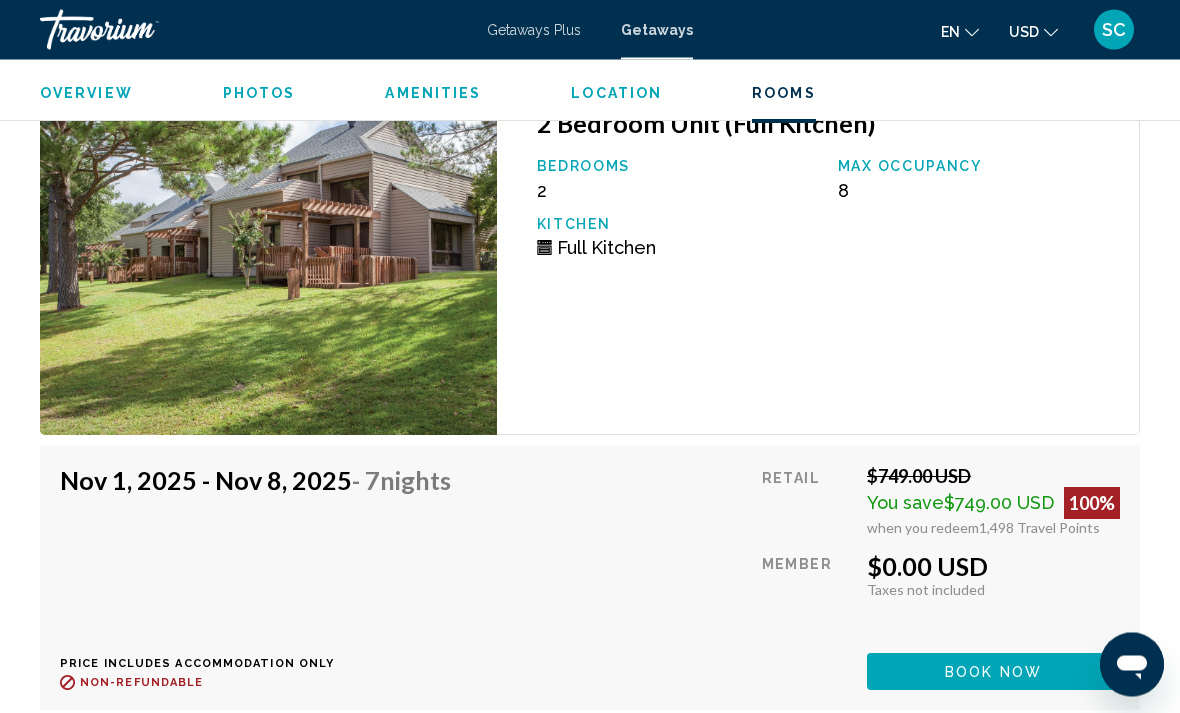 click at bounding box center [268, 262] 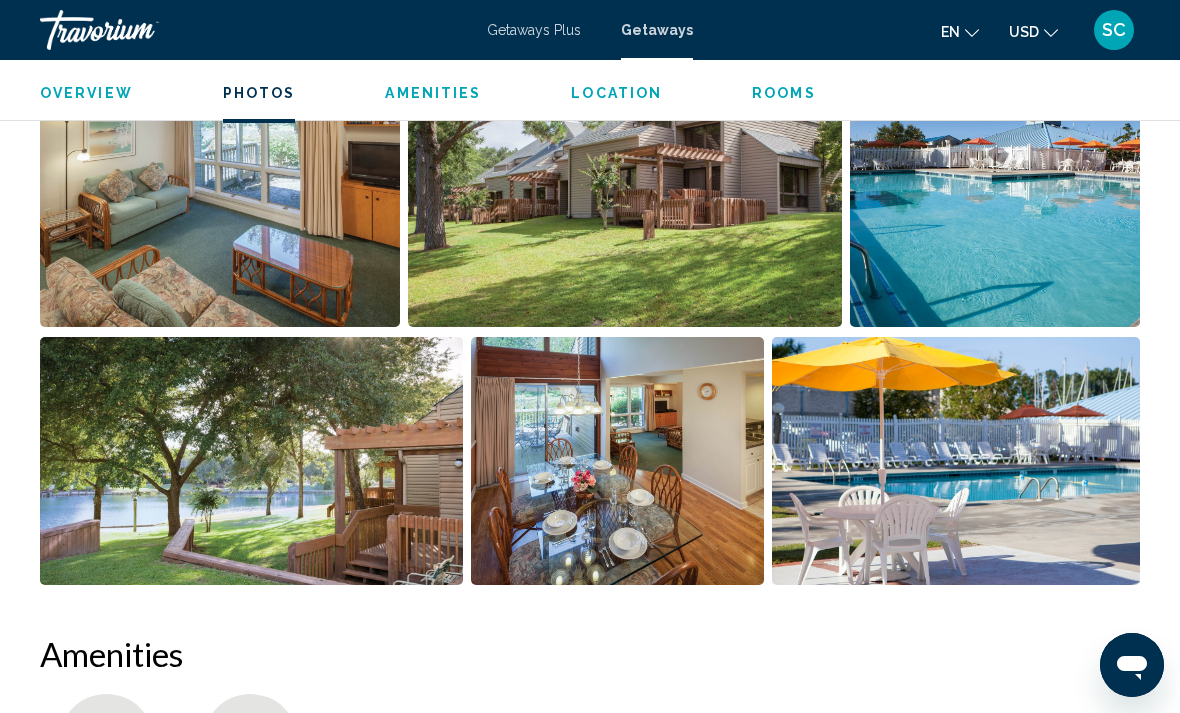 scroll, scrollTop: 1258, scrollLeft: 0, axis: vertical 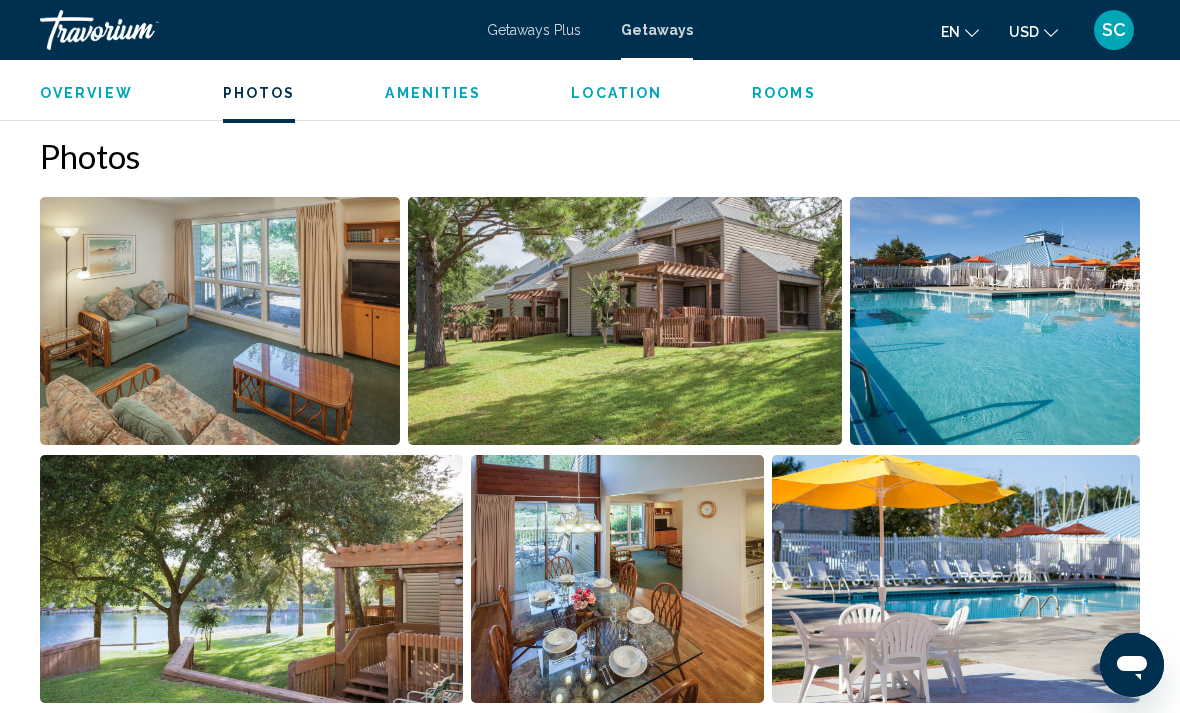 click at bounding box center (617, 579) 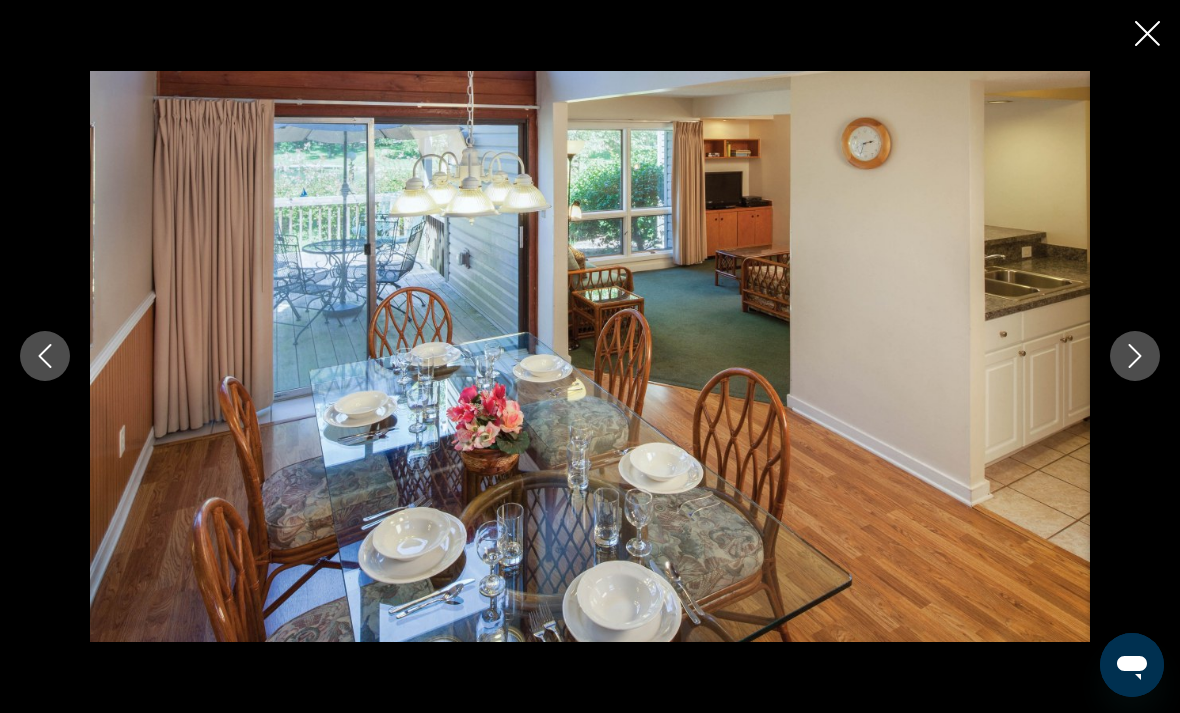 click at bounding box center (1135, 356) 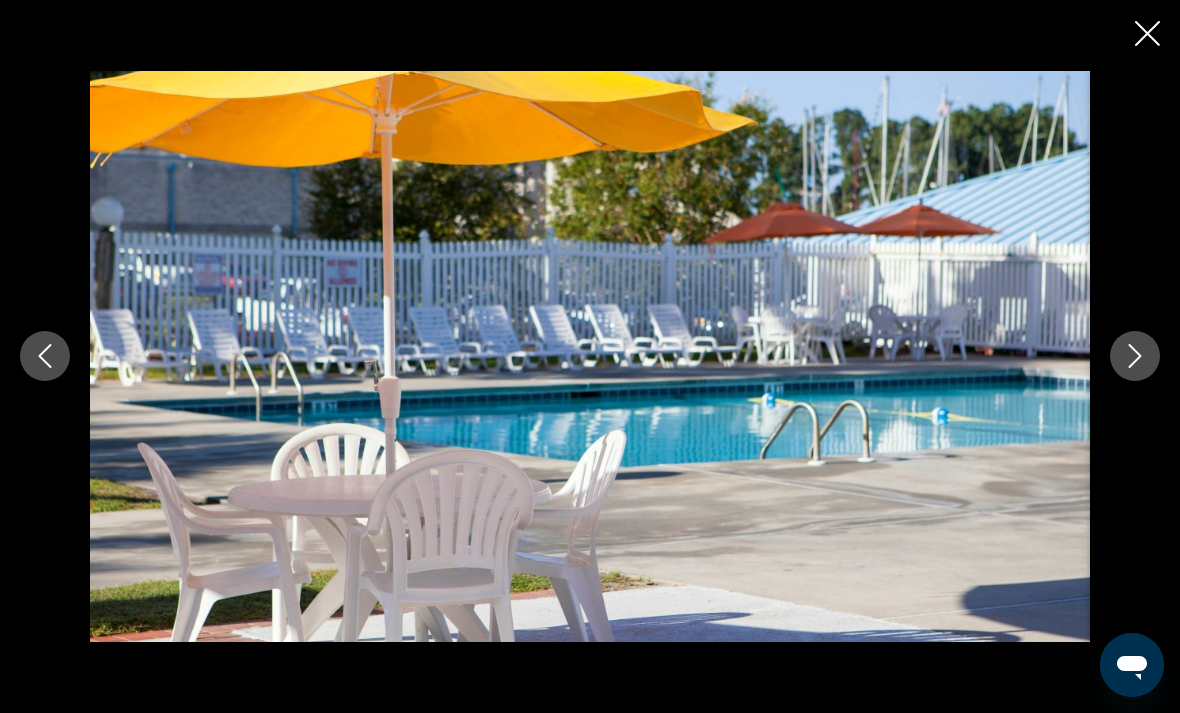 click at bounding box center [590, 356] 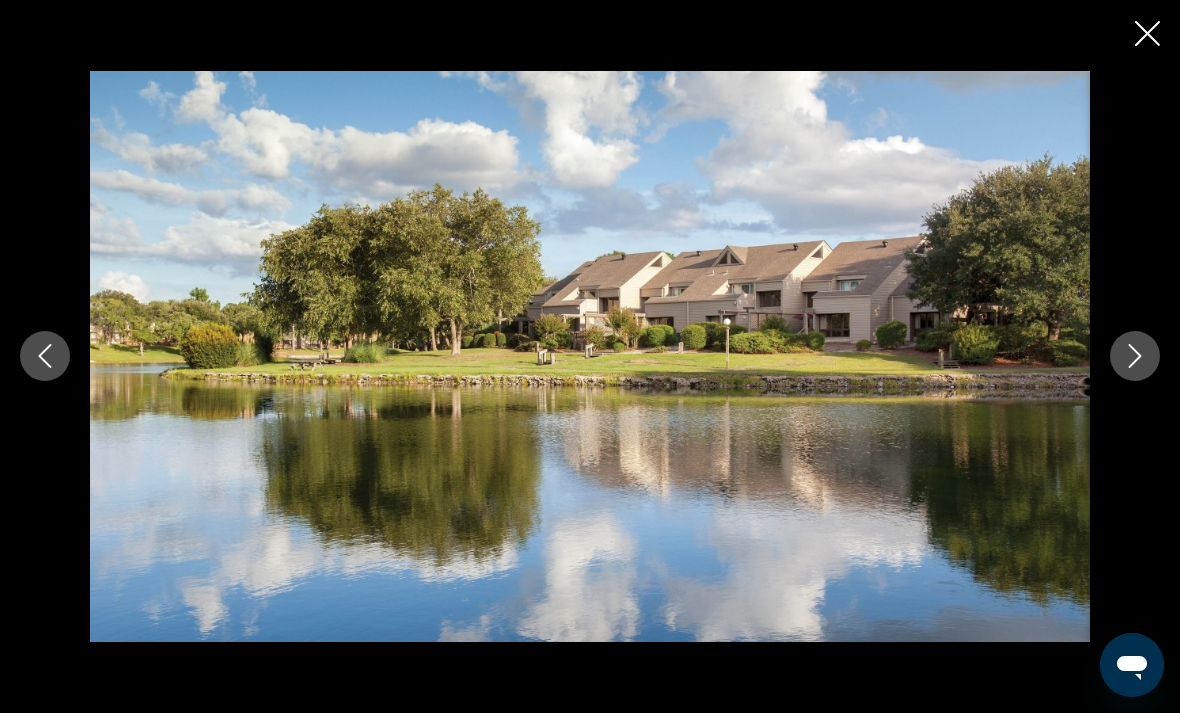 click at bounding box center (1135, 356) 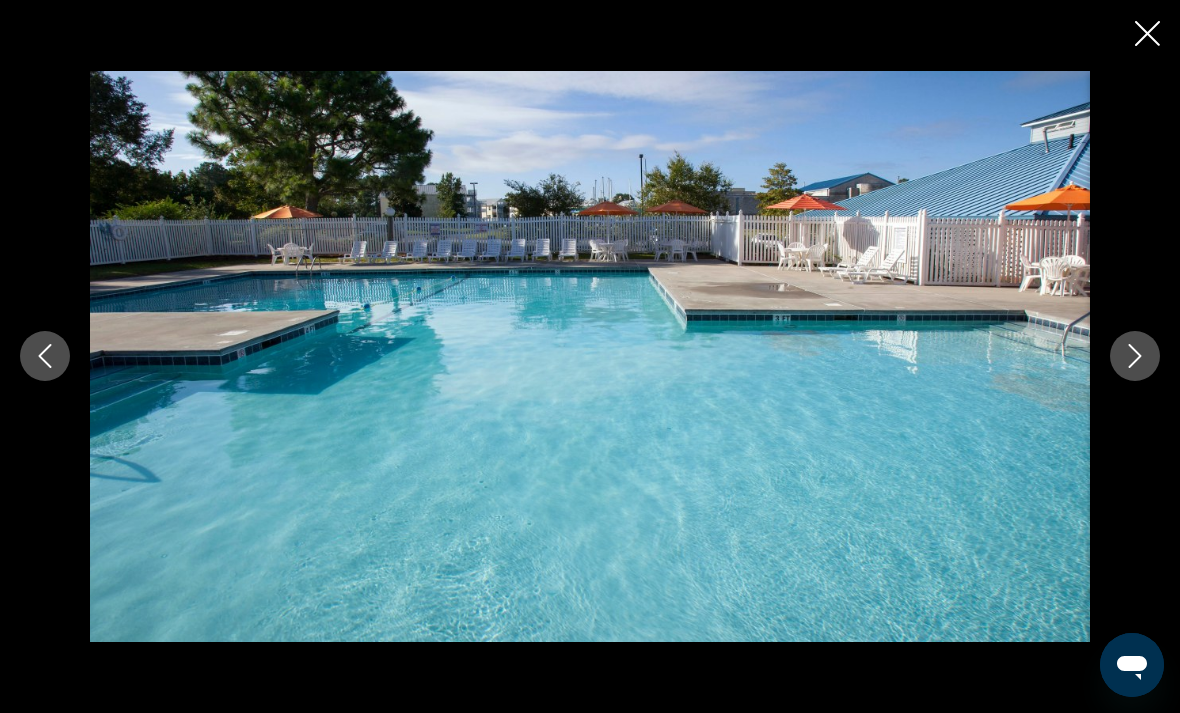 click at bounding box center (1135, 356) 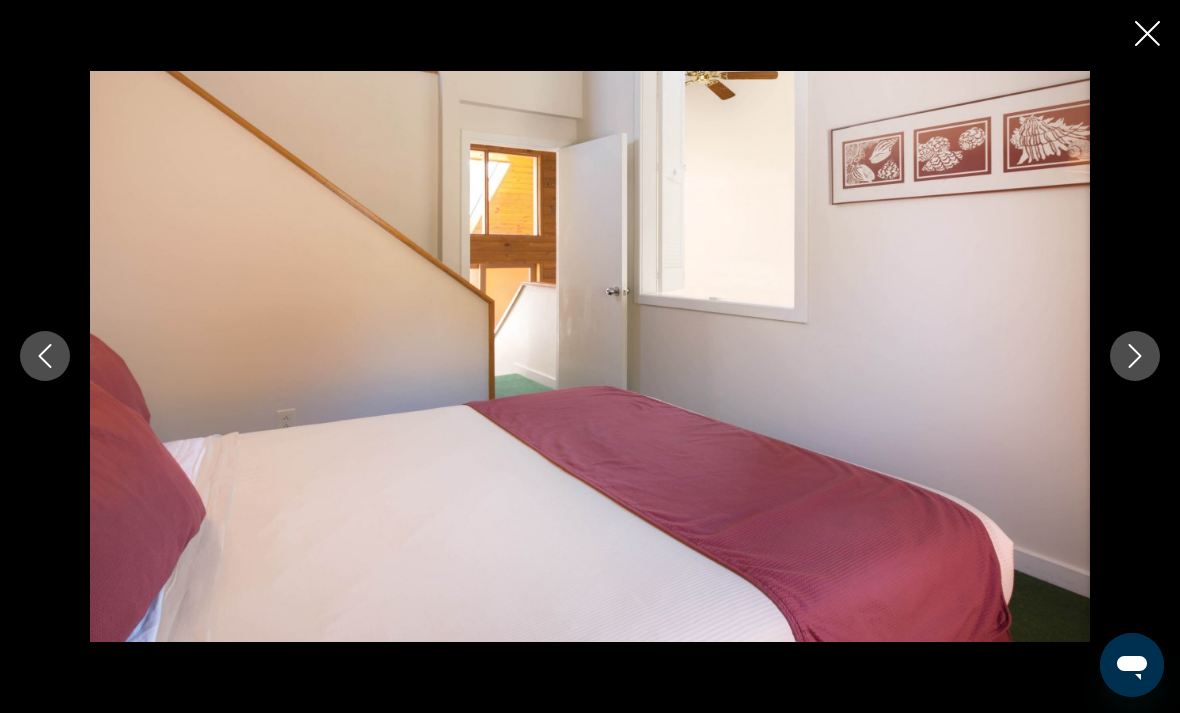 click at bounding box center (1135, 356) 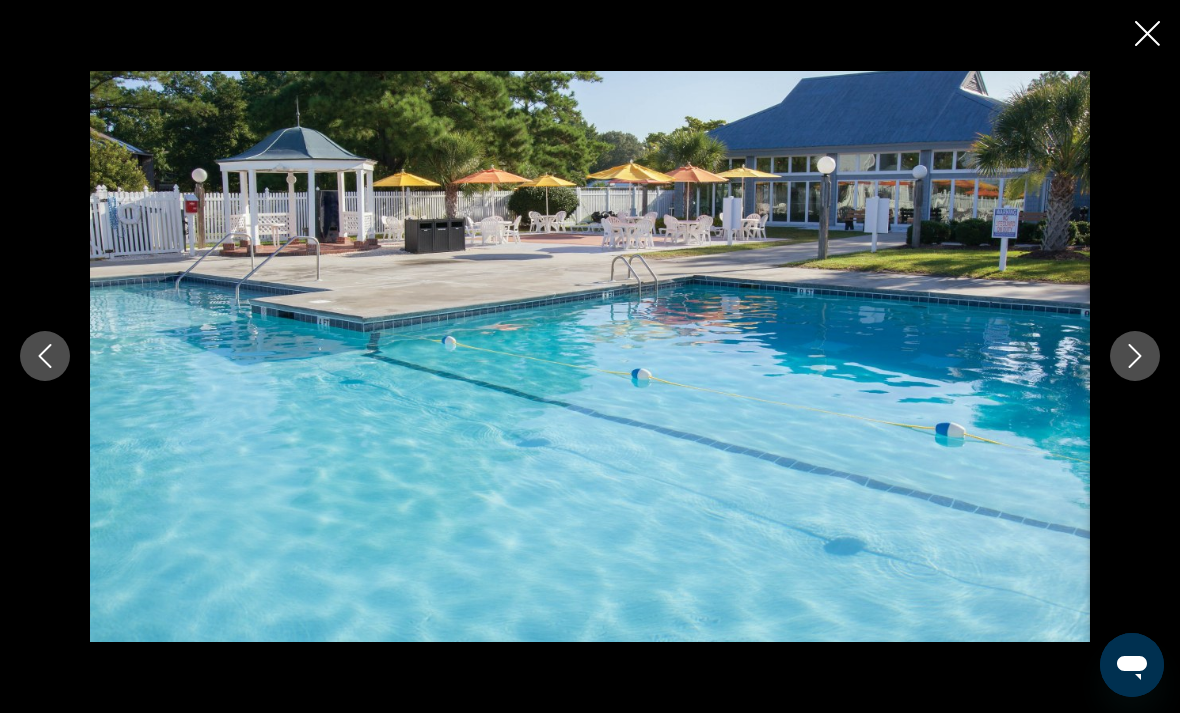 click at bounding box center (1135, 356) 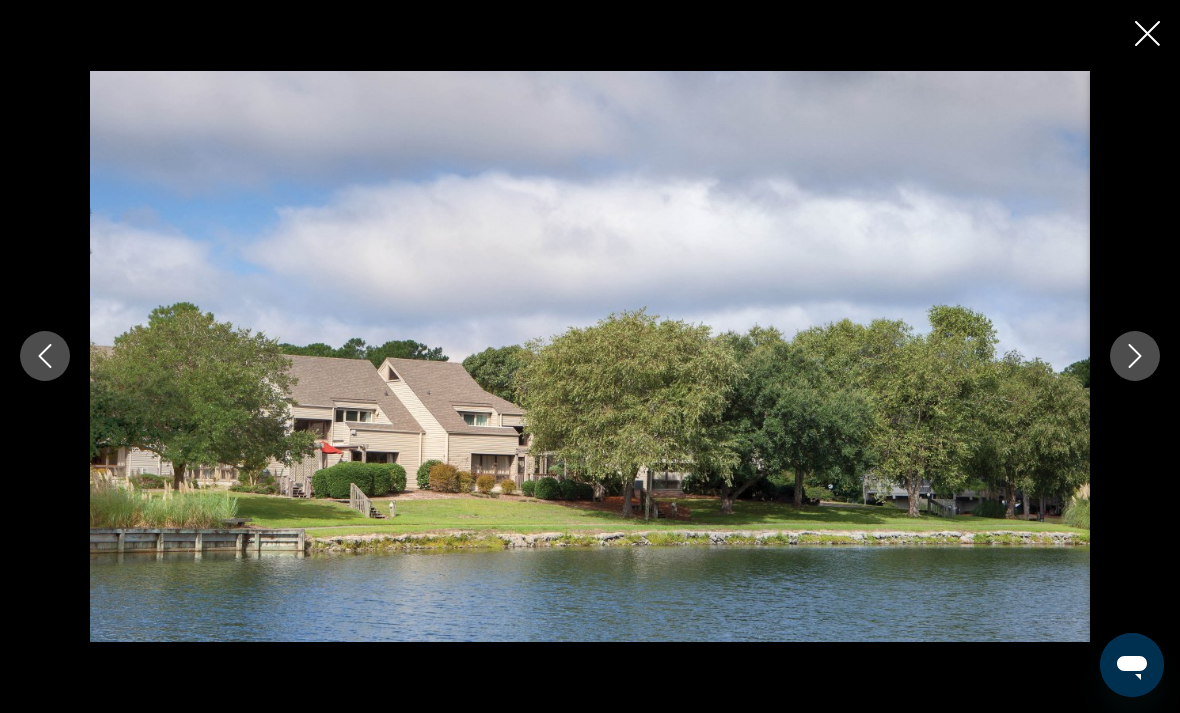click 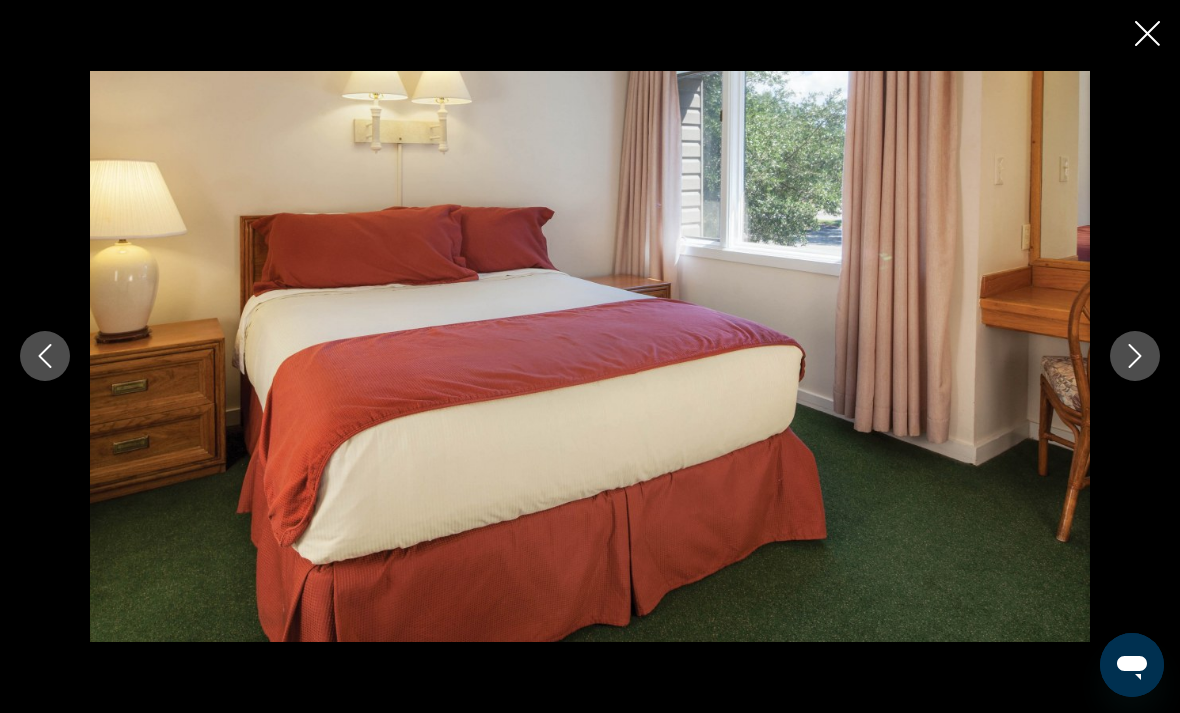 click at bounding box center (590, 356) 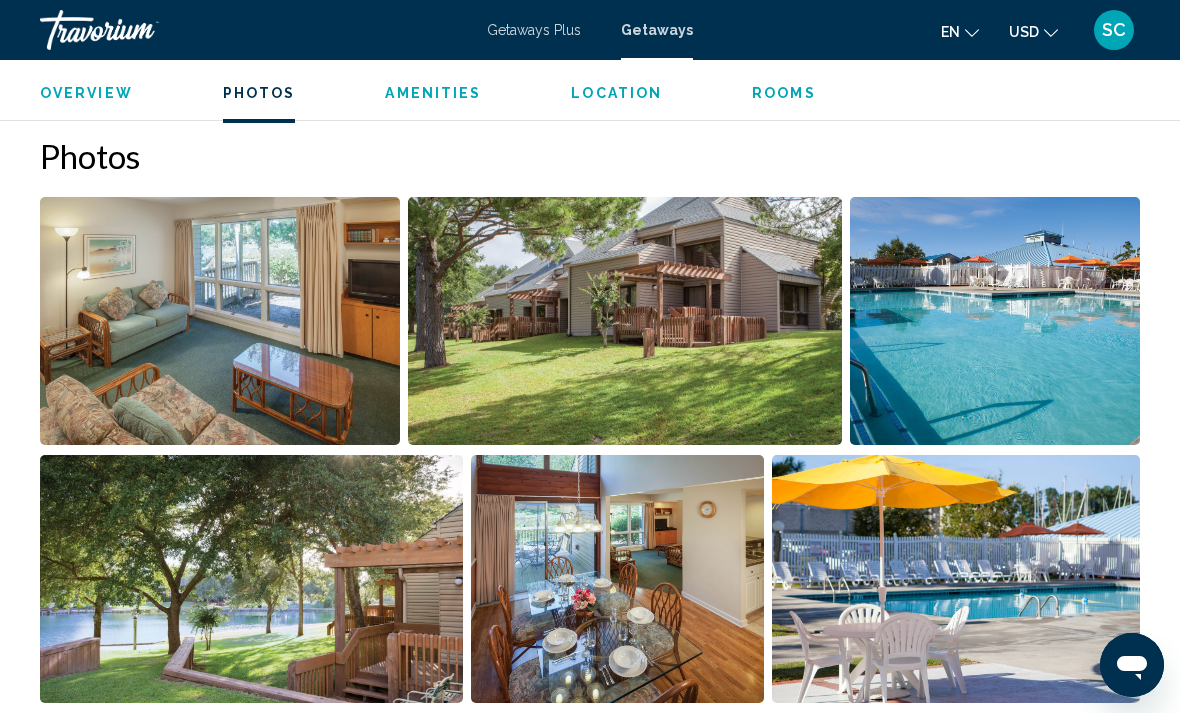 click on "Location" at bounding box center [616, 93] 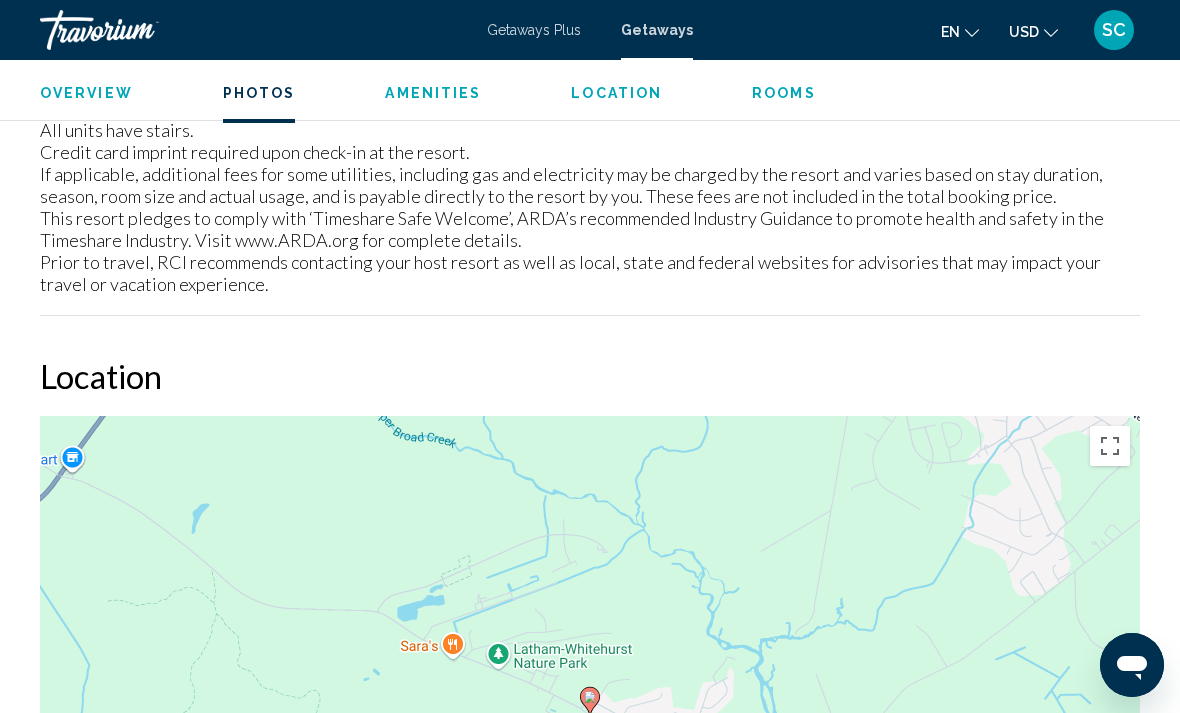 scroll, scrollTop: 3066, scrollLeft: 0, axis: vertical 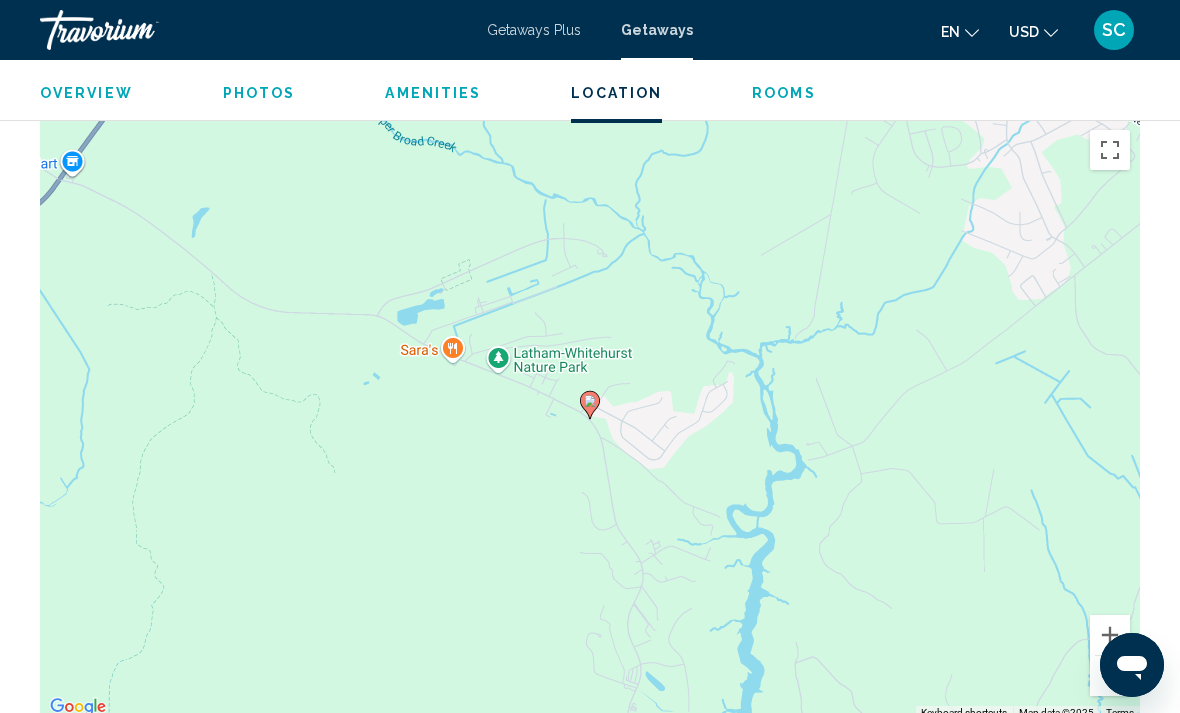 click at bounding box center (1110, 676) 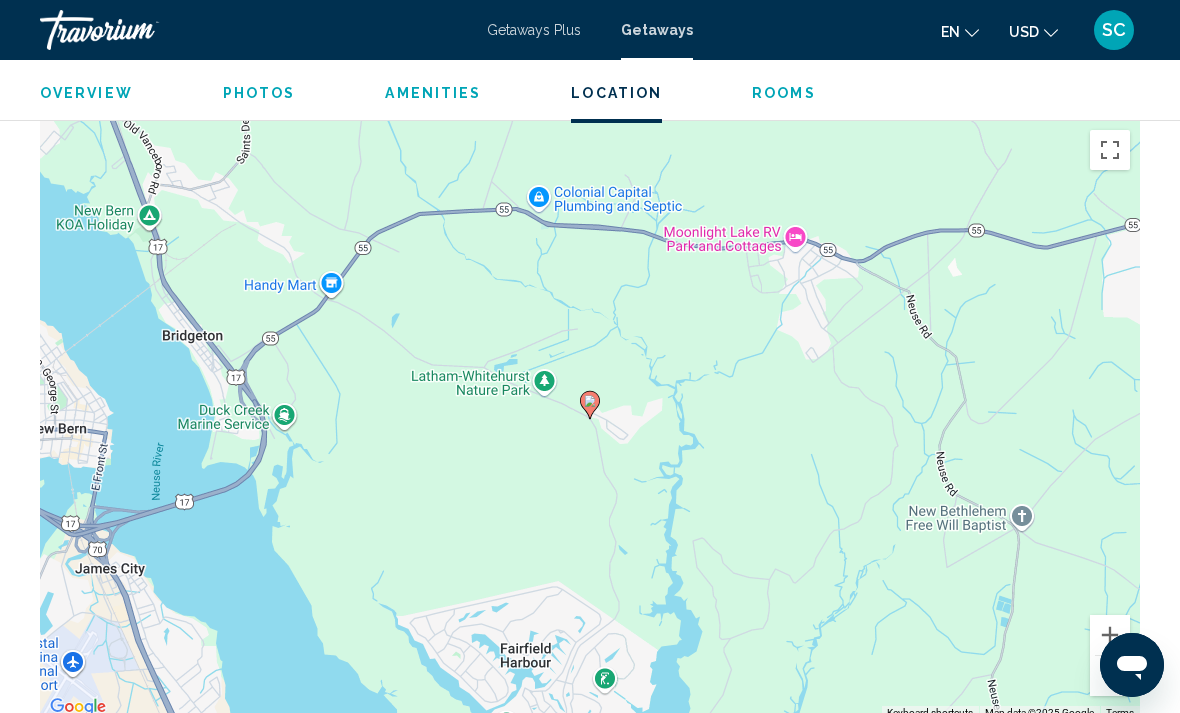 click at bounding box center [1110, 676] 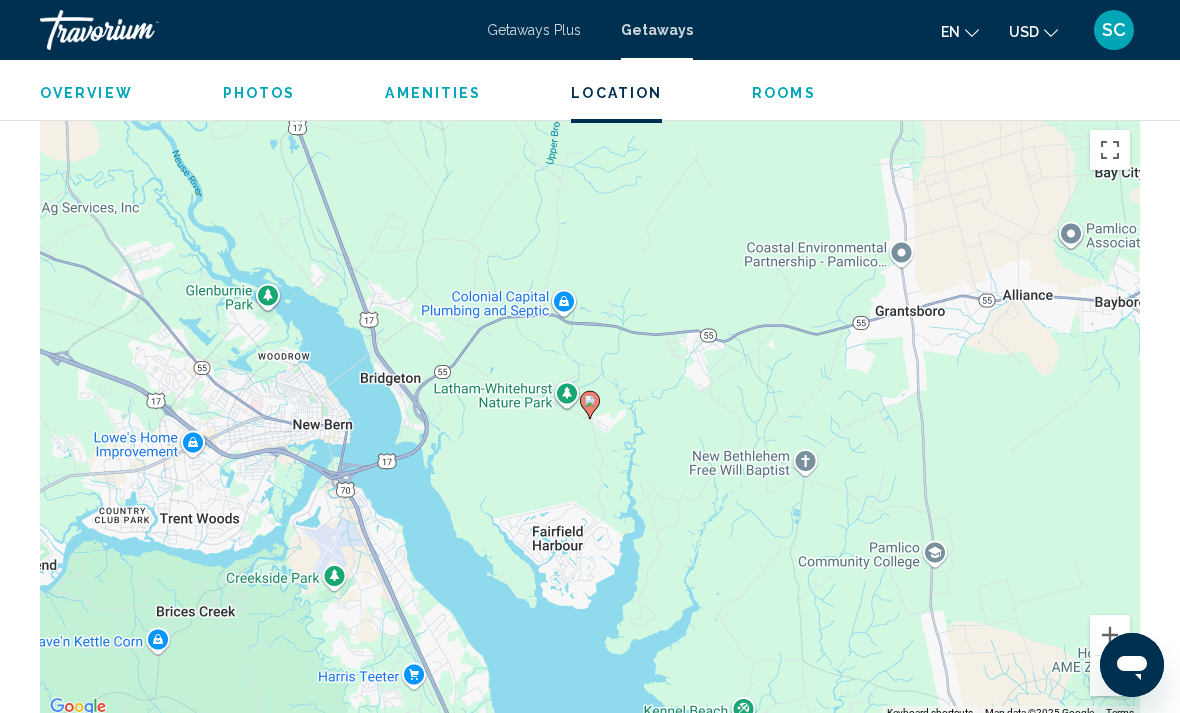 click at bounding box center (1110, 635) 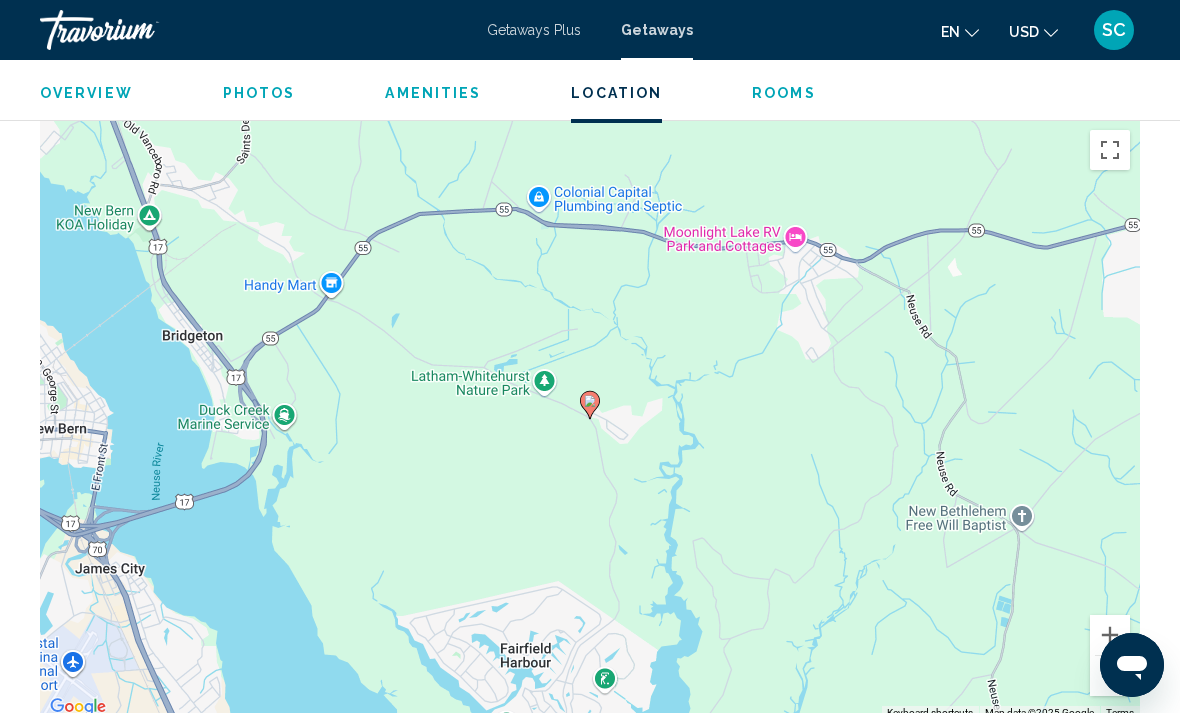 click at bounding box center (1110, 635) 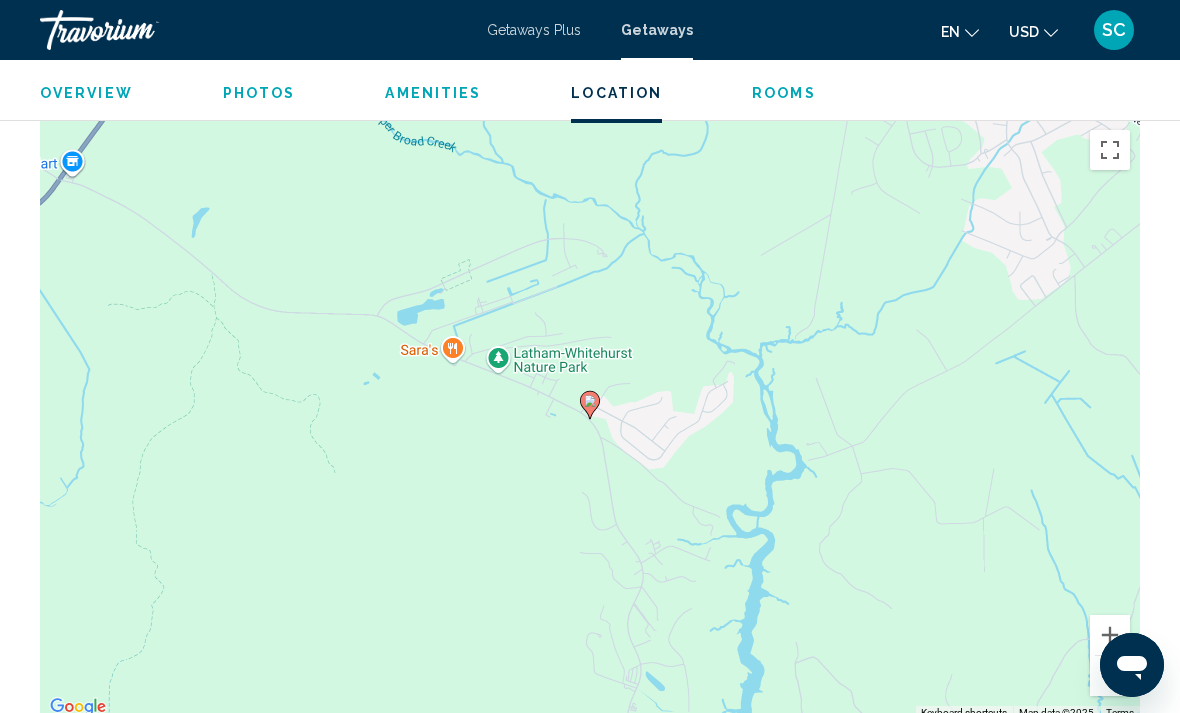click at bounding box center [1110, 635] 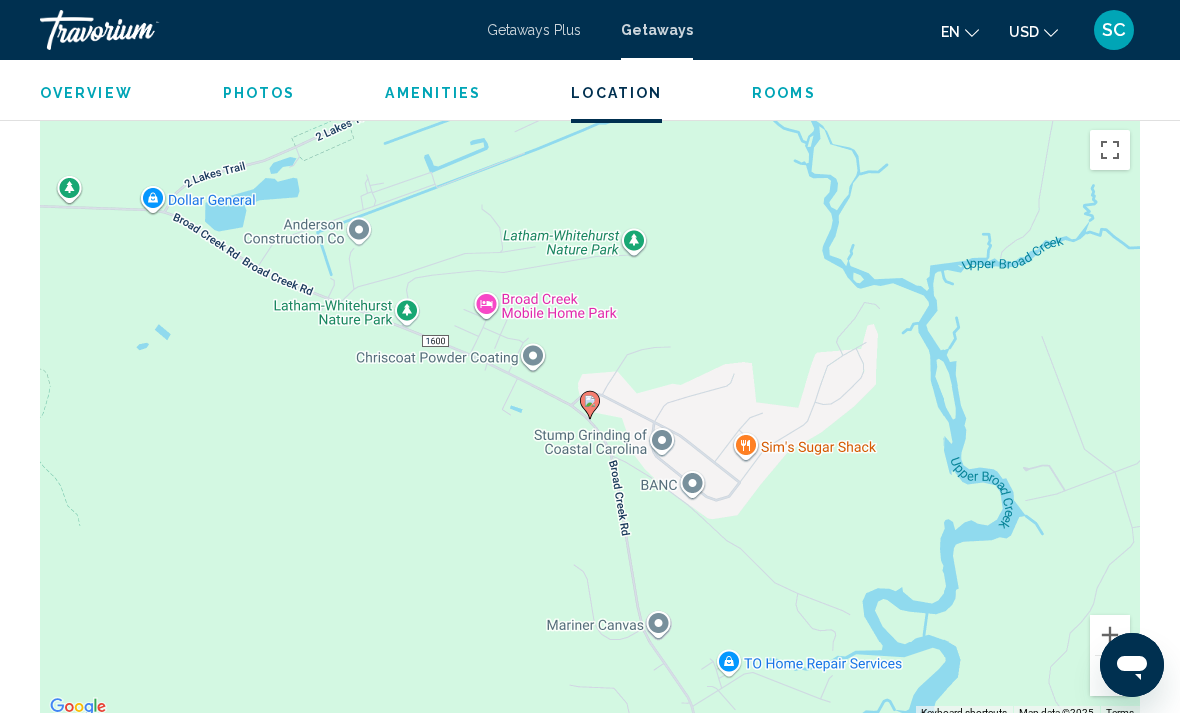 click at bounding box center (1110, 635) 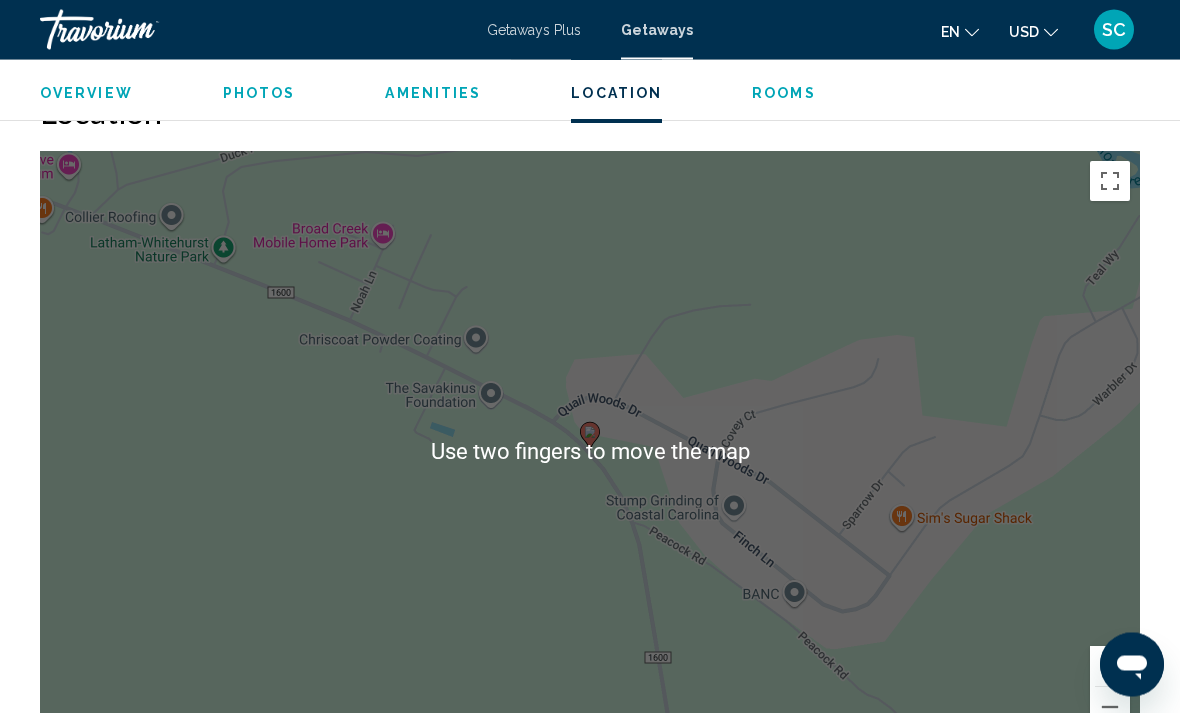 scroll, scrollTop: 3129, scrollLeft: 0, axis: vertical 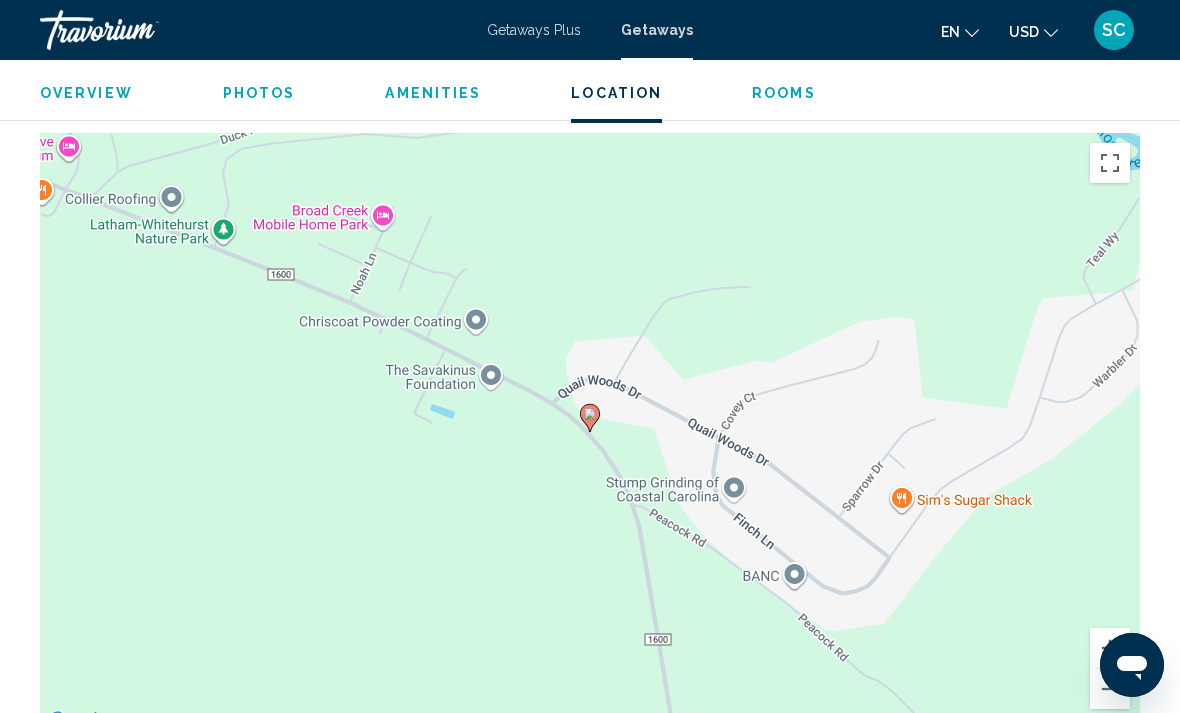 click at bounding box center [1110, 689] 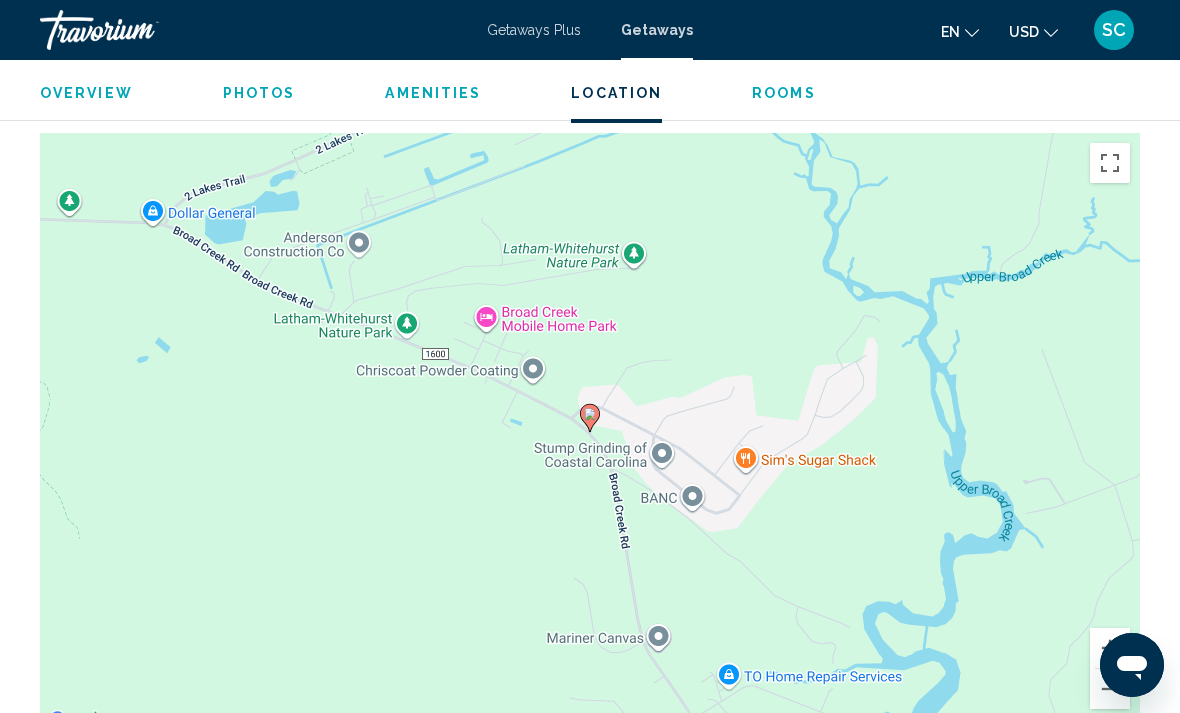 click on "To activate drag with keyboard, press Alt + Enter. Once in keyboard drag state, use the arrow keys to move the marker. To complete the drag, press the Enter key. To cancel, press Escape." at bounding box center [590, 433] 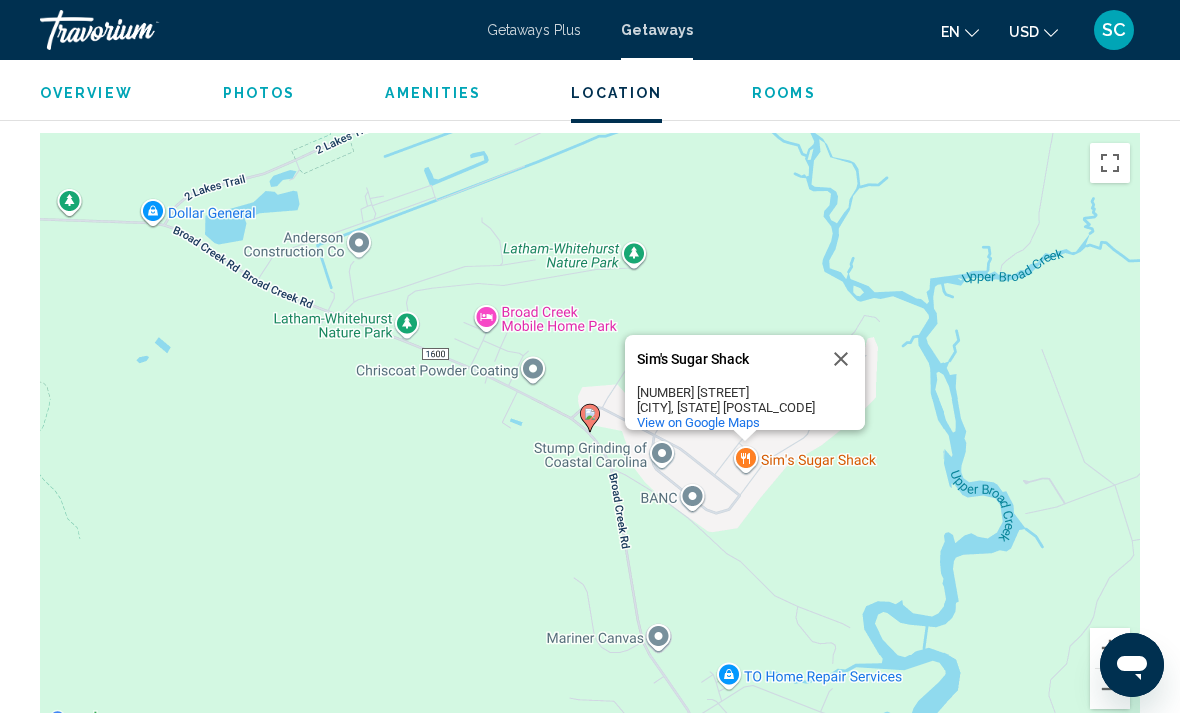 click at bounding box center [1110, 648] 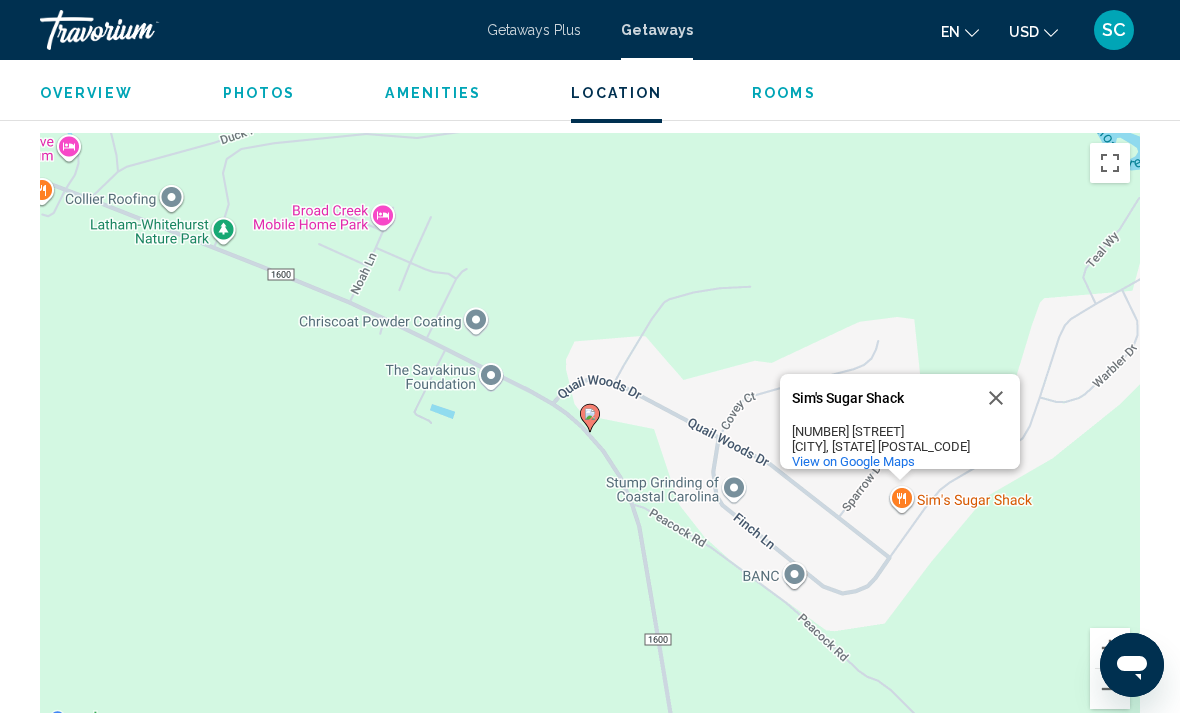 click at bounding box center [996, 398] 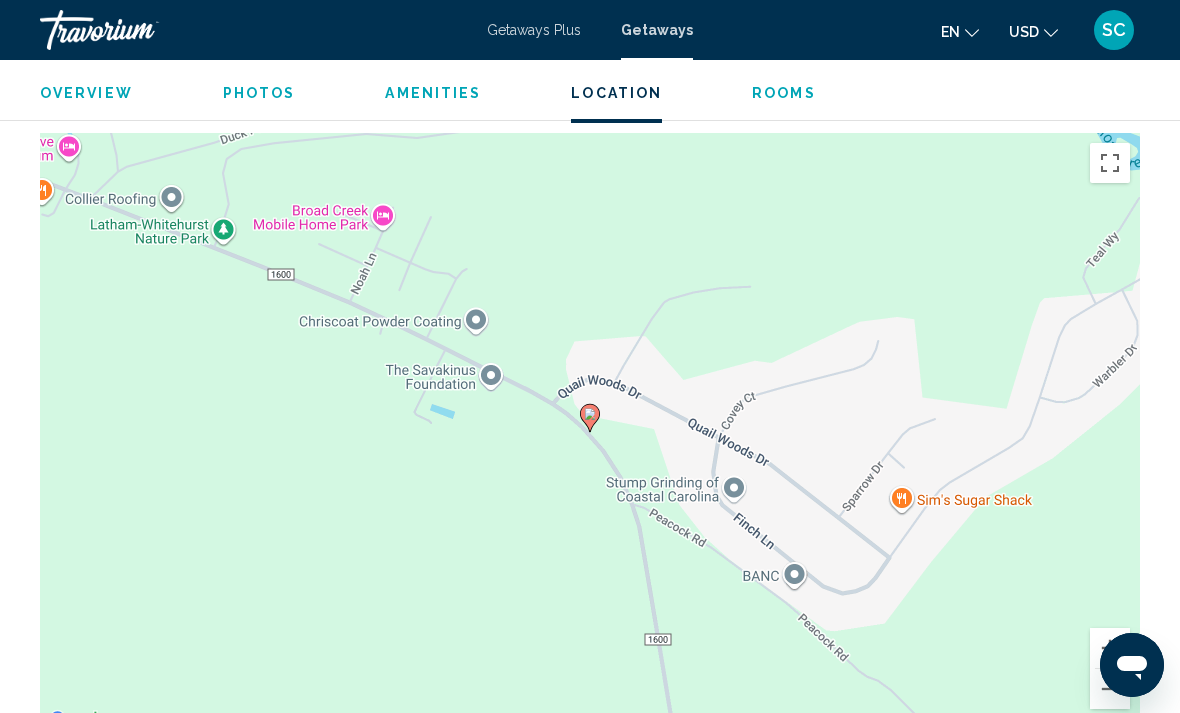 click at bounding box center (1110, 689) 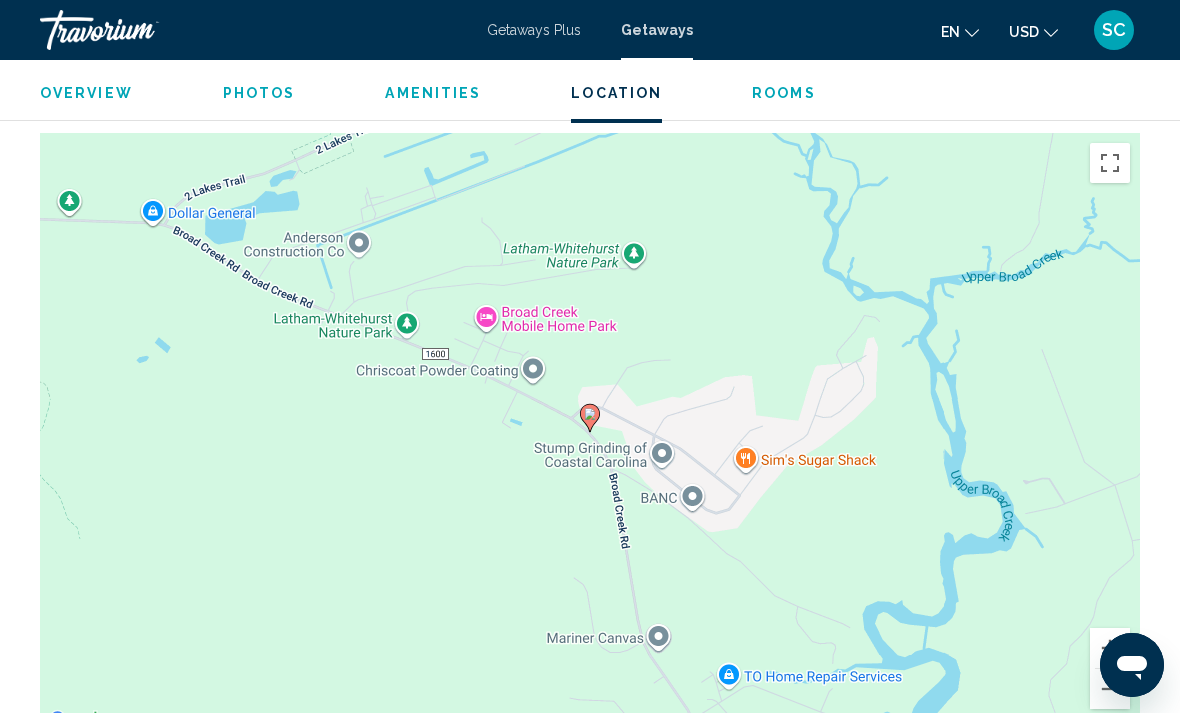 click at bounding box center (1110, 689) 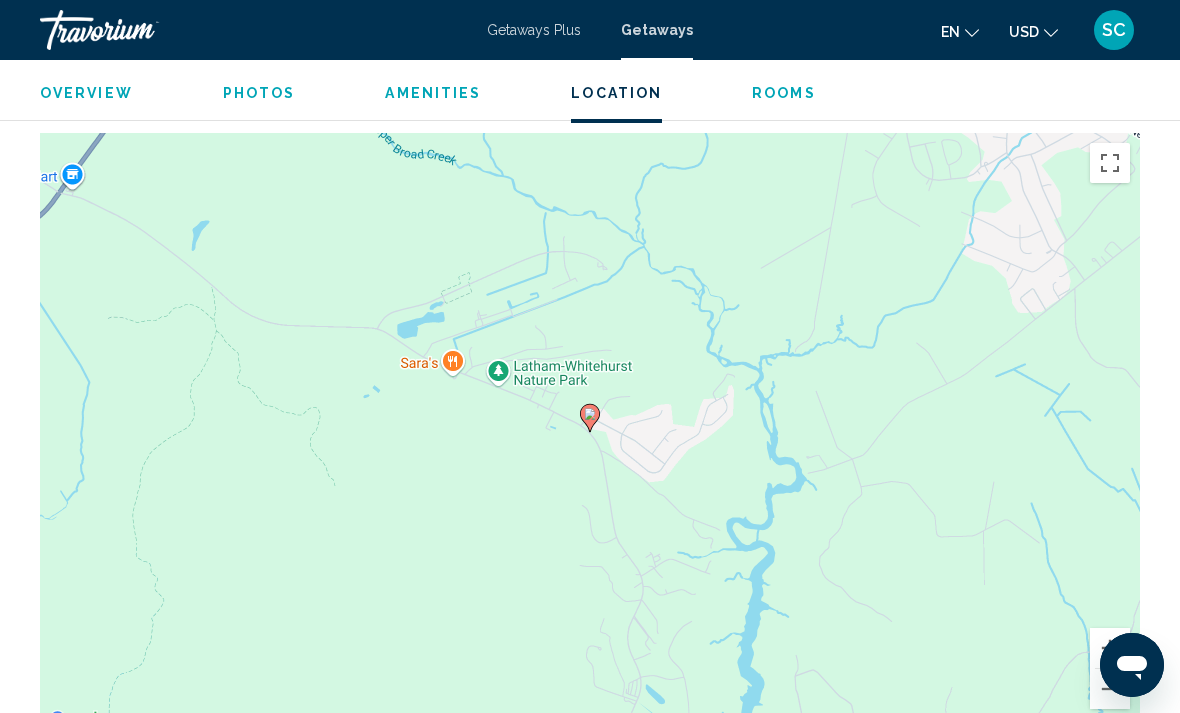 click at bounding box center (1110, 648) 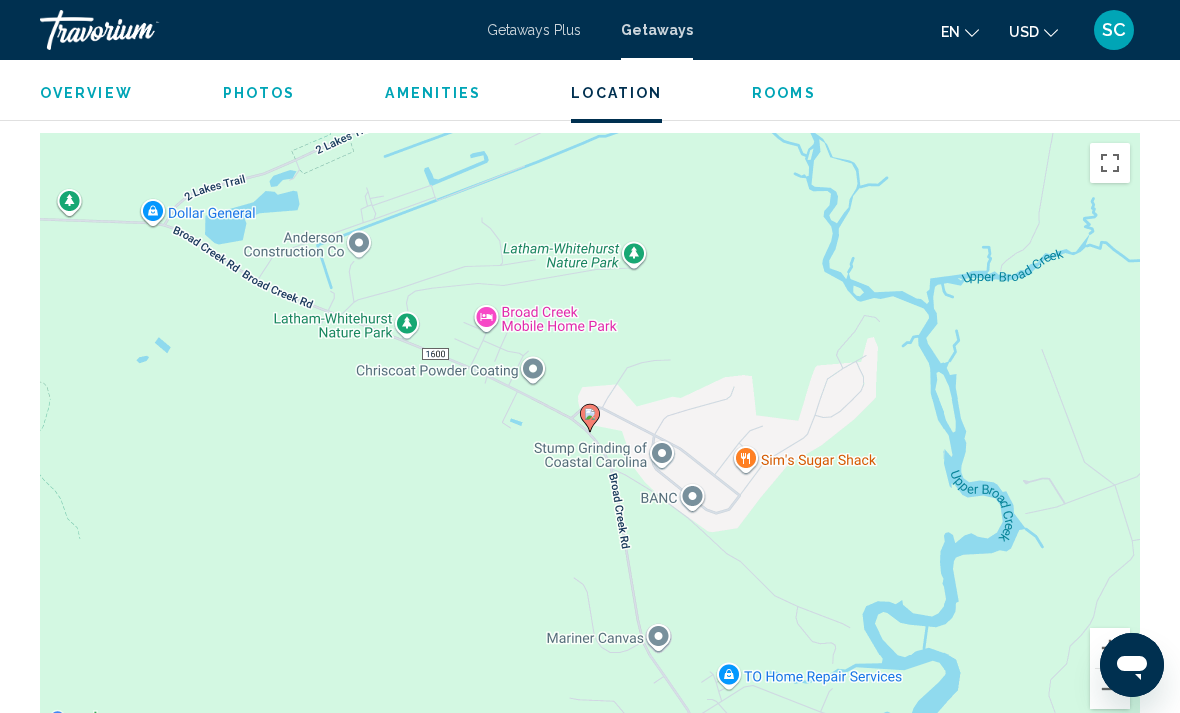 click at bounding box center [1110, 648] 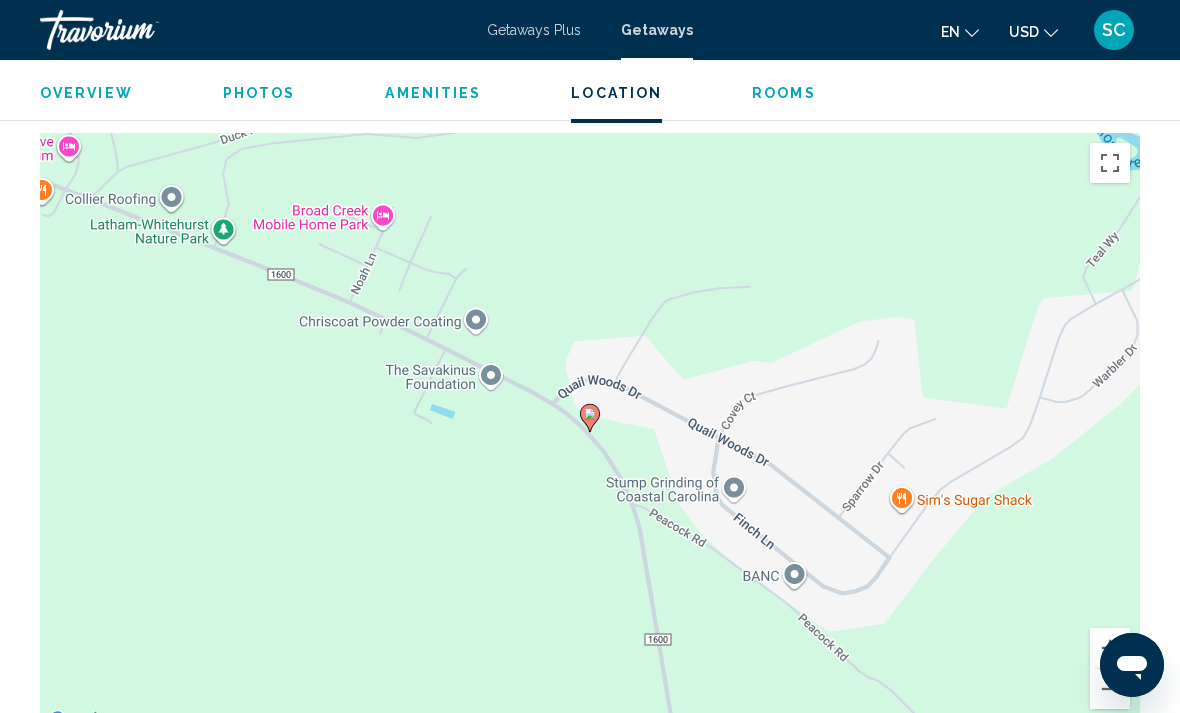 click at bounding box center (1110, 648) 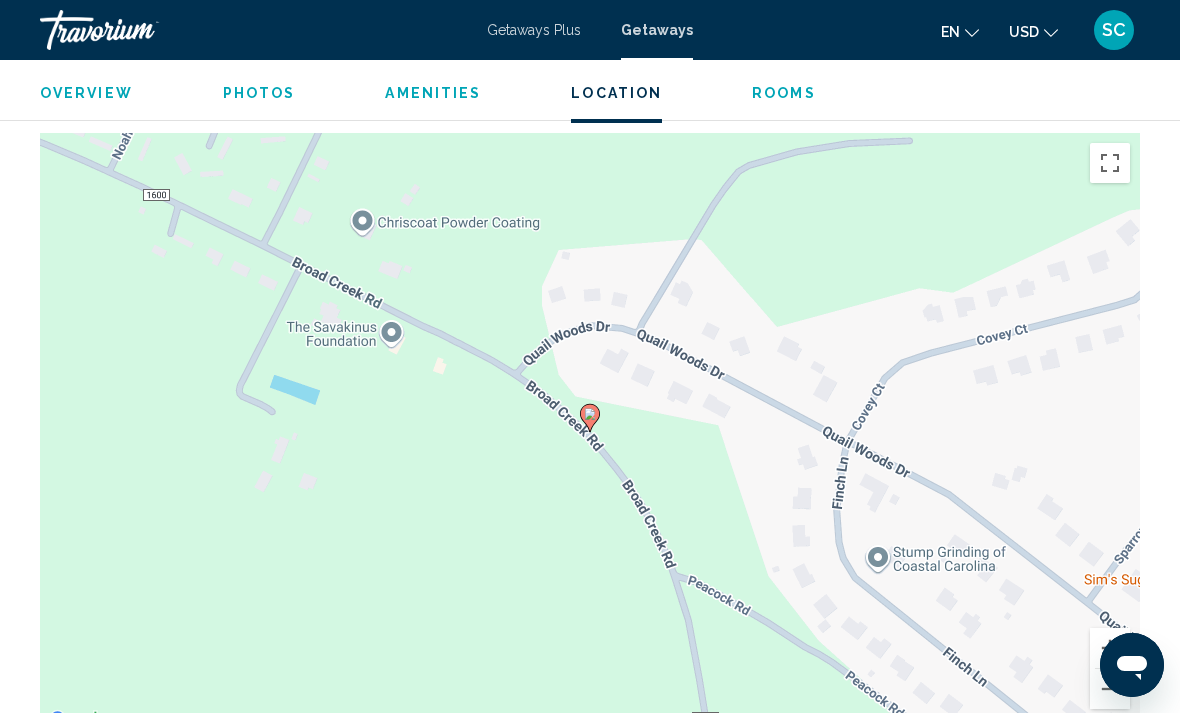 click at bounding box center (1110, 689) 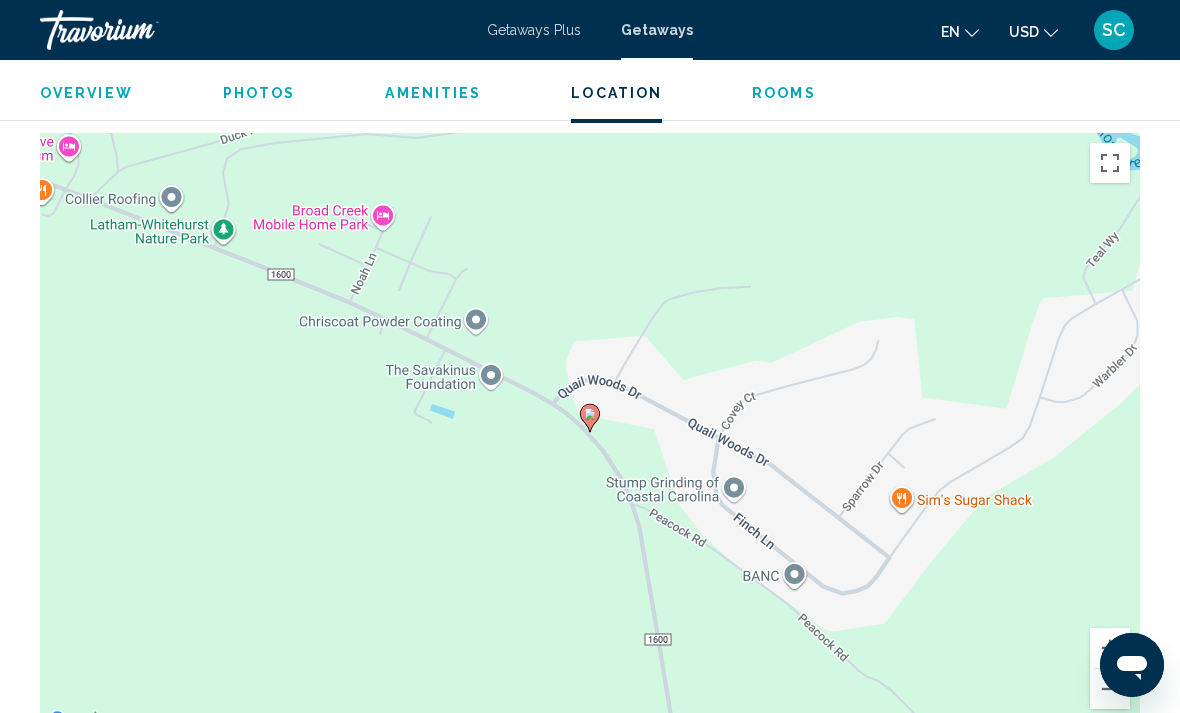 click at bounding box center (1110, 689) 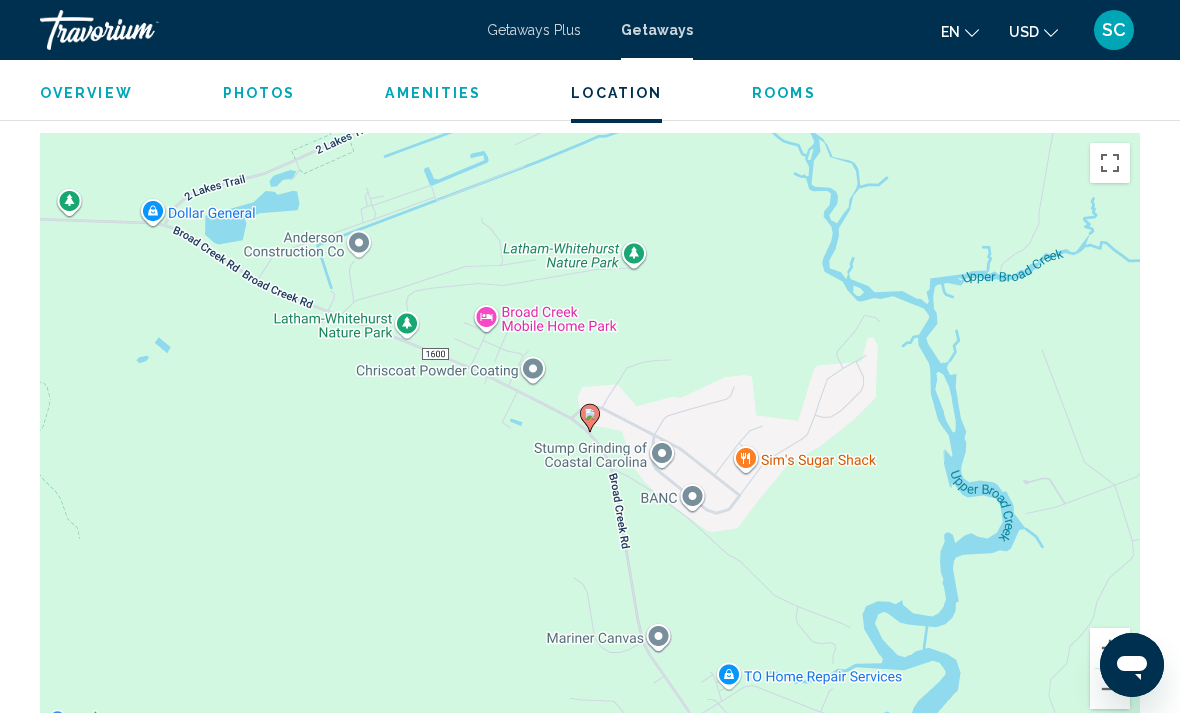 click at bounding box center [1110, 689] 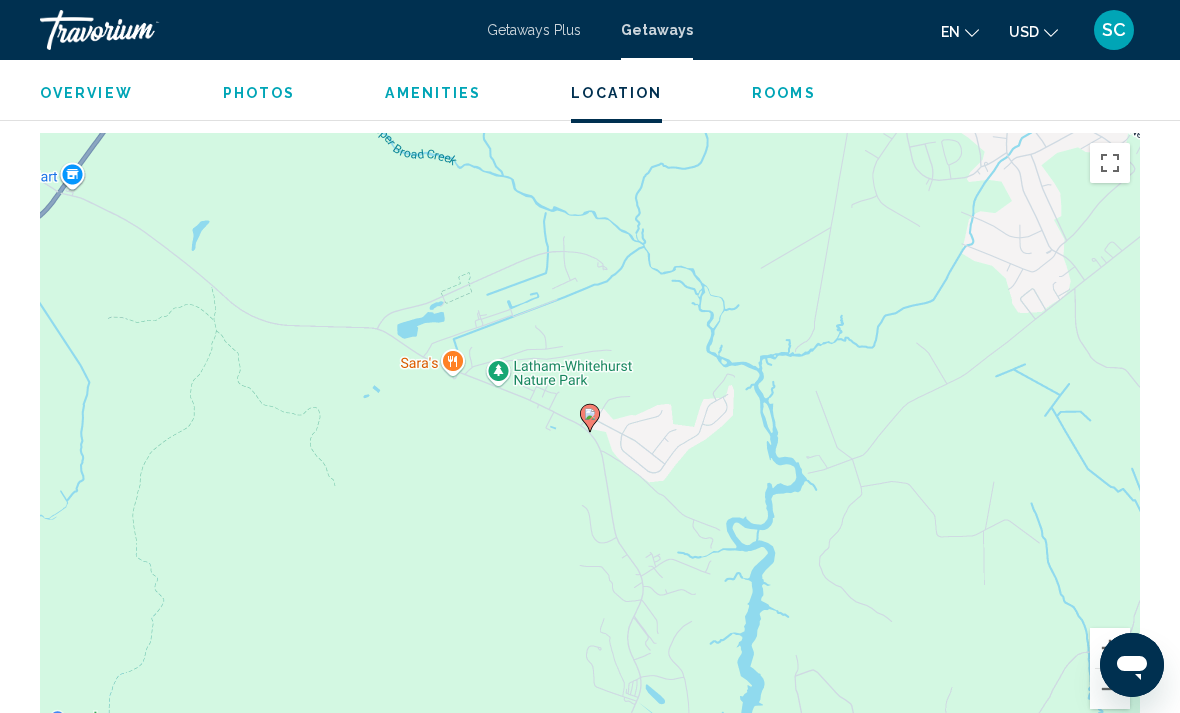 click at bounding box center (1110, 689) 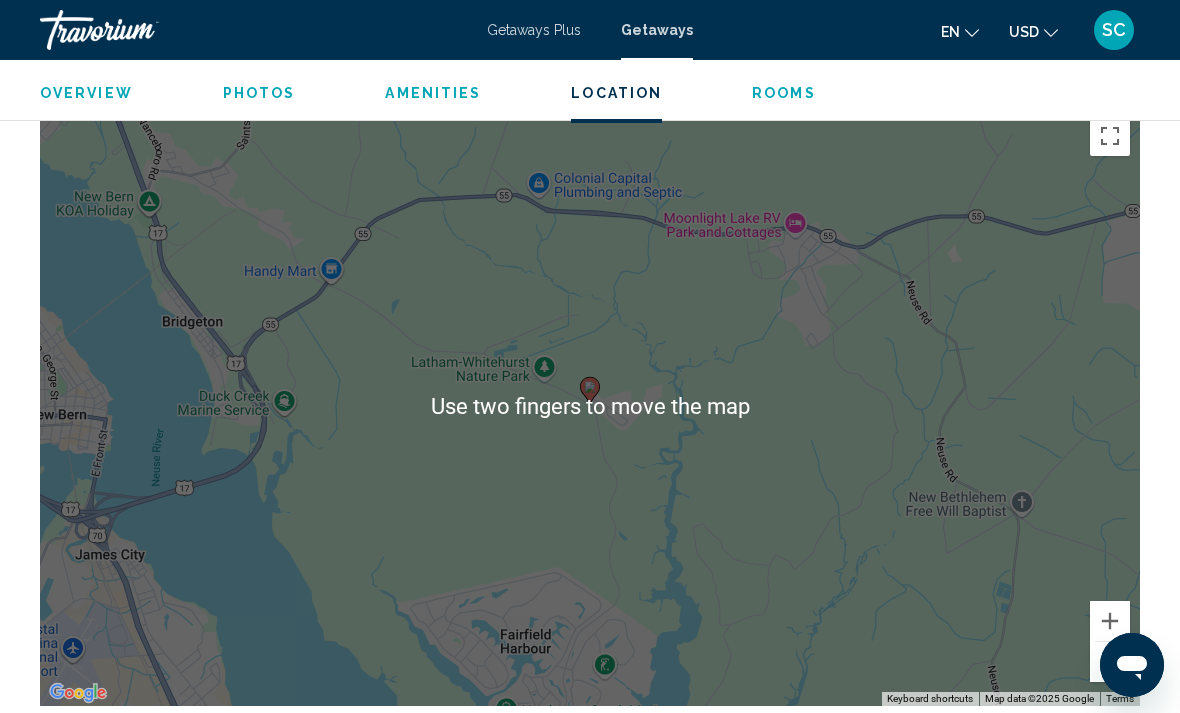 scroll, scrollTop: 3087, scrollLeft: 0, axis: vertical 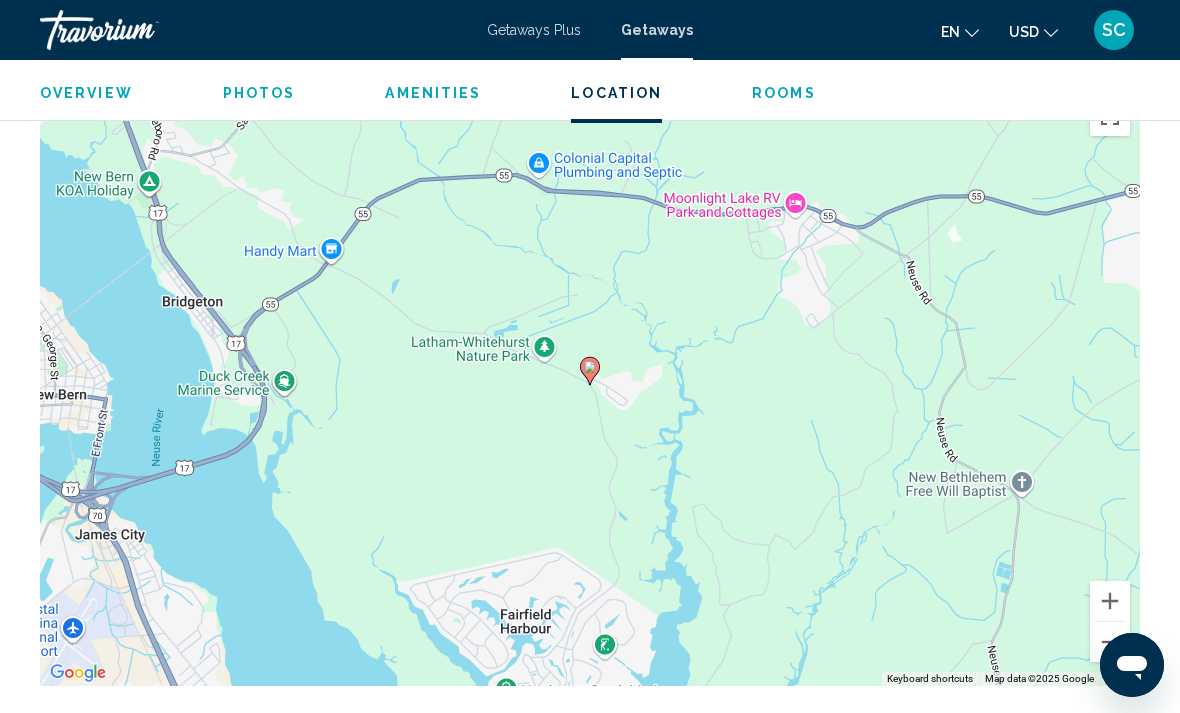 click at bounding box center (1110, 642) 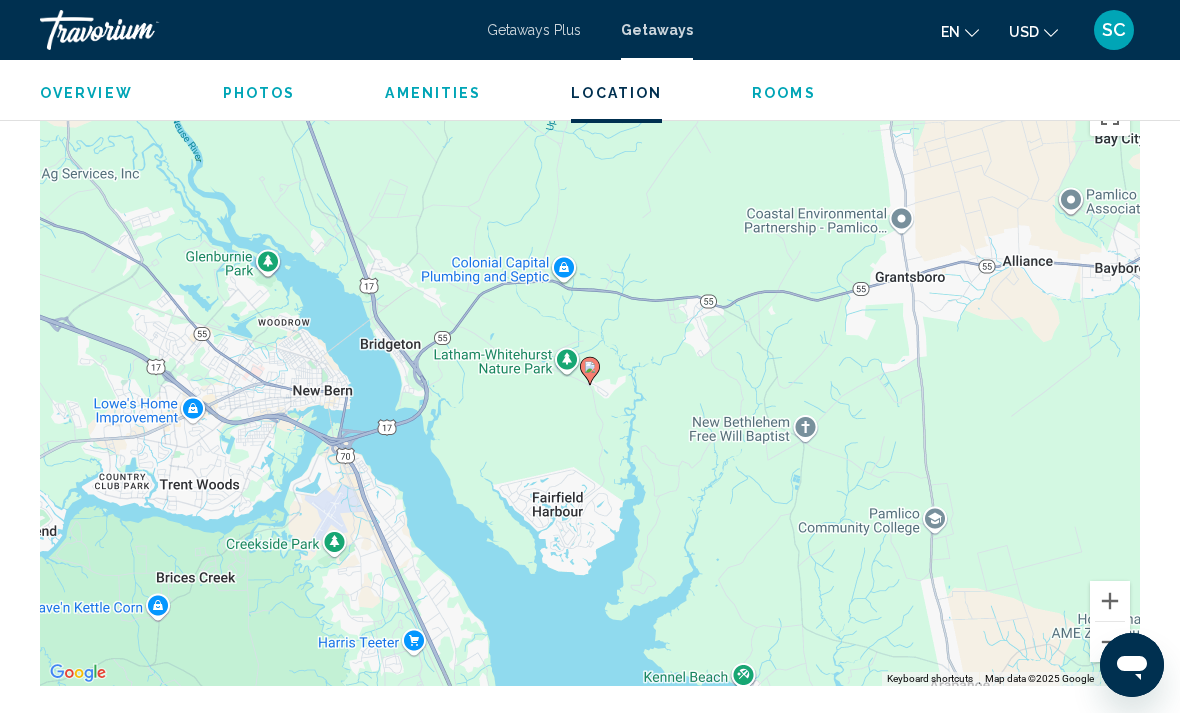 click at bounding box center [1110, 601] 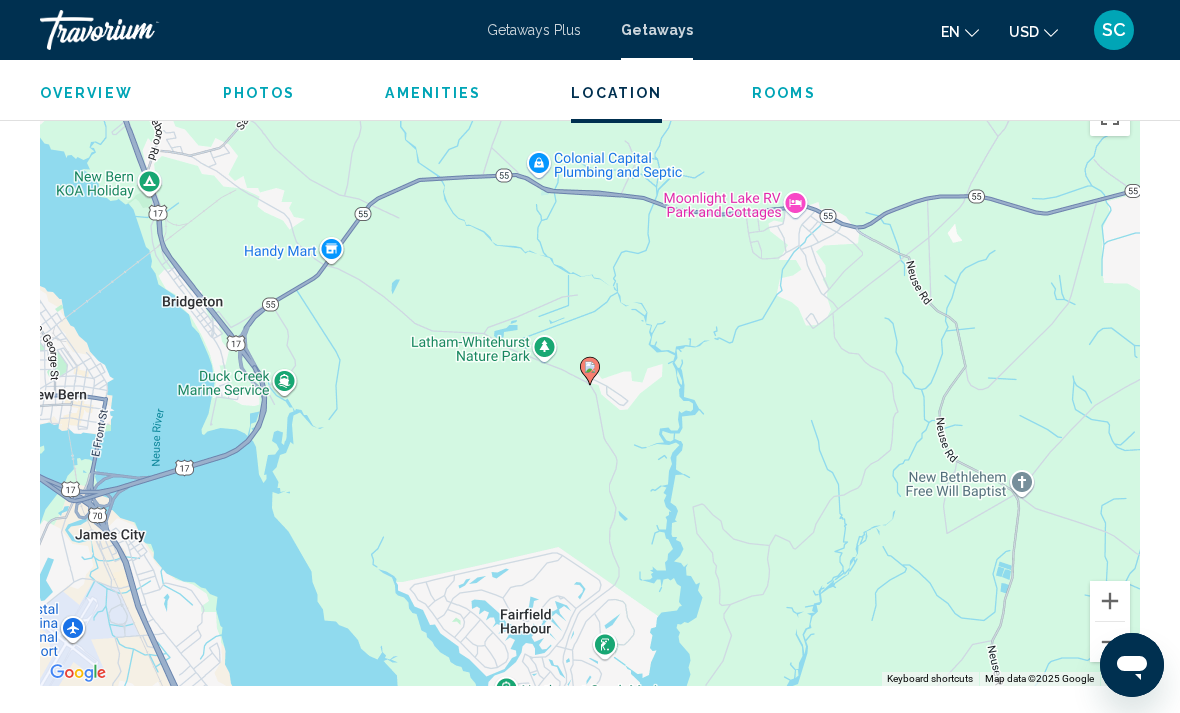 click at bounding box center (1110, 601) 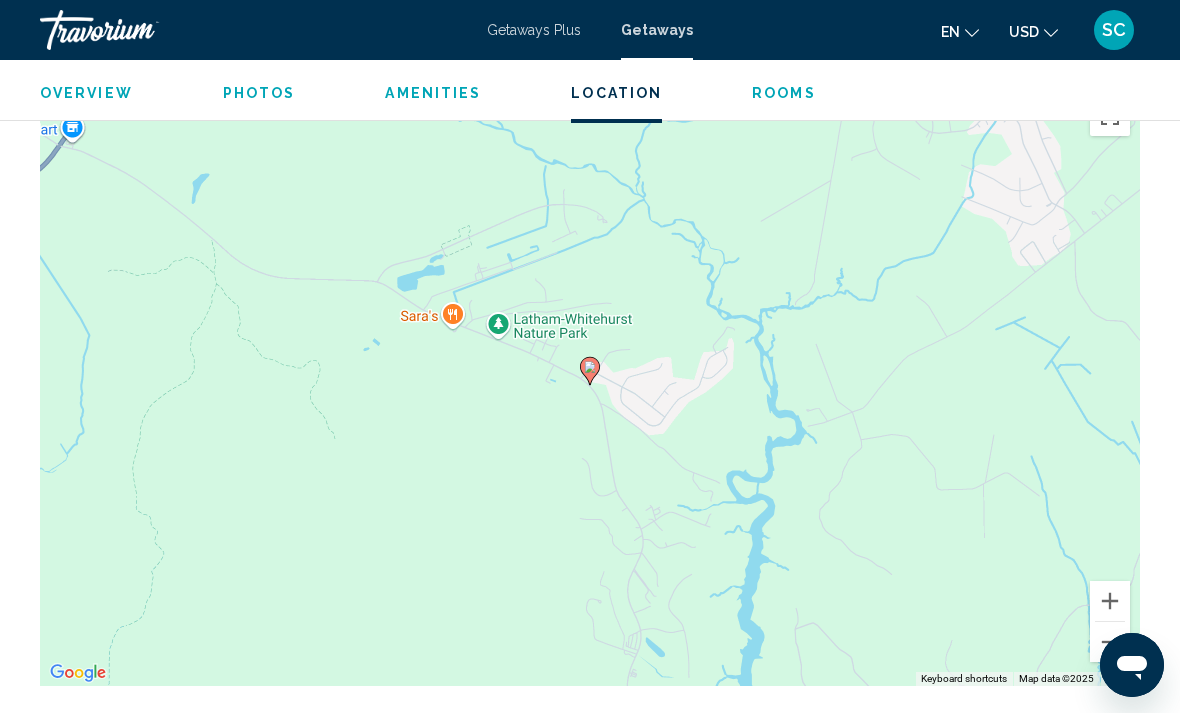 click on "To activate drag with keyboard, press Alt + Enter. Once in keyboard drag state, use the arrow keys to move the marker. To complete the drag, press the Enter key. To cancel, press Escape." at bounding box center (590, 386) 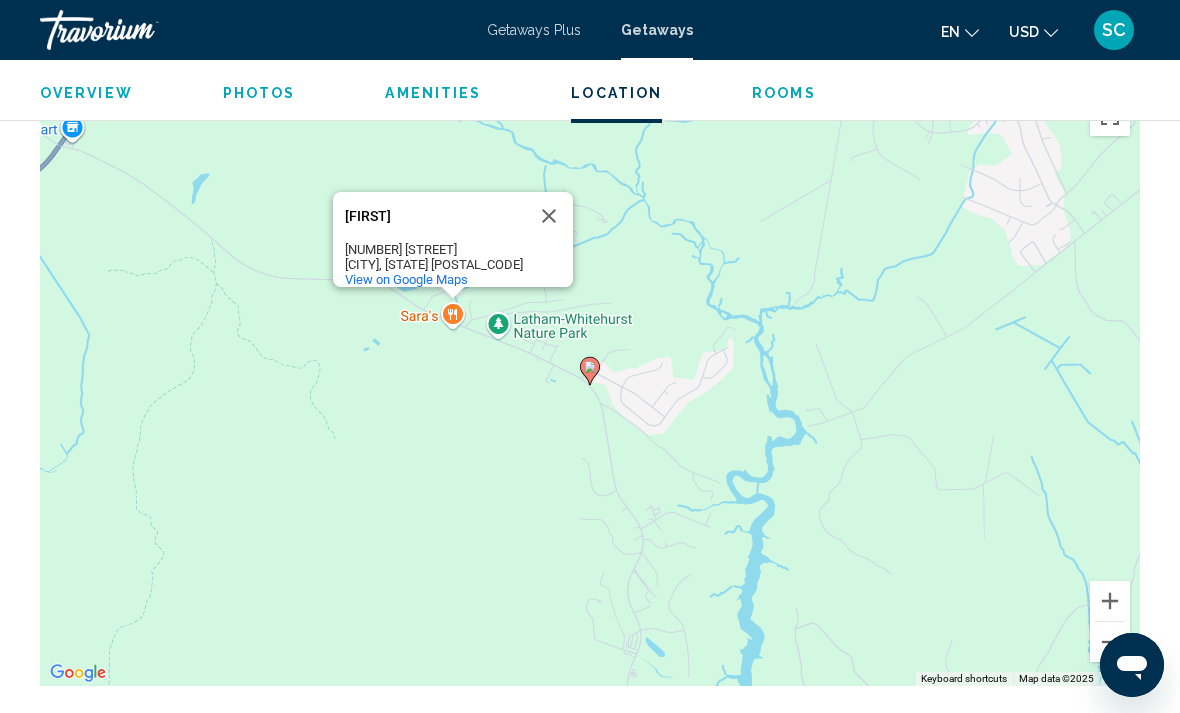 click at bounding box center [1110, 601] 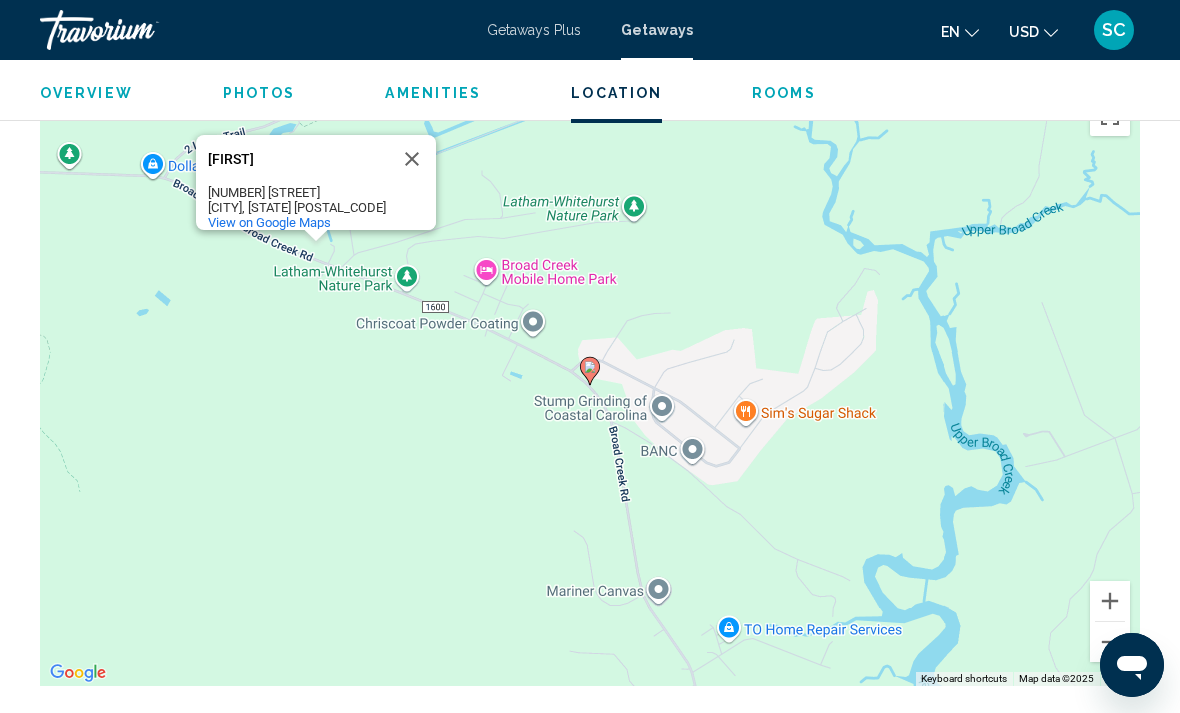 click at bounding box center (1110, 601) 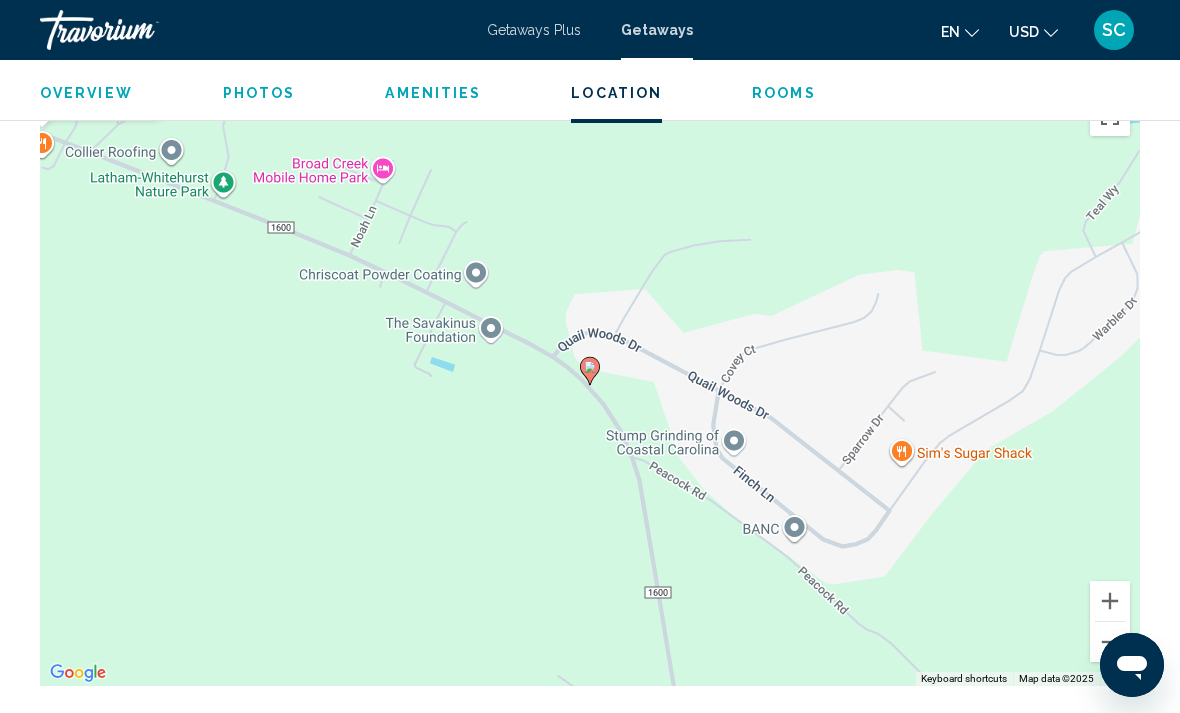 click at bounding box center [1110, 642] 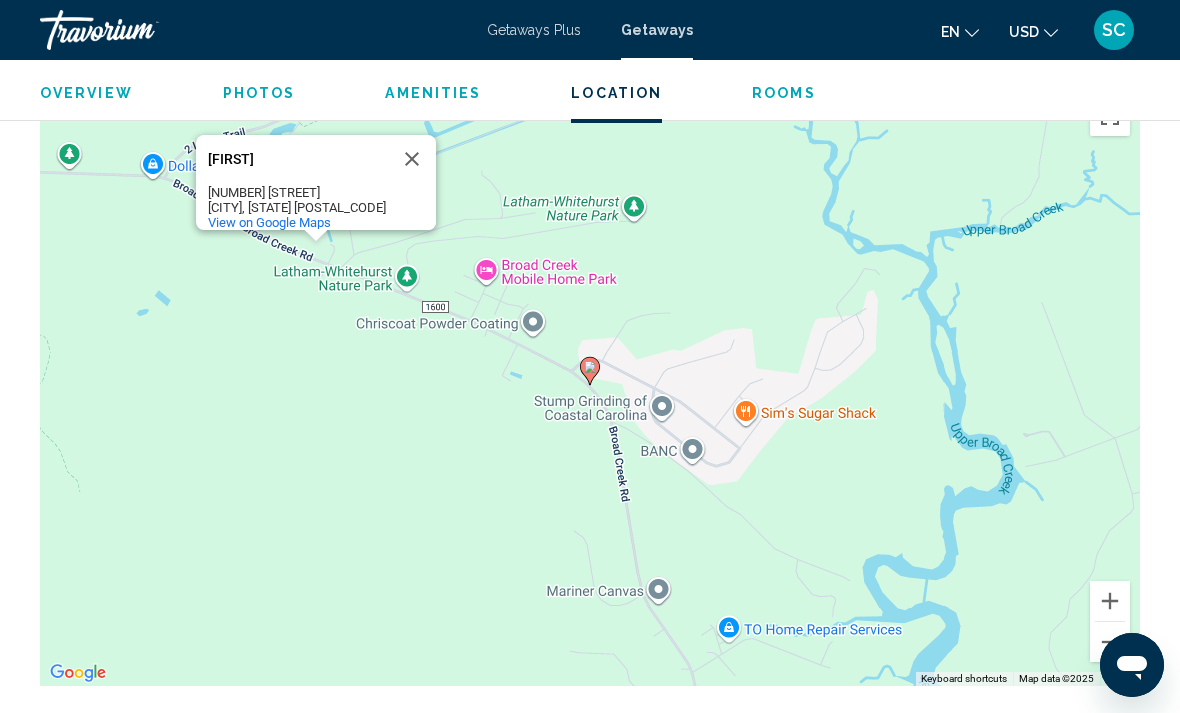 click at bounding box center [1110, 642] 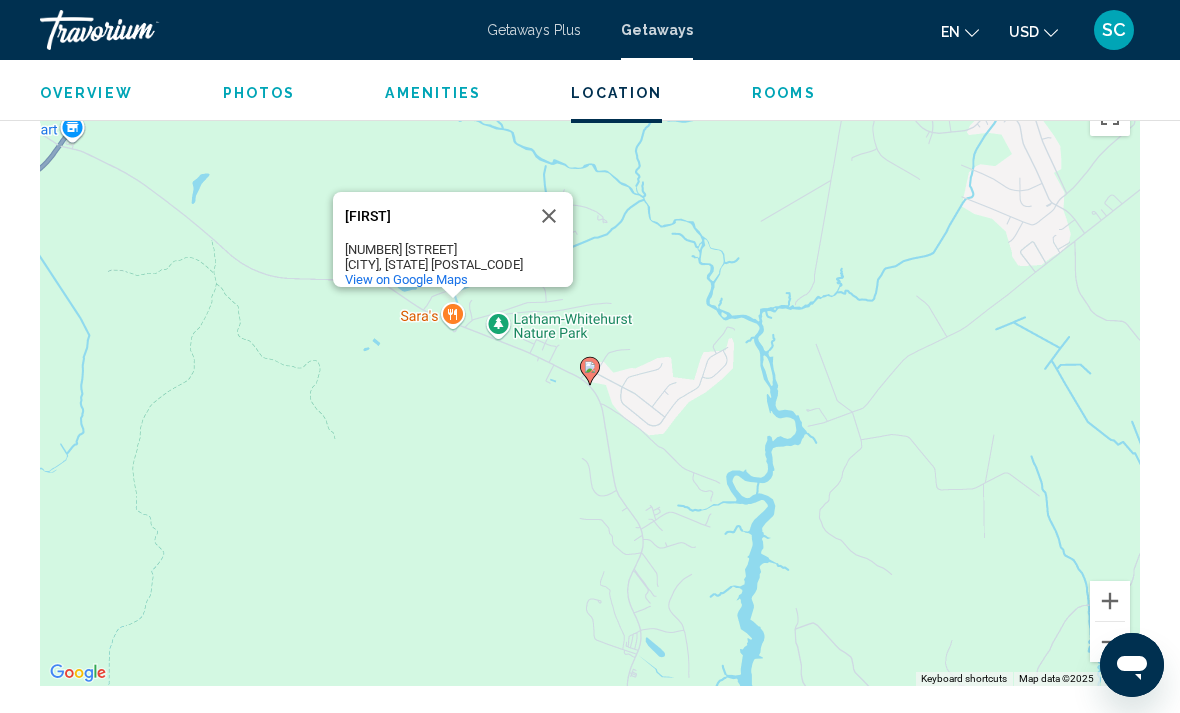 click on "To activate drag with keyboard, press Alt + Enter. Once in keyboard drag state, use the arrow keys to move the marker. To complete the drag, press the Enter key. To cancel, press Escape.     [FIRST]                     [FIRST]                 [NUMBER] [STREET] [CITY], [STATE] [POSTAL_CODE]              View on Google Maps" at bounding box center [590, 386] 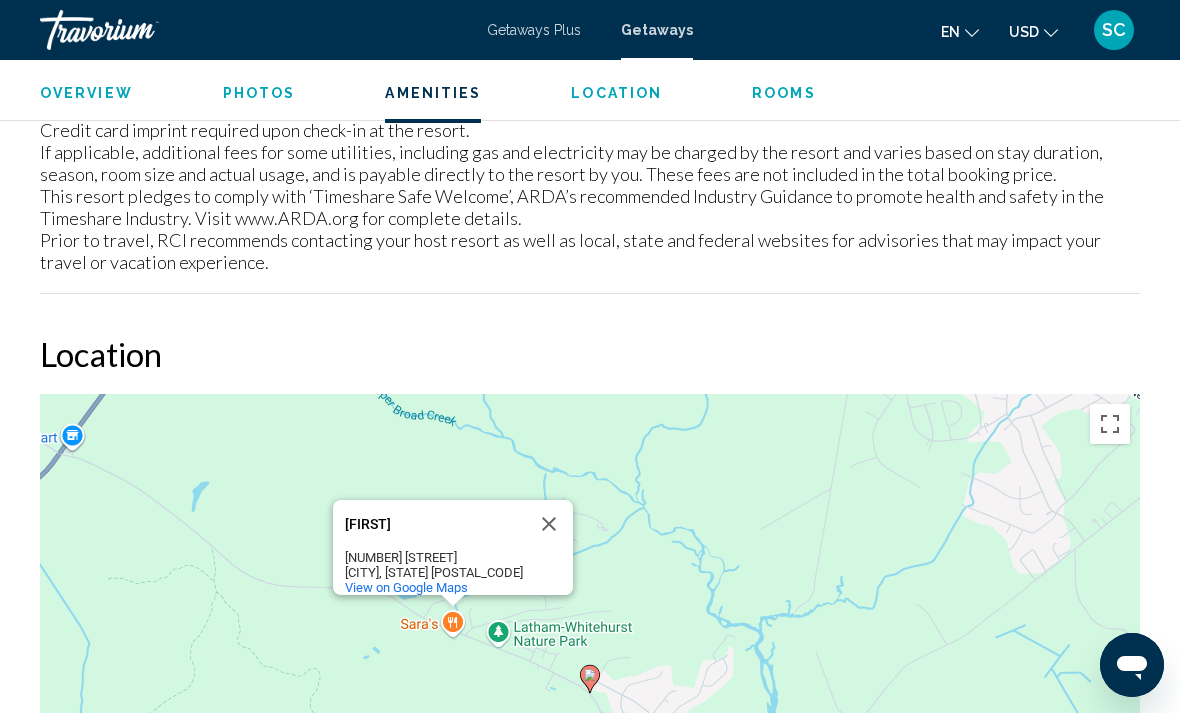 scroll, scrollTop: 2866, scrollLeft: 0, axis: vertical 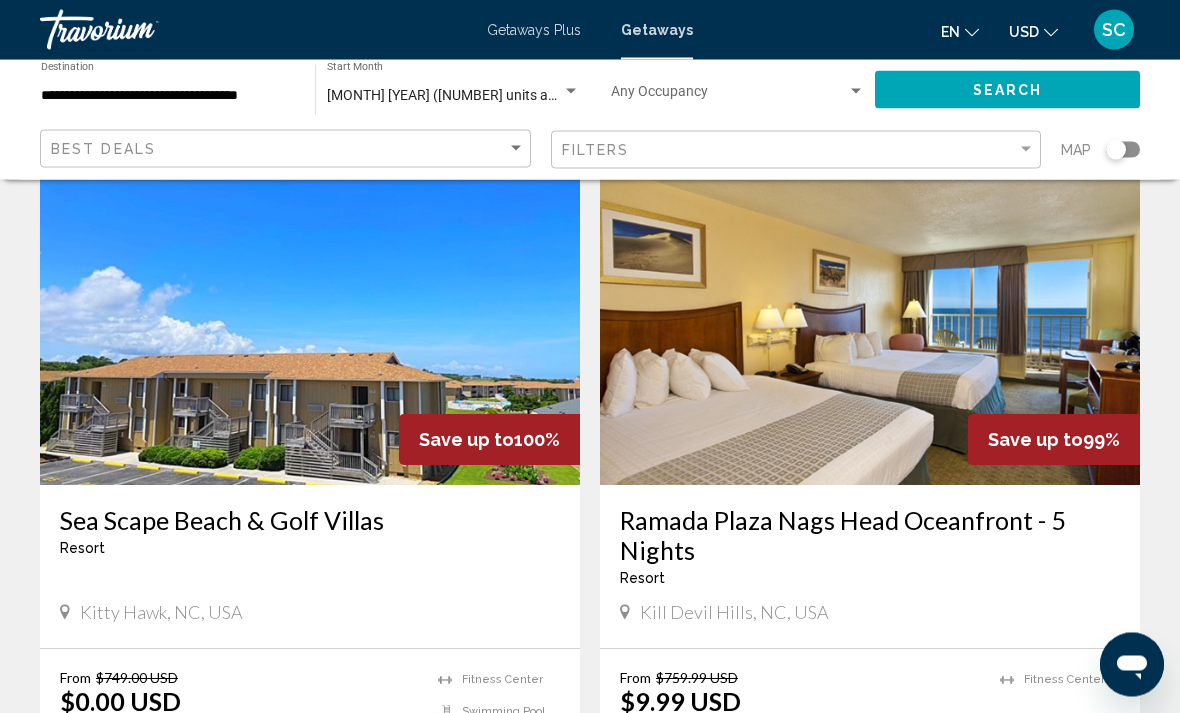 click at bounding box center (870, 326) 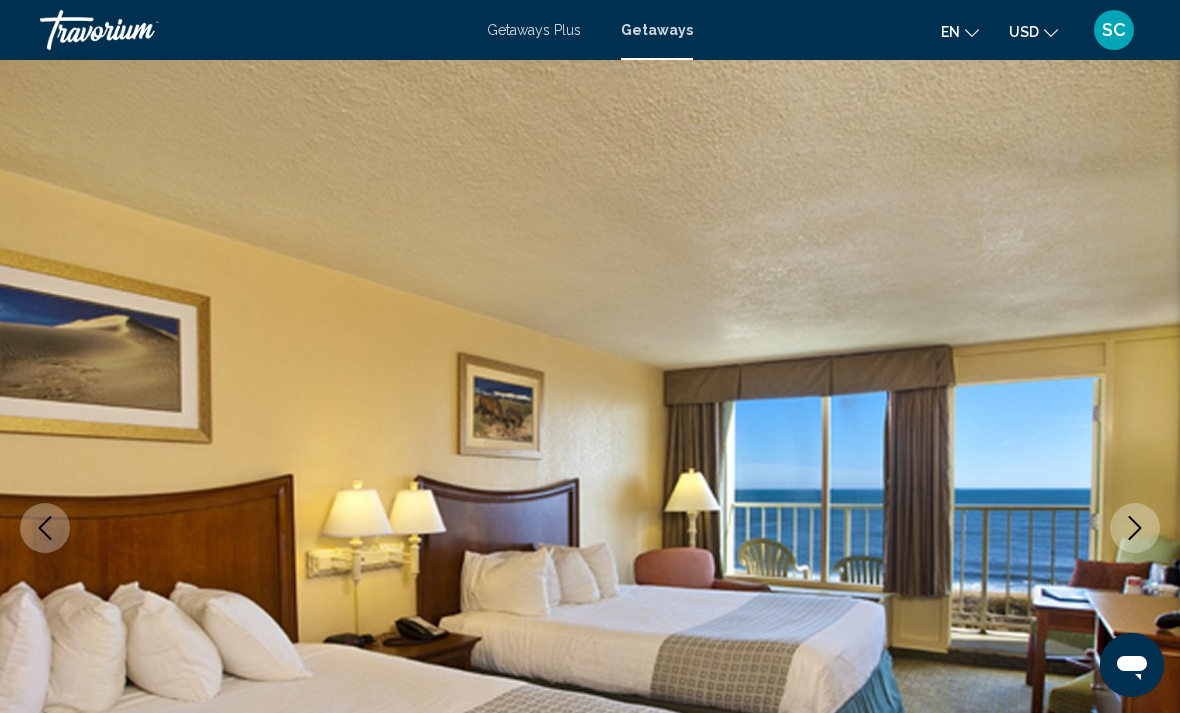 scroll, scrollTop: 0, scrollLeft: 0, axis: both 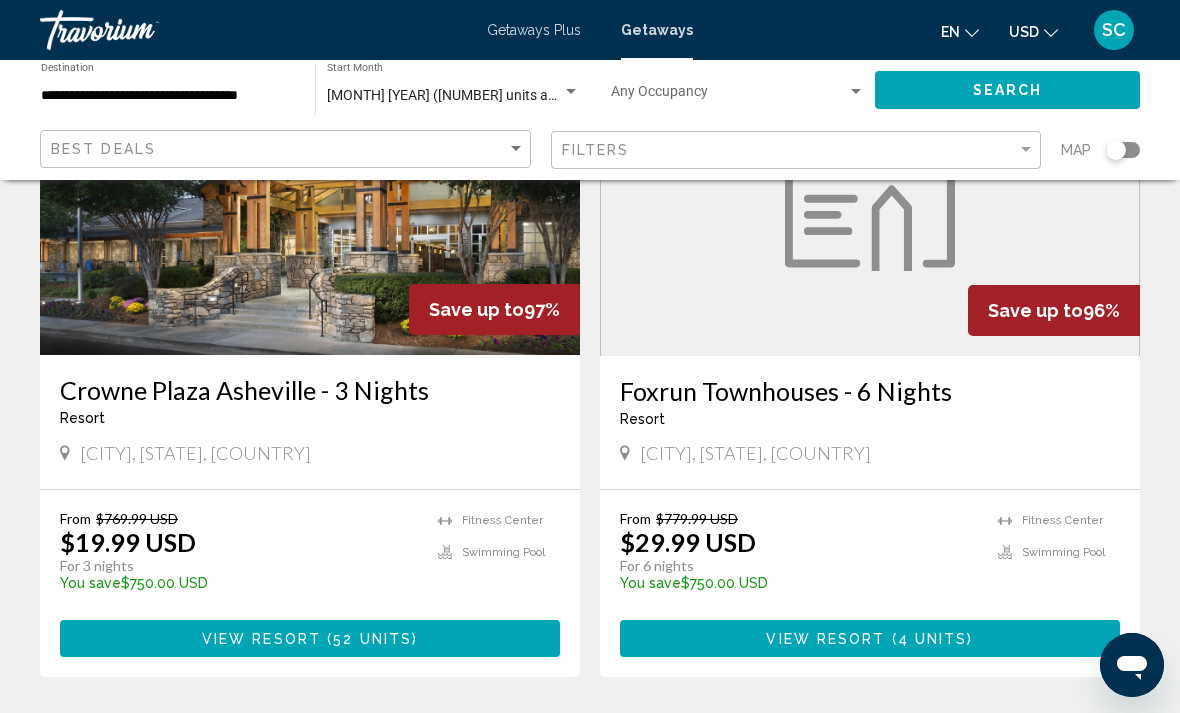 click on "page  2" at bounding box center (520, 737) 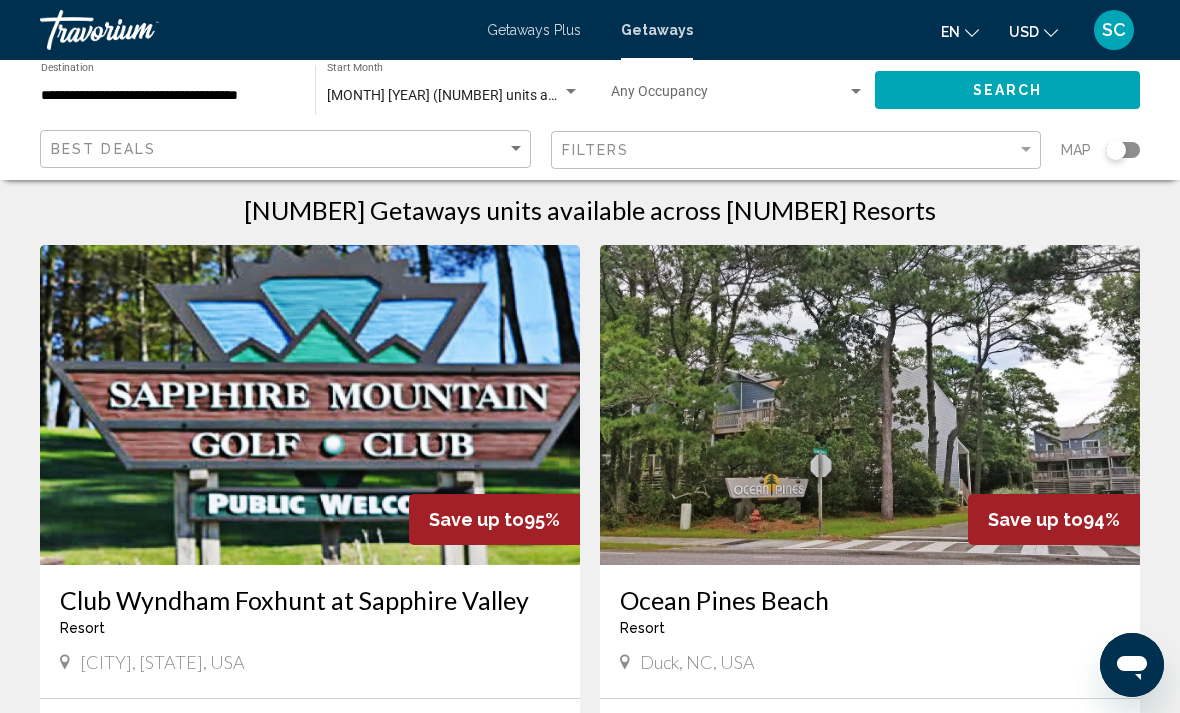click on "**********" at bounding box center [168, 96] 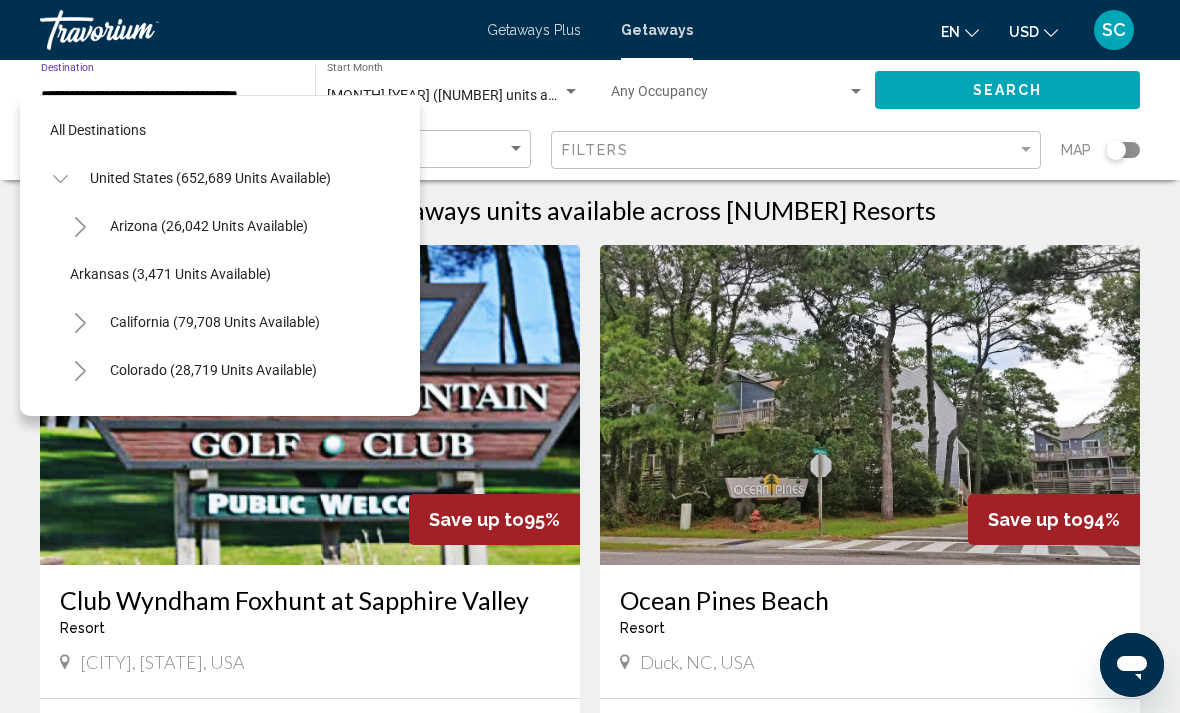 scroll, scrollTop: 1319, scrollLeft: 0, axis: vertical 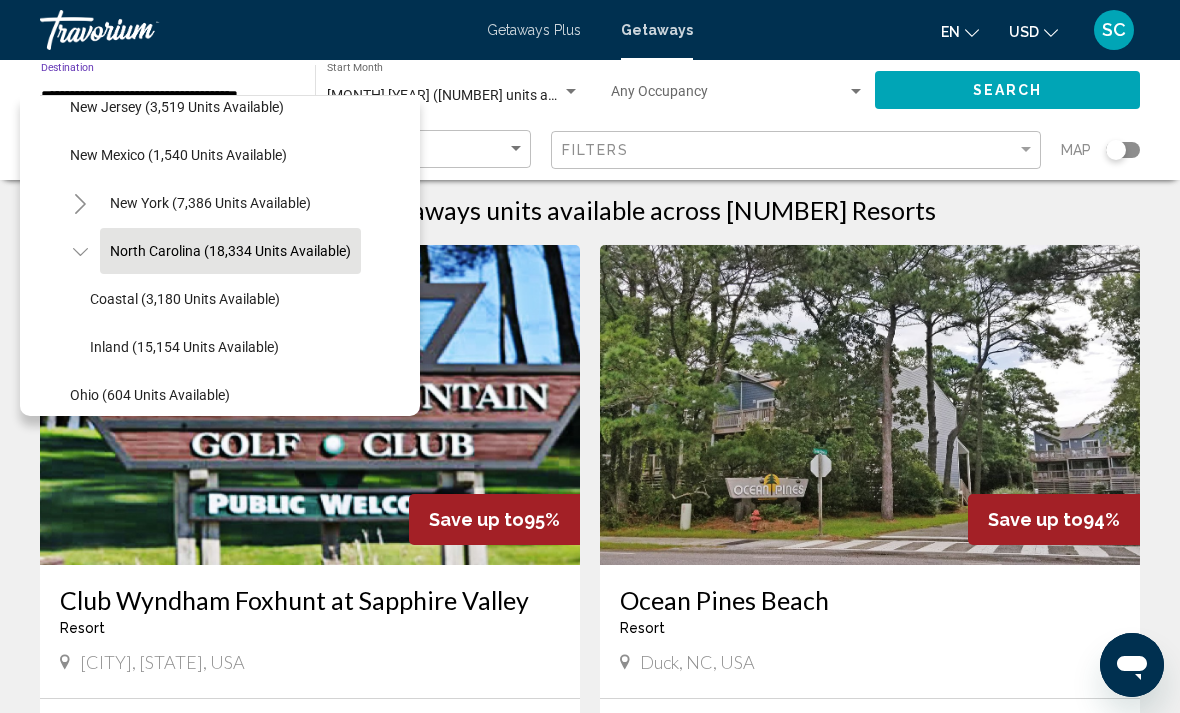 click at bounding box center (729, 96) 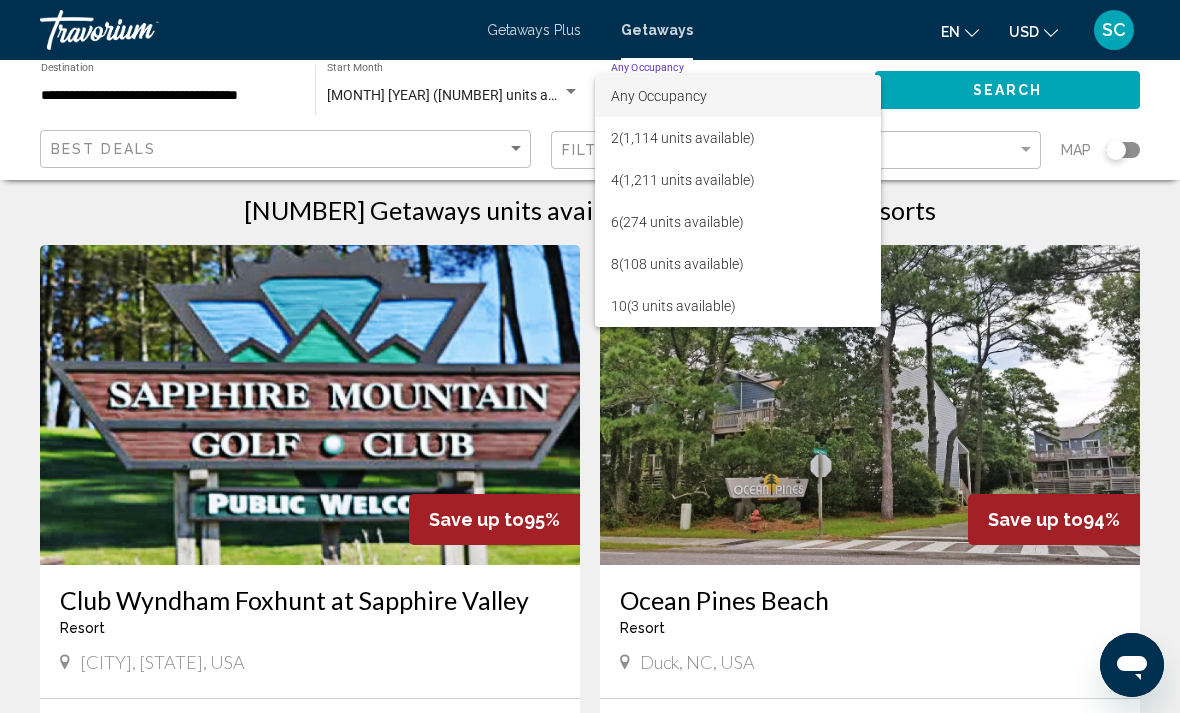 click at bounding box center (590, 356) 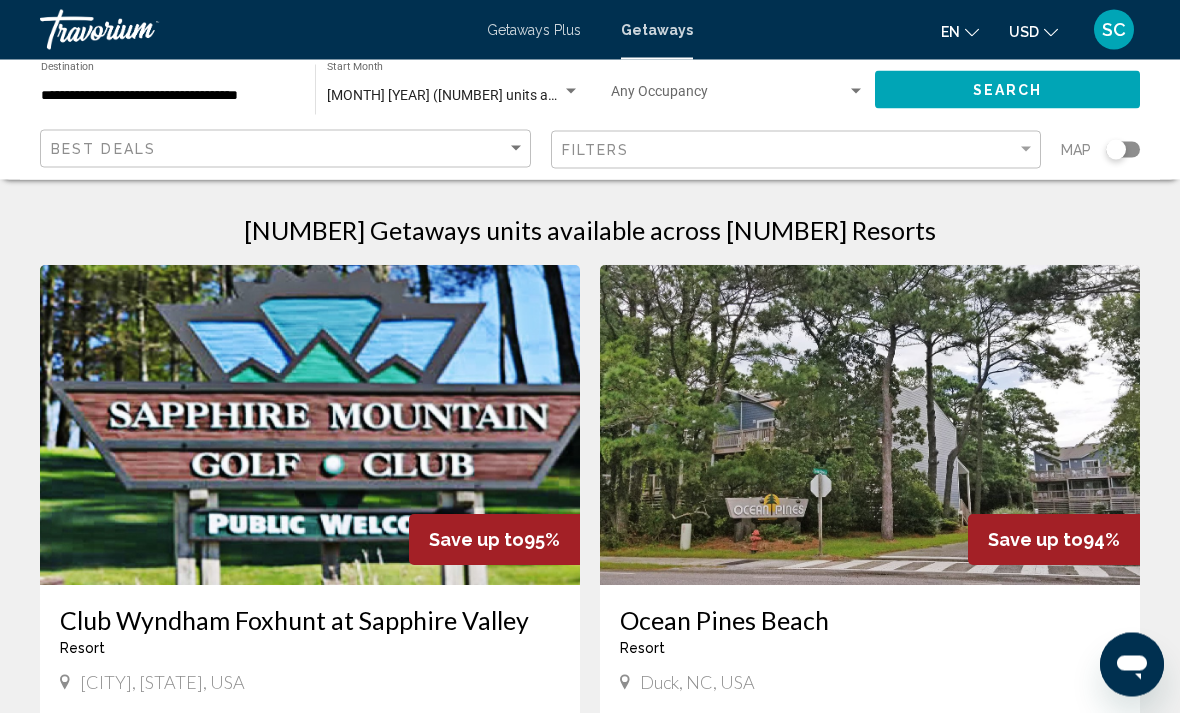 scroll, scrollTop: 0, scrollLeft: 0, axis: both 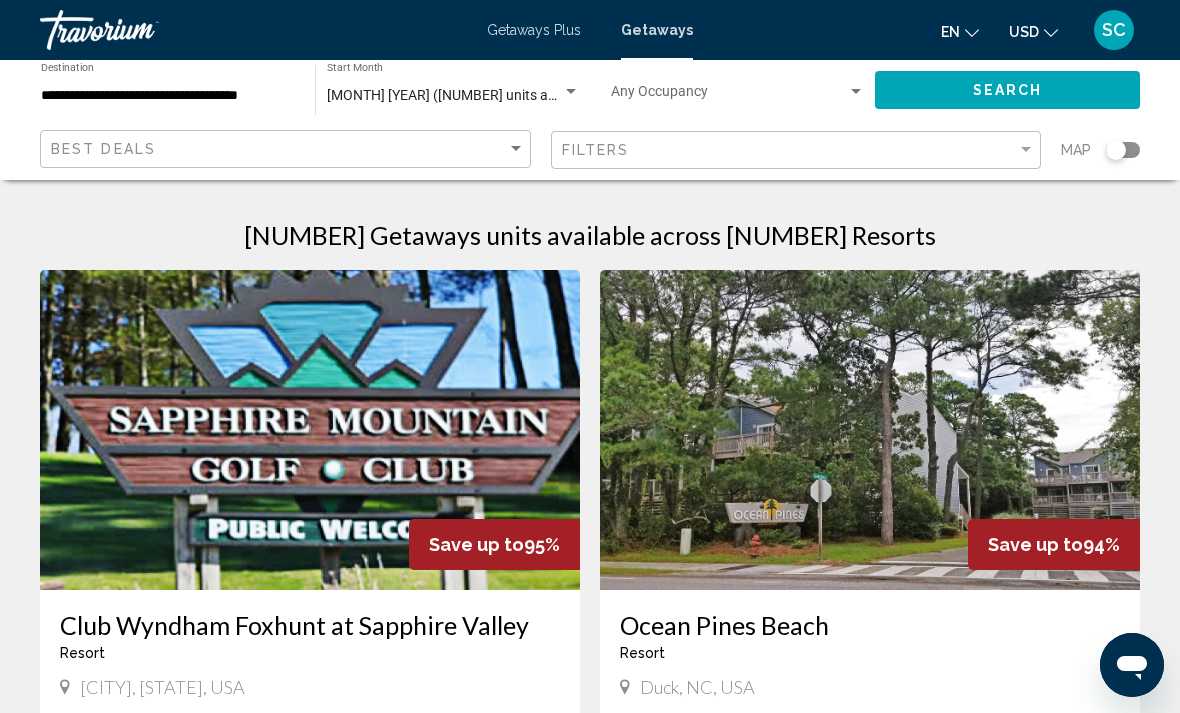 click on "[MONTH] [YEAR] ([NUMBER] units available)" at bounding box center [463, 95] 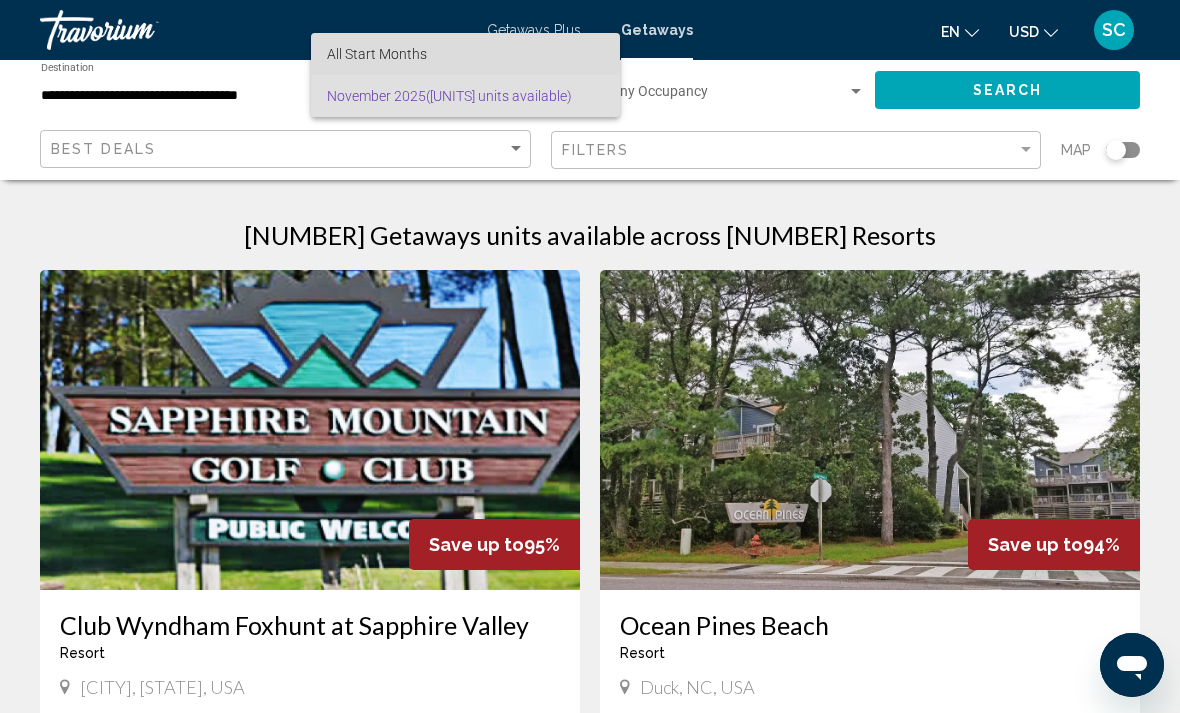 click on "All Start Months" at bounding box center (465, 54) 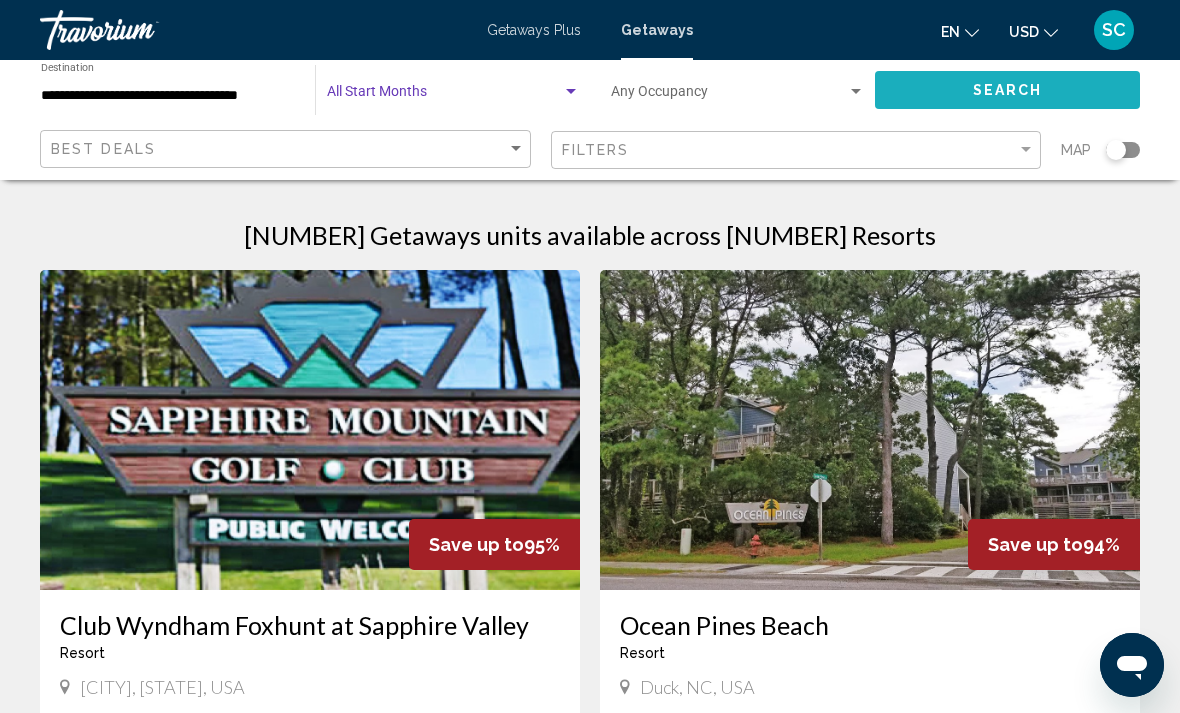 click on "Search" 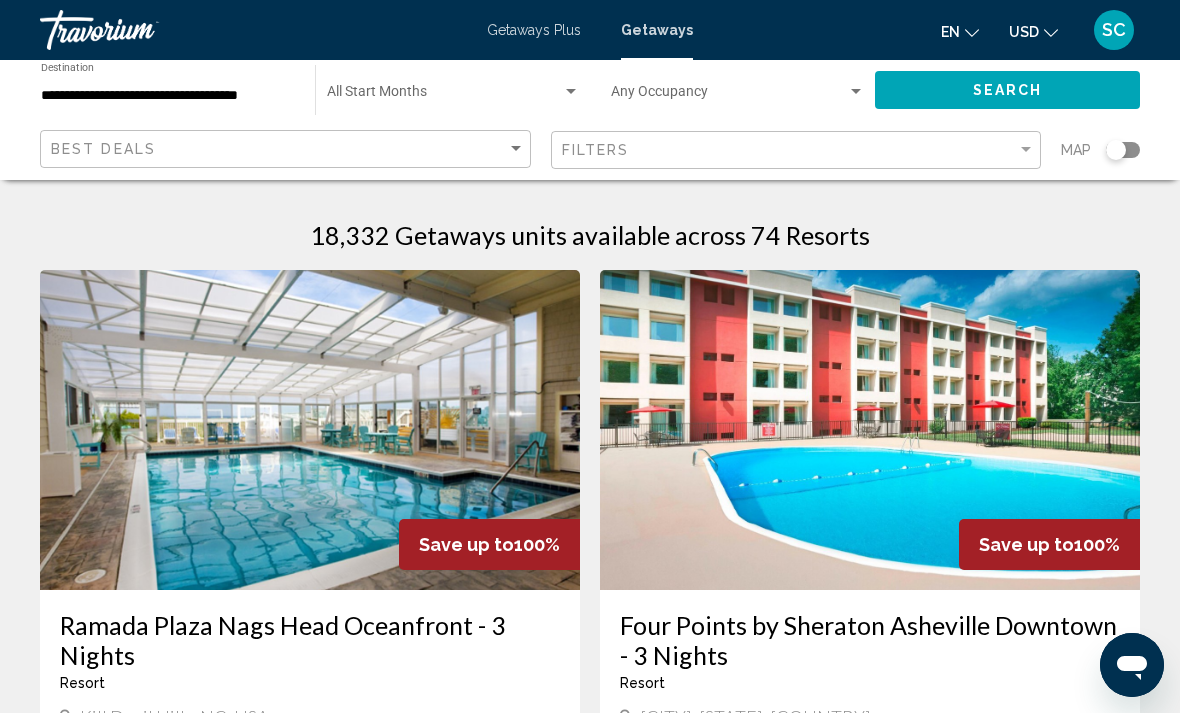 click at bounding box center [444, 96] 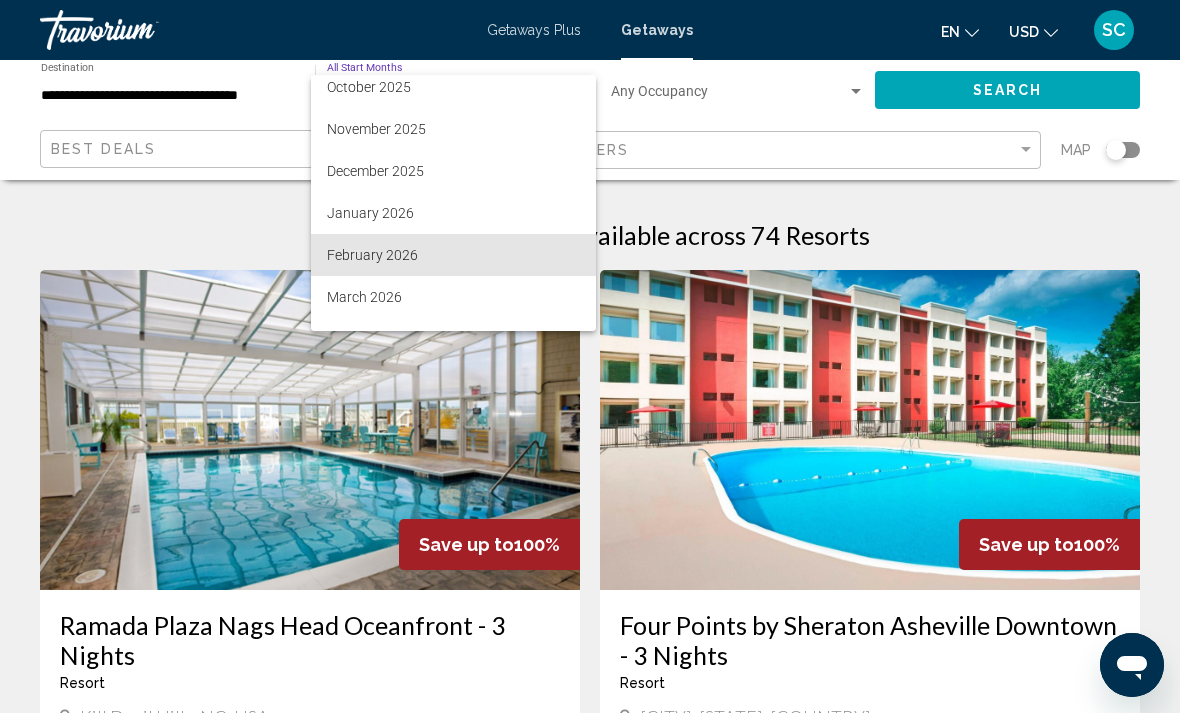 scroll, scrollTop: 134, scrollLeft: 0, axis: vertical 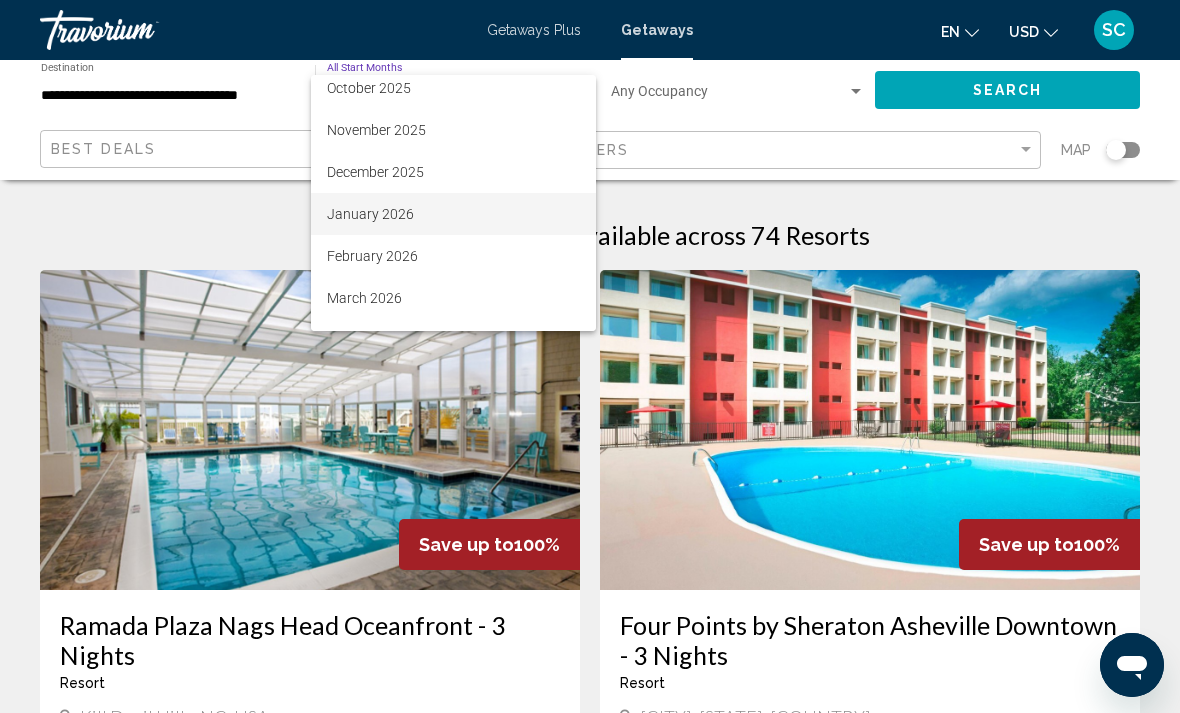 click on "January 2026" at bounding box center [453, 214] 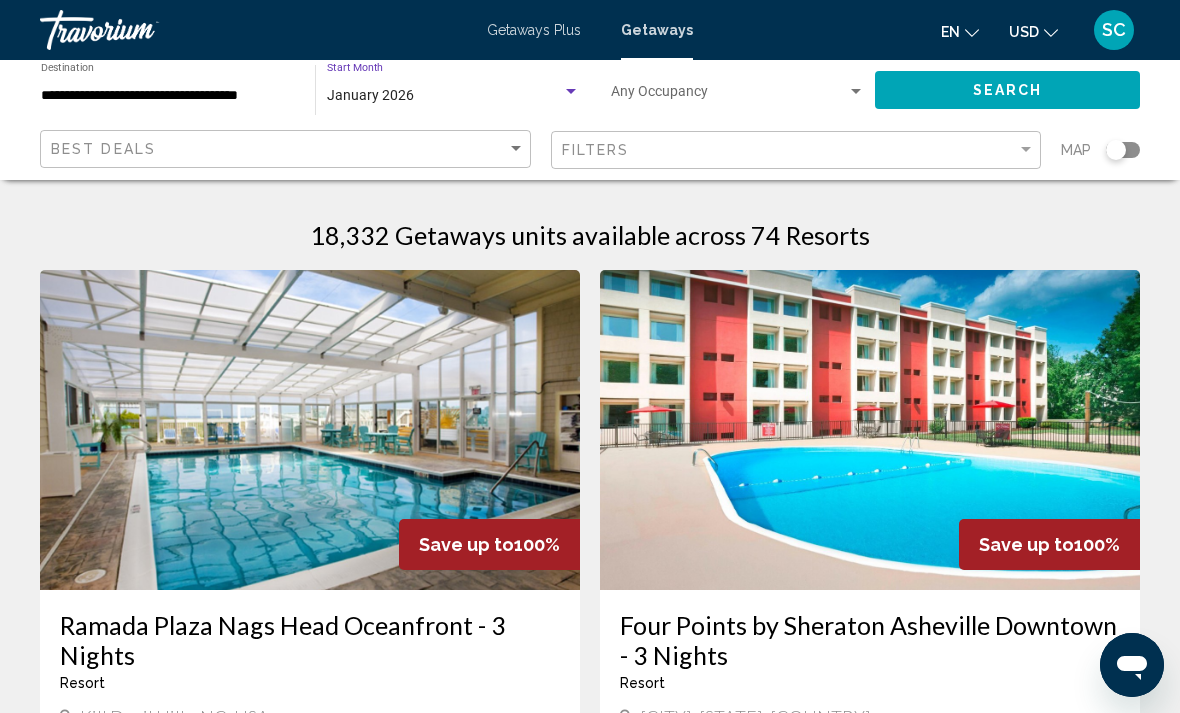 click on "Search" 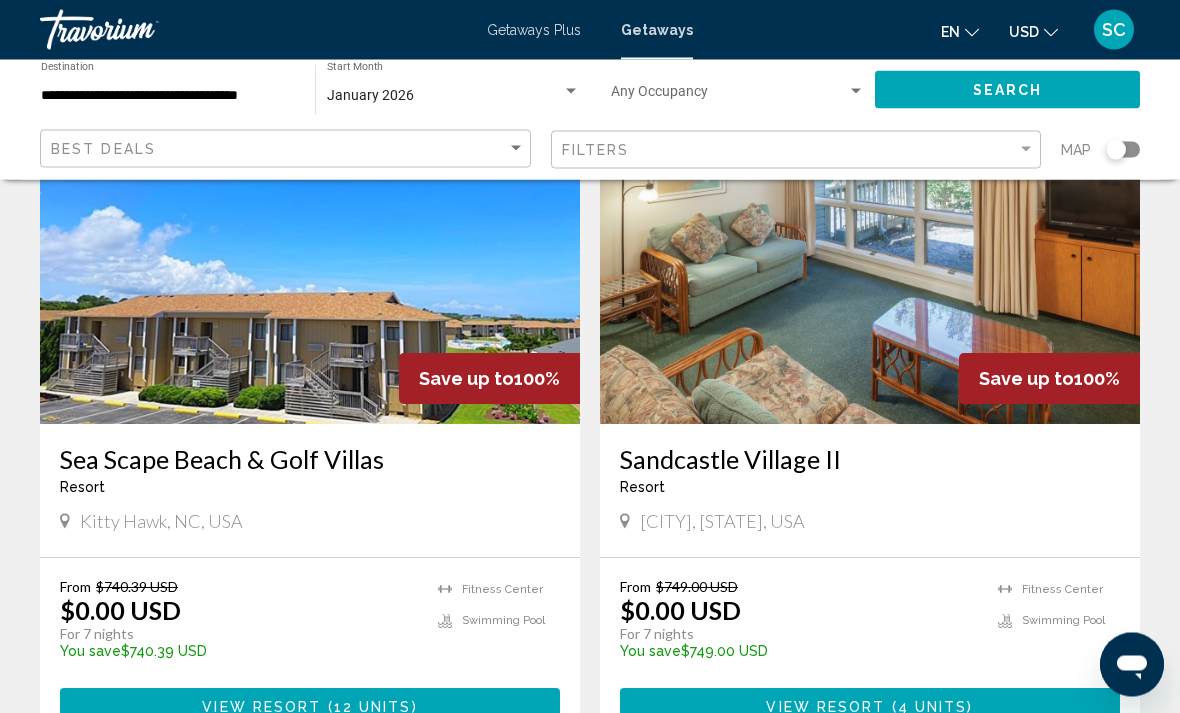 scroll, scrollTop: 852, scrollLeft: 0, axis: vertical 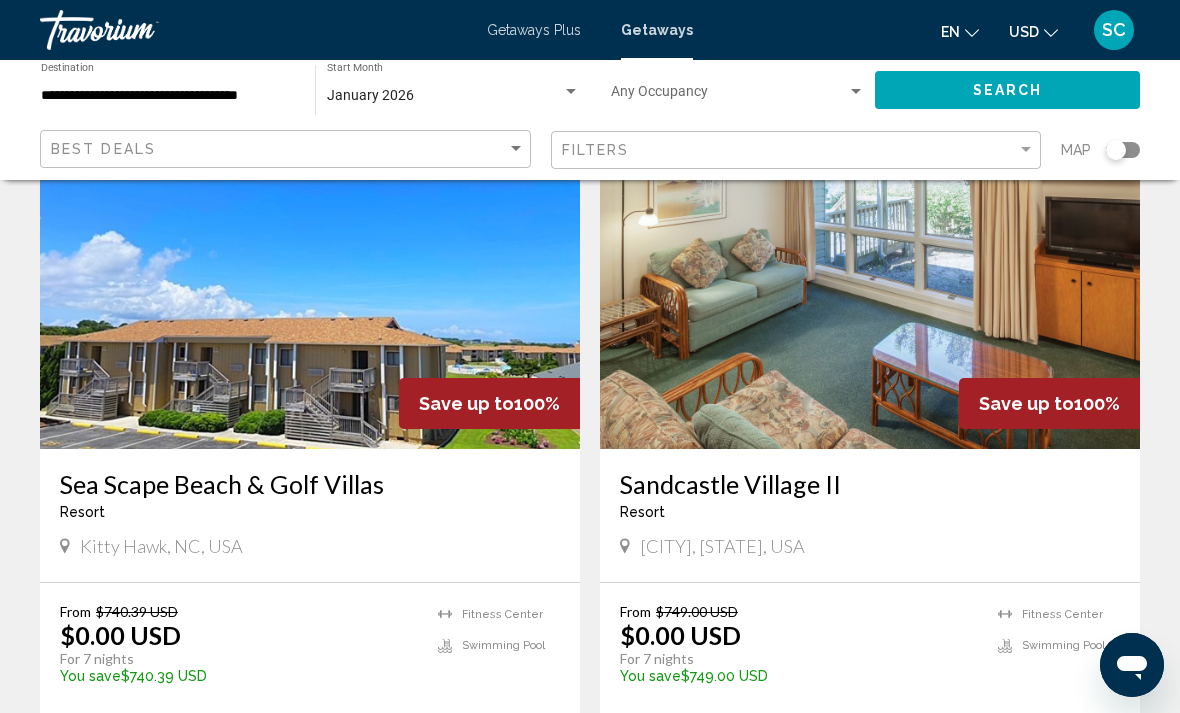 click on "Sandcastle Village II" at bounding box center [870, 484] 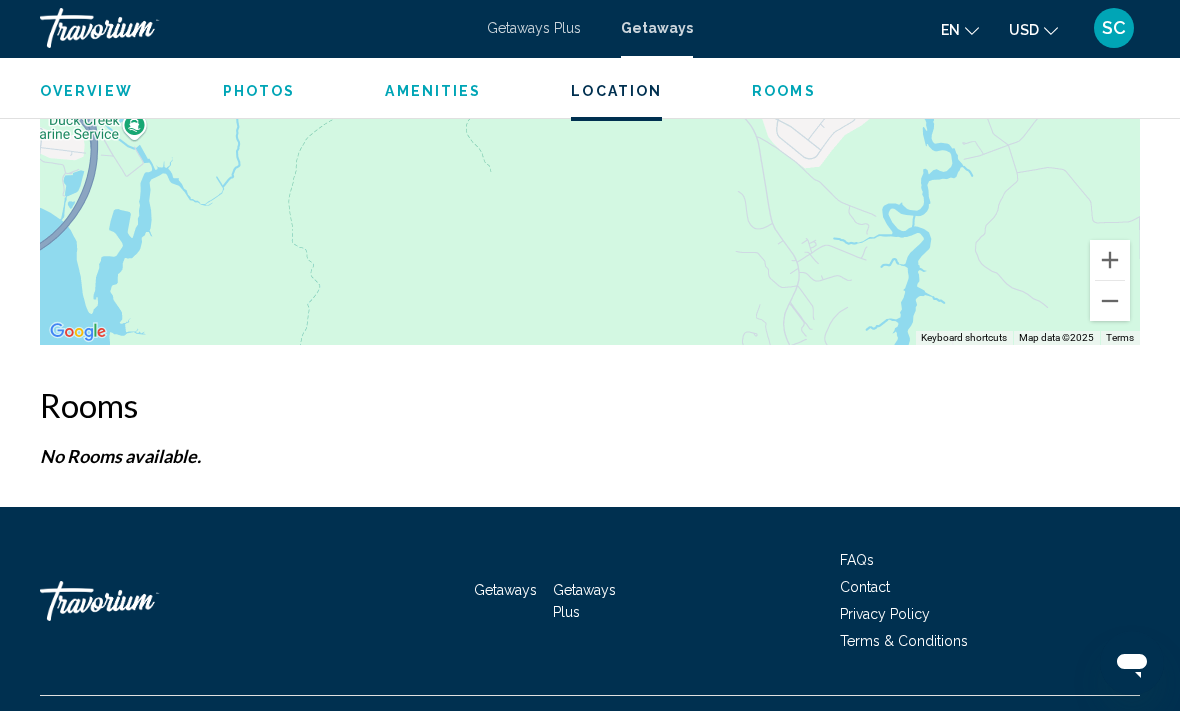scroll, scrollTop: 3332, scrollLeft: 0, axis: vertical 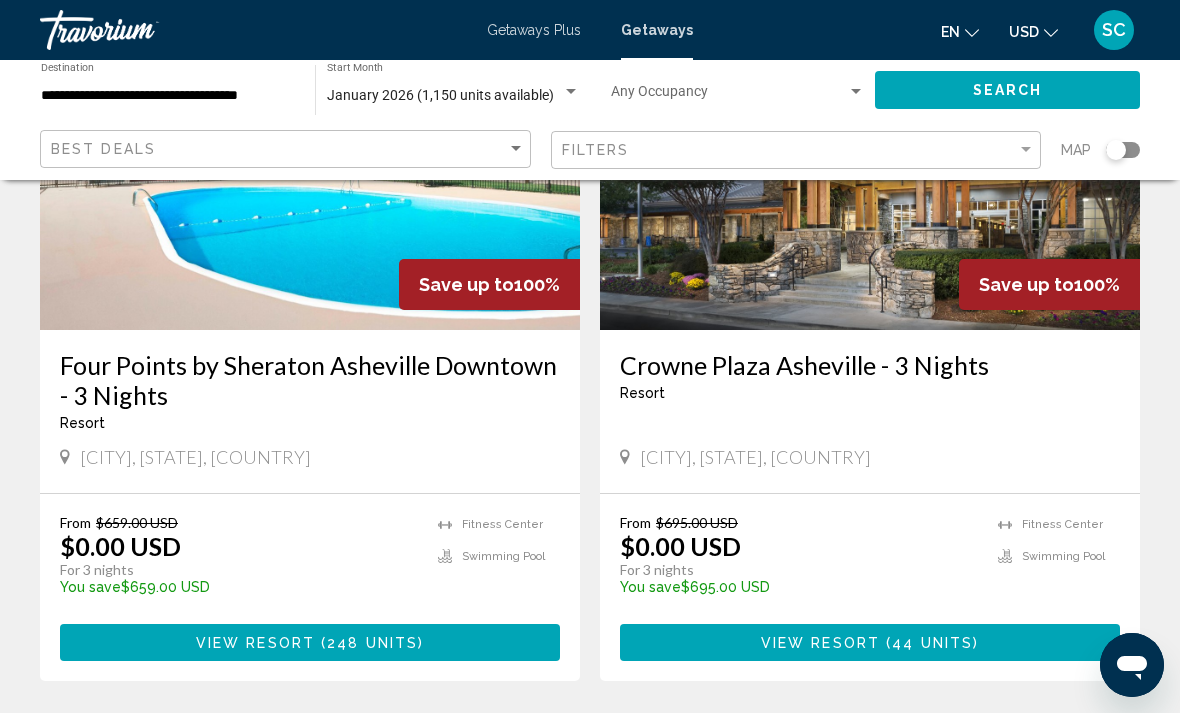 click on "Crowne Plaza Asheville  - 3 Nights" at bounding box center (870, 365) 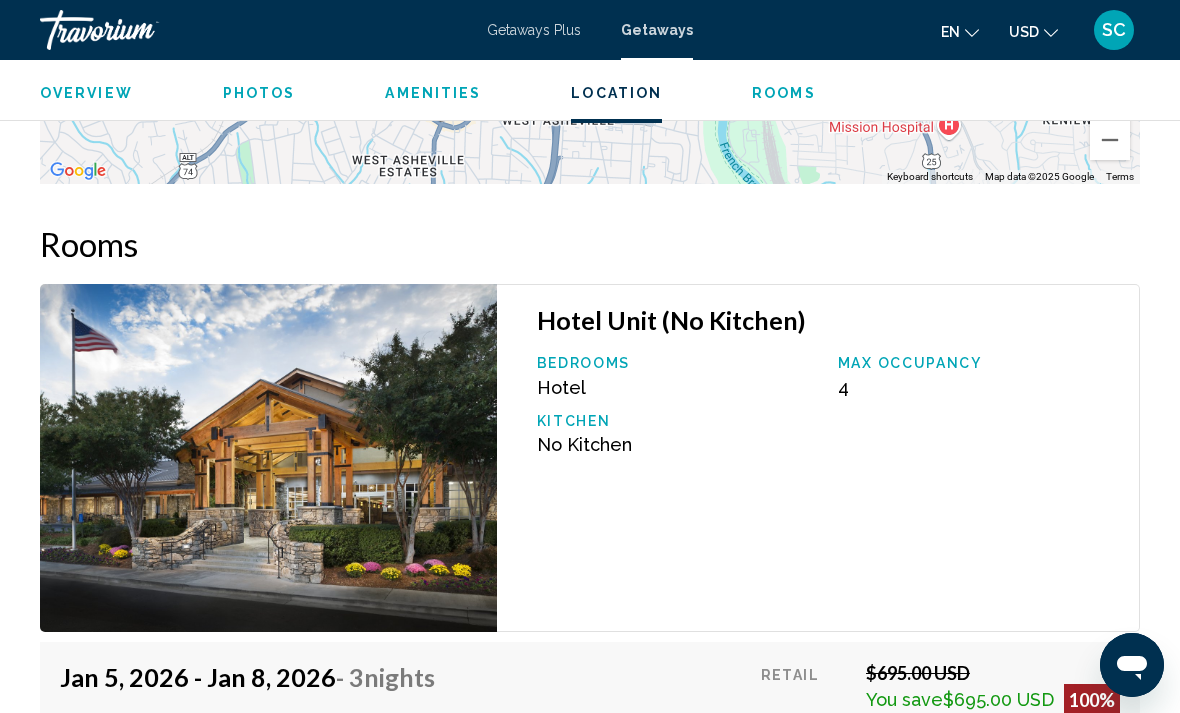 scroll, scrollTop: 2891, scrollLeft: 0, axis: vertical 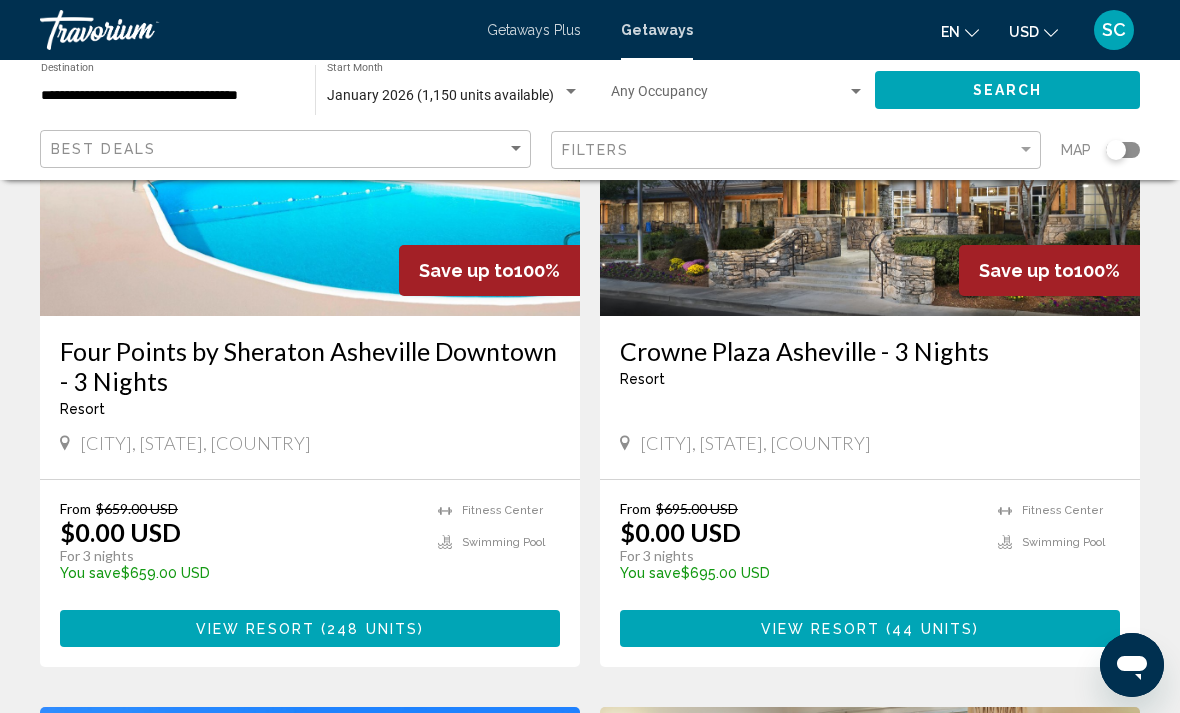click on "Four Points by Sheraton Asheville Downtown - 3 Nights" at bounding box center (310, 366) 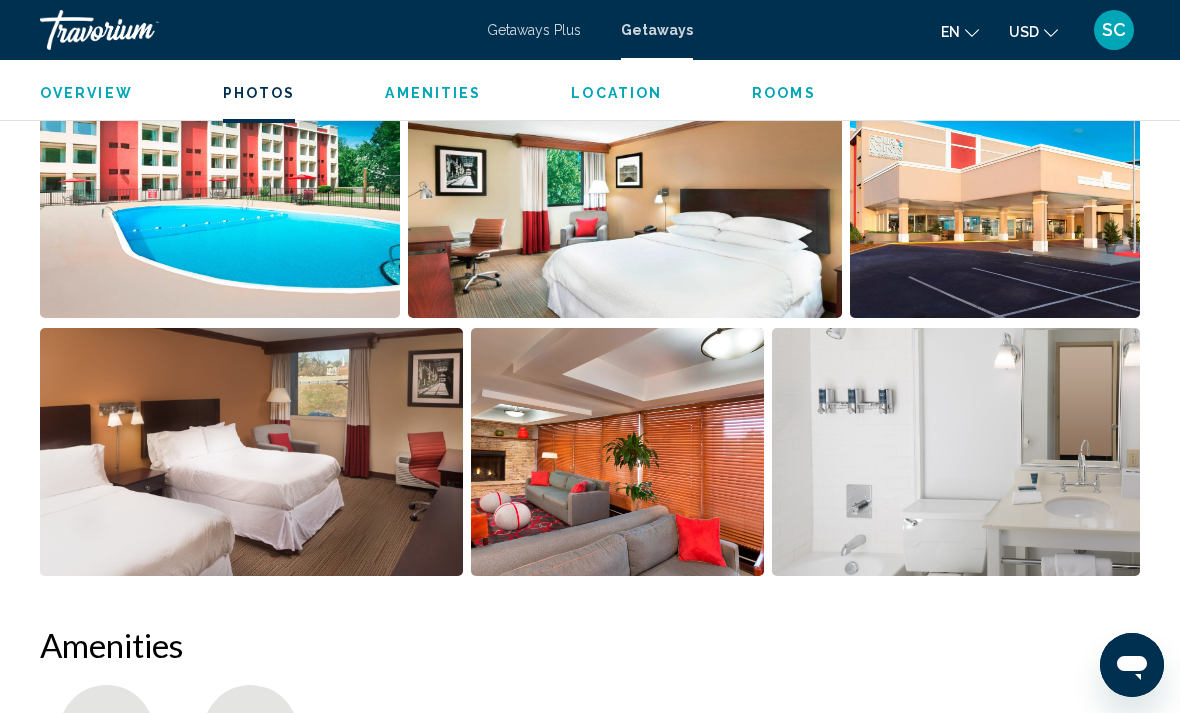 scroll, scrollTop: 1352, scrollLeft: 0, axis: vertical 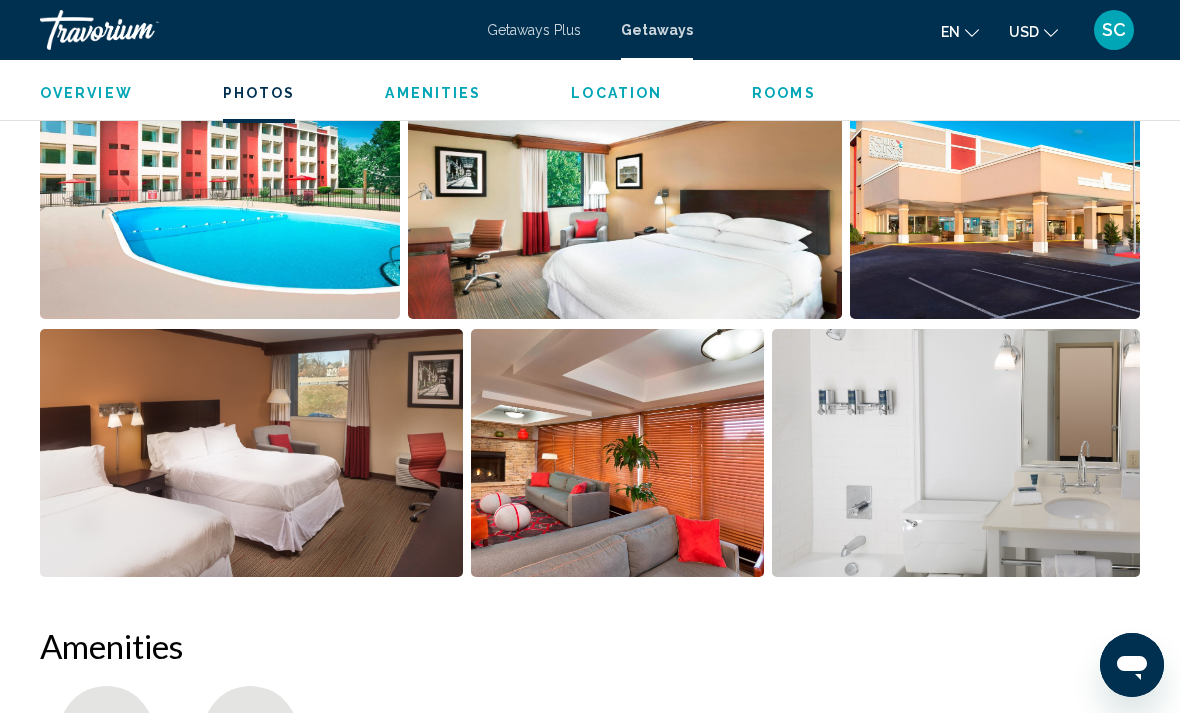 click at bounding box center (617, 453) 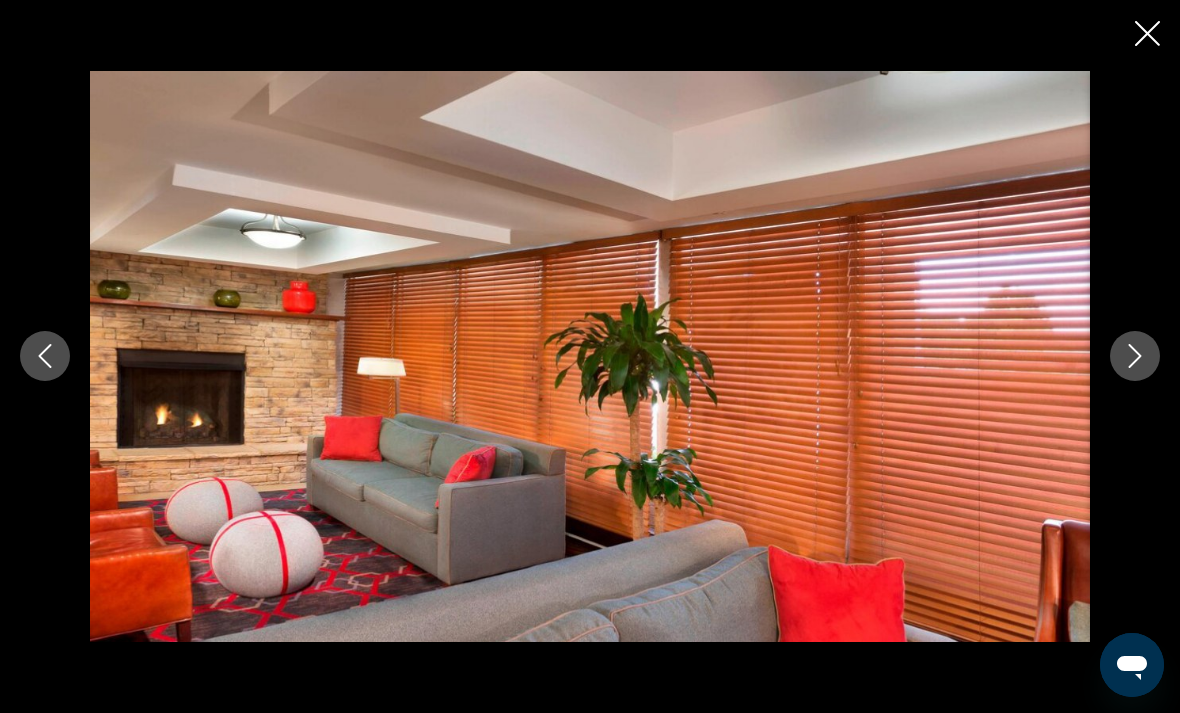 scroll, scrollTop: 1102, scrollLeft: 0, axis: vertical 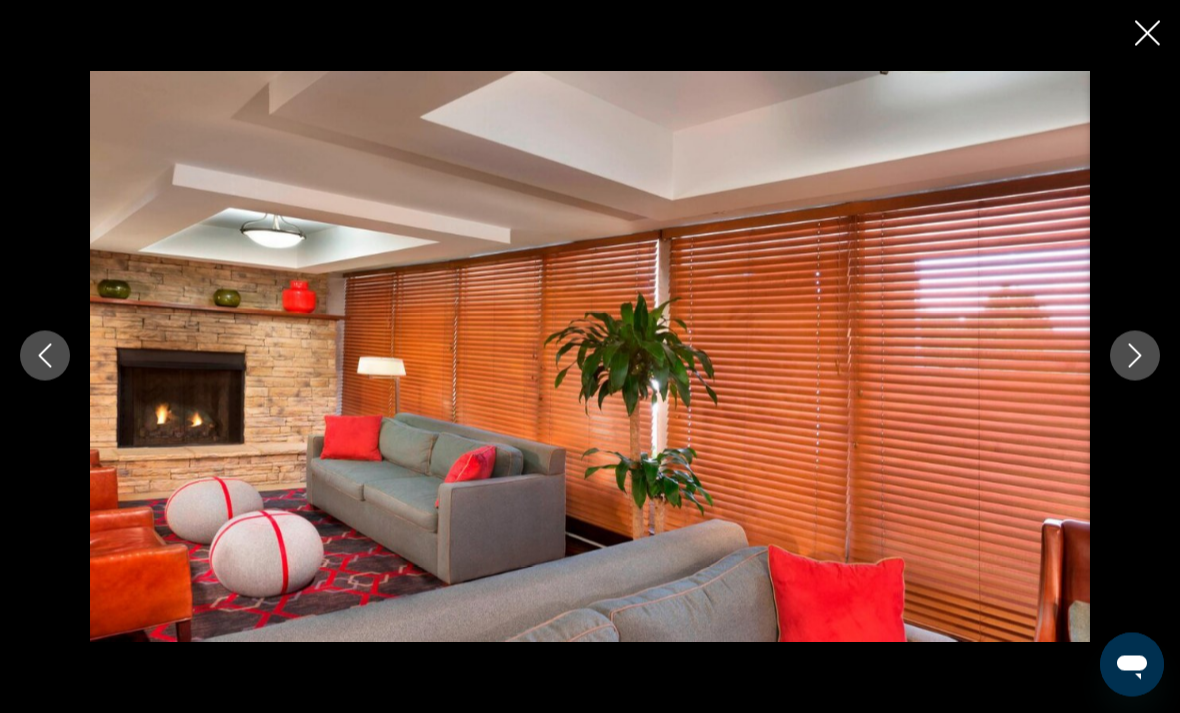 click 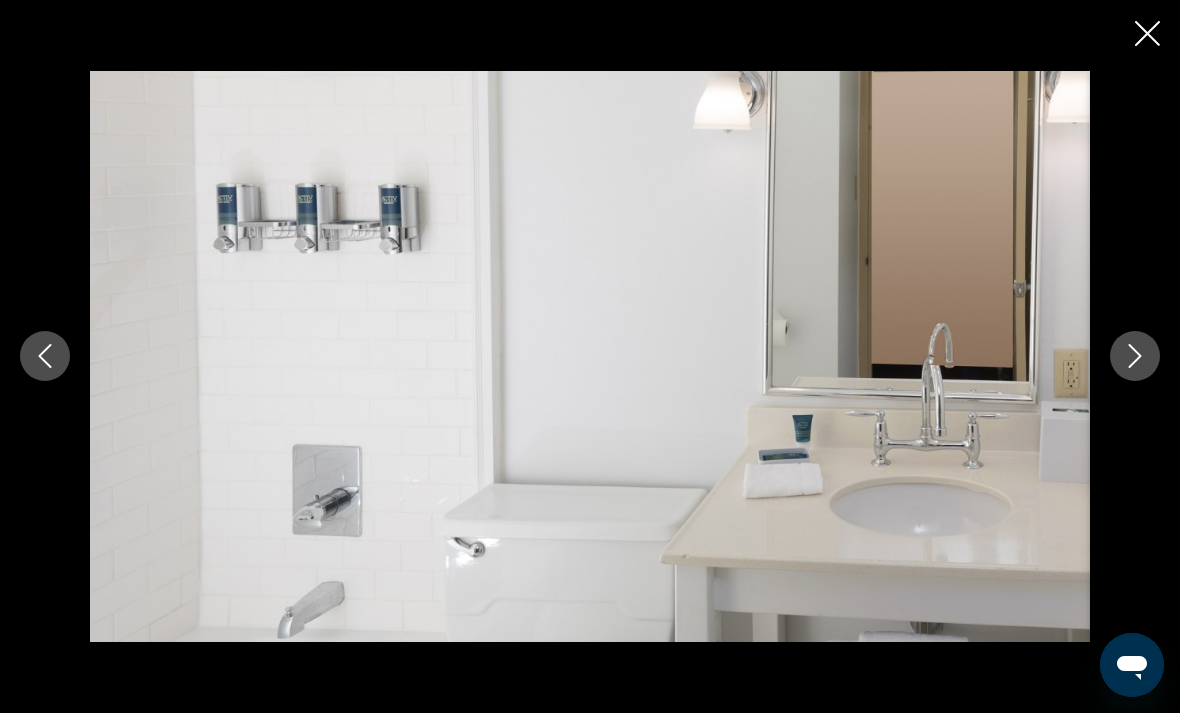 click at bounding box center [1135, 356] 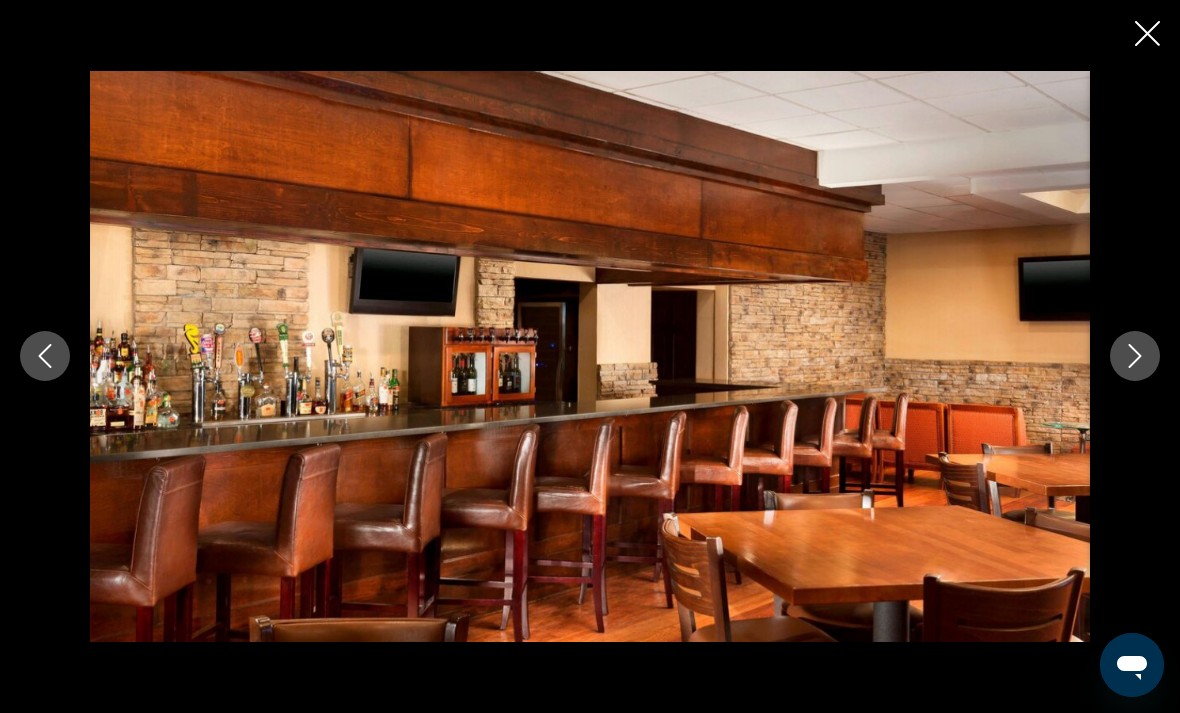 click at bounding box center [1135, 356] 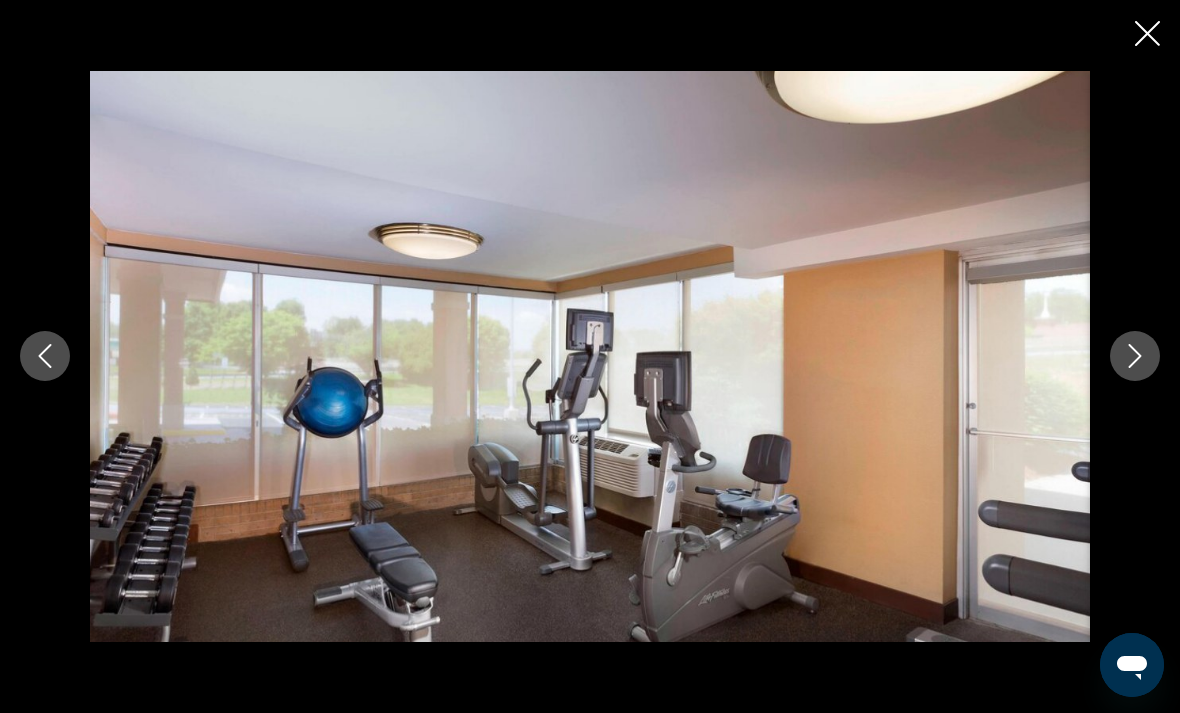 click 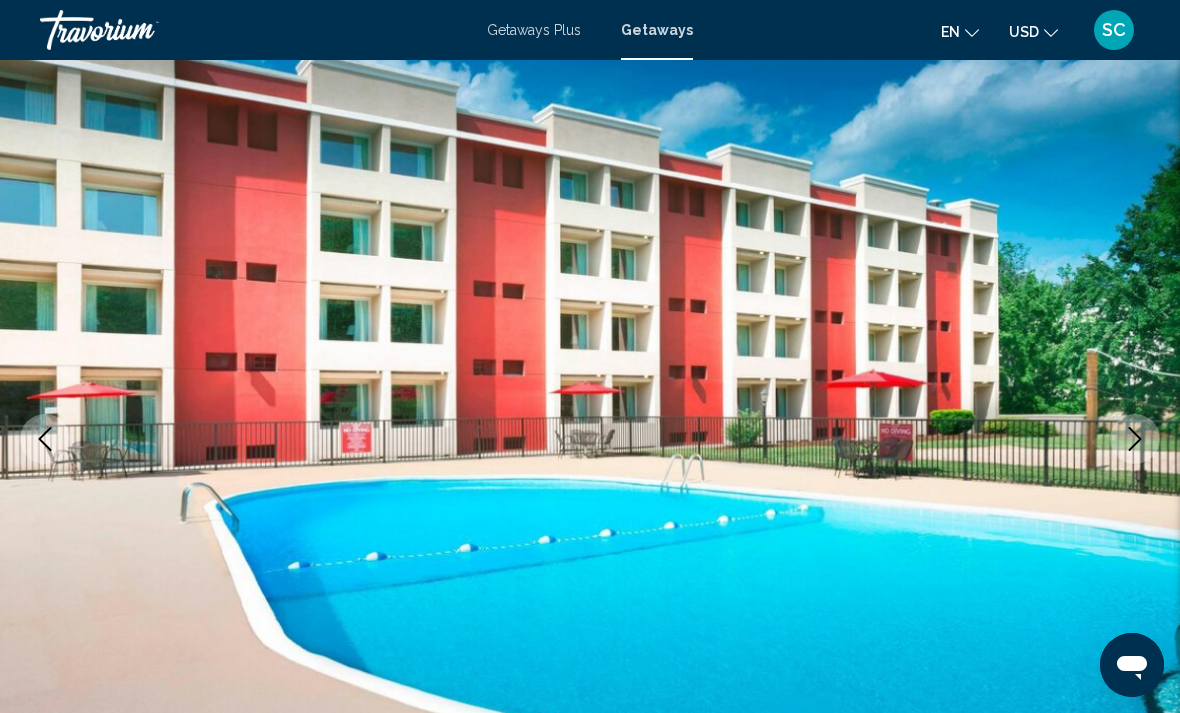 scroll, scrollTop: 0, scrollLeft: 0, axis: both 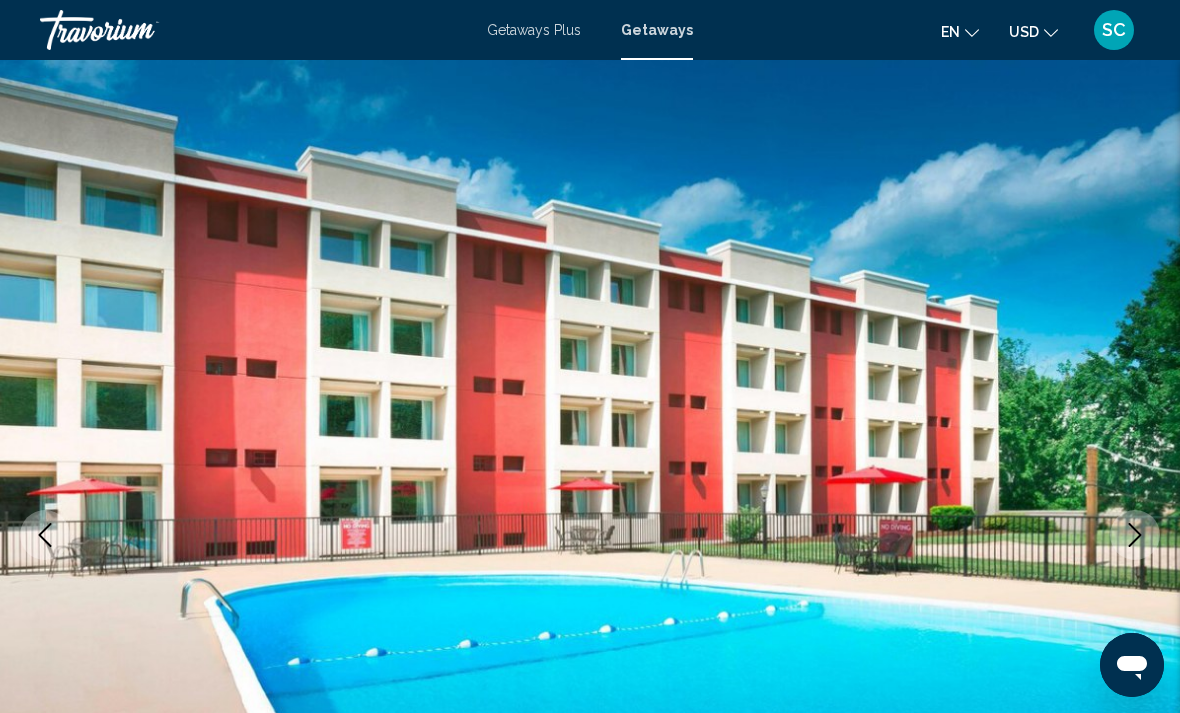 click on "Getaways" at bounding box center (657, 30) 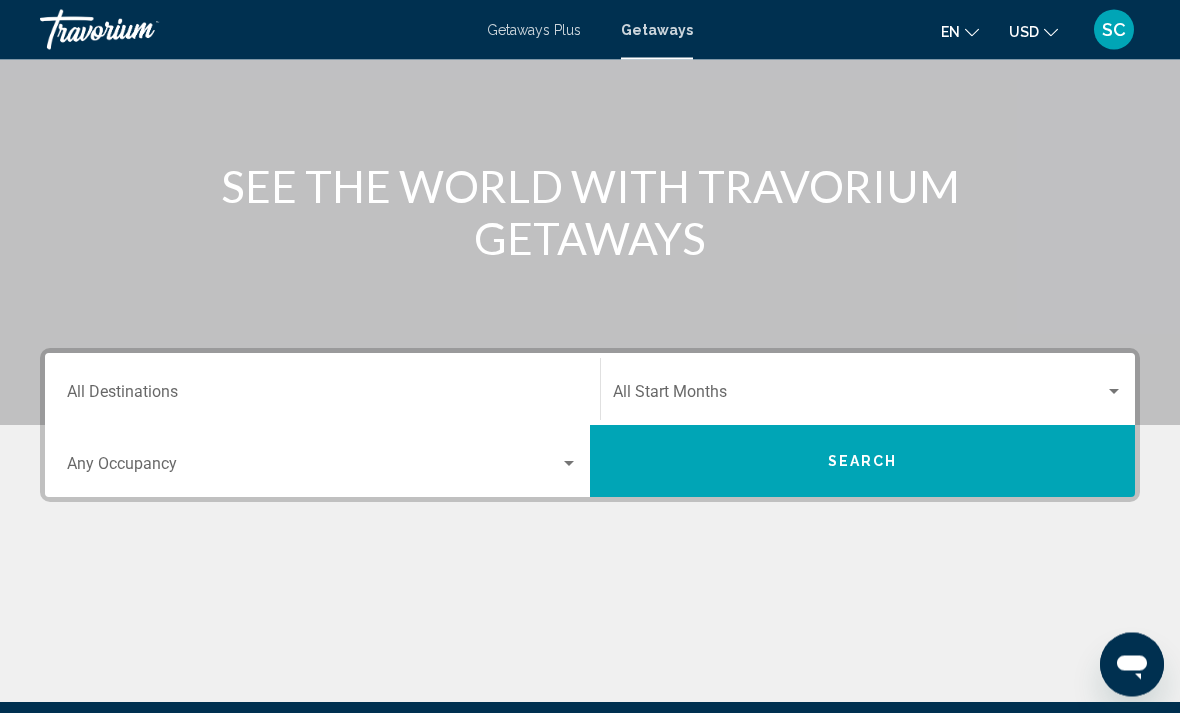 scroll, scrollTop: 175, scrollLeft: 0, axis: vertical 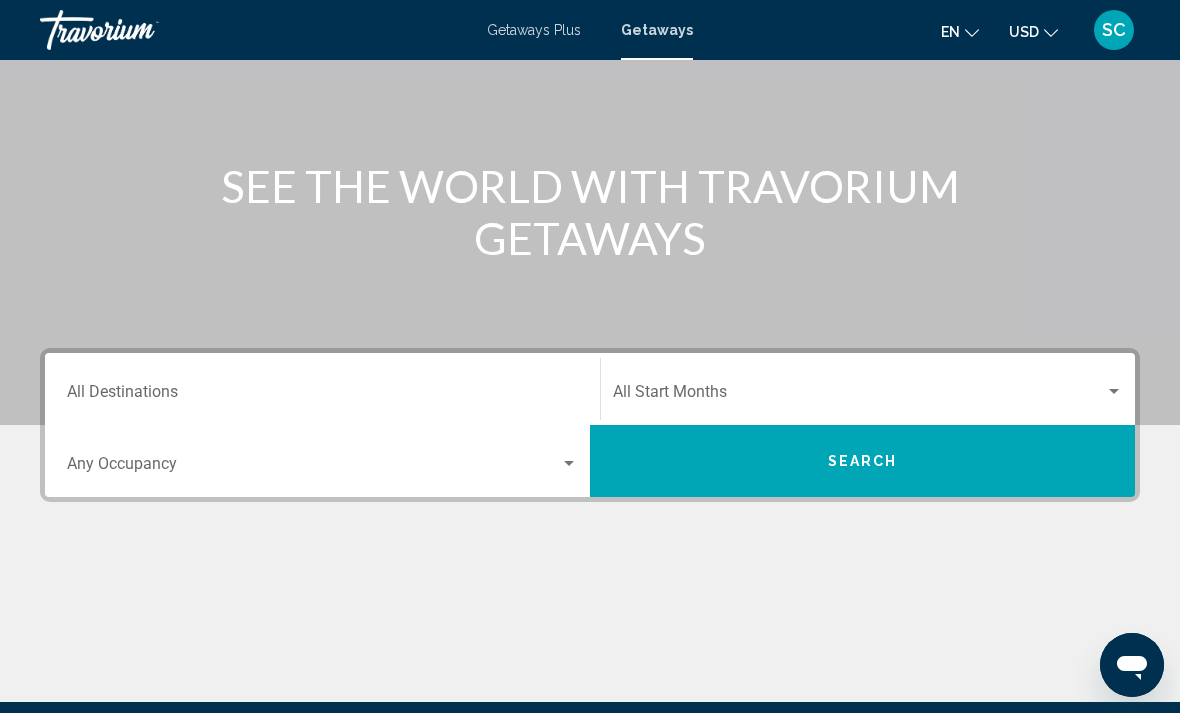 click on "Destination All Destinations" at bounding box center [322, 396] 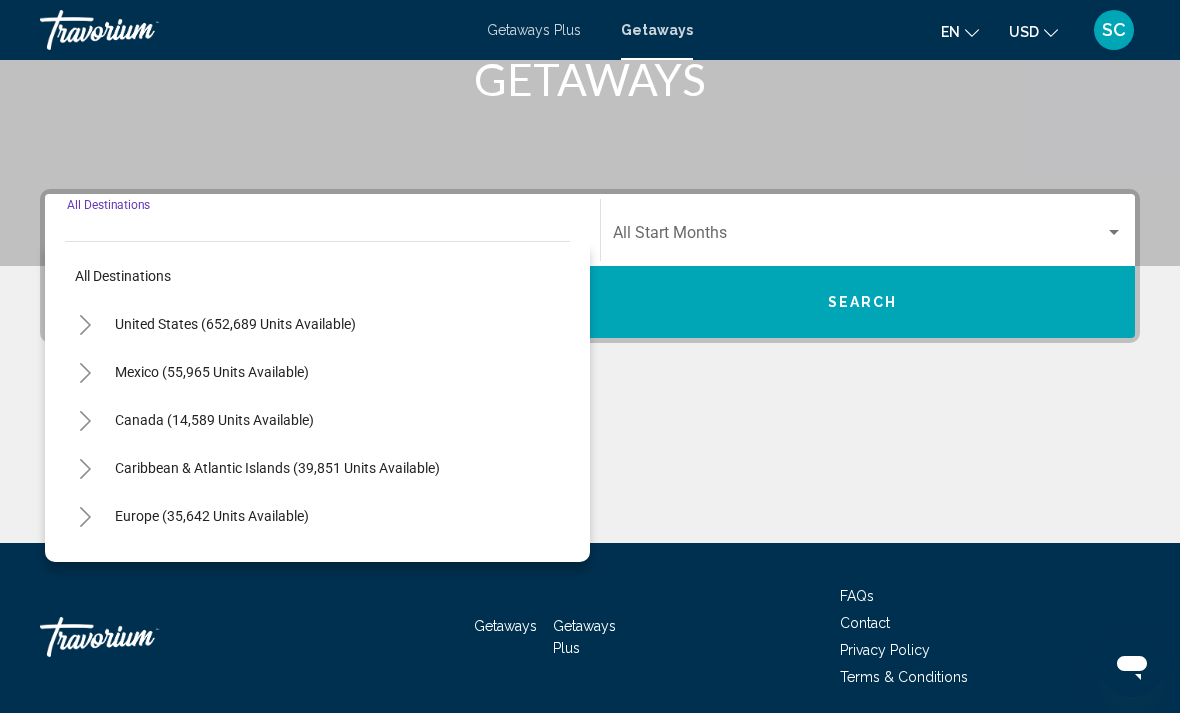scroll, scrollTop: 344, scrollLeft: 0, axis: vertical 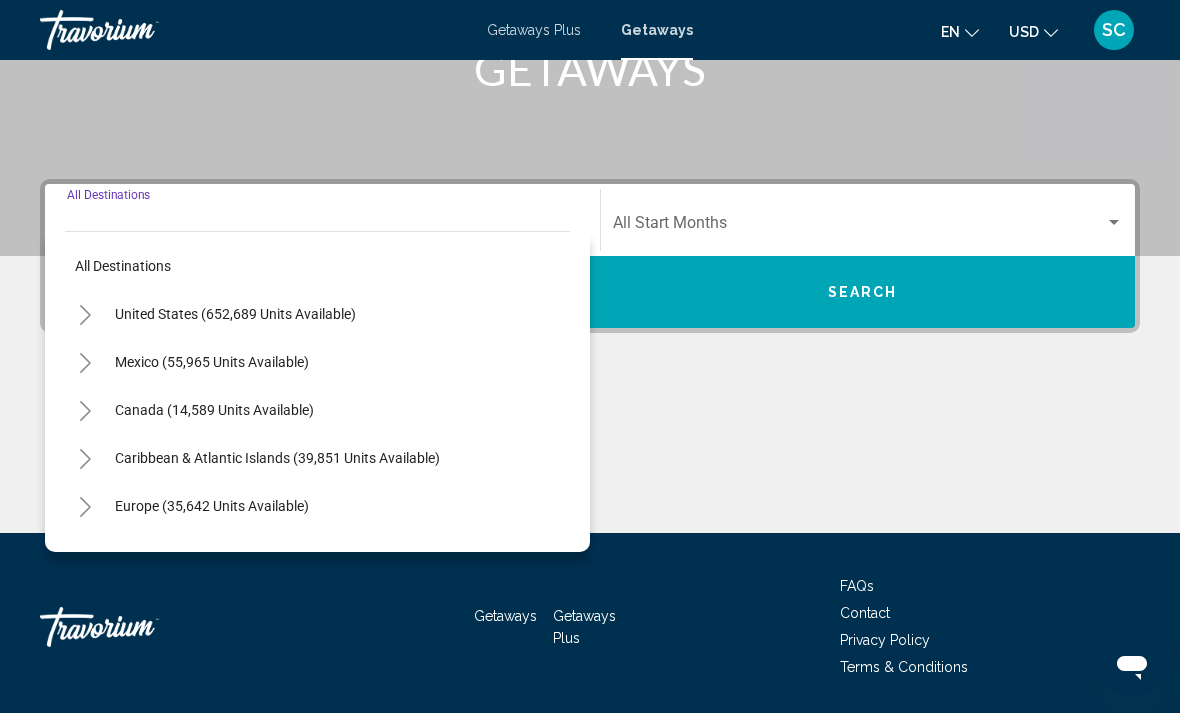 click on "United States (652,689 units available)" at bounding box center (212, 362) 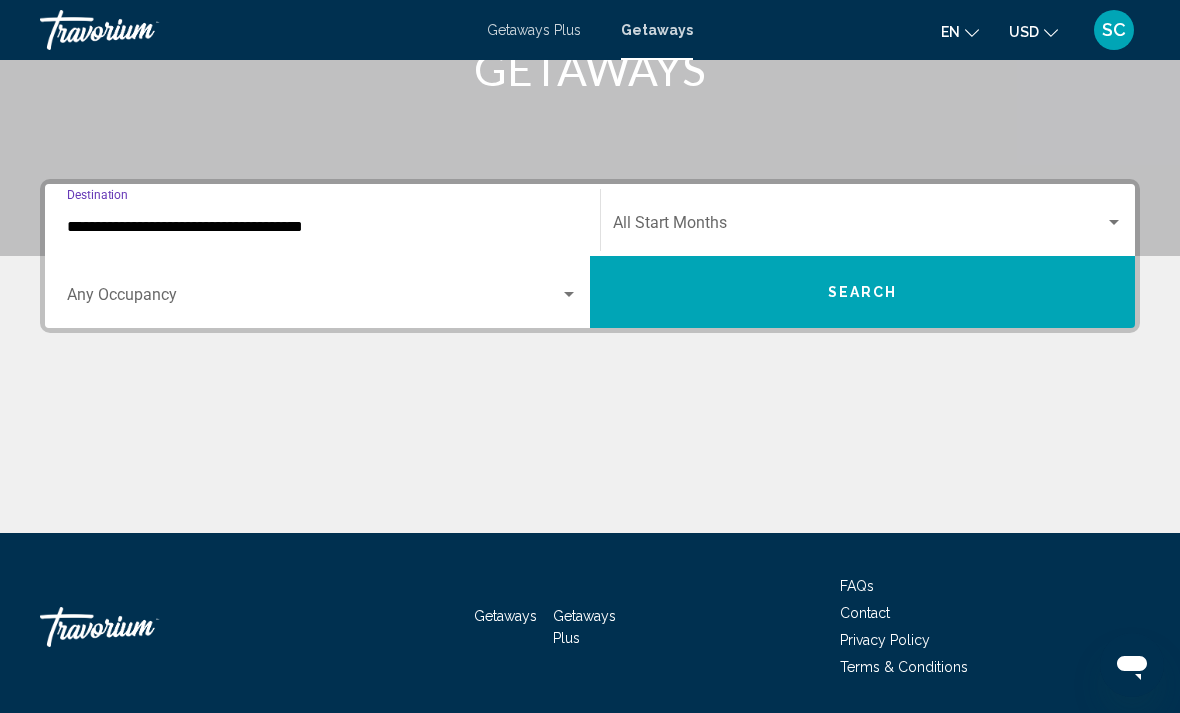 click on "**********" at bounding box center [322, 227] 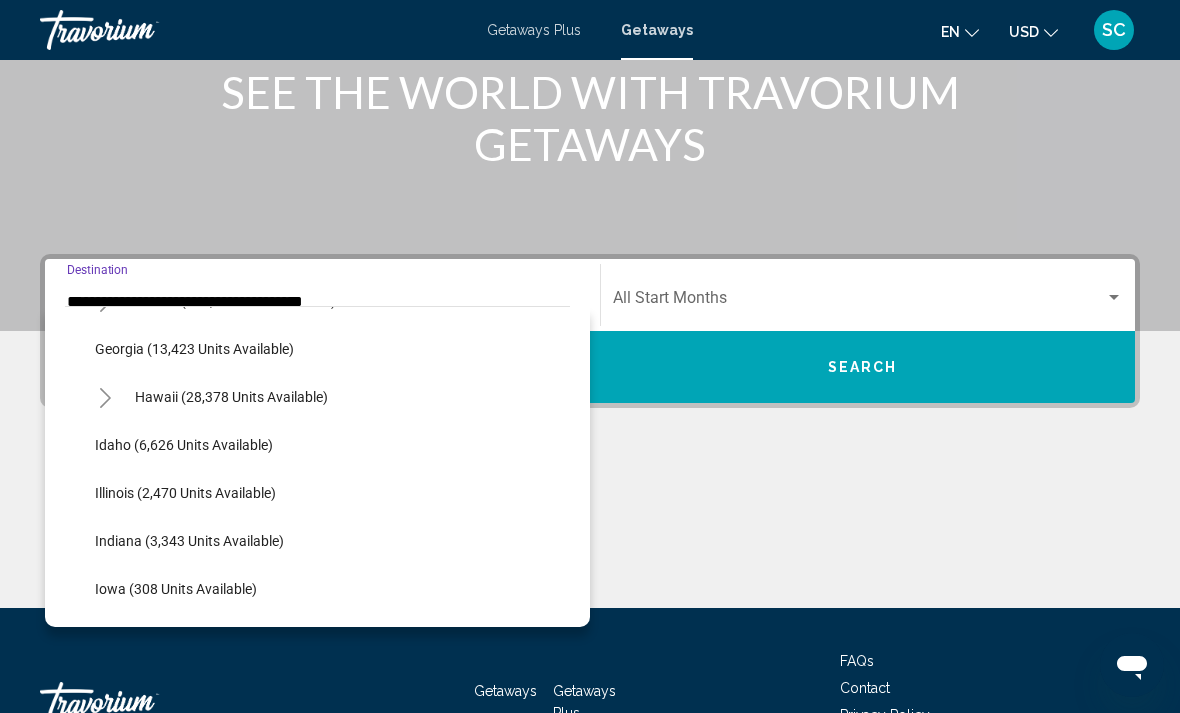 scroll, scrollTop: 425, scrollLeft: 0, axis: vertical 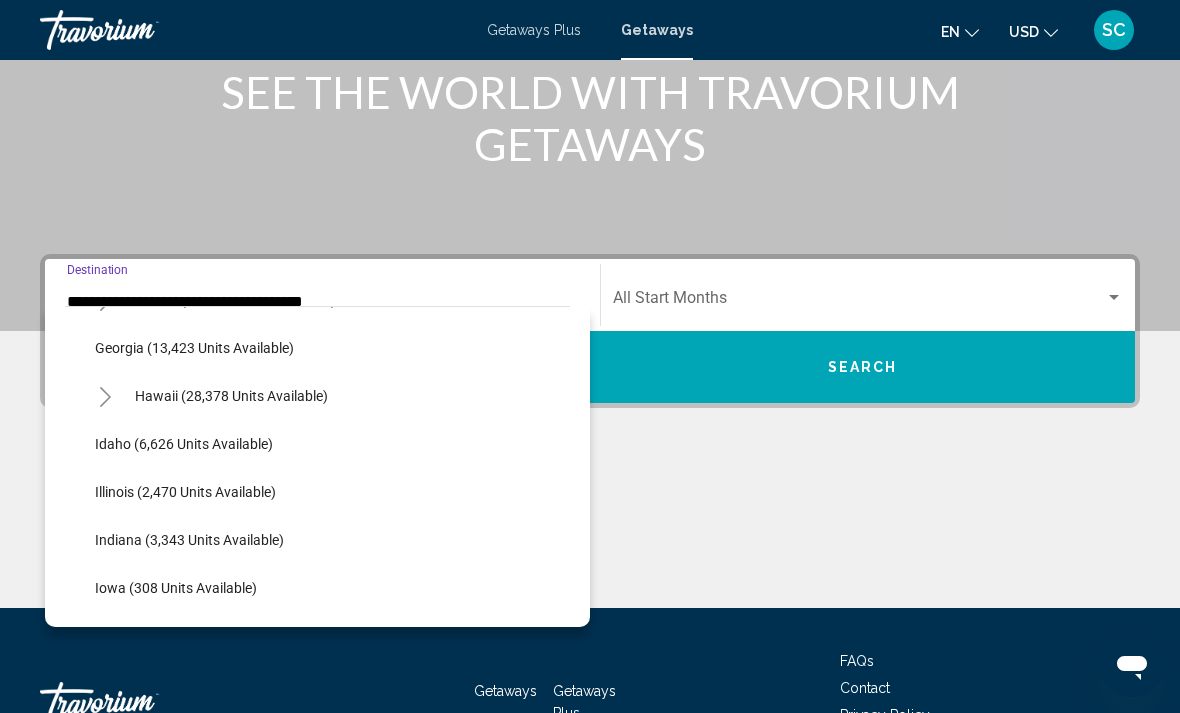click on "Illinois (2,470 units available)" 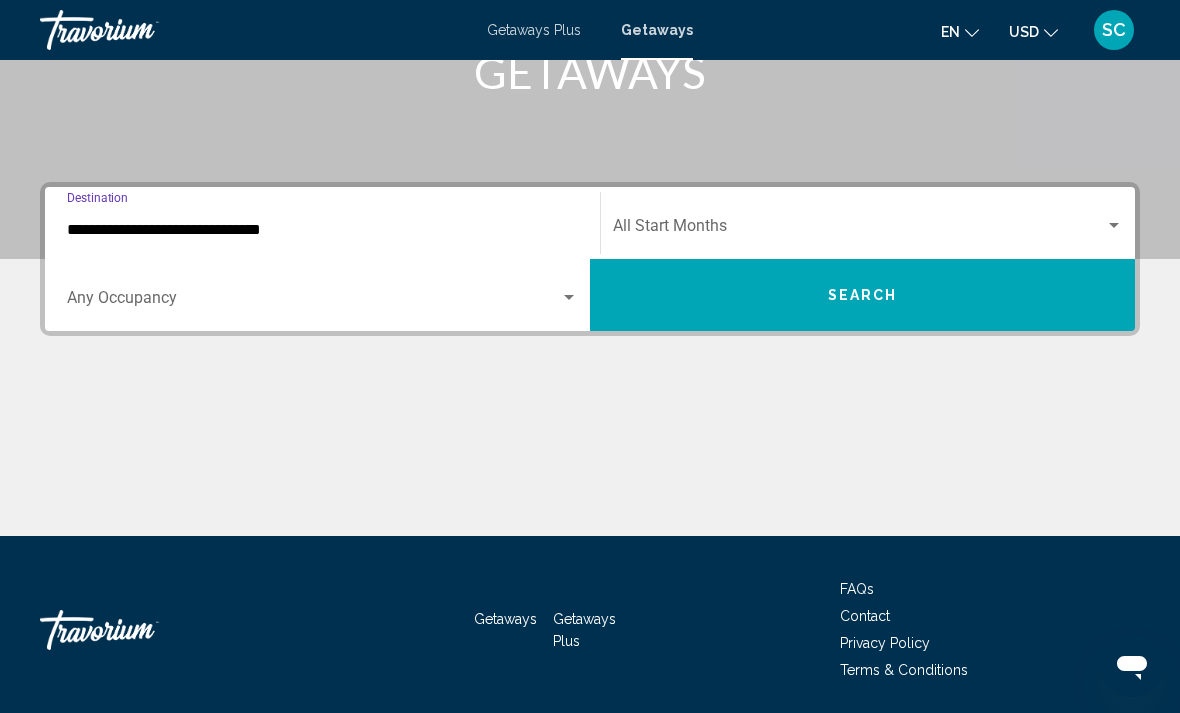 scroll, scrollTop: 344, scrollLeft: 0, axis: vertical 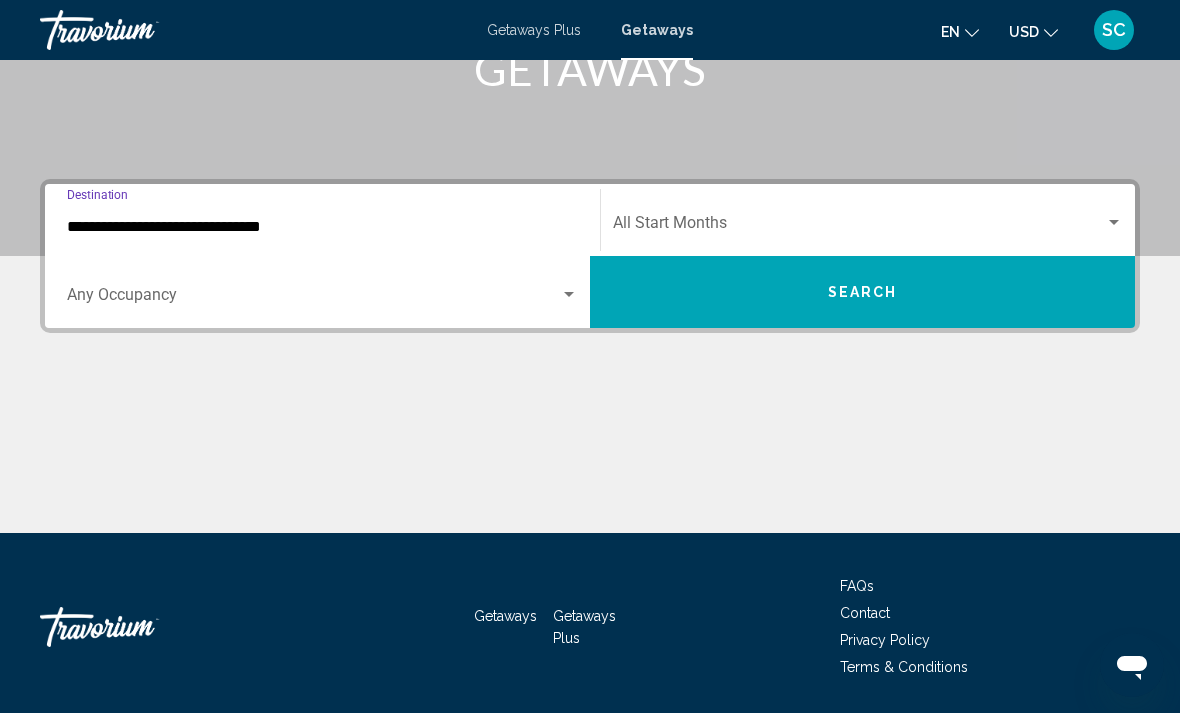 click at bounding box center (859, 227) 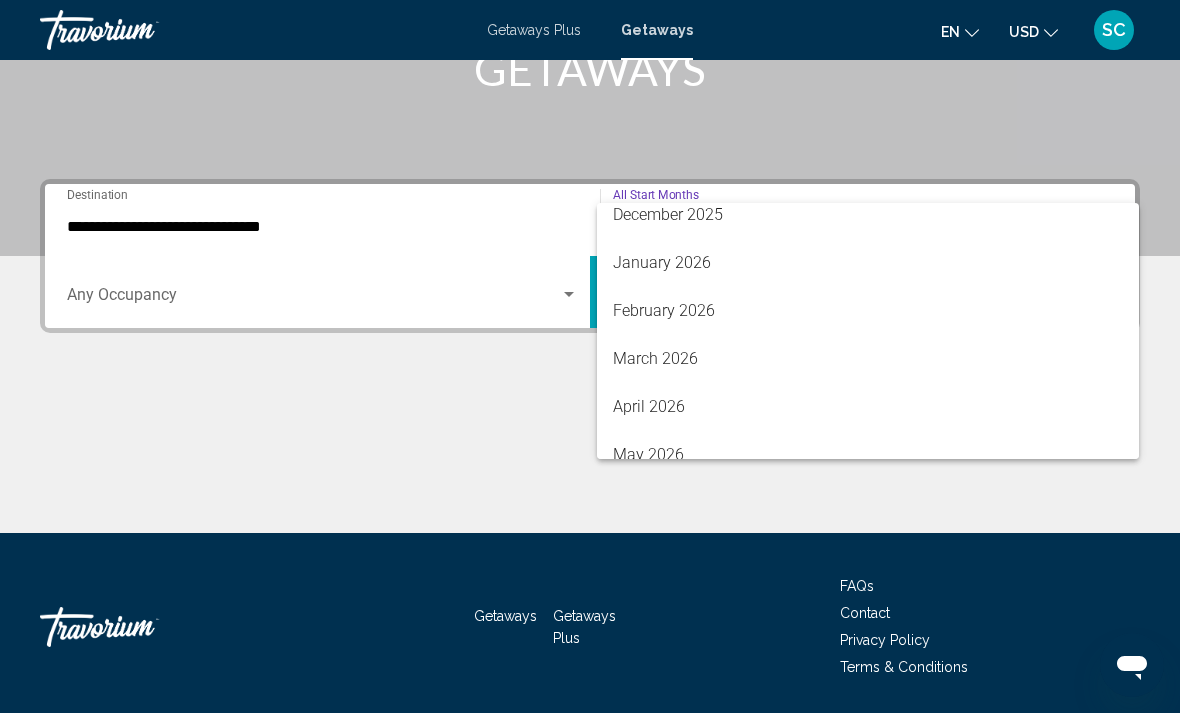 scroll, scrollTop: 256, scrollLeft: 0, axis: vertical 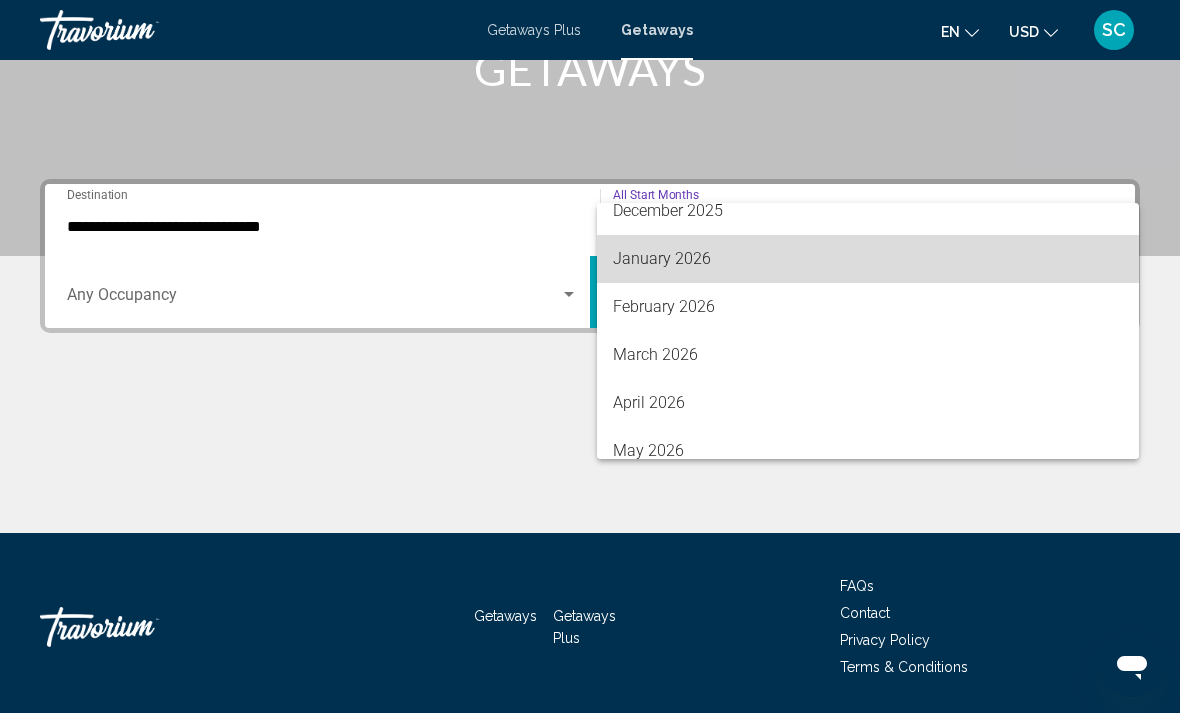 click on "January 2026" at bounding box center (868, 259) 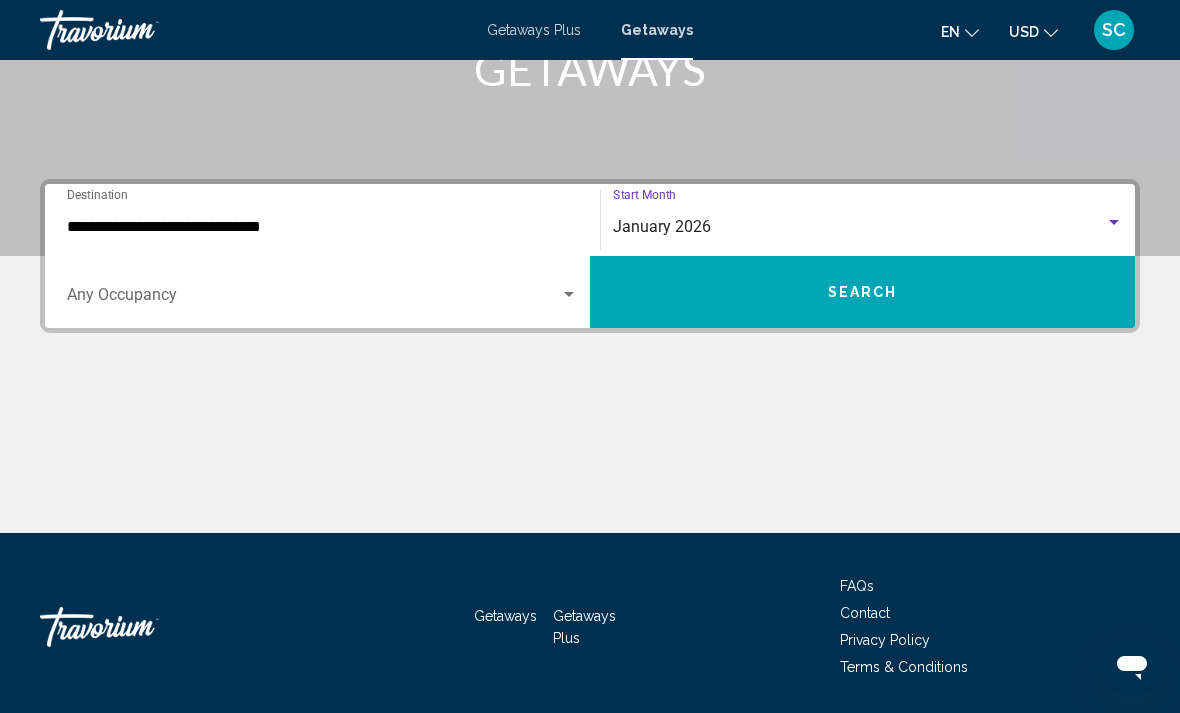 click on "Search" at bounding box center (862, 292) 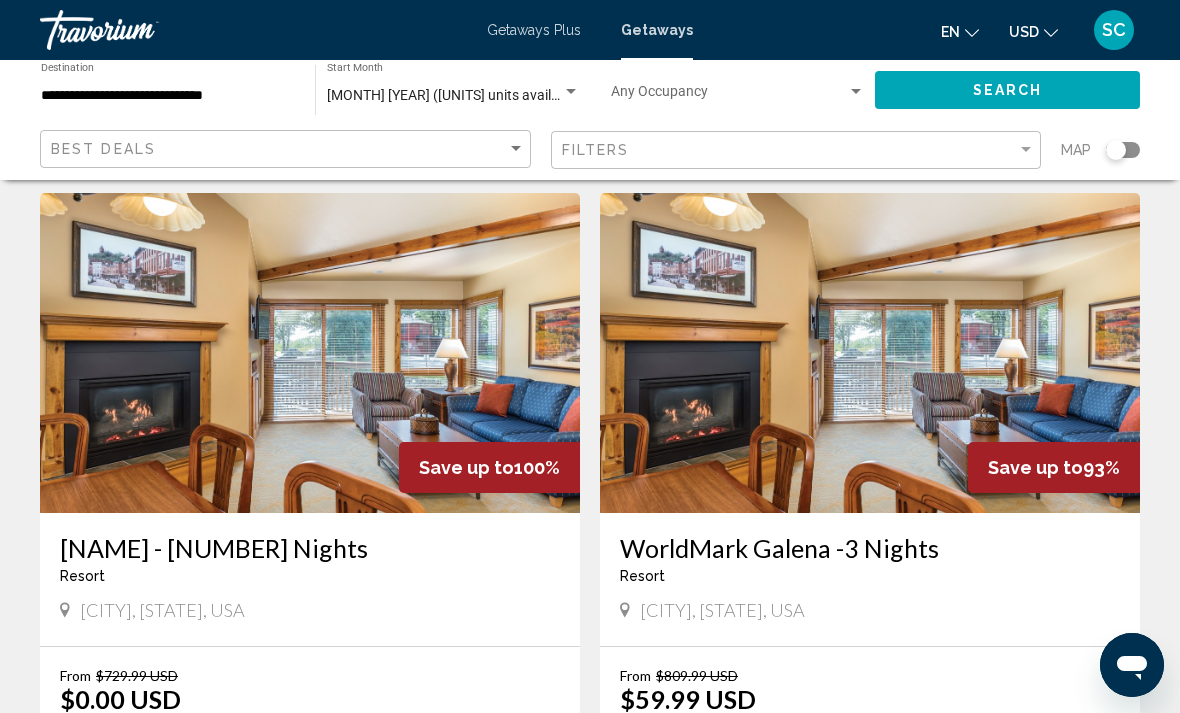 scroll, scrollTop: 764, scrollLeft: 0, axis: vertical 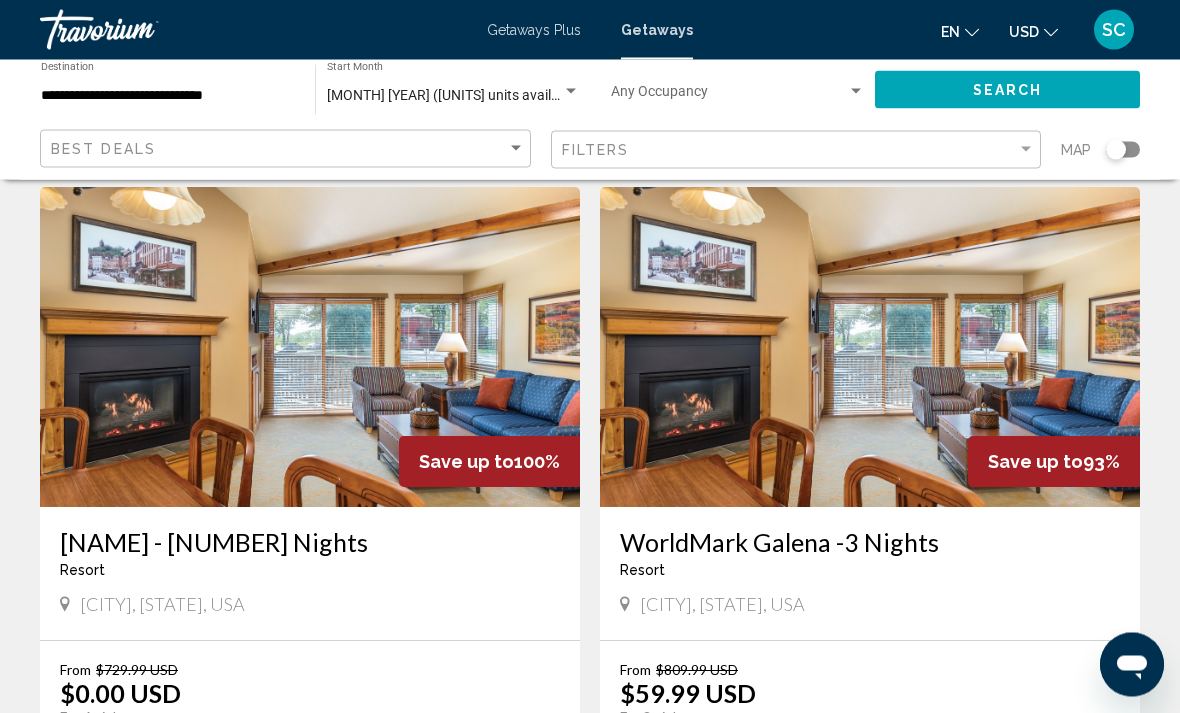 click at bounding box center (870, 348) 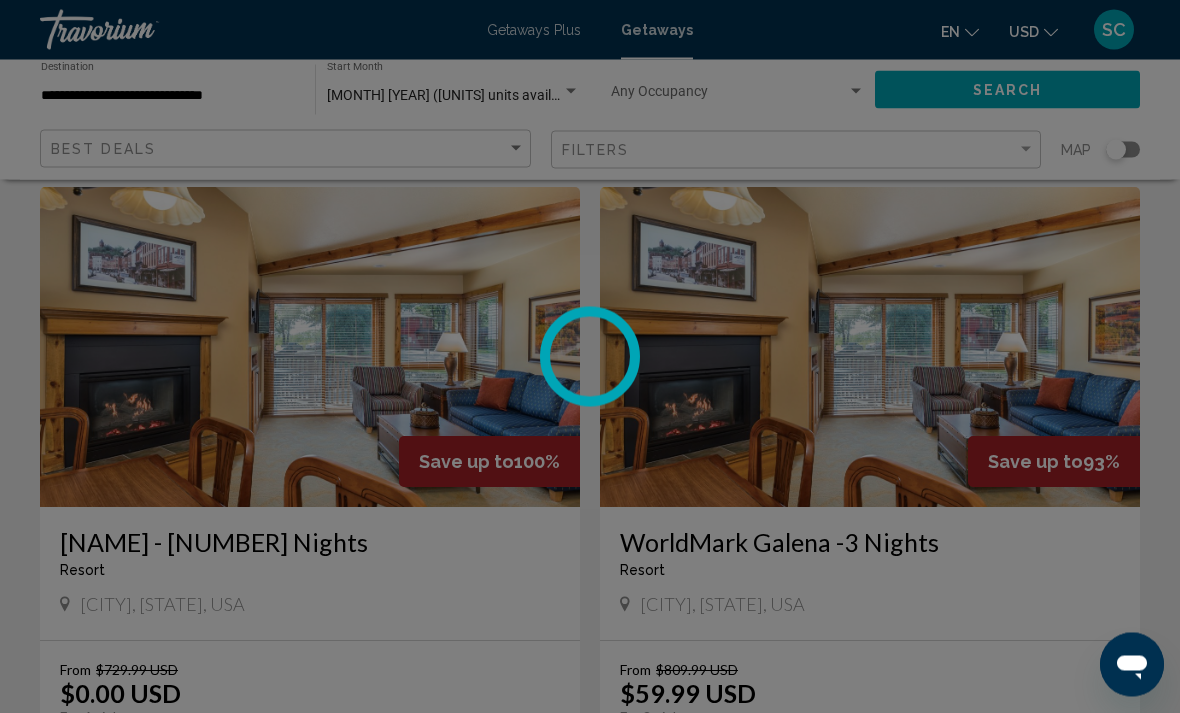 scroll, scrollTop: 765, scrollLeft: 0, axis: vertical 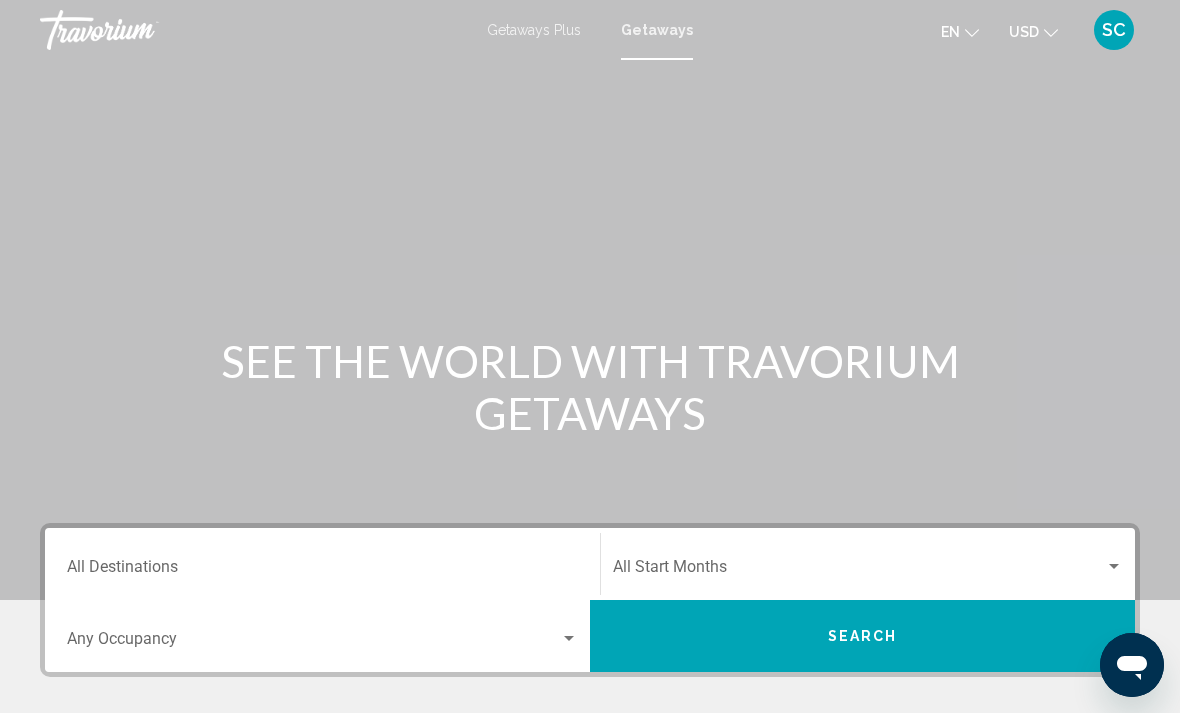 click on "Destination All Destinations" at bounding box center [322, 571] 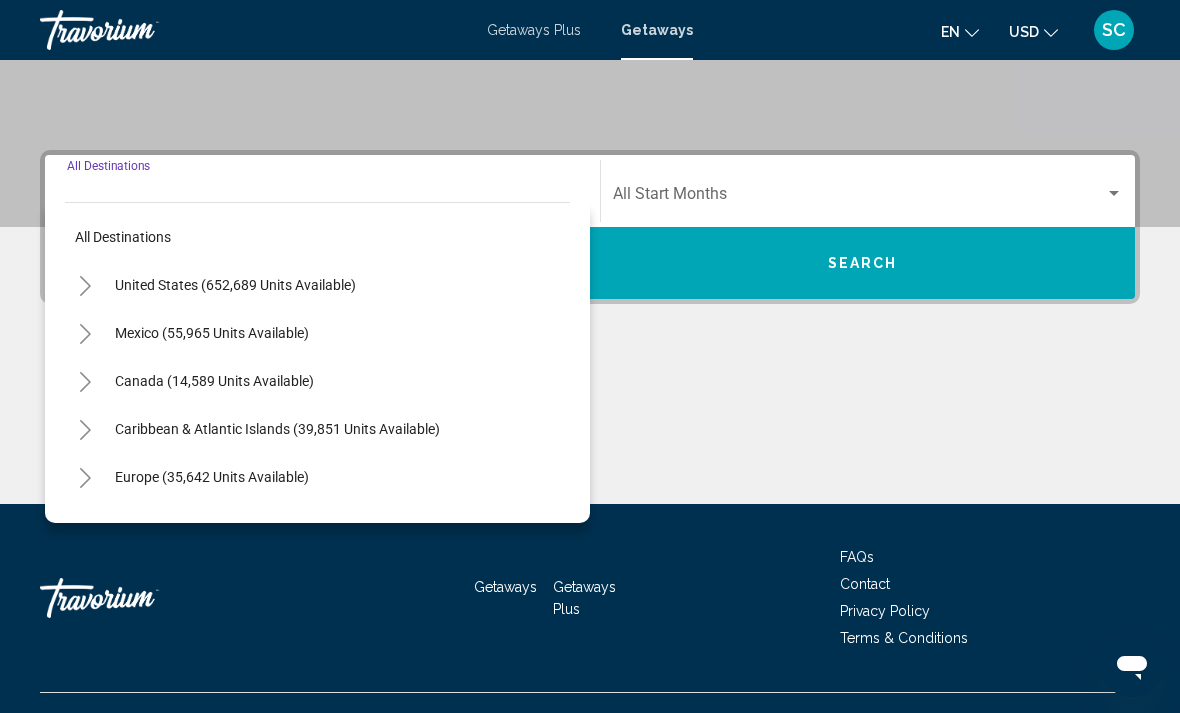 scroll, scrollTop: 409, scrollLeft: 0, axis: vertical 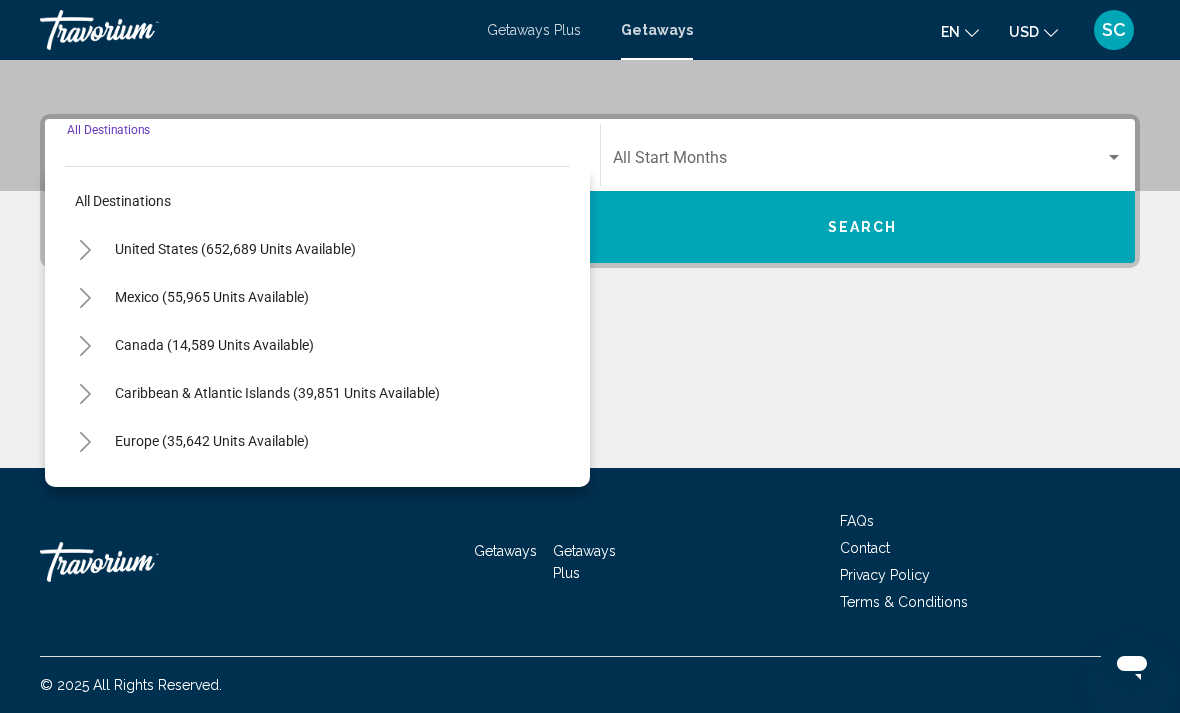 click on "United States (652,689 units available)" at bounding box center (212, 297) 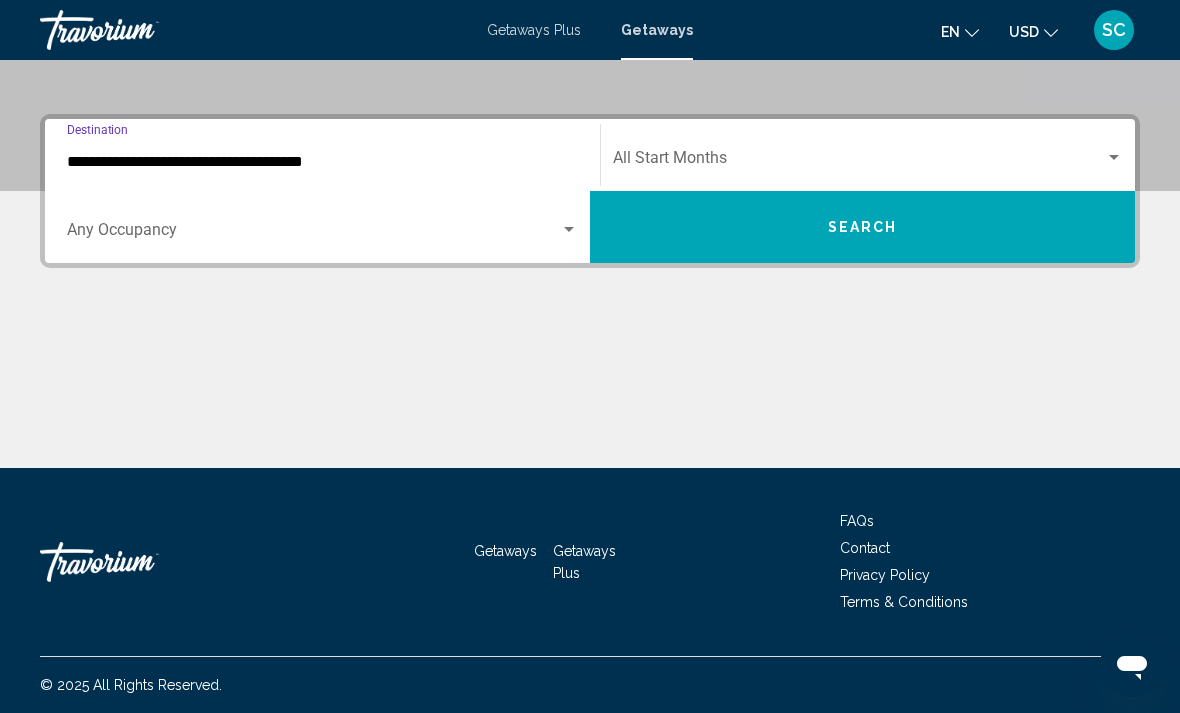 click at bounding box center (859, 162) 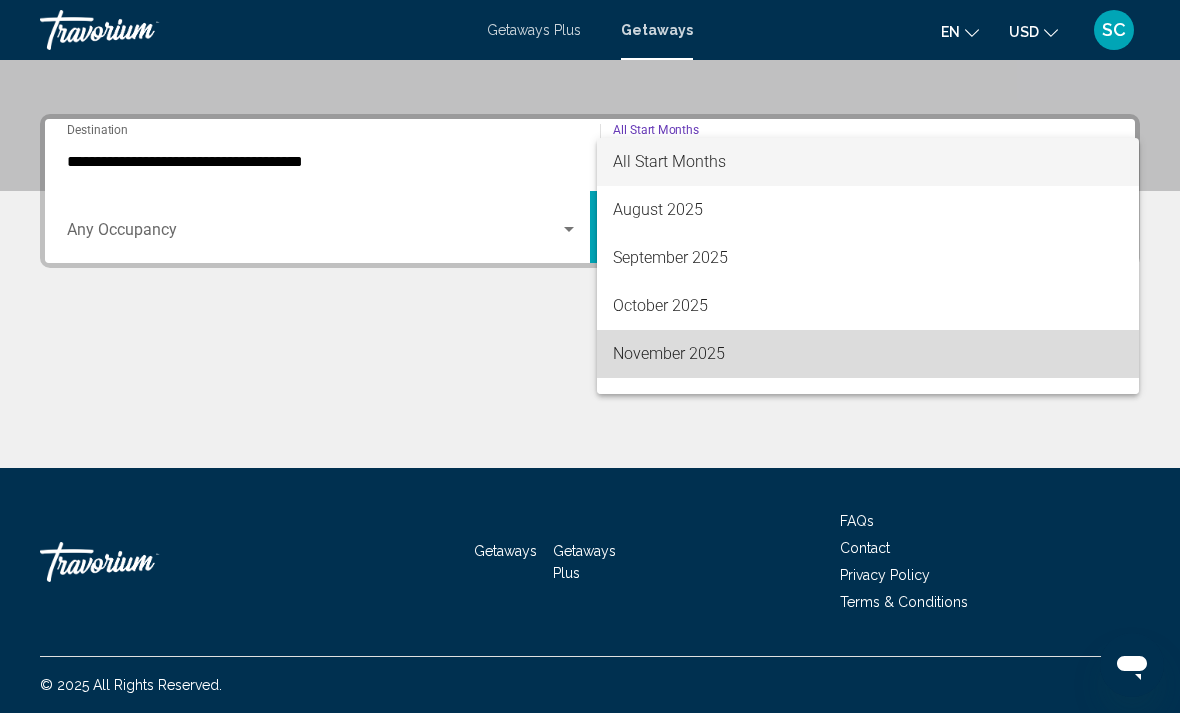 click on "November 2025" at bounding box center (868, 354) 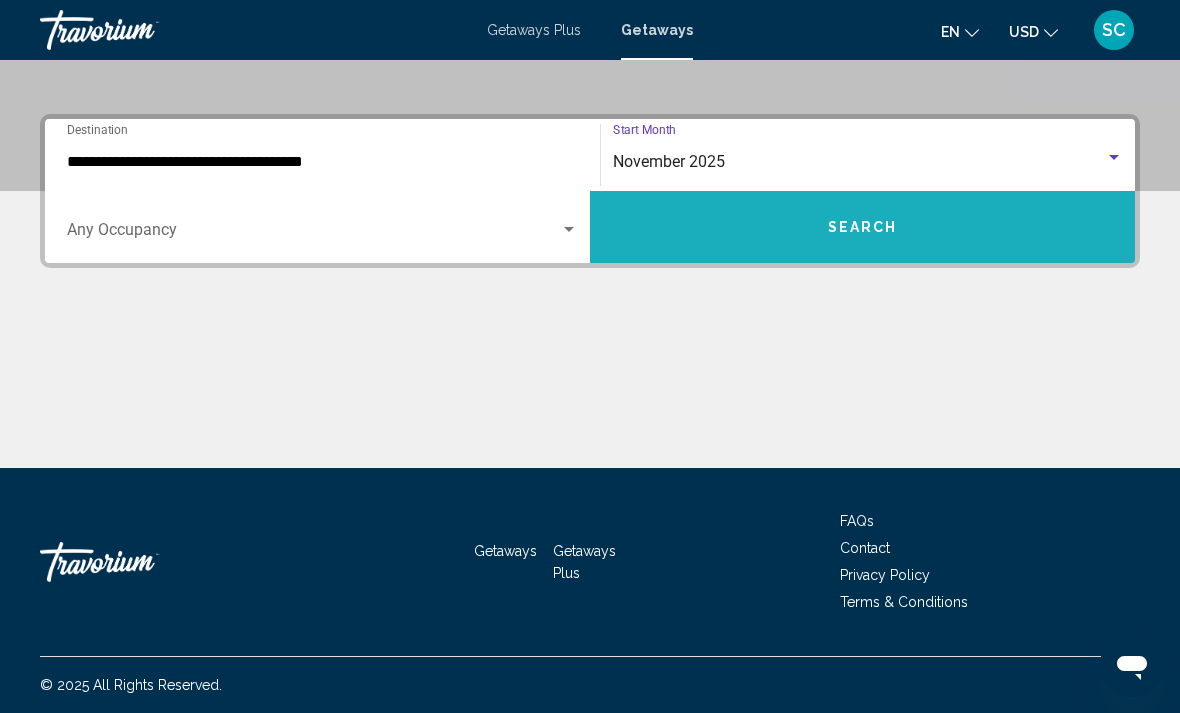 click on "Search" at bounding box center [863, 228] 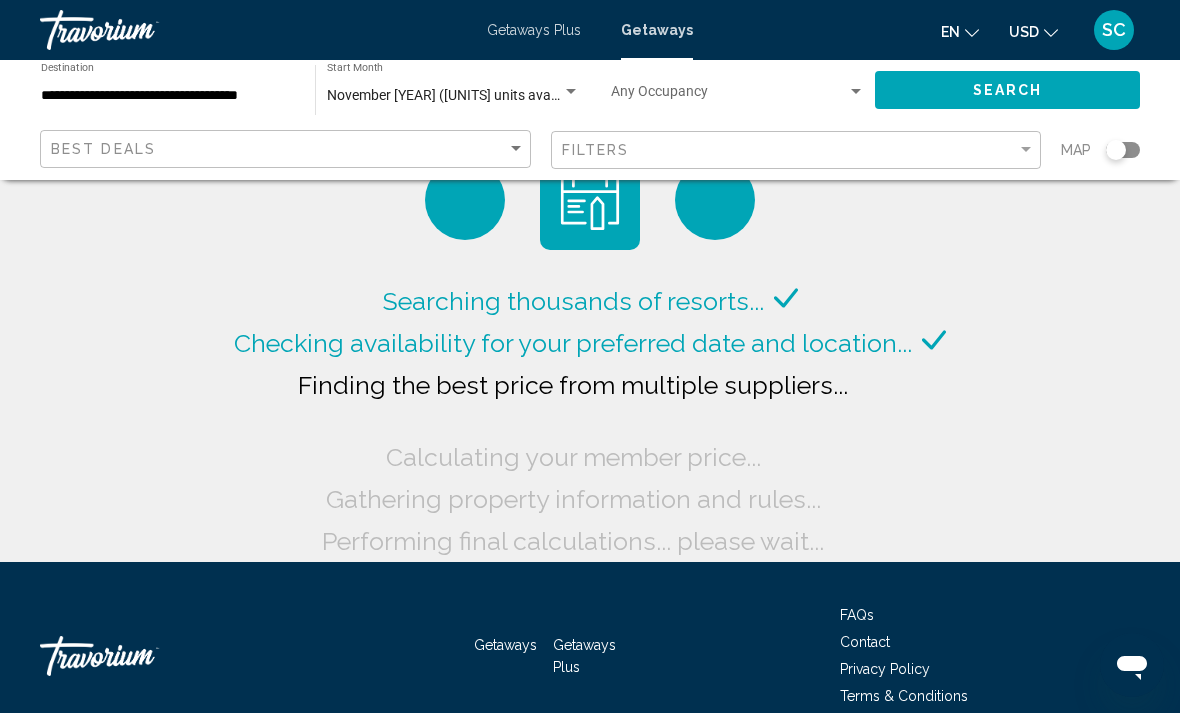 click on "**********" at bounding box center (168, 96) 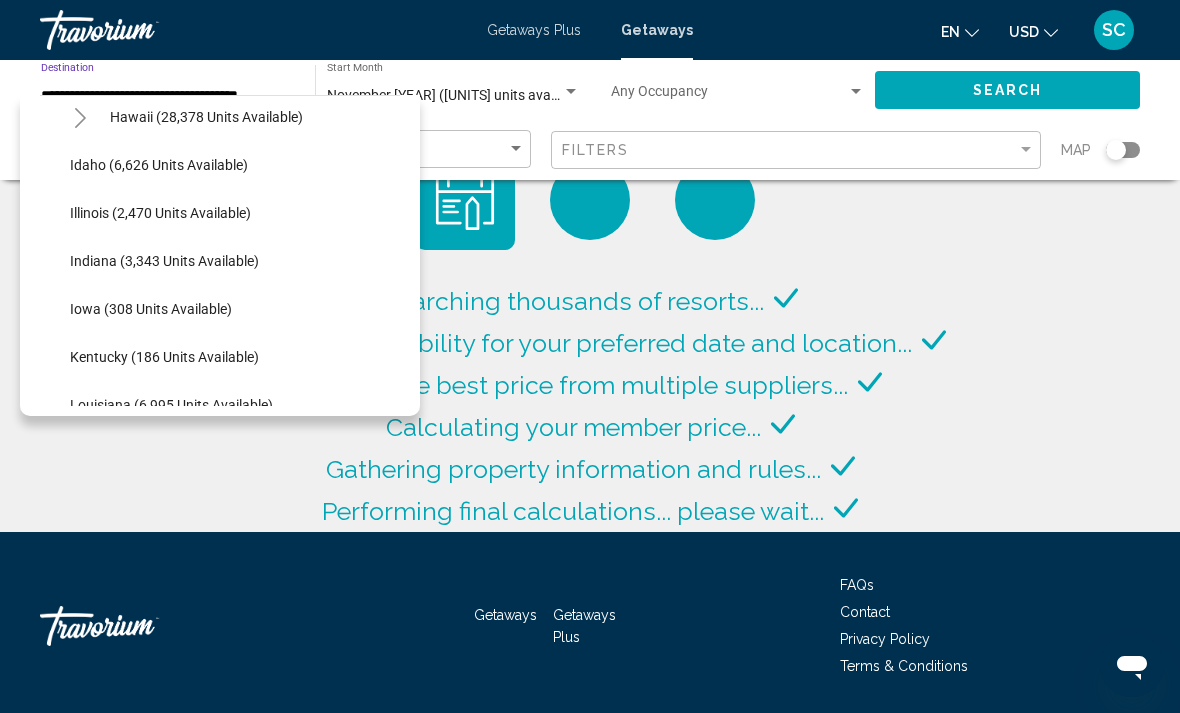 scroll, scrollTop: 495, scrollLeft: 0, axis: vertical 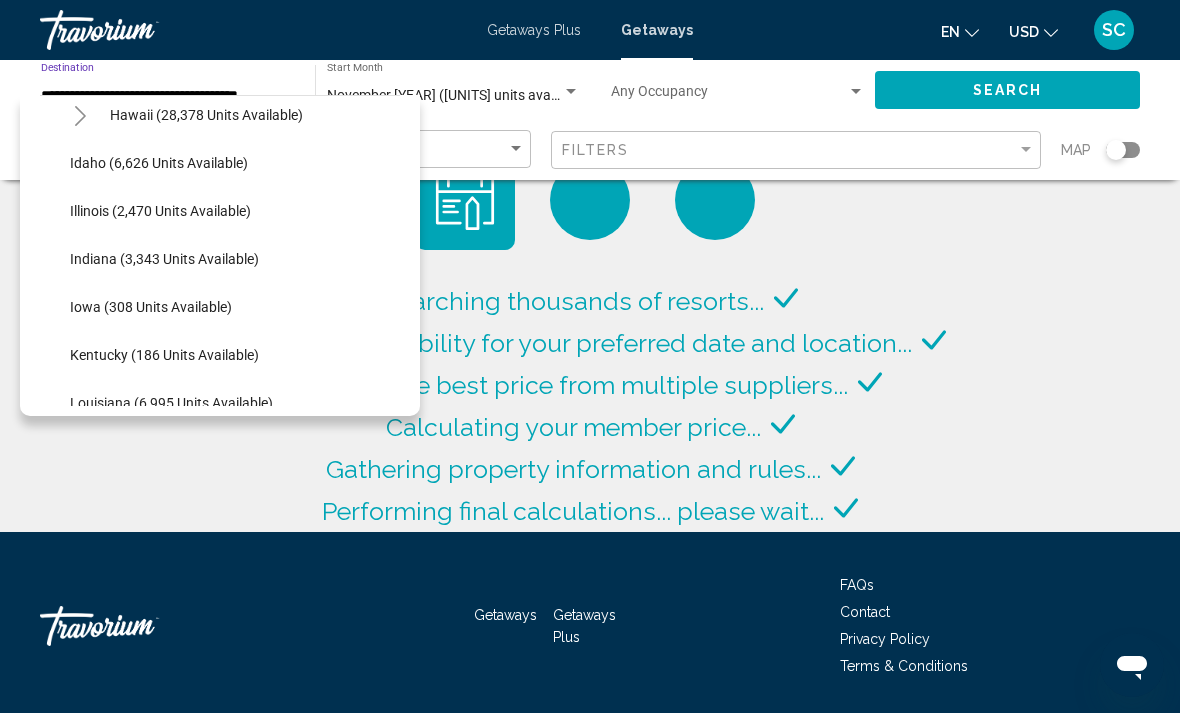 click on "Illinois (2,470 units available)" 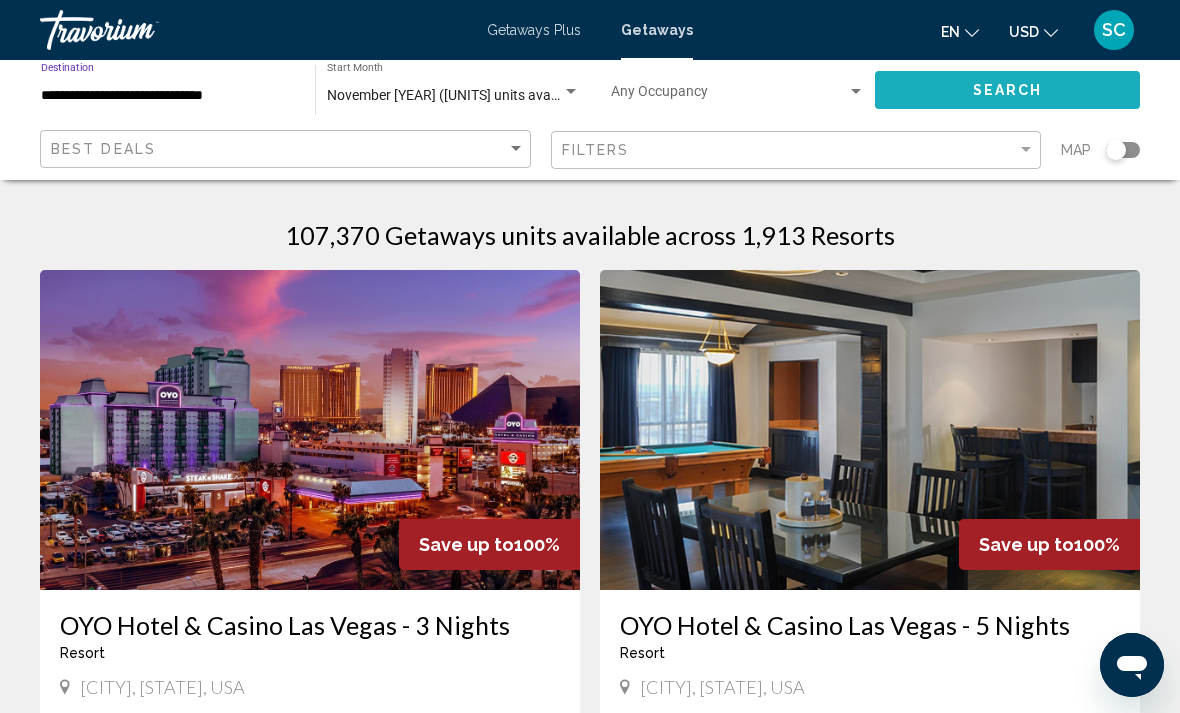click on "Search" 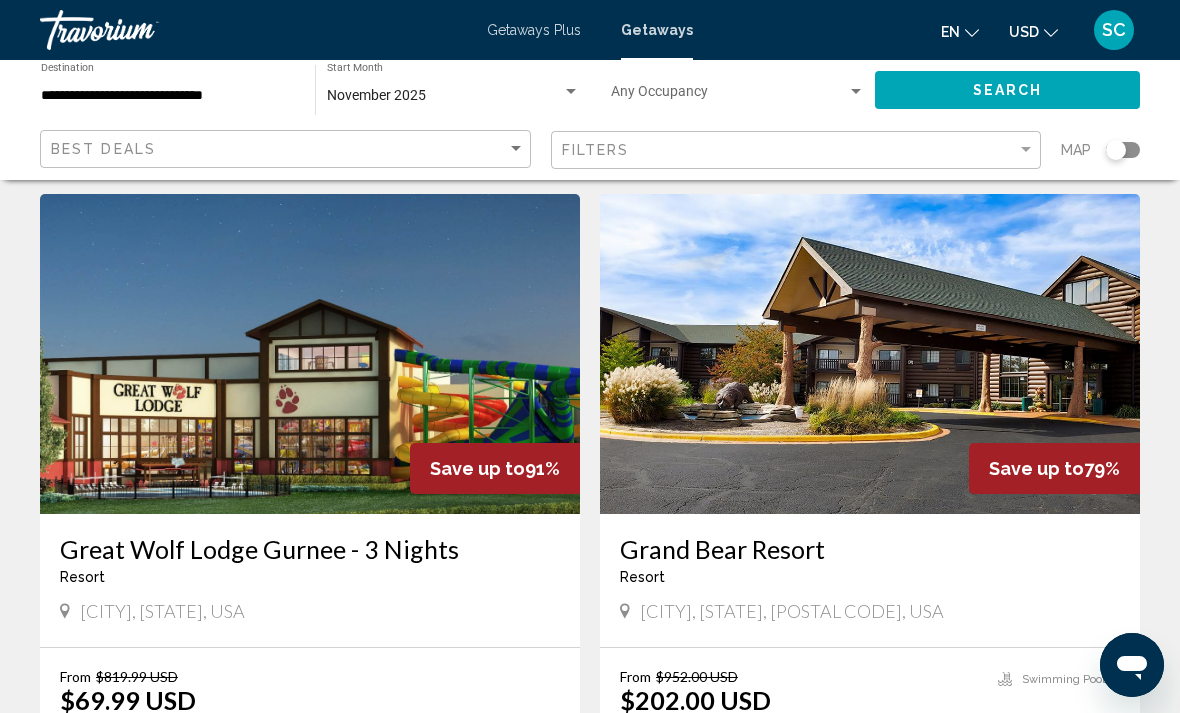 scroll, scrollTop: 742, scrollLeft: 0, axis: vertical 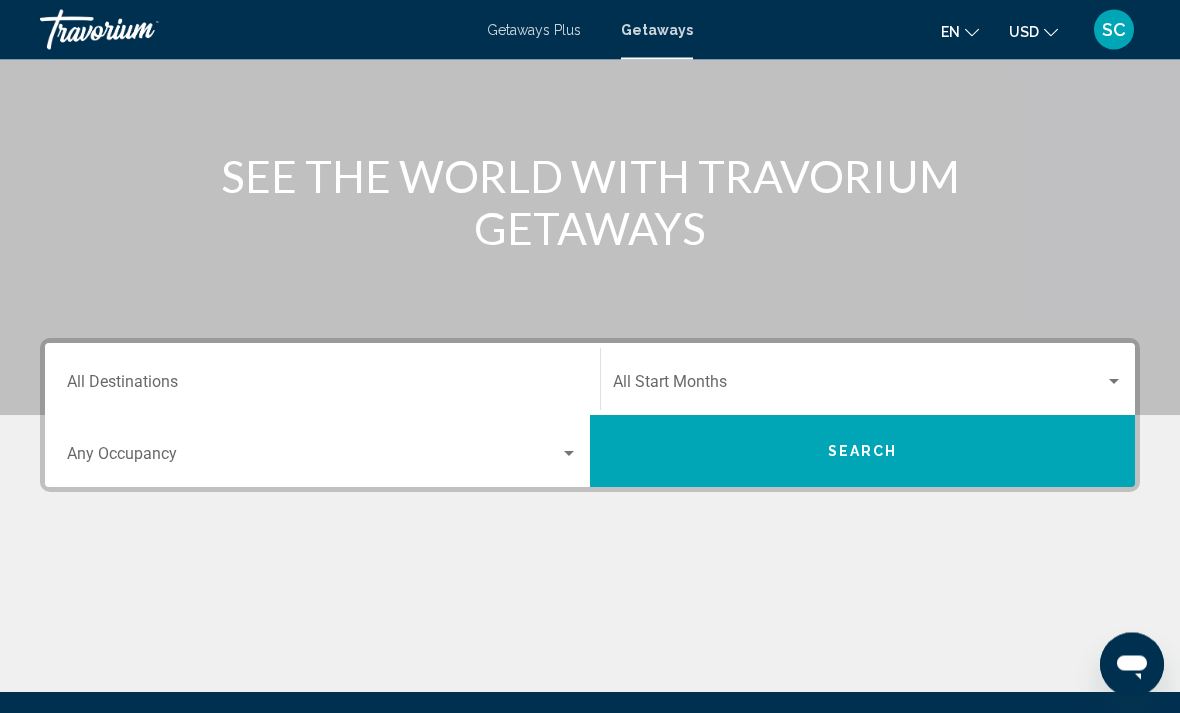click on "Destination All Destinations" at bounding box center (322, 387) 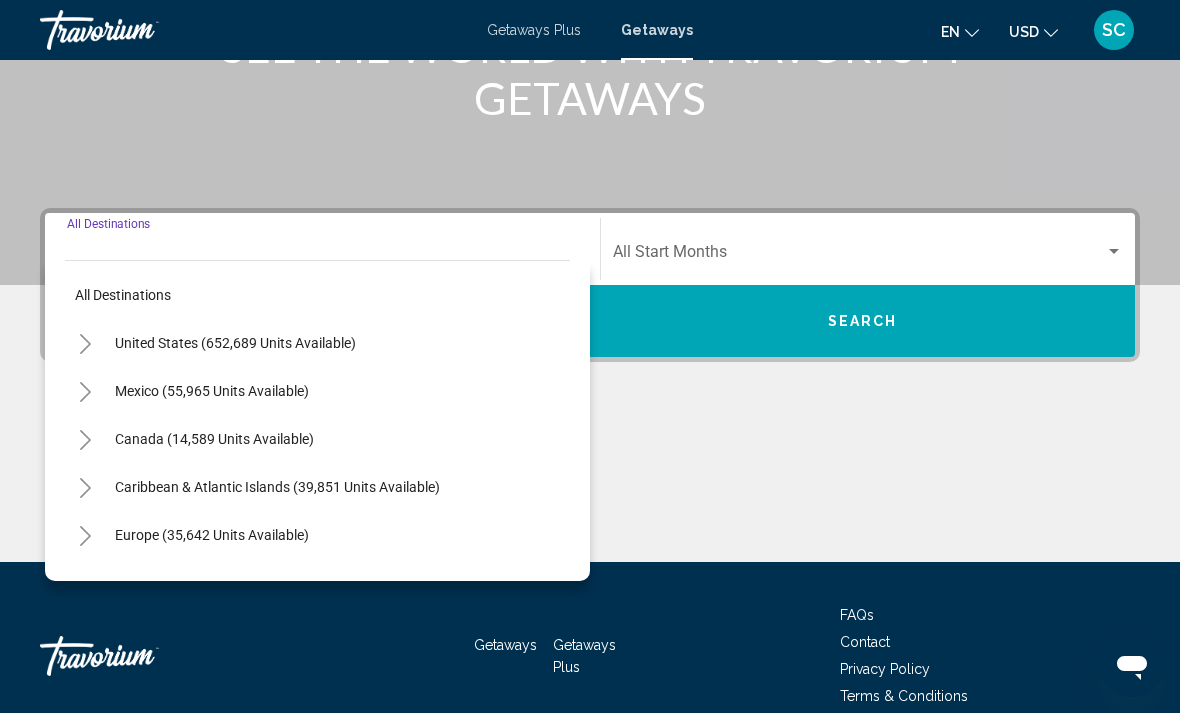 scroll, scrollTop: 344, scrollLeft: 0, axis: vertical 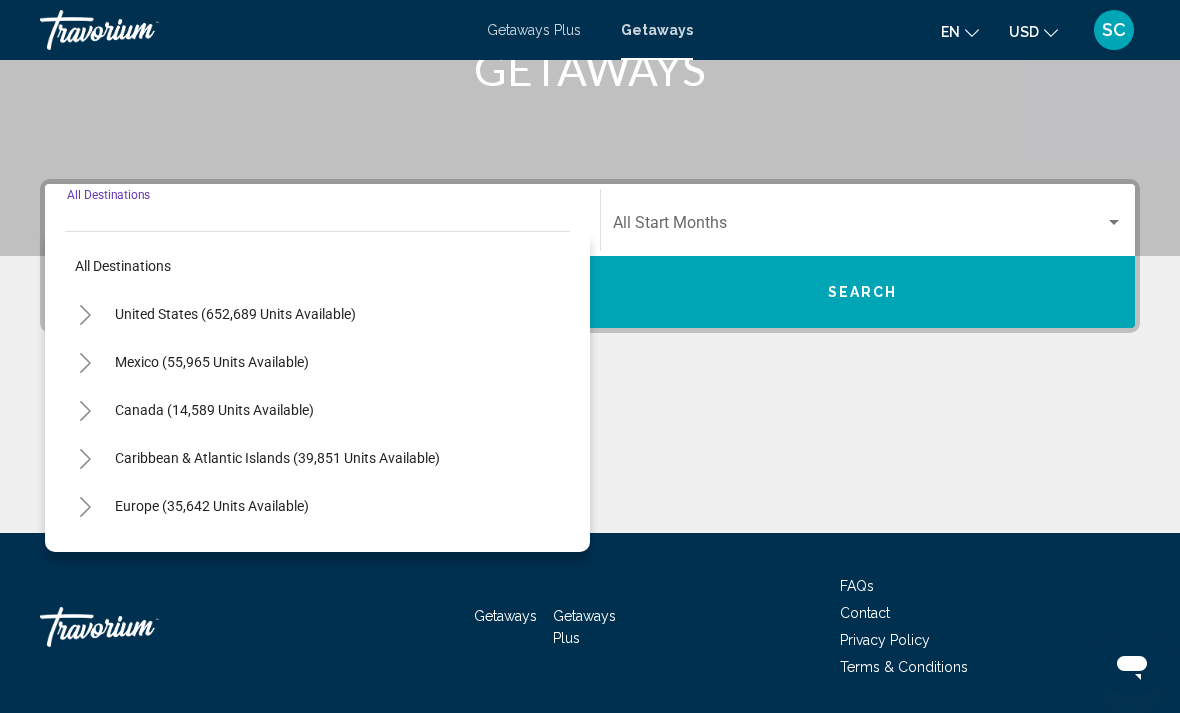 click on "United States (652,689 units available)" at bounding box center (212, 362) 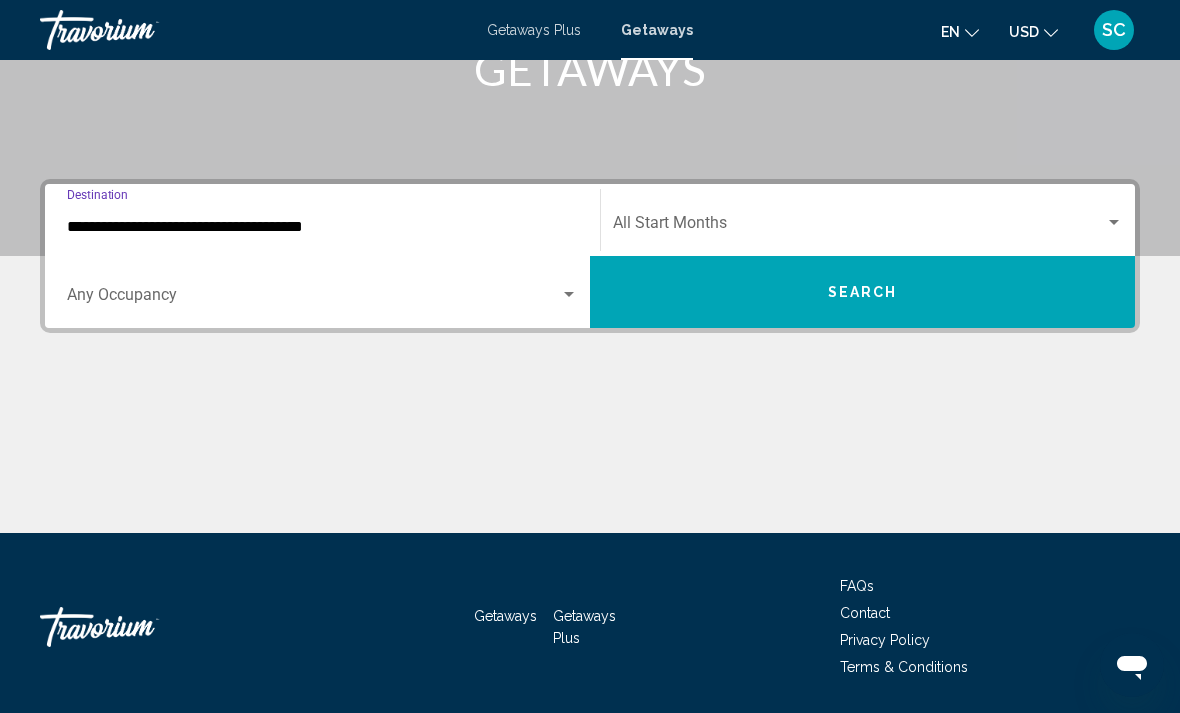 click on "**********" at bounding box center [322, 227] 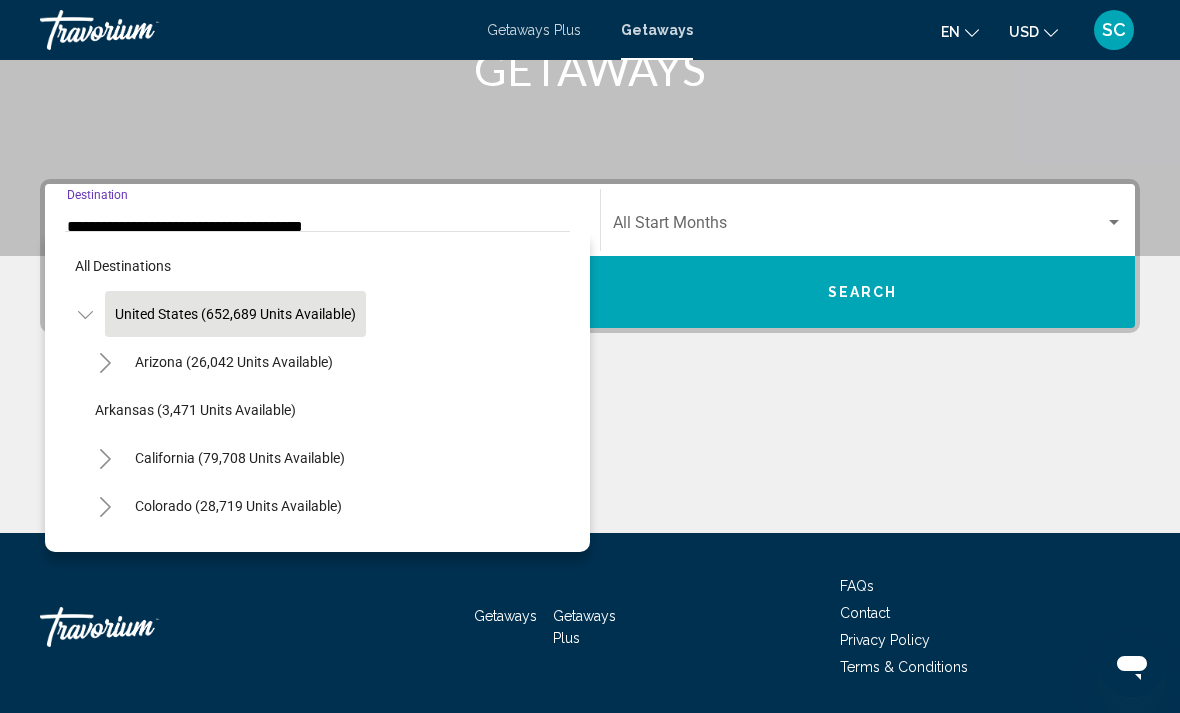 scroll, scrollTop: 269, scrollLeft: 0, axis: vertical 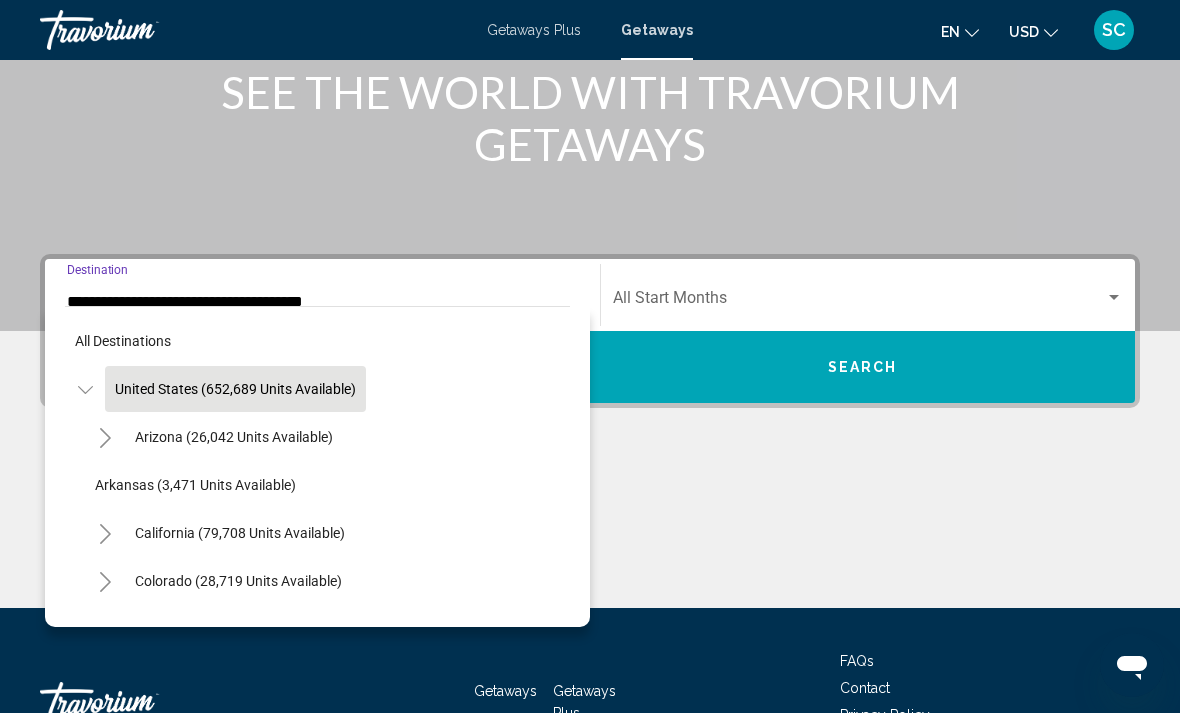 click 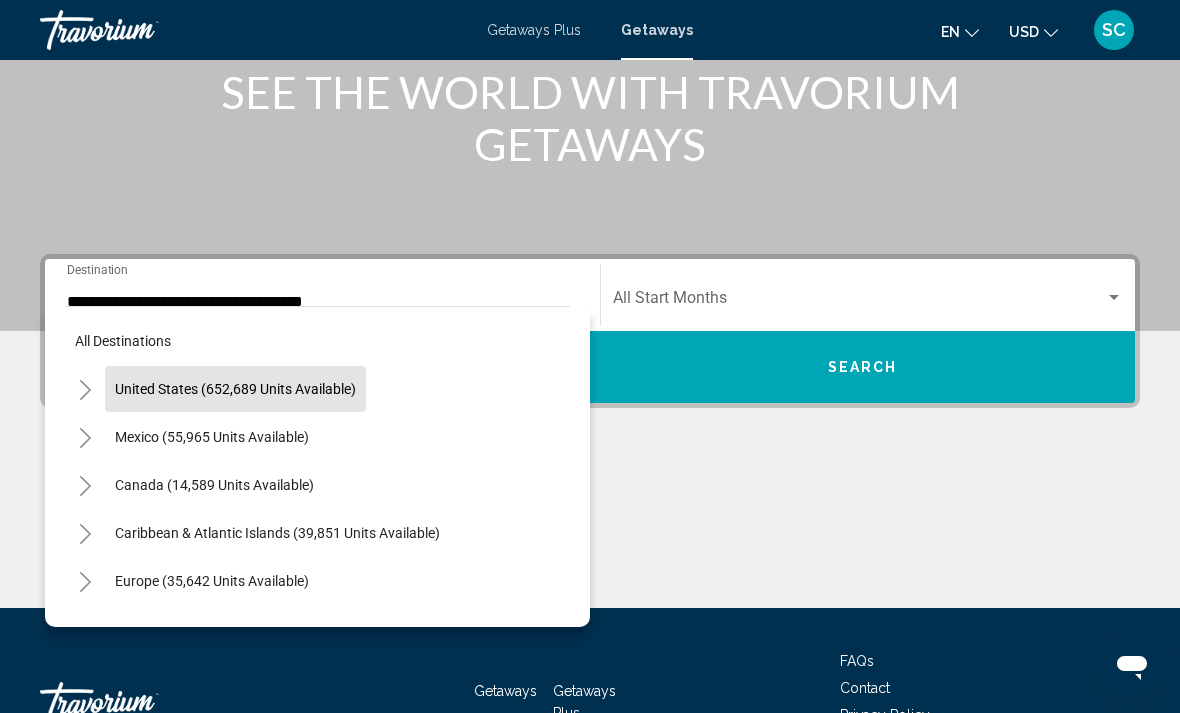 click at bounding box center (590, 533) 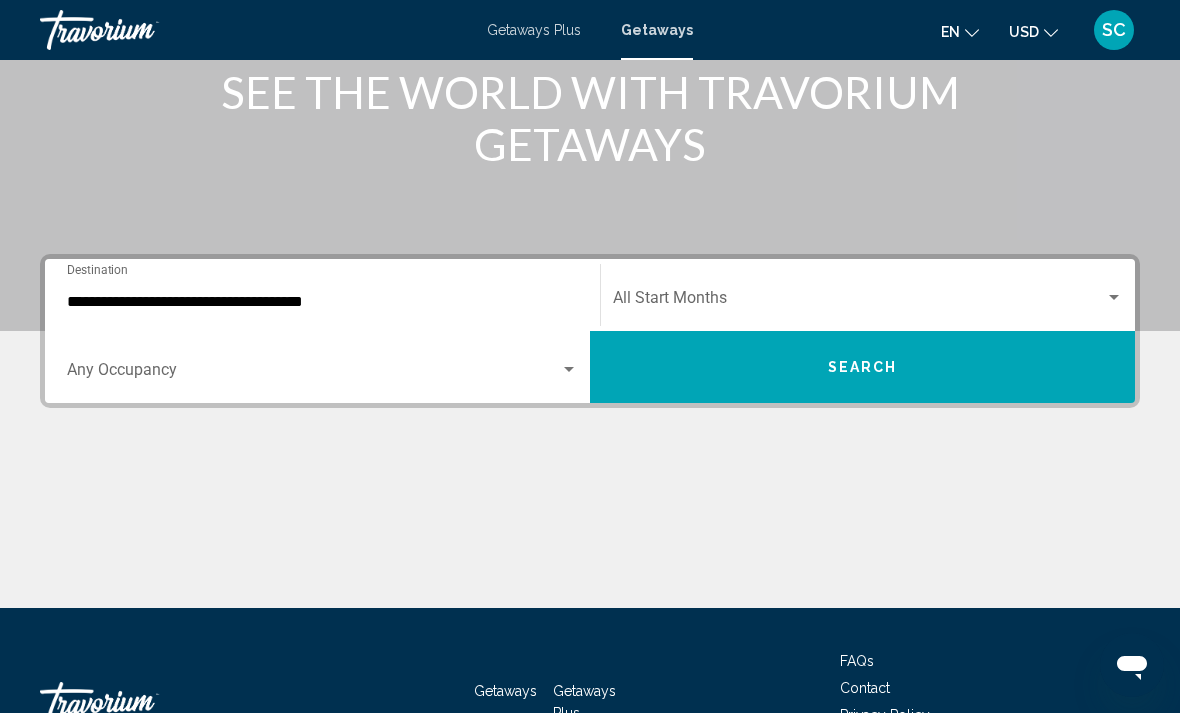 click on "**********" at bounding box center [322, 302] 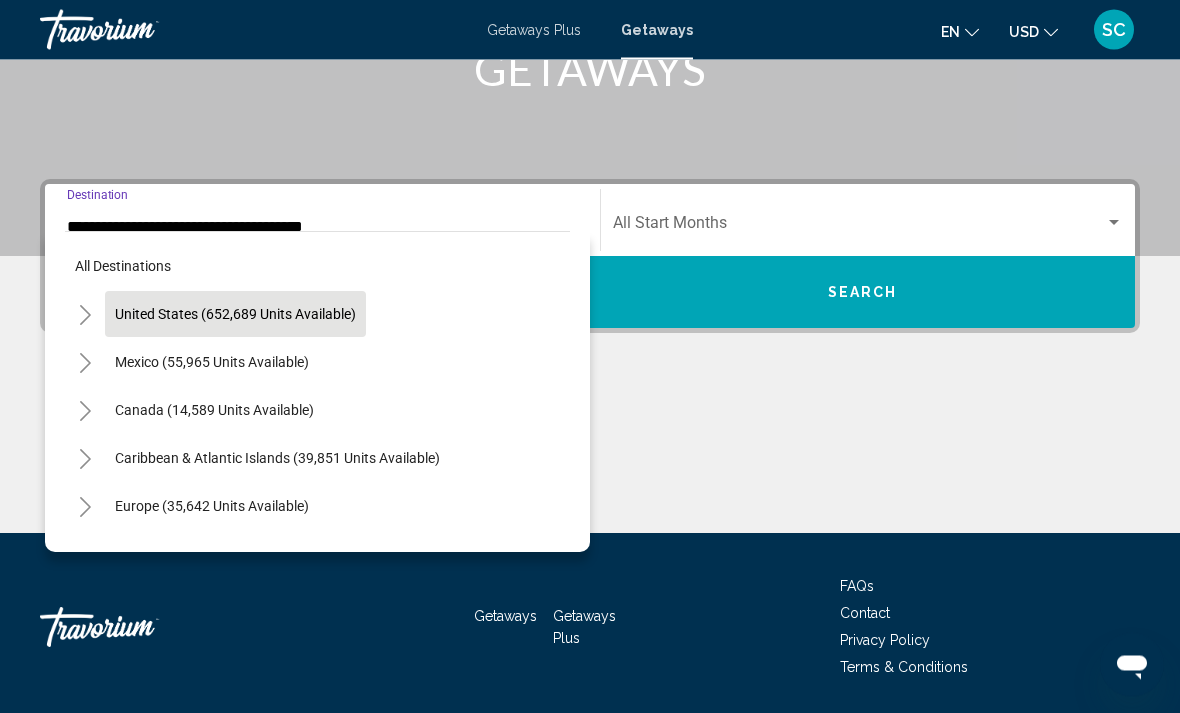 scroll, scrollTop: 344, scrollLeft: 0, axis: vertical 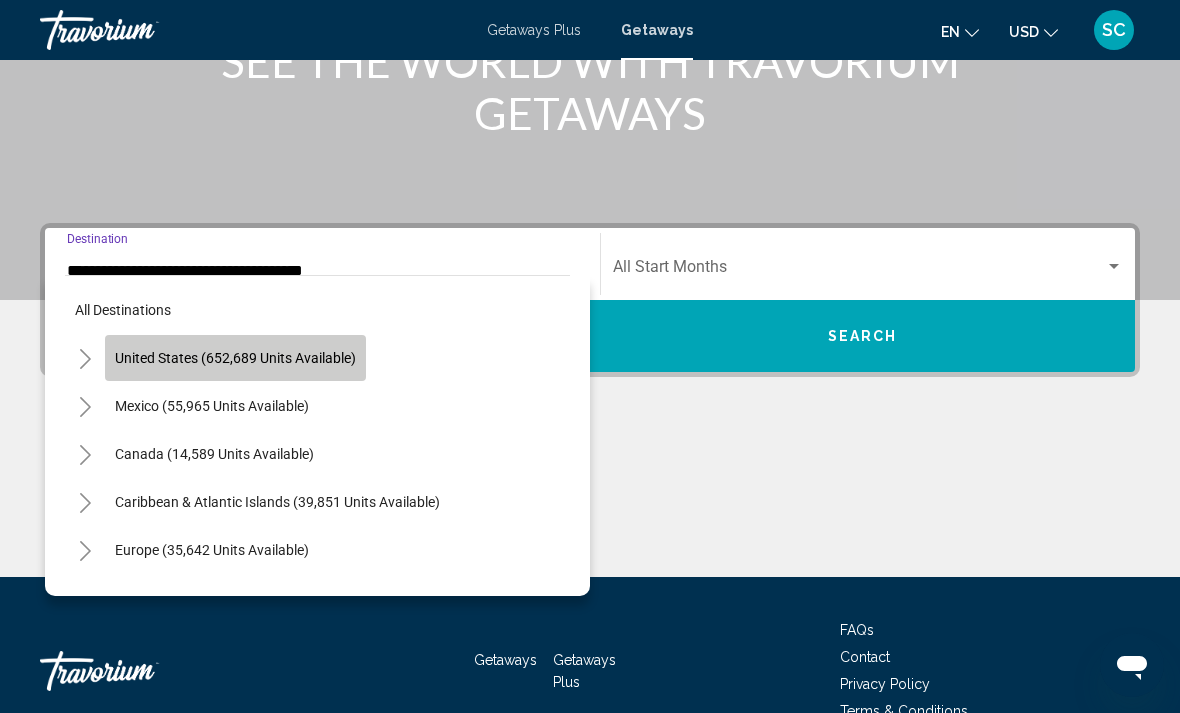 click on "United States (652,689 units available)" 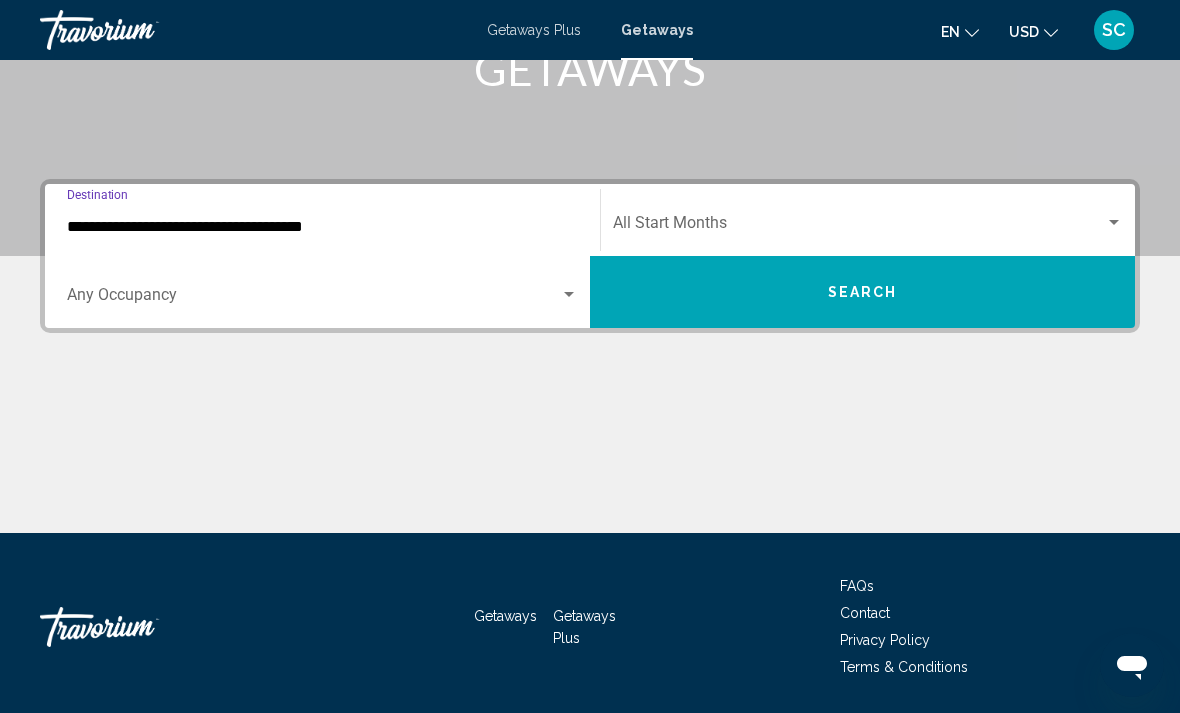 click on "**********" at bounding box center [322, 227] 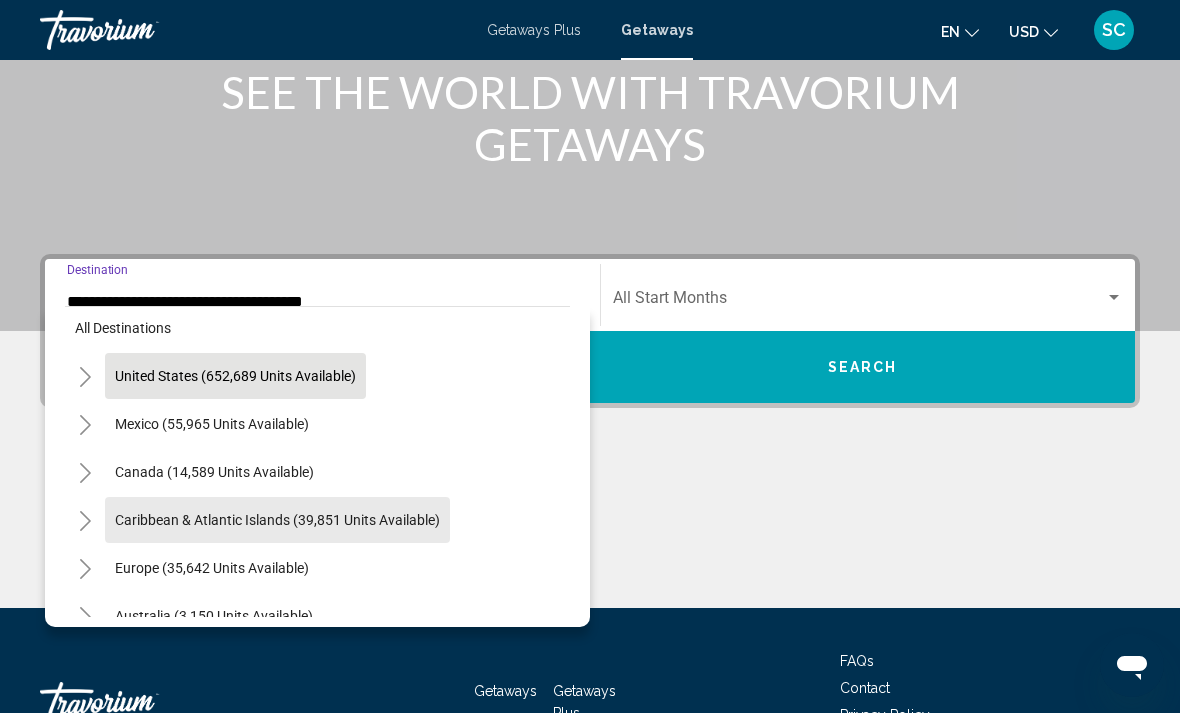 scroll, scrollTop: 7, scrollLeft: 0, axis: vertical 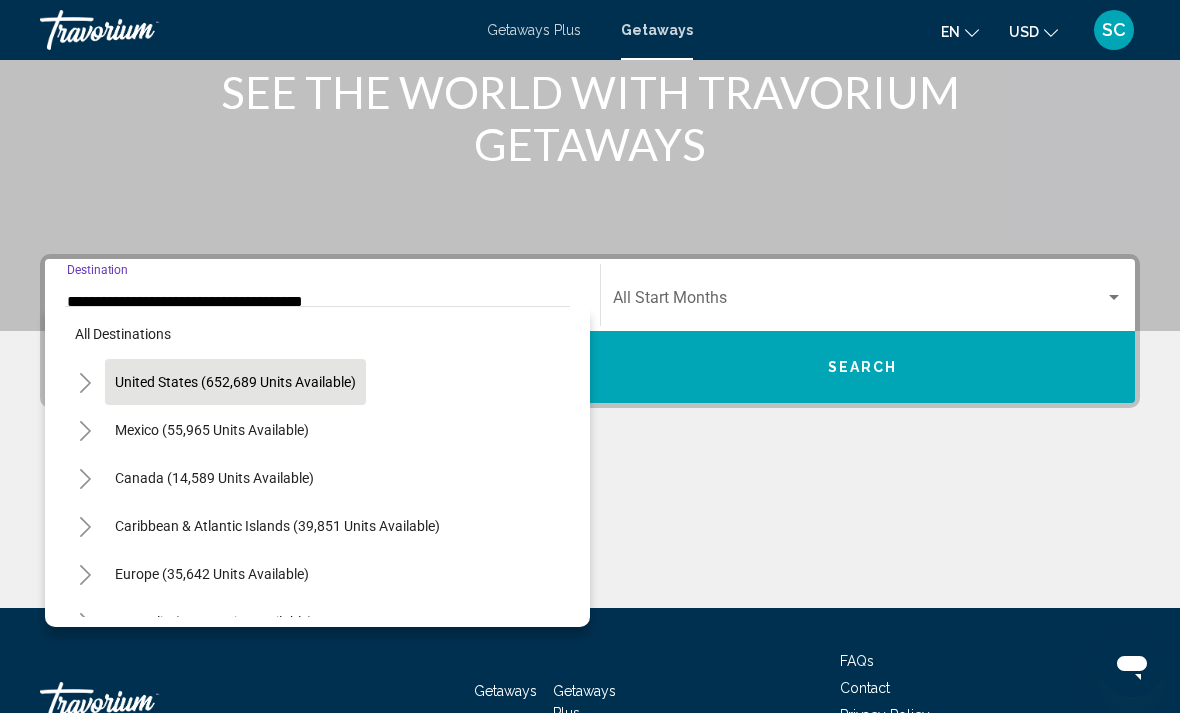 click 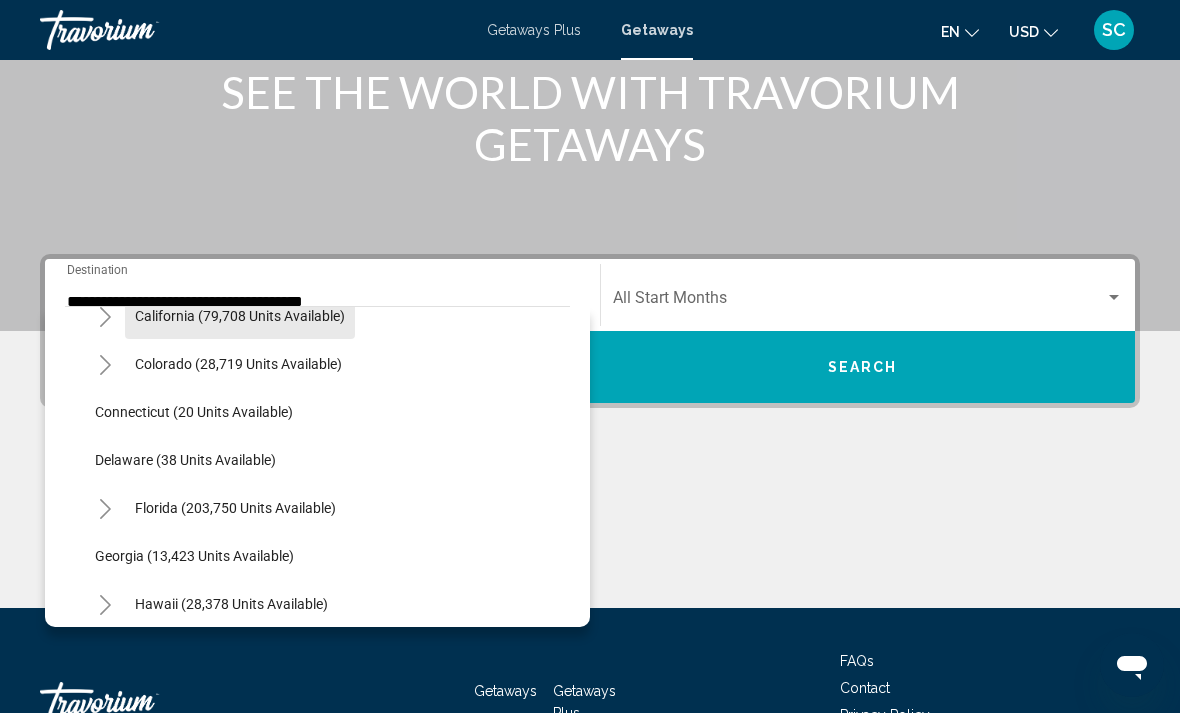 scroll, scrollTop: 227, scrollLeft: 0, axis: vertical 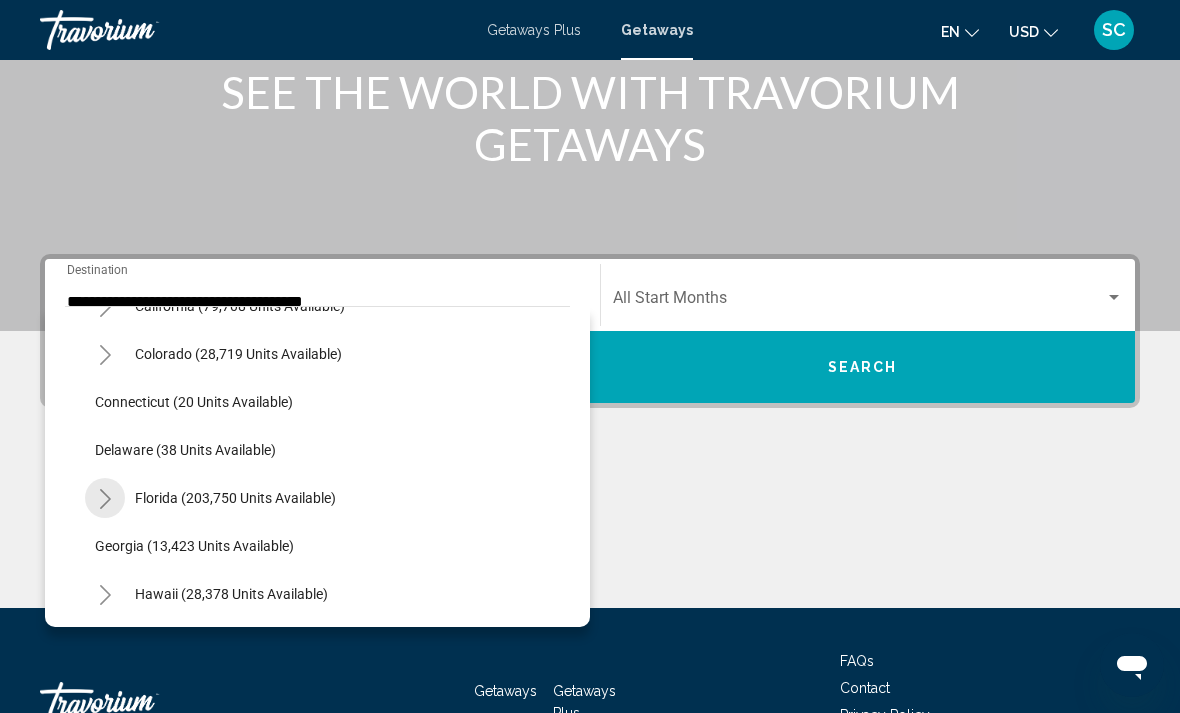 click 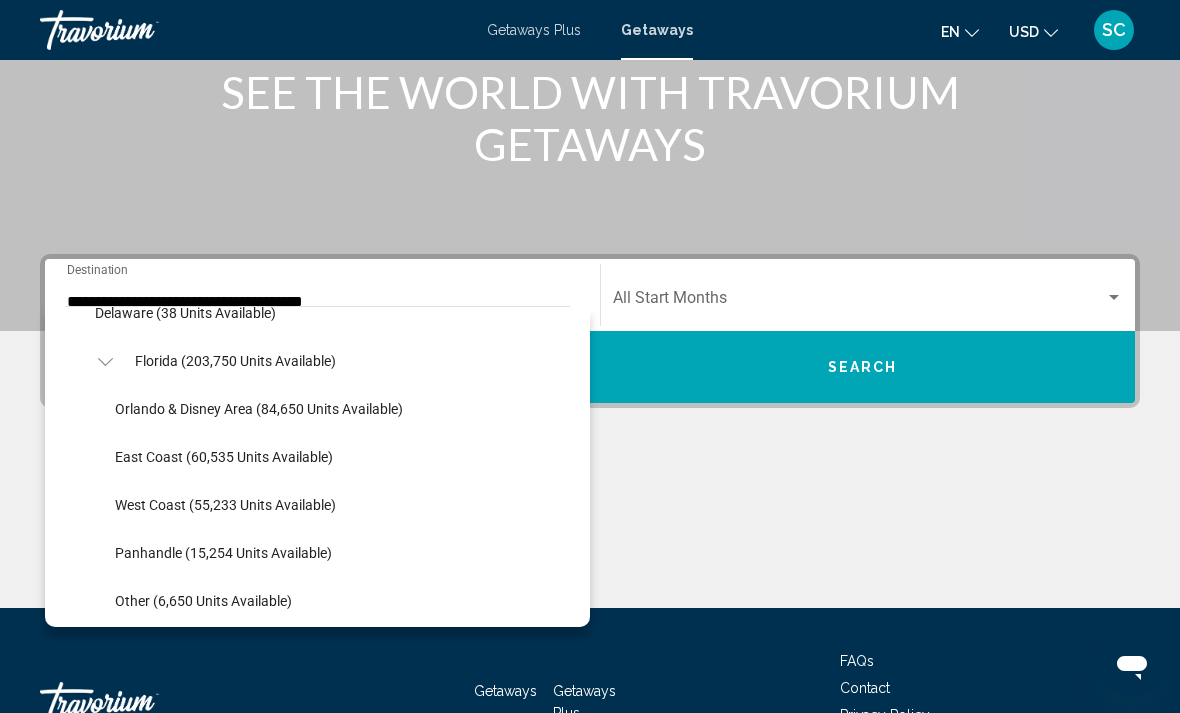 scroll, scrollTop: 365, scrollLeft: 0, axis: vertical 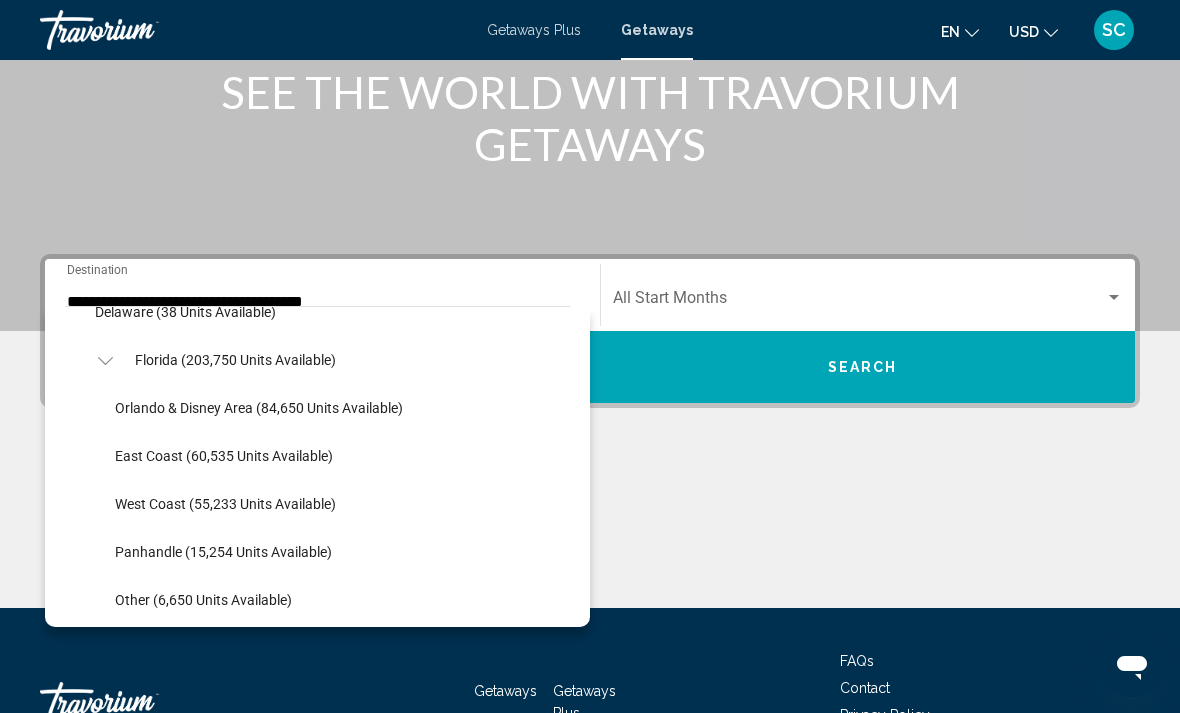 click on "East Coast (60,535 units available)" 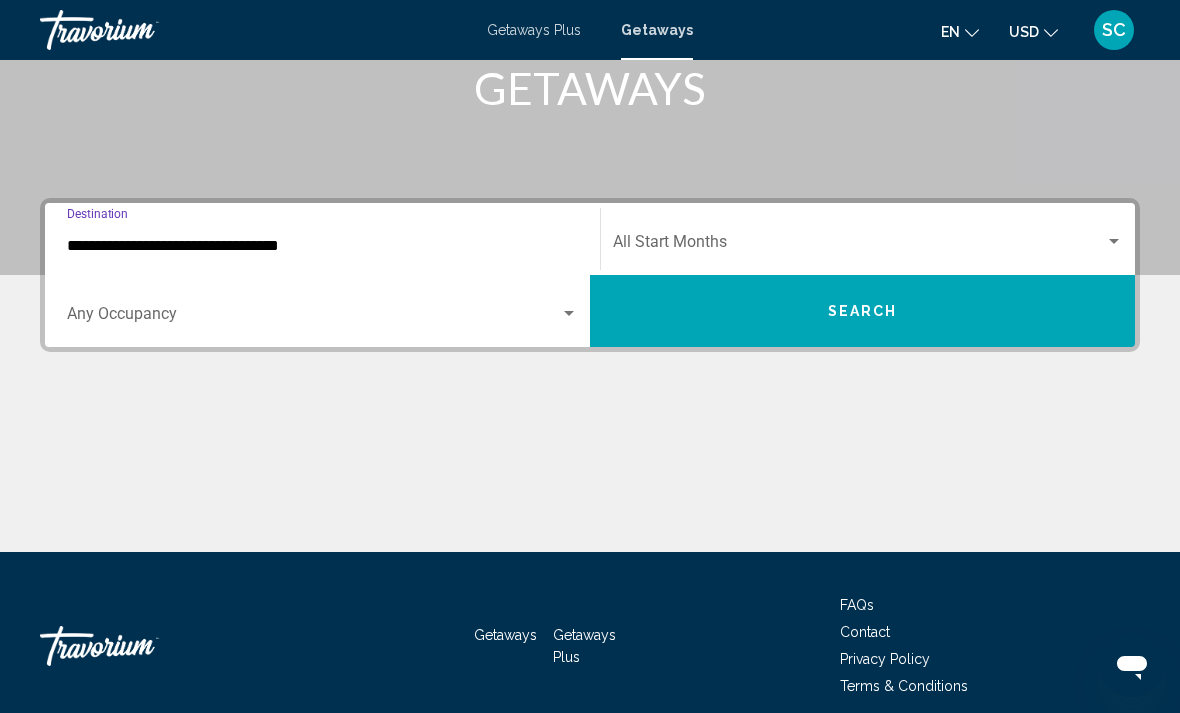 scroll, scrollTop: 344, scrollLeft: 0, axis: vertical 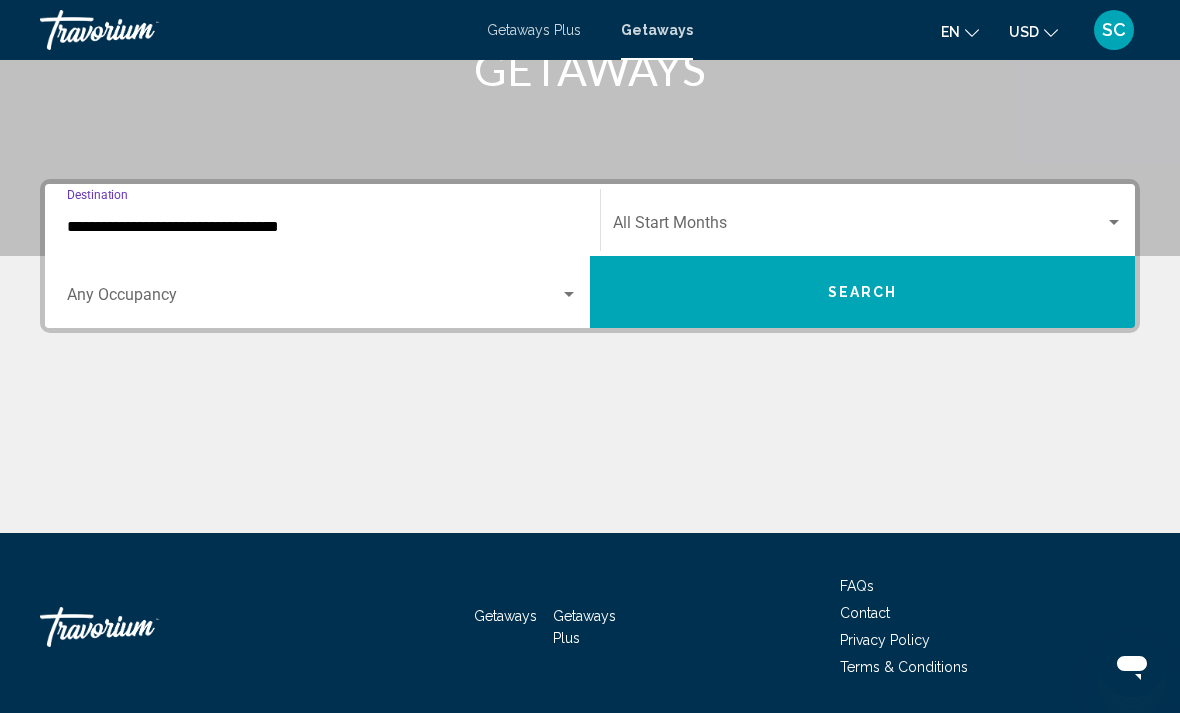 click on "Search" at bounding box center [862, 292] 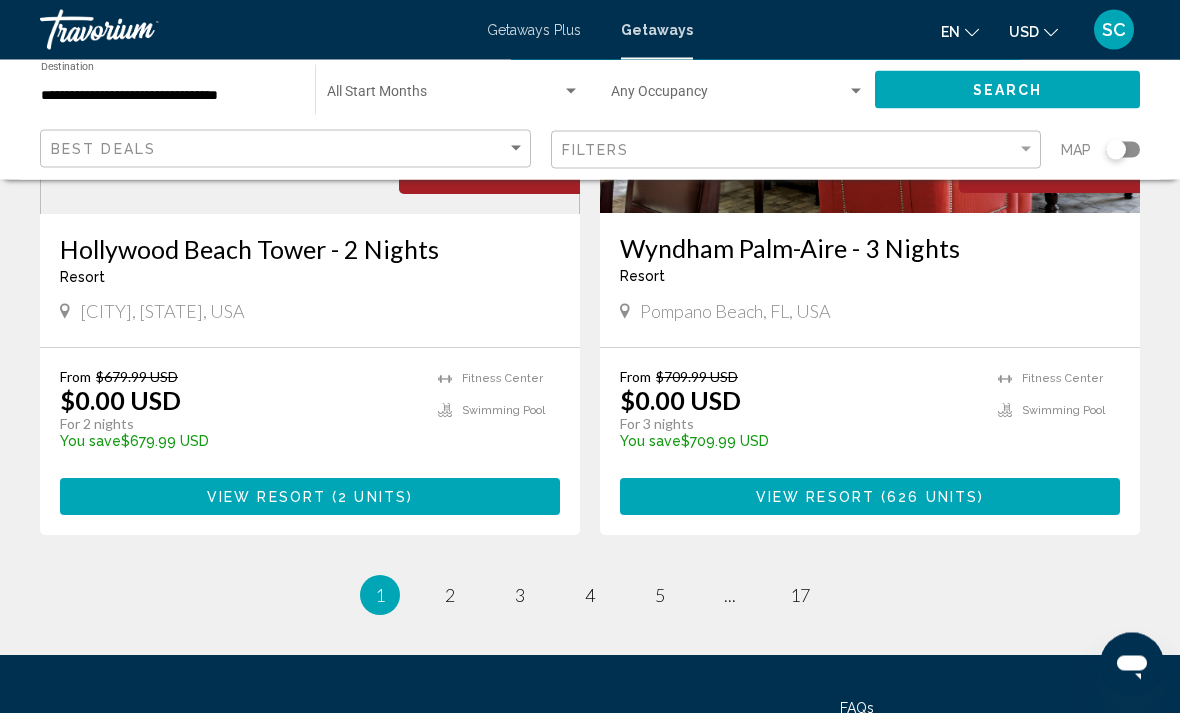 scroll, scrollTop: 3785, scrollLeft: 0, axis: vertical 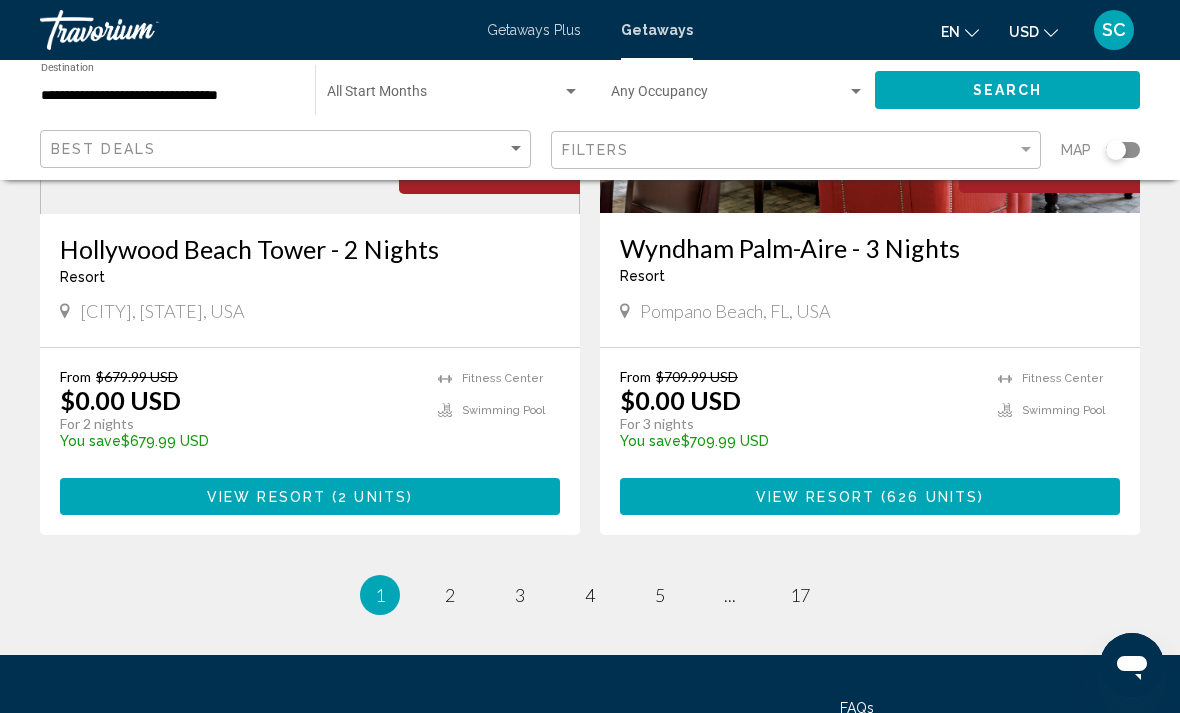 click at bounding box center [444, 96] 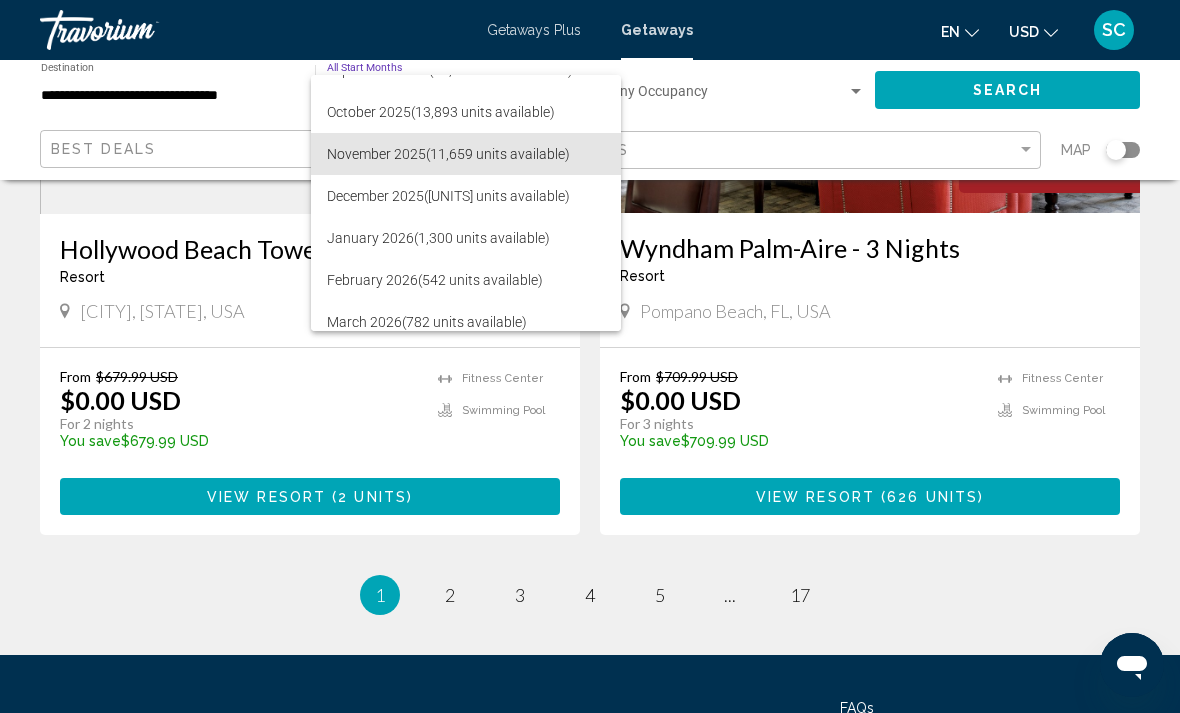 scroll, scrollTop: 108, scrollLeft: 0, axis: vertical 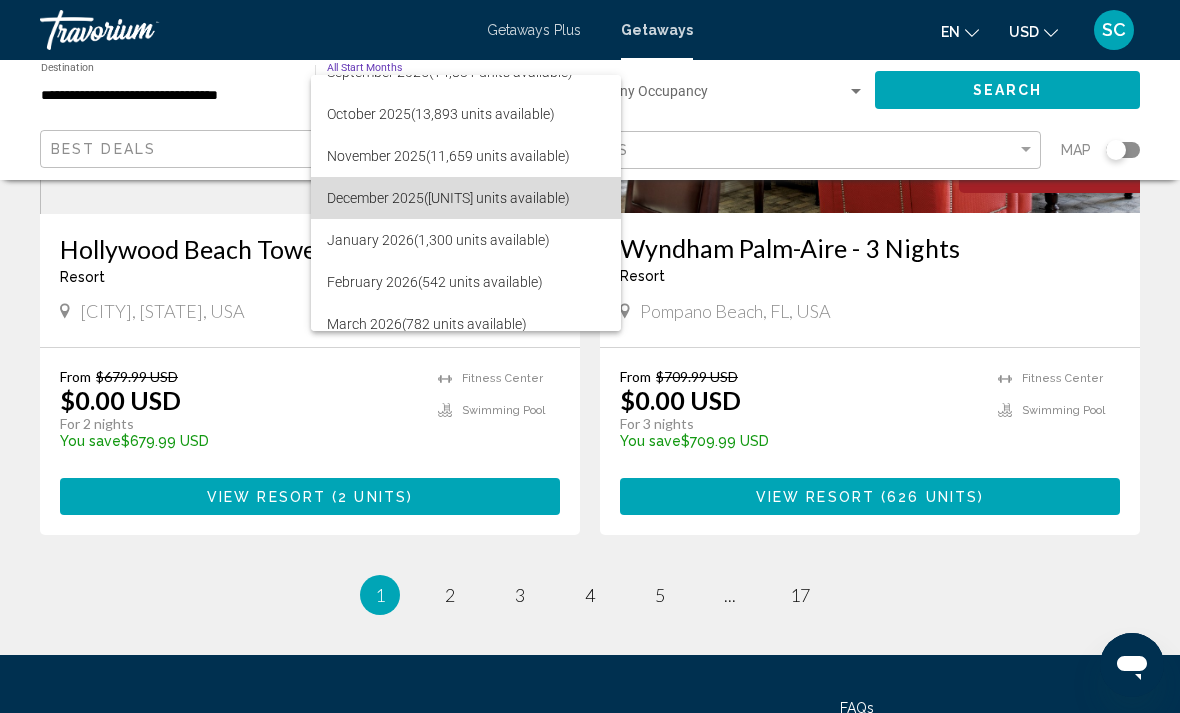 click on "December [YEAR]  ([UNITS] units available)" at bounding box center [466, 198] 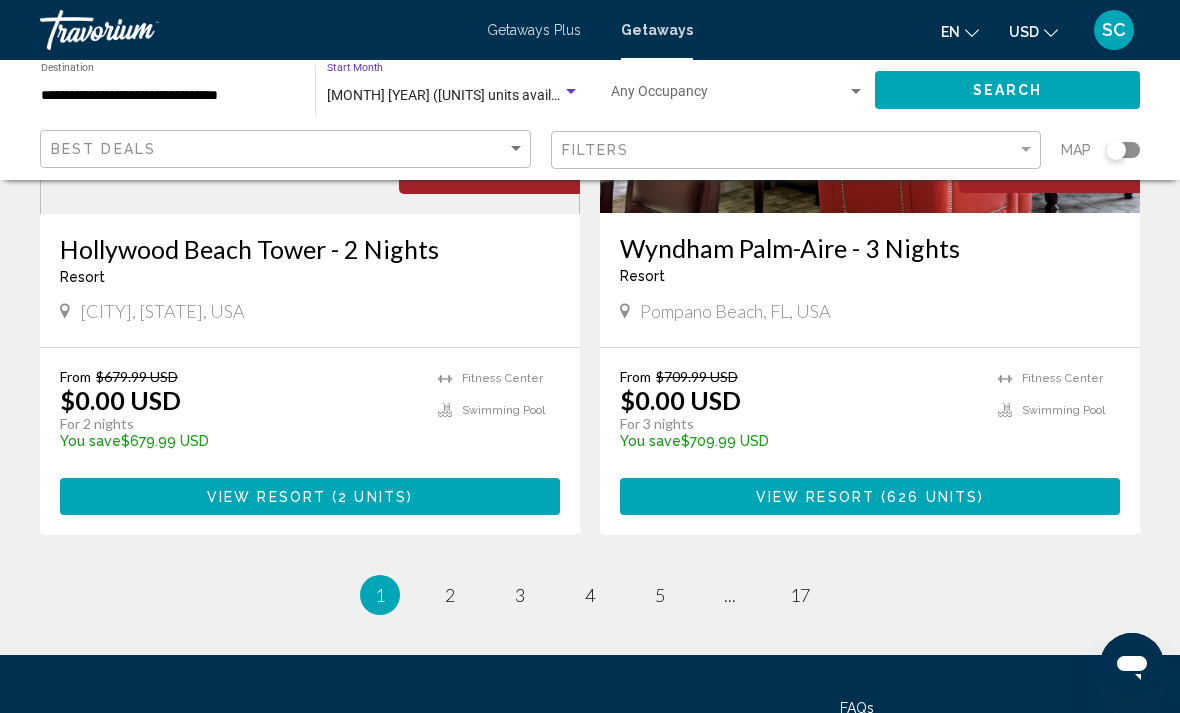 click on "Search" 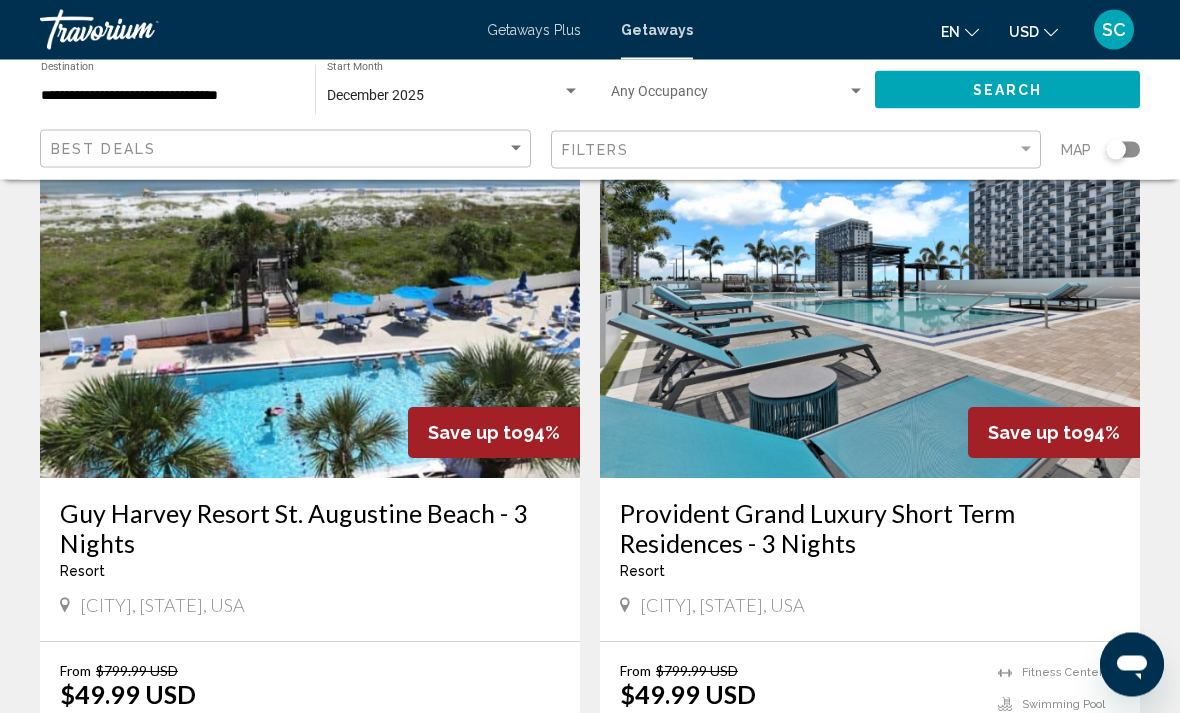 scroll, scrollTop: 3579, scrollLeft: 0, axis: vertical 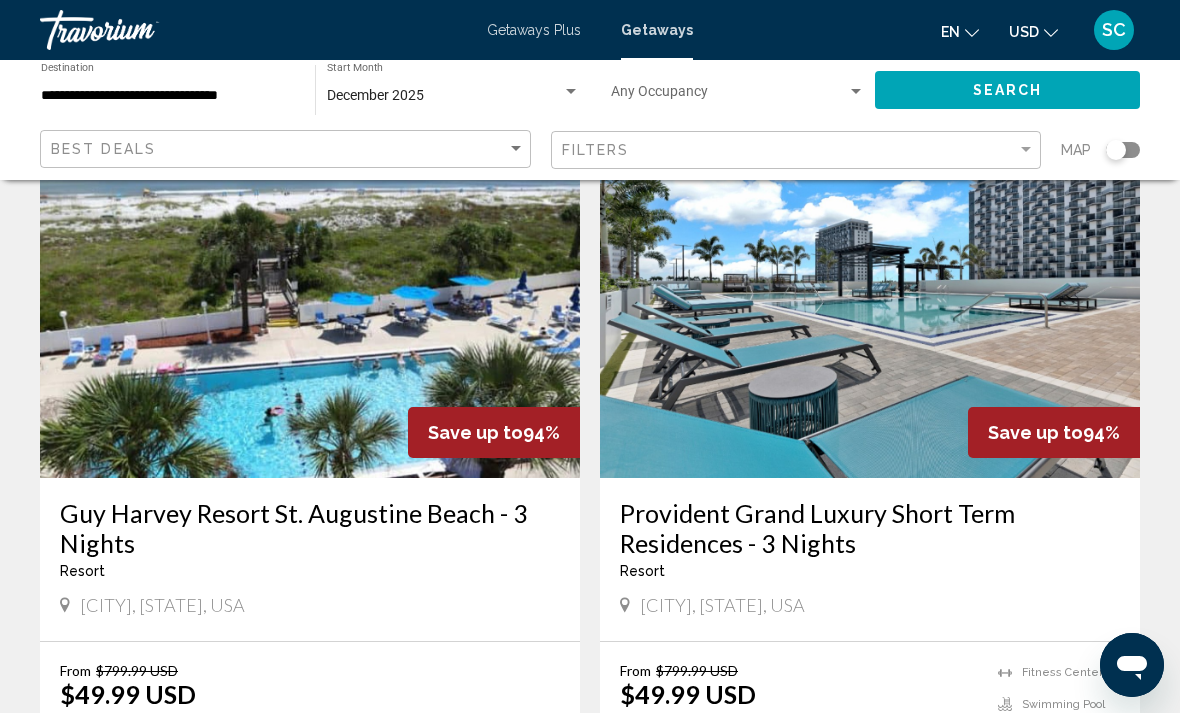 click at bounding box center [310, 318] 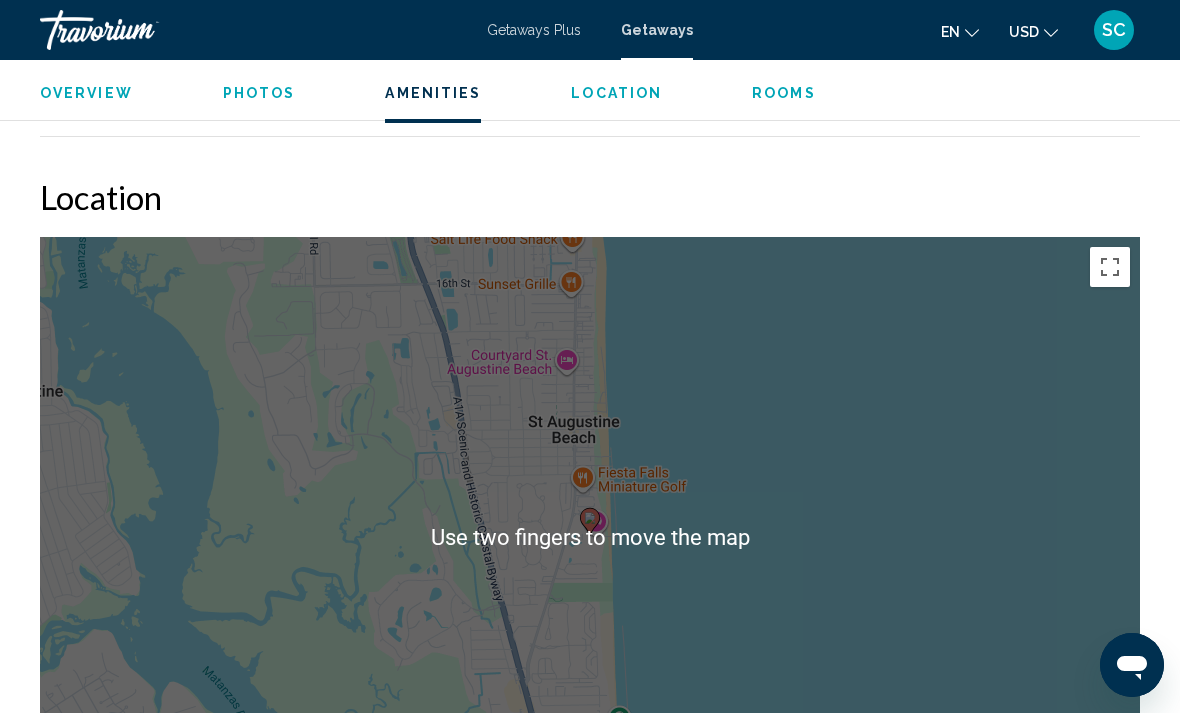 scroll, scrollTop: 2102, scrollLeft: 0, axis: vertical 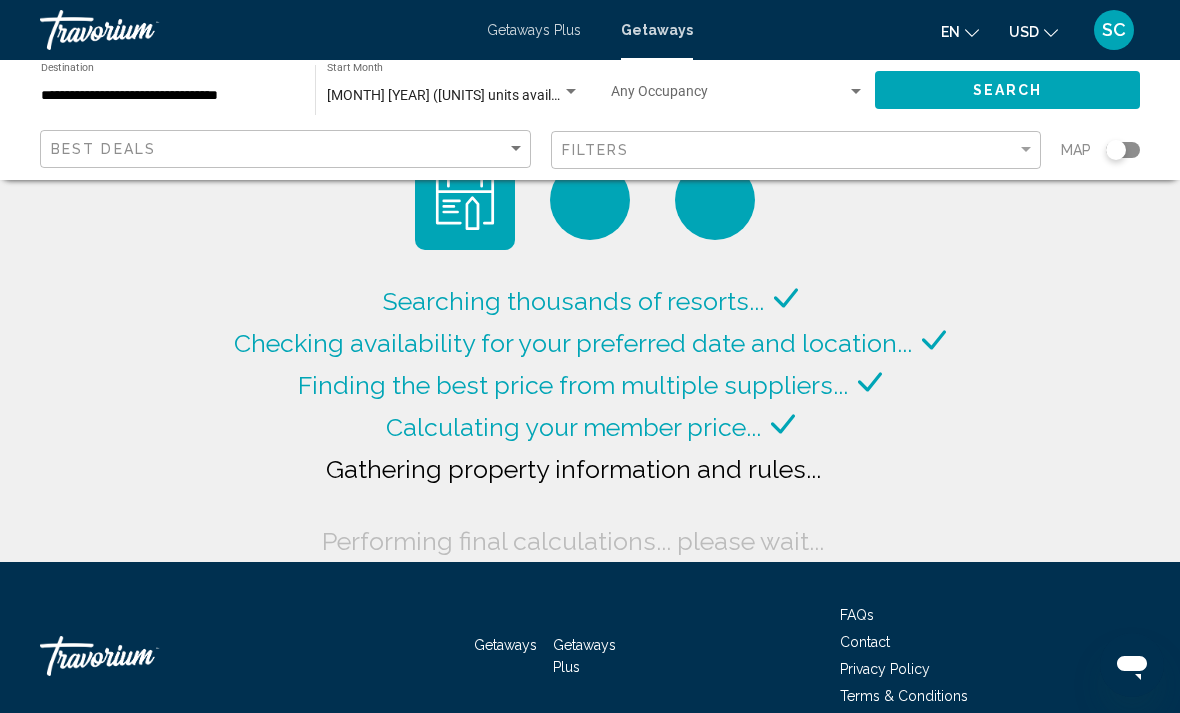 click on "[MONTH] [YEAR] ([UNITS] units available)" at bounding box center [454, 95] 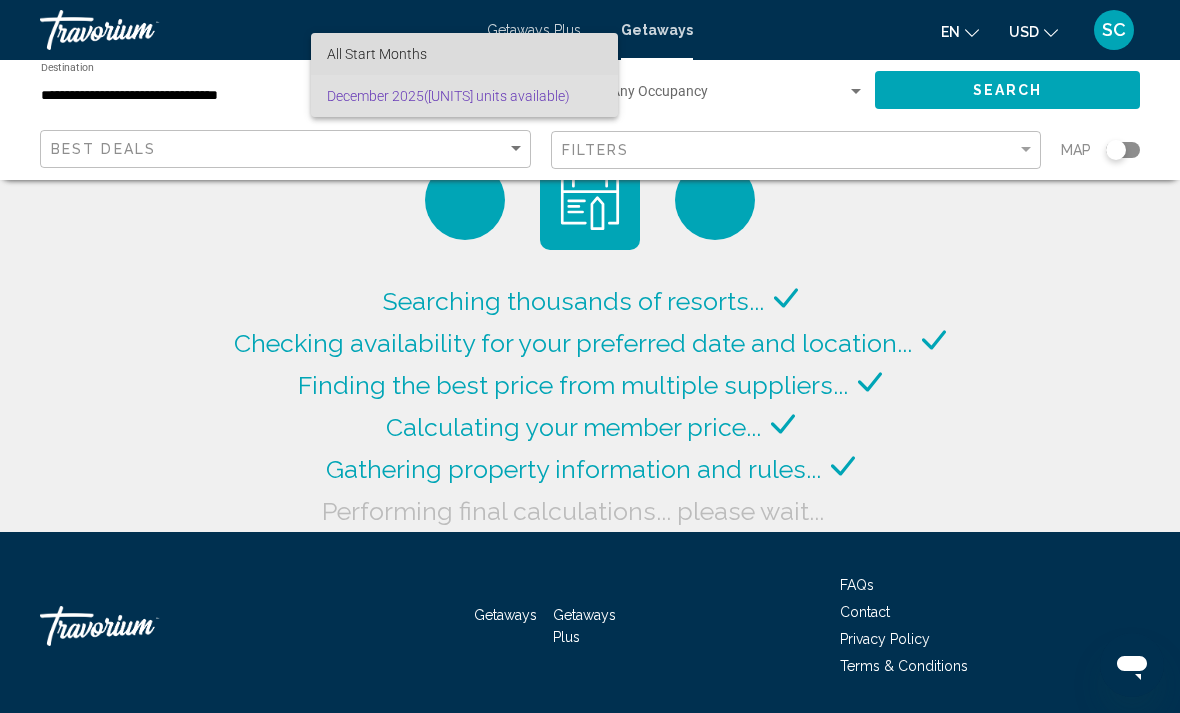 click on "All Start Months" at bounding box center [464, 54] 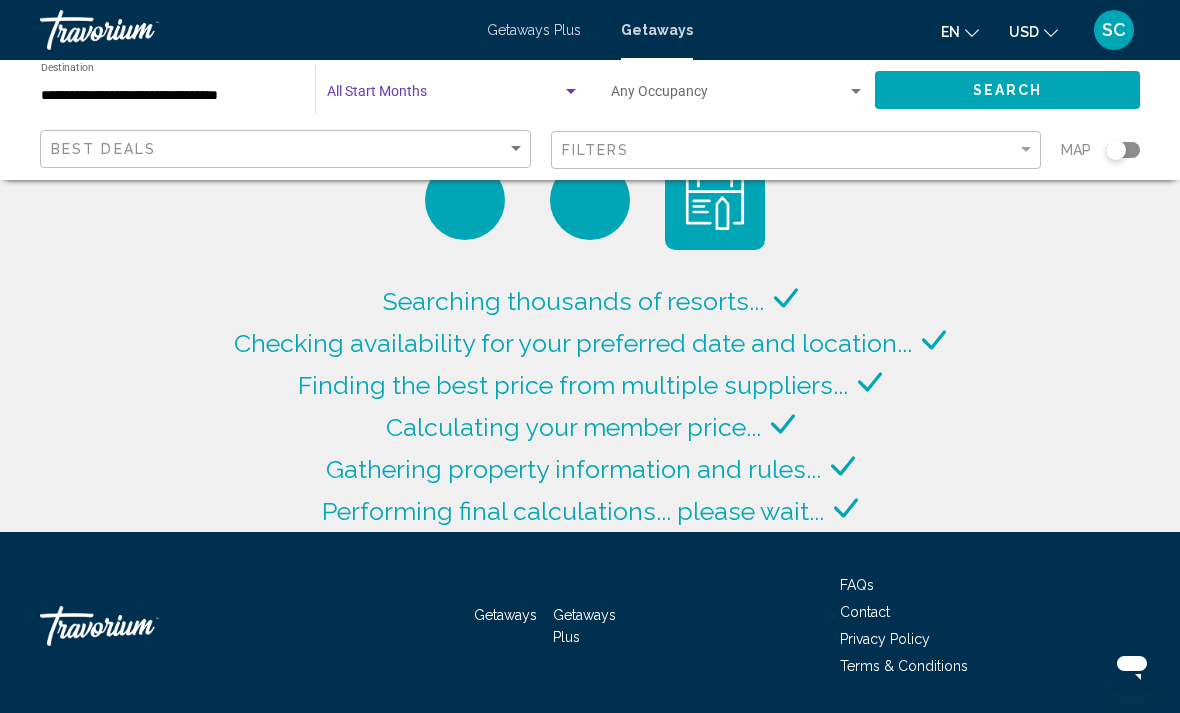click on "Search" 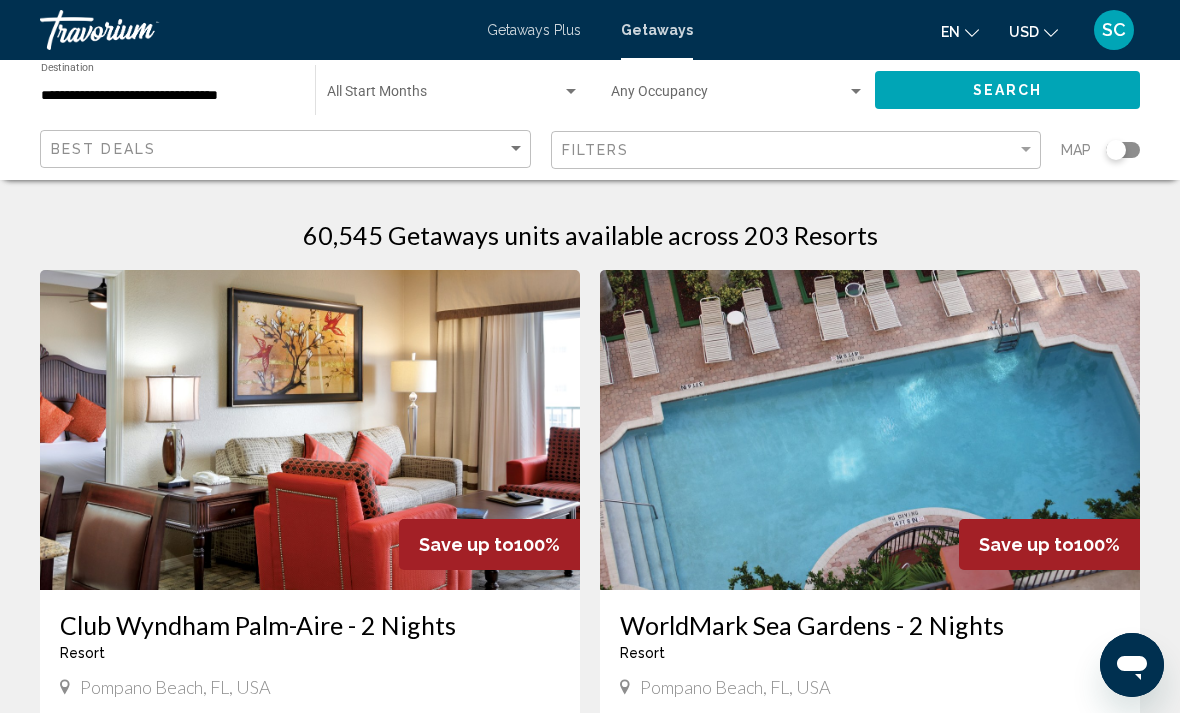 click at bounding box center [444, 96] 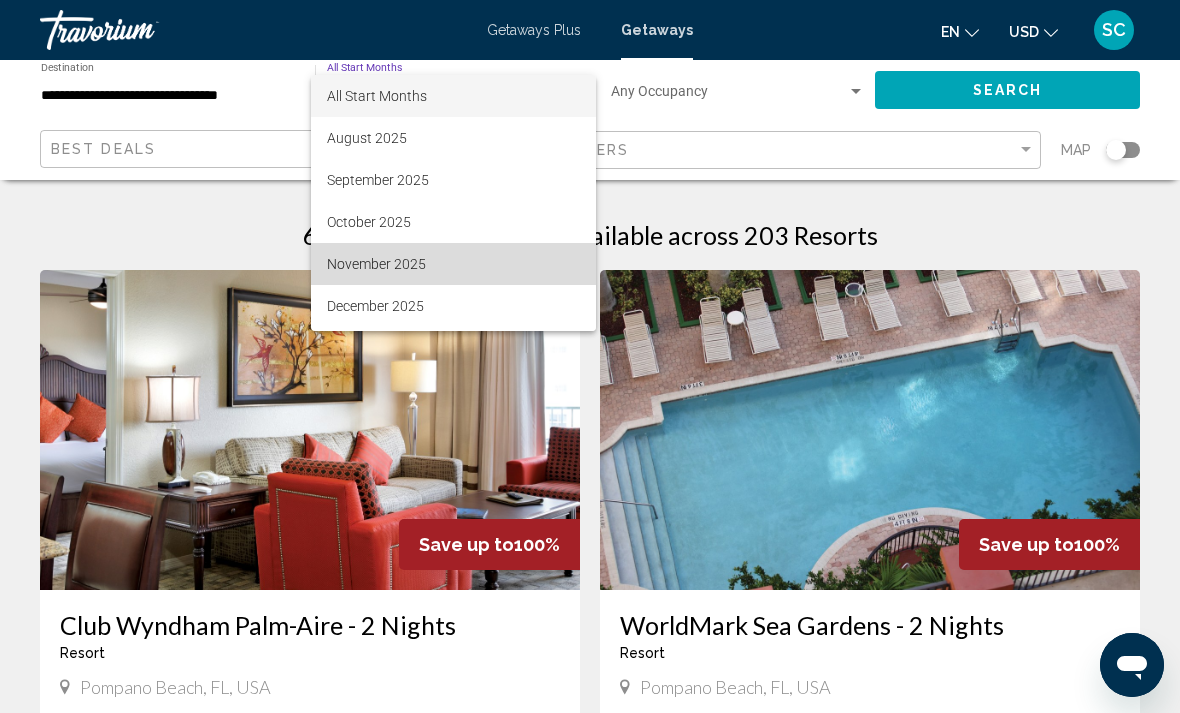 click on "November 2025" at bounding box center (453, 264) 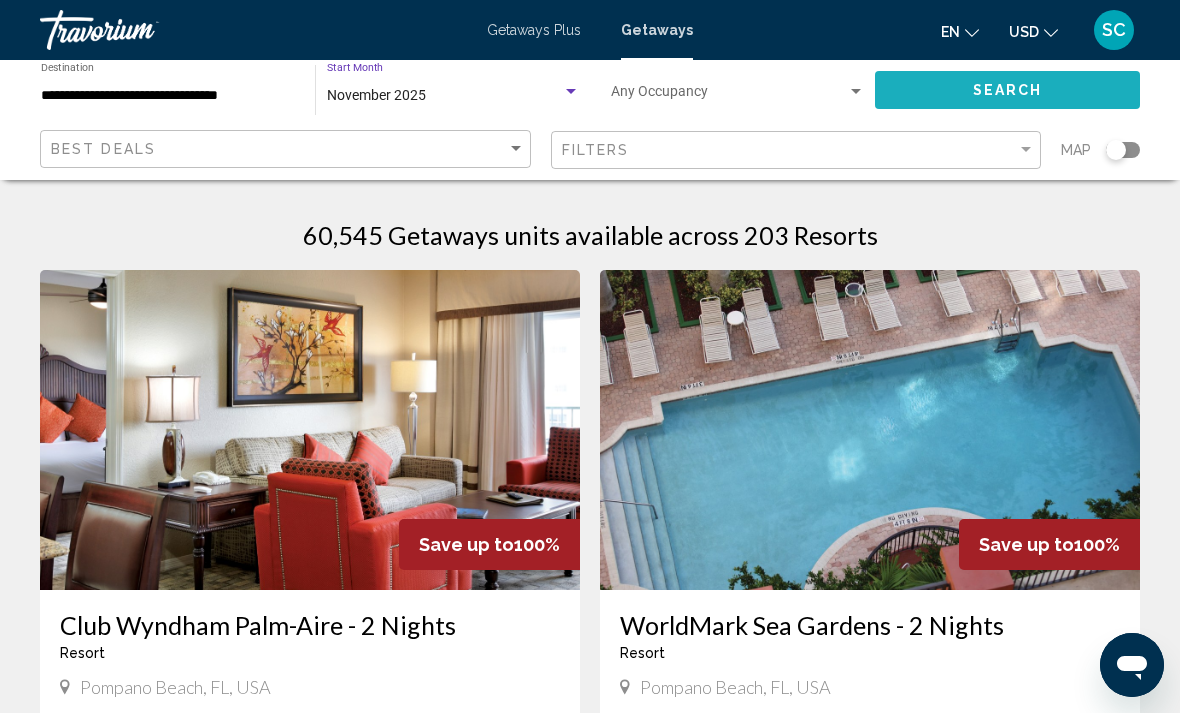 click on "Search" 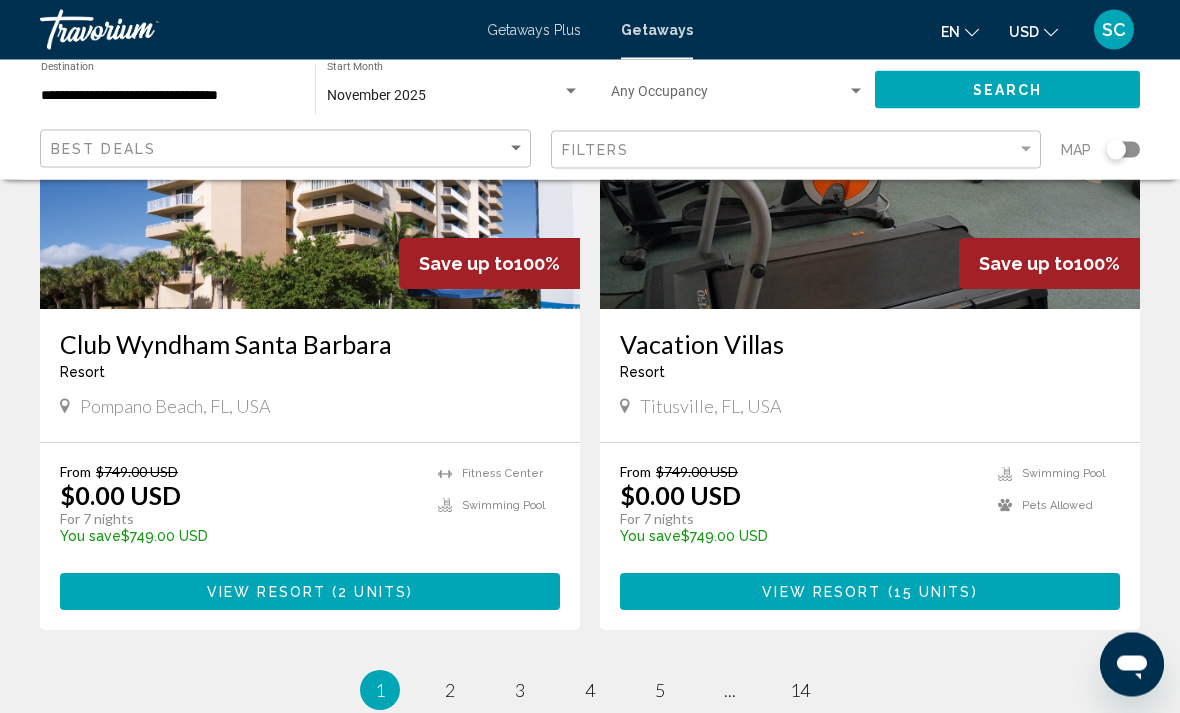 scroll, scrollTop: 3931, scrollLeft: 0, axis: vertical 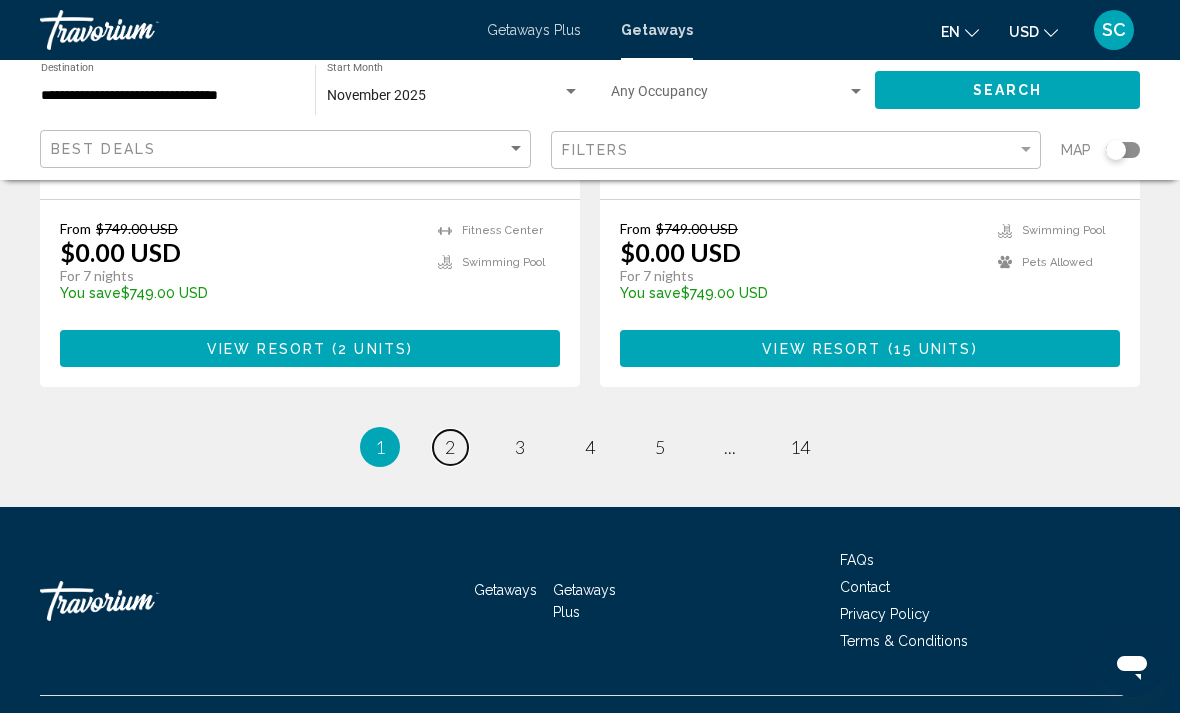 click on "2" at bounding box center (450, 447) 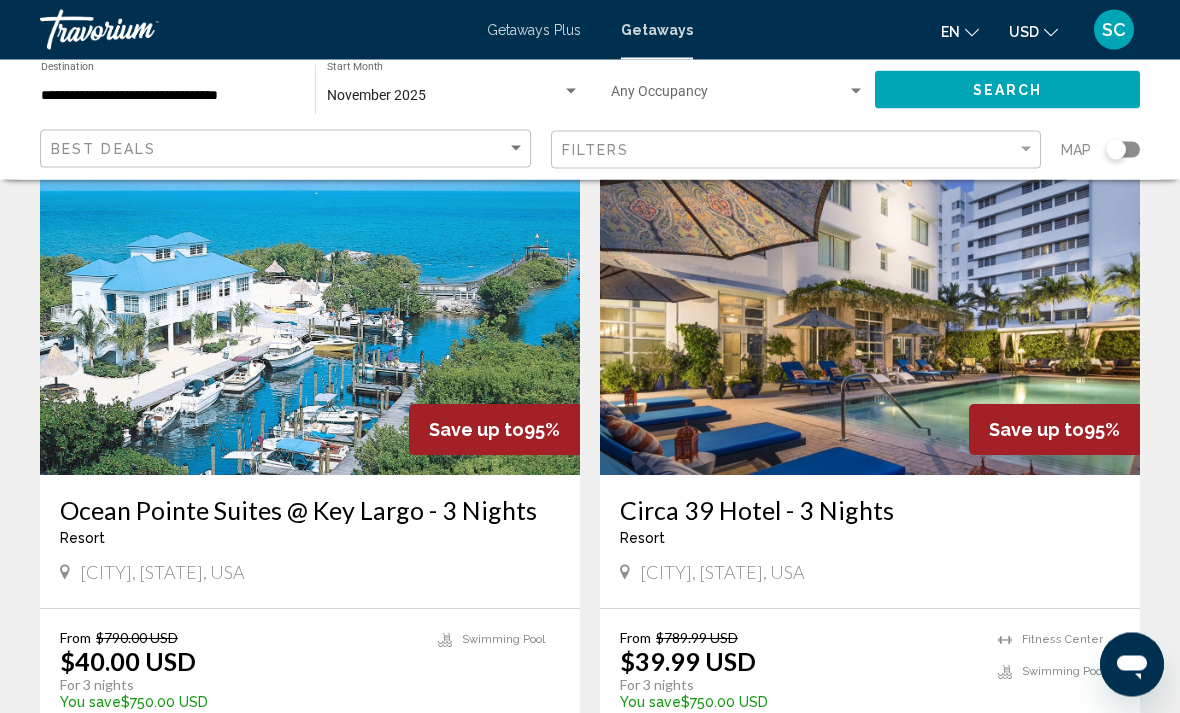 scroll, scrollTop: 2250, scrollLeft: 0, axis: vertical 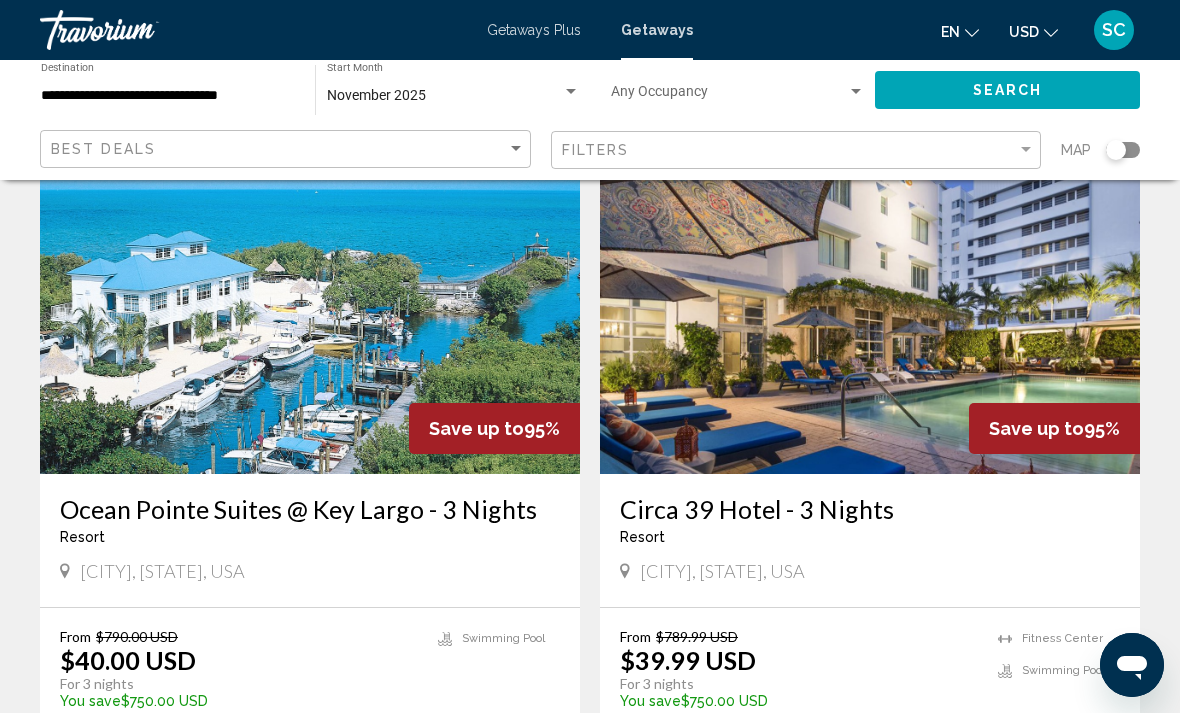 click at bounding box center [870, 314] 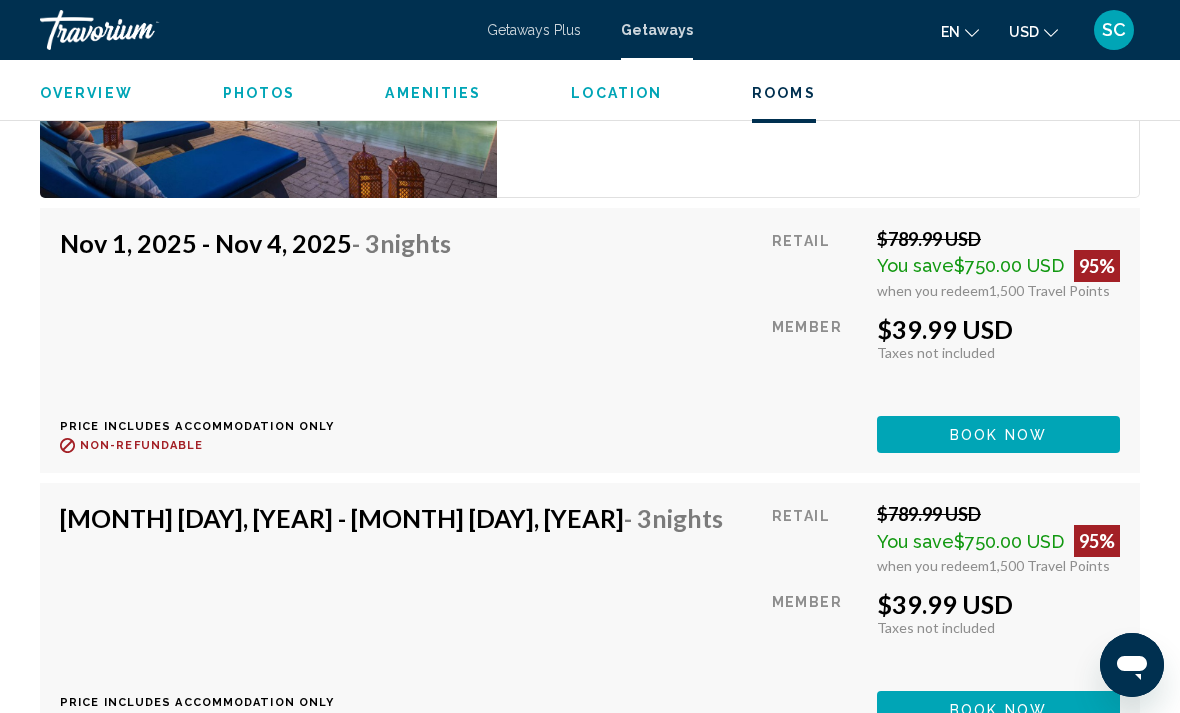 scroll, scrollTop: 3513, scrollLeft: 0, axis: vertical 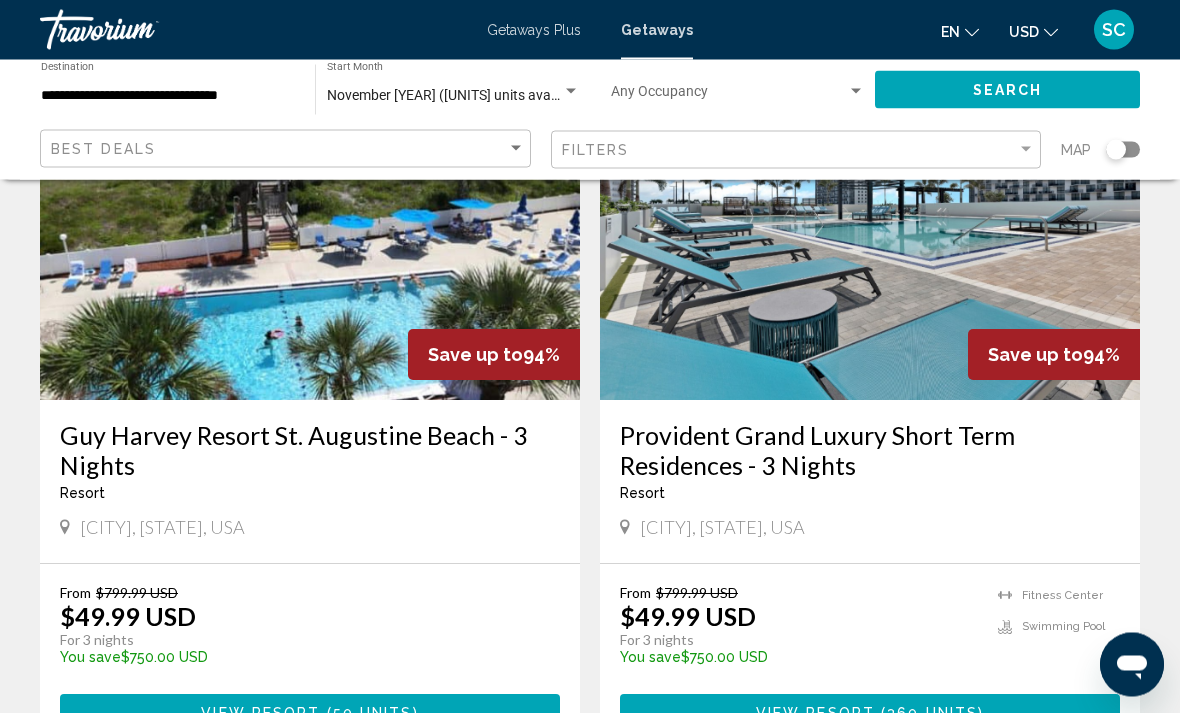 click on "Guy Harvey Resort St. Augustine Beach - 3 Nights" at bounding box center [310, 451] 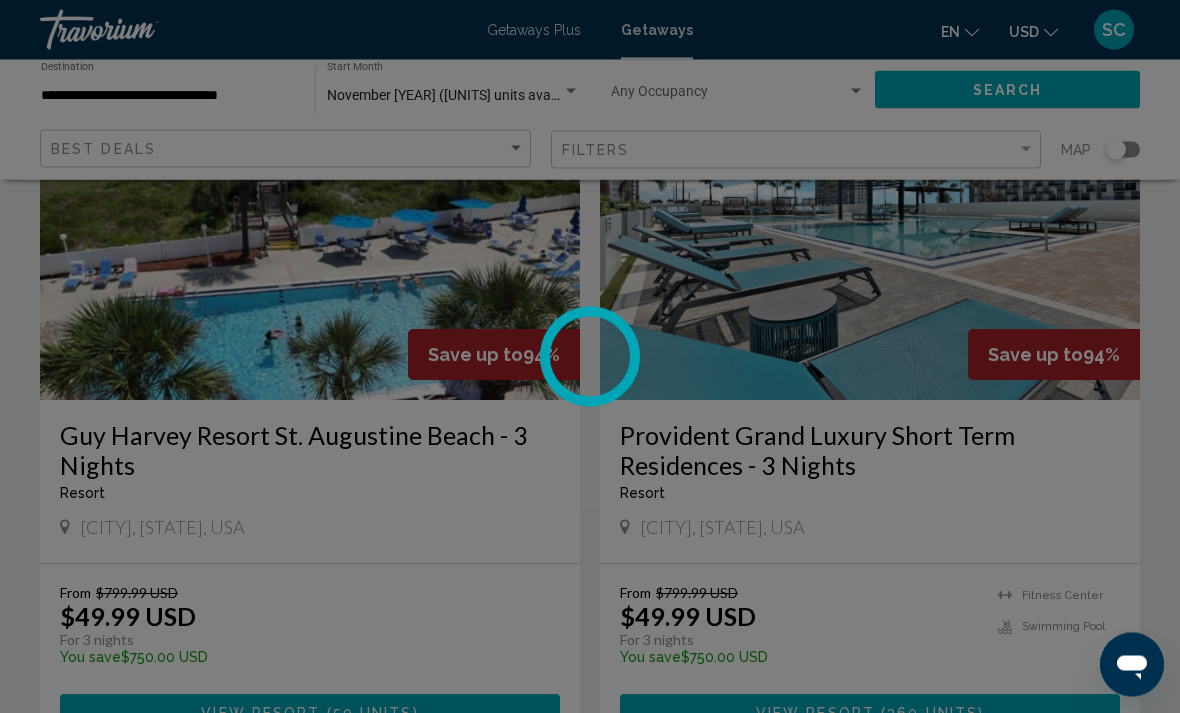scroll, scrollTop: 3005, scrollLeft: 0, axis: vertical 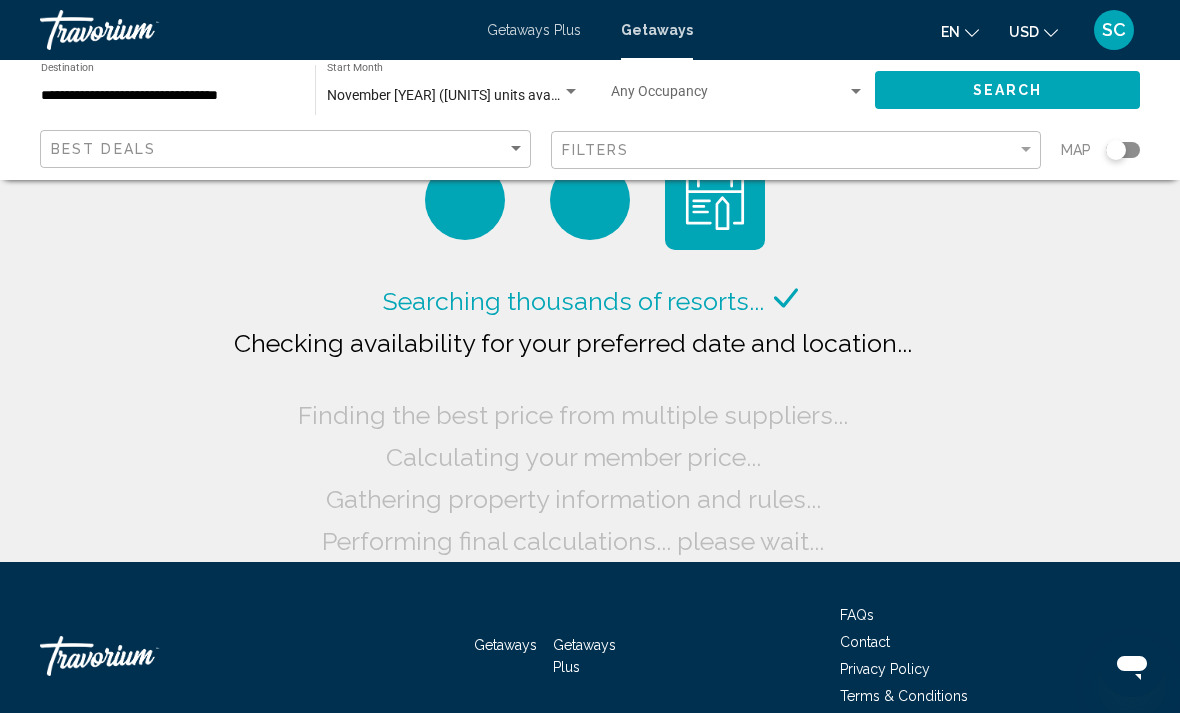 click on "November [YEAR] ([UNITS] units available)" at bounding box center (457, 95) 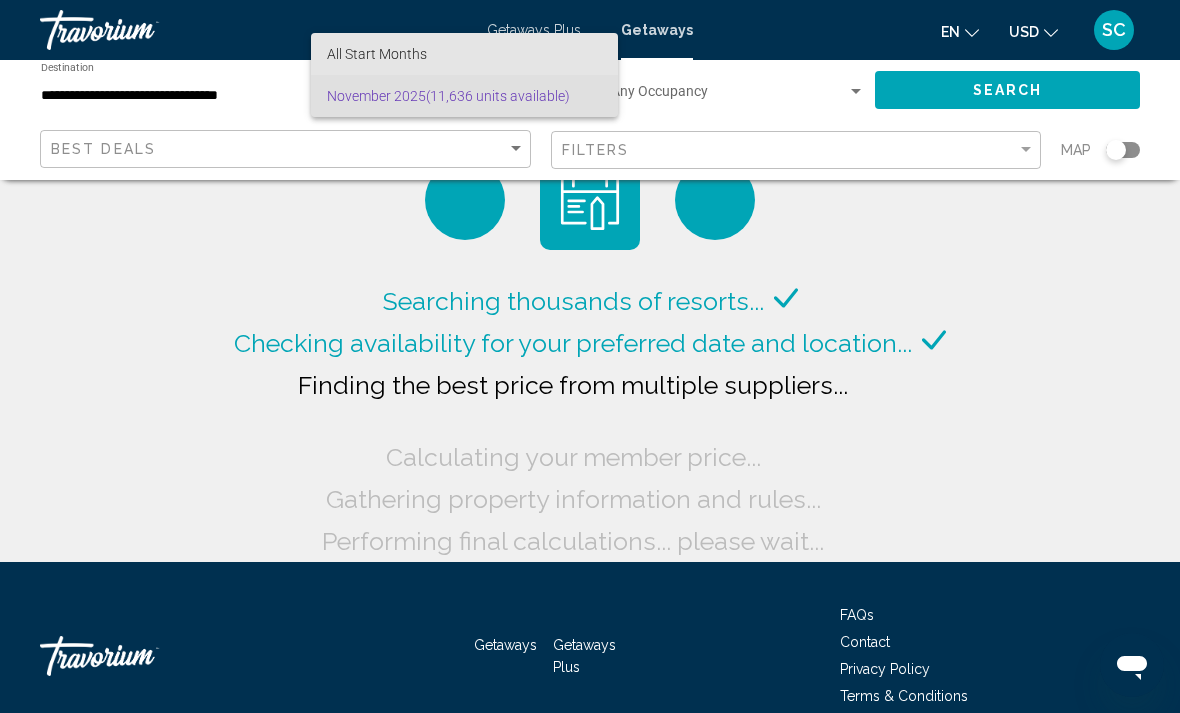click on "All Start Months" at bounding box center [464, 54] 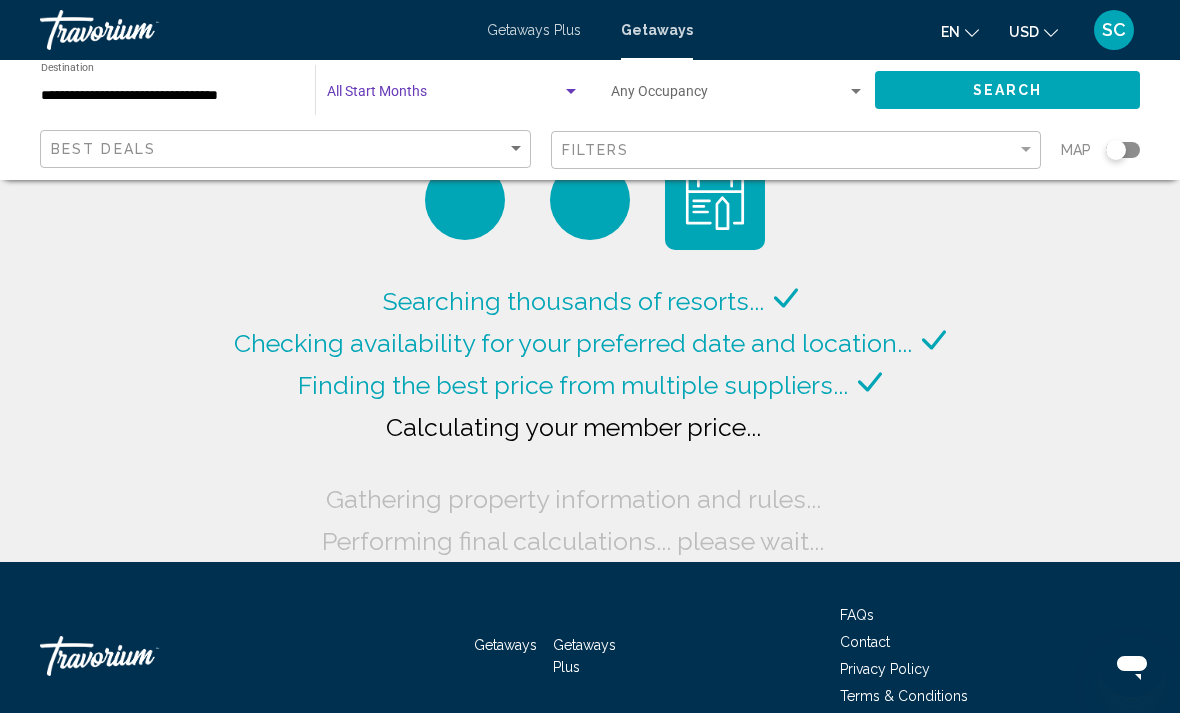 click on "Search" 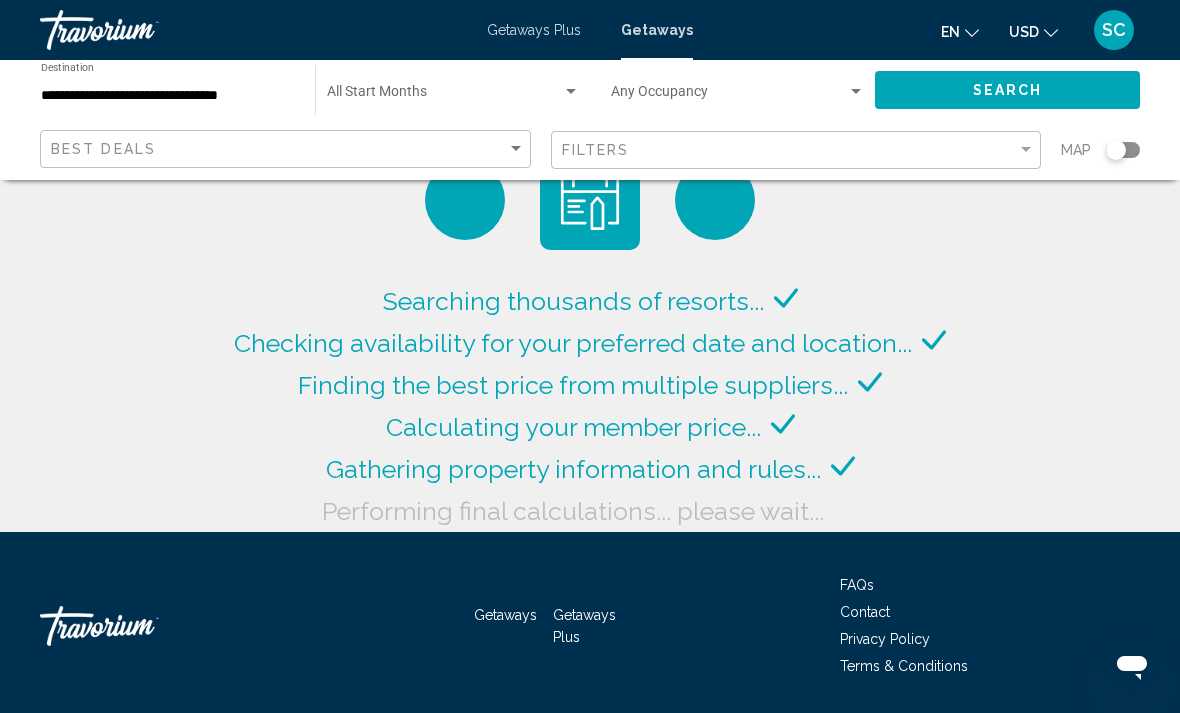 click at bounding box center [453, 96] 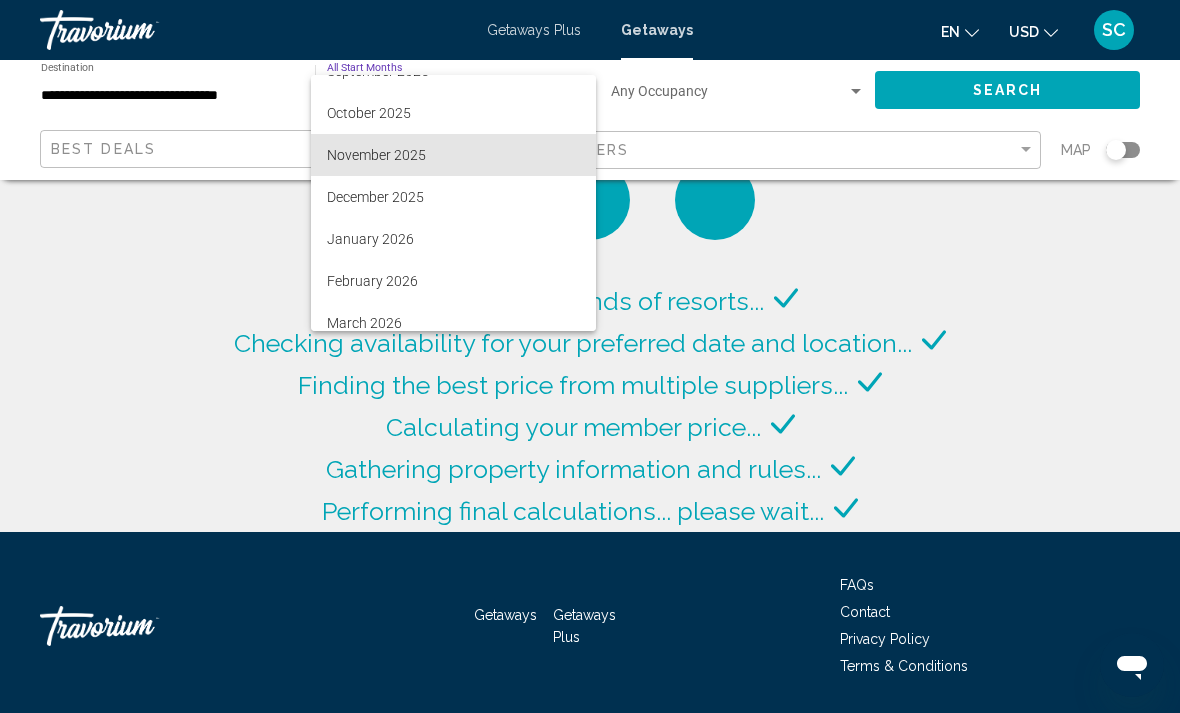 scroll, scrollTop: 122, scrollLeft: 0, axis: vertical 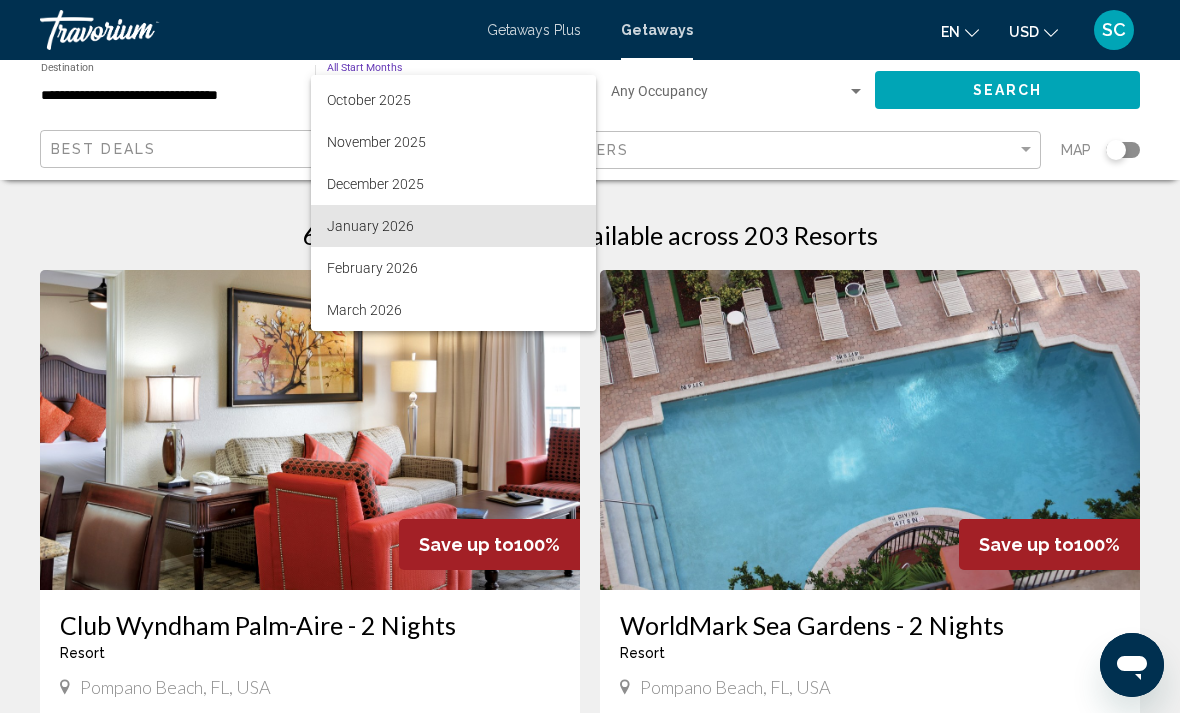 click on "January 2026" at bounding box center [453, 226] 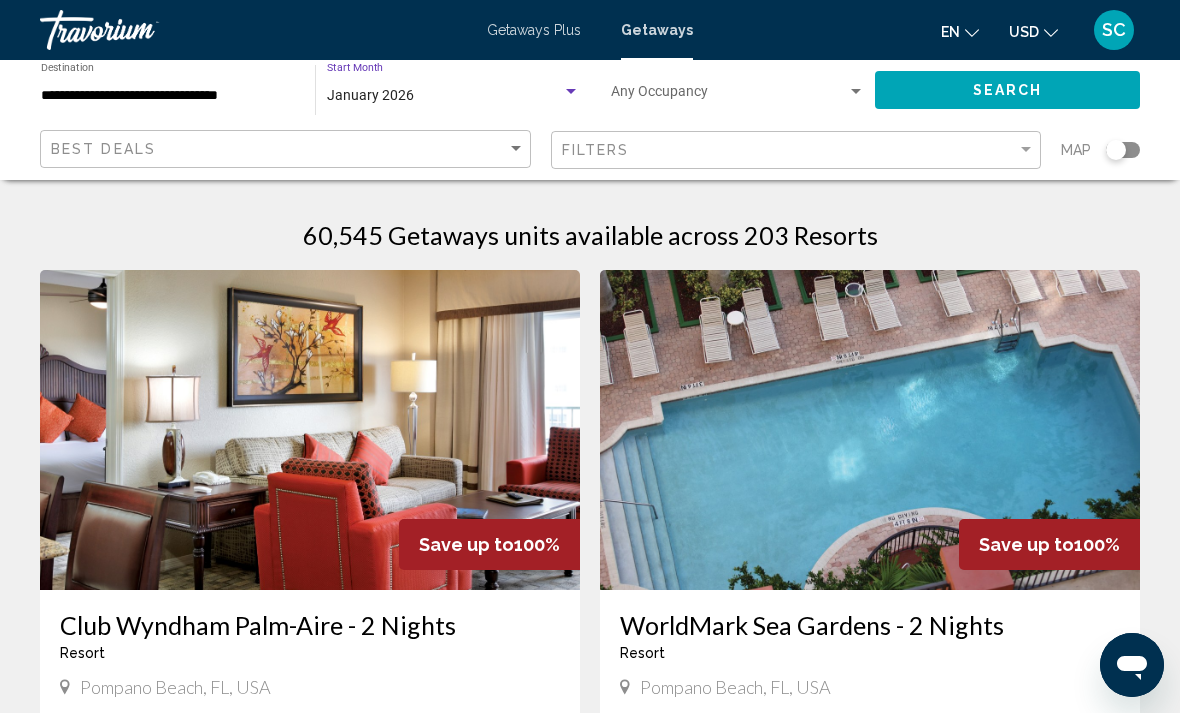 click on "Search" 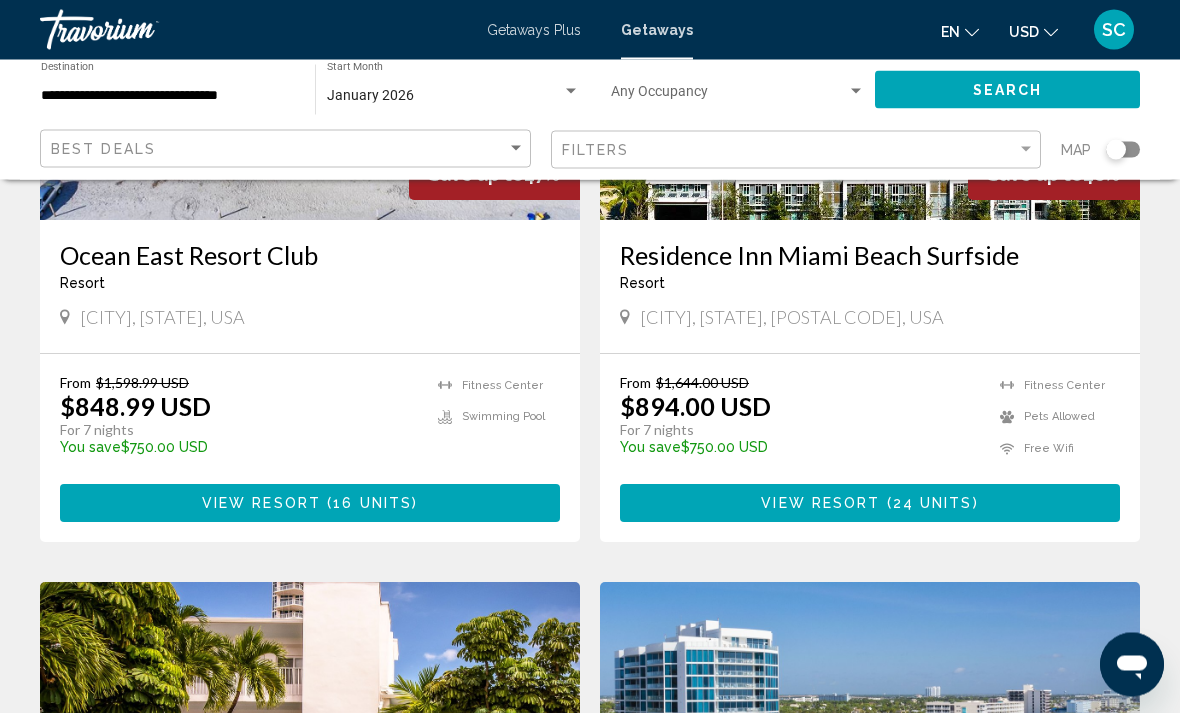 scroll, scrollTop: 3067, scrollLeft: 0, axis: vertical 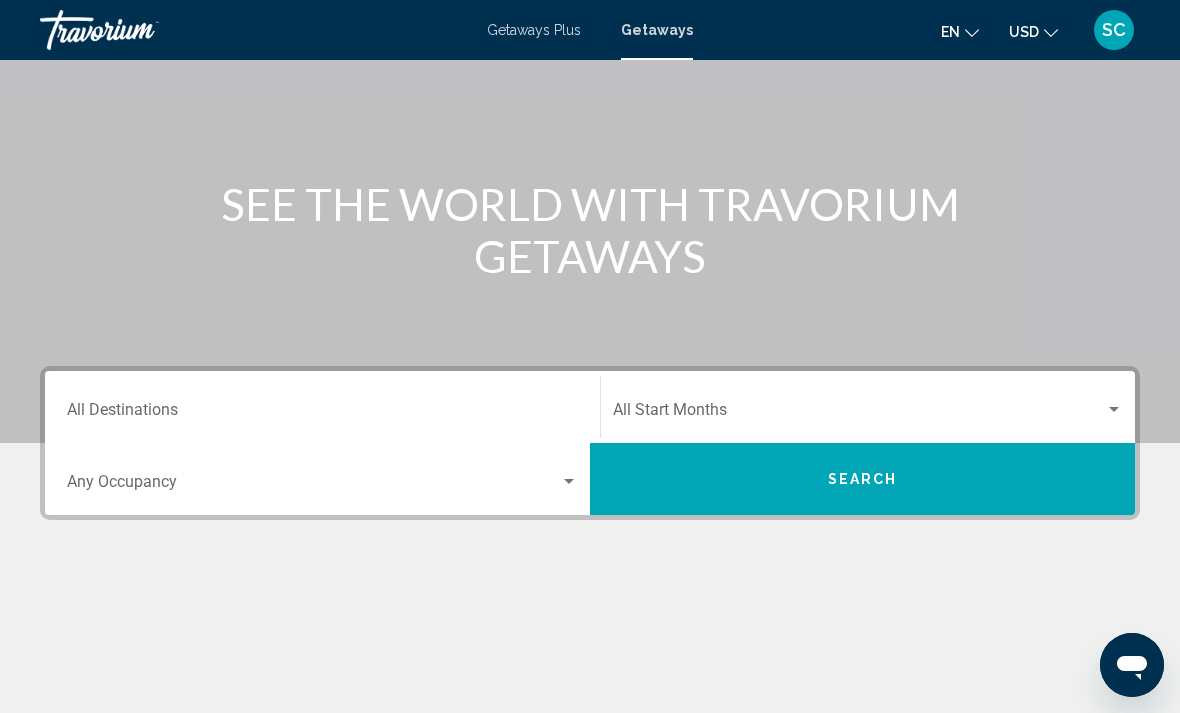 click on "Destination All Destinations" at bounding box center [322, 407] 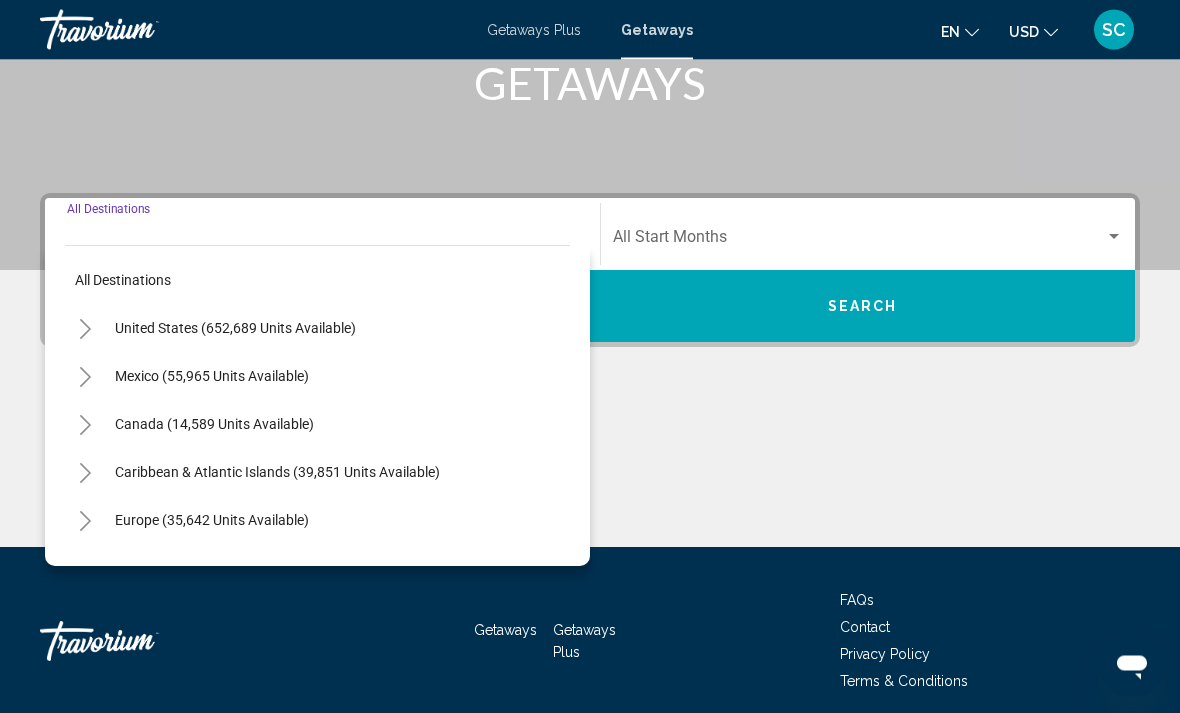 scroll, scrollTop: 344, scrollLeft: 0, axis: vertical 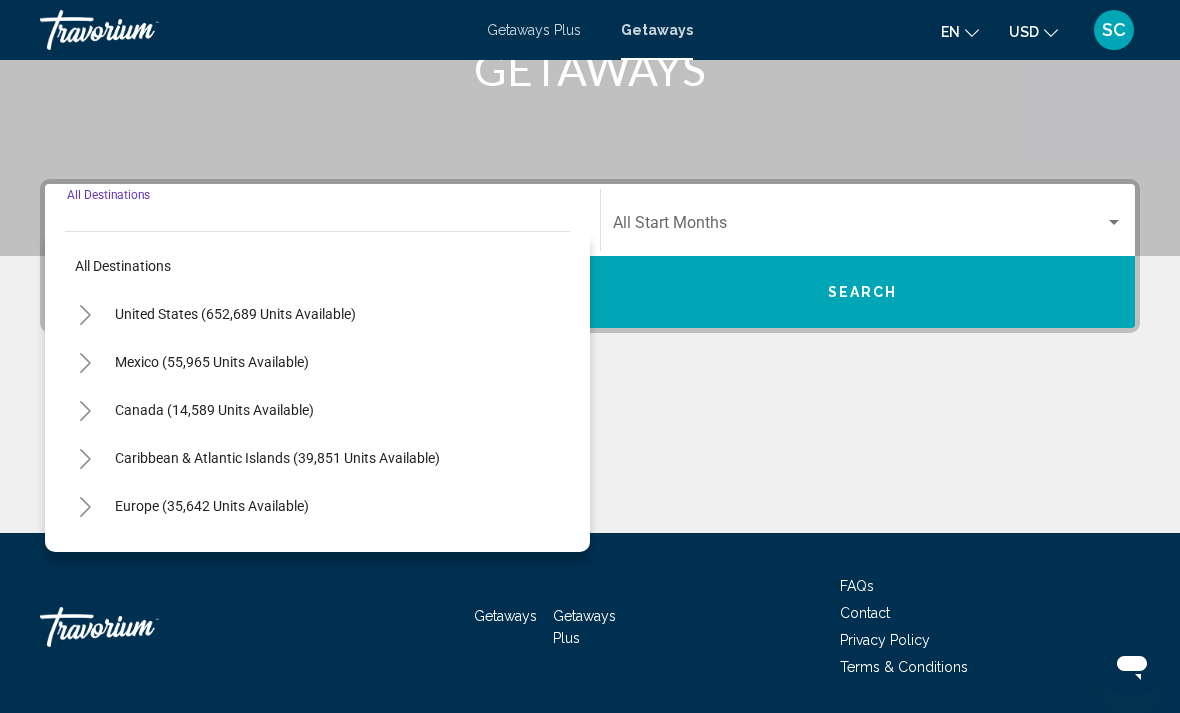 click on "United States (652,689 units available)" at bounding box center [212, 362] 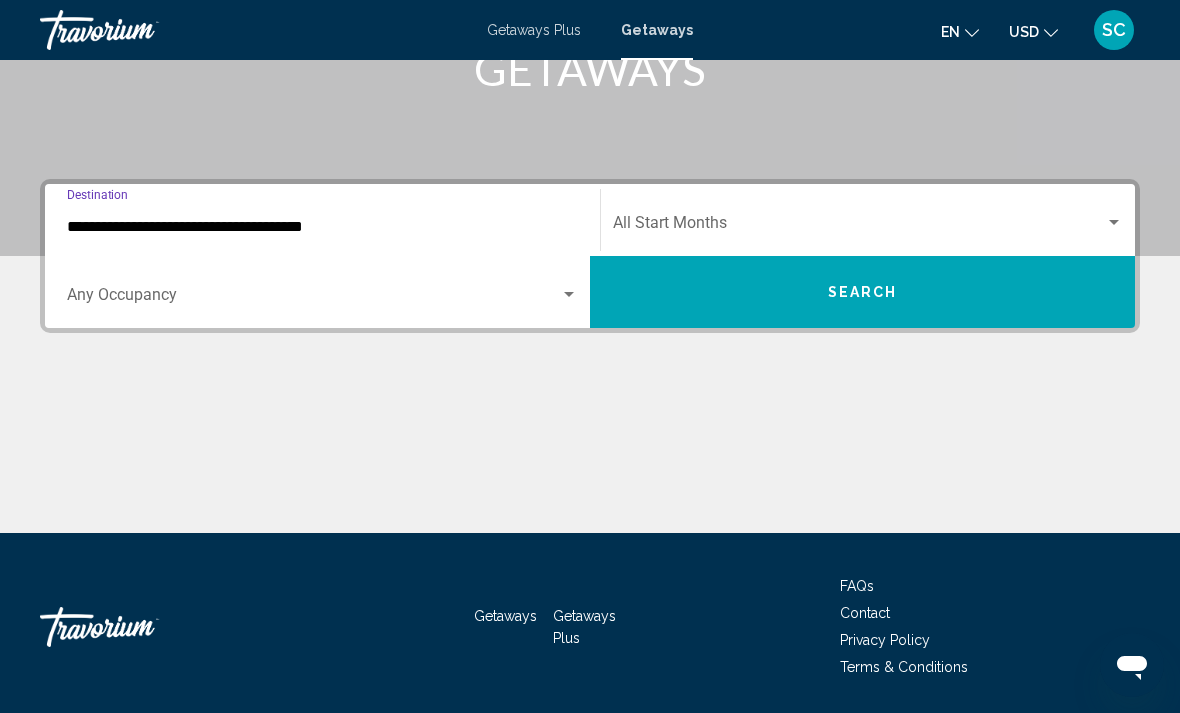click on "**********" at bounding box center [322, 227] 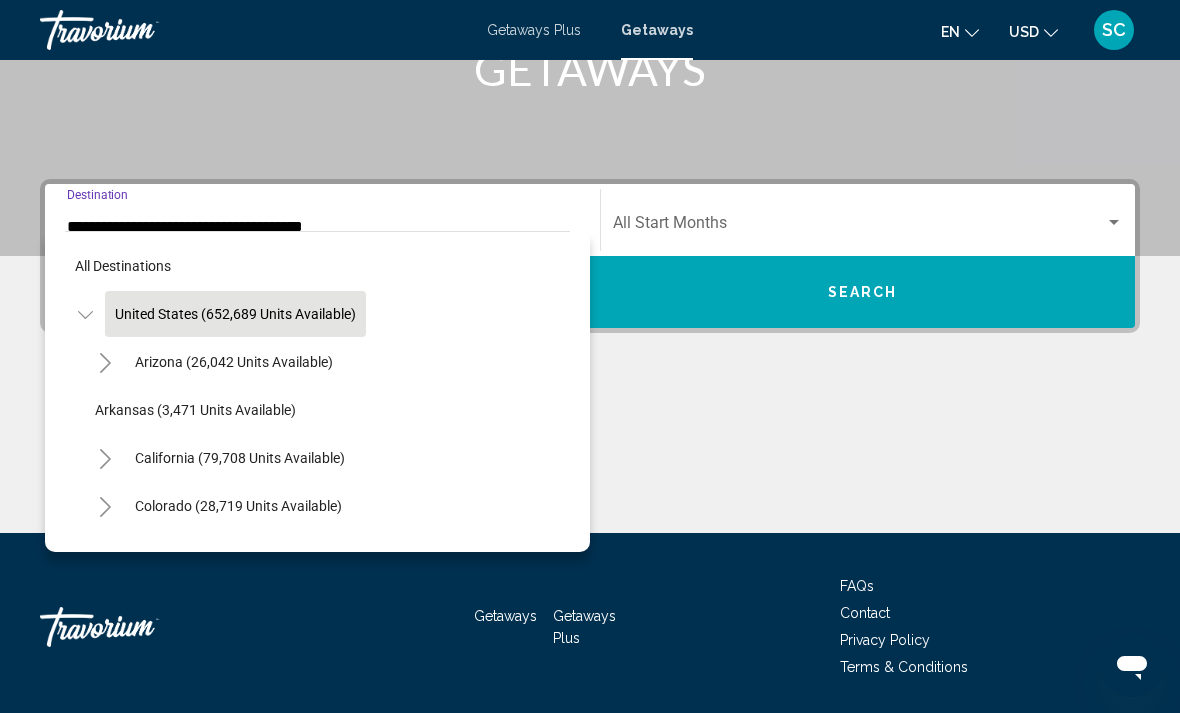 scroll, scrollTop: 269, scrollLeft: 0, axis: vertical 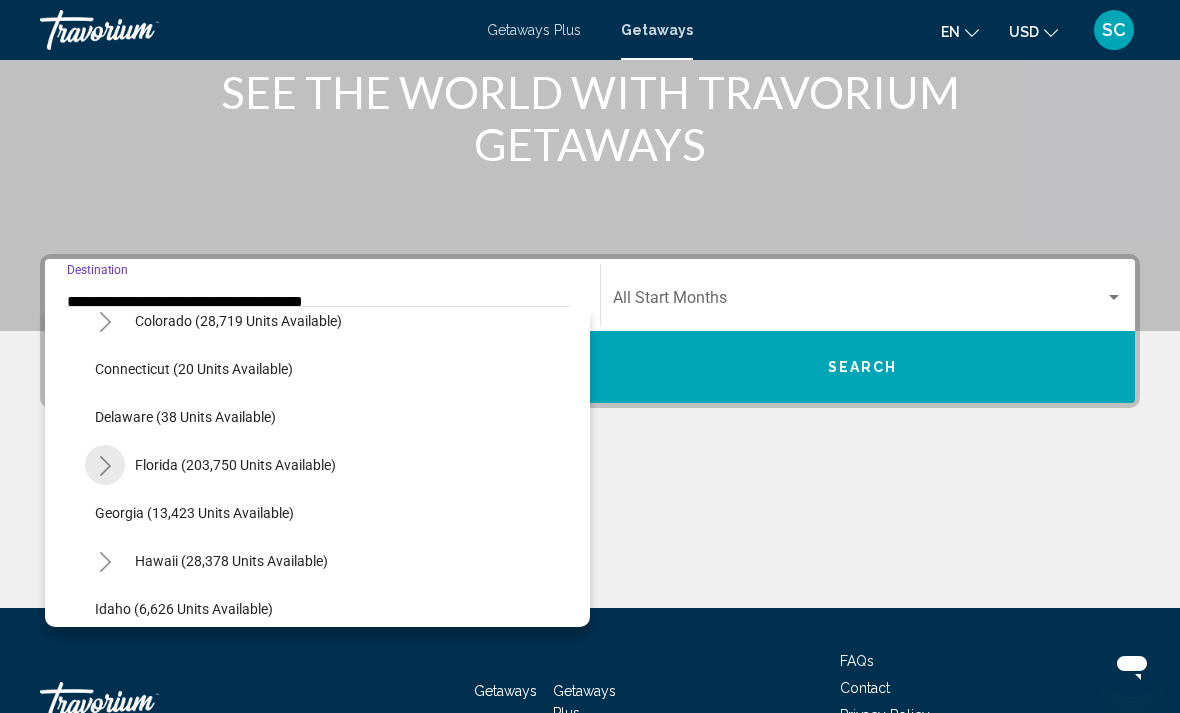 click 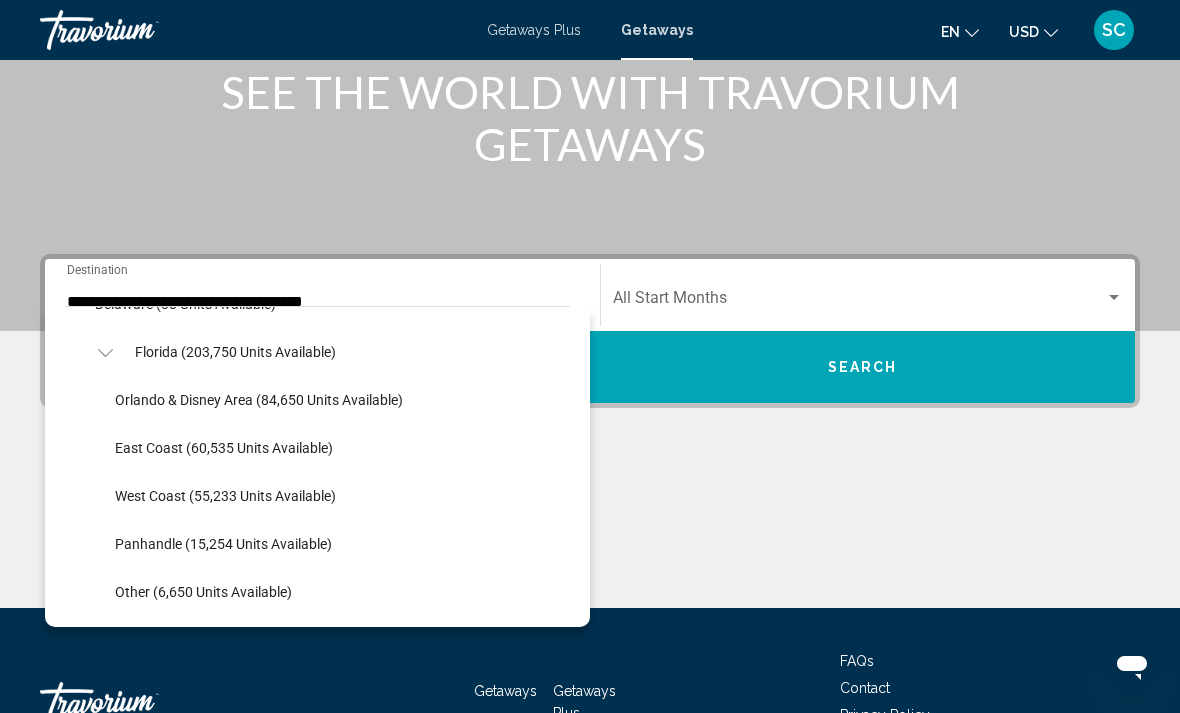 scroll, scrollTop: 378, scrollLeft: 0, axis: vertical 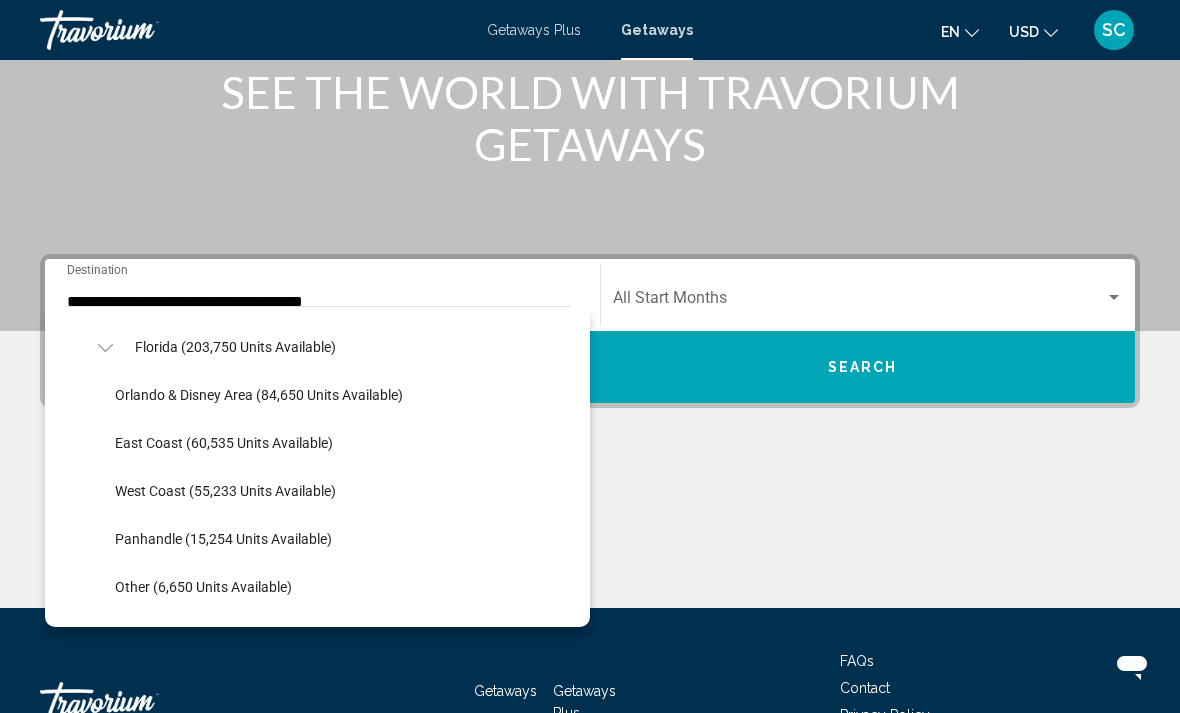 click on "East Coast (60,535 units available)" 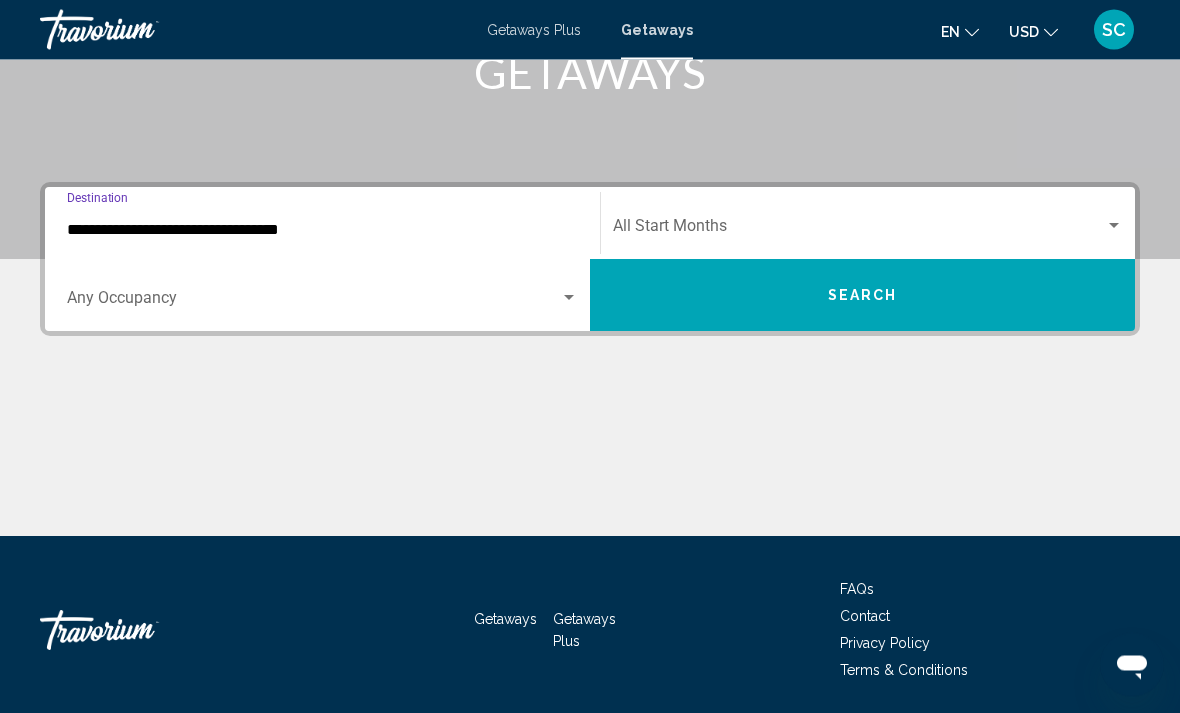 scroll, scrollTop: 344, scrollLeft: 0, axis: vertical 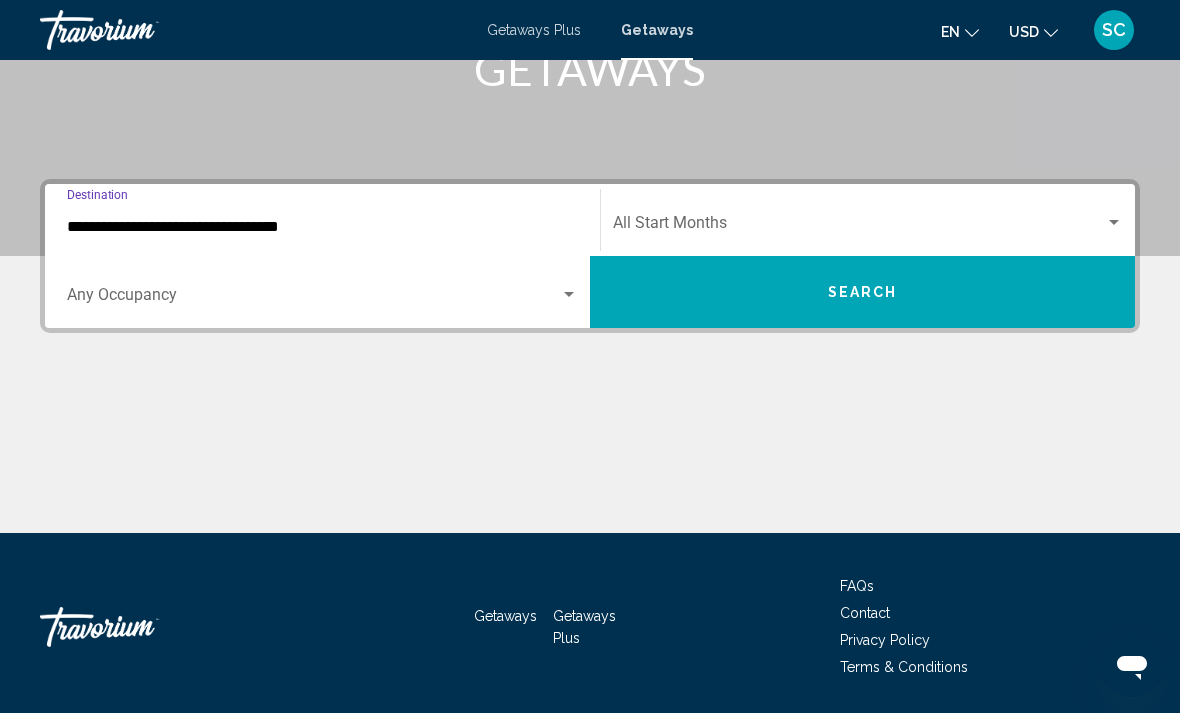 click at bounding box center (859, 227) 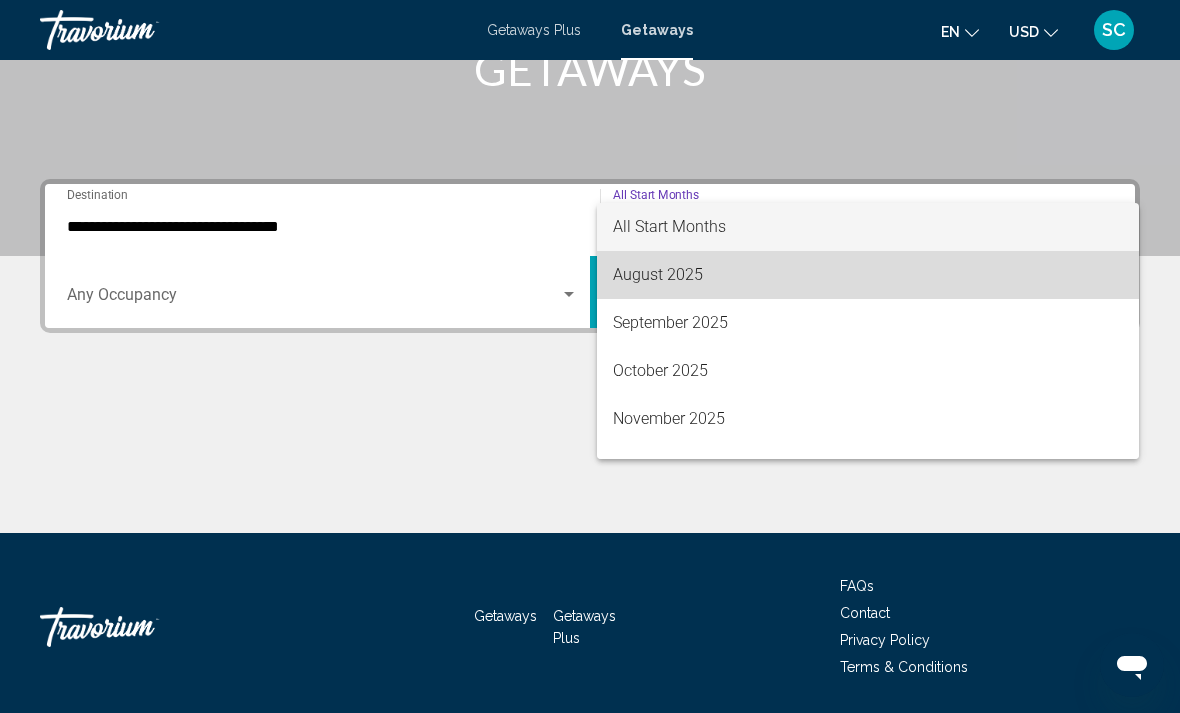 click on "August 2025" at bounding box center (868, 275) 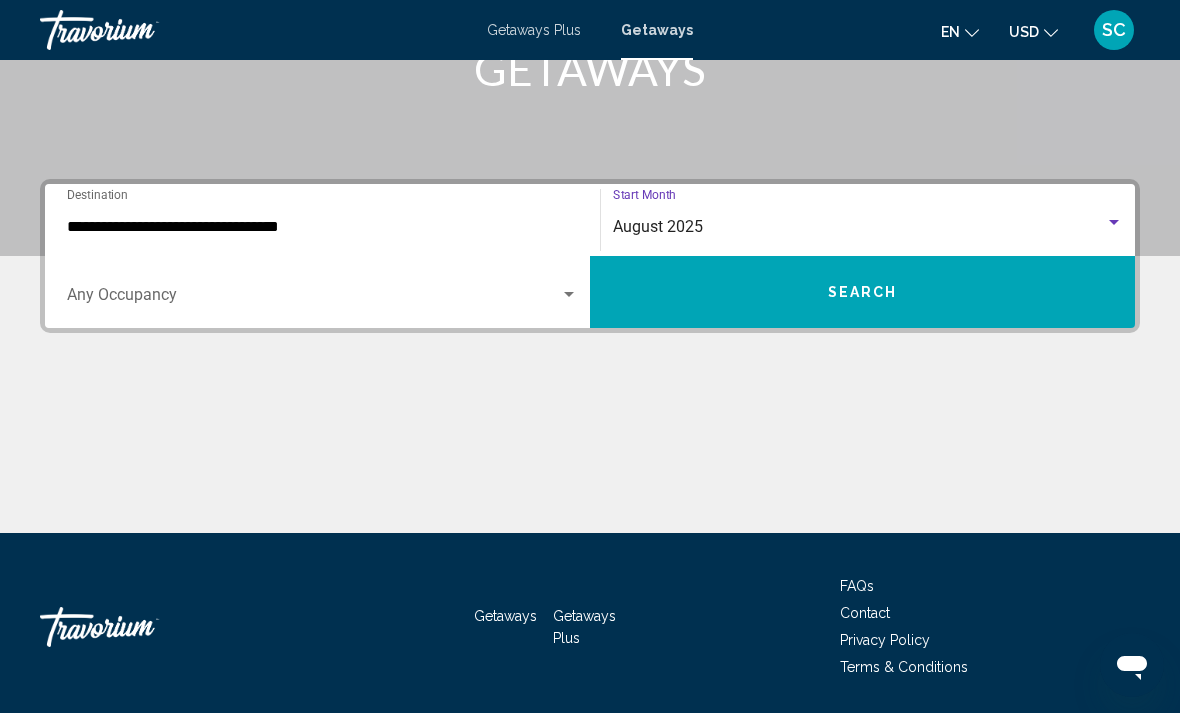 click on "Search" at bounding box center [862, 292] 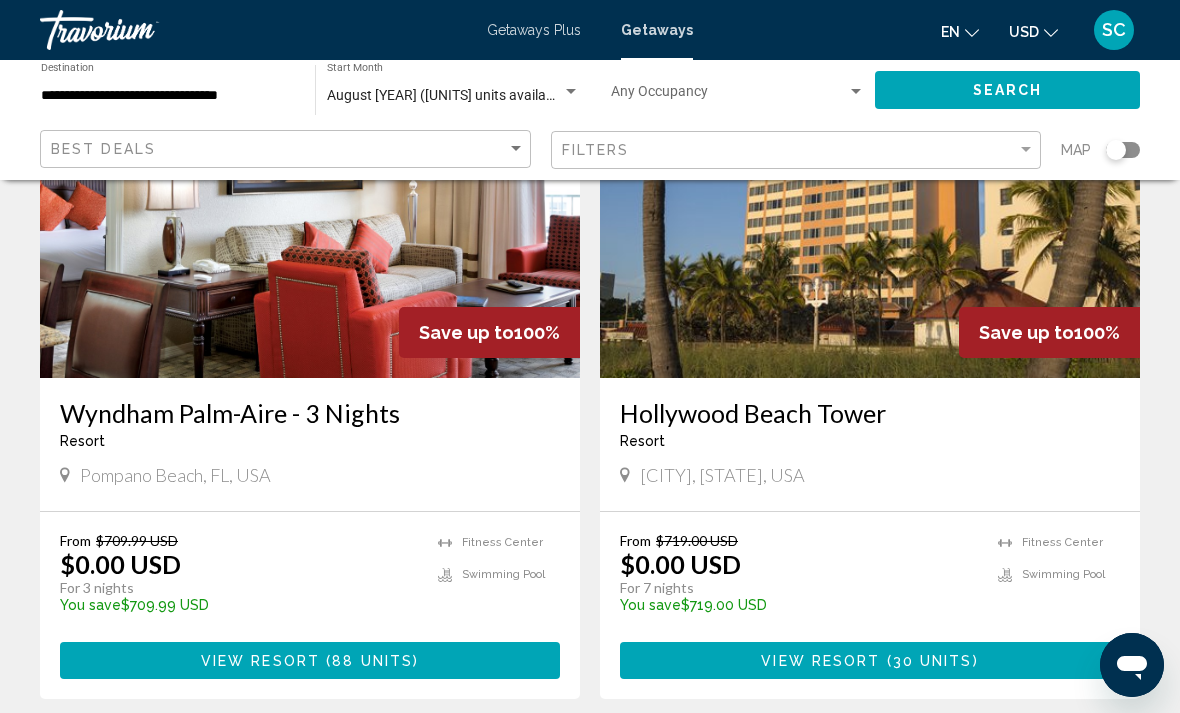 scroll, scrollTop: 2259, scrollLeft: 0, axis: vertical 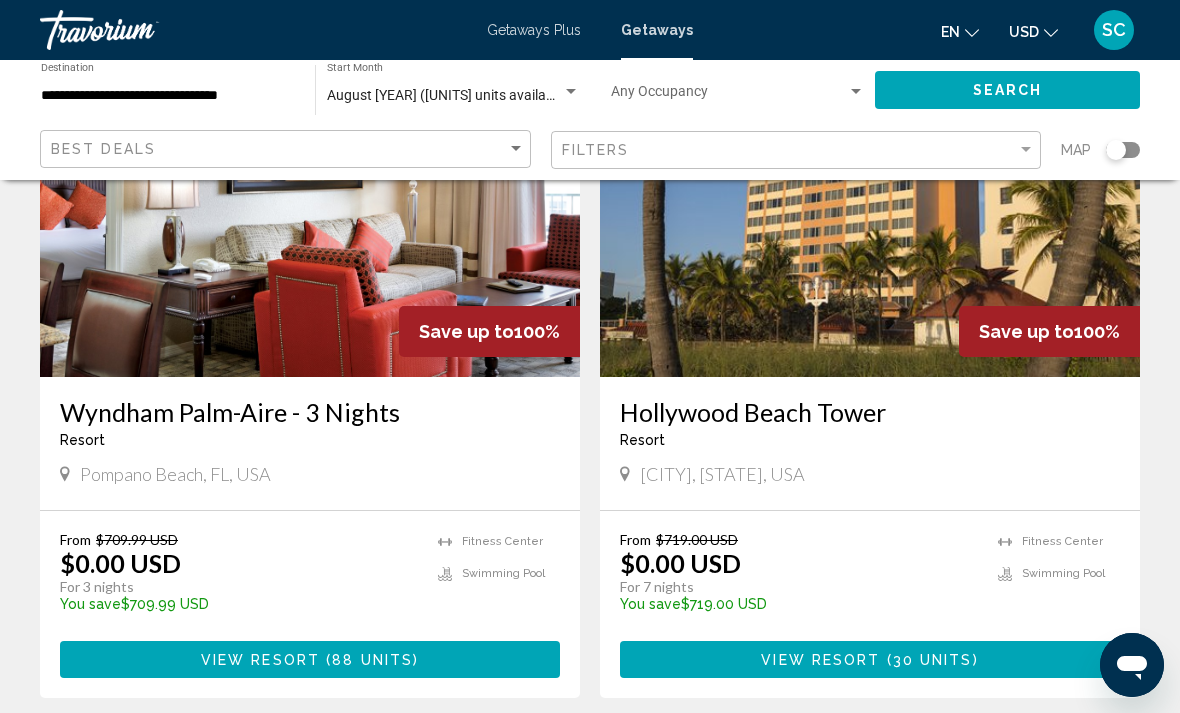 click on "Hollywood Beach Tower" at bounding box center (870, 412) 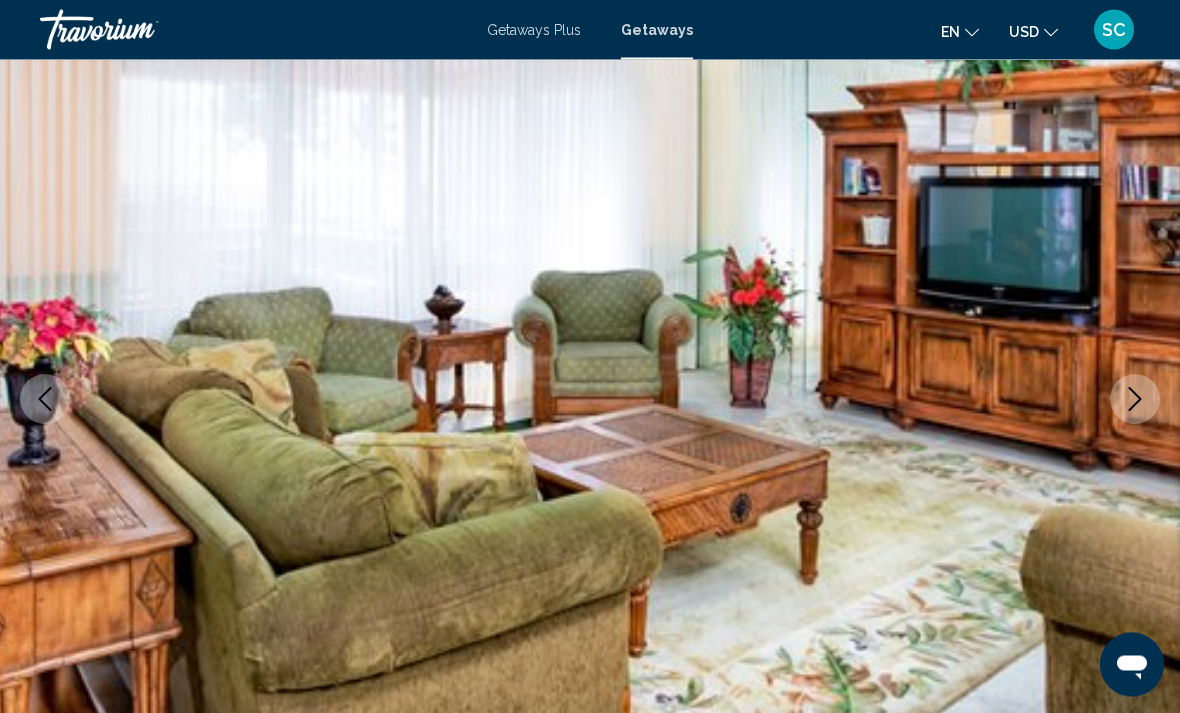 scroll, scrollTop: 136, scrollLeft: 0, axis: vertical 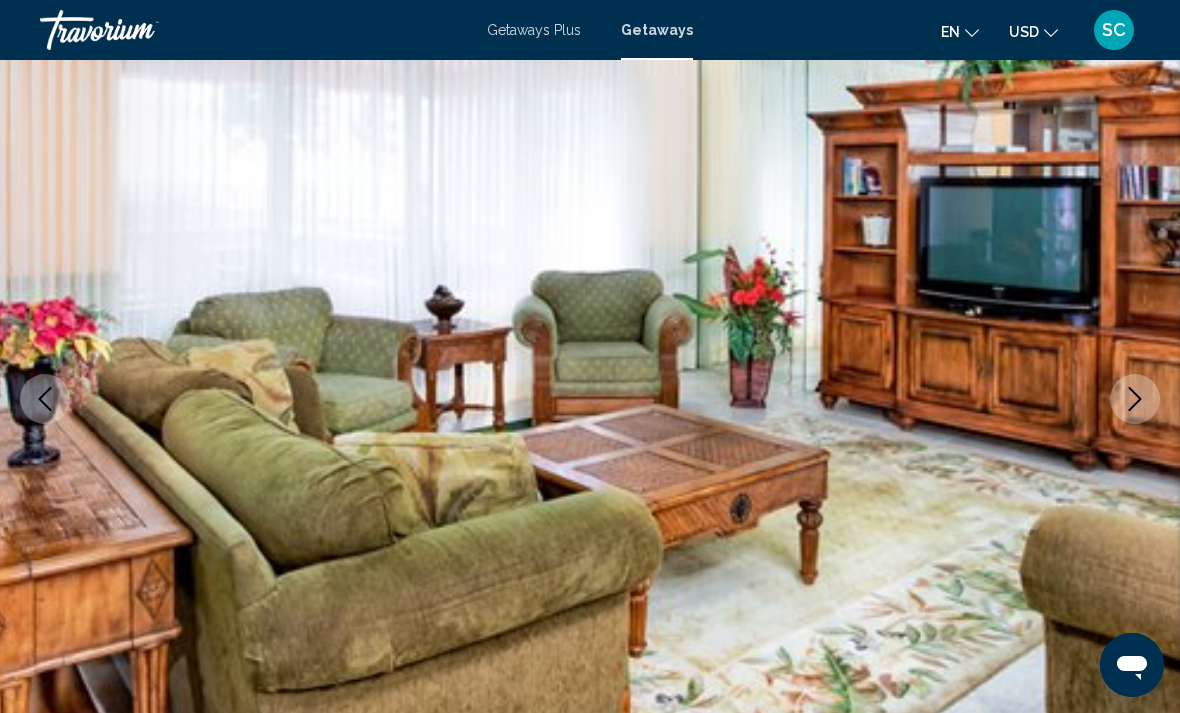 click 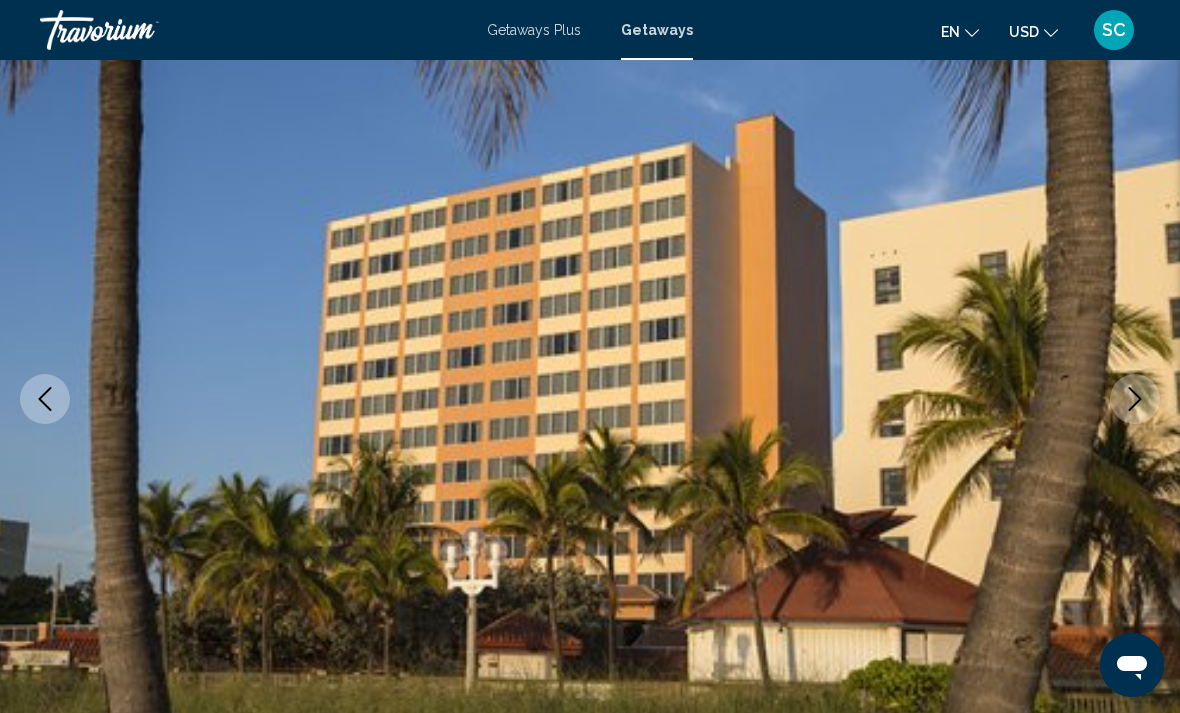 click at bounding box center (590, 399) 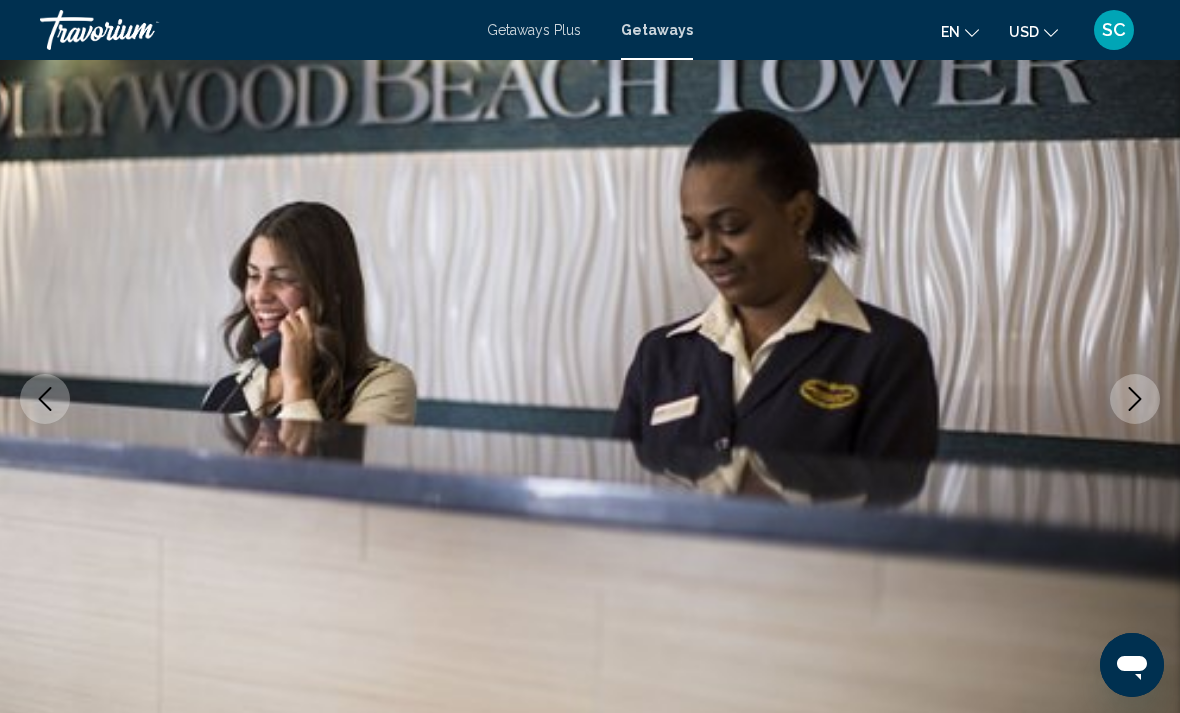 click 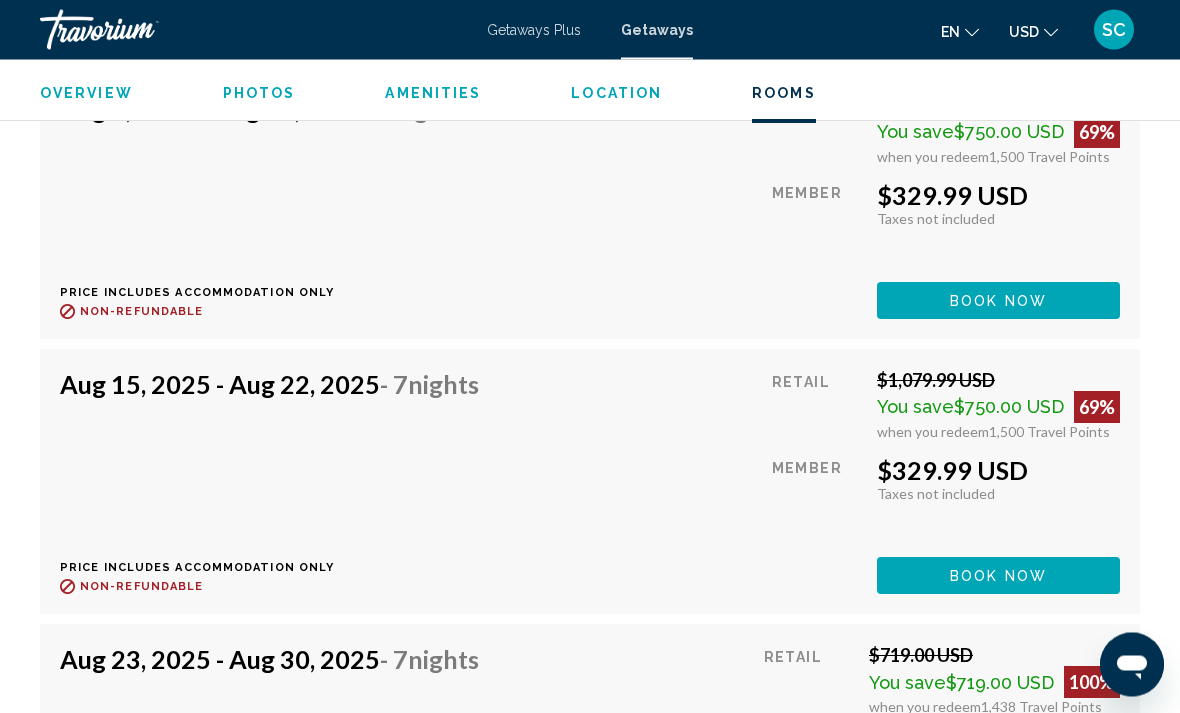 scroll, scrollTop: 0, scrollLeft: 0, axis: both 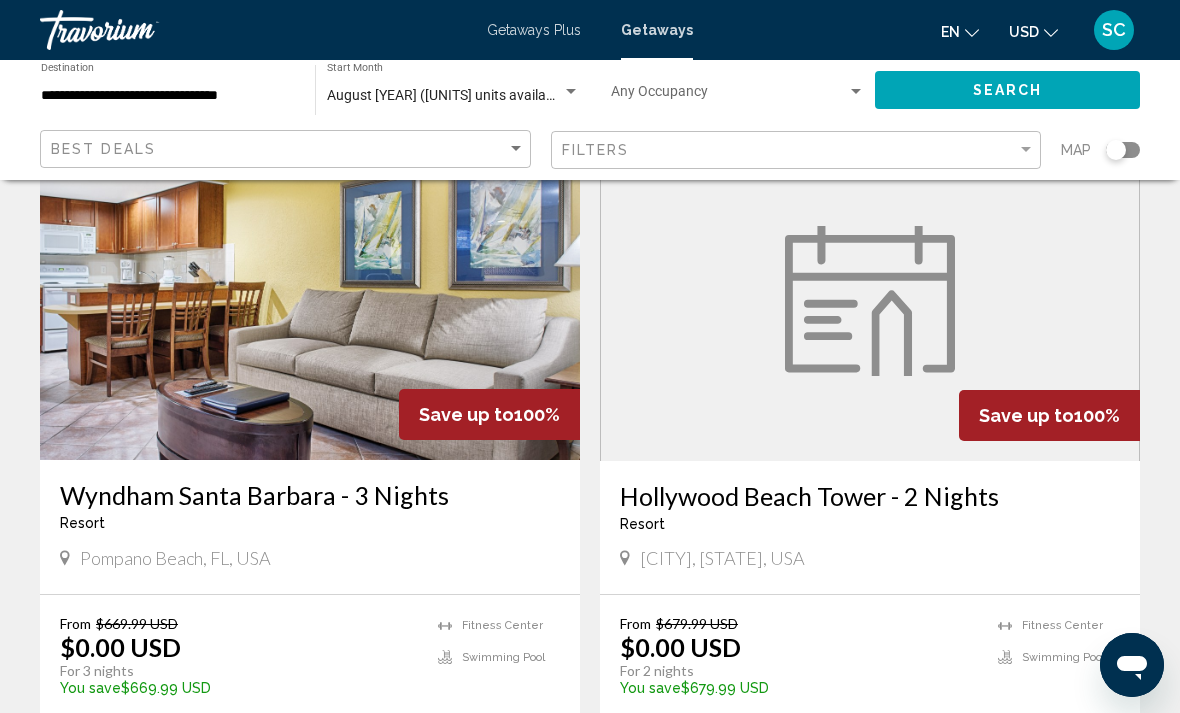 click at bounding box center (870, 301) 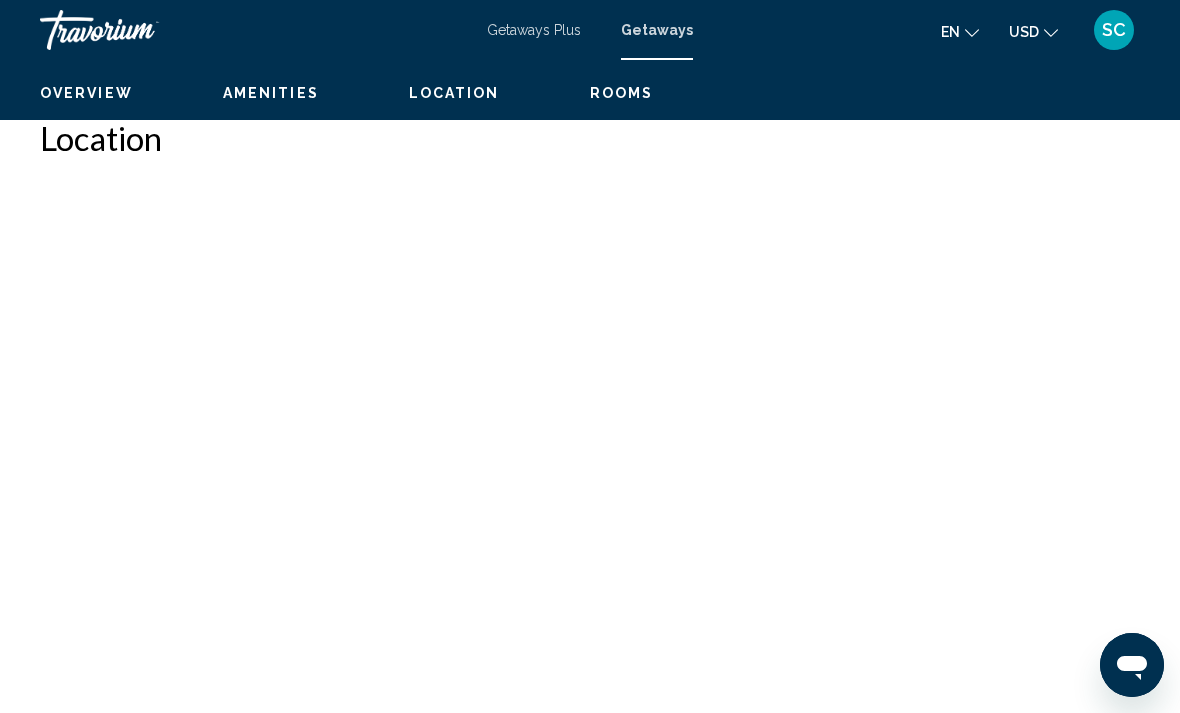 scroll, scrollTop: 0, scrollLeft: 0, axis: both 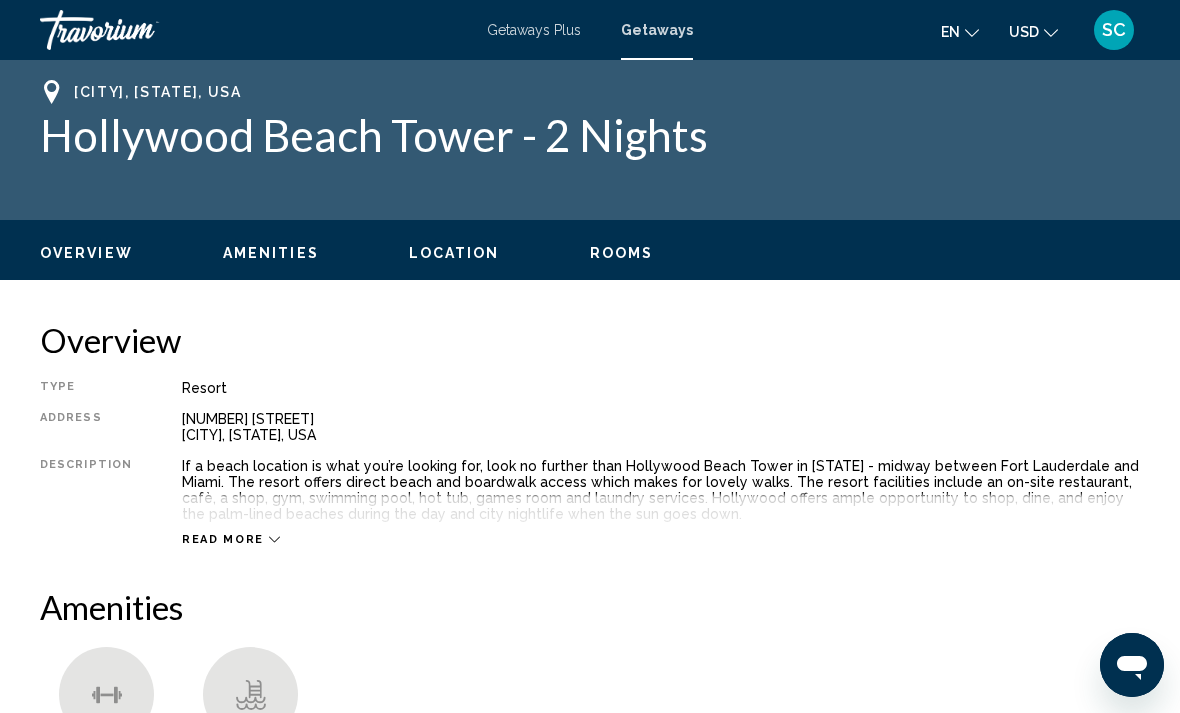 click on "Read more" at bounding box center (223, 539) 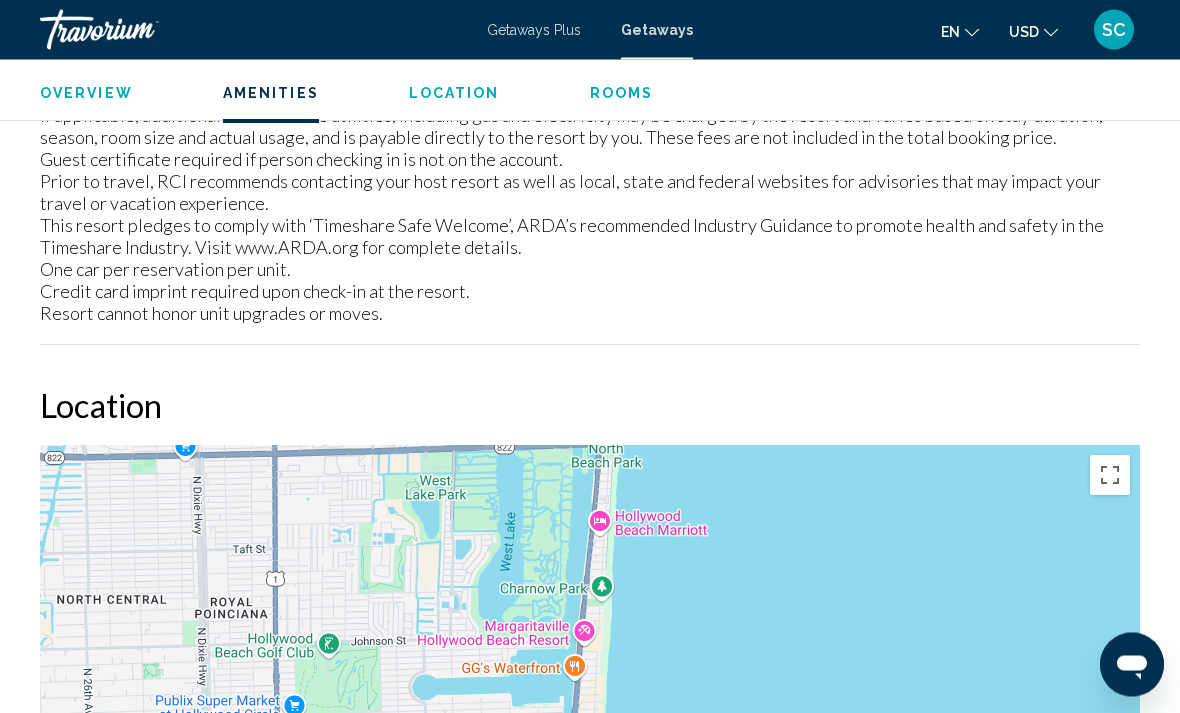 scroll, scrollTop: 0, scrollLeft: 0, axis: both 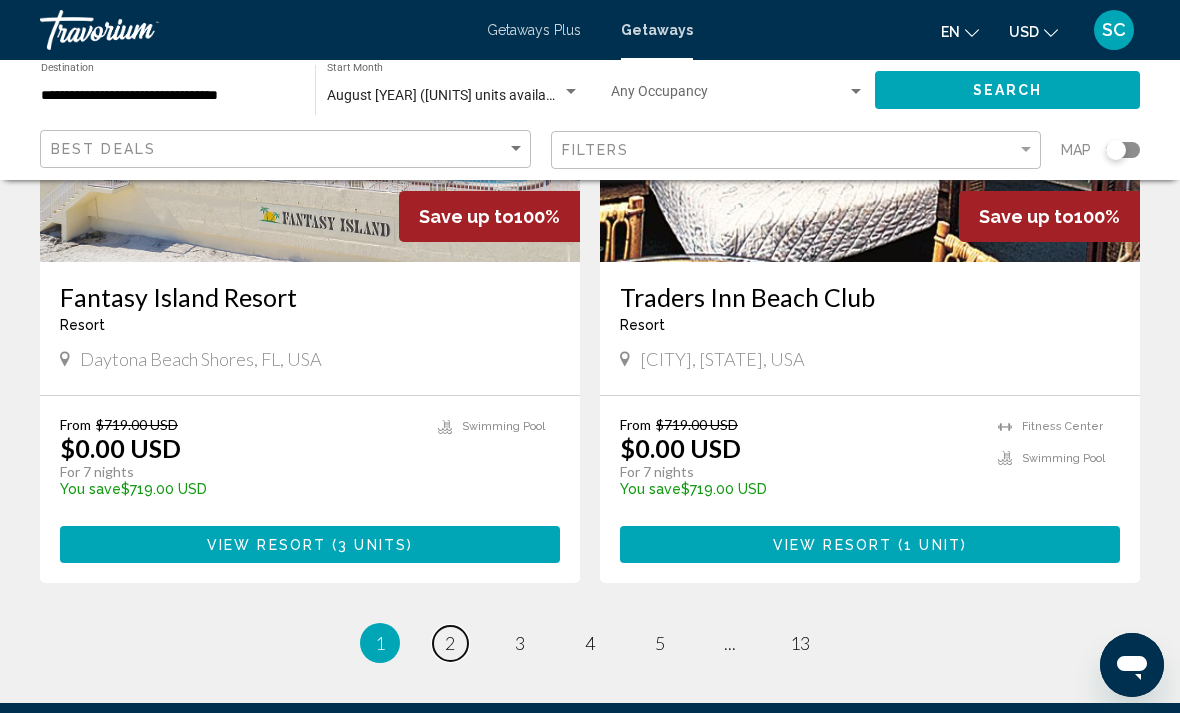 click on "2" at bounding box center [450, 643] 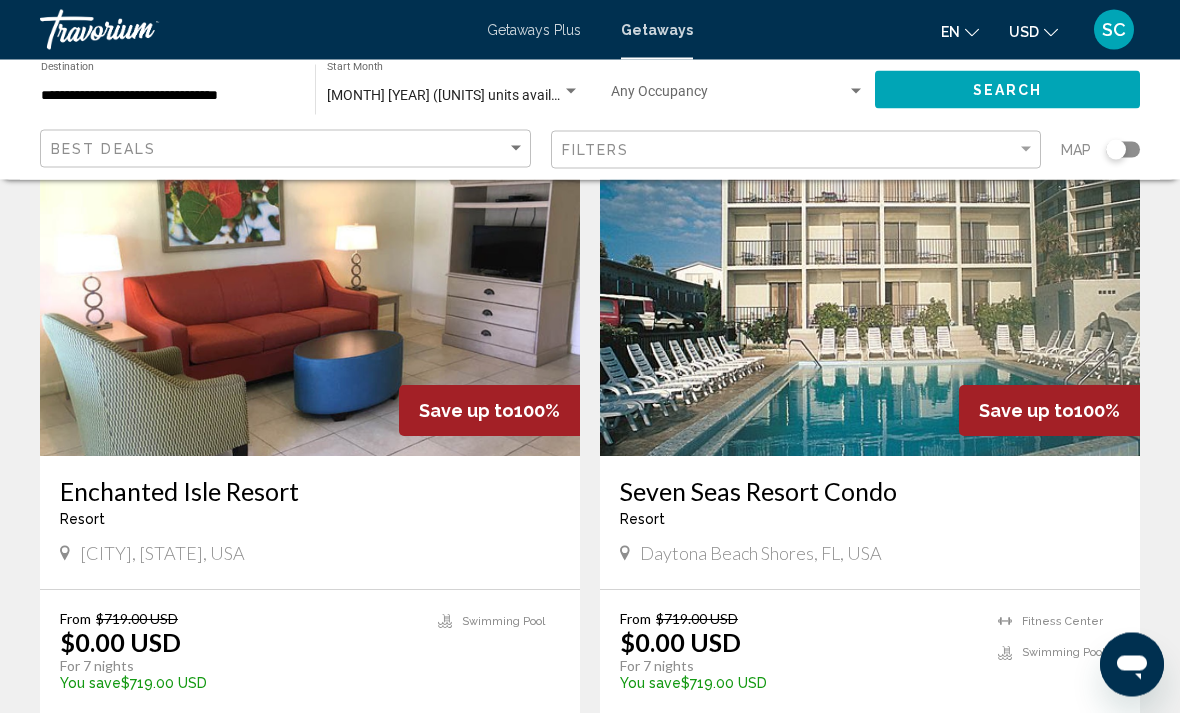 scroll, scrollTop: 815, scrollLeft: 0, axis: vertical 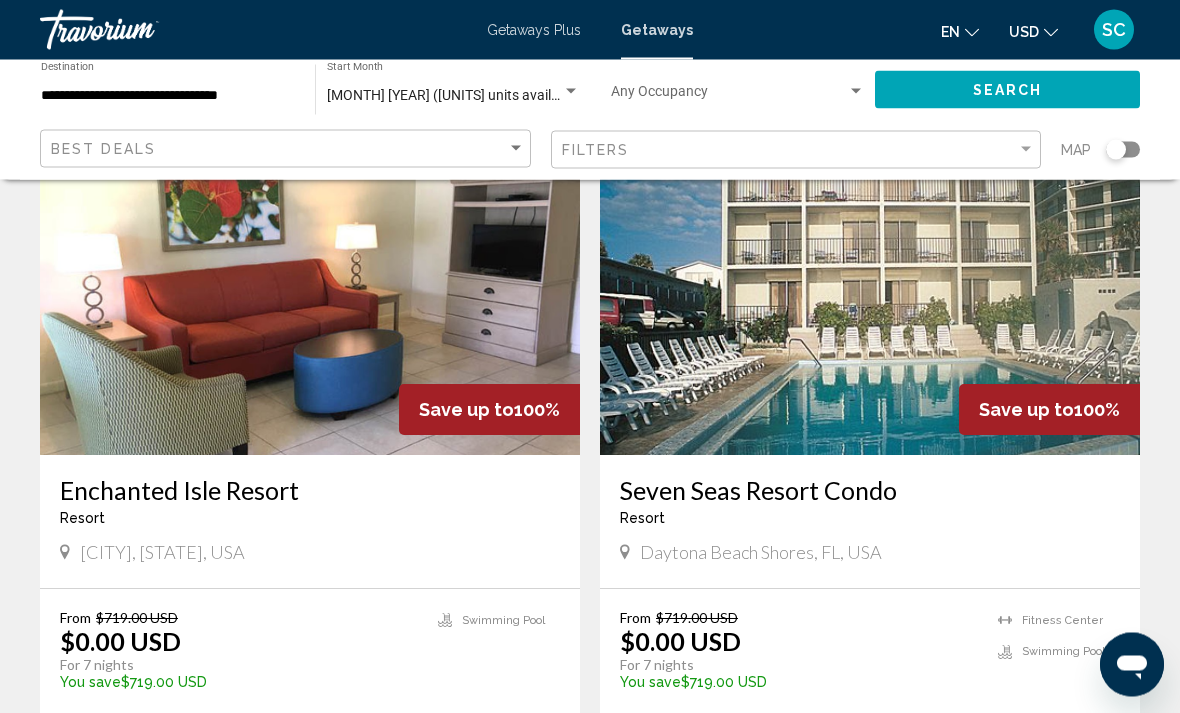 click at bounding box center (310, 296) 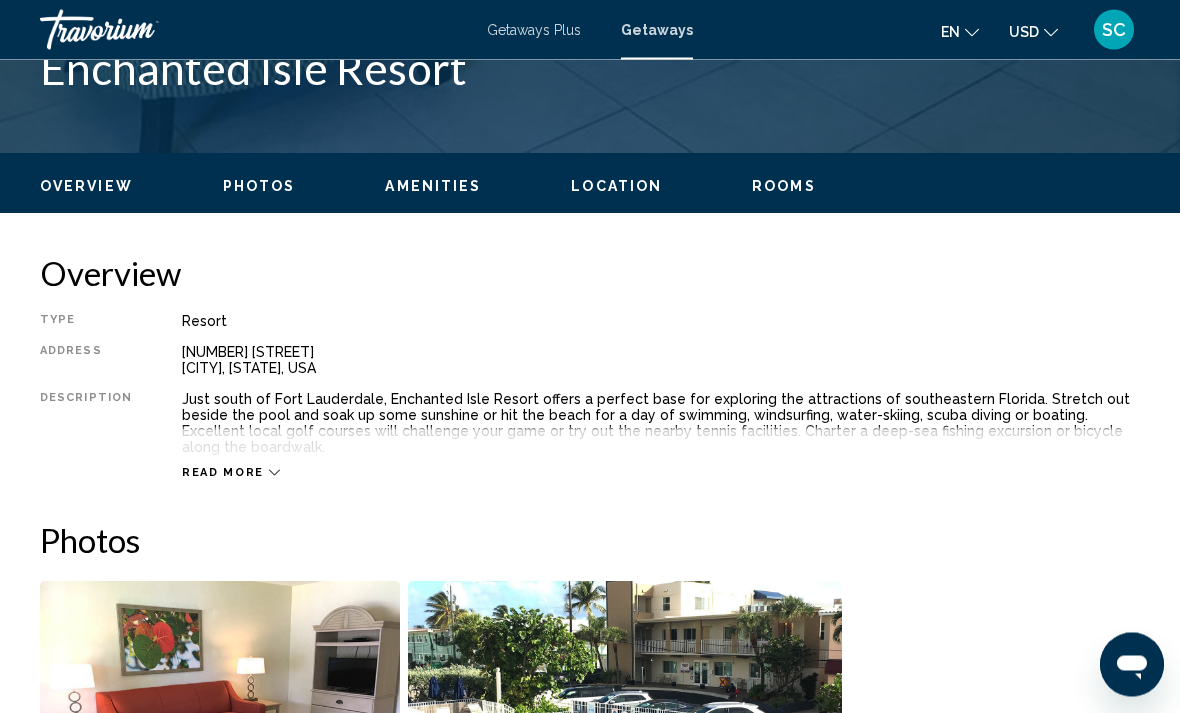 scroll, scrollTop: 858, scrollLeft: 0, axis: vertical 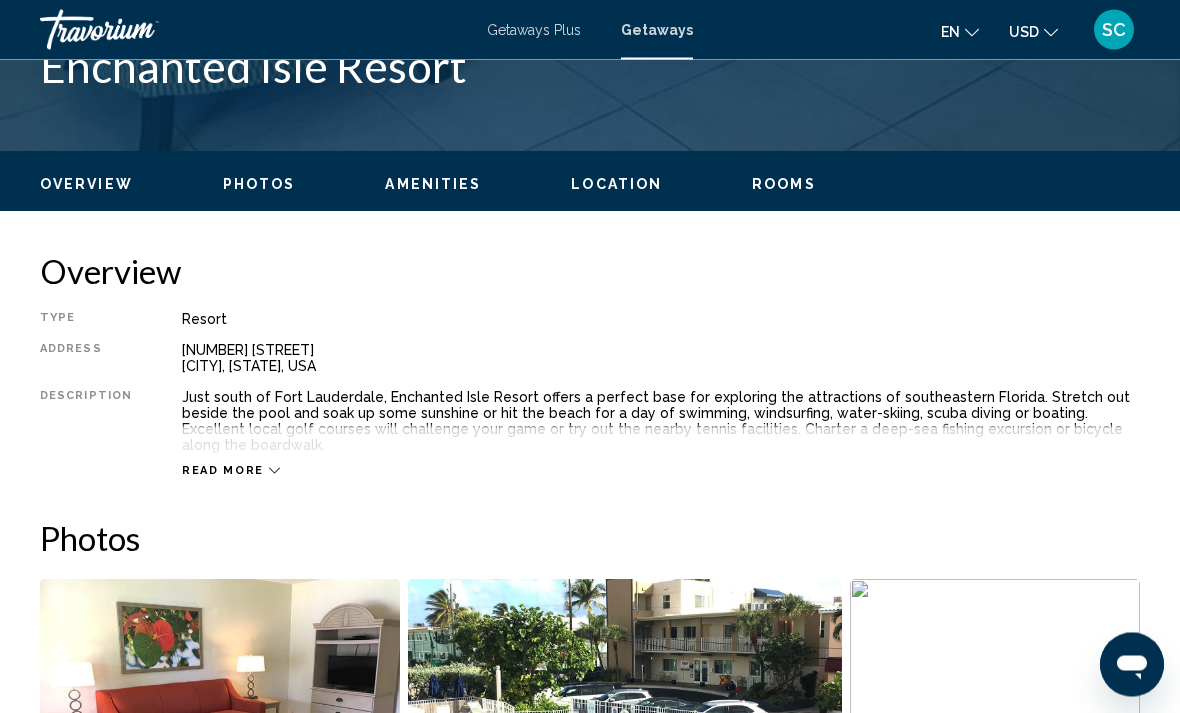 click on "Read more" at bounding box center (661, 451) 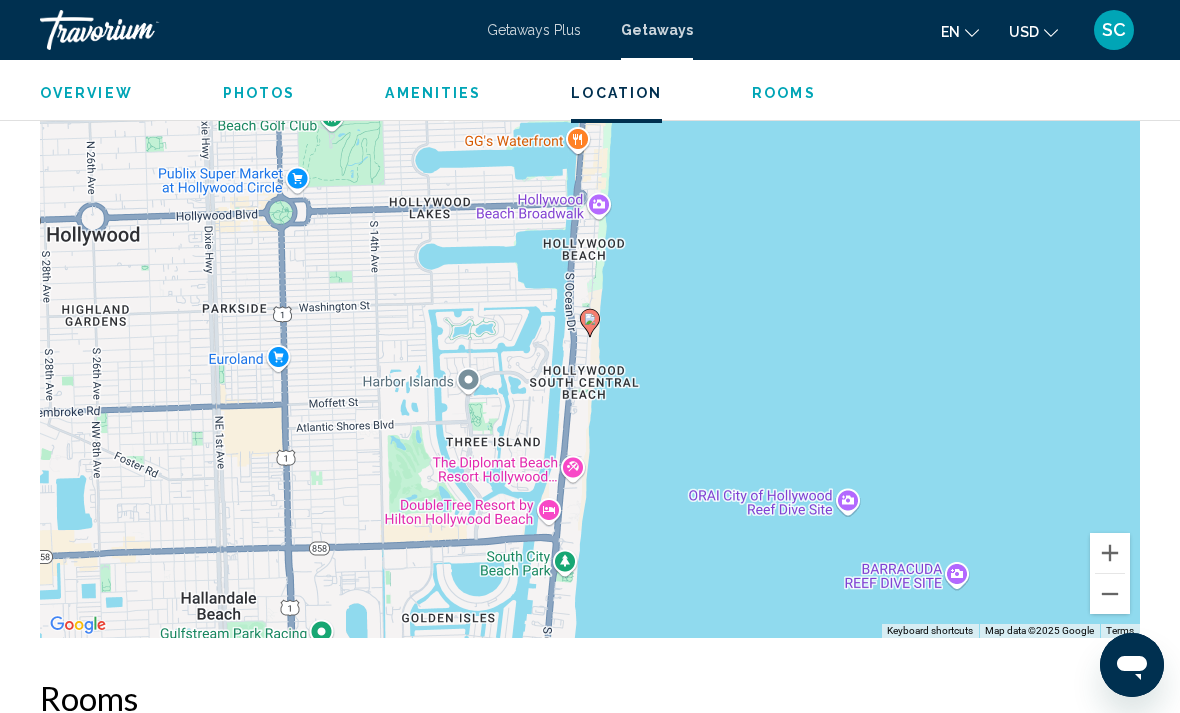 scroll, scrollTop: 2978, scrollLeft: 0, axis: vertical 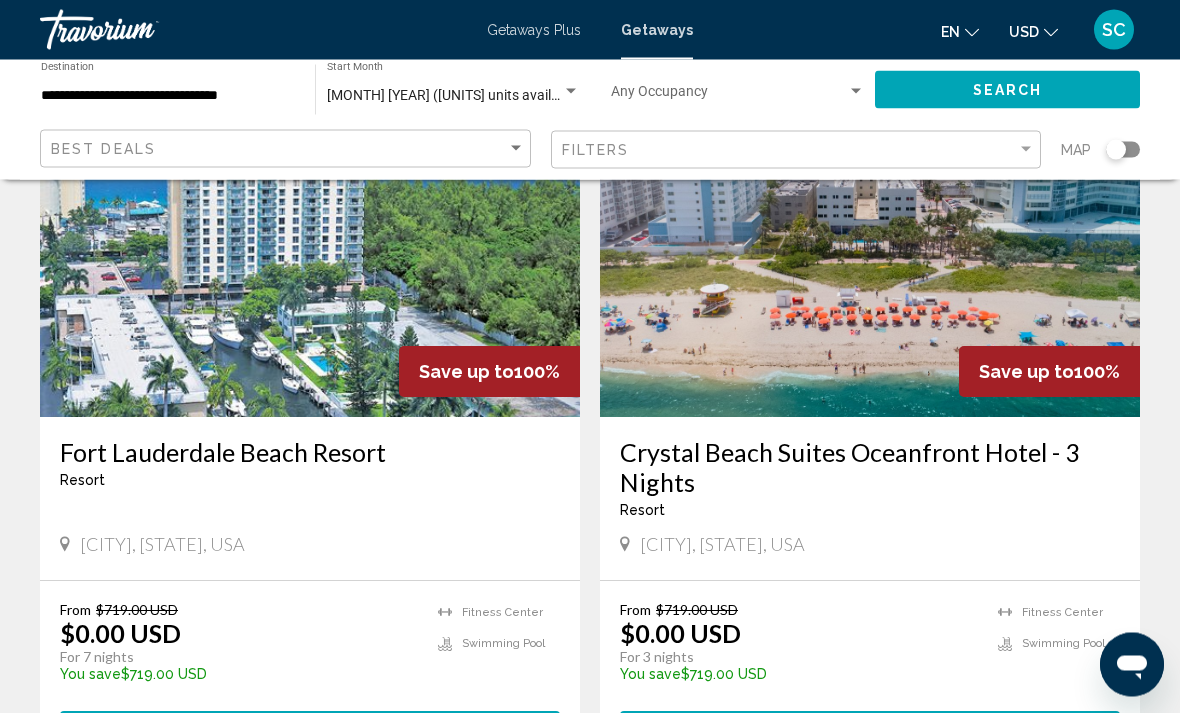 click at bounding box center [870, 258] 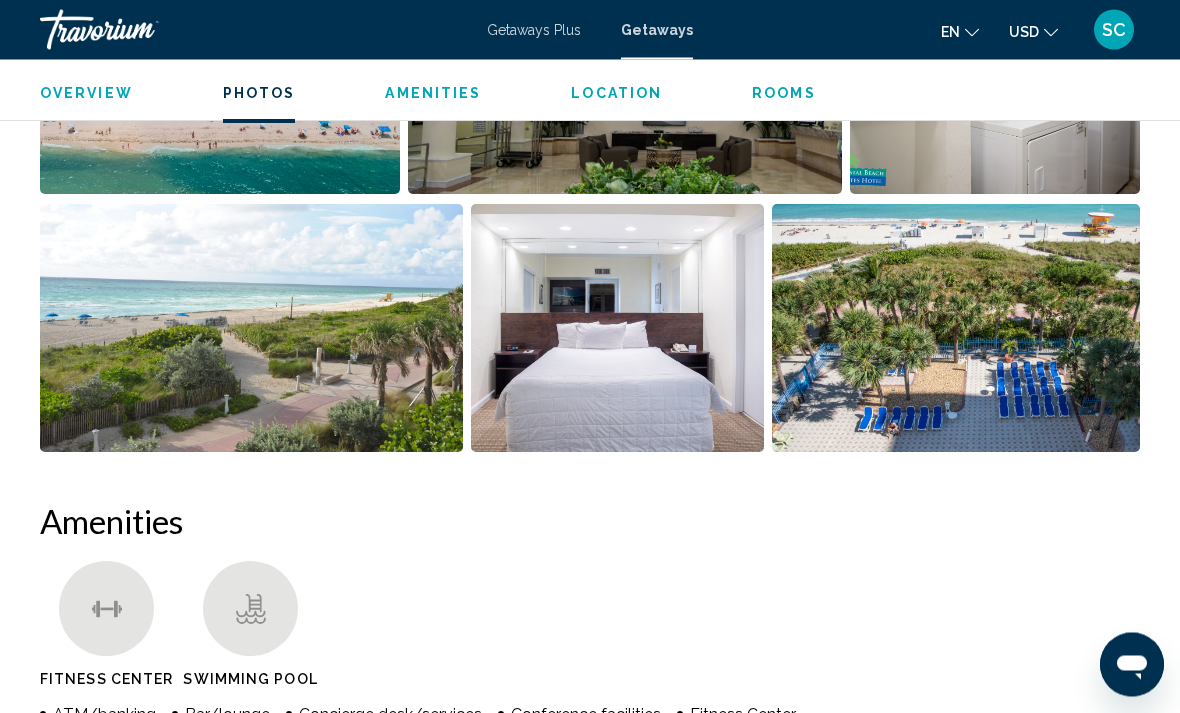 scroll, scrollTop: 1477, scrollLeft: 0, axis: vertical 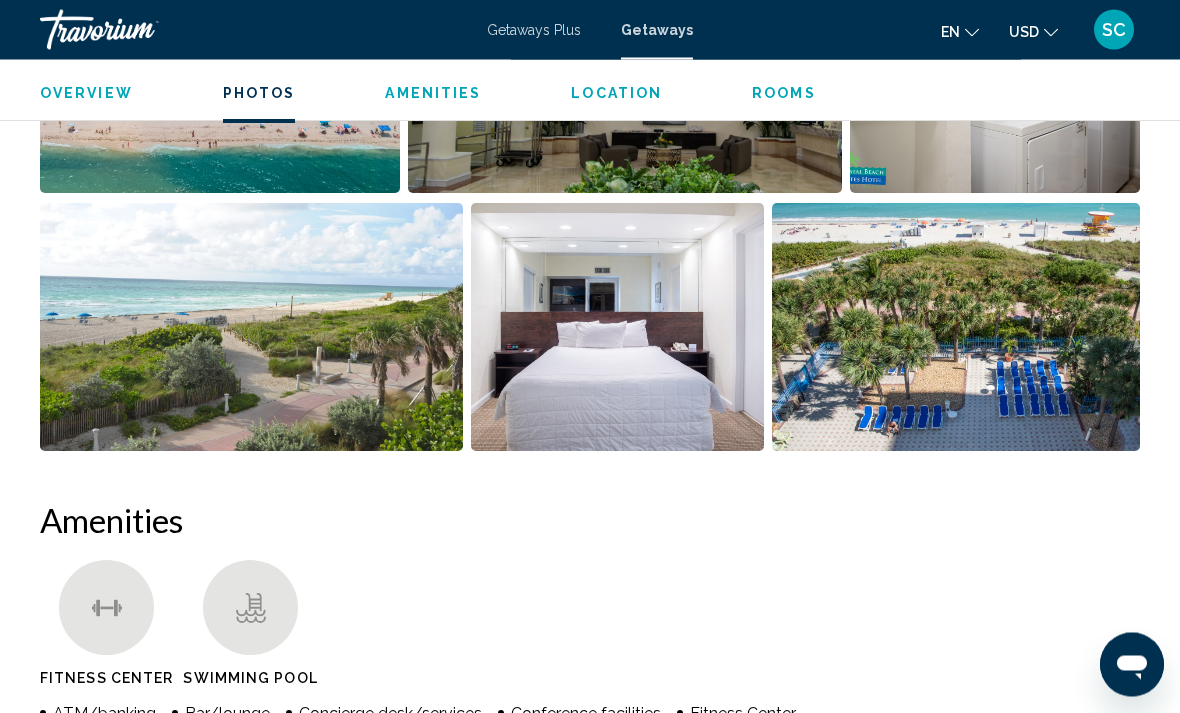click at bounding box center [617, 328] 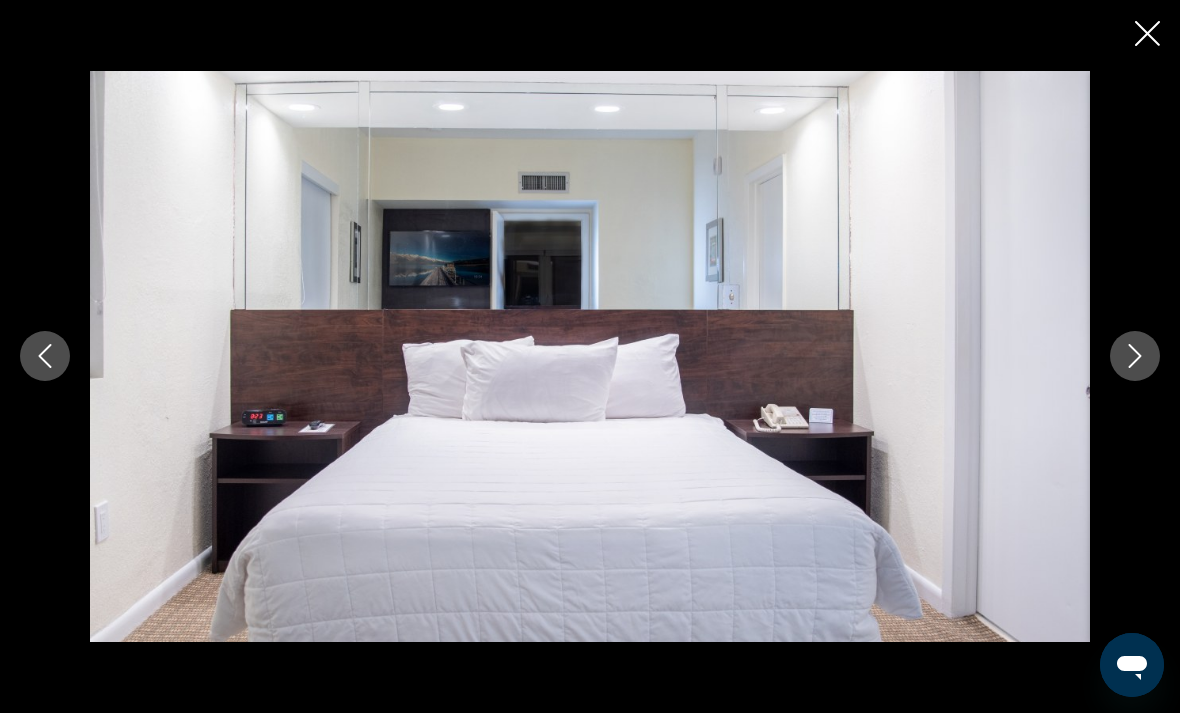 click 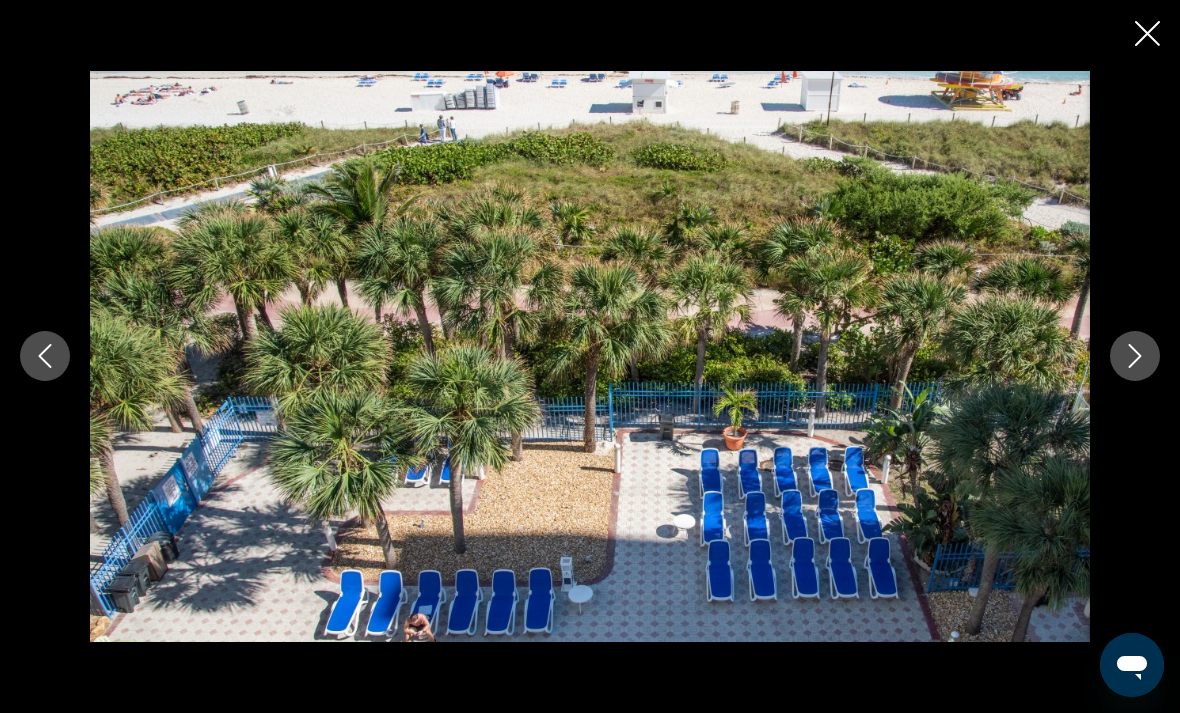 click 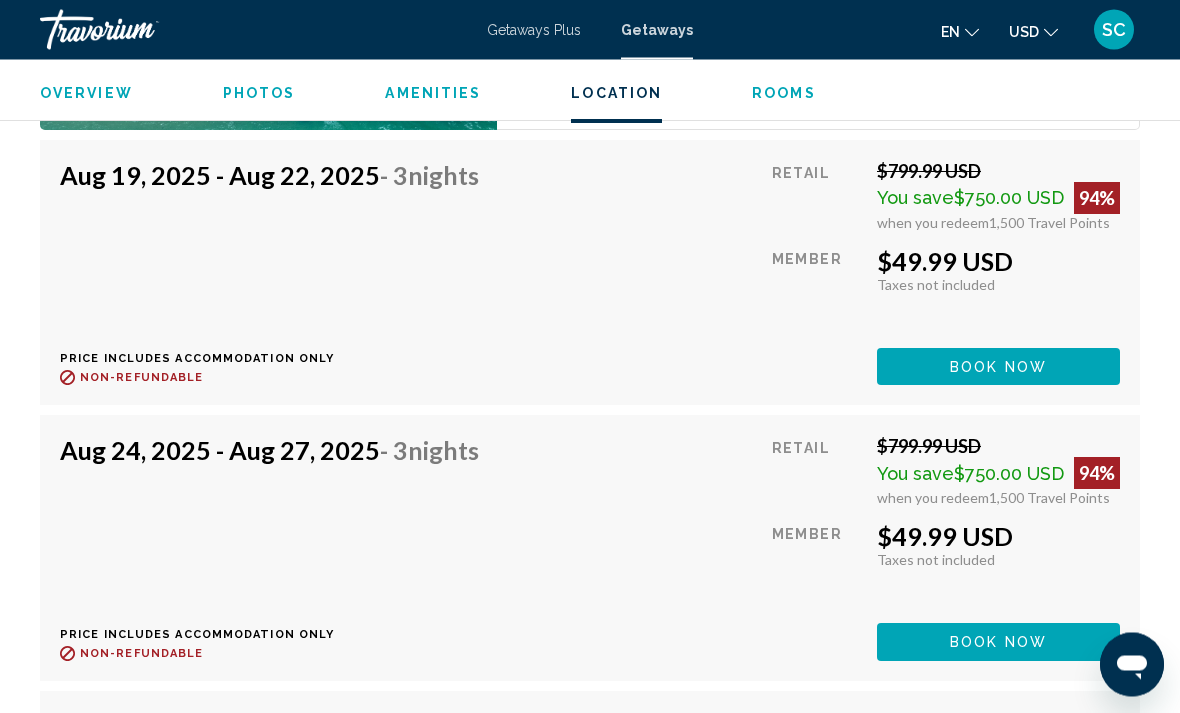 scroll, scrollTop: 5336, scrollLeft: 0, axis: vertical 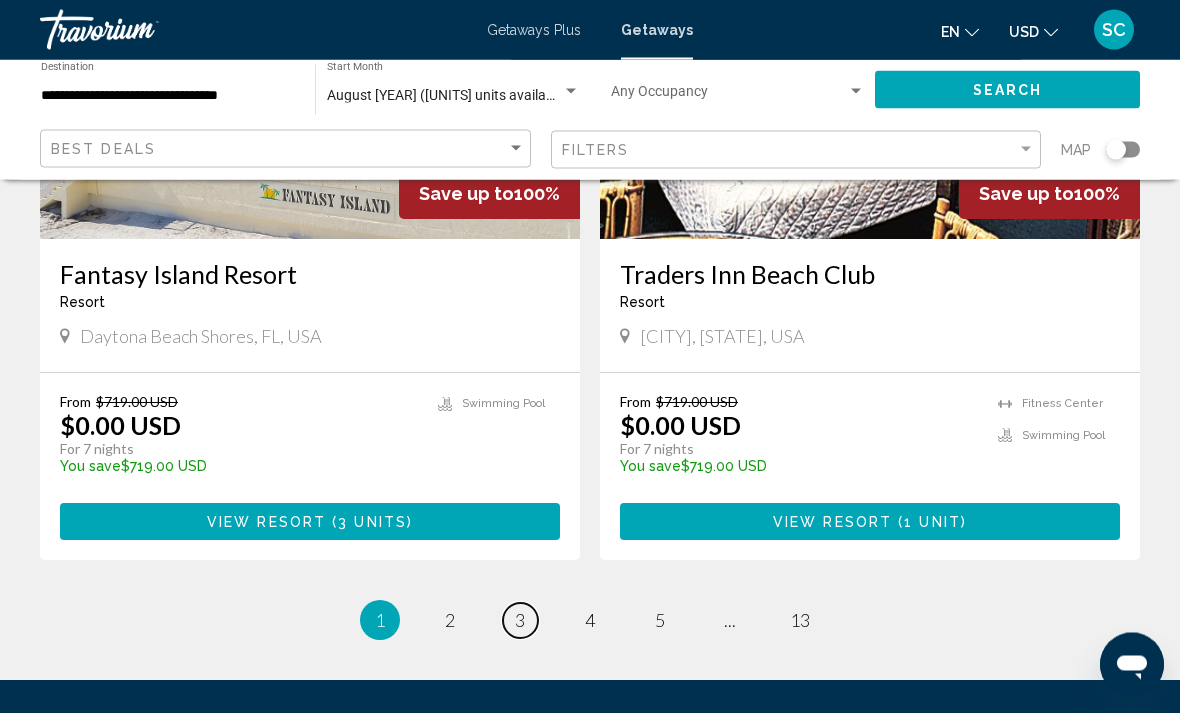 click on "3" at bounding box center [520, 621] 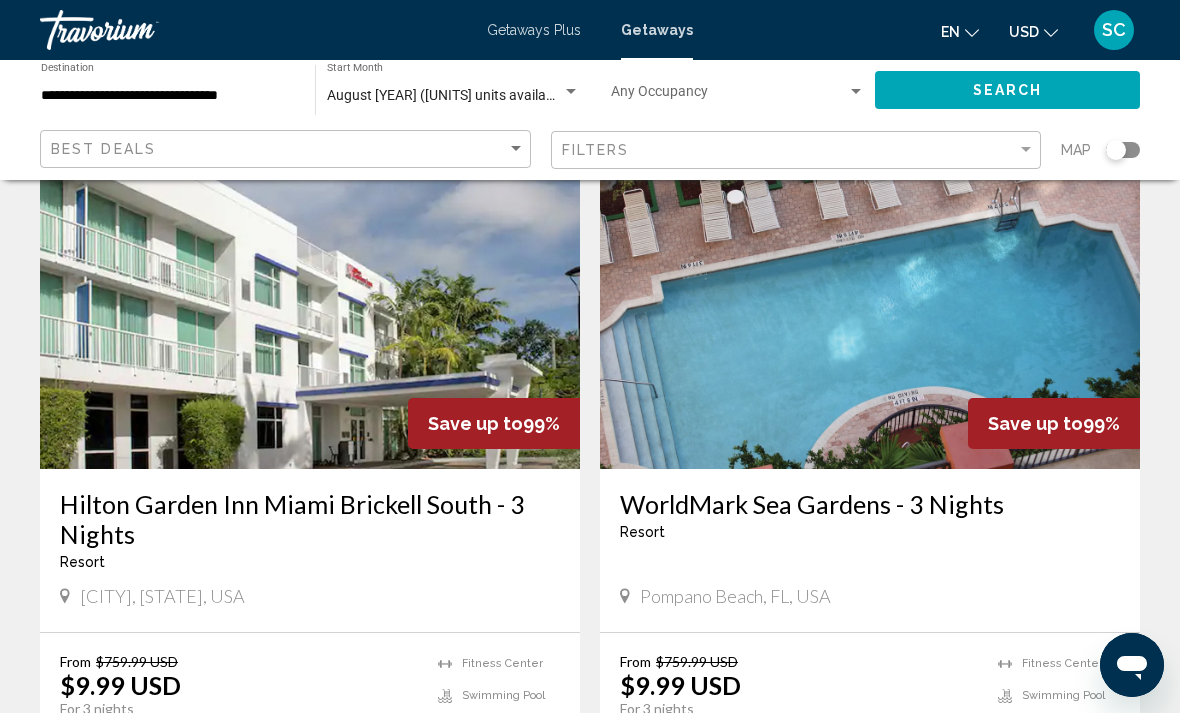 scroll, scrollTop: 2226, scrollLeft: 0, axis: vertical 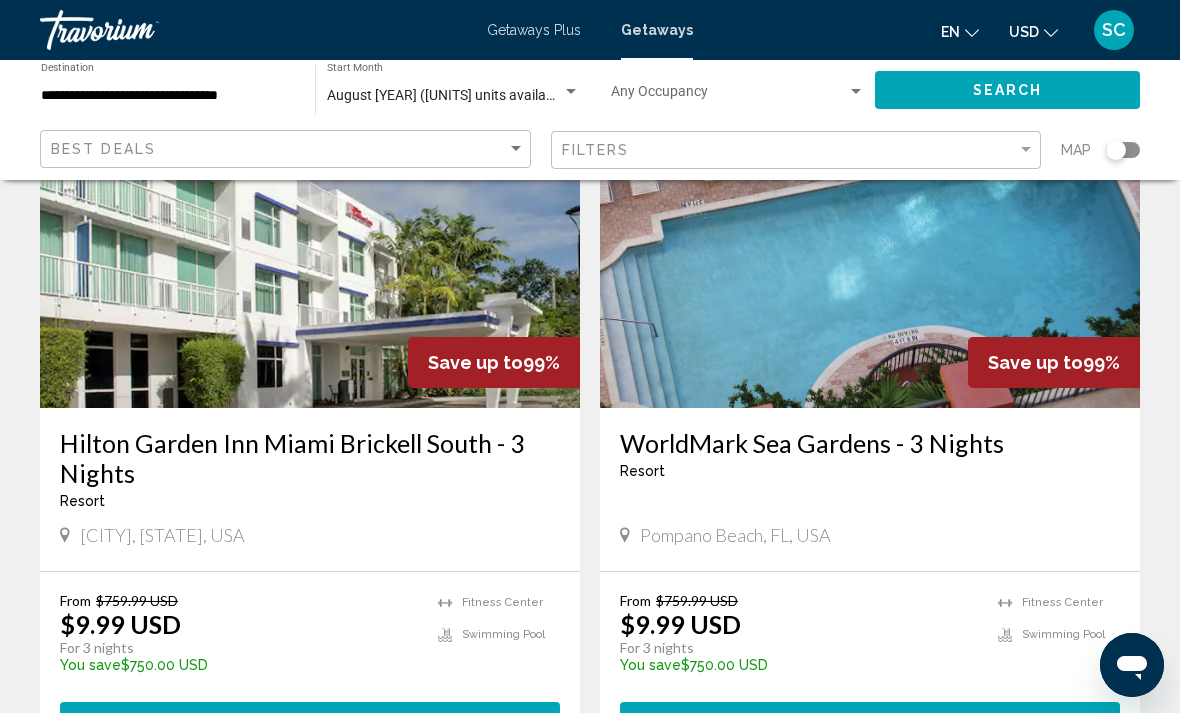 click on "Hilton Garden Inn Miami Brickell South - 3 Nights" at bounding box center (310, 458) 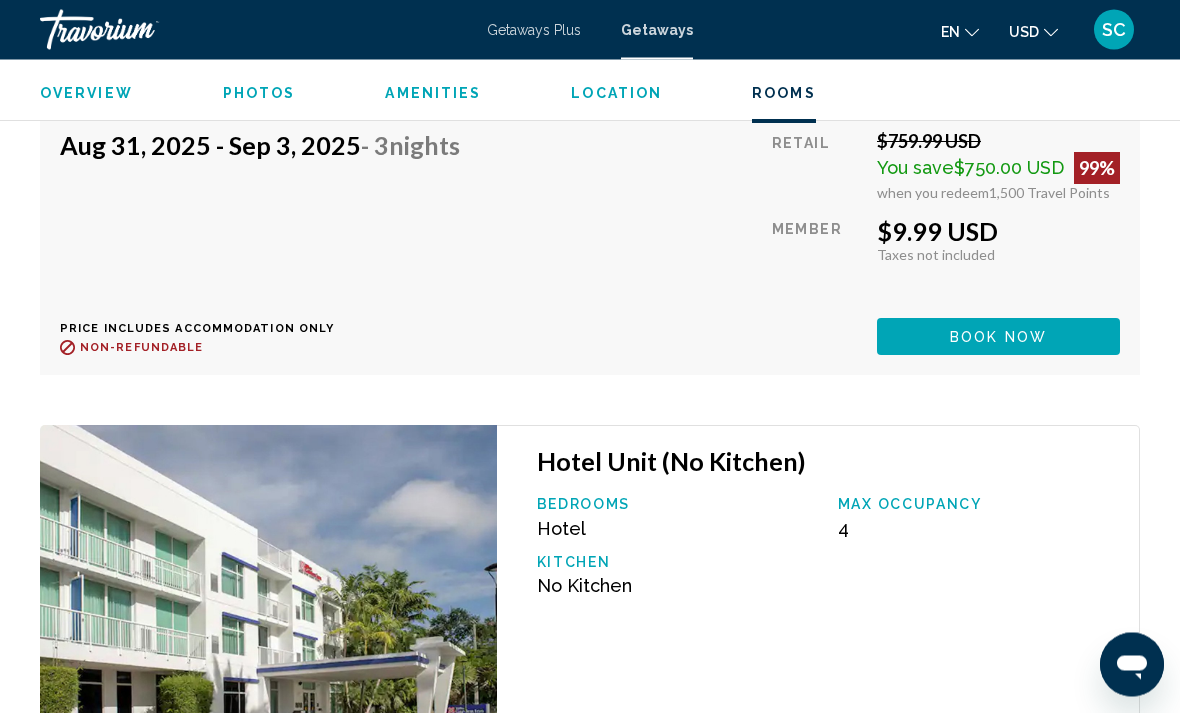 scroll, scrollTop: 6946, scrollLeft: 0, axis: vertical 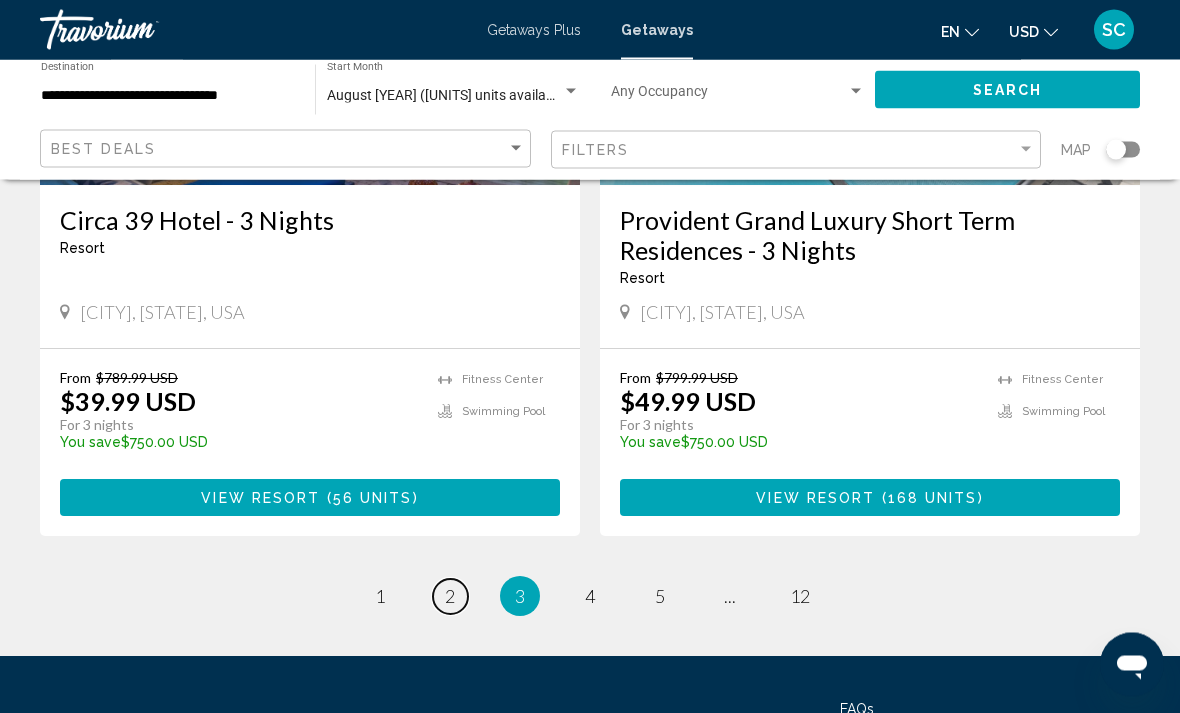 click on "2" at bounding box center [450, 597] 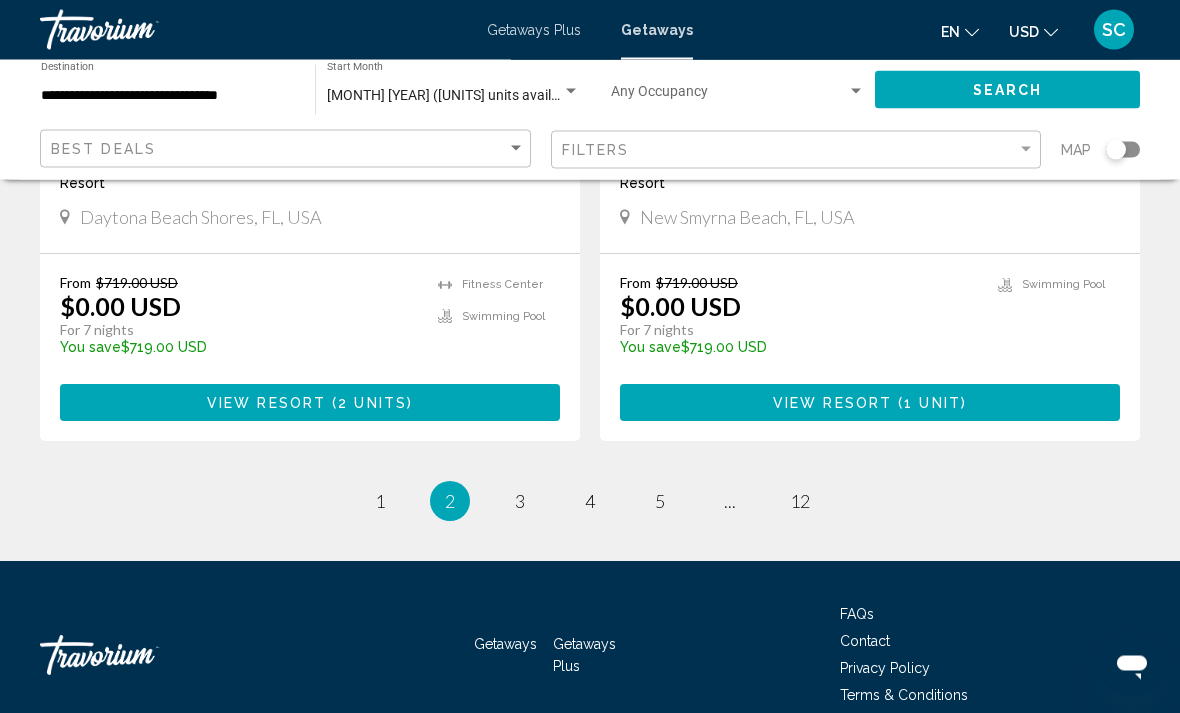 scroll, scrollTop: 4021, scrollLeft: 0, axis: vertical 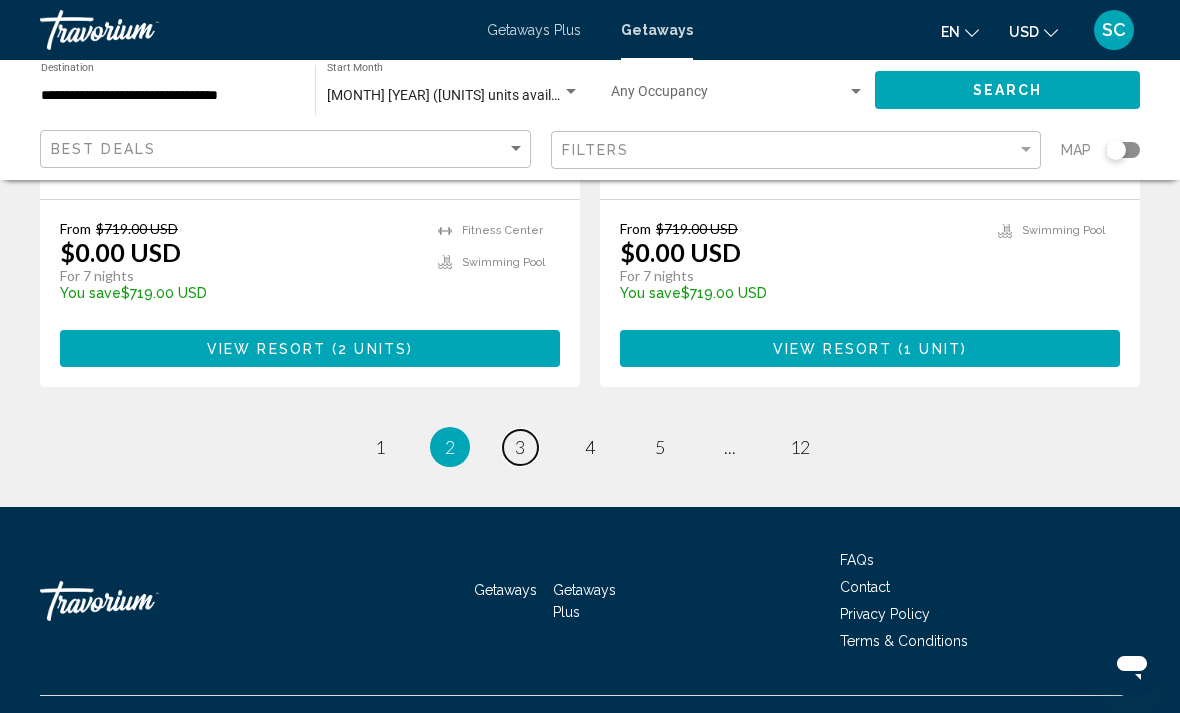 click on "page  3" at bounding box center [520, 447] 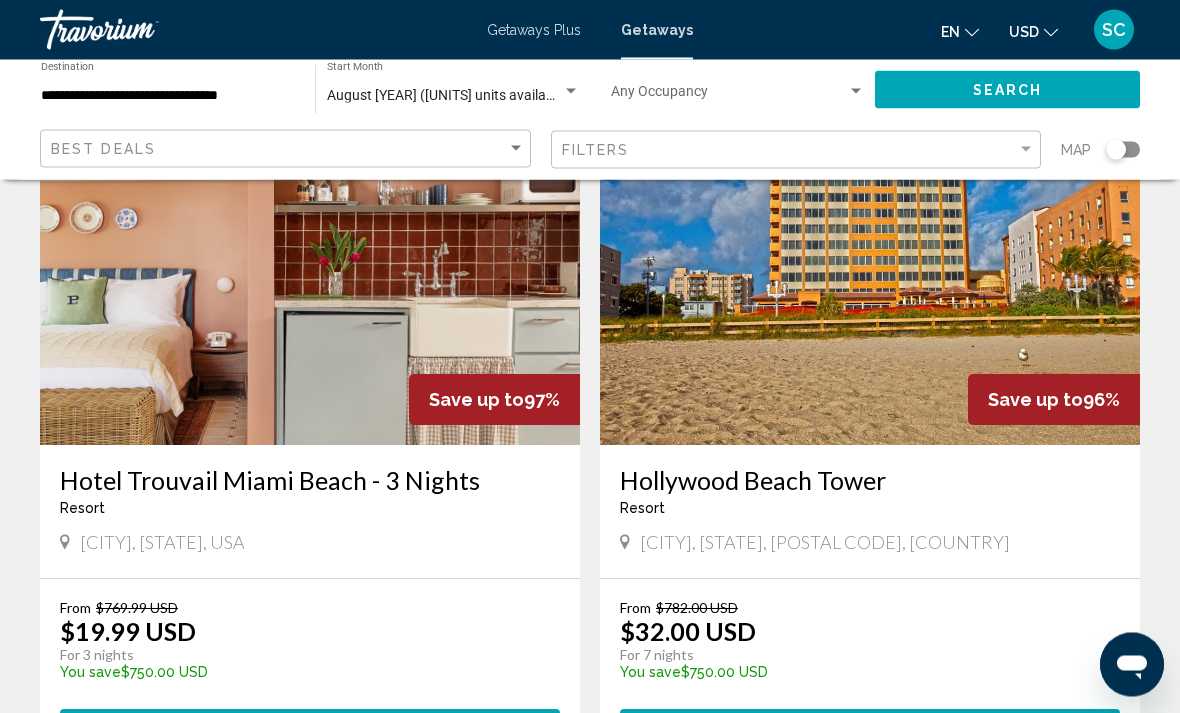 scroll, scrollTop: 2902, scrollLeft: 0, axis: vertical 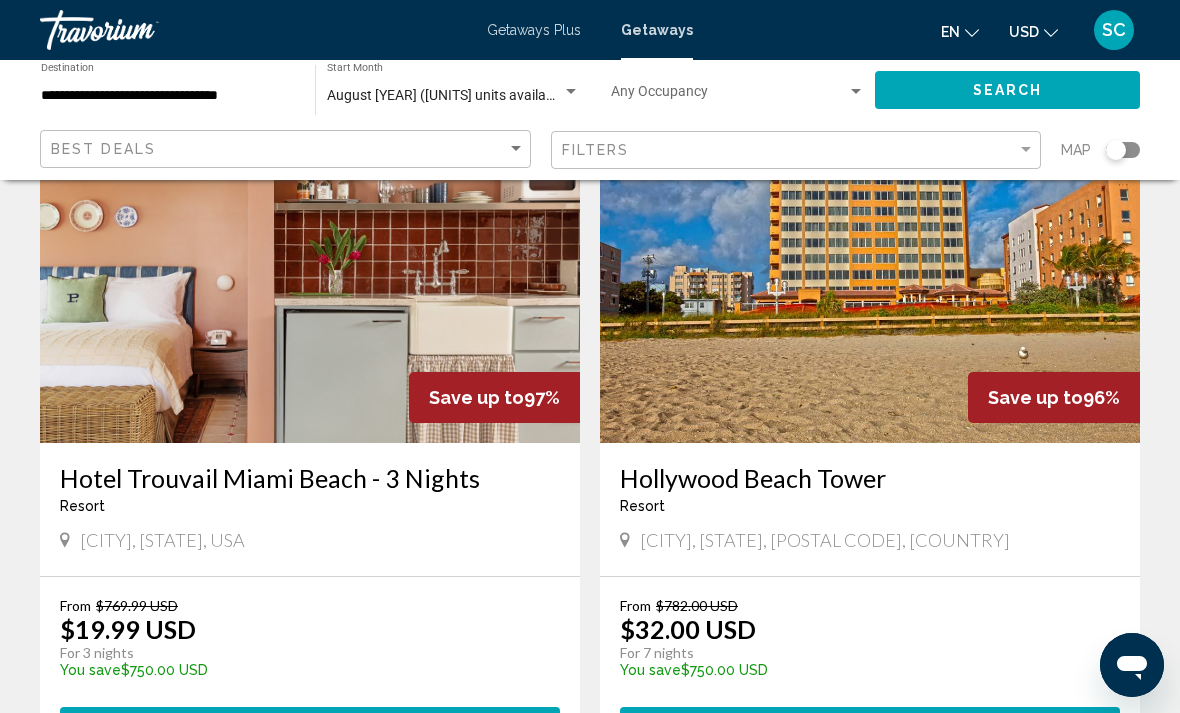 click on "Hotel Trouvail Miami Beach - 3 Nights" at bounding box center (310, 478) 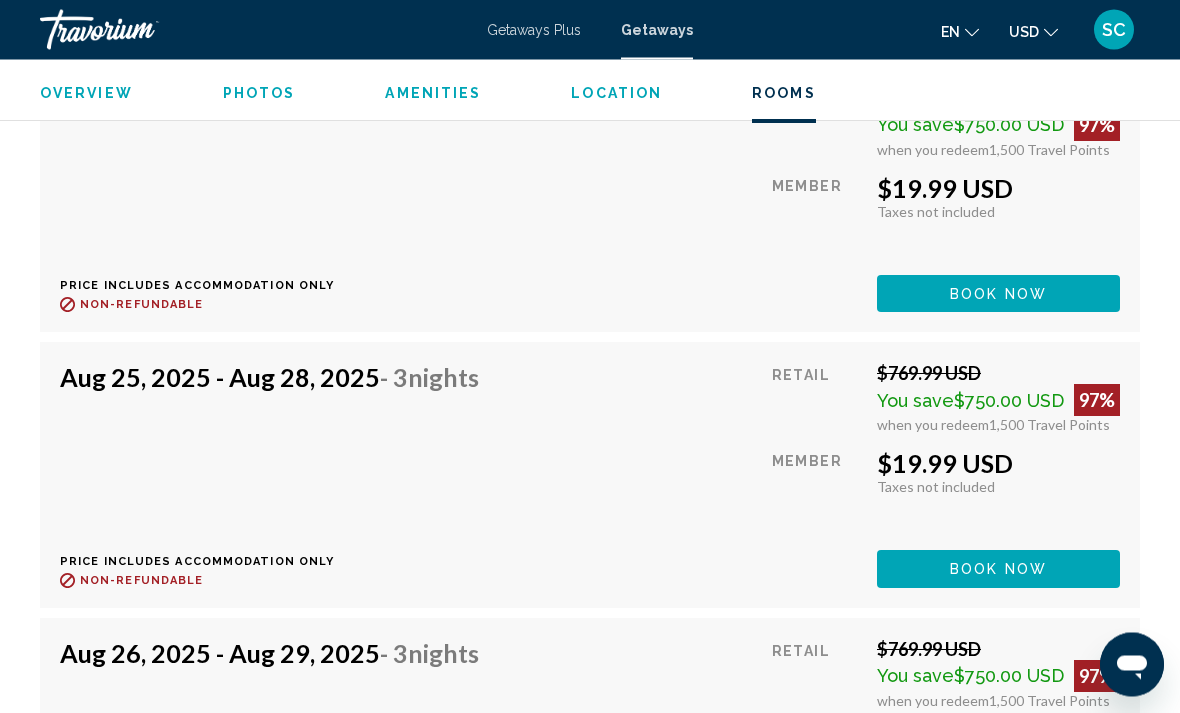 scroll, scrollTop: 3578, scrollLeft: 0, axis: vertical 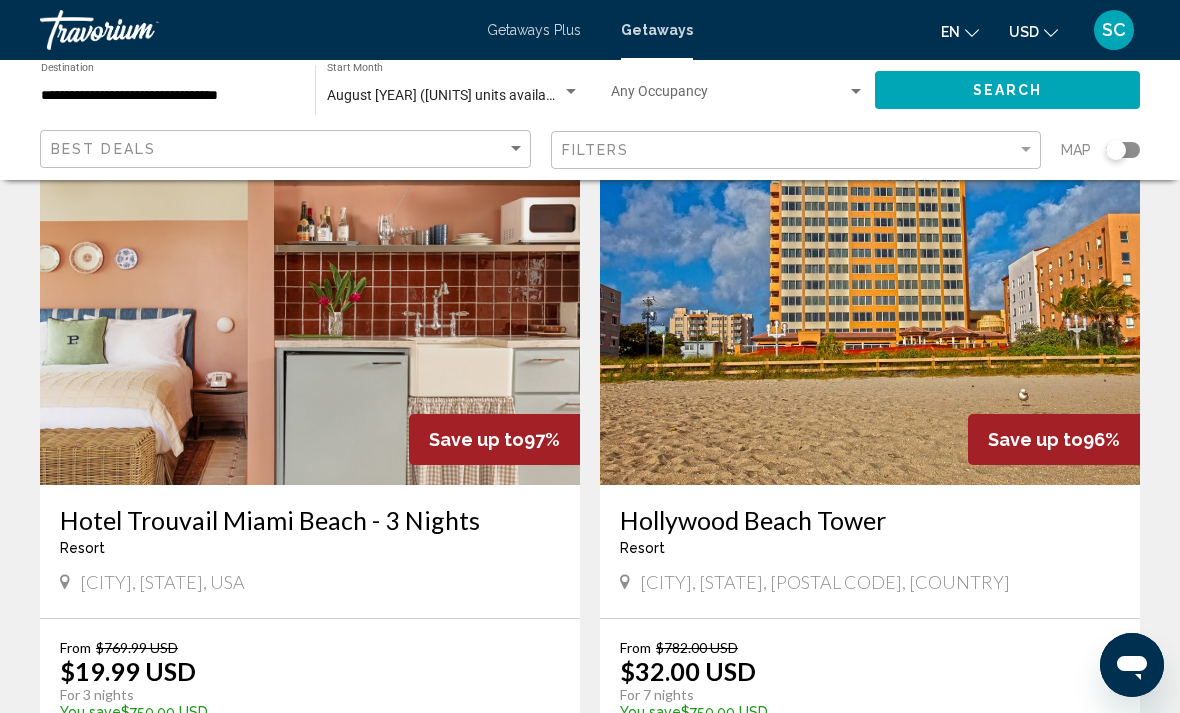 click on "Hollywood Beach Tower" at bounding box center (870, 520) 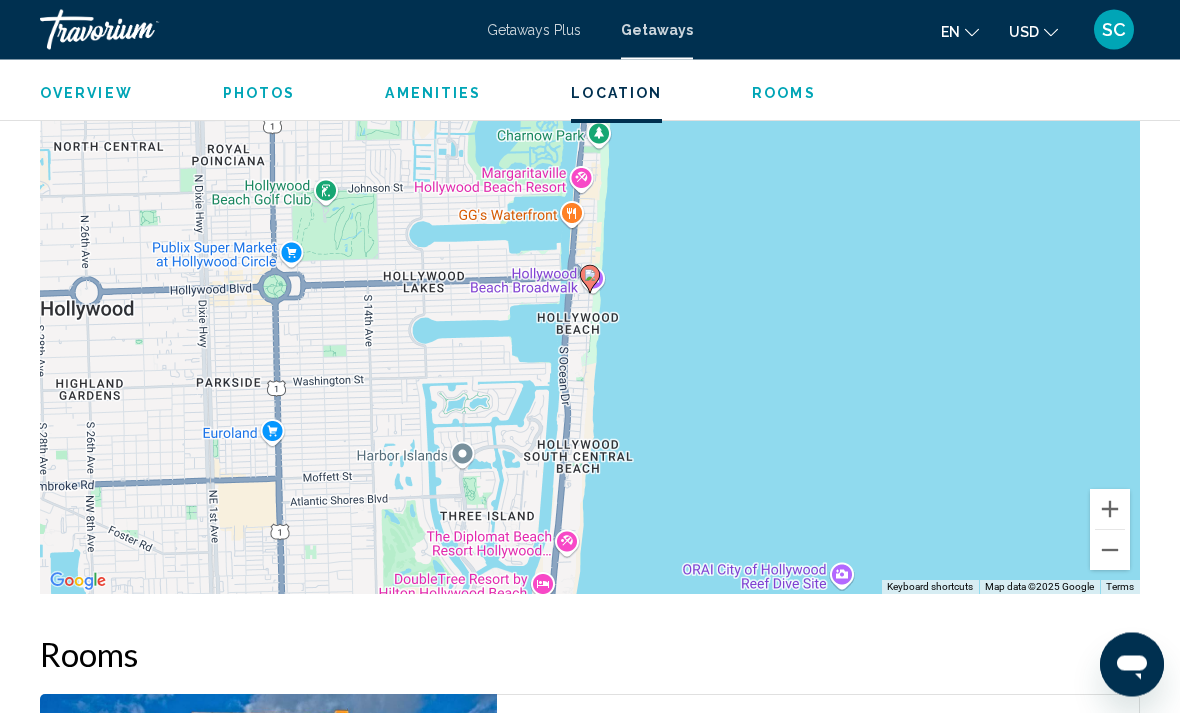 scroll, scrollTop: 2775, scrollLeft: 0, axis: vertical 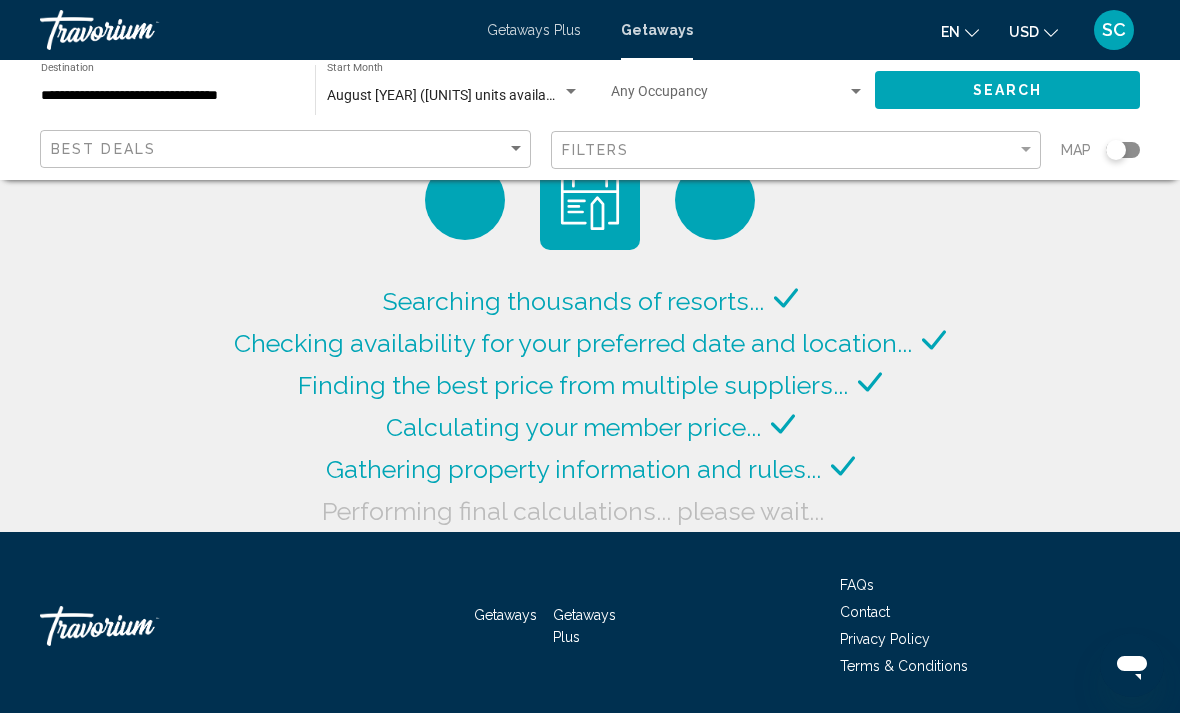 click on "**********" at bounding box center (168, 96) 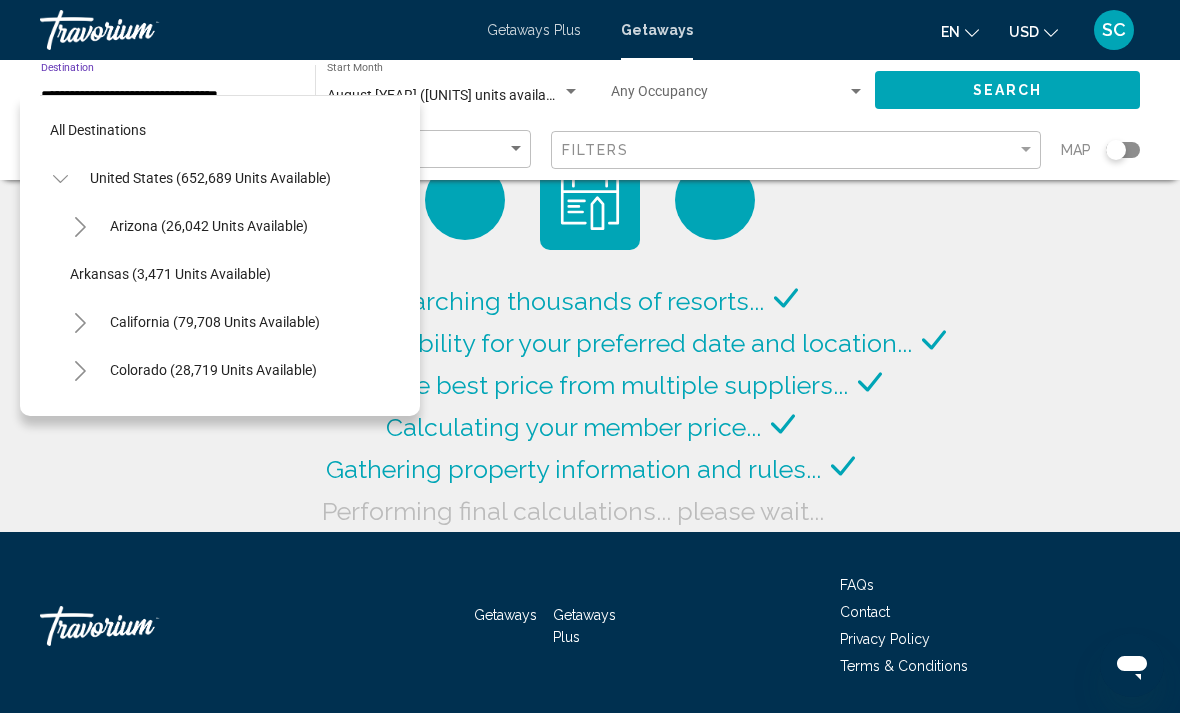 scroll, scrollTop: 359, scrollLeft: 0, axis: vertical 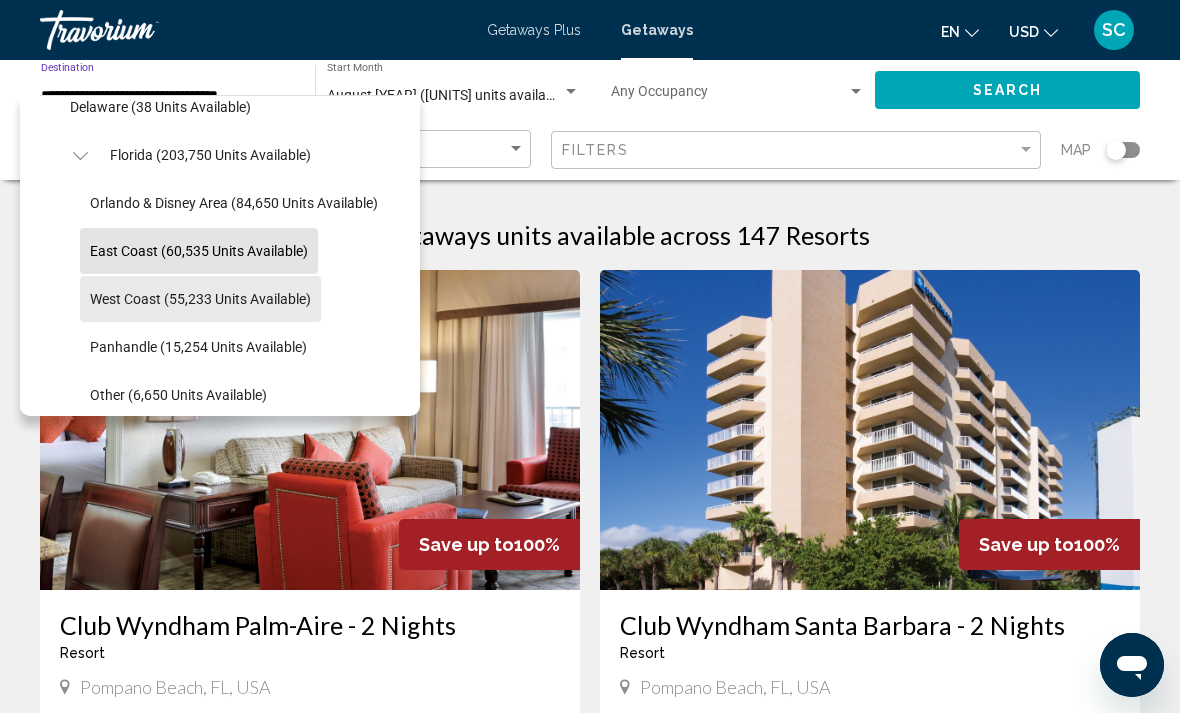 click on "West Coast (55,233 units available)" 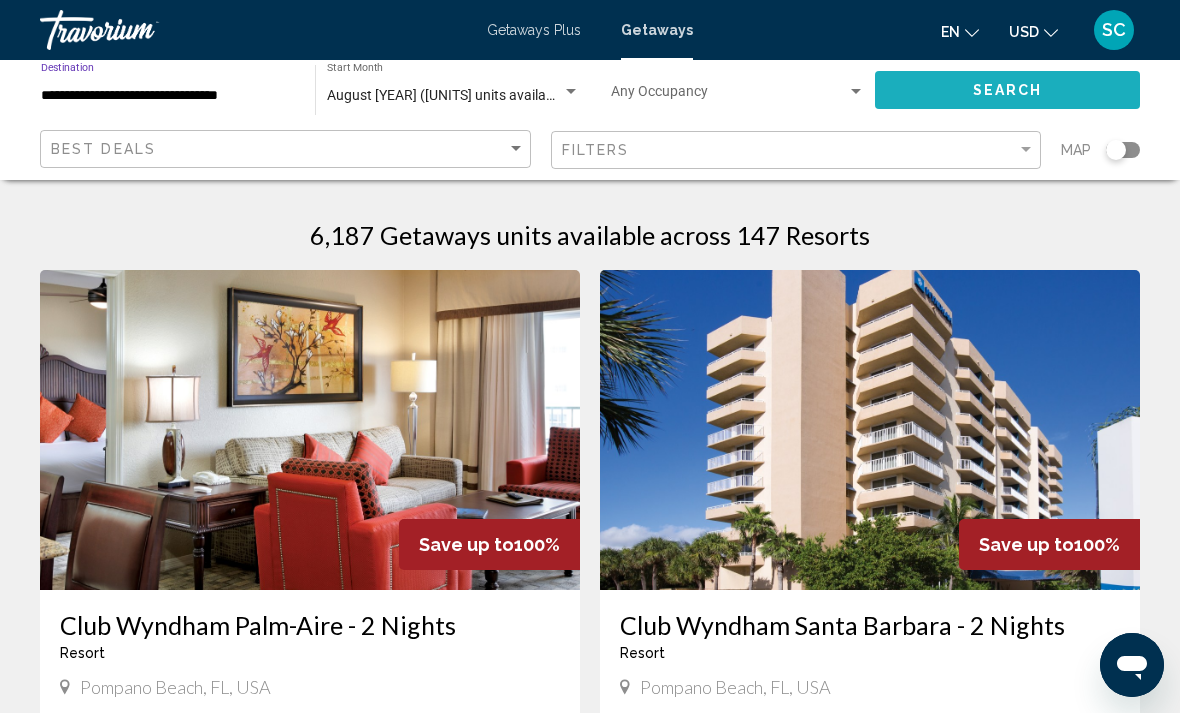 click on "Search" 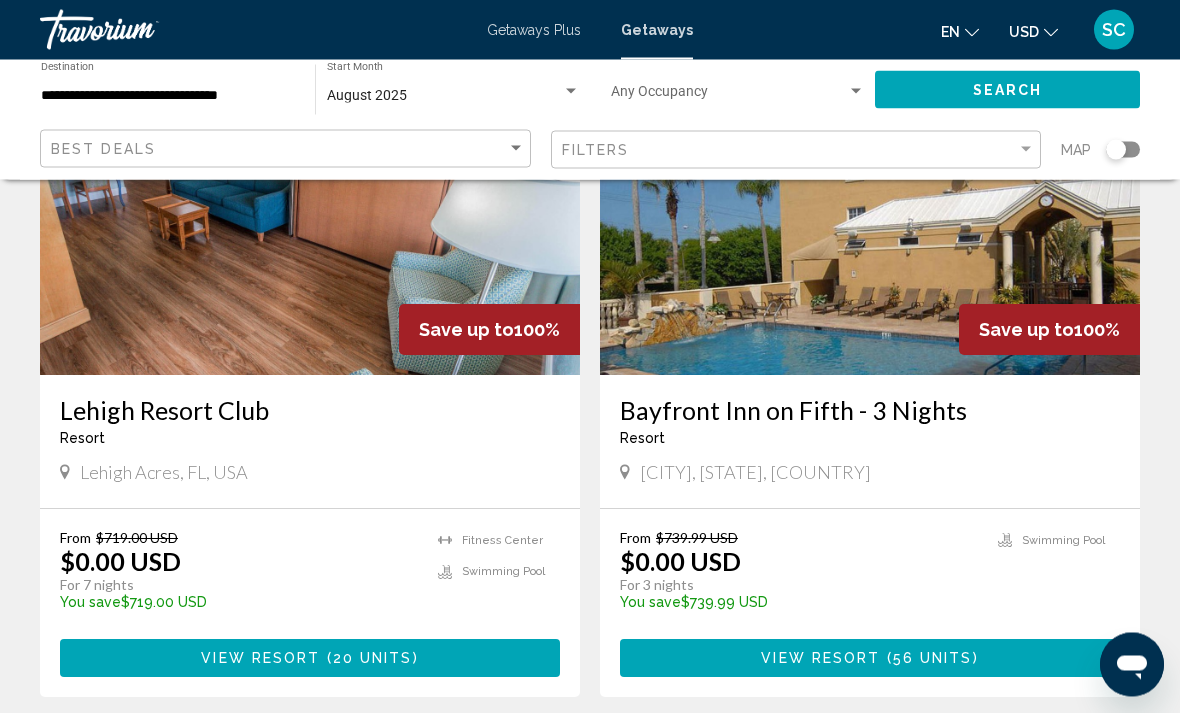 scroll, scrollTop: 927, scrollLeft: 0, axis: vertical 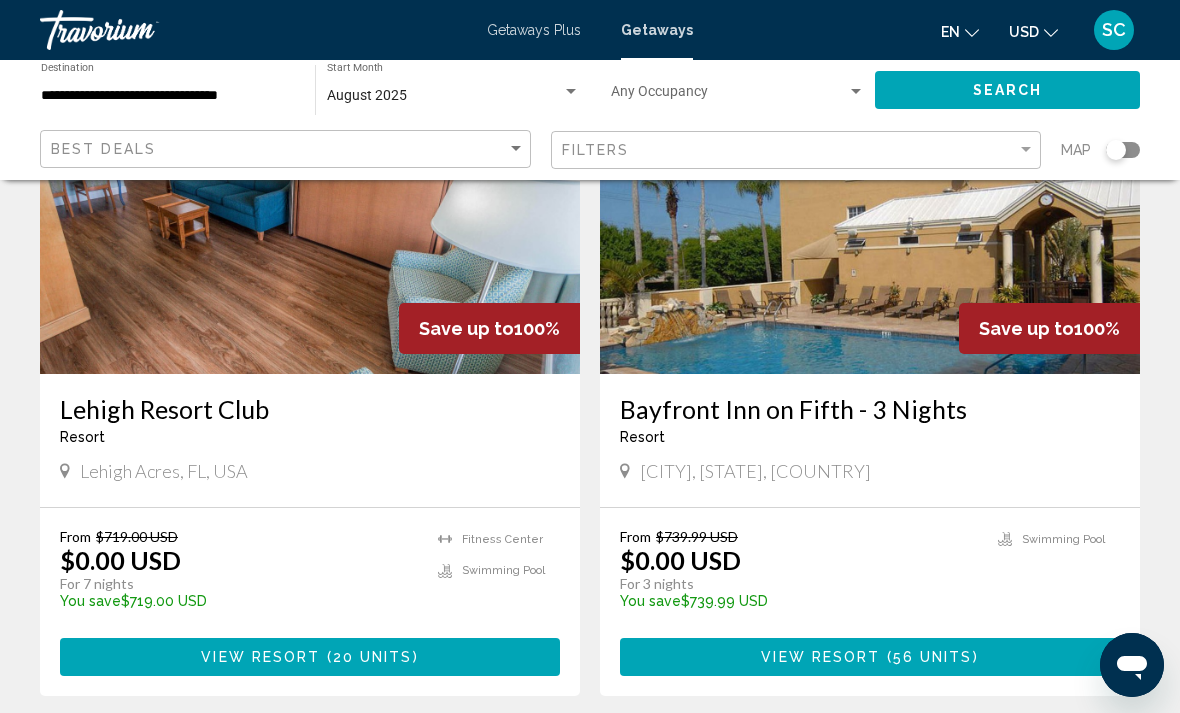 click on "**********" at bounding box center [168, 96] 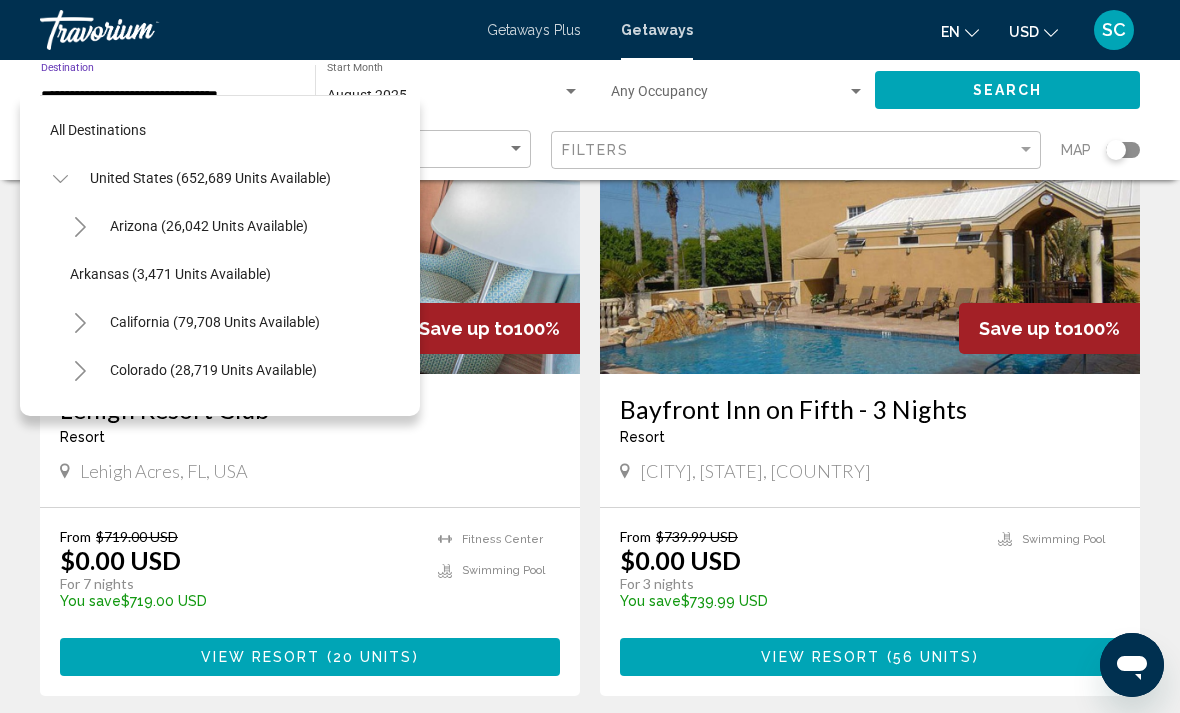 scroll, scrollTop: 407, scrollLeft: 0, axis: vertical 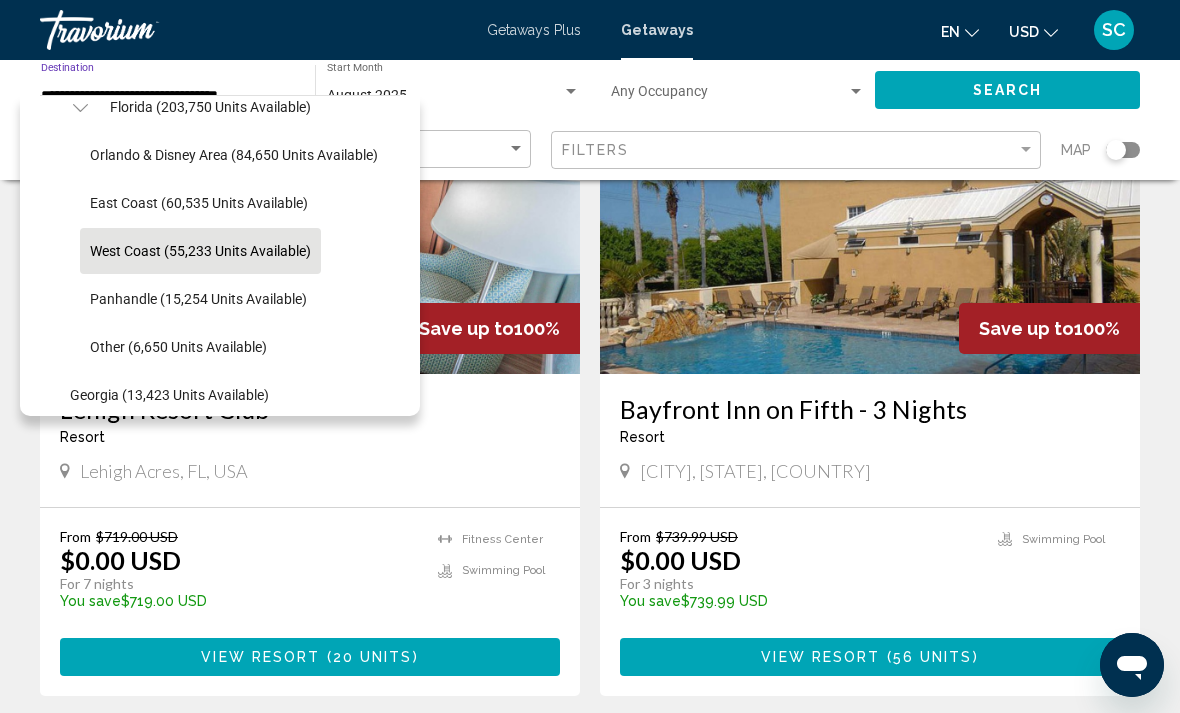 click on "East Coast (60,535 units available)" 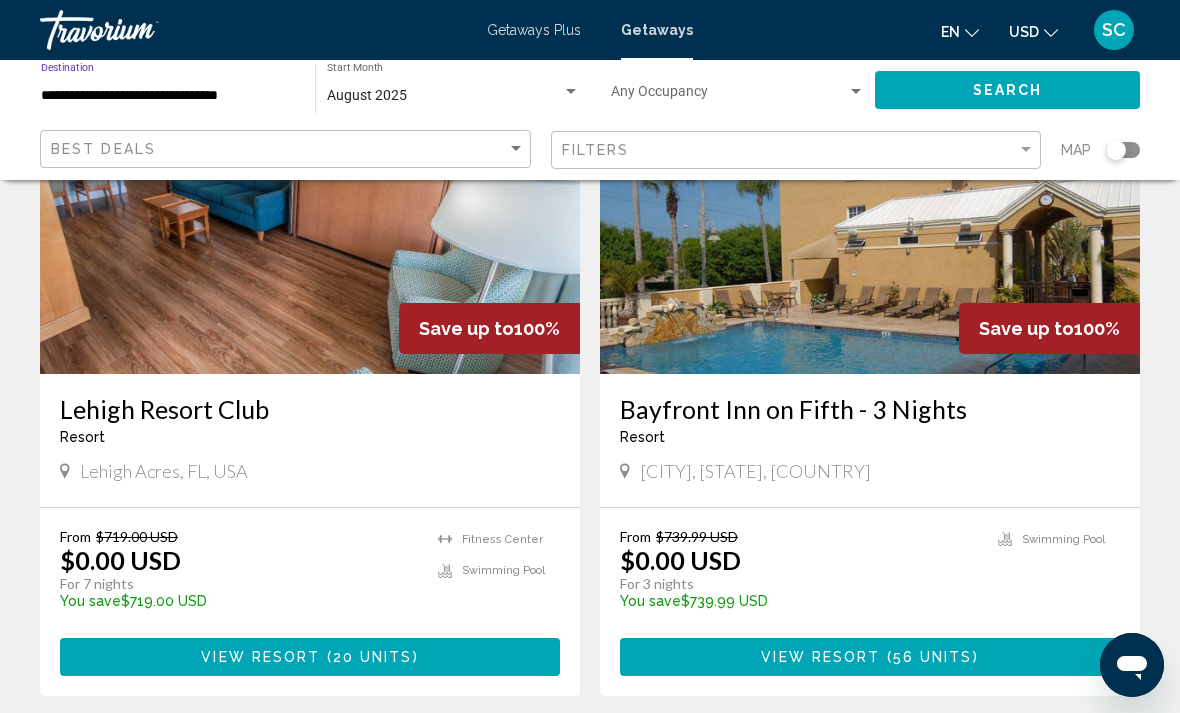 click on "Search" 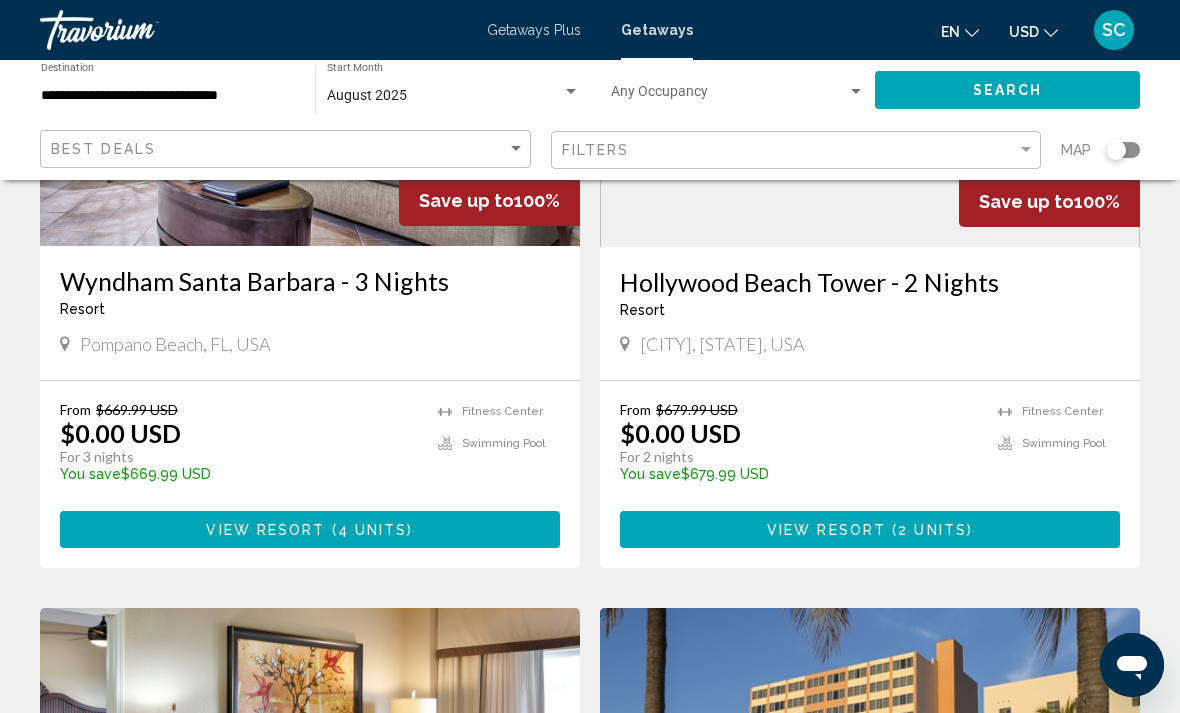 scroll, scrollTop: 1701, scrollLeft: 0, axis: vertical 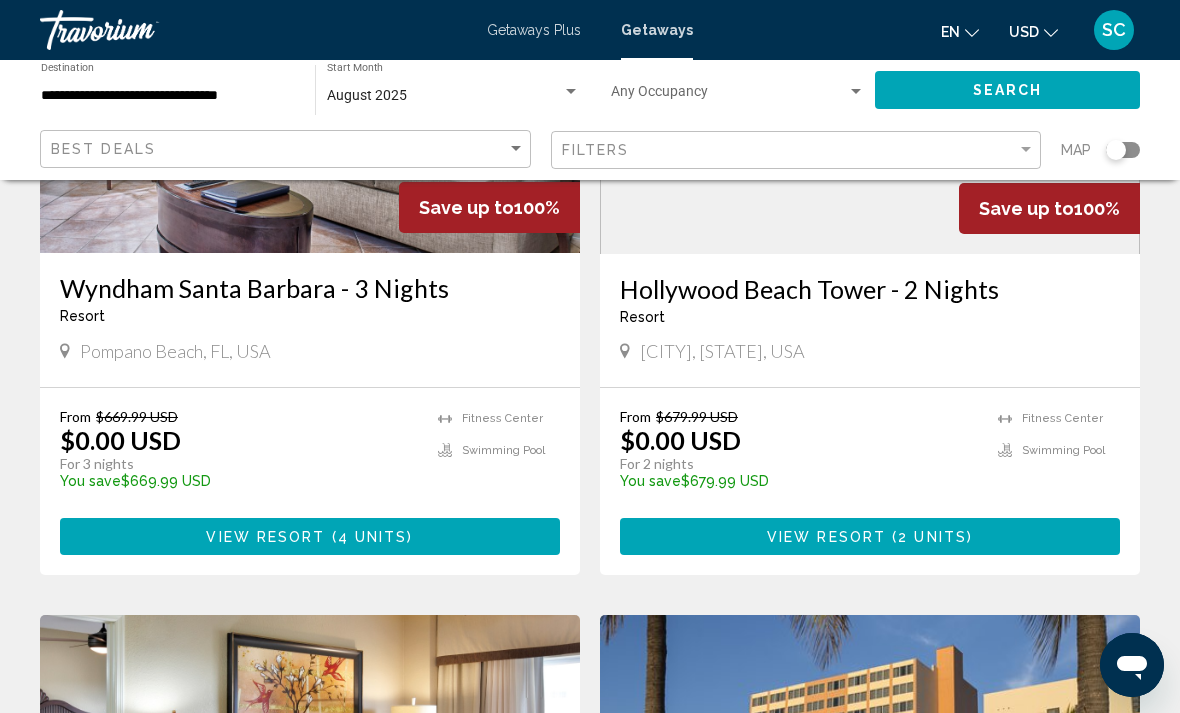 click on "Hollywood Beach Tower - 2 Nights" at bounding box center [870, 289] 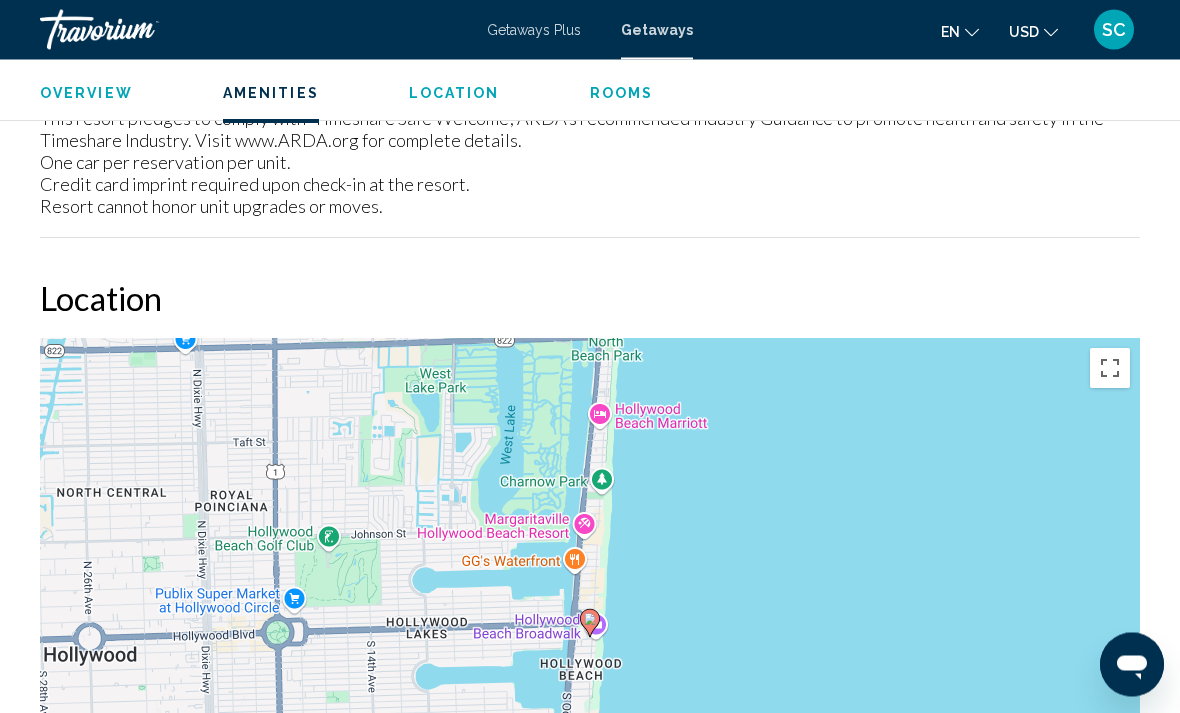 scroll, scrollTop: 1293, scrollLeft: 0, axis: vertical 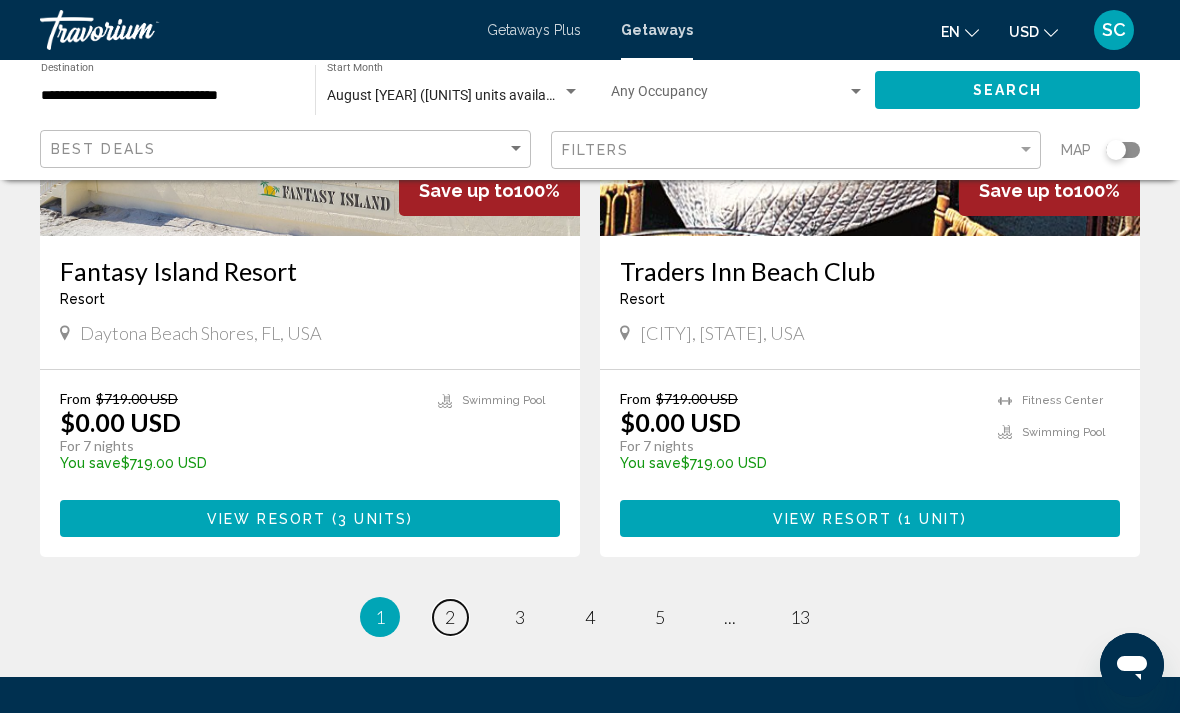click on "page  2" at bounding box center (450, 617) 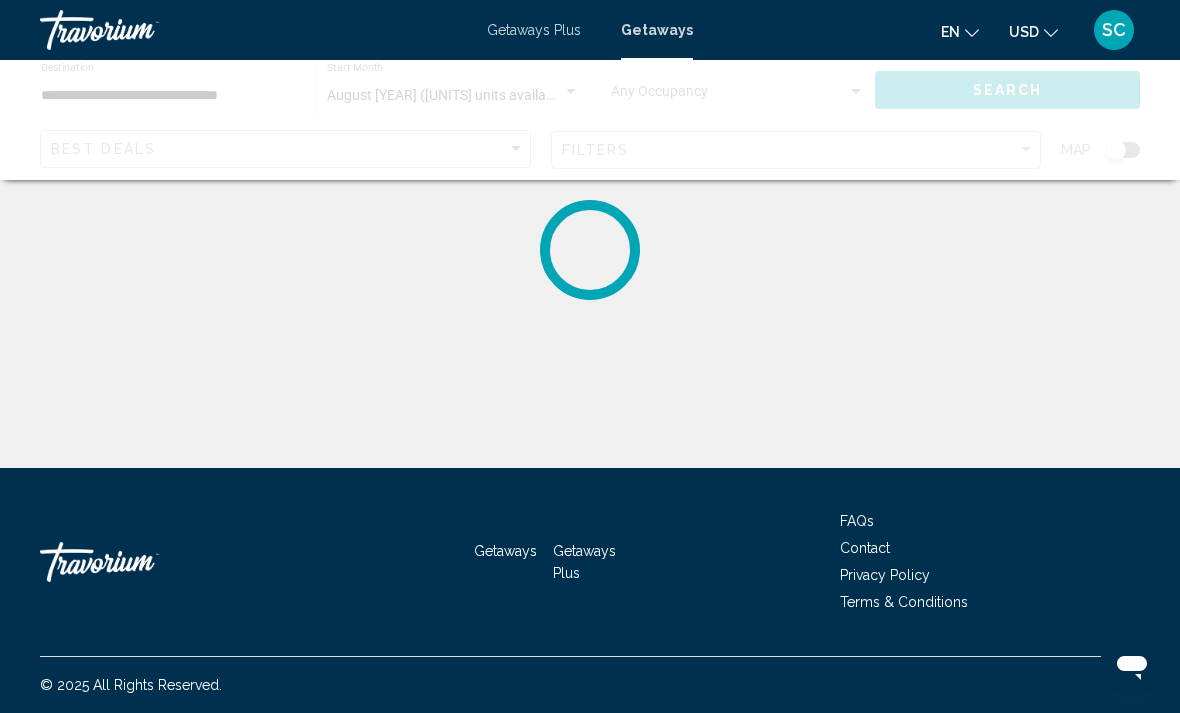 scroll, scrollTop: 25, scrollLeft: 0, axis: vertical 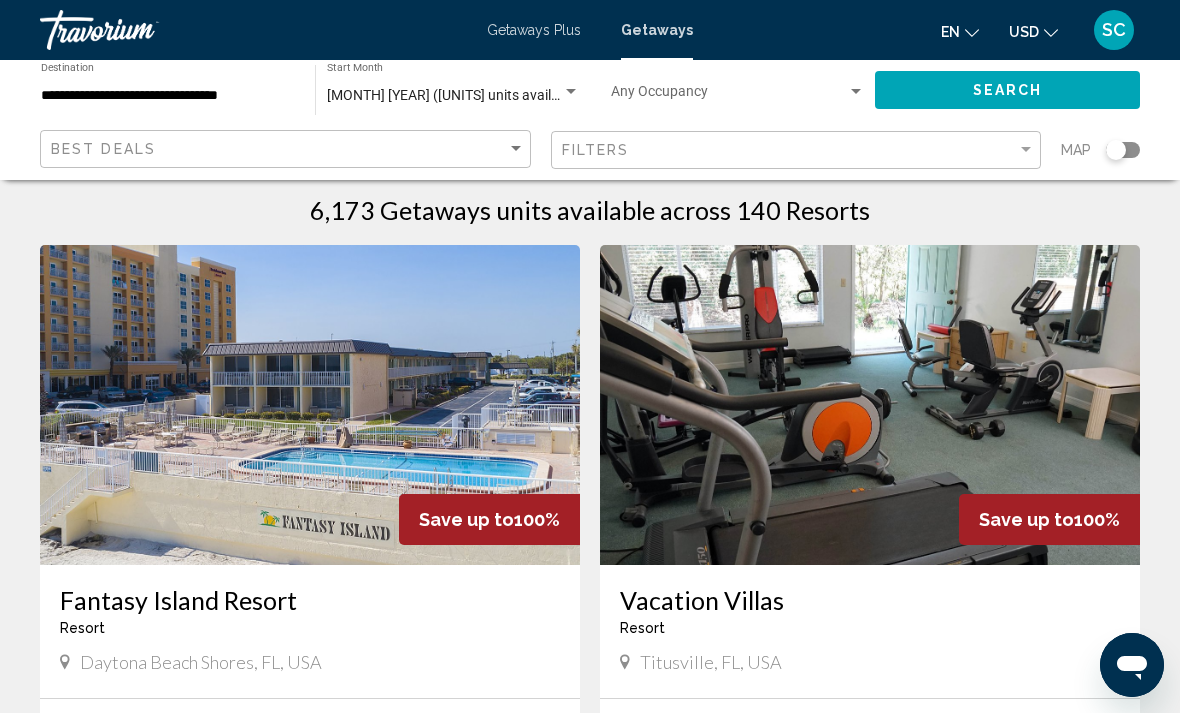 click on "Getaways Plus" at bounding box center [534, 30] 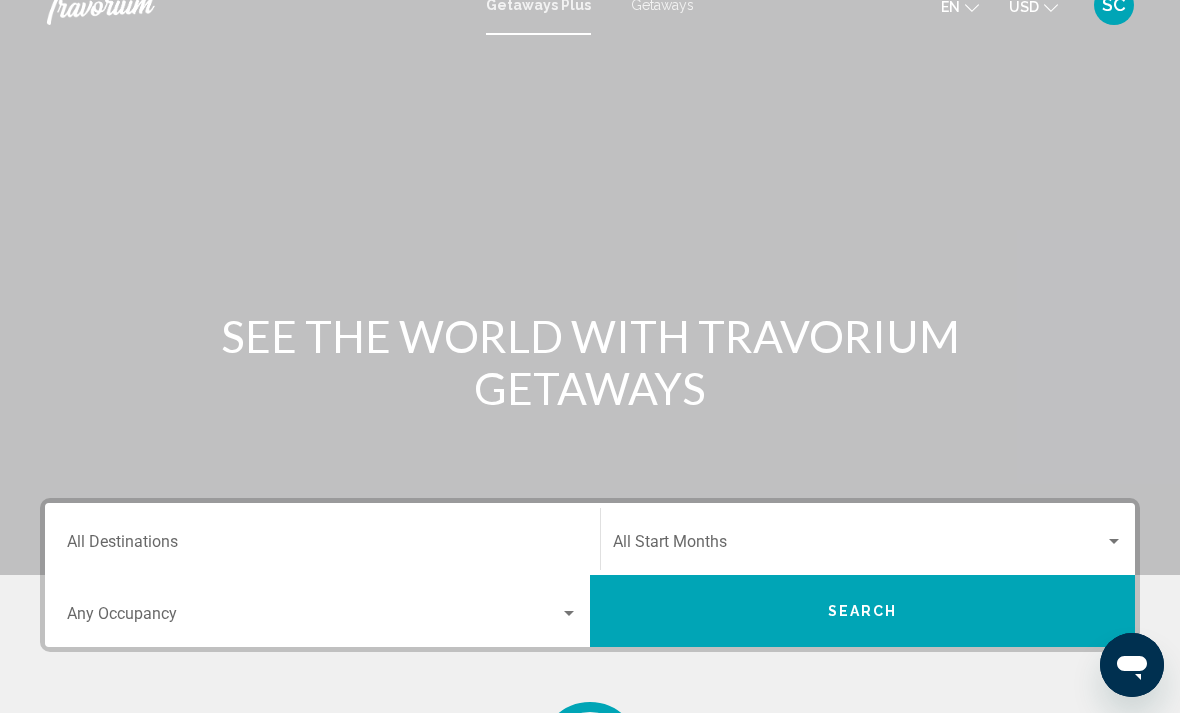 scroll, scrollTop: 0, scrollLeft: 0, axis: both 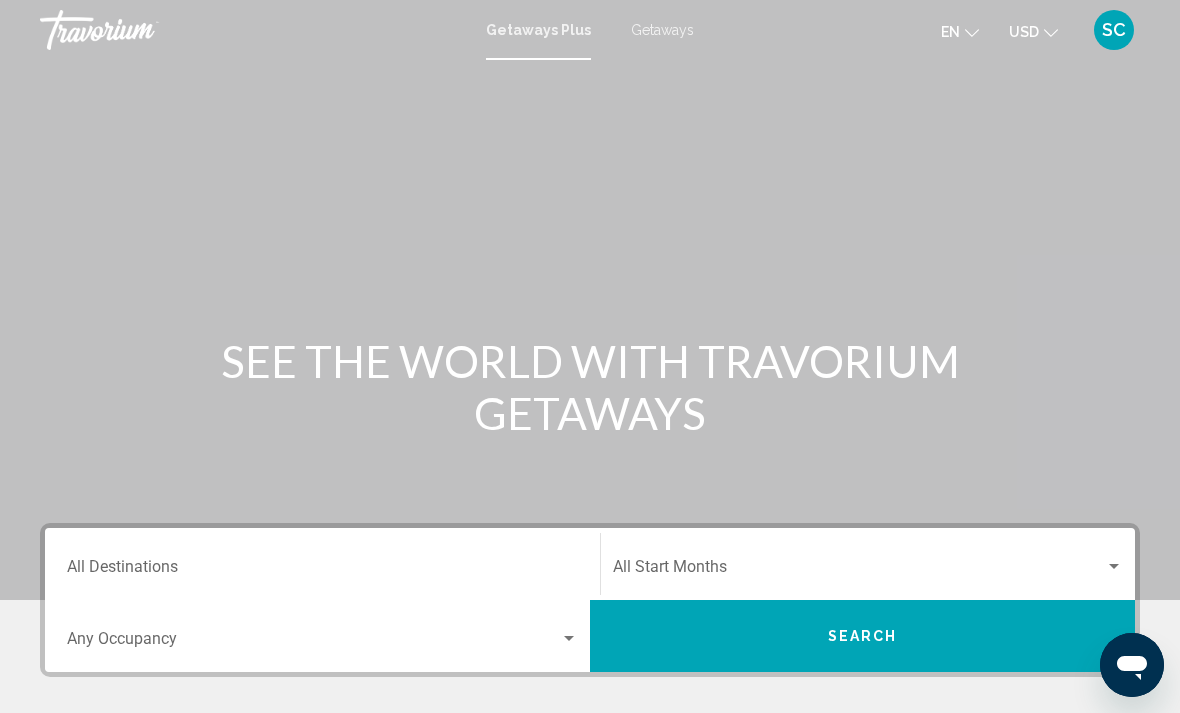 click on "Destination All Destinations" at bounding box center (322, 571) 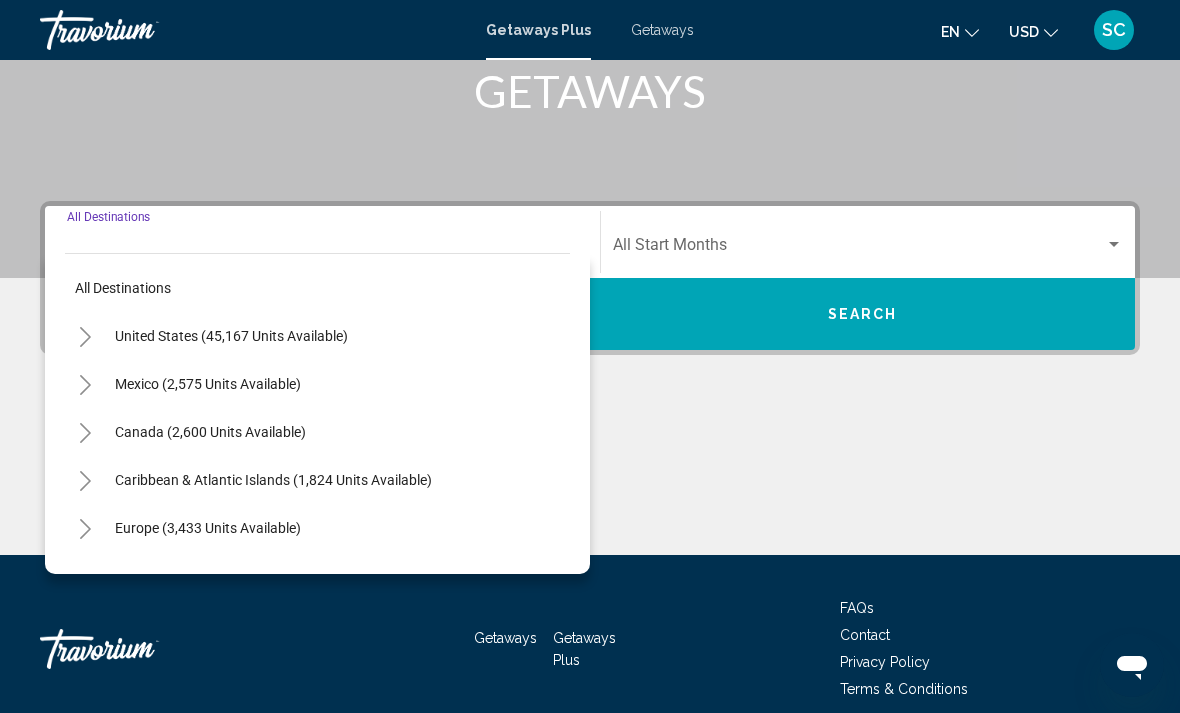 scroll, scrollTop: 344, scrollLeft: 0, axis: vertical 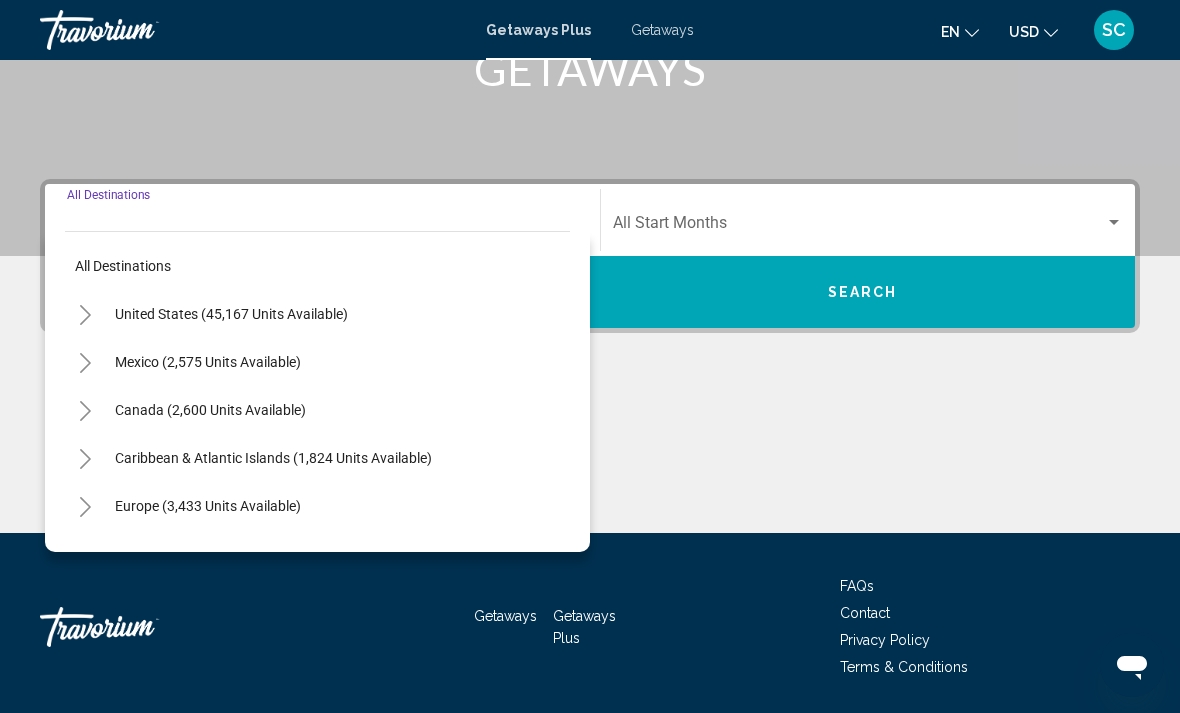 click on "United States (45,167 units available)" at bounding box center (208, 362) 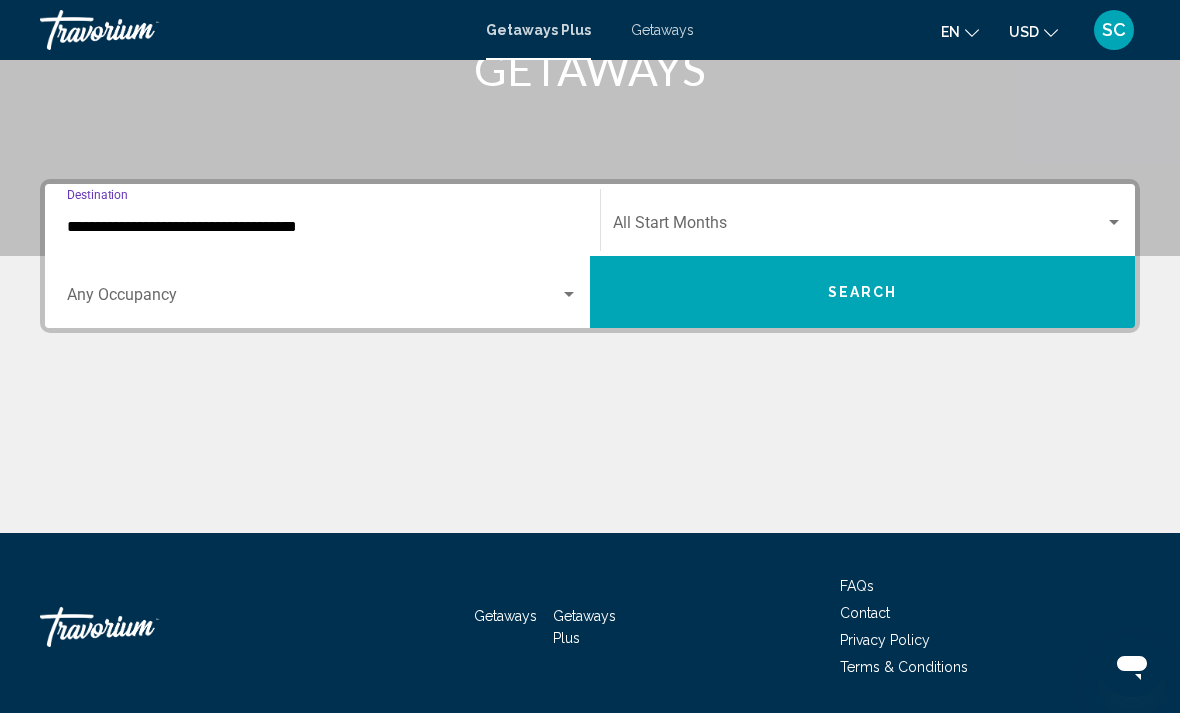 click on "**********" at bounding box center [322, 227] 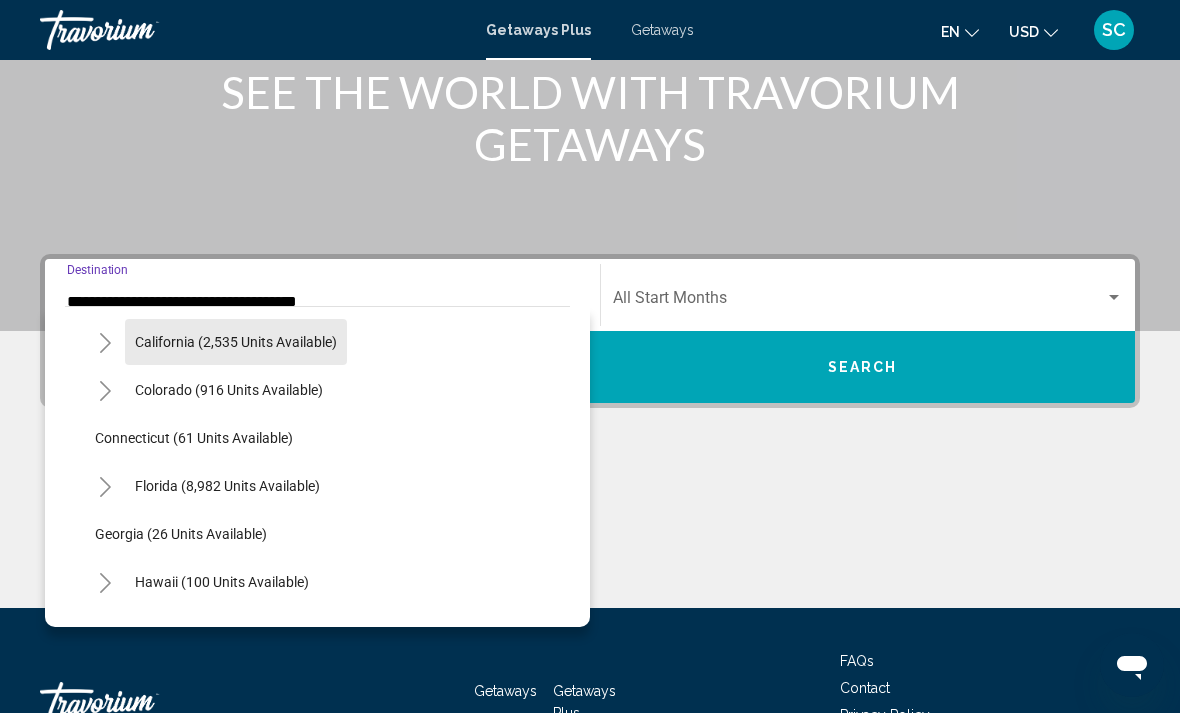 scroll, scrollTop: 192, scrollLeft: 0, axis: vertical 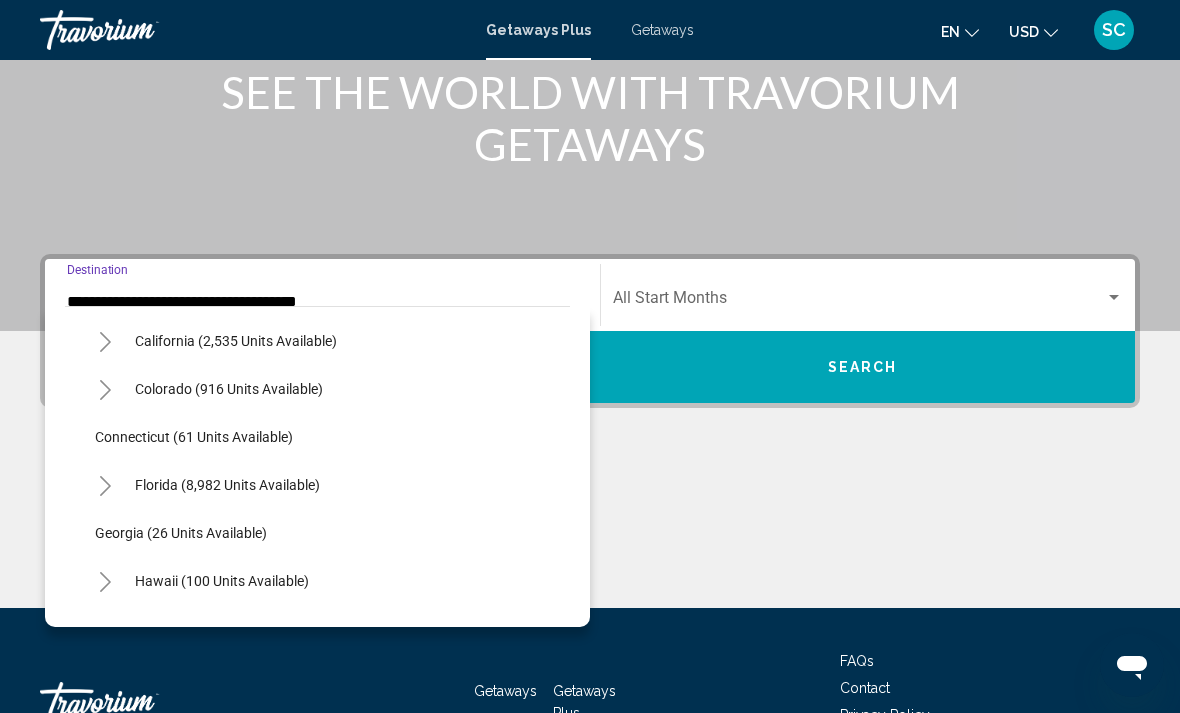 click on "Florida (8,982 units available)" 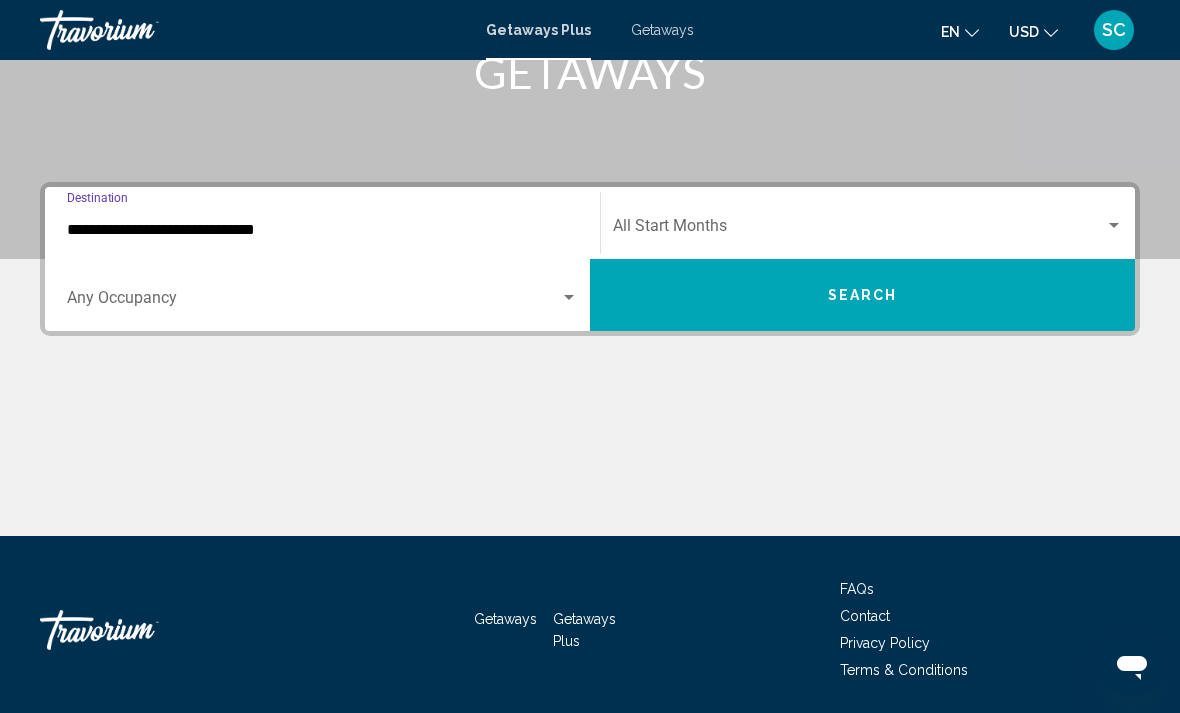 scroll, scrollTop: 344, scrollLeft: 0, axis: vertical 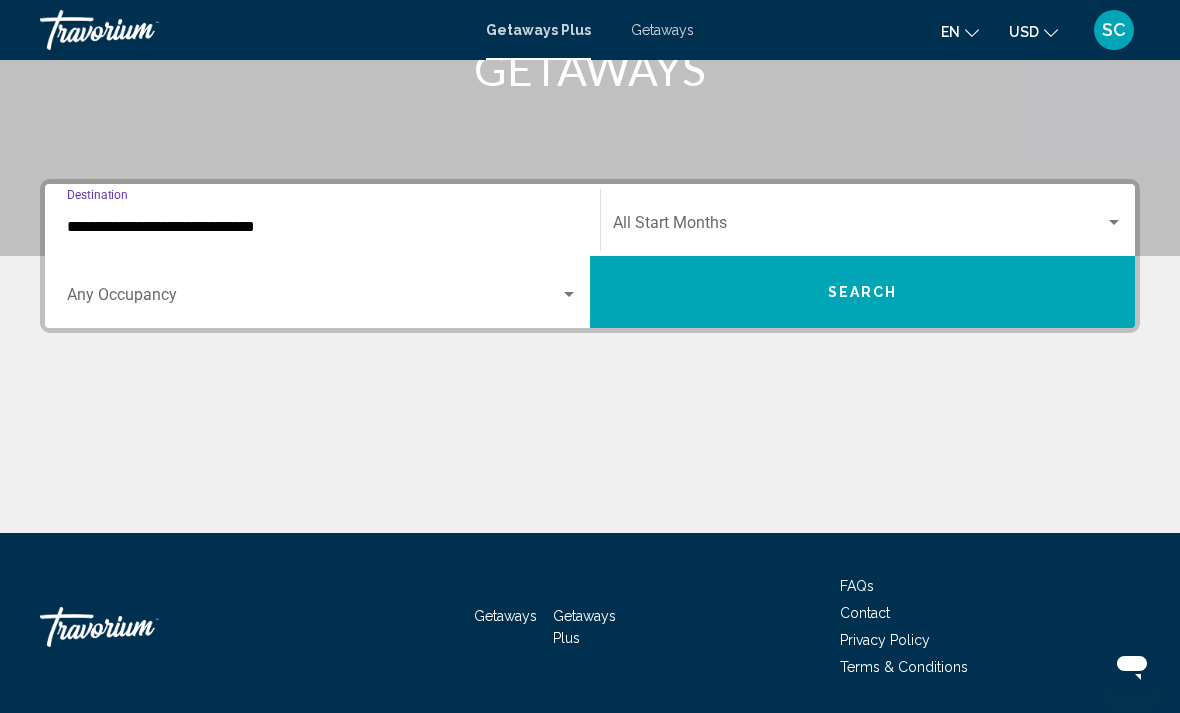 click on "**********" at bounding box center [322, 227] 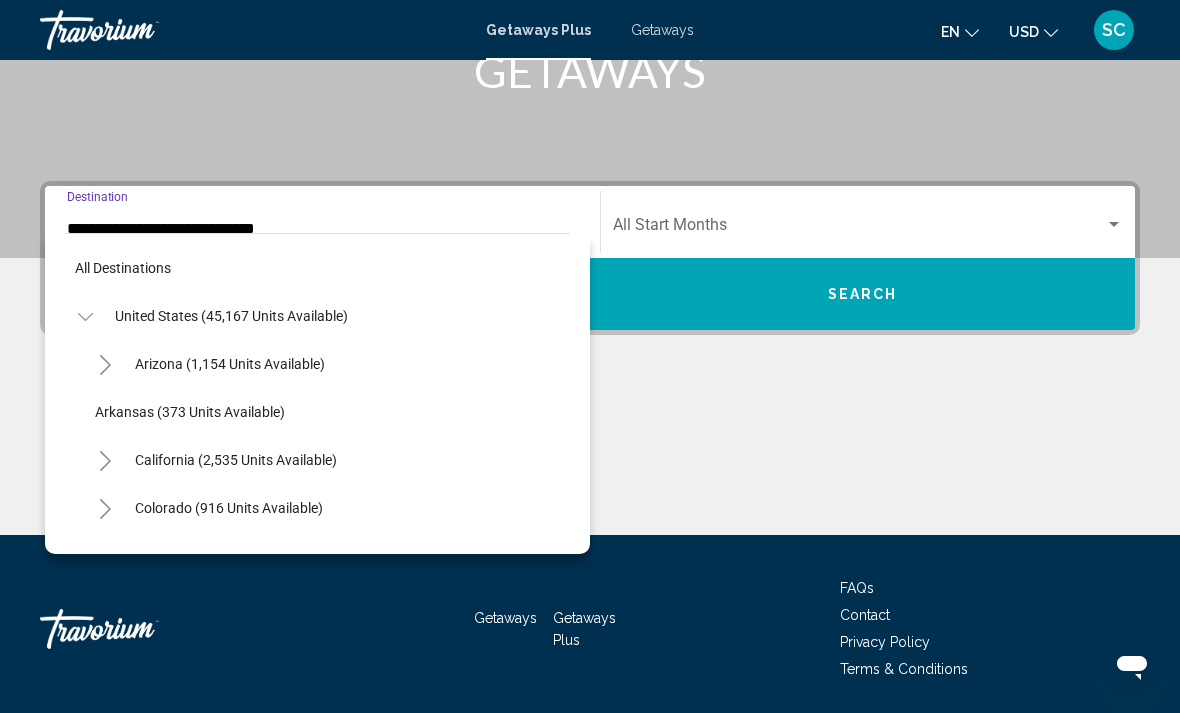 scroll, scrollTop: 215, scrollLeft: 0, axis: vertical 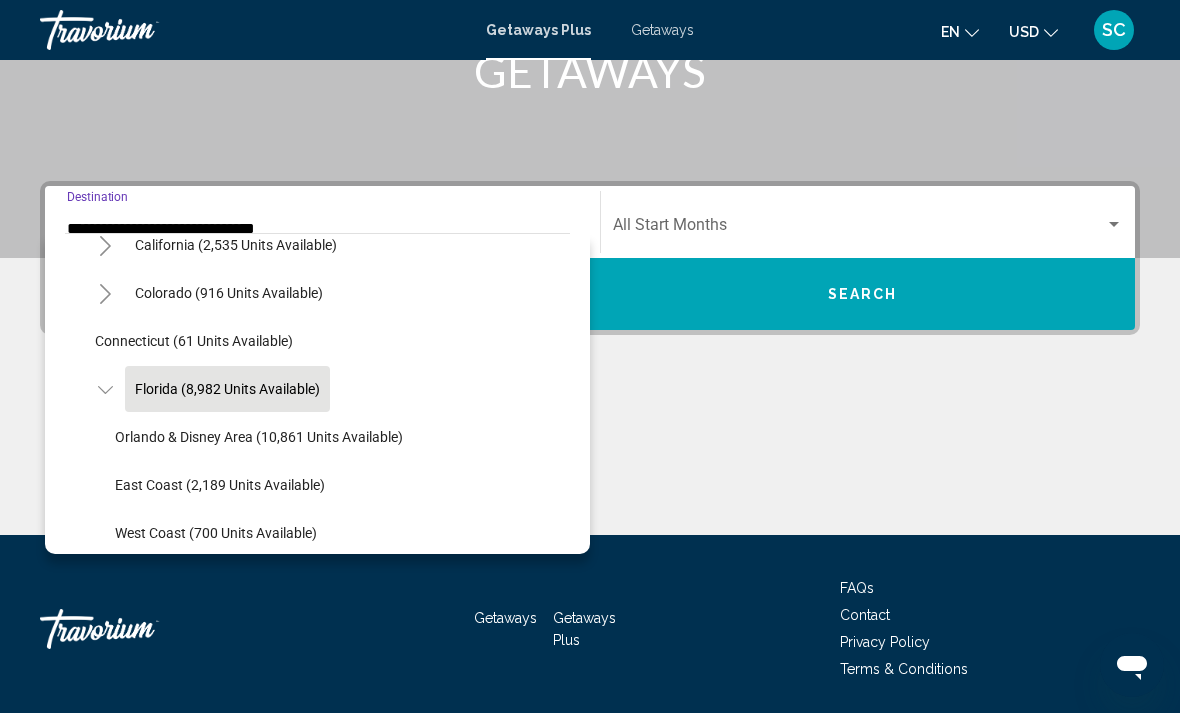 click on "East Coast (2,189 units available)" 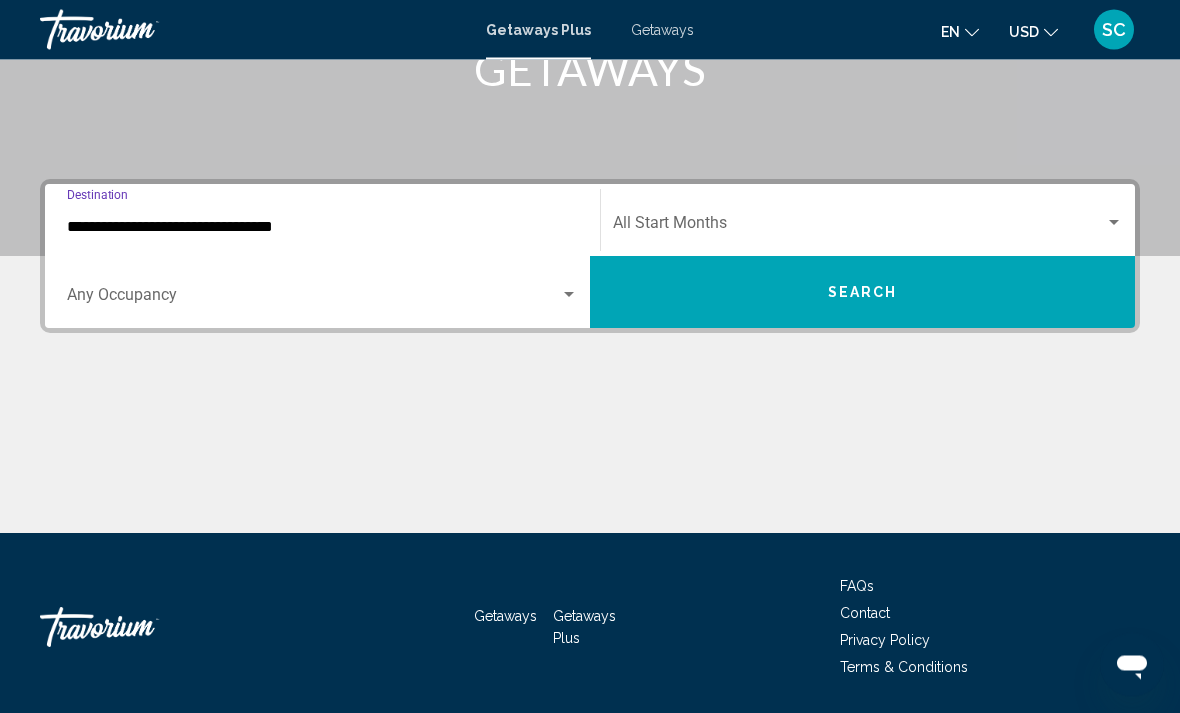 scroll, scrollTop: 344, scrollLeft: 0, axis: vertical 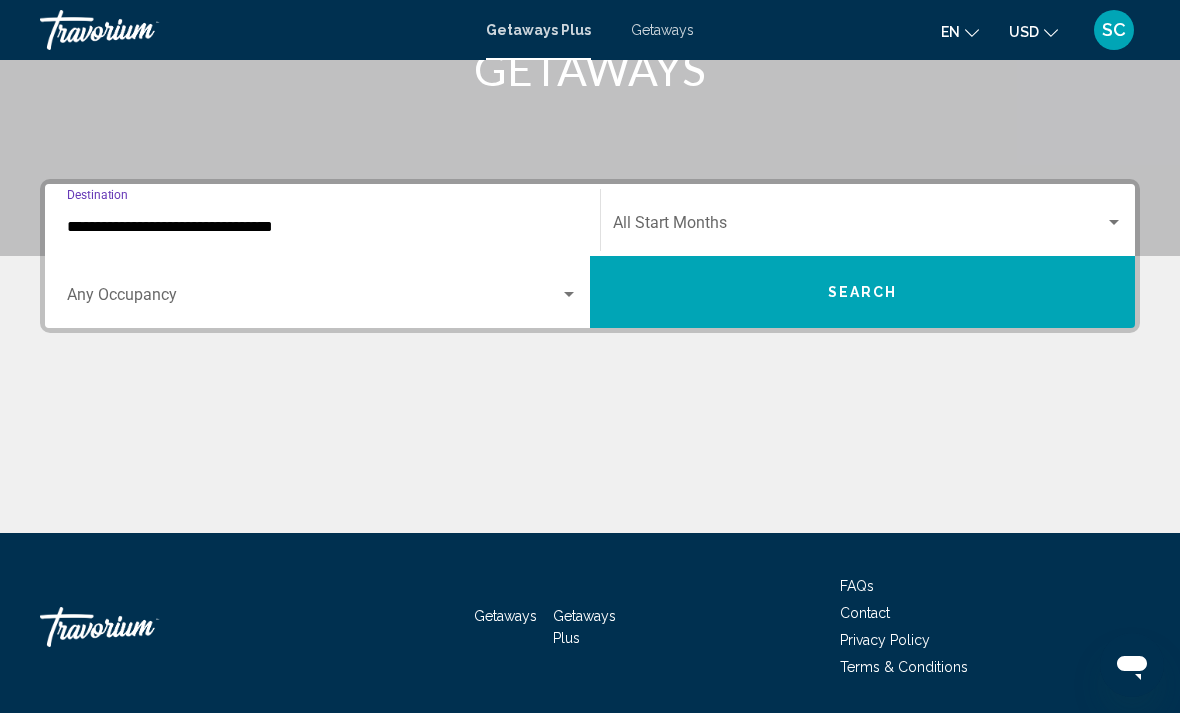 click at bounding box center (859, 227) 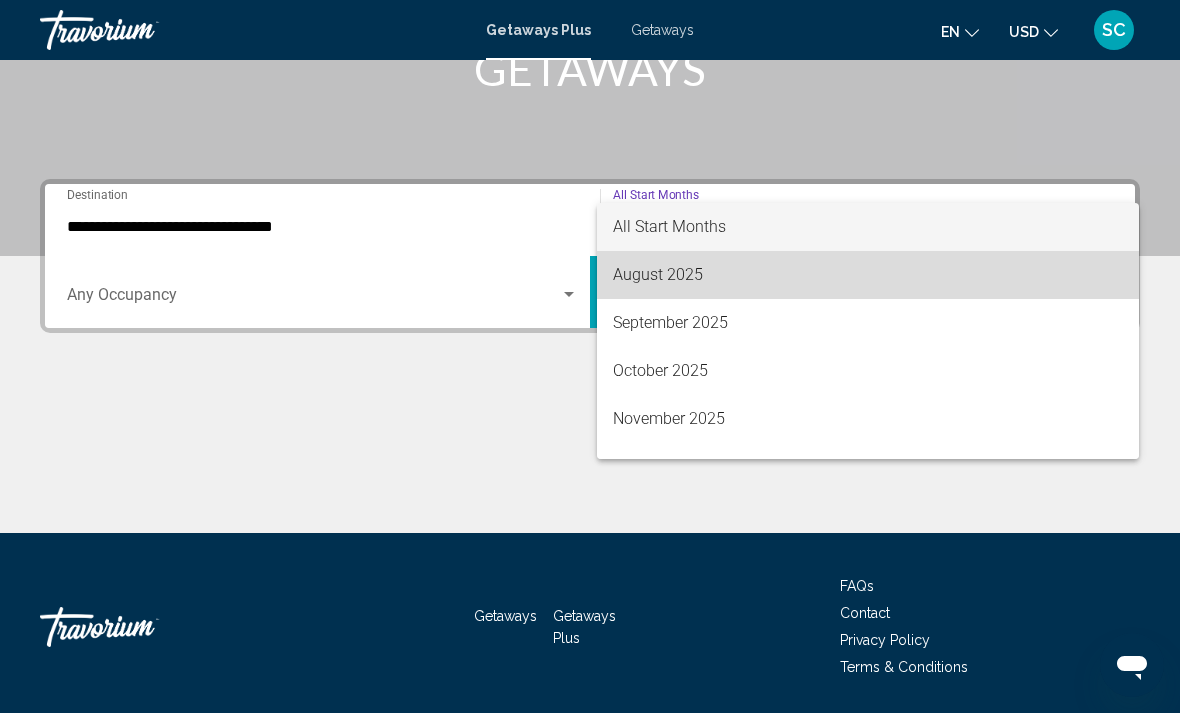 click on "August 2025" at bounding box center [868, 275] 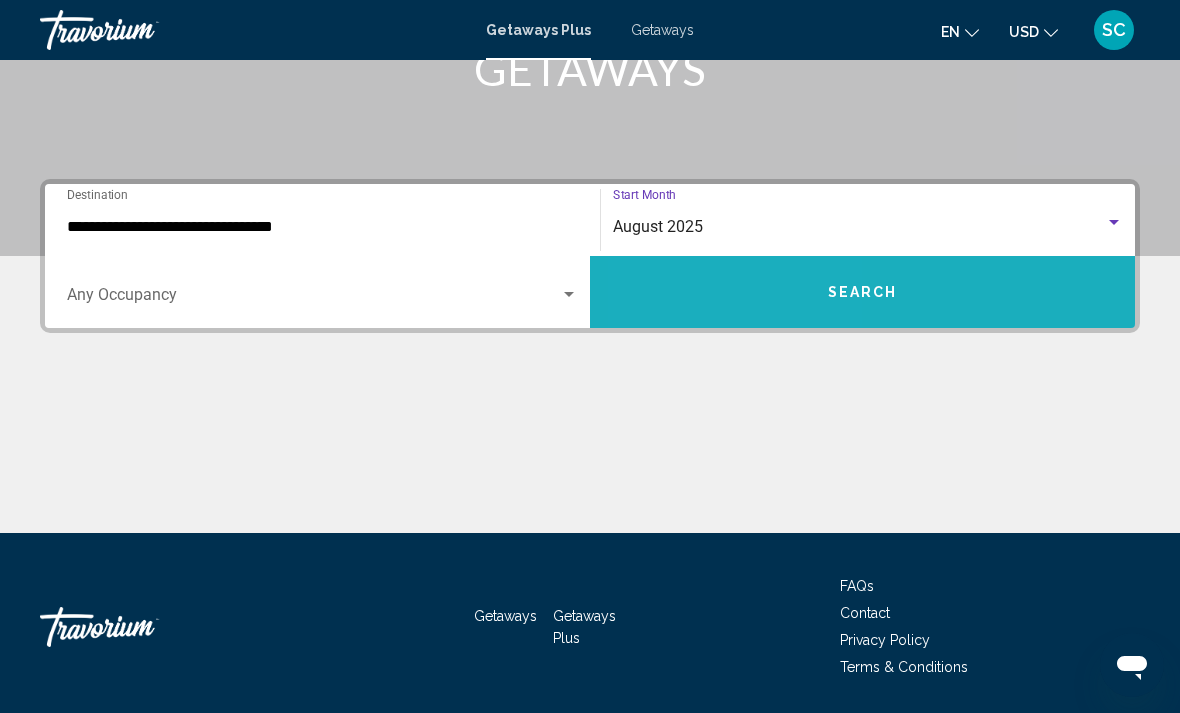 click on "Search" at bounding box center [862, 292] 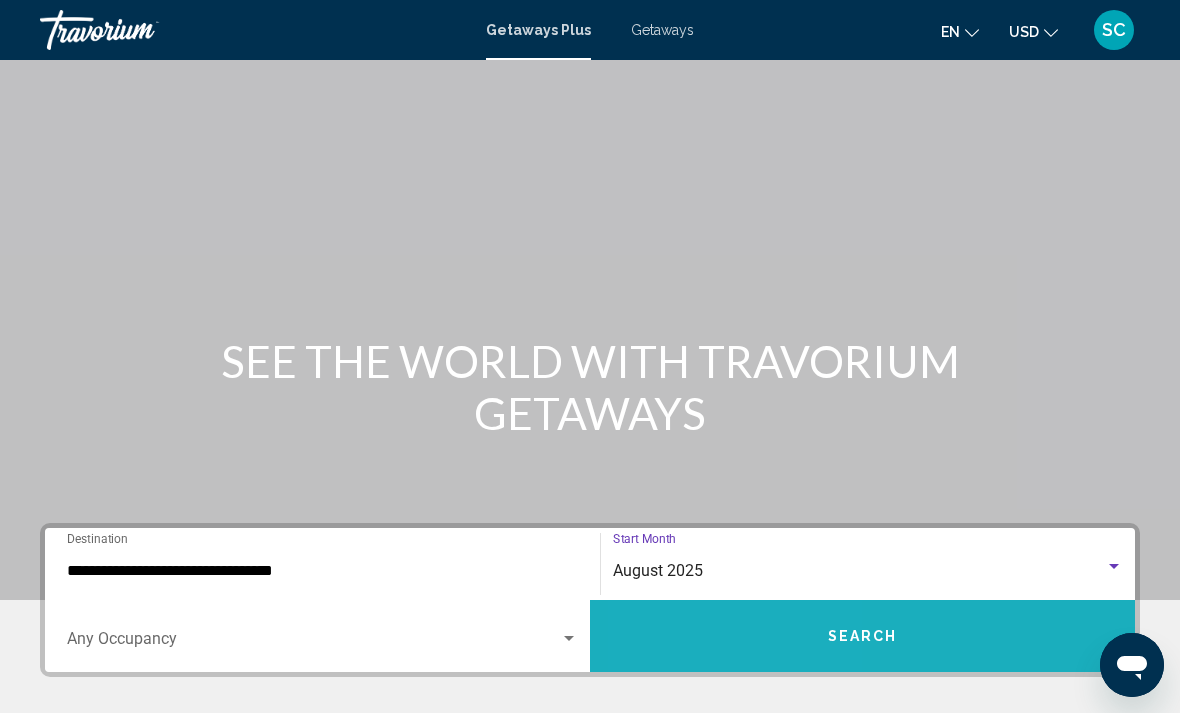 scroll, scrollTop: 25, scrollLeft: 0, axis: vertical 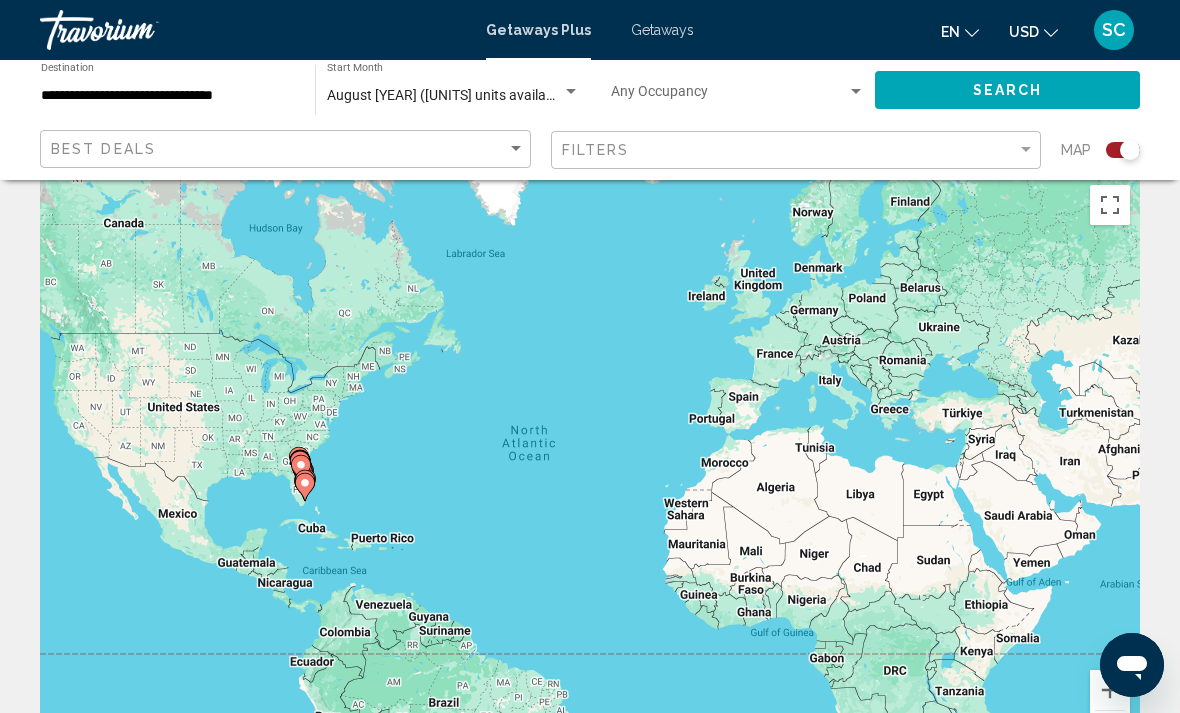 click 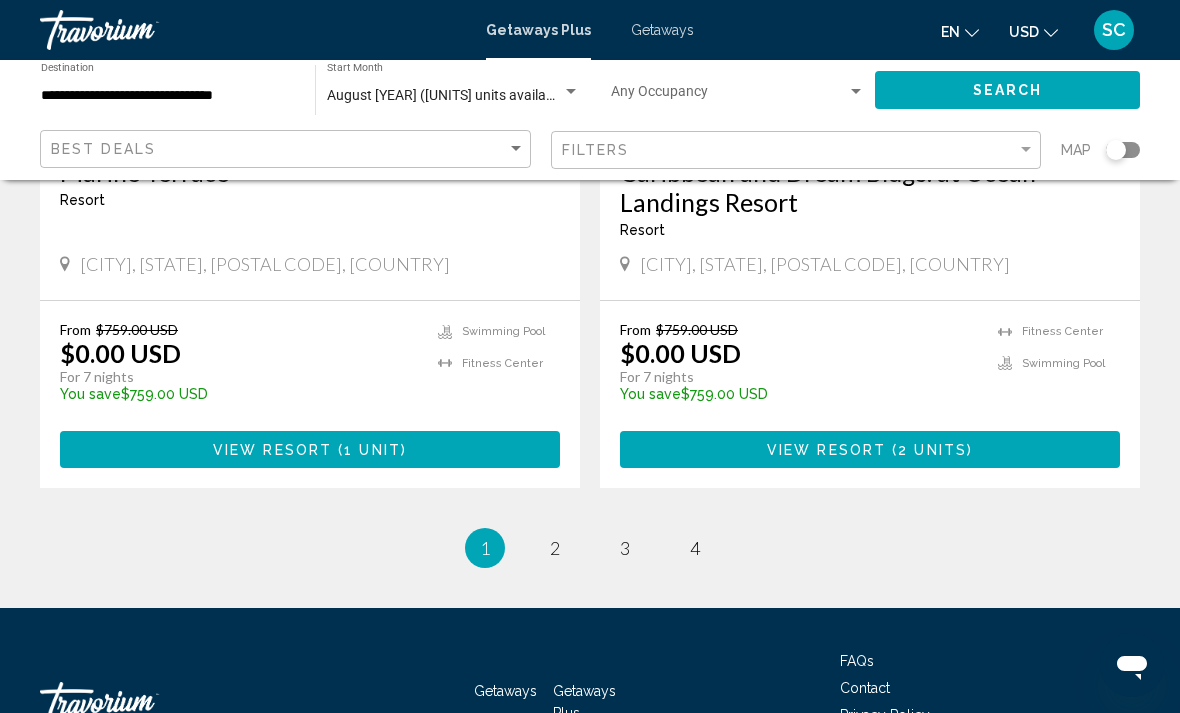 scroll, scrollTop: 4051, scrollLeft: 0, axis: vertical 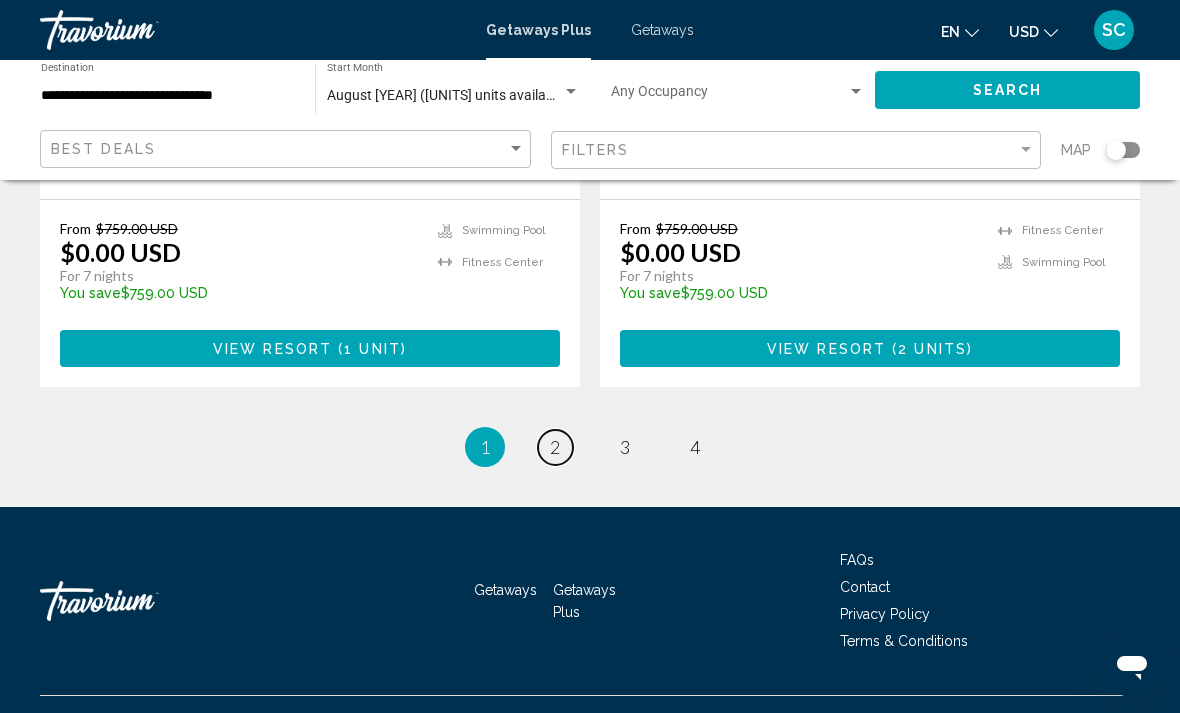 click on "2" at bounding box center [555, 447] 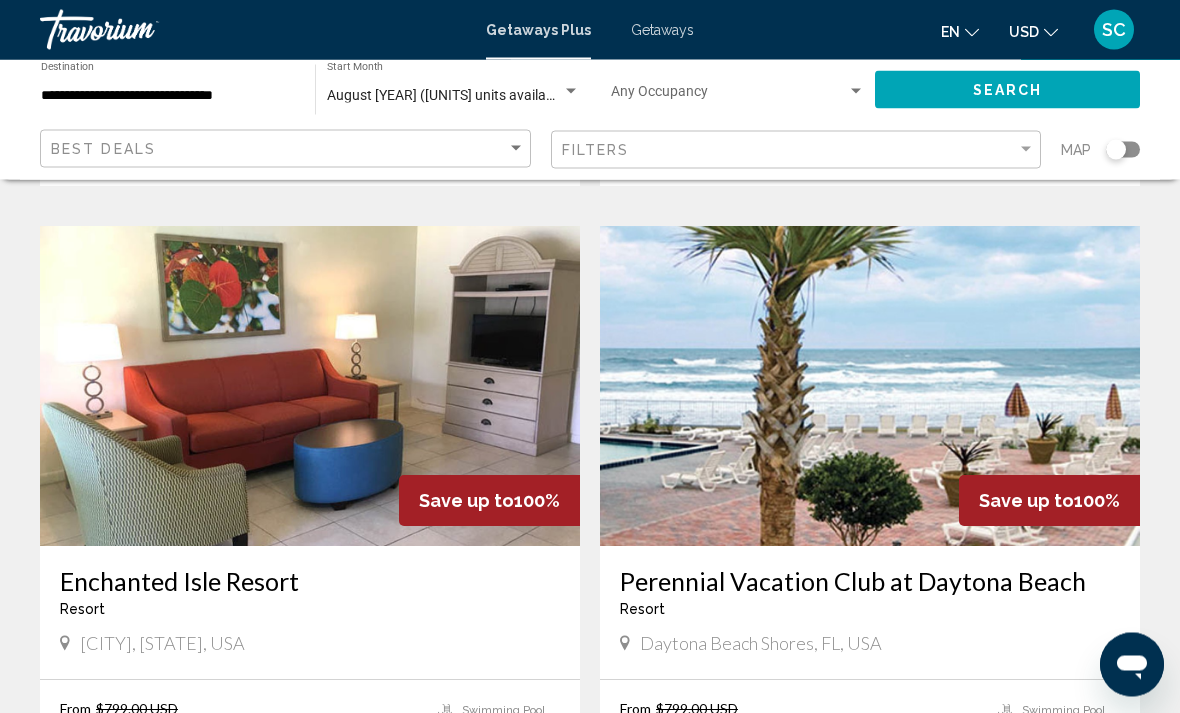 scroll, scrollTop: 1436, scrollLeft: 0, axis: vertical 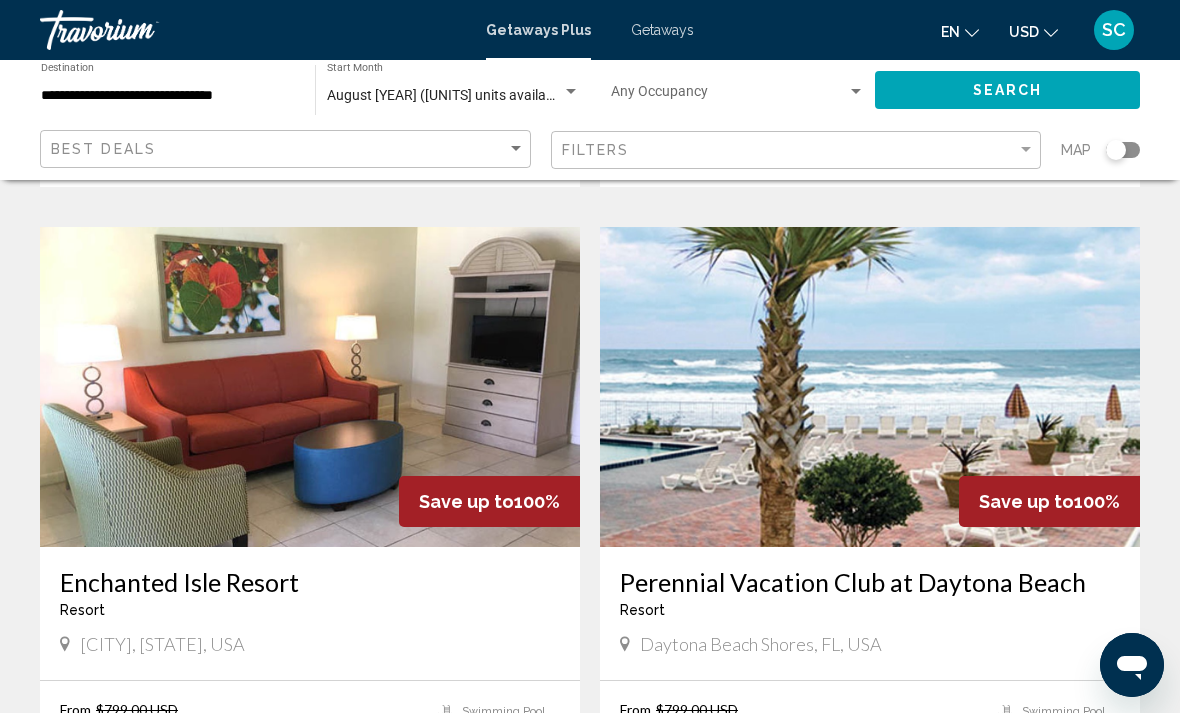click at bounding box center (310, 387) 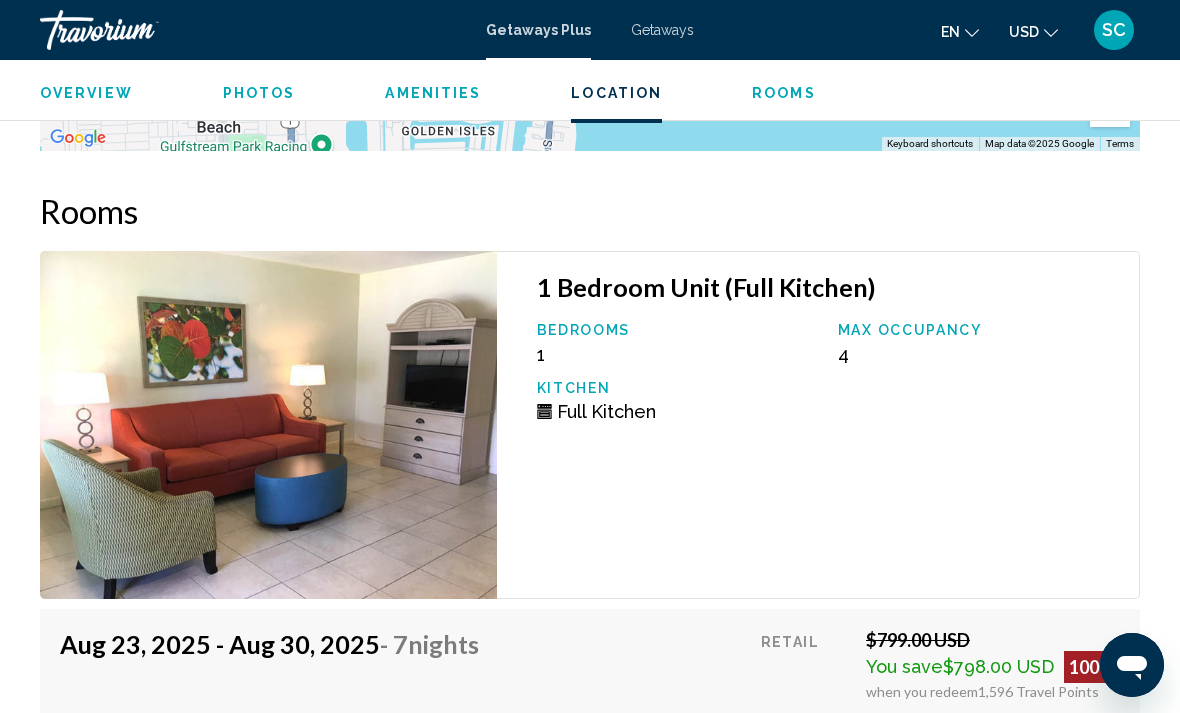 scroll, scrollTop: 3455, scrollLeft: 0, axis: vertical 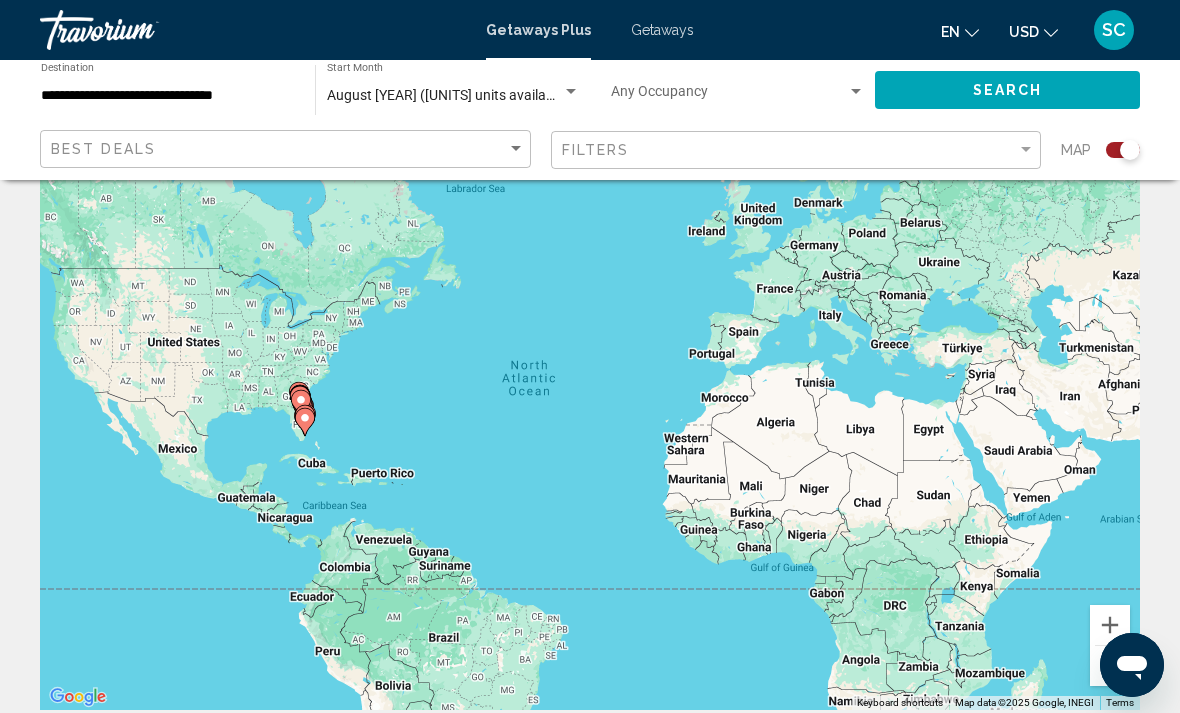 click 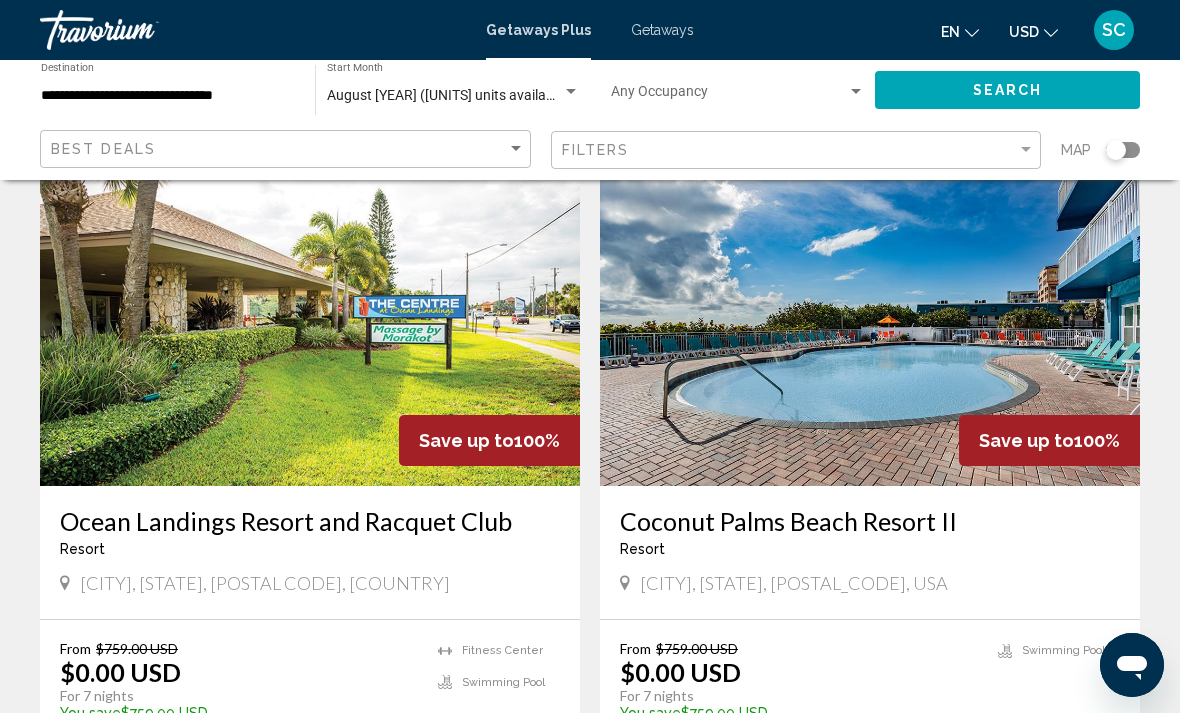 scroll, scrollTop: 0, scrollLeft: 0, axis: both 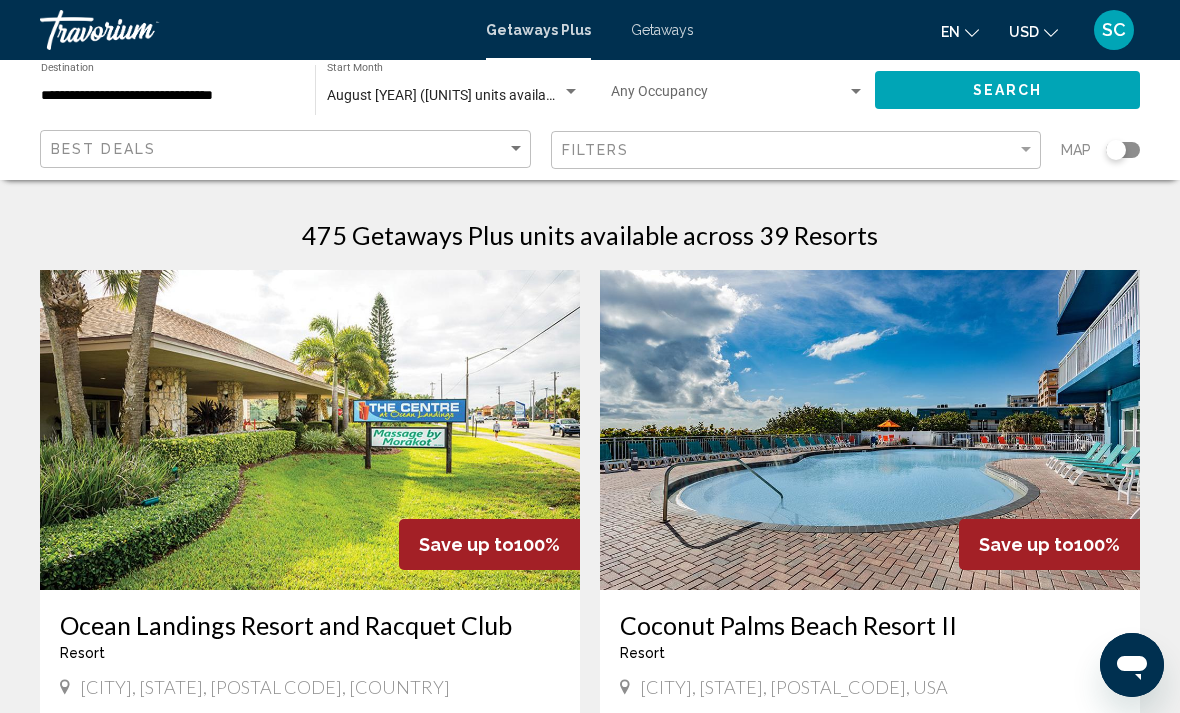click on "**********" at bounding box center (168, 96) 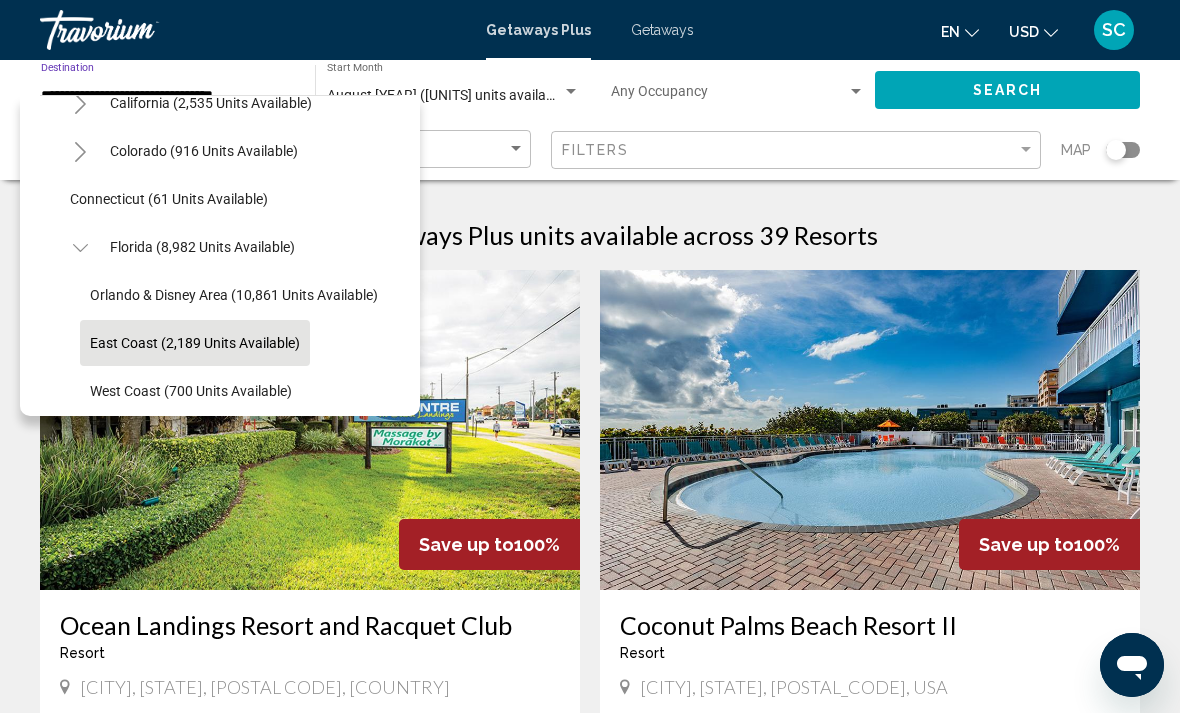 scroll, scrollTop: 213, scrollLeft: 0, axis: vertical 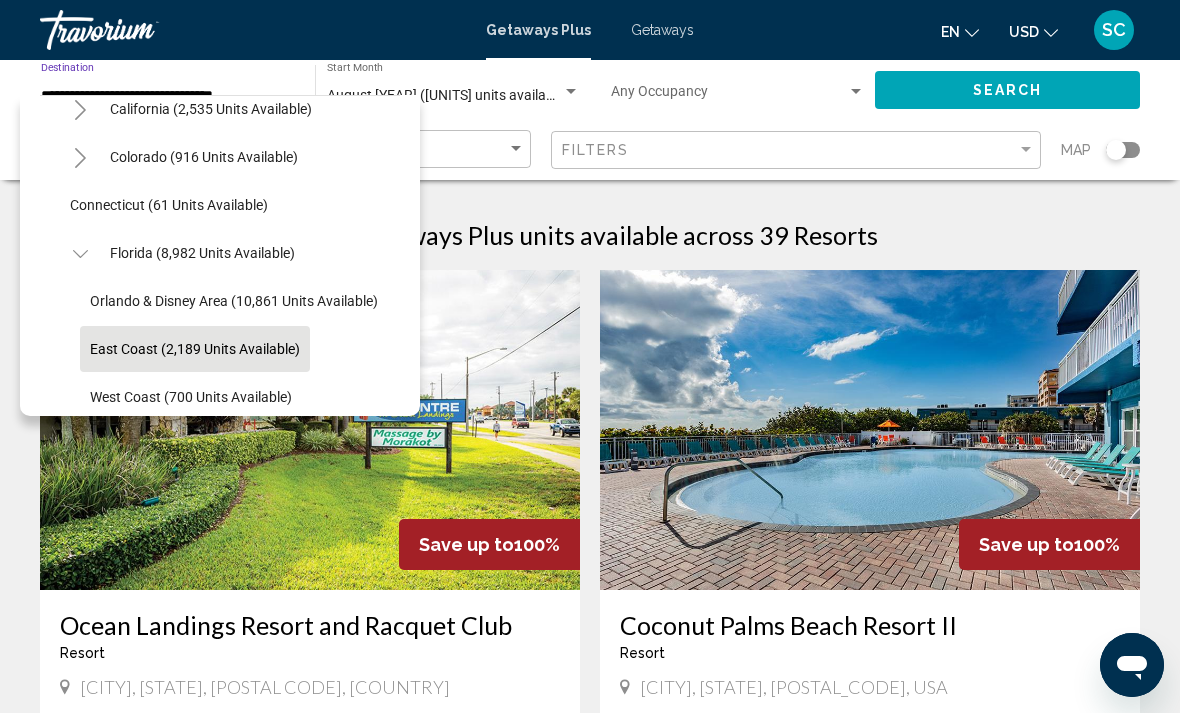 click on "Florida (8,982 units available)" 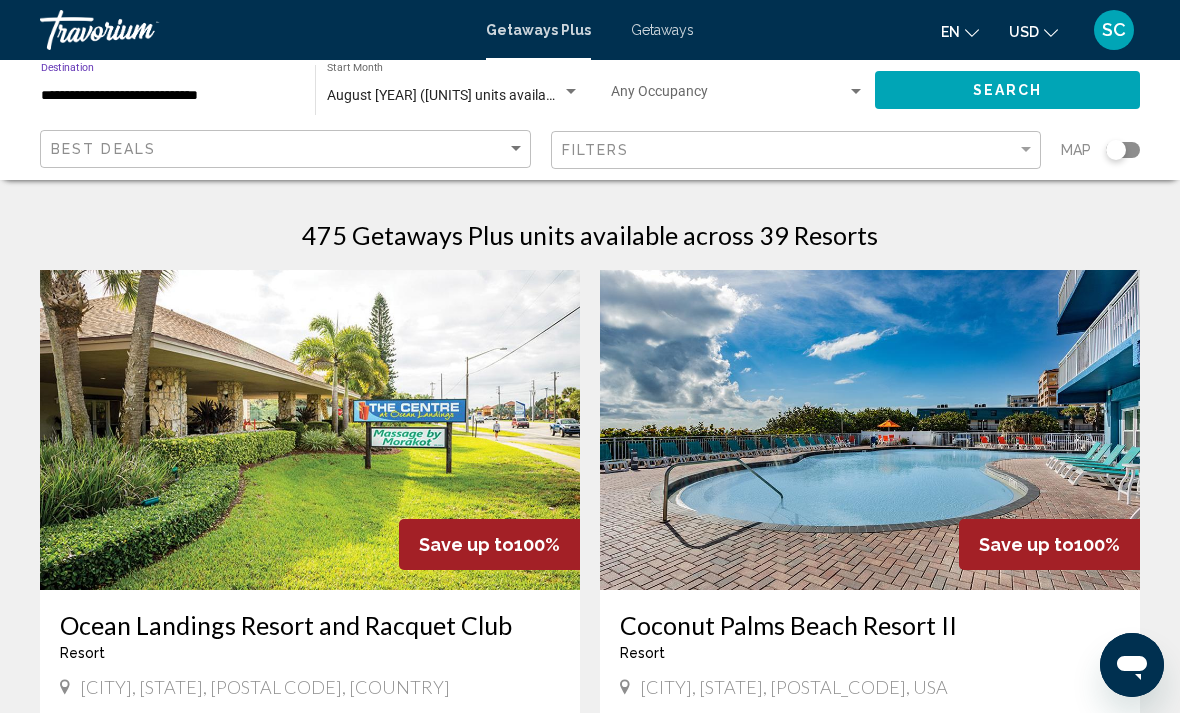 click on "August [YEAR] ([UNITS] units available)" at bounding box center (448, 95) 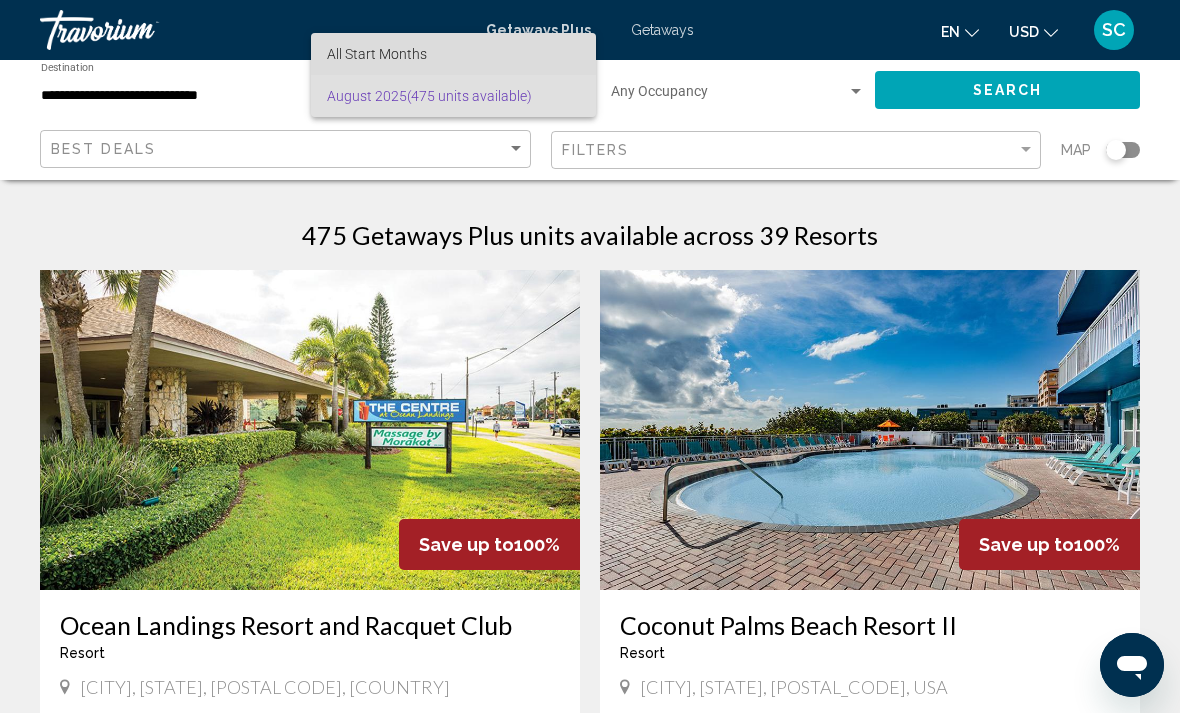 click on "All Start Months" at bounding box center [453, 54] 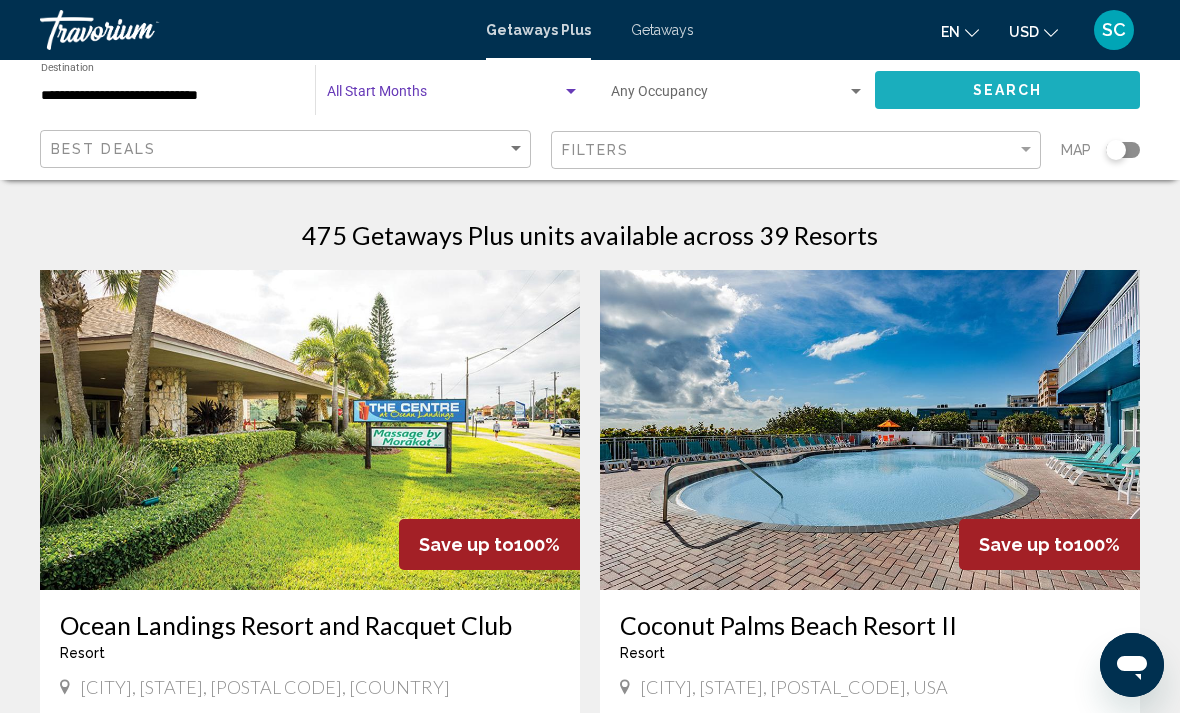 click on "Search" 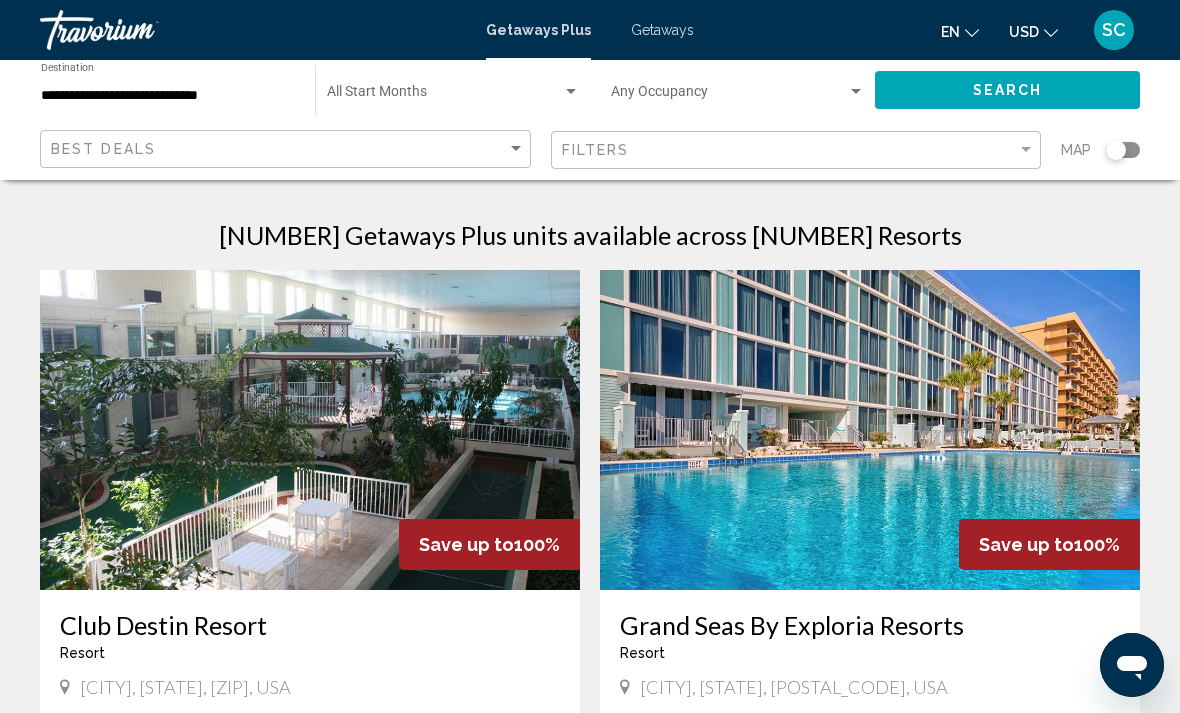 click on "**********" 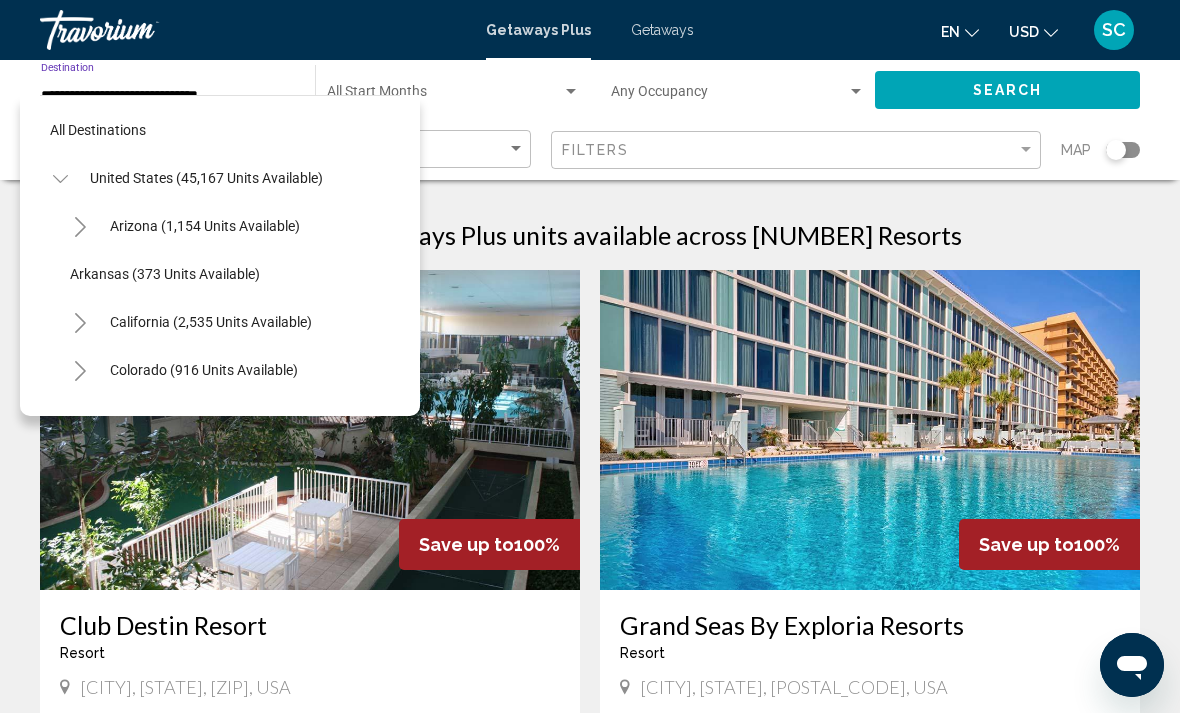 scroll, scrollTop: 215, scrollLeft: 0, axis: vertical 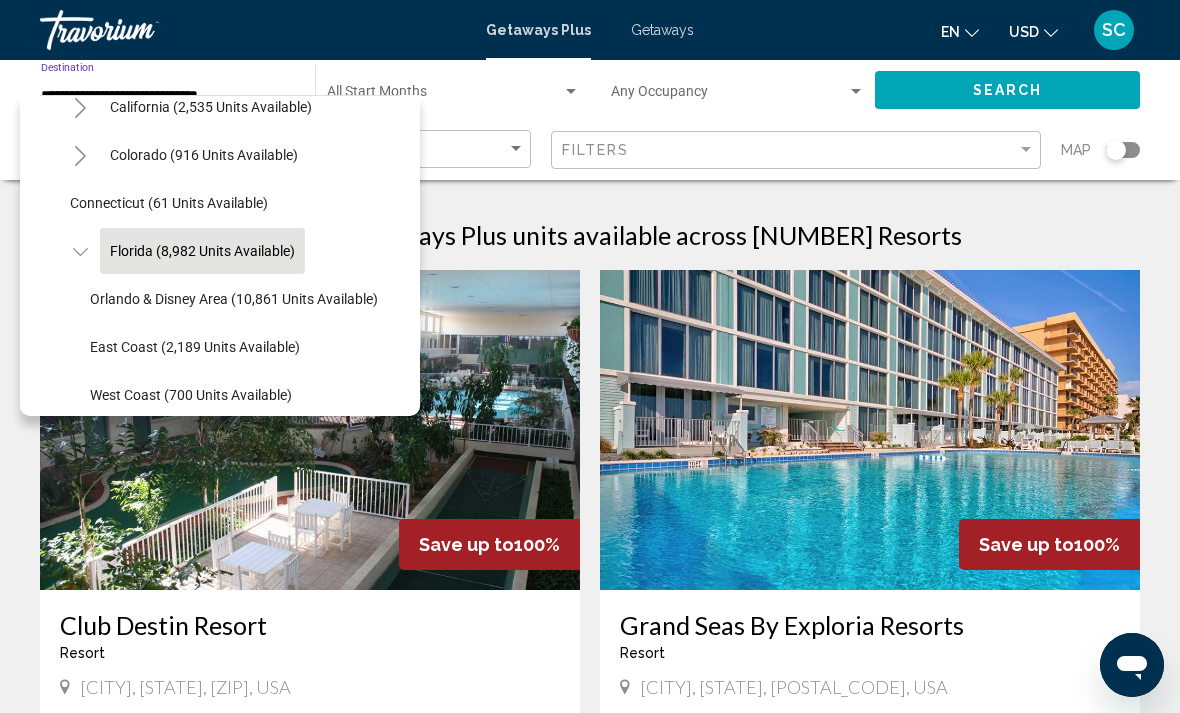 click on "East Coast (2,189 units available)" 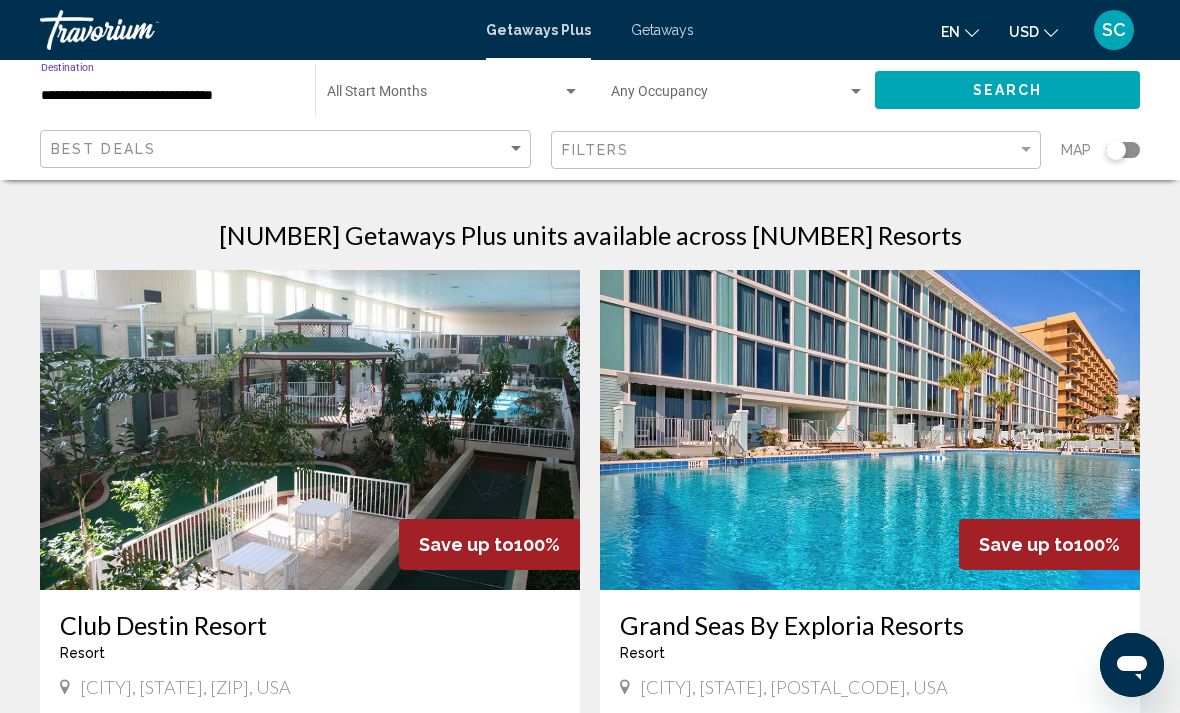 click at bounding box center [444, 96] 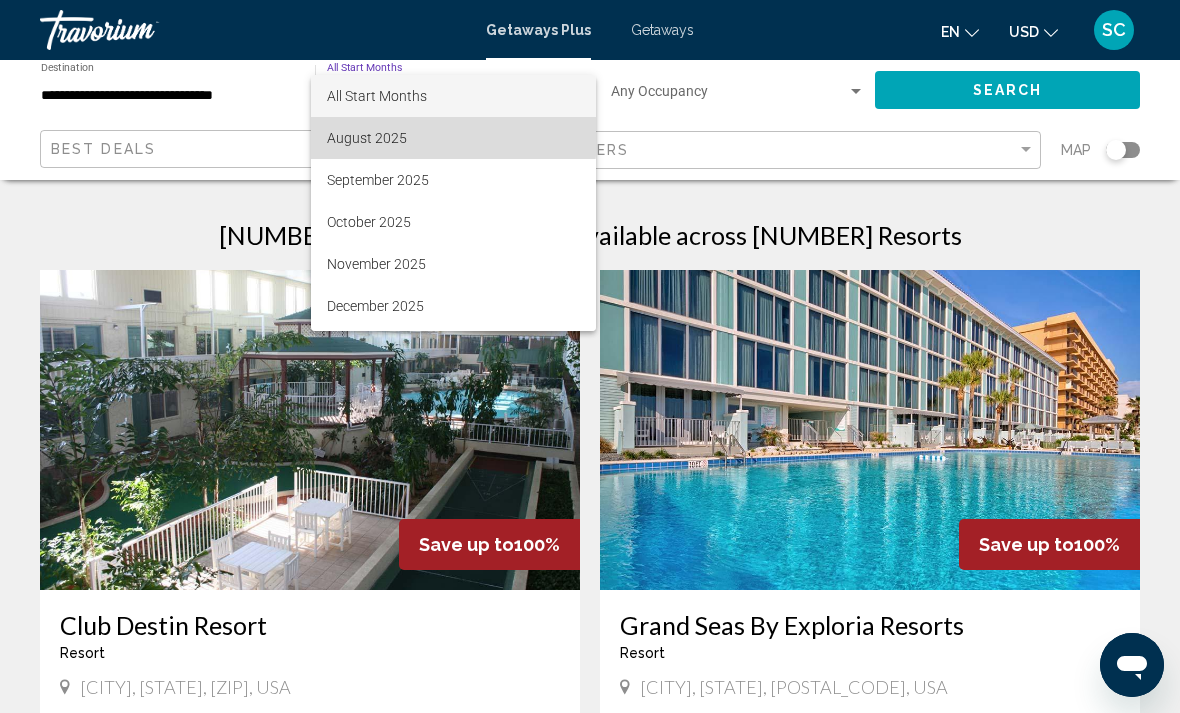 click on "August 2025" at bounding box center (453, 138) 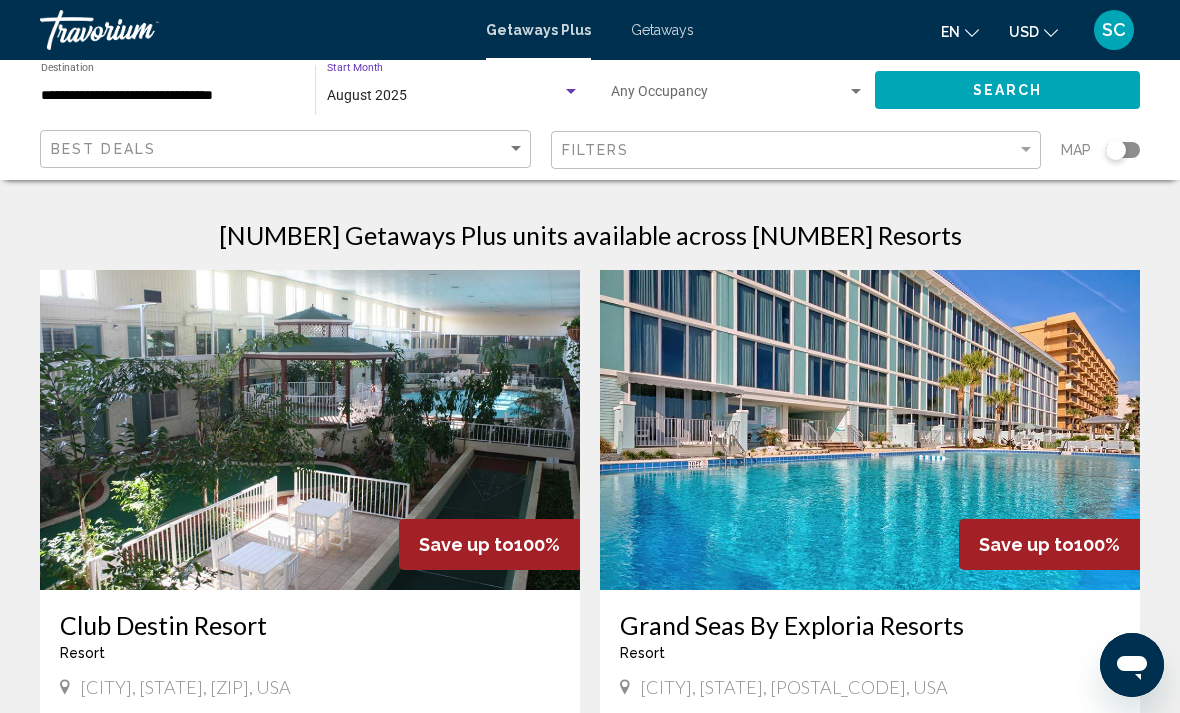 click on "Search" 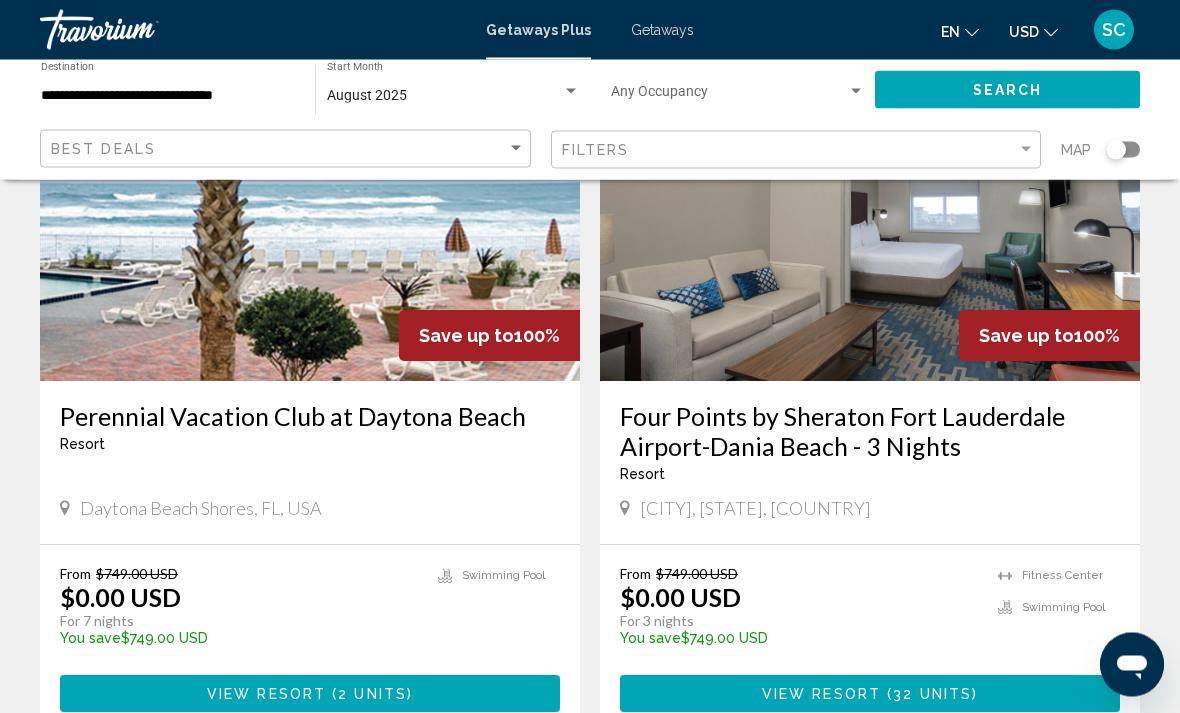 scroll, scrollTop: 1632, scrollLeft: 0, axis: vertical 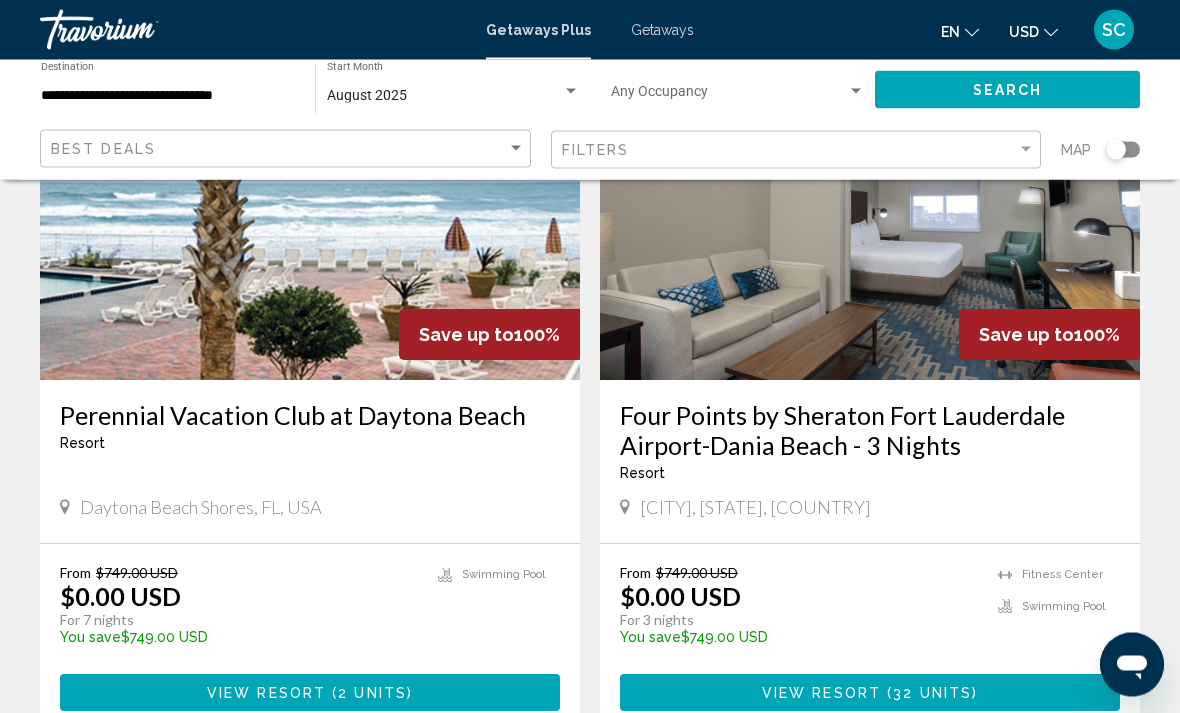 click on "Four Points by Sheraton Fort Lauderdale Airport-Dania Beach - 3 Nights" at bounding box center [870, 431] 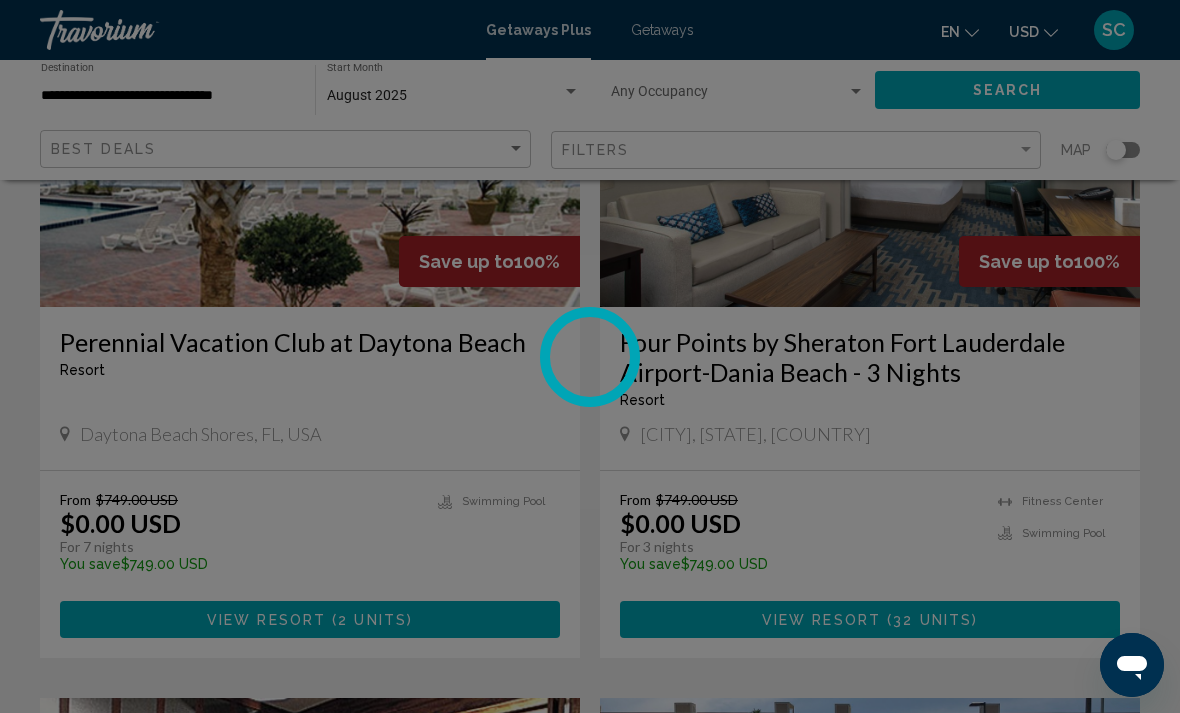 scroll, scrollTop: 1707, scrollLeft: 0, axis: vertical 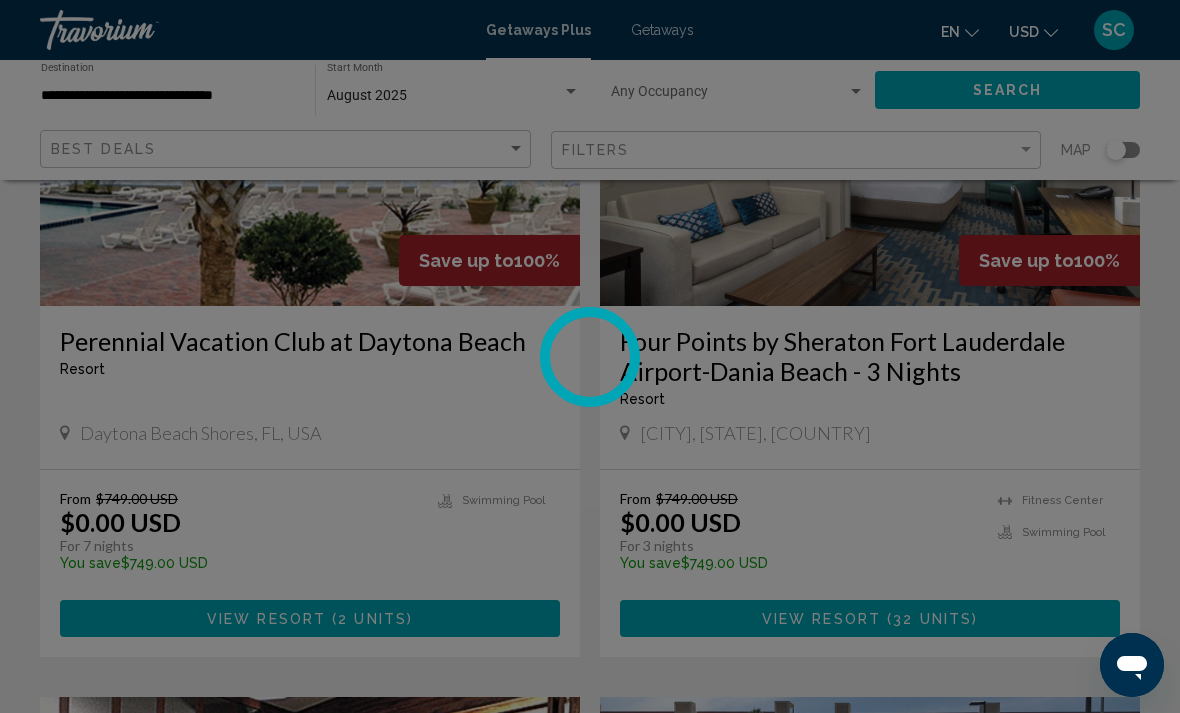 click at bounding box center [590, 356] 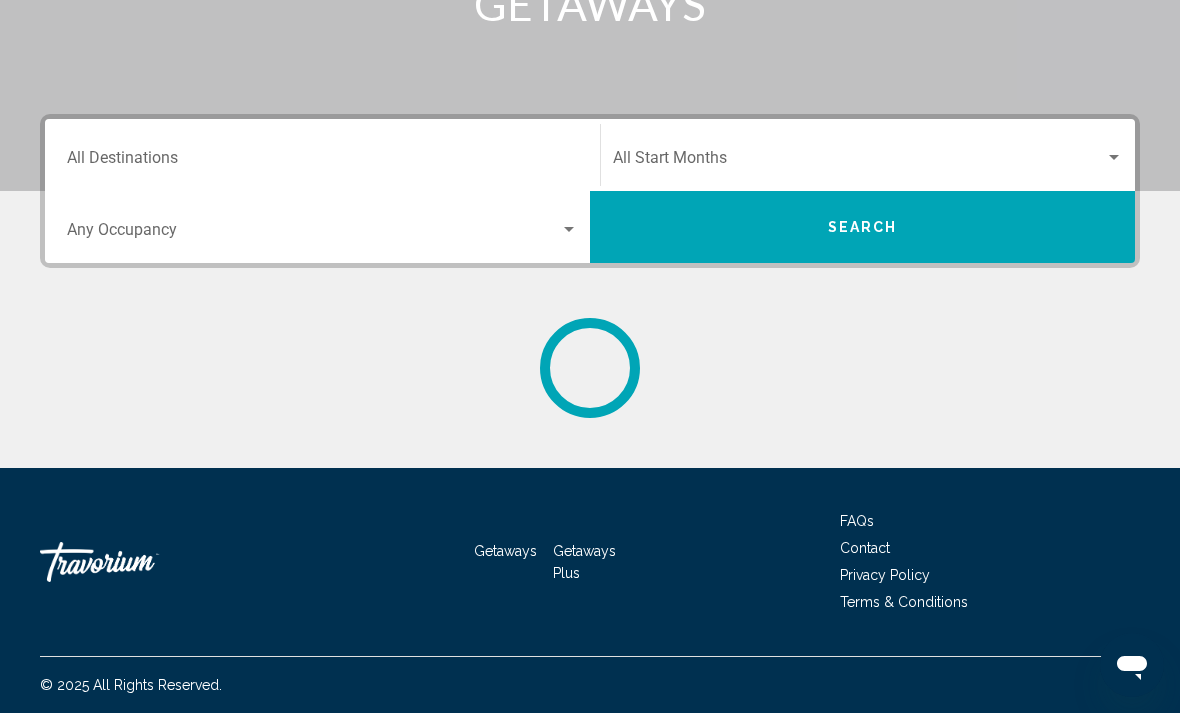 scroll, scrollTop: 0, scrollLeft: 0, axis: both 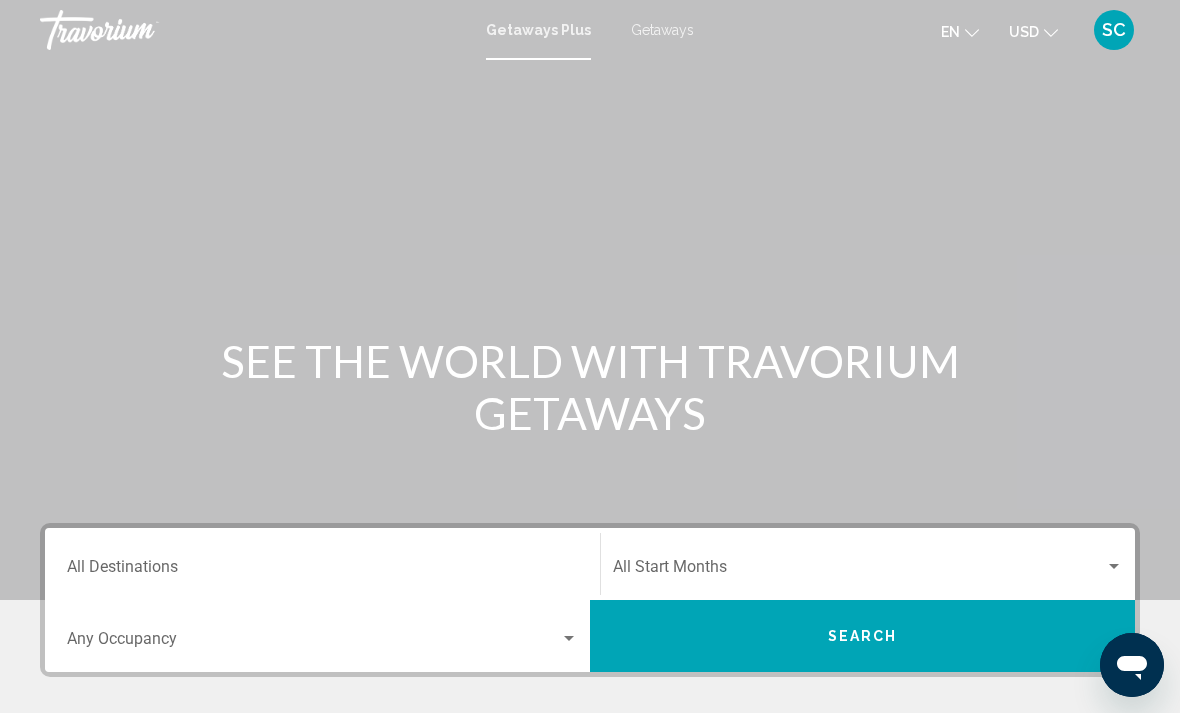 click on "Getaways" at bounding box center (662, 30) 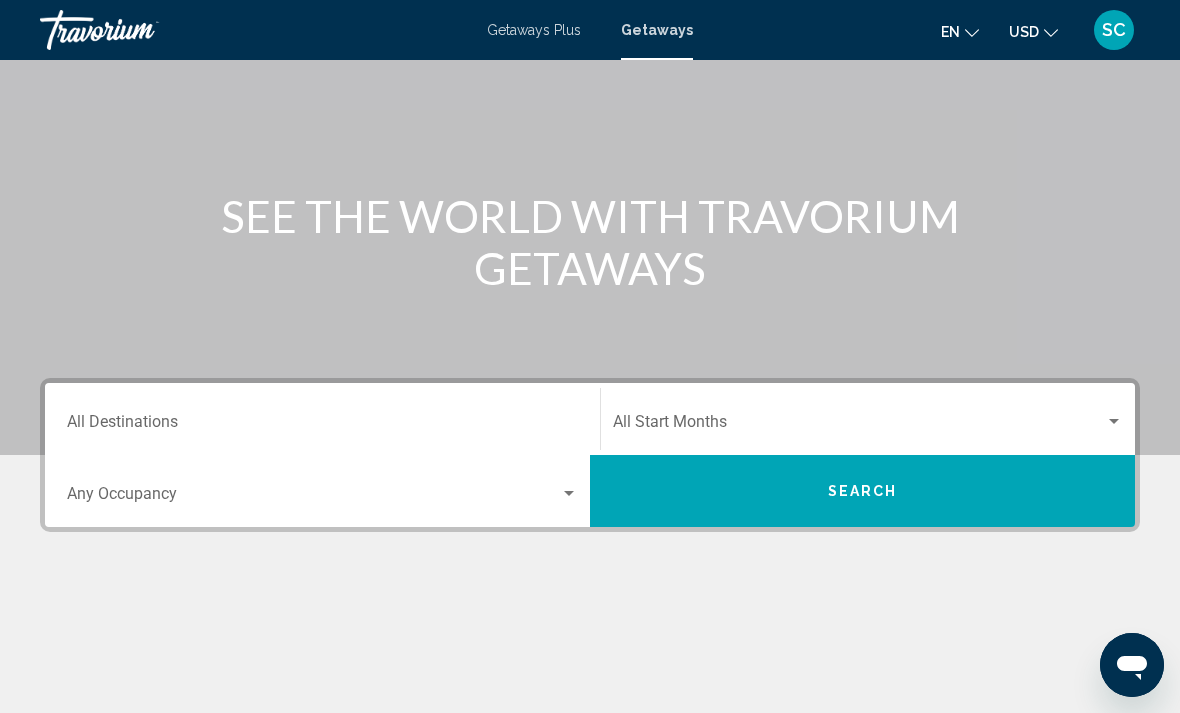 click on "Destination All Destinations" at bounding box center [322, 426] 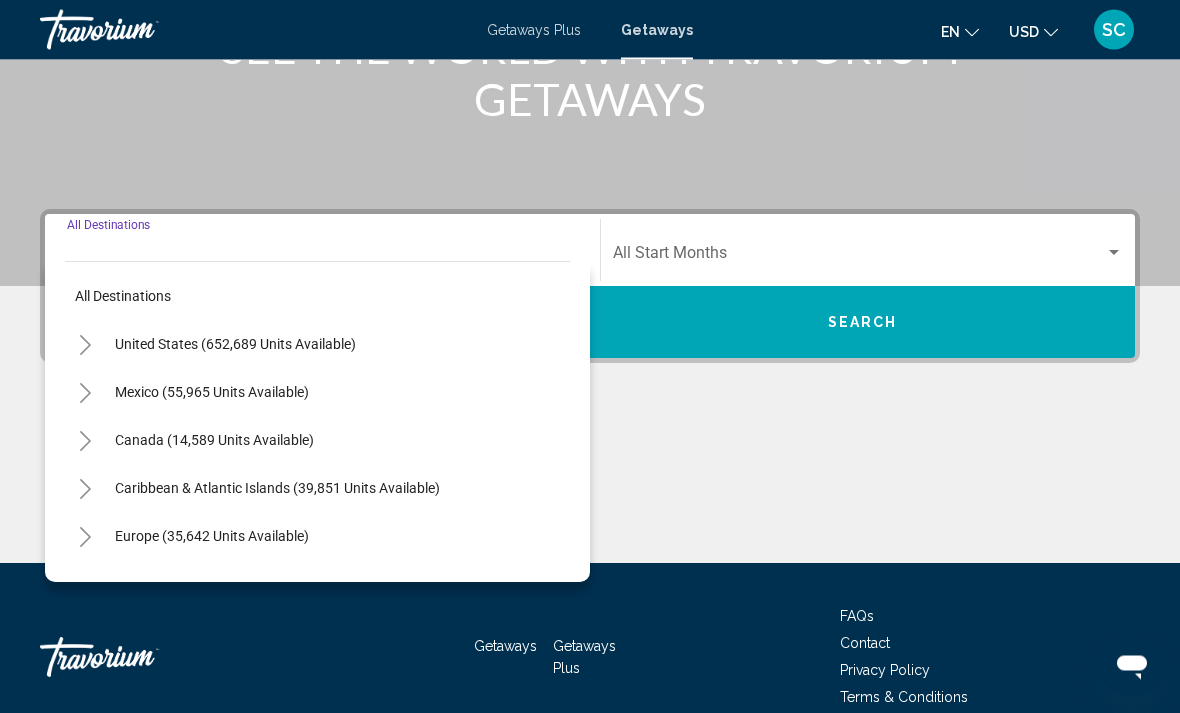 scroll, scrollTop: 344, scrollLeft: 0, axis: vertical 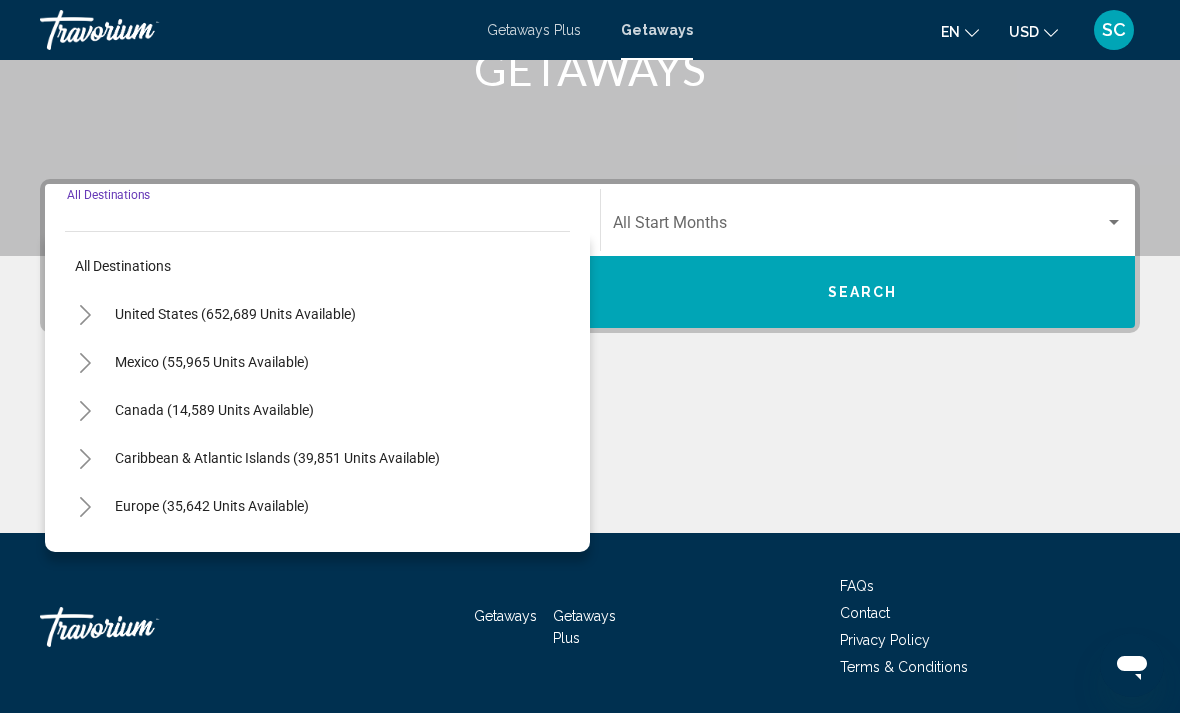 click on "Destination All Destinations  All destinations
United States ([UNITS] units available)
Mexico ([UNITS] units available)
Canada ([UNITS] units available)
Caribbean & Atlantic Islands ([UNITS] units available)
Europe ([UNITS] units available)
Australia ([UNITS] units available)
South Pacific and Oceania ([UNITS] units available)
South America ([UNITS] units available)
Central America ([UNITS] units available)
Asia ([UNITS] units available)
Africa ([UNITS] units available)
Middle East ([UNITS] units available)  Start Month All Start Months Occupancy Any Occupancy Search" at bounding box center [590, 256] 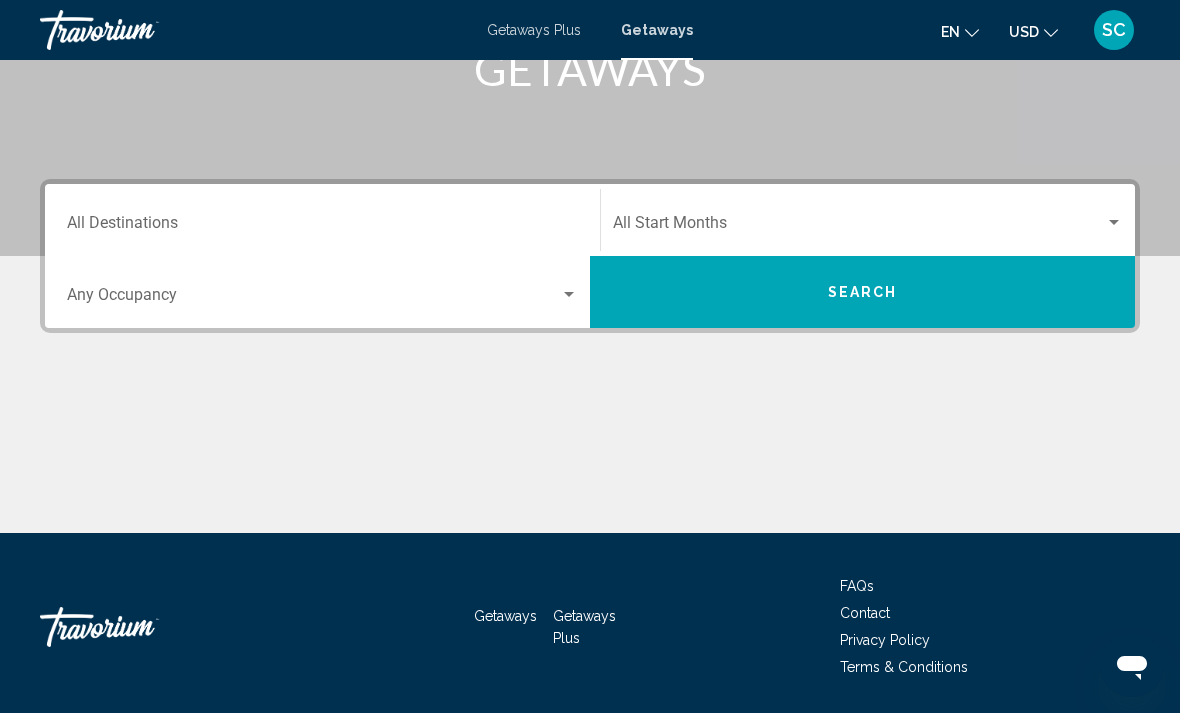 click on "Destination All Destinations" at bounding box center (322, 220) 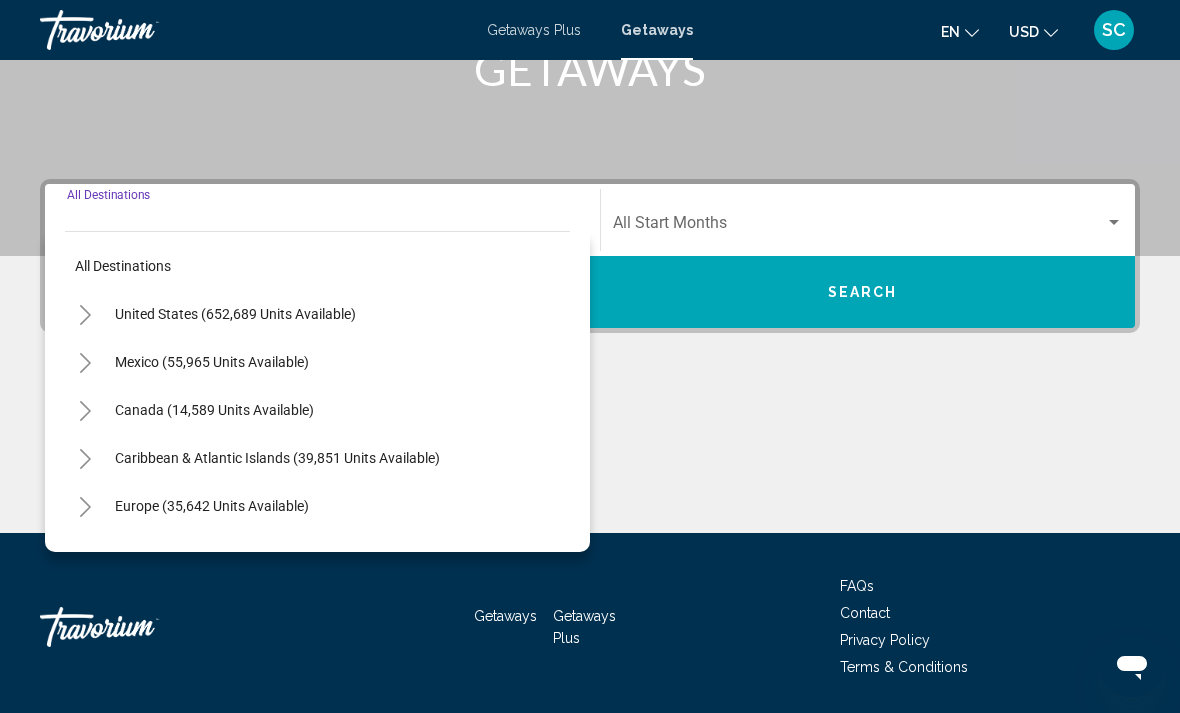 click on "United States (652,689 units available)" at bounding box center [212, 362] 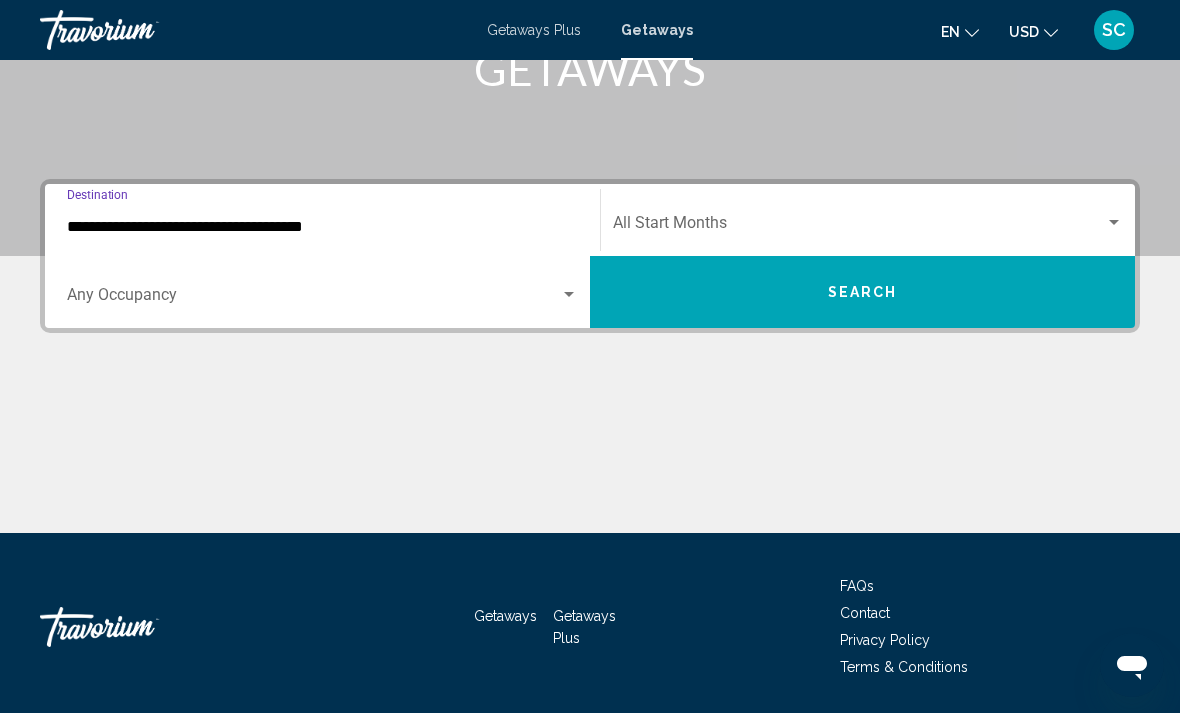 click on "**********" at bounding box center (322, 227) 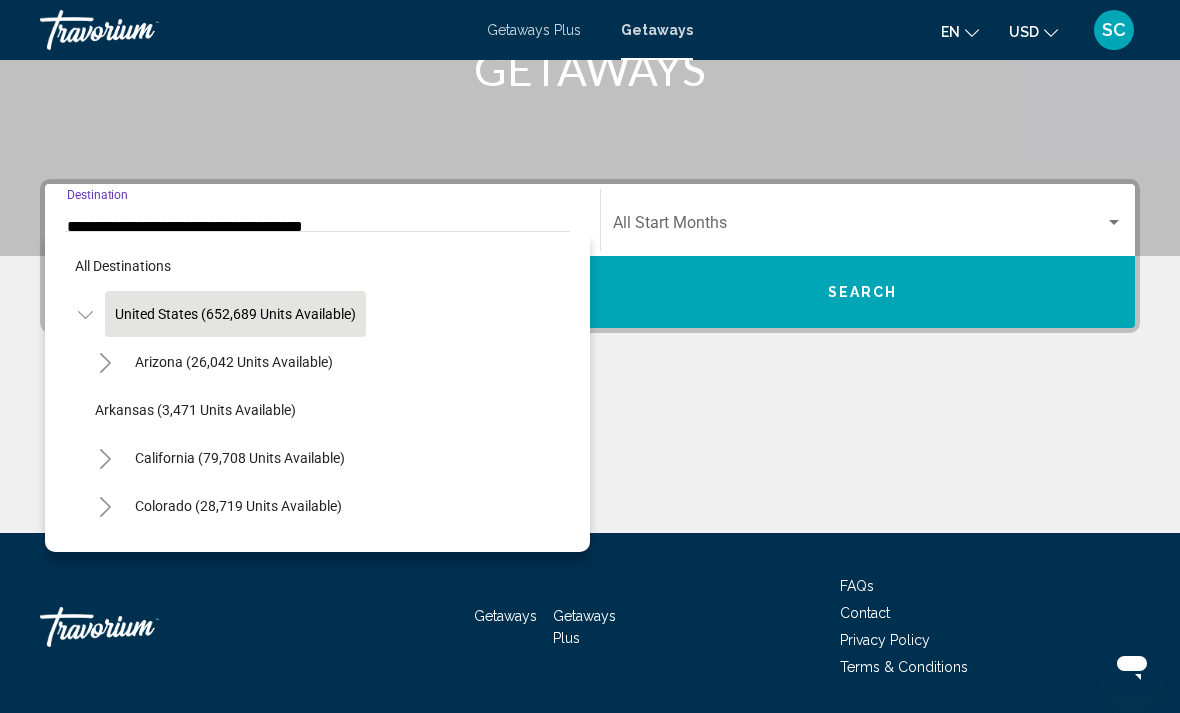scroll, scrollTop: 269, scrollLeft: 0, axis: vertical 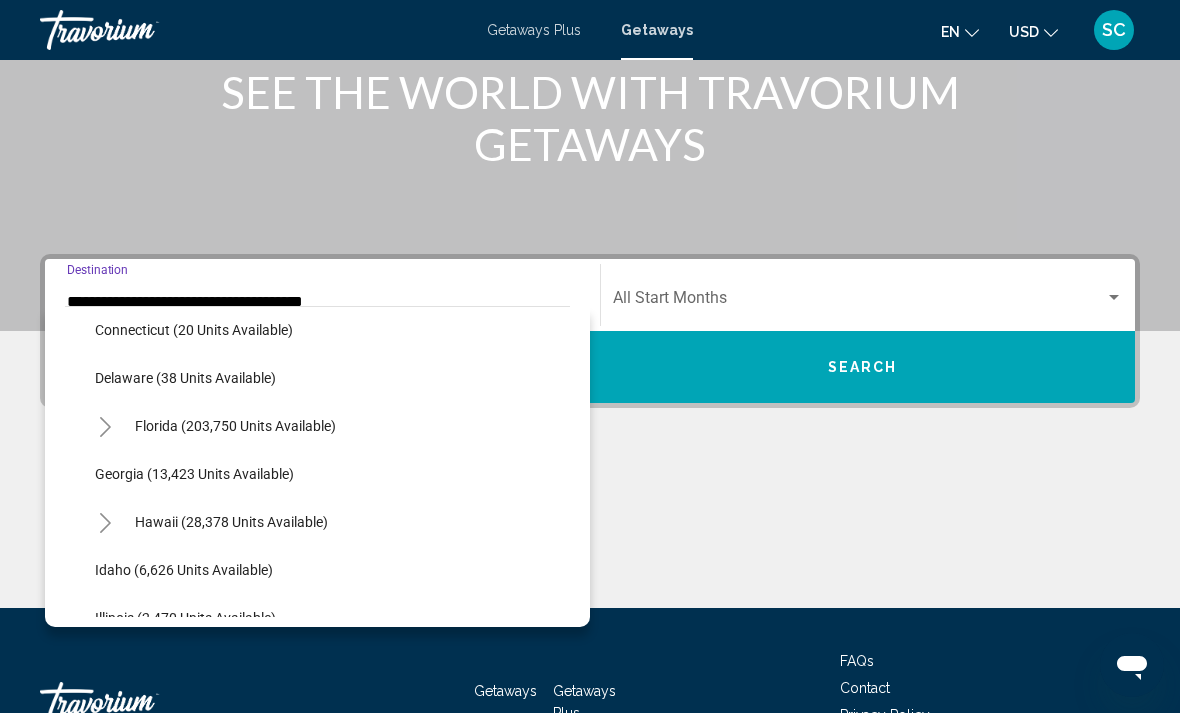 click 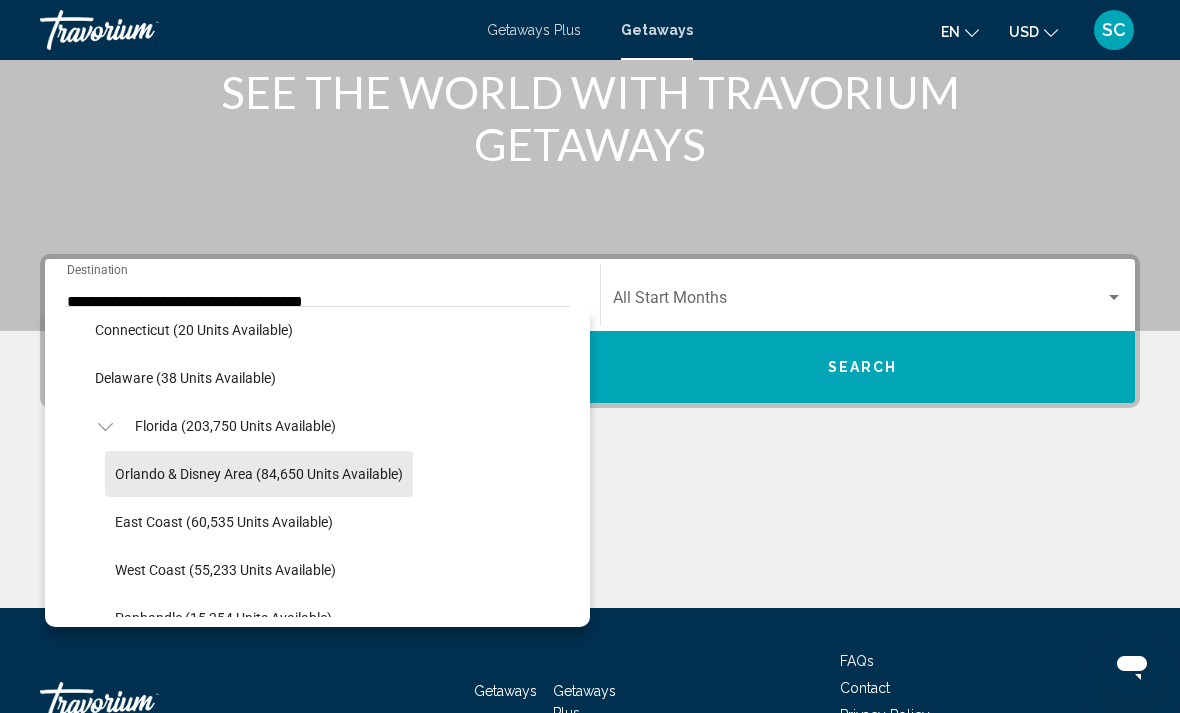 scroll, scrollTop: 387, scrollLeft: 0, axis: vertical 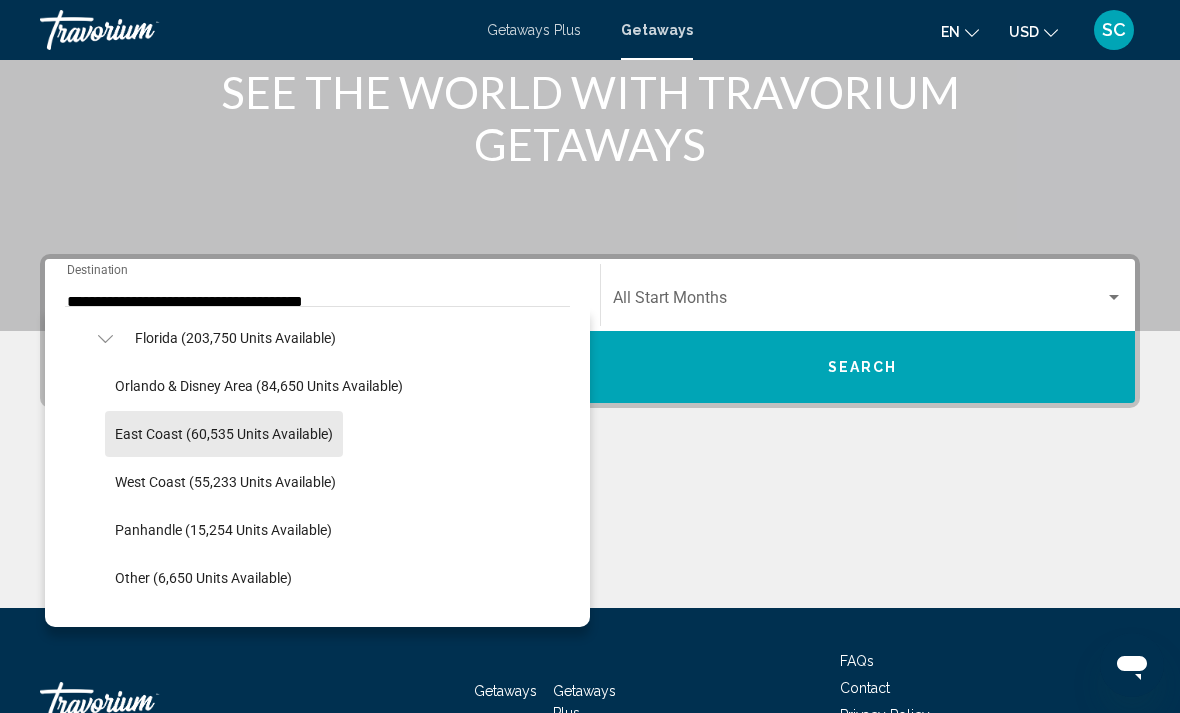 click on "East Coast (60,535 units available)" 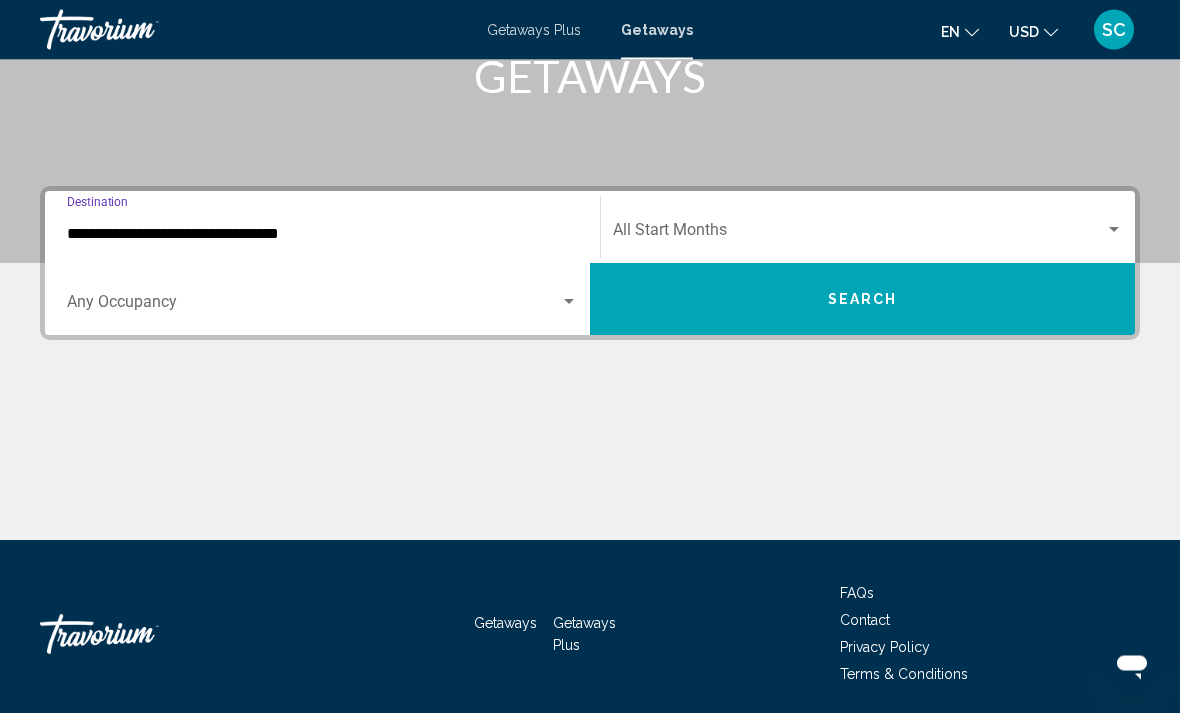 scroll, scrollTop: 344, scrollLeft: 0, axis: vertical 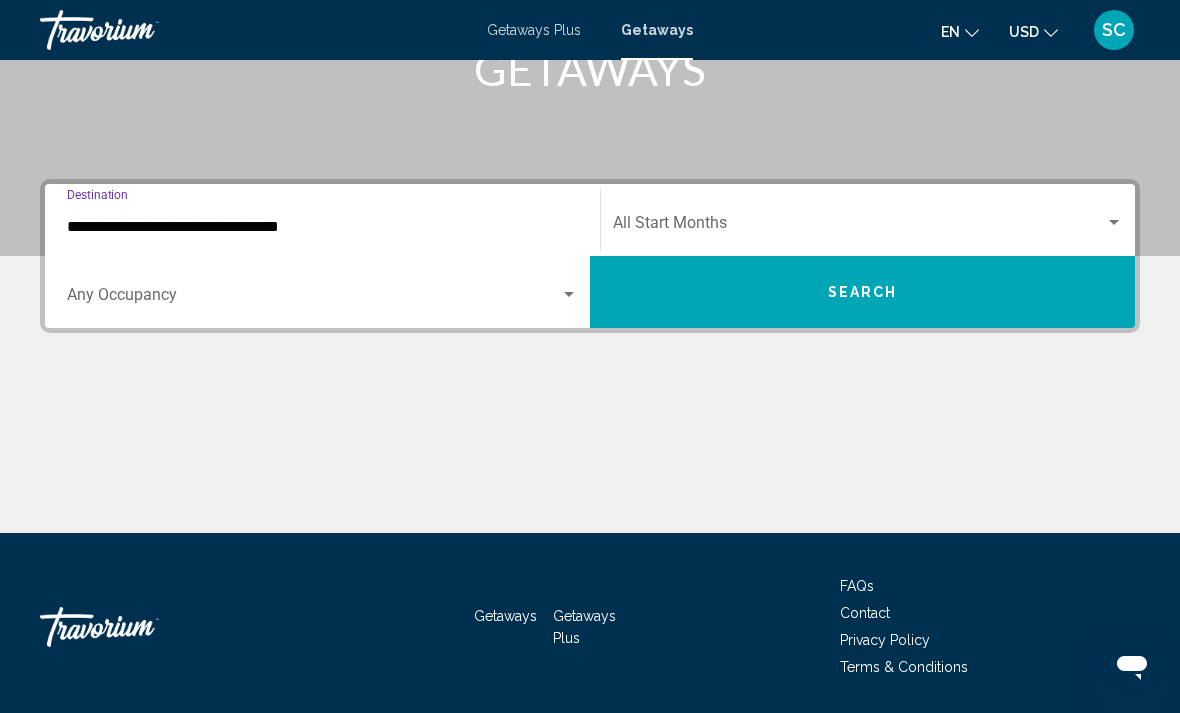 click at bounding box center [859, 227] 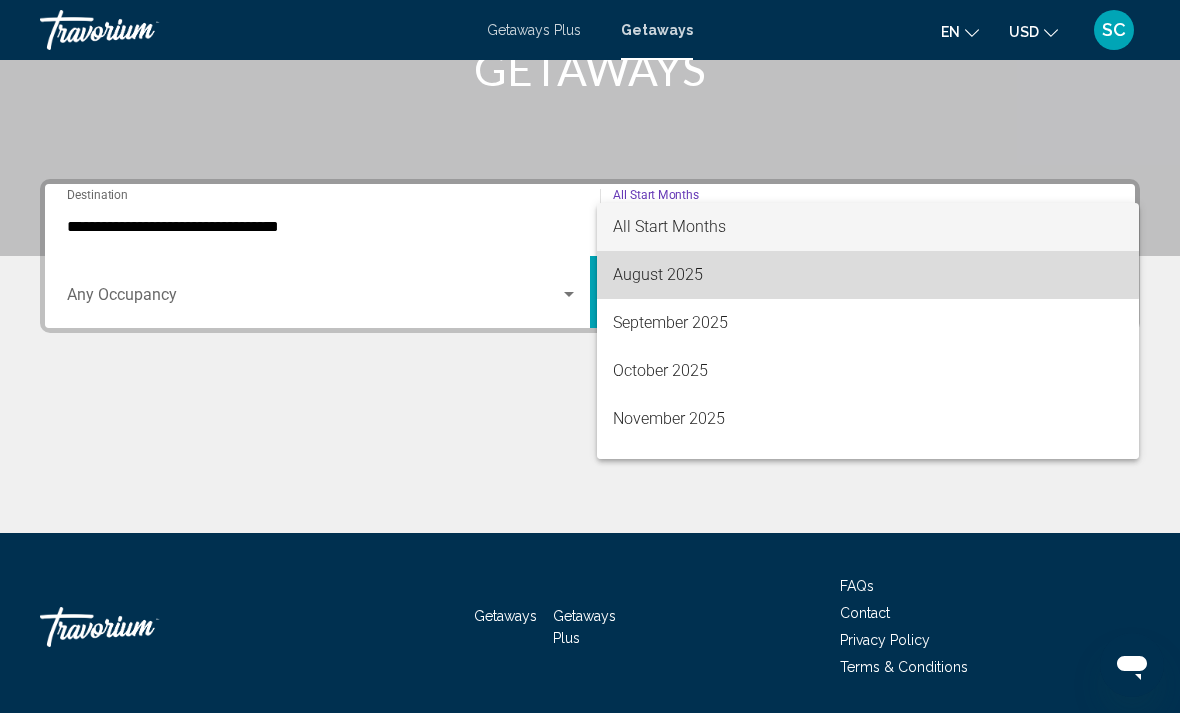 click on "August 2025" at bounding box center [868, 275] 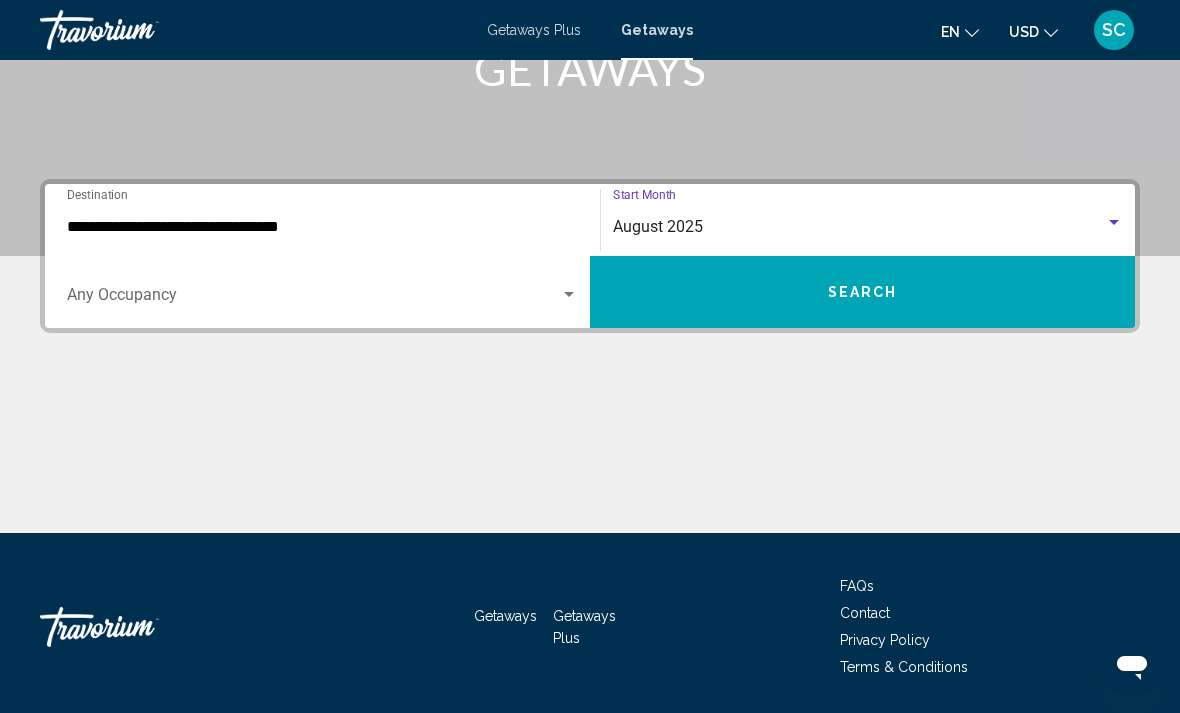 click on "Search" at bounding box center (862, 292) 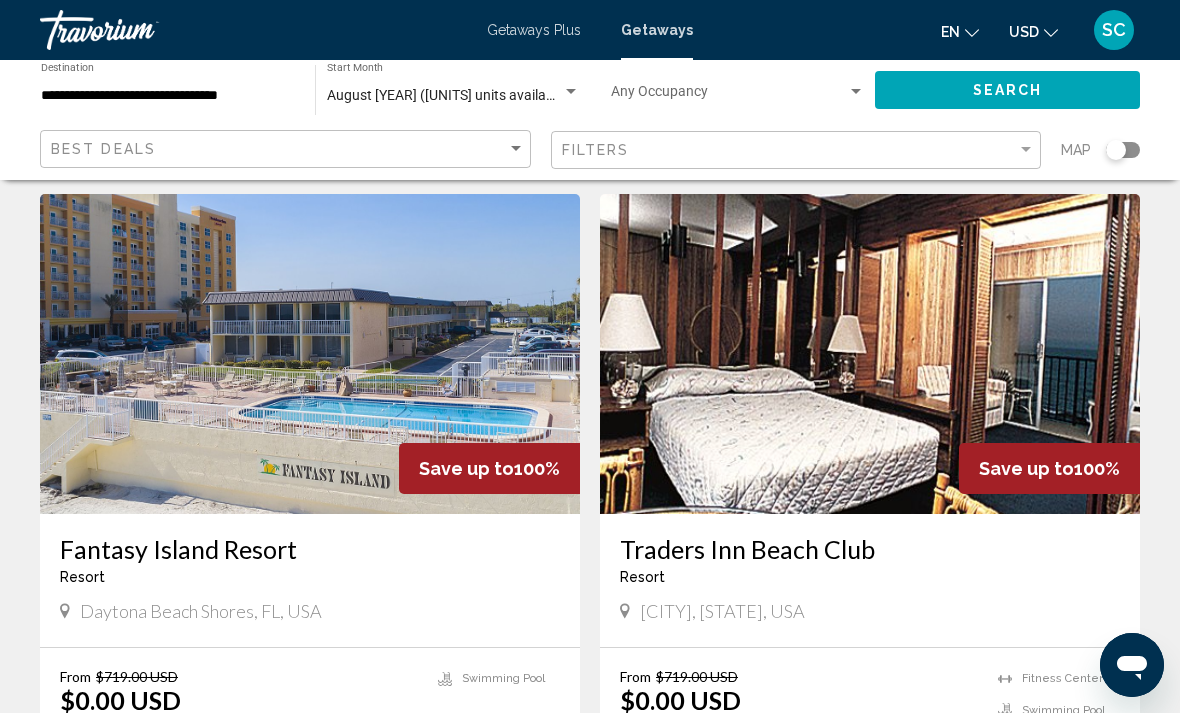 scroll, scrollTop: 3516, scrollLeft: 0, axis: vertical 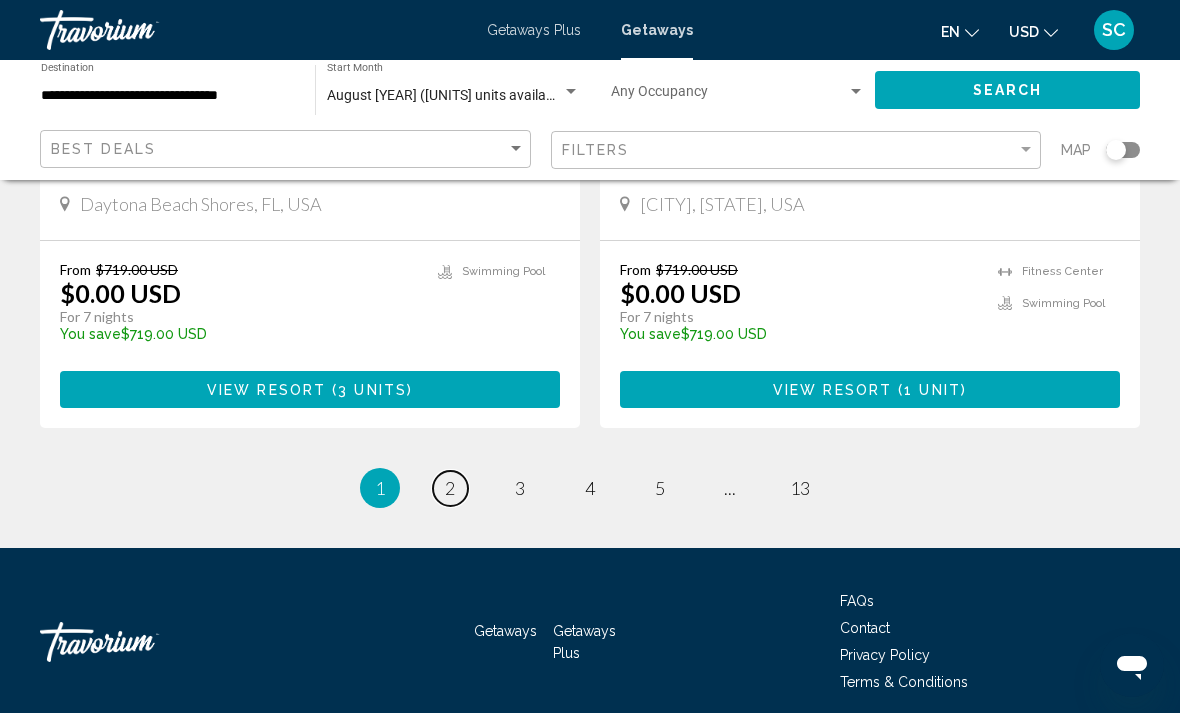 click on "page  2" at bounding box center (450, 488) 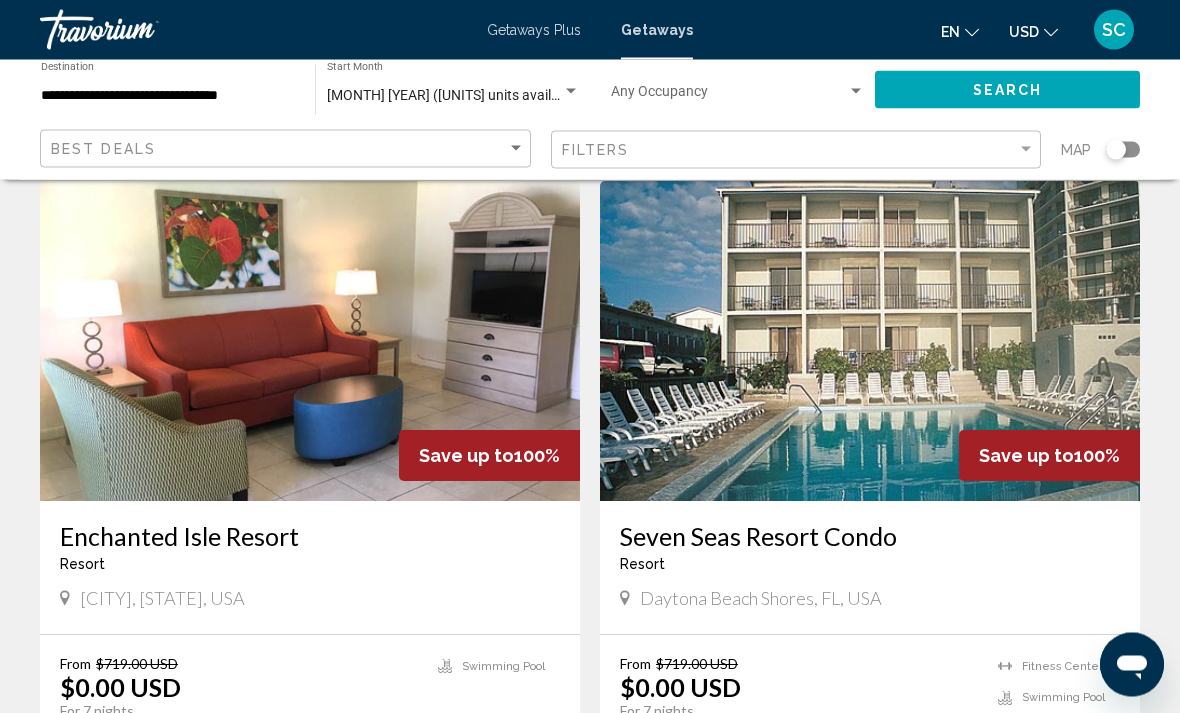 scroll, scrollTop: 773, scrollLeft: 0, axis: vertical 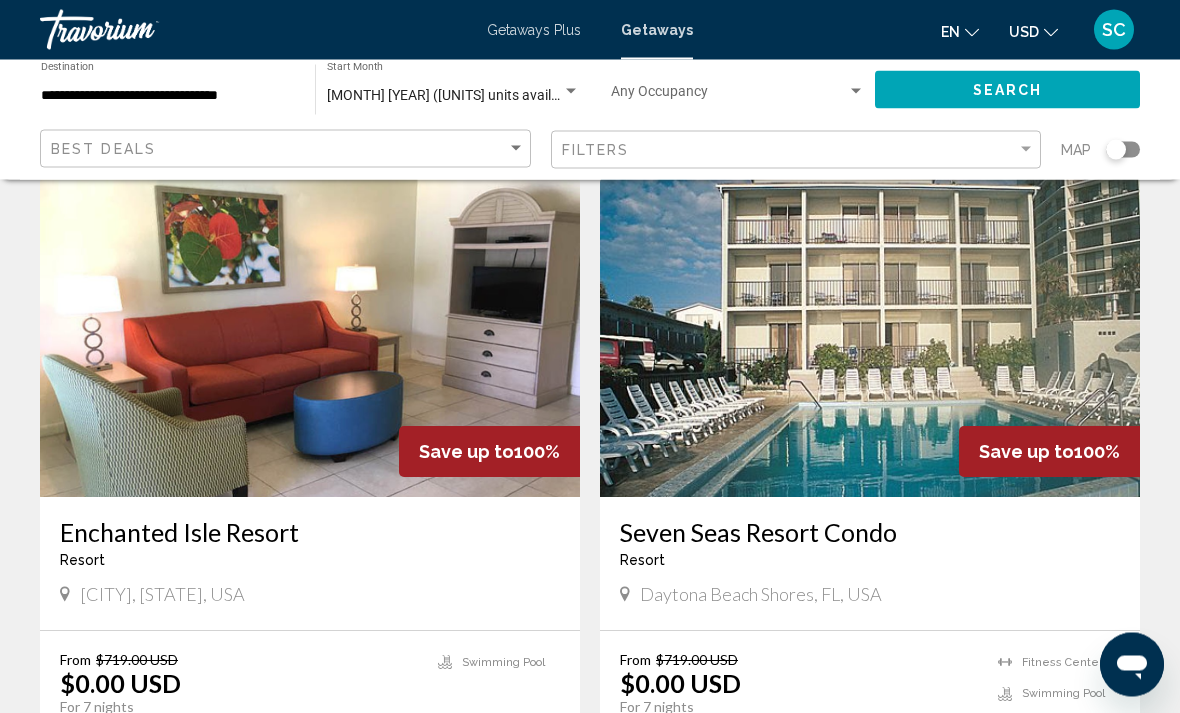 click at bounding box center (310, 338) 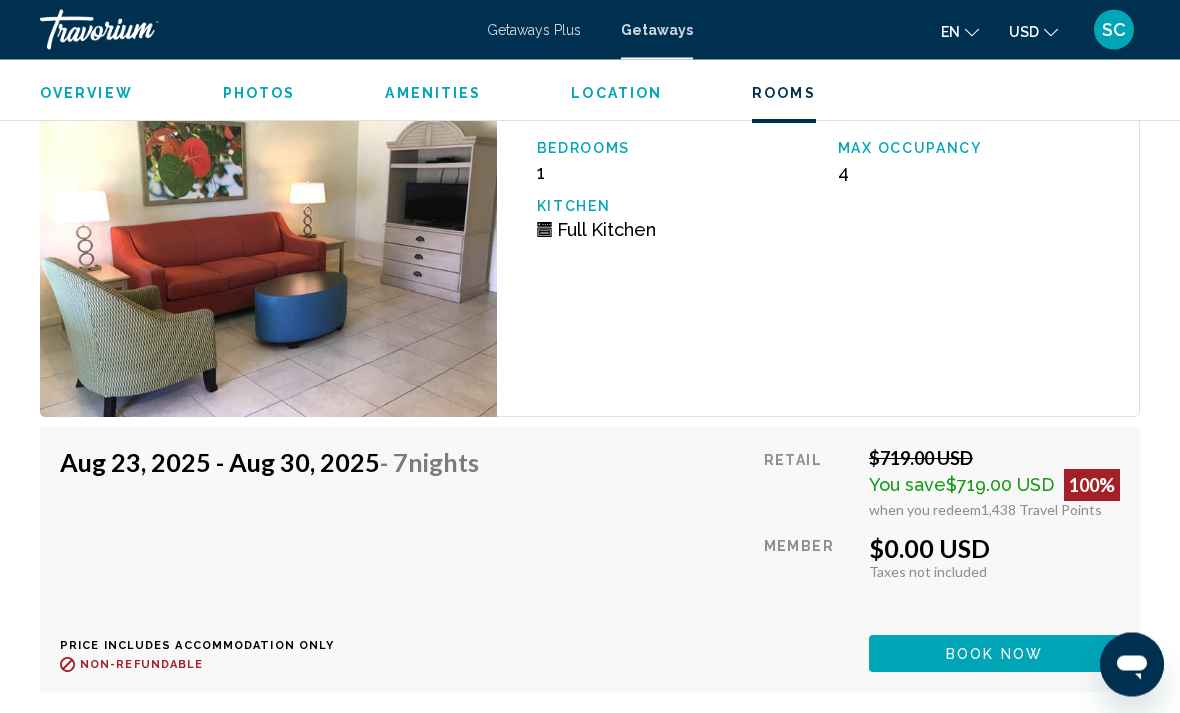 scroll, scrollTop: 3658, scrollLeft: 0, axis: vertical 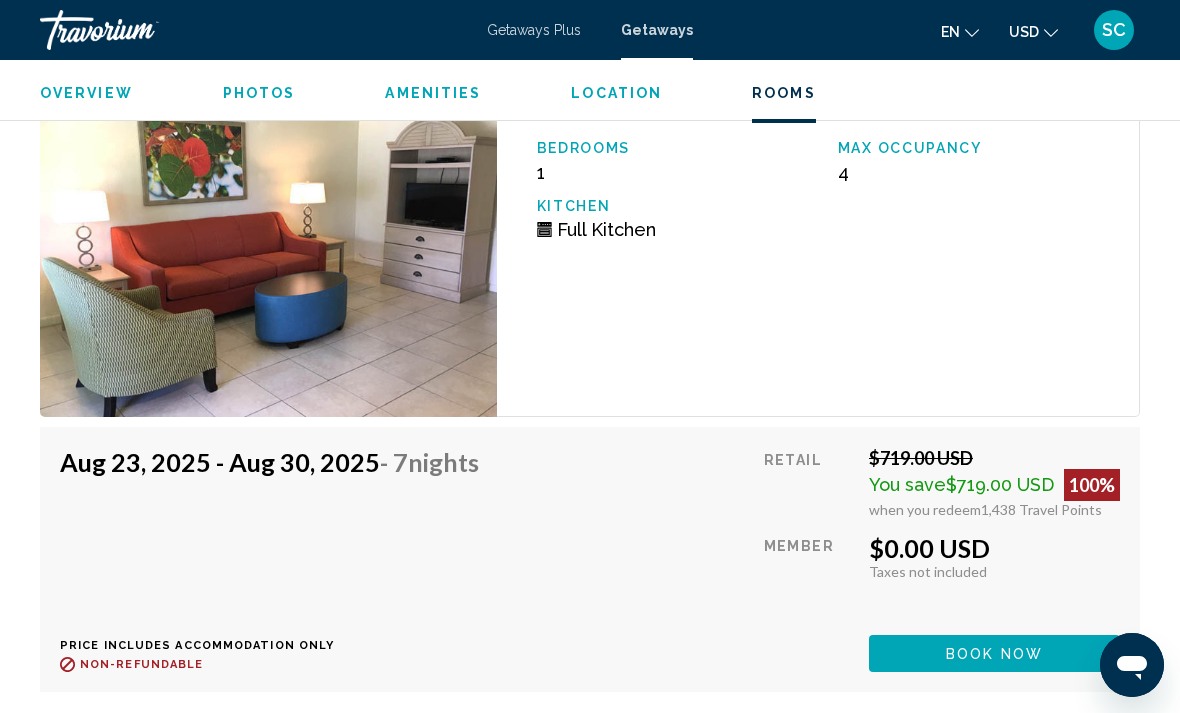 click on "Book now" at bounding box center (994, 654) 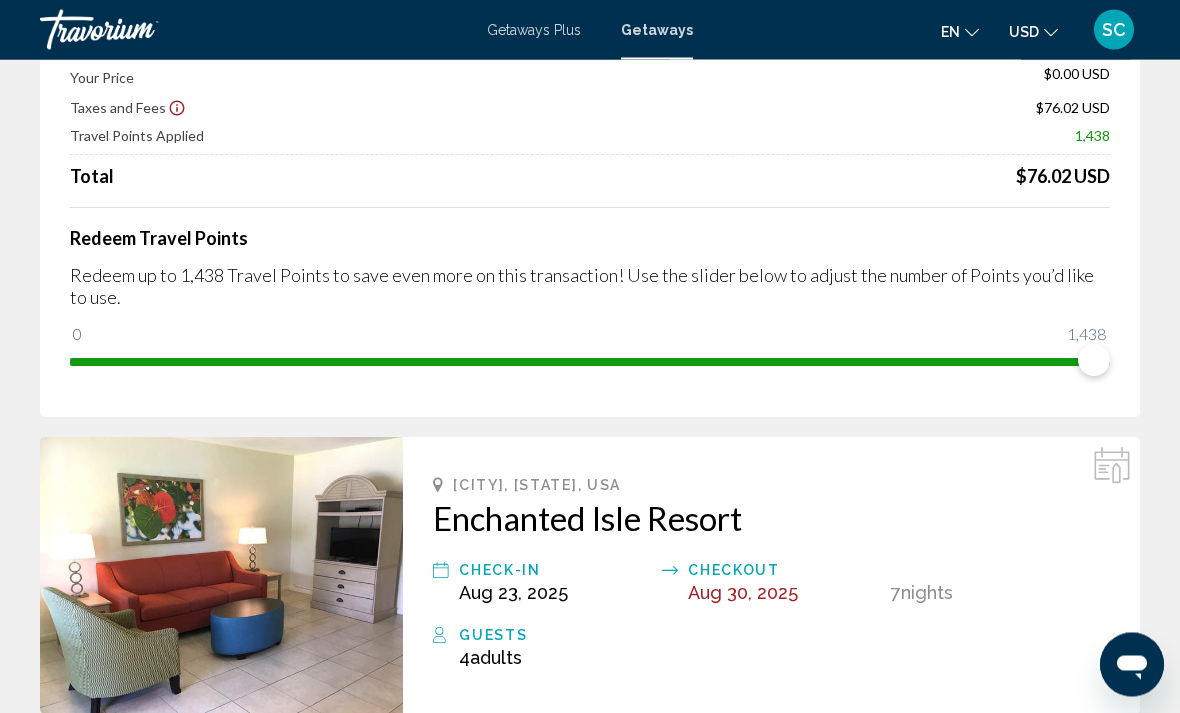 scroll, scrollTop: 0, scrollLeft: 0, axis: both 